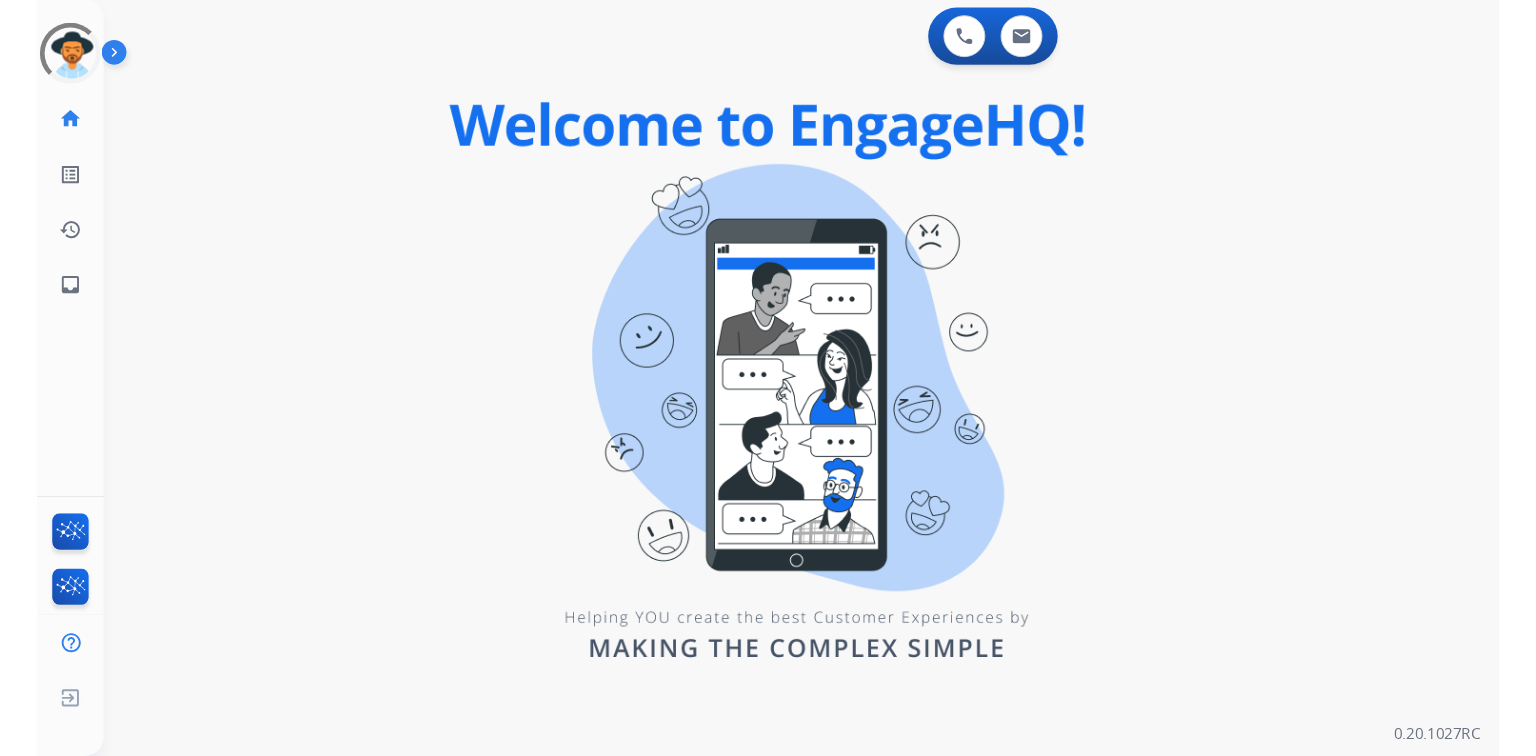 scroll, scrollTop: 0, scrollLeft: 0, axis: both 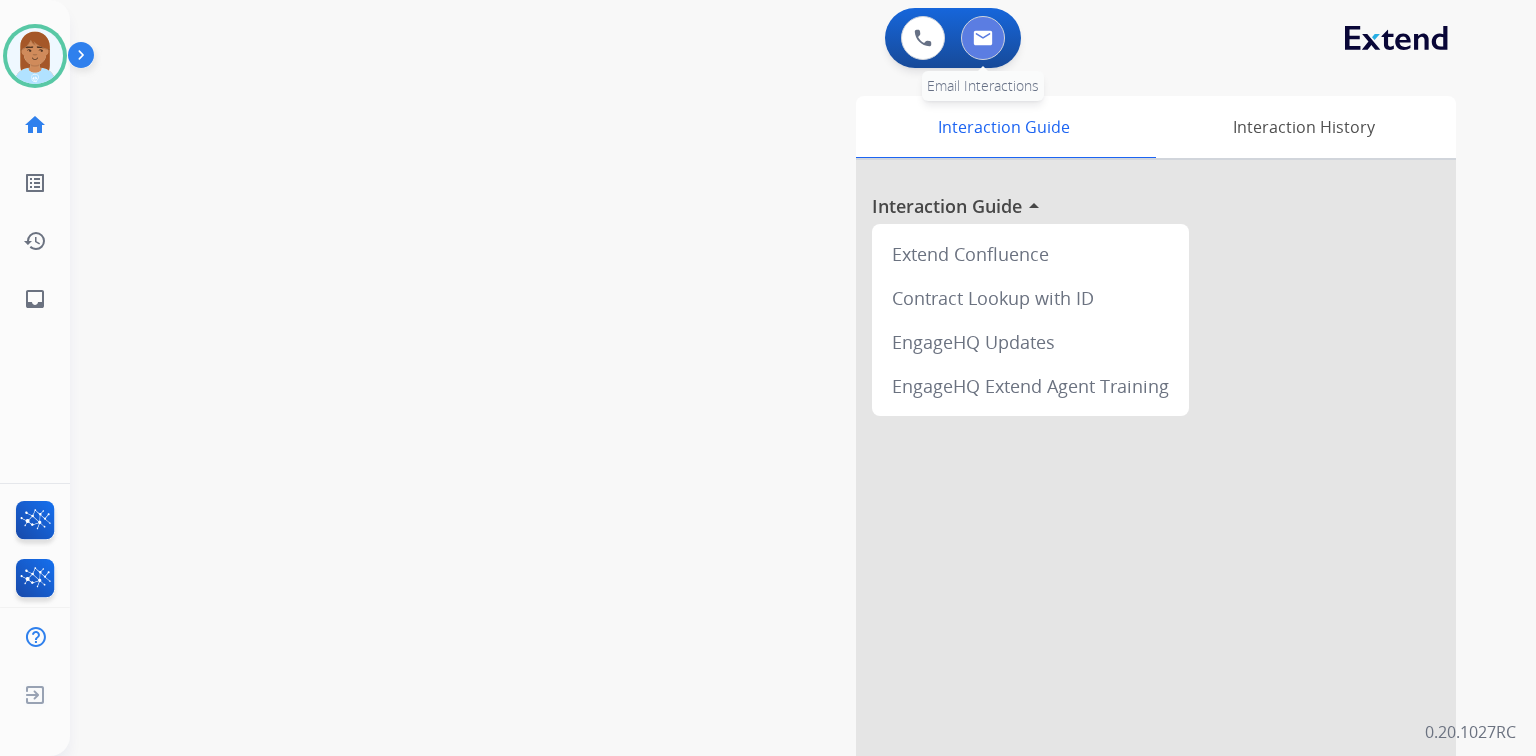 click at bounding box center (983, 38) 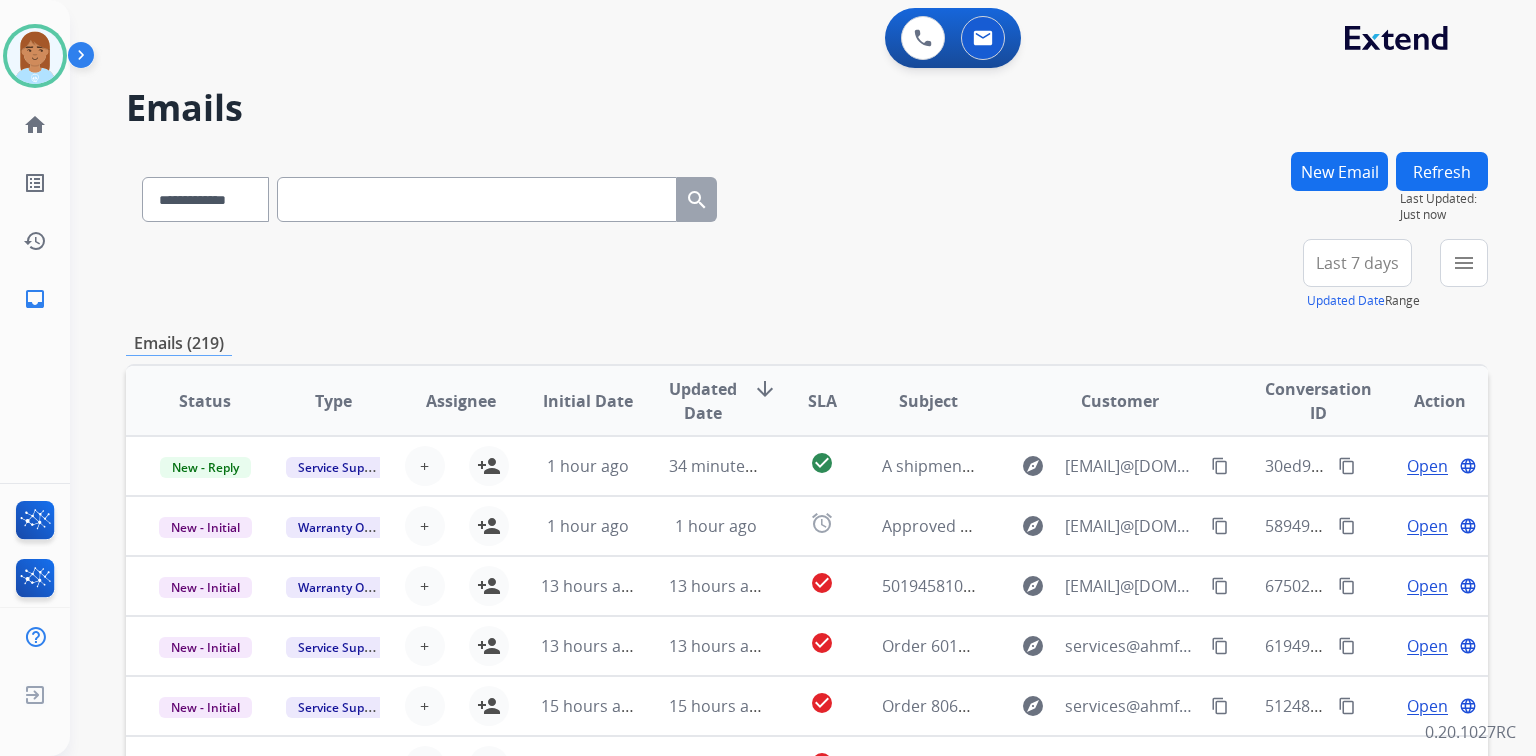 click on "Last 7 days" at bounding box center (1357, 263) 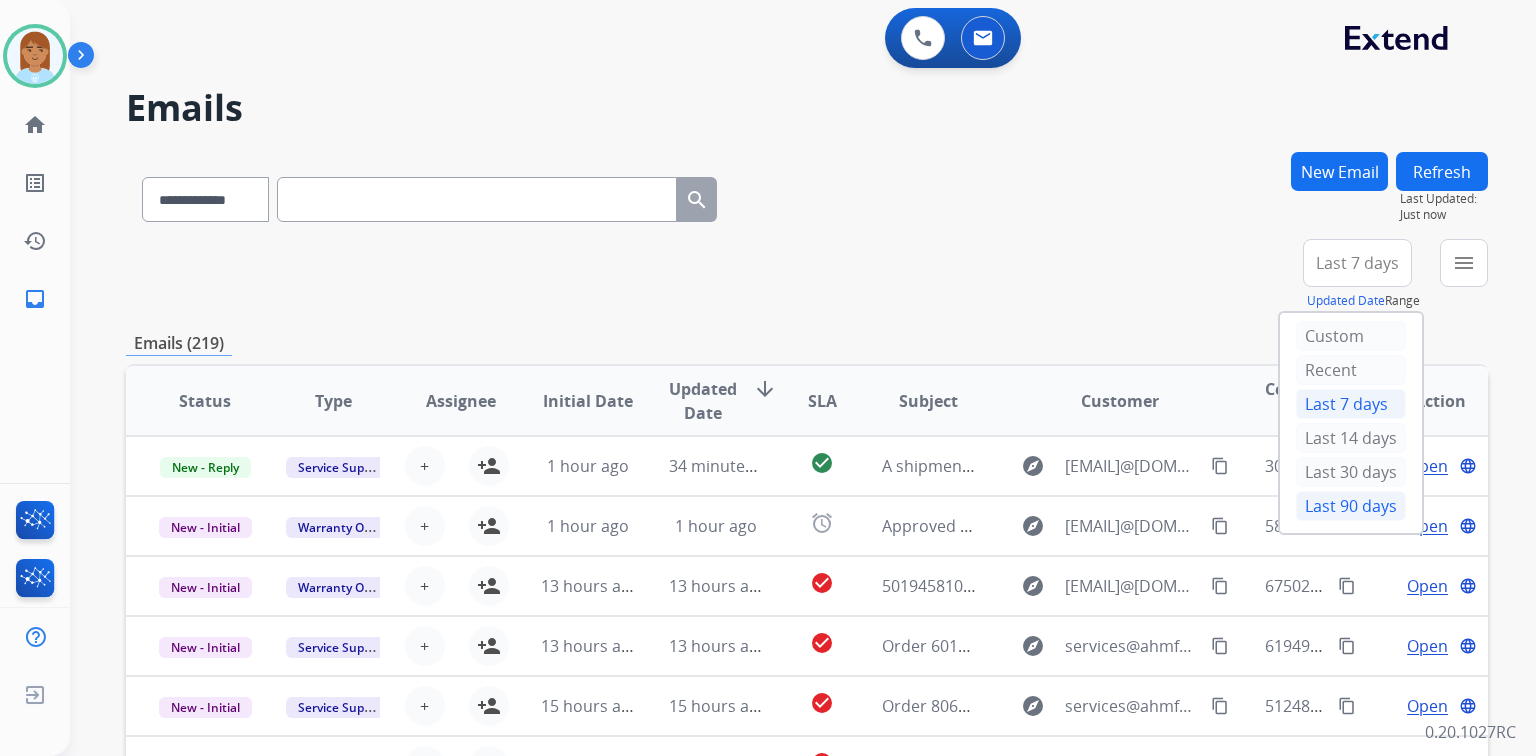 click on "Last 90 days" at bounding box center (1351, 506) 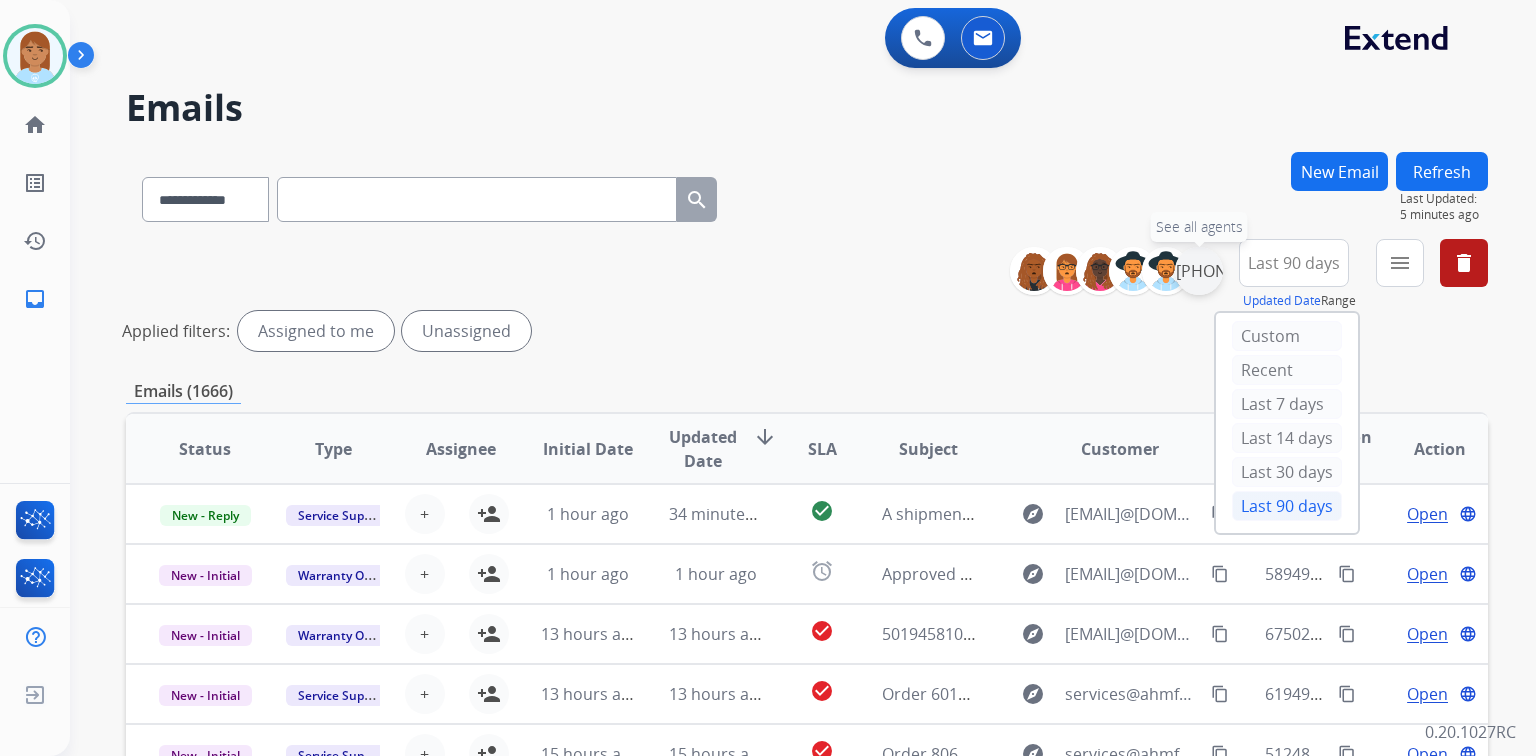 click on "+1[PHONE]" at bounding box center (1199, 271) 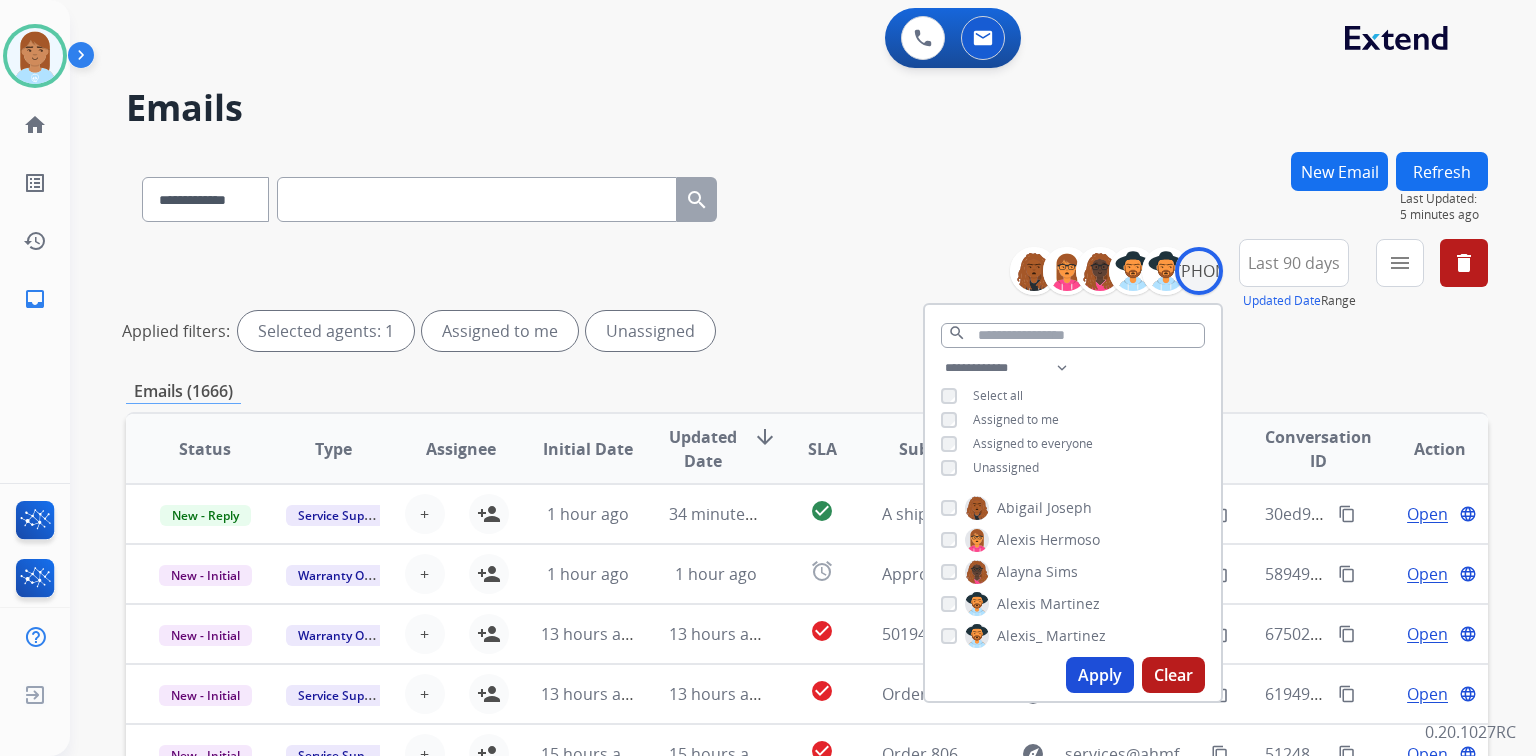 click on "Unassigned" at bounding box center [1006, 467] 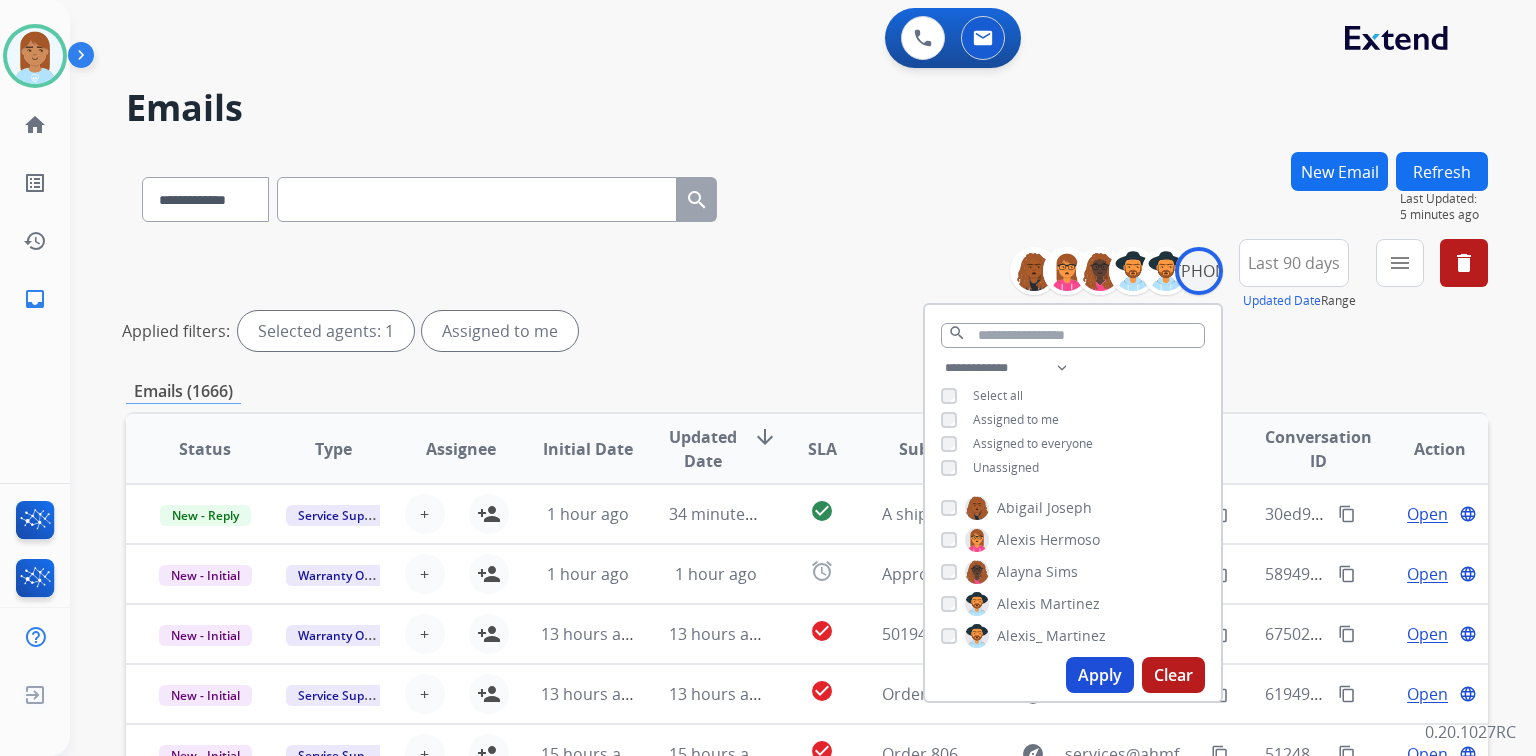 click on "Apply" at bounding box center [1100, 675] 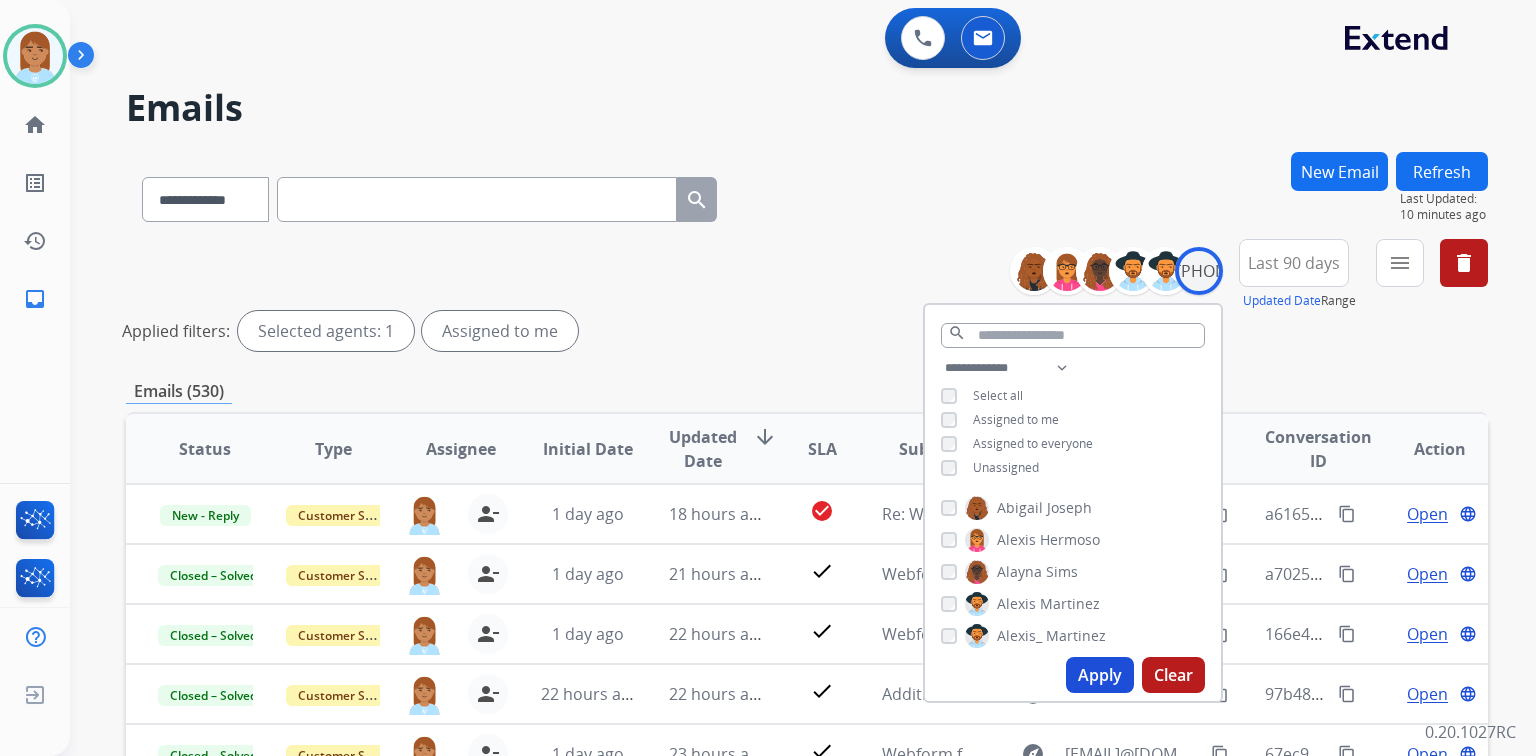 click at bounding box center (477, 199) 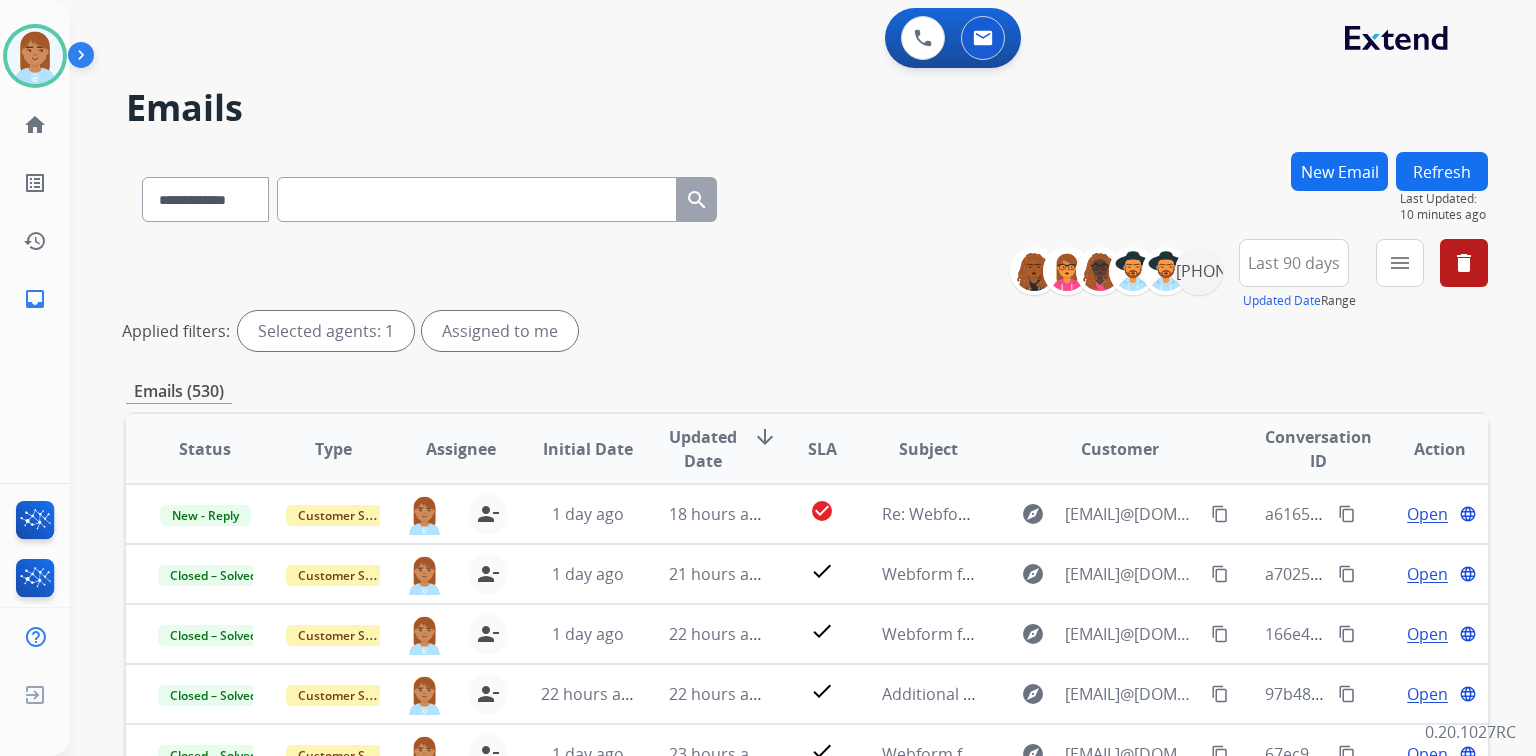 click at bounding box center (477, 199) 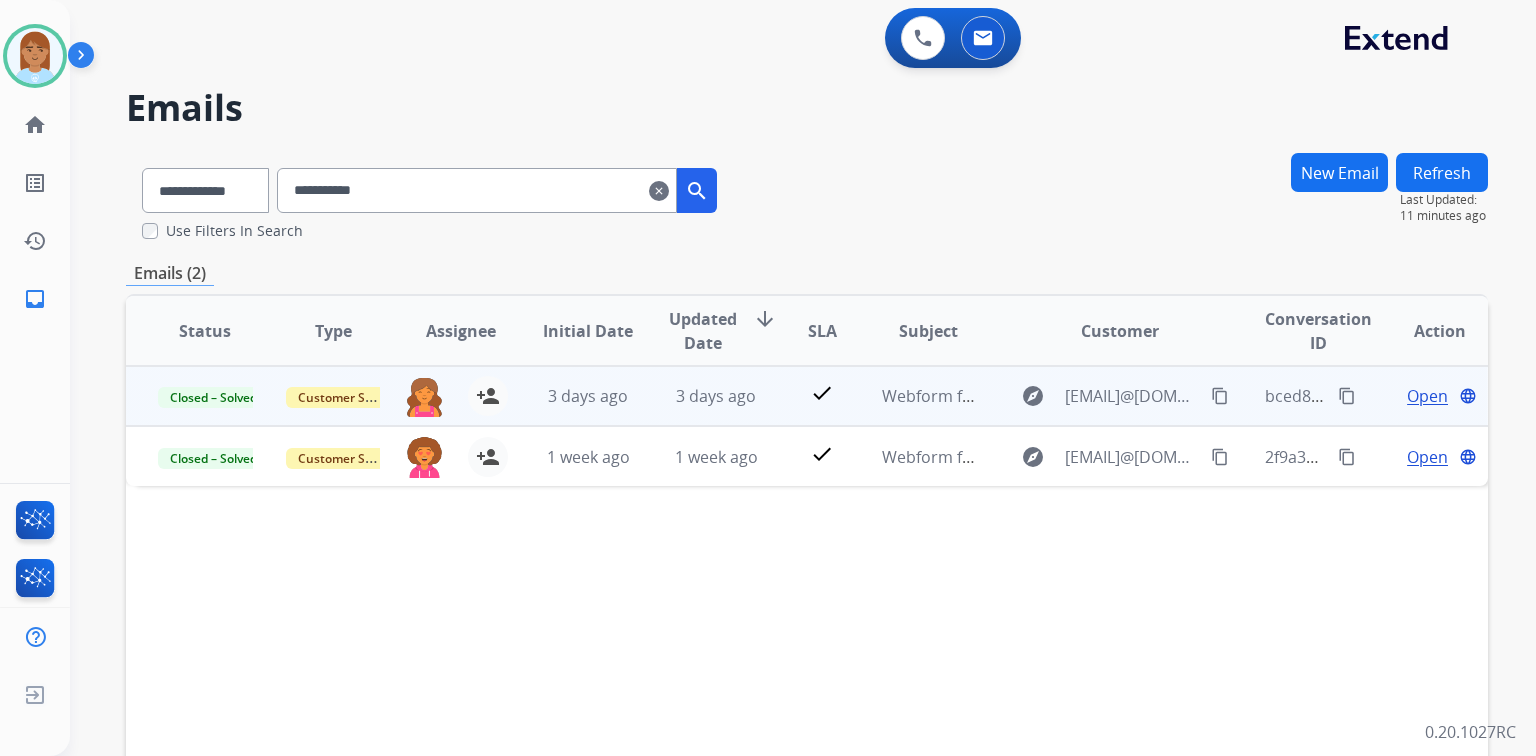 click on "Open" at bounding box center (1427, 396) 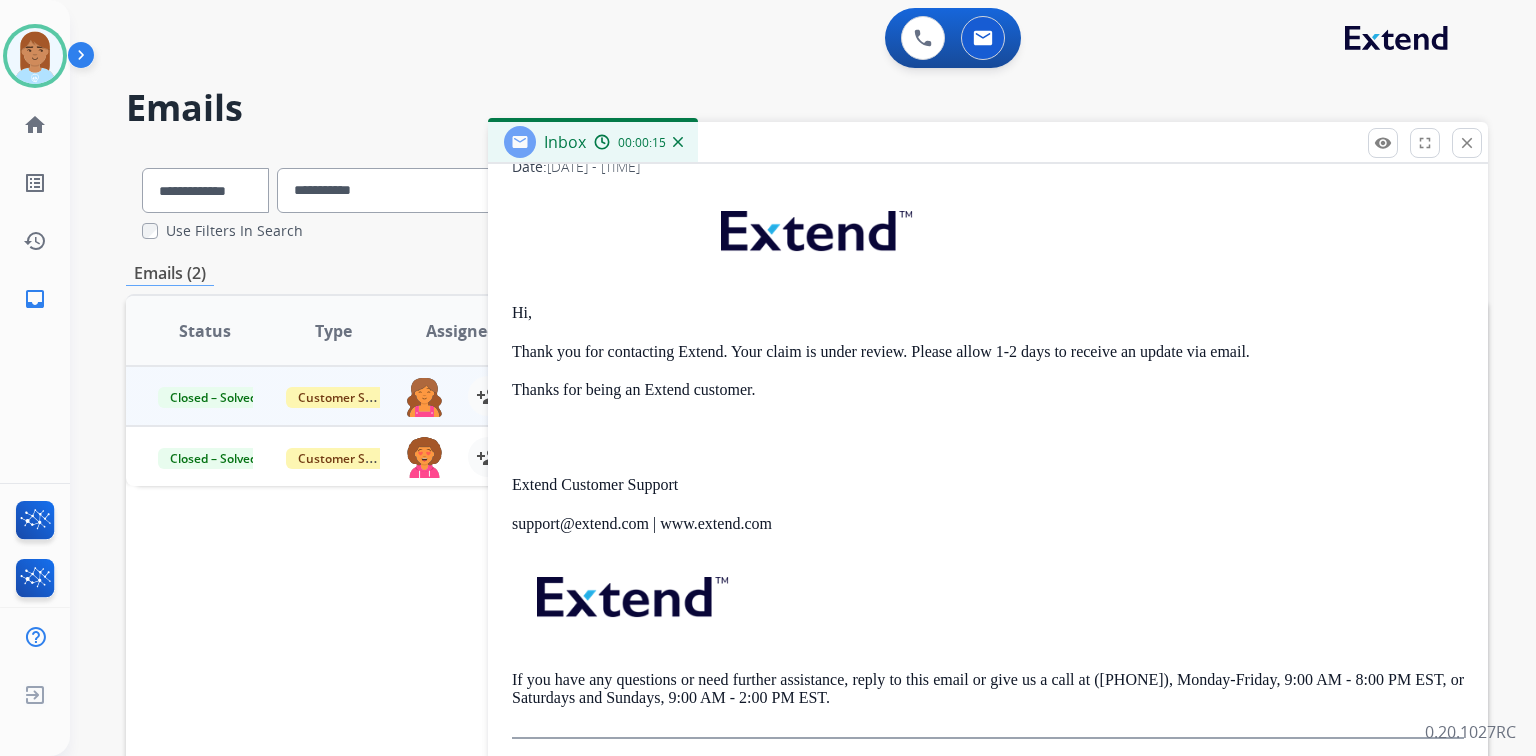 scroll, scrollTop: 376, scrollLeft: 0, axis: vertical 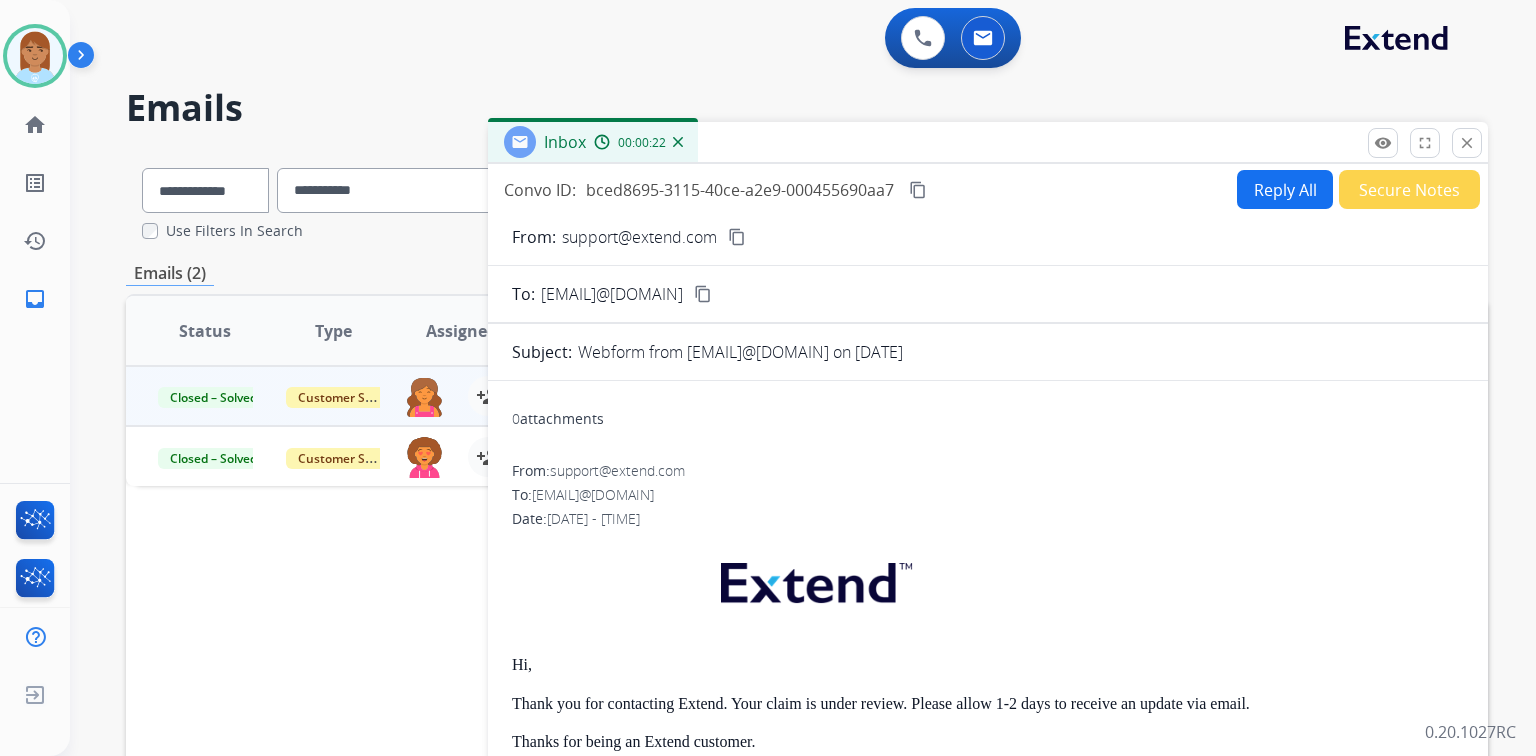 drag, startPoint x: 1466, startPoint y: 139, endPoint x: 1401, endPoint y: 177, distance: 75.29276 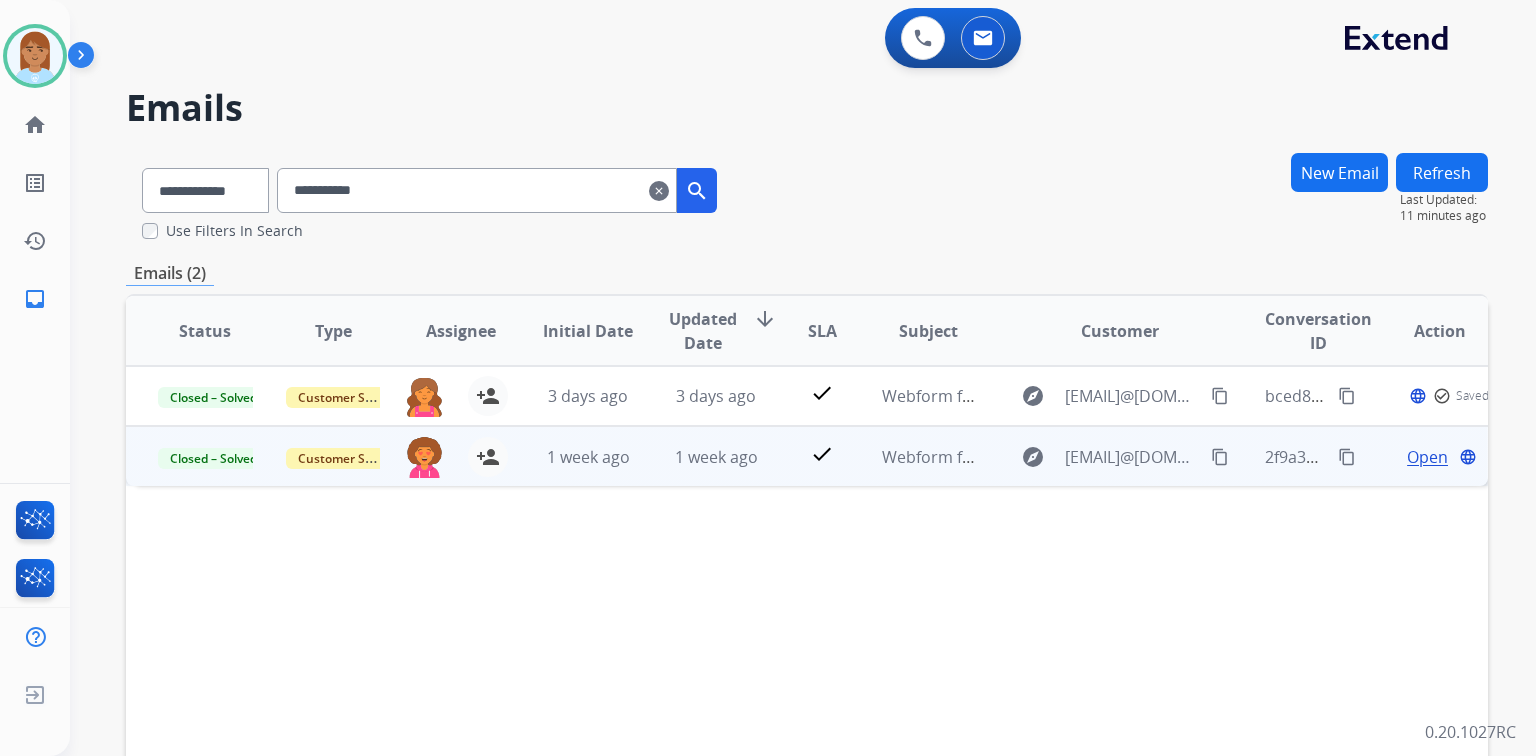 click on "Open" at bounding box center (1427, 457) 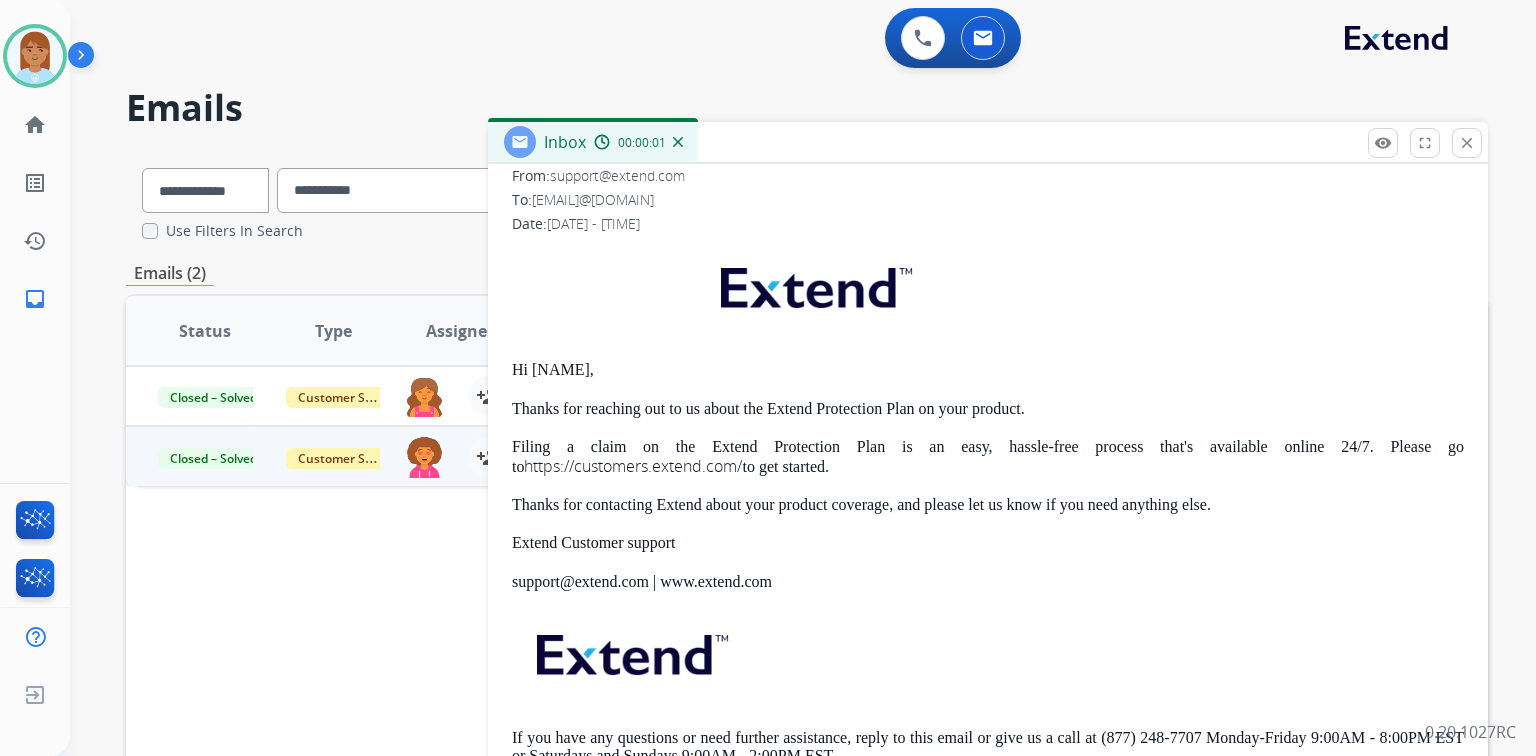 scroll, scrollTop: 376, scrollLeft: 0, axis: vertical 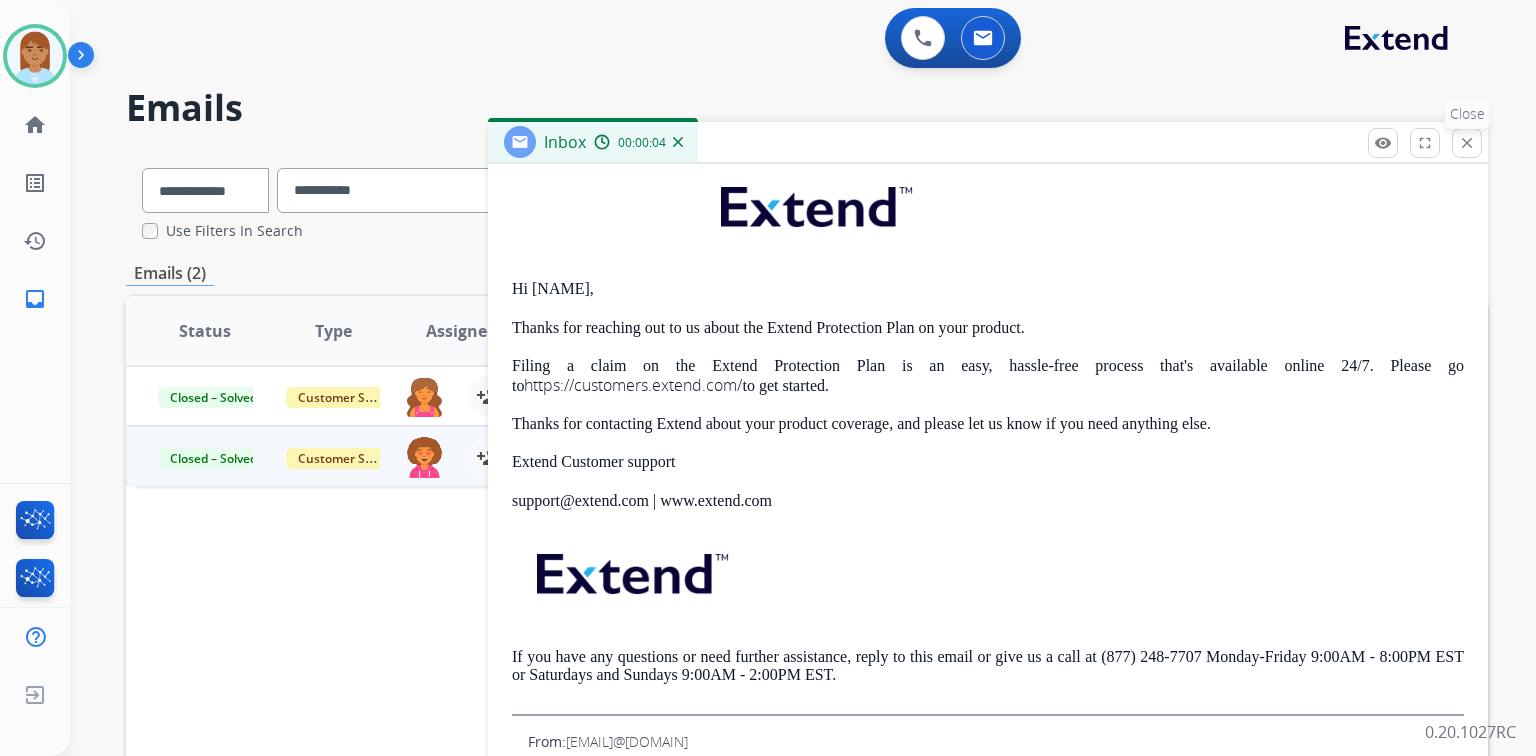 click on "close" at bounding box center [1467, 143] 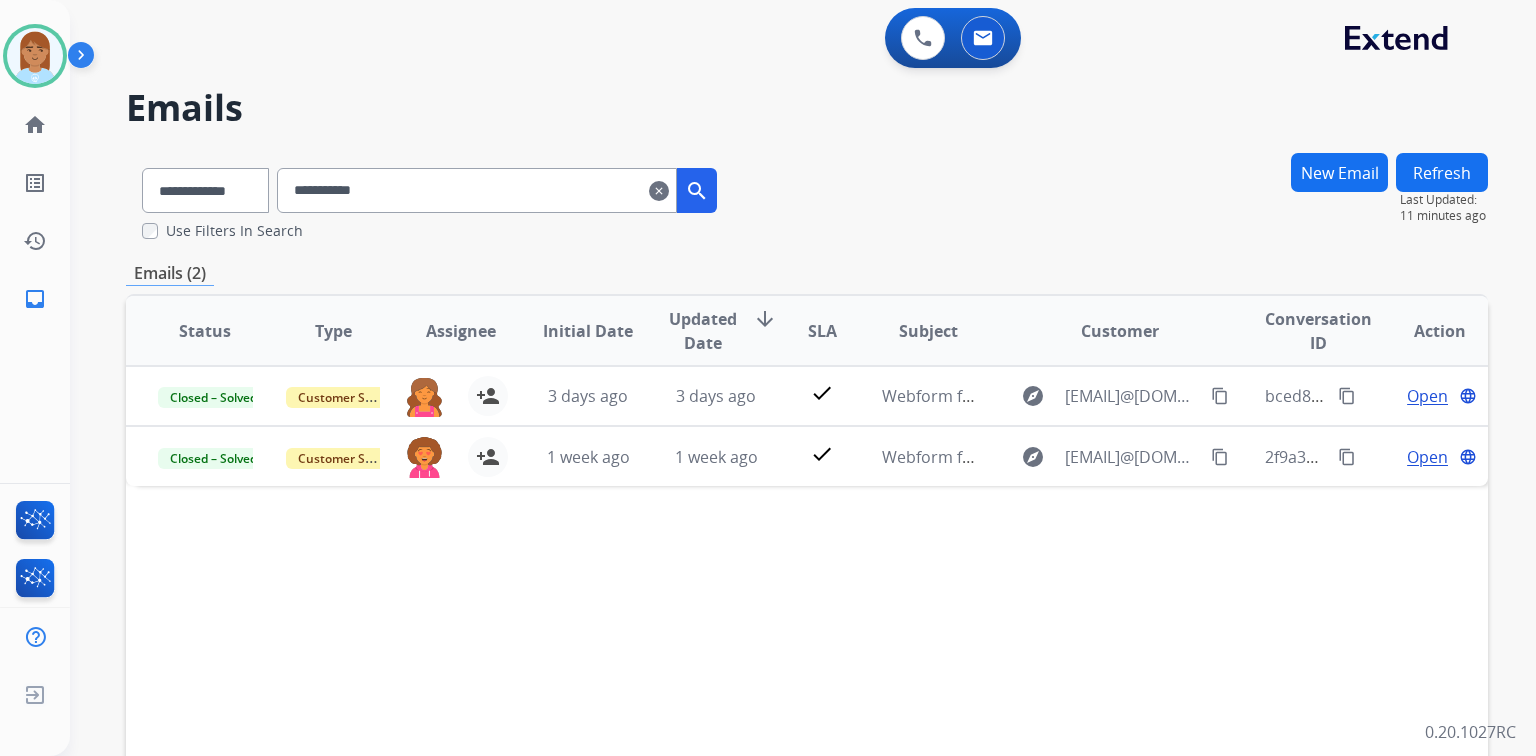 click on "New Email" at bounding box center (1339, 172) 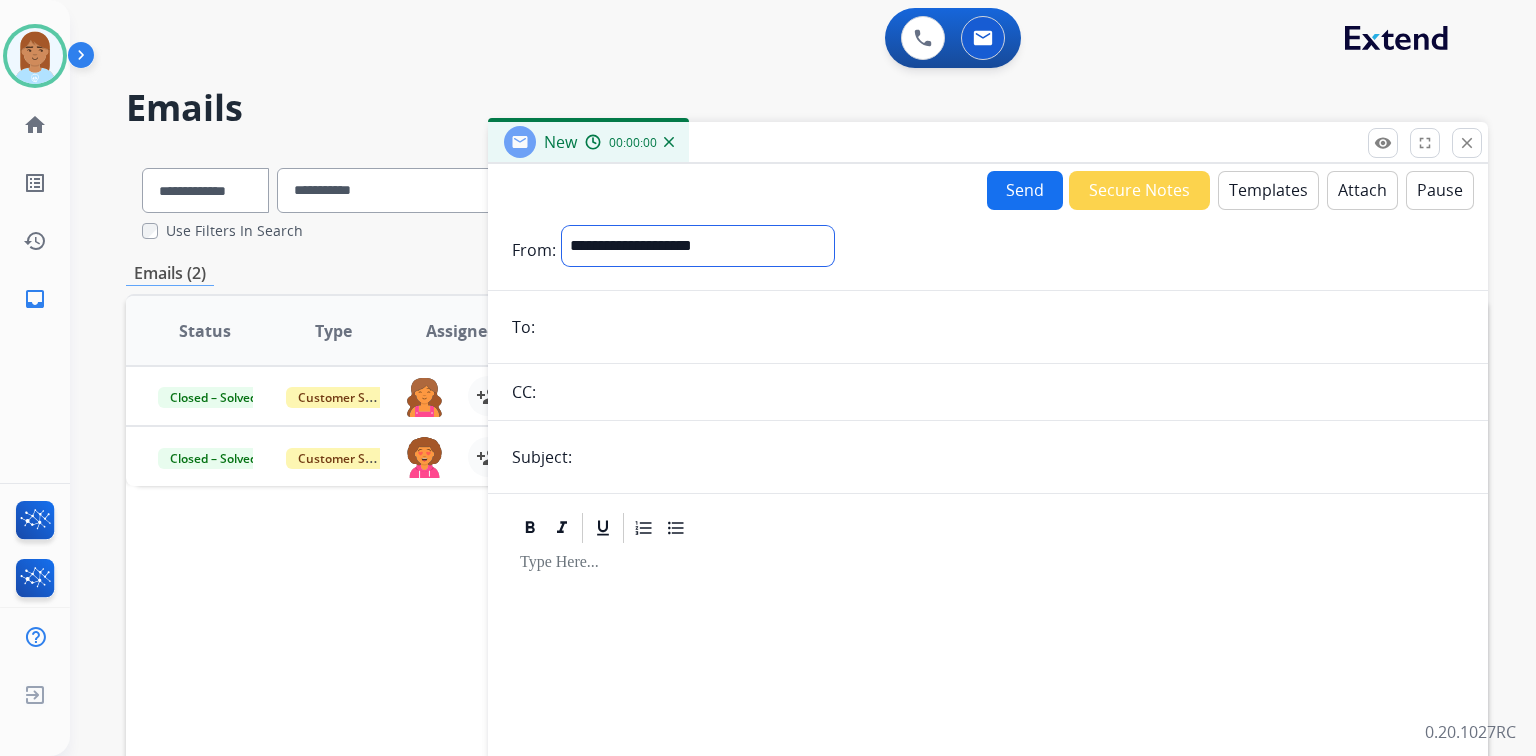 click on "**********" at bounding box center (698, 246) 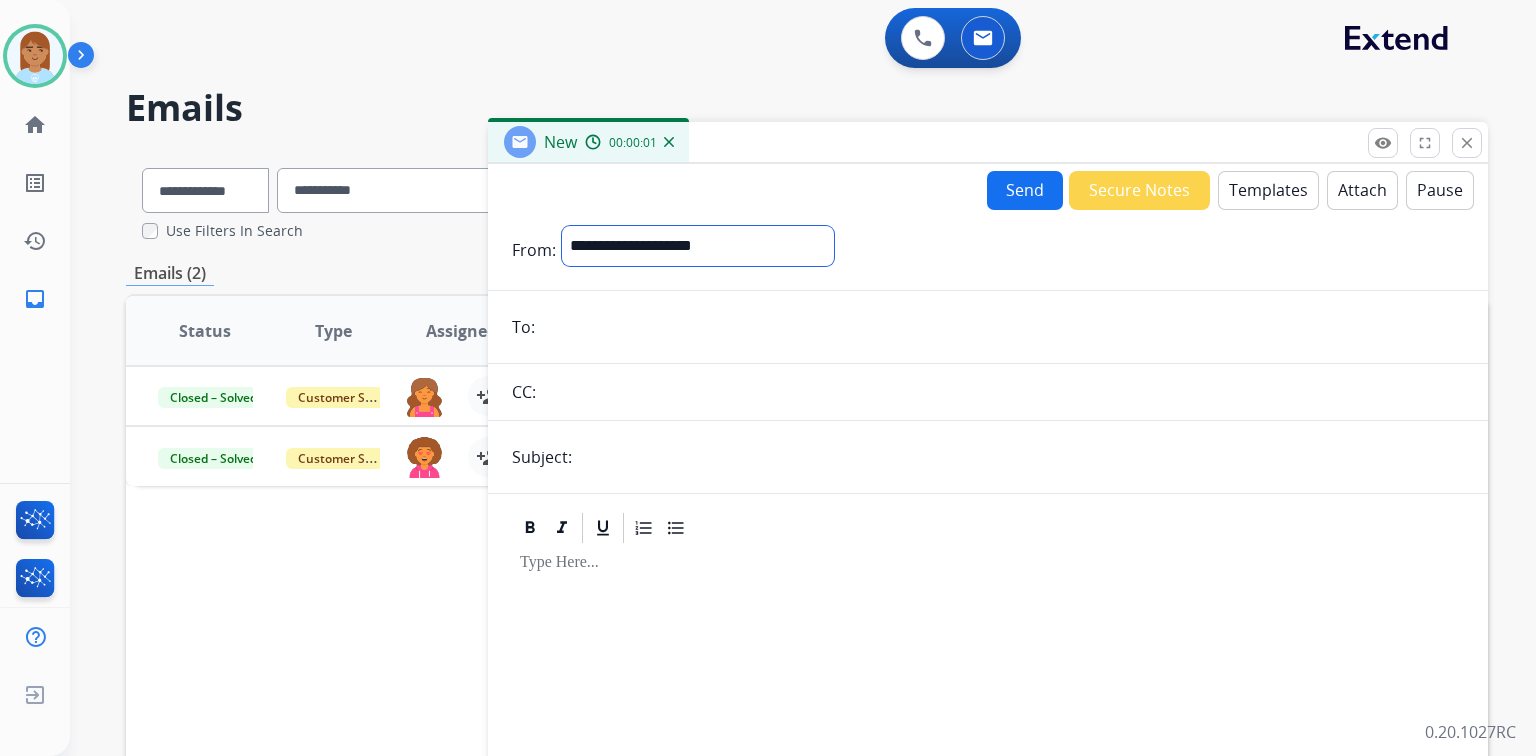 select on "**********" 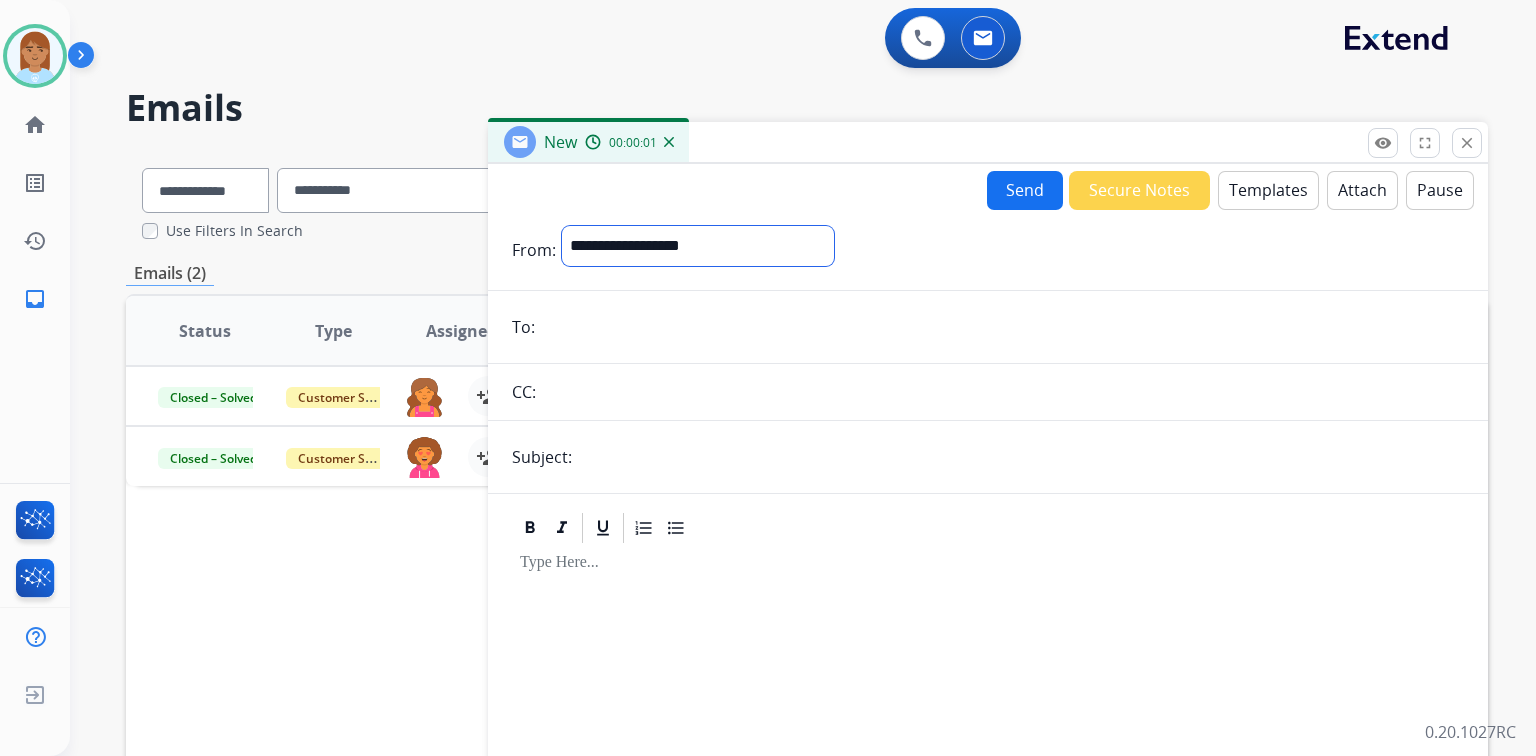 click on "**********" at bounding box center (698, 246) 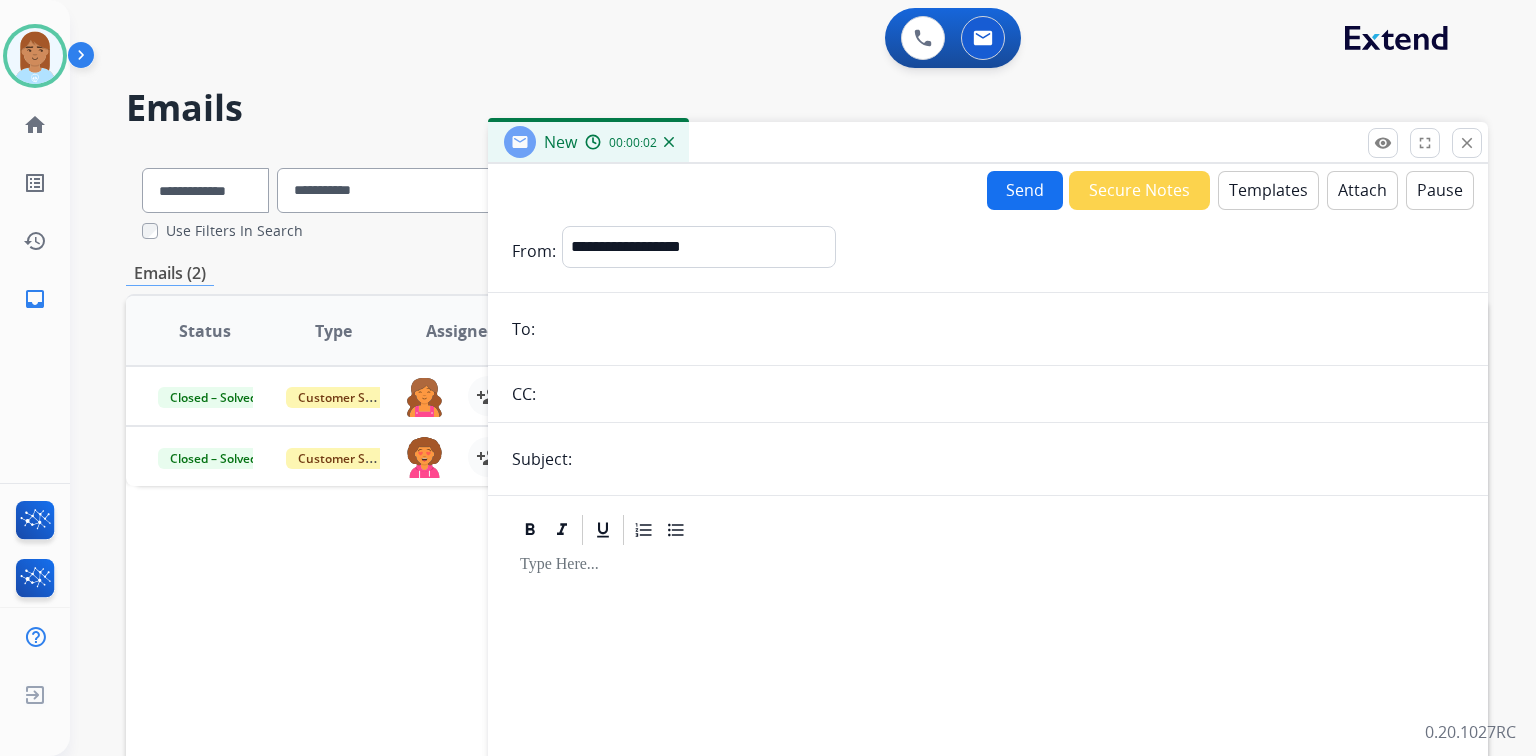 click at bounding box center [1002, 329] 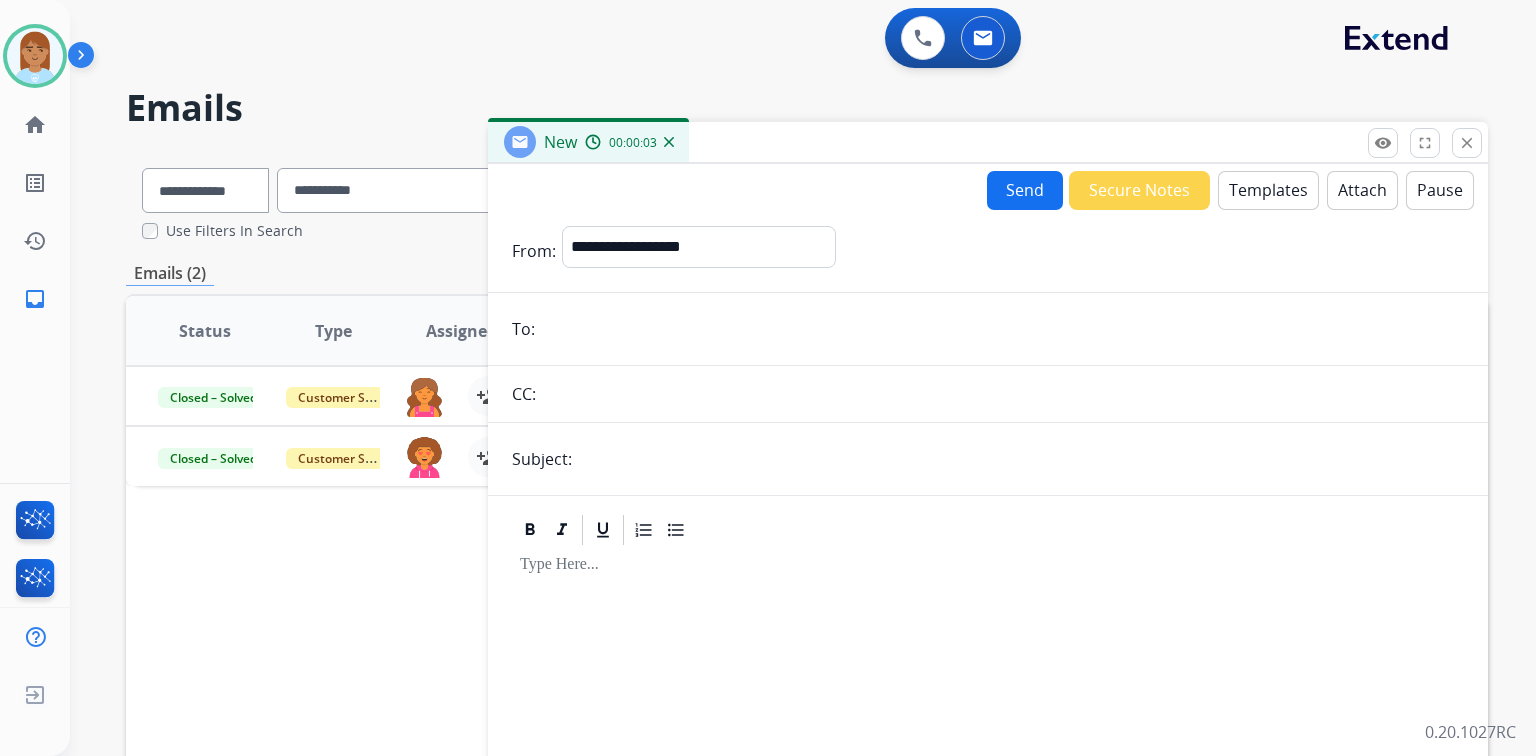 paste on "**********" 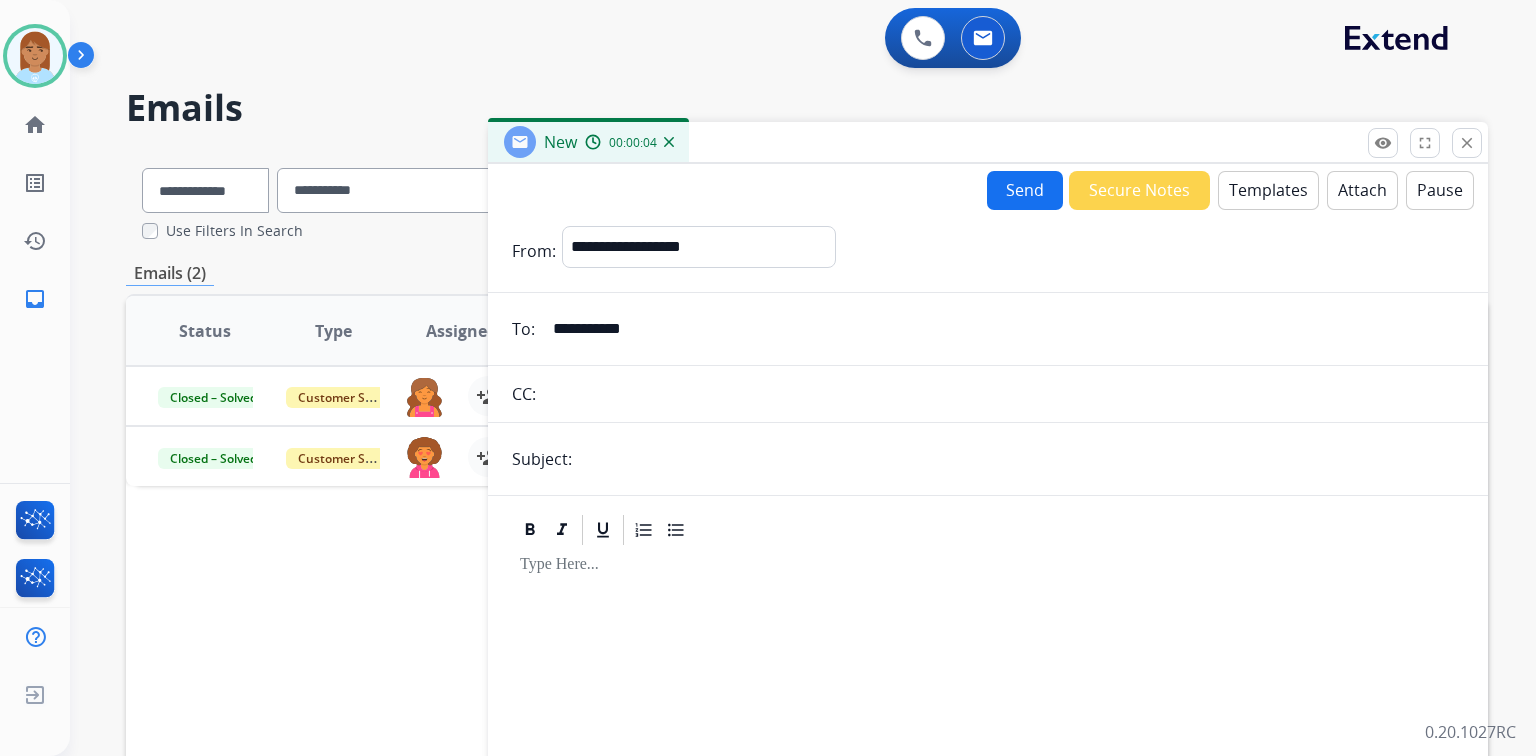 type on "**********" 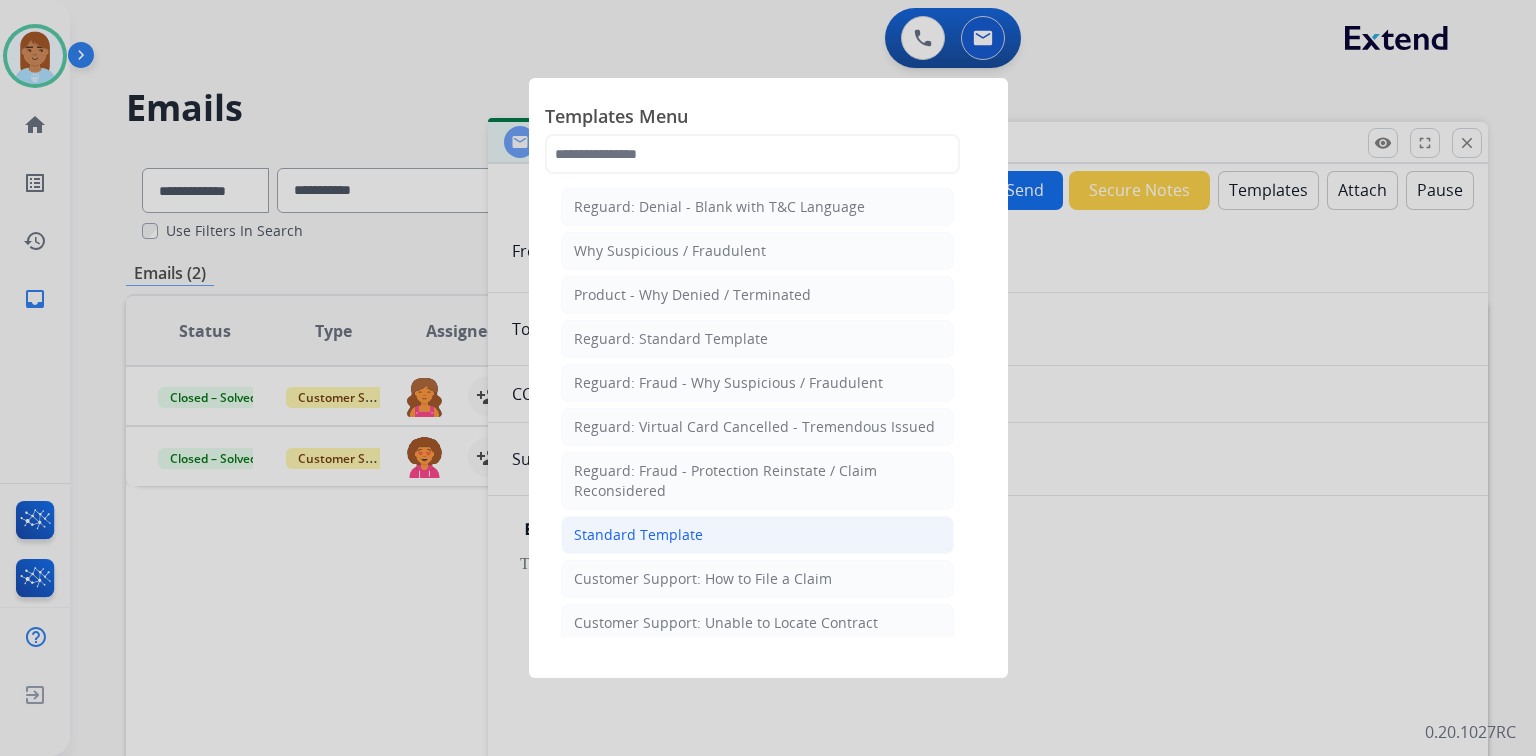click on "Standard Template" 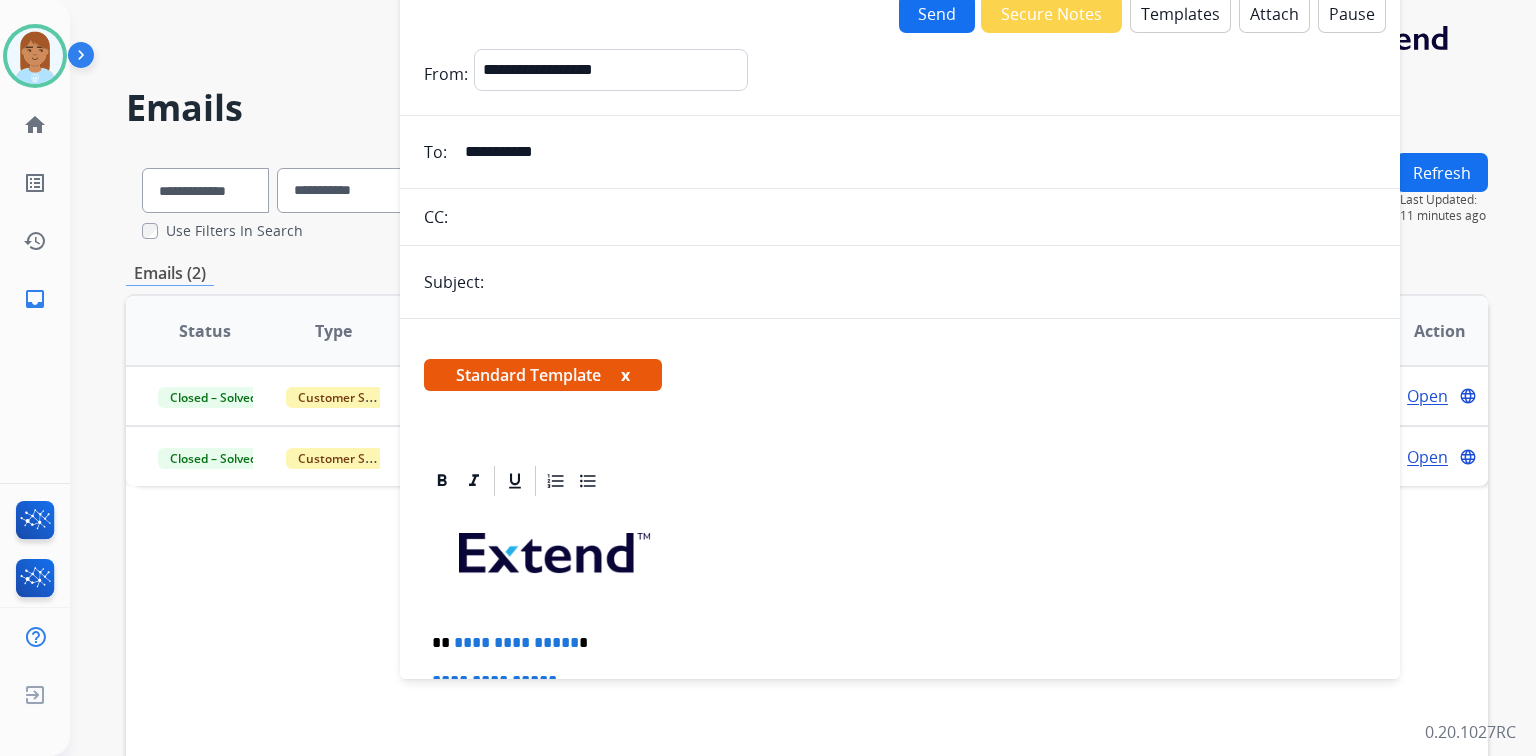 drag, startPoint x: 1104, startPoint y: 150, endPoint x: 1016, endPoint y: -26, distance: 196.77399 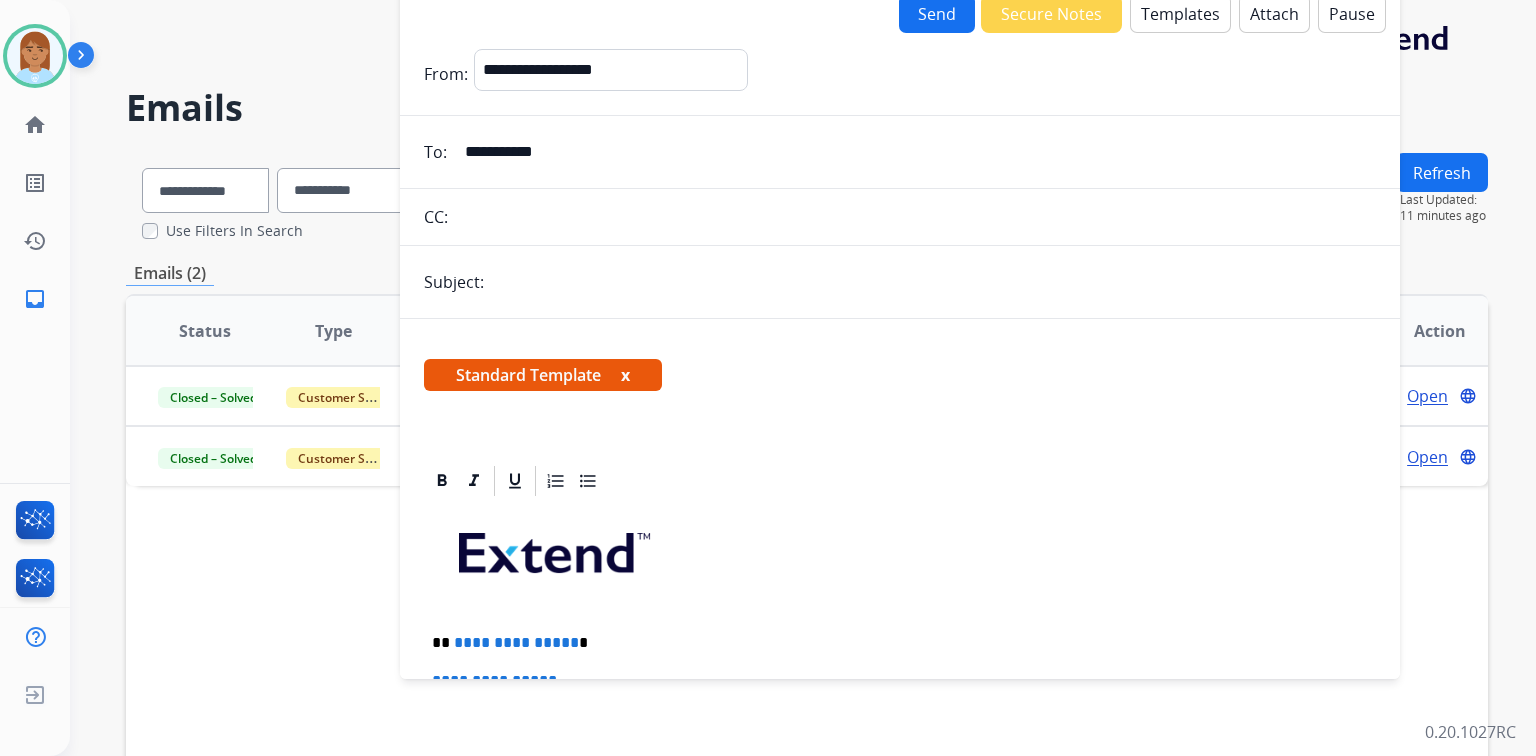 scroll, scrollTop: 400, scrollLeft: 0, axis: vertical 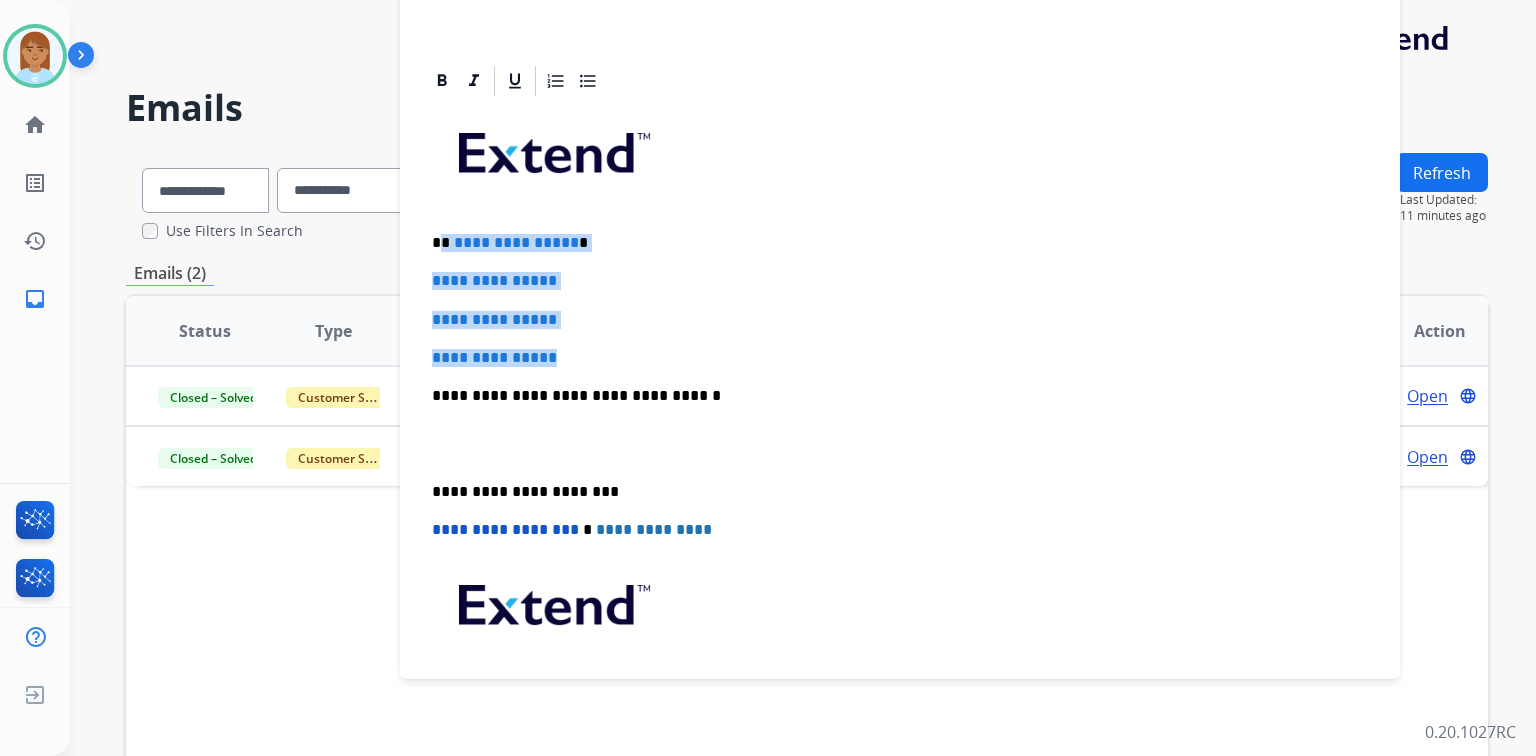 drag, startPoint x: 440, startPoint y: 234, endPoint x: 613, endPoint y: 350, distance: 208.29066 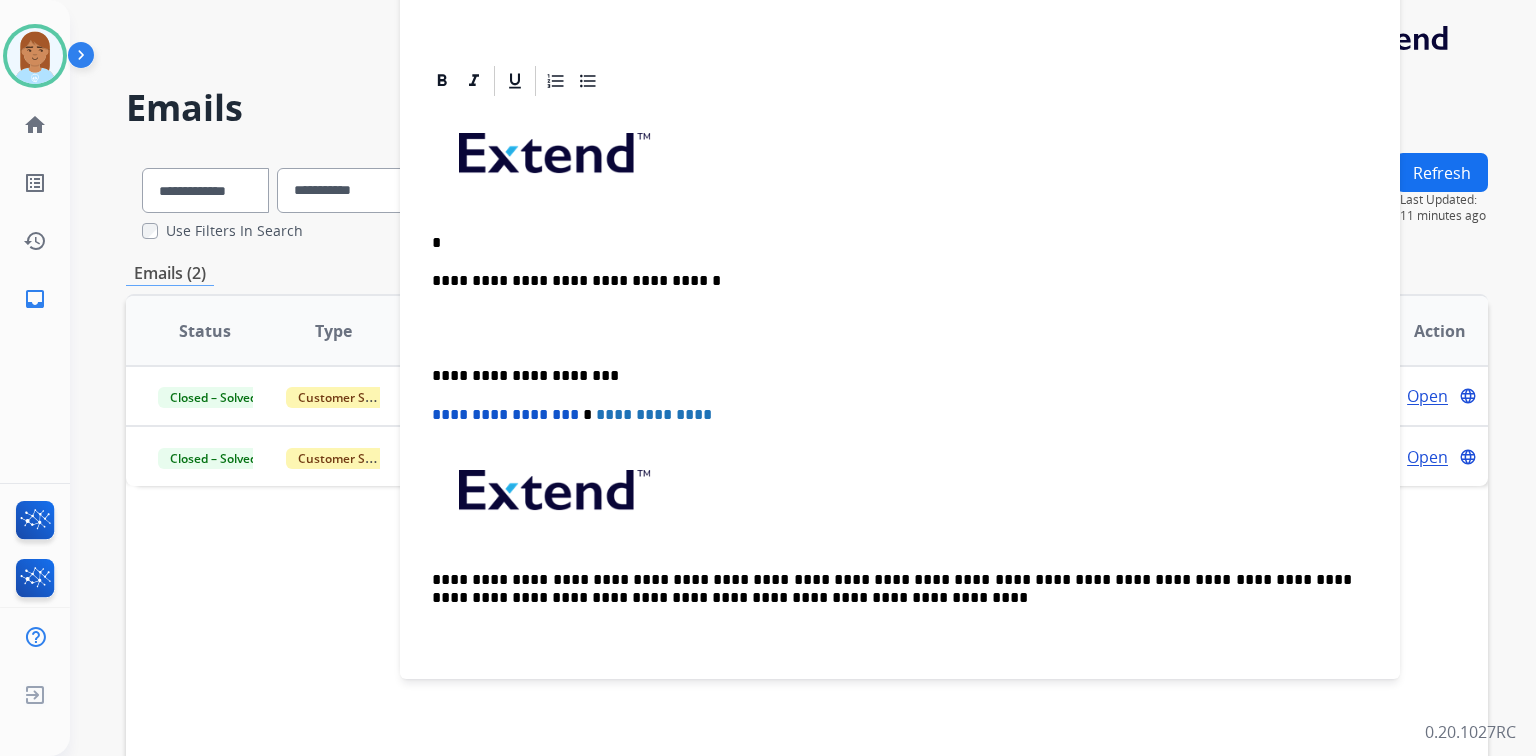 type 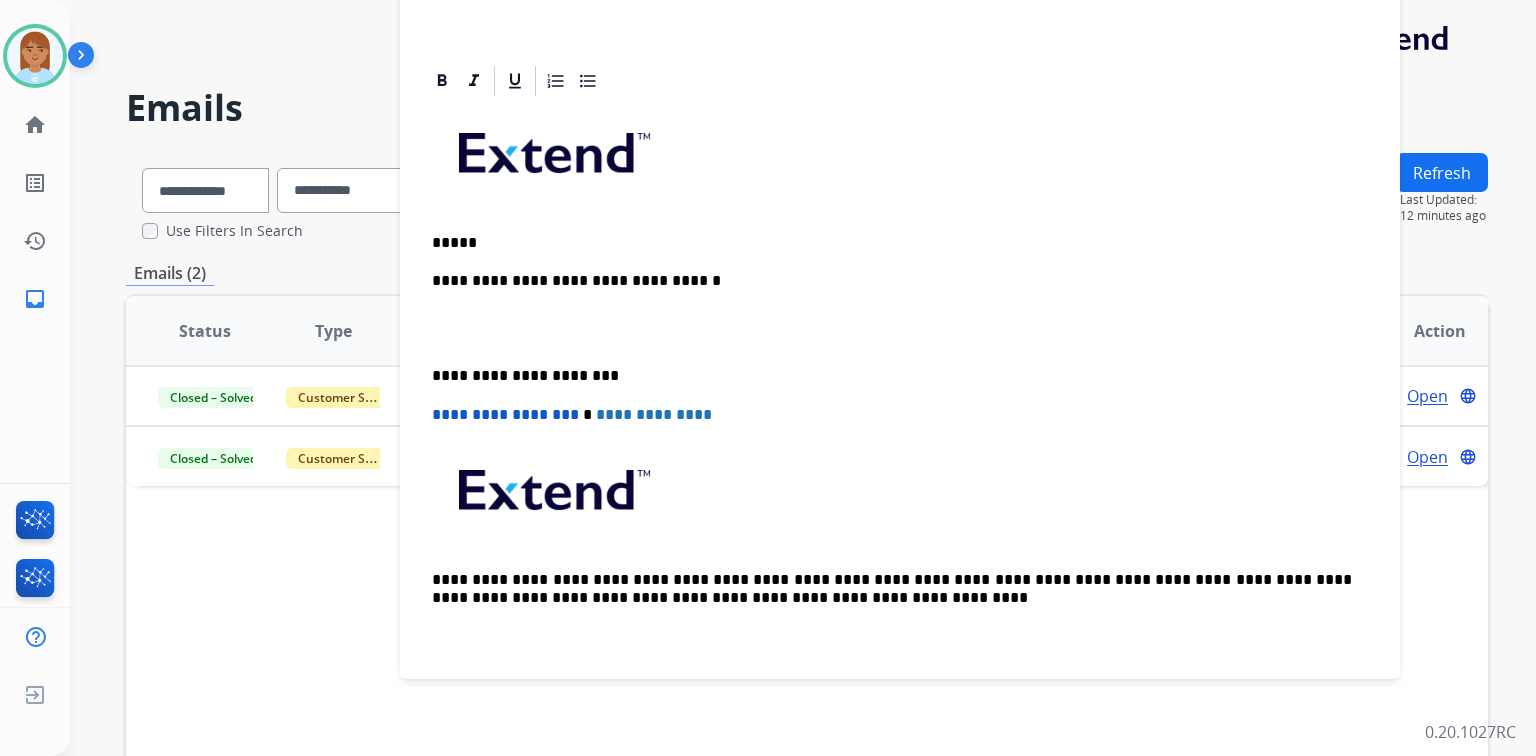 scroll, scrollTop: 400, scrollLeft: 0, axis: vertical 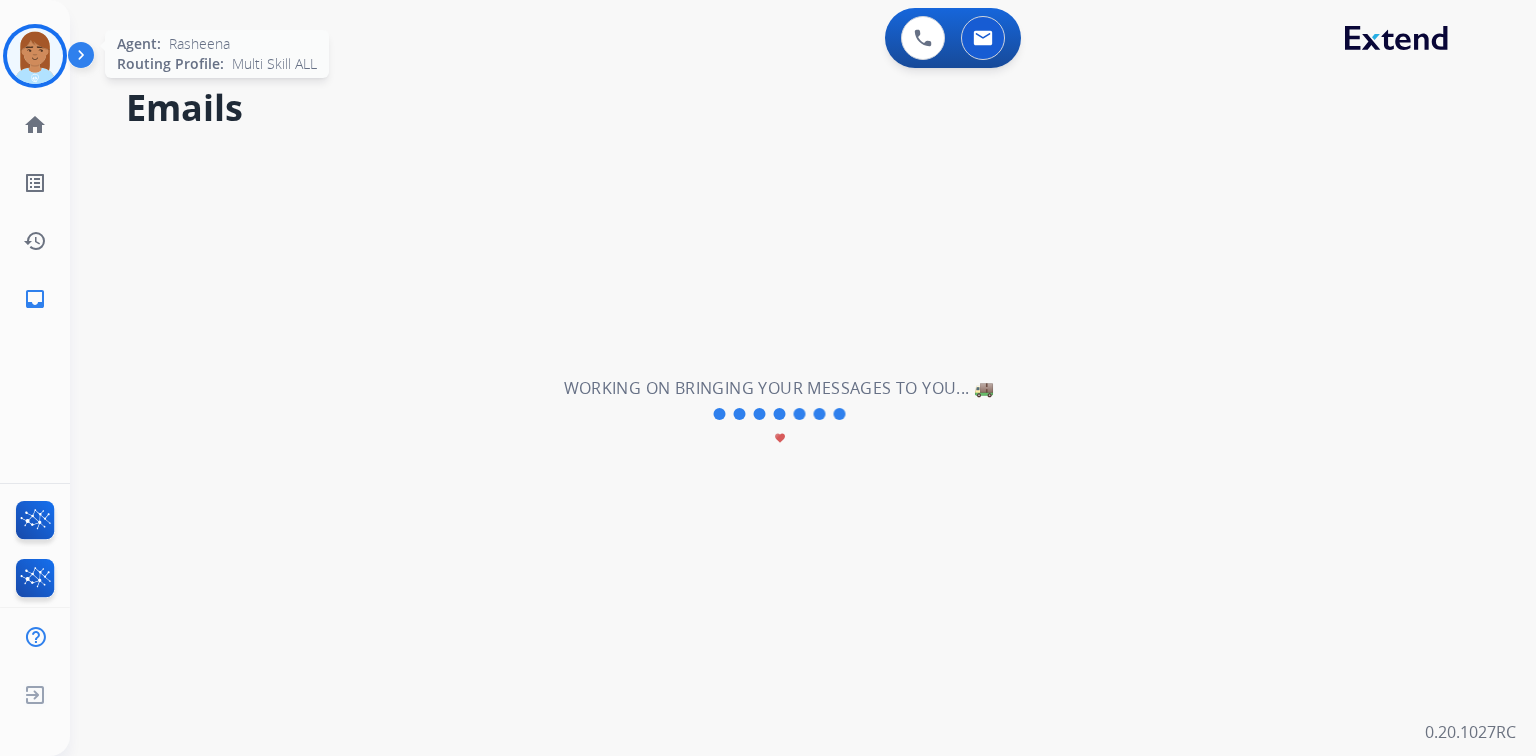 click at bounding box center [35, 56] 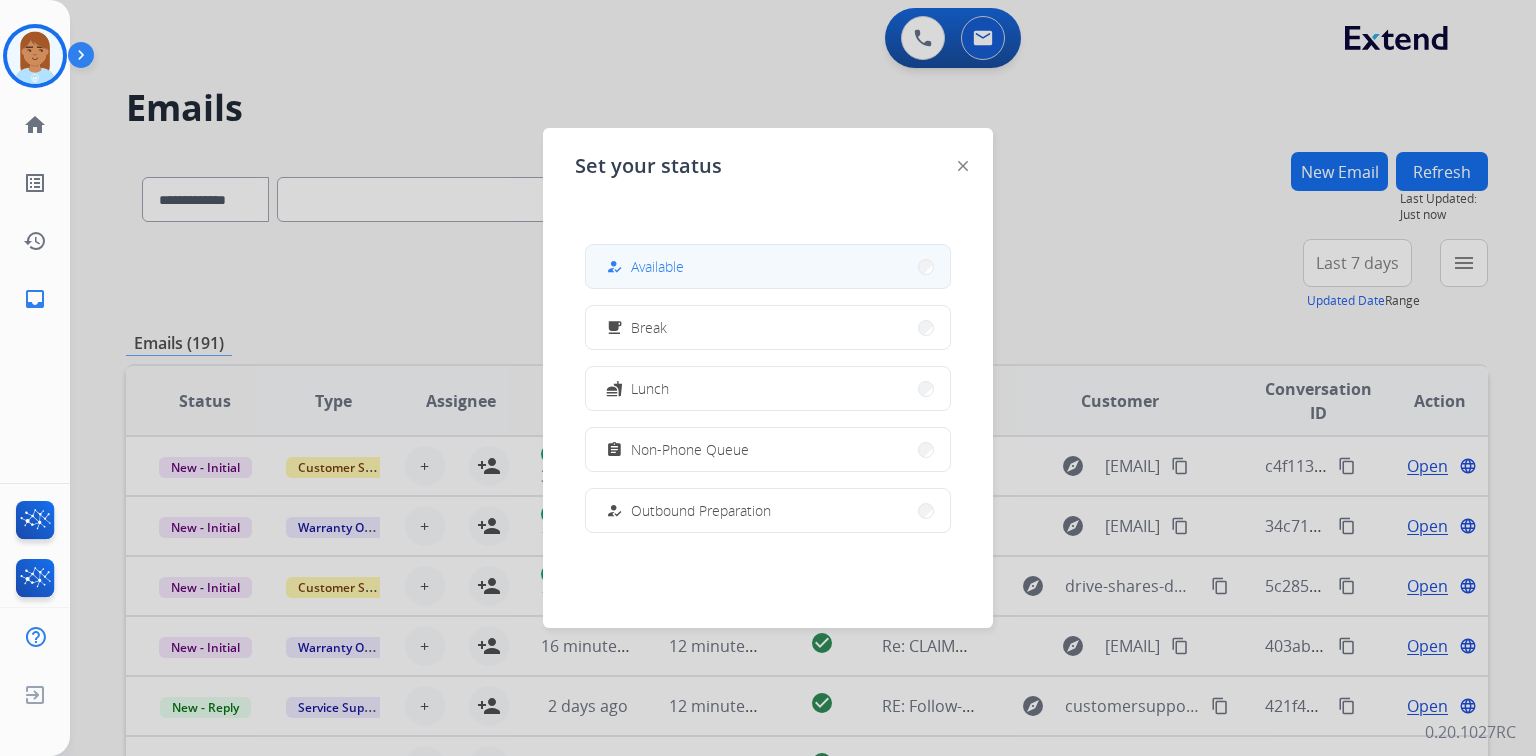 click on "how_to_reg" at bounding box center [616, 267] 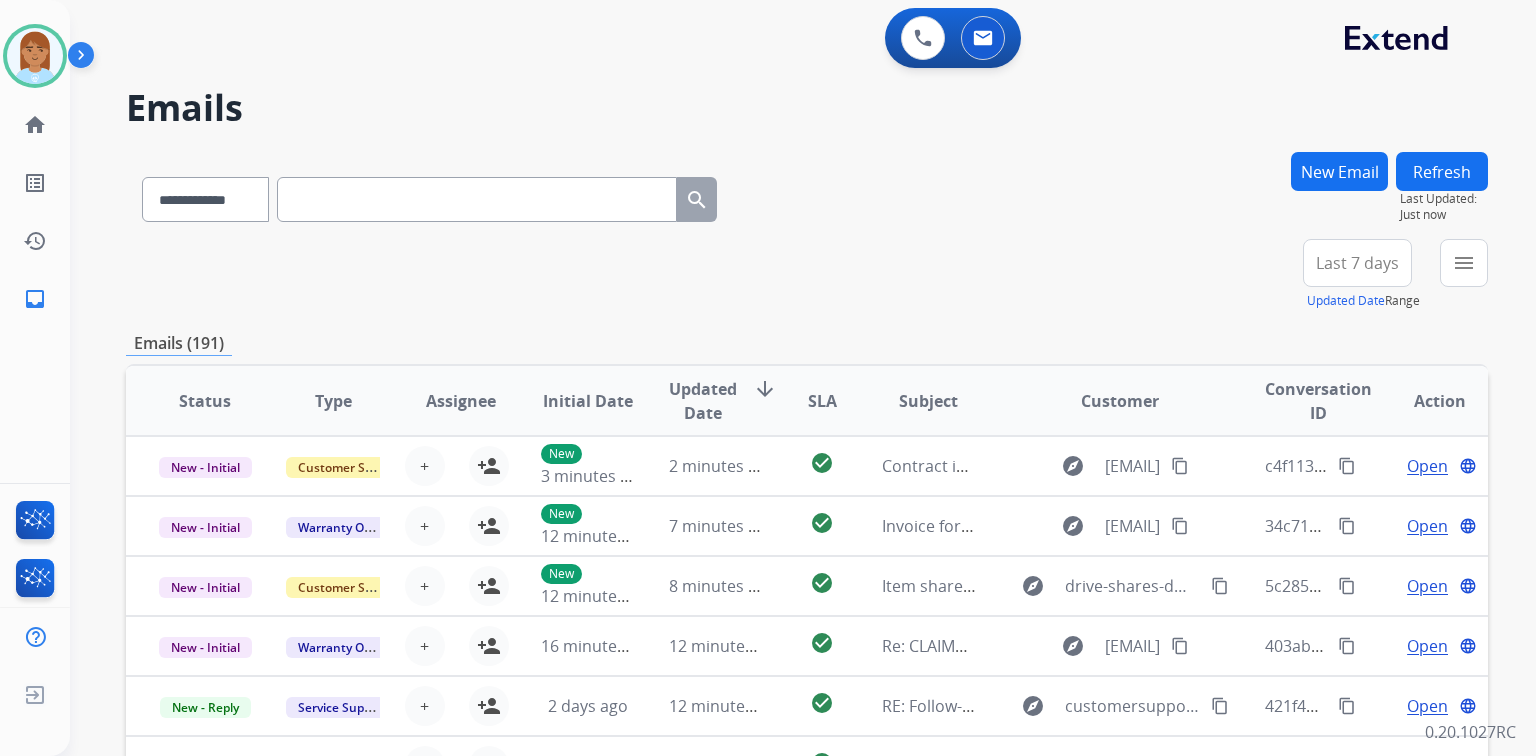 click on "New Email" at bounding box center [1339, 171] 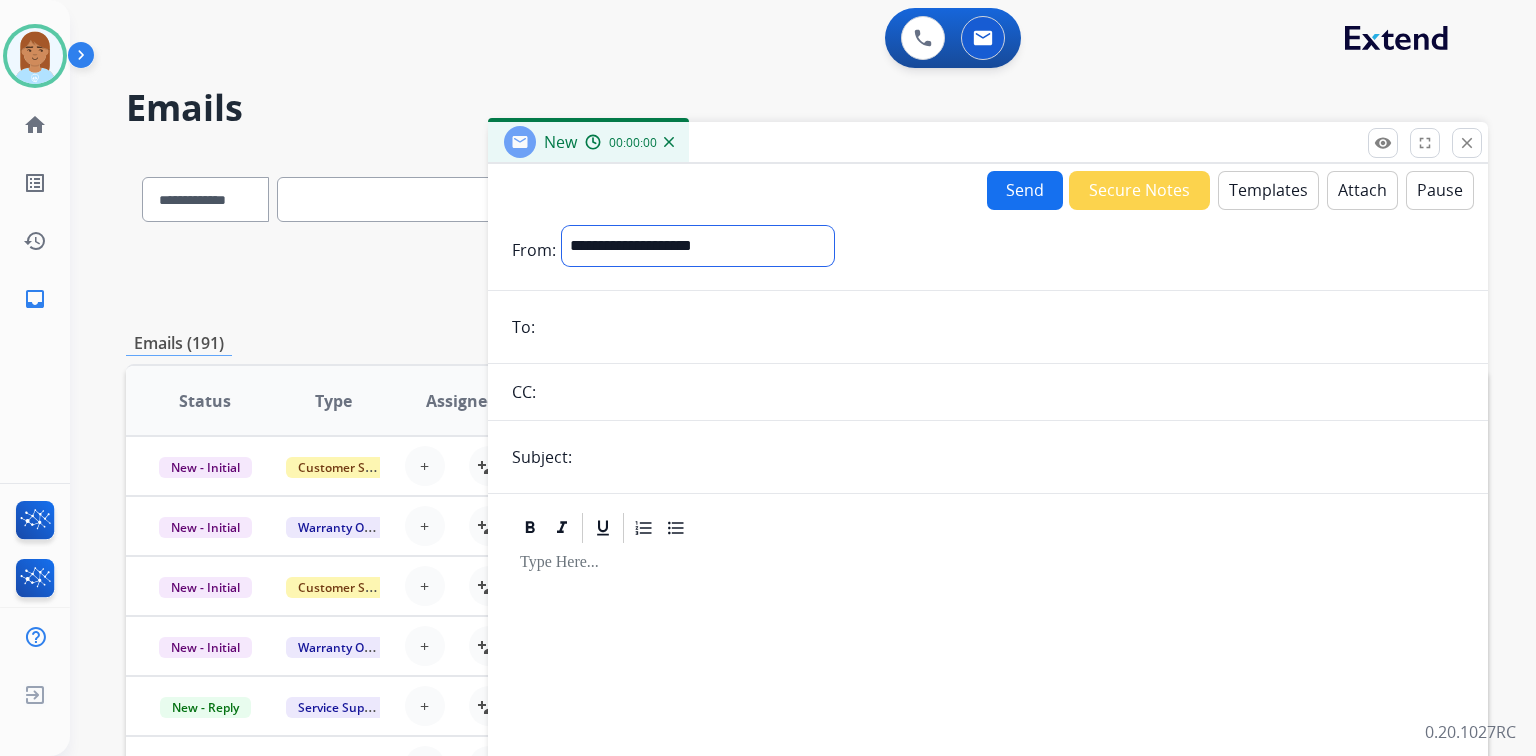 click on "**********" at bounding box center [698, 246] 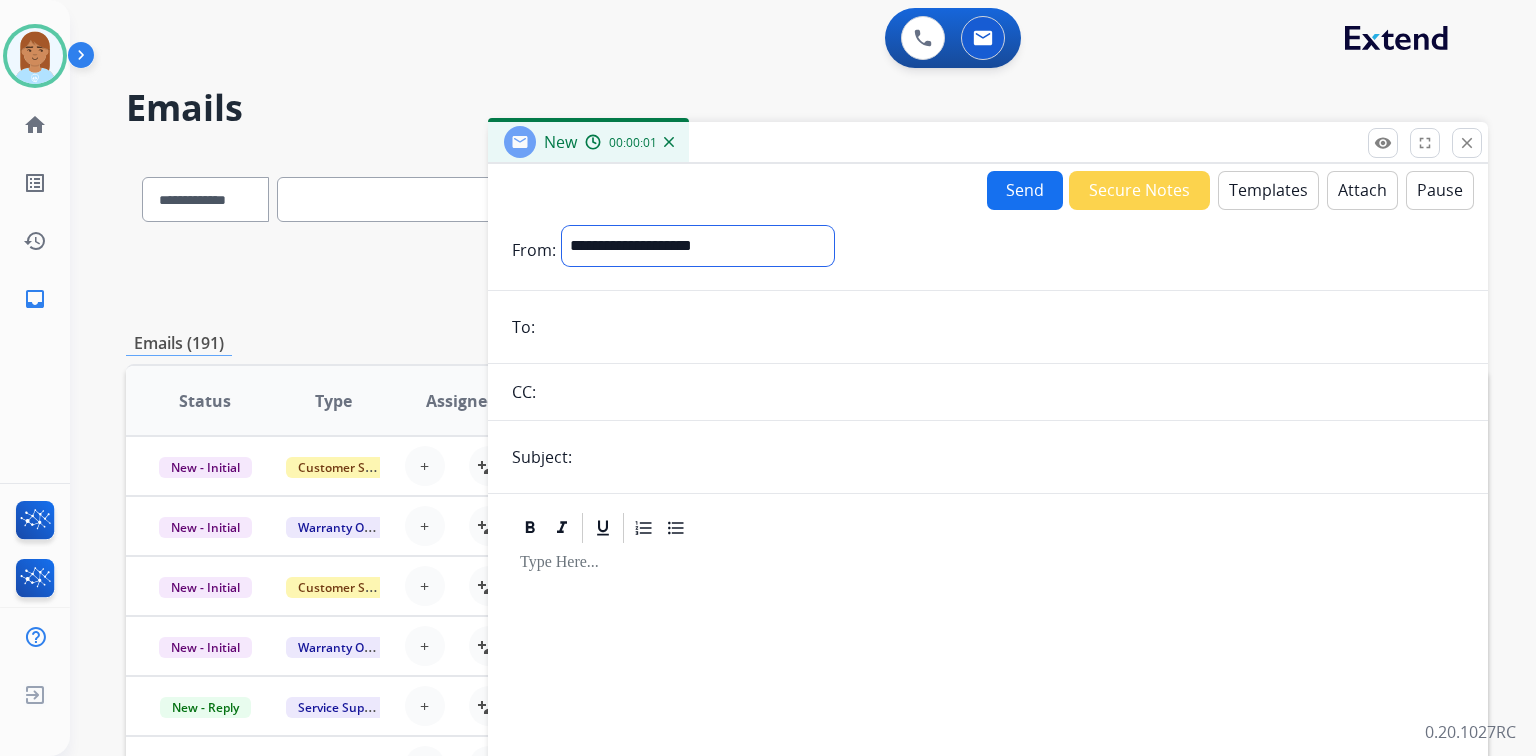 select on "**********" 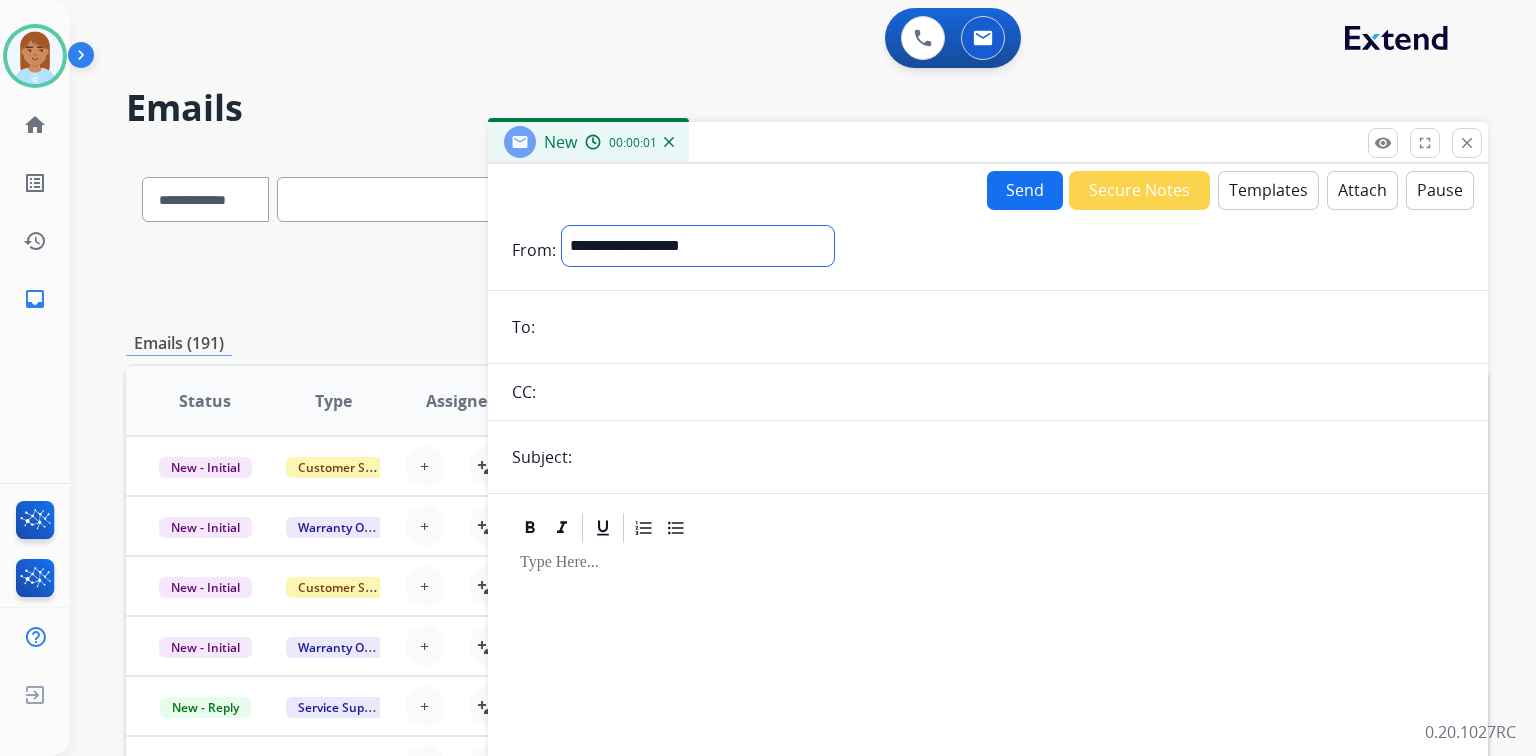 click on "**********" at bounding box center [698, 246] 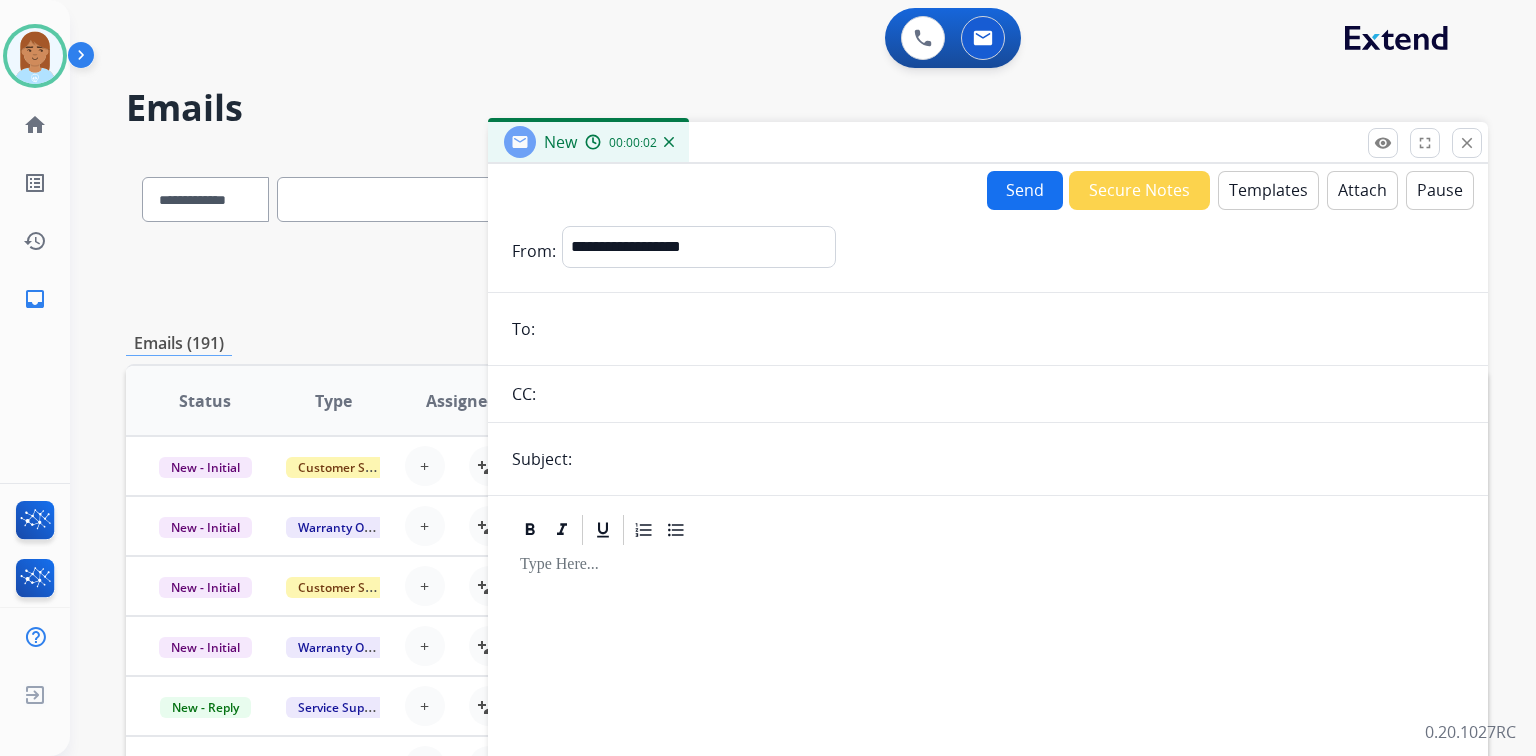 click at bounding box center [1002, 329] 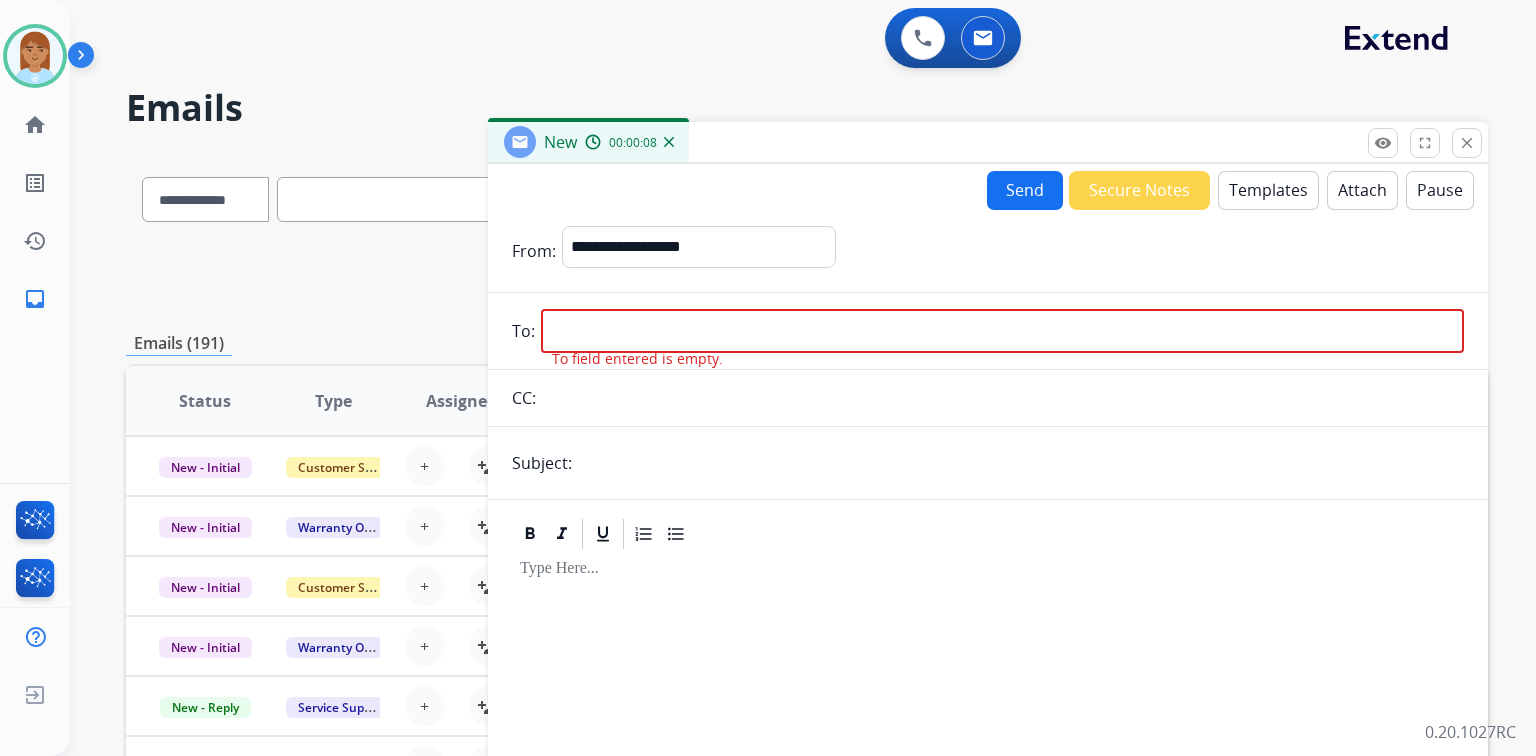click at bounding box center (1002, 331) 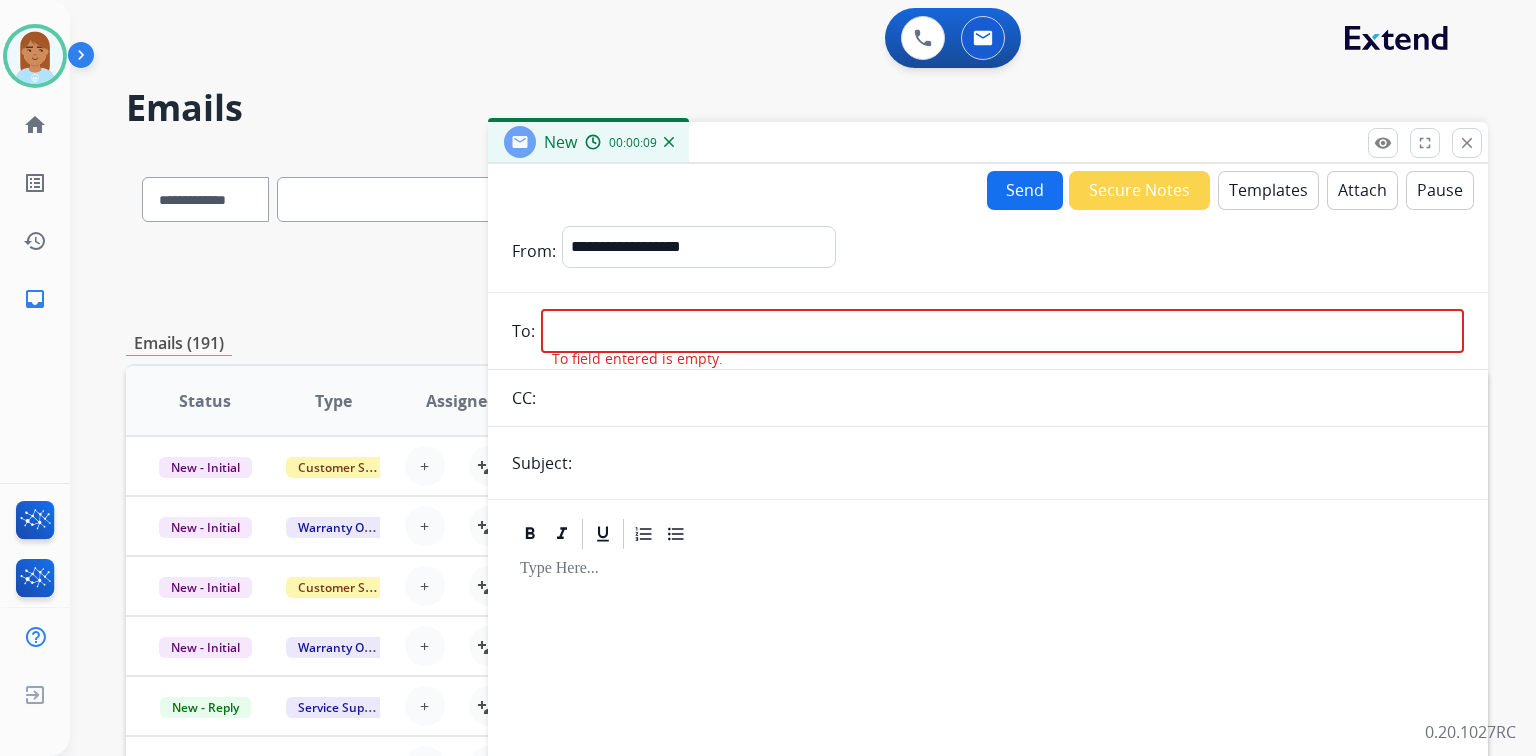 paste on "**********" 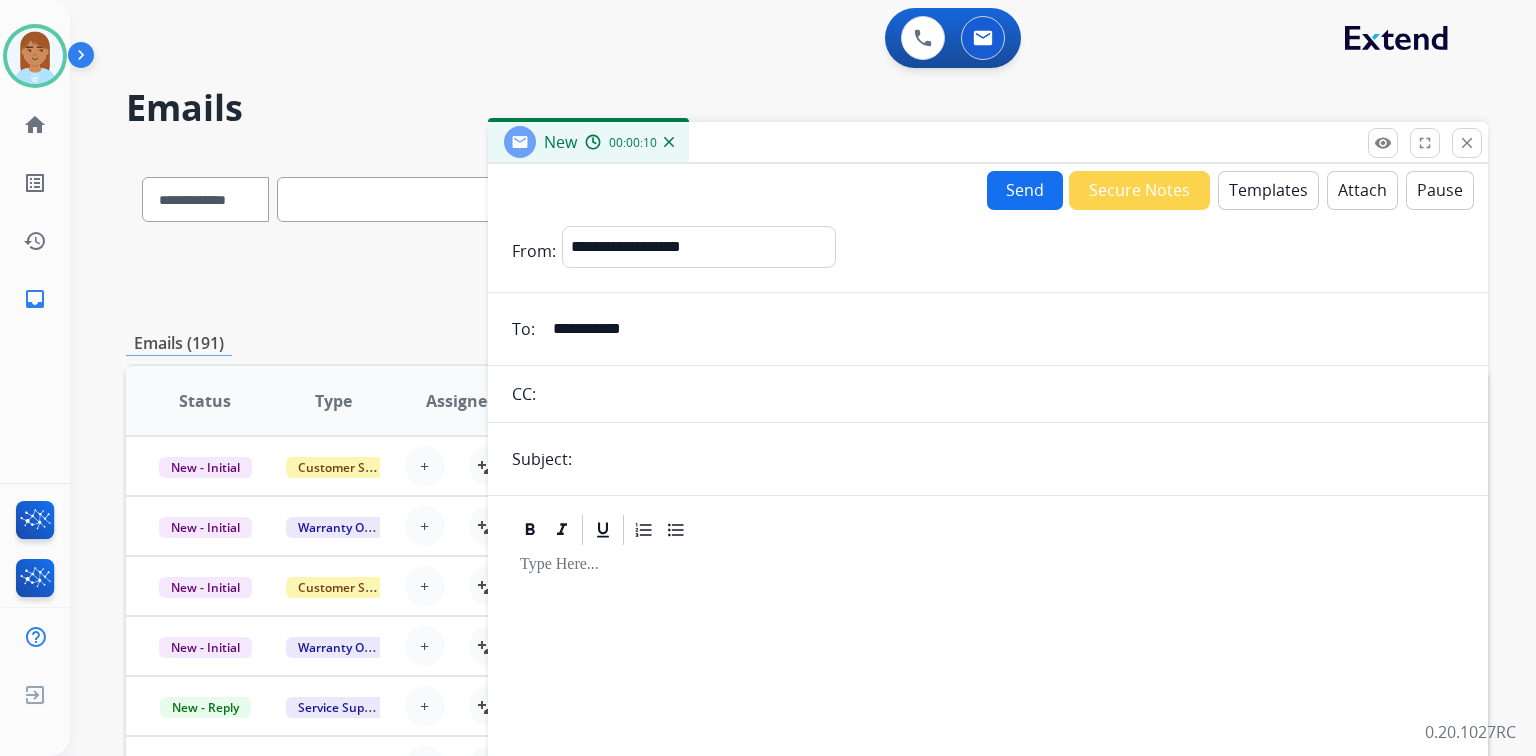 type on "**********" 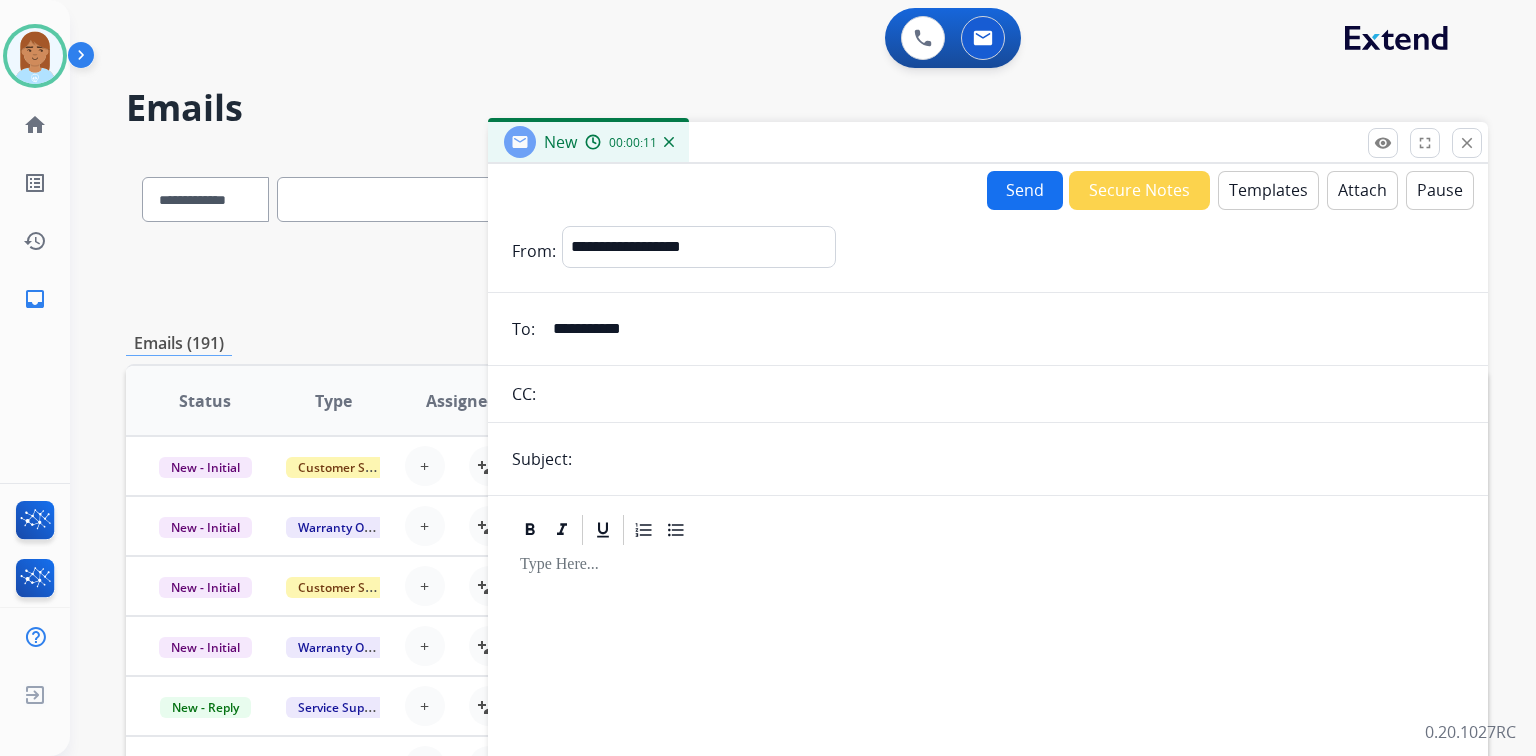 type on "**********" 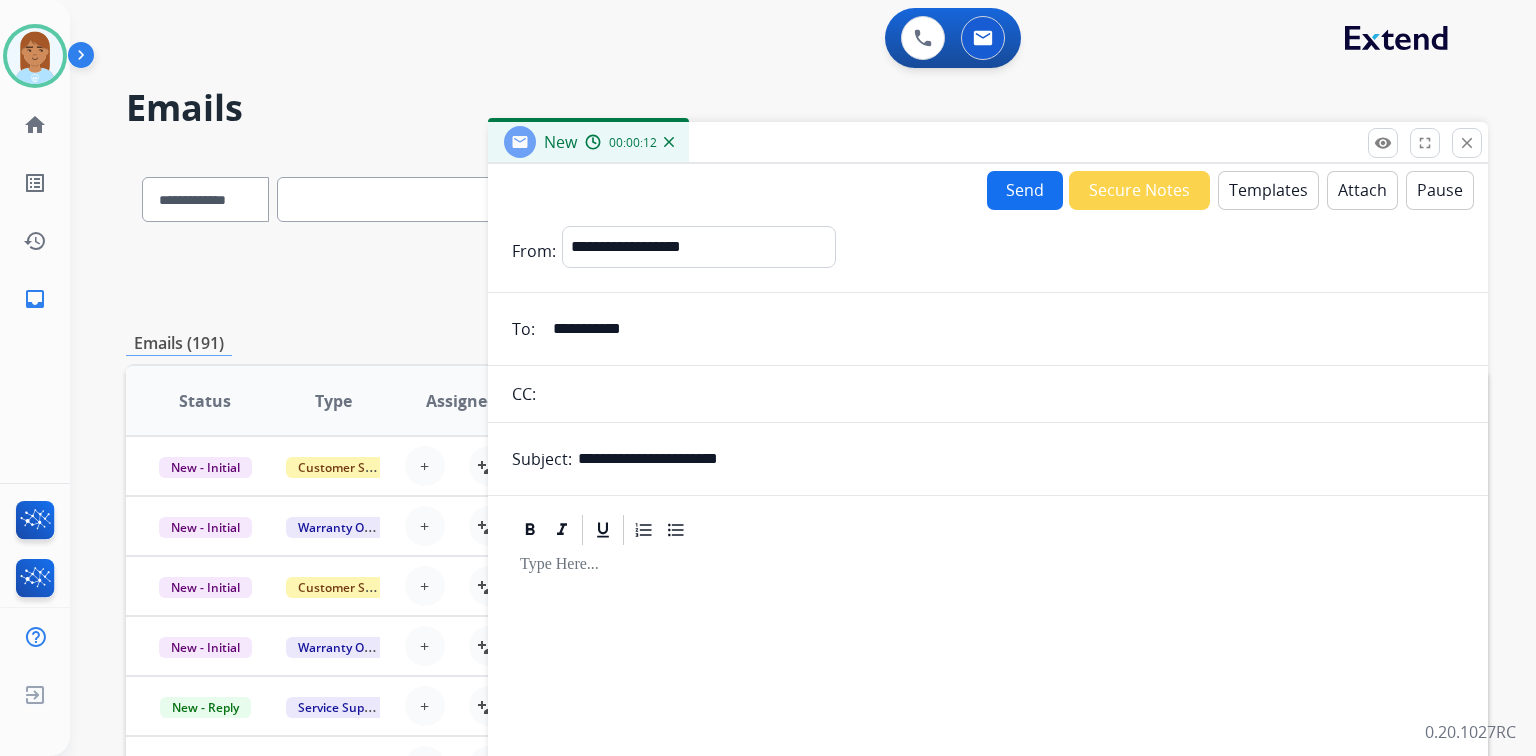 click on "Templates" at bounding box center (1268, 190) 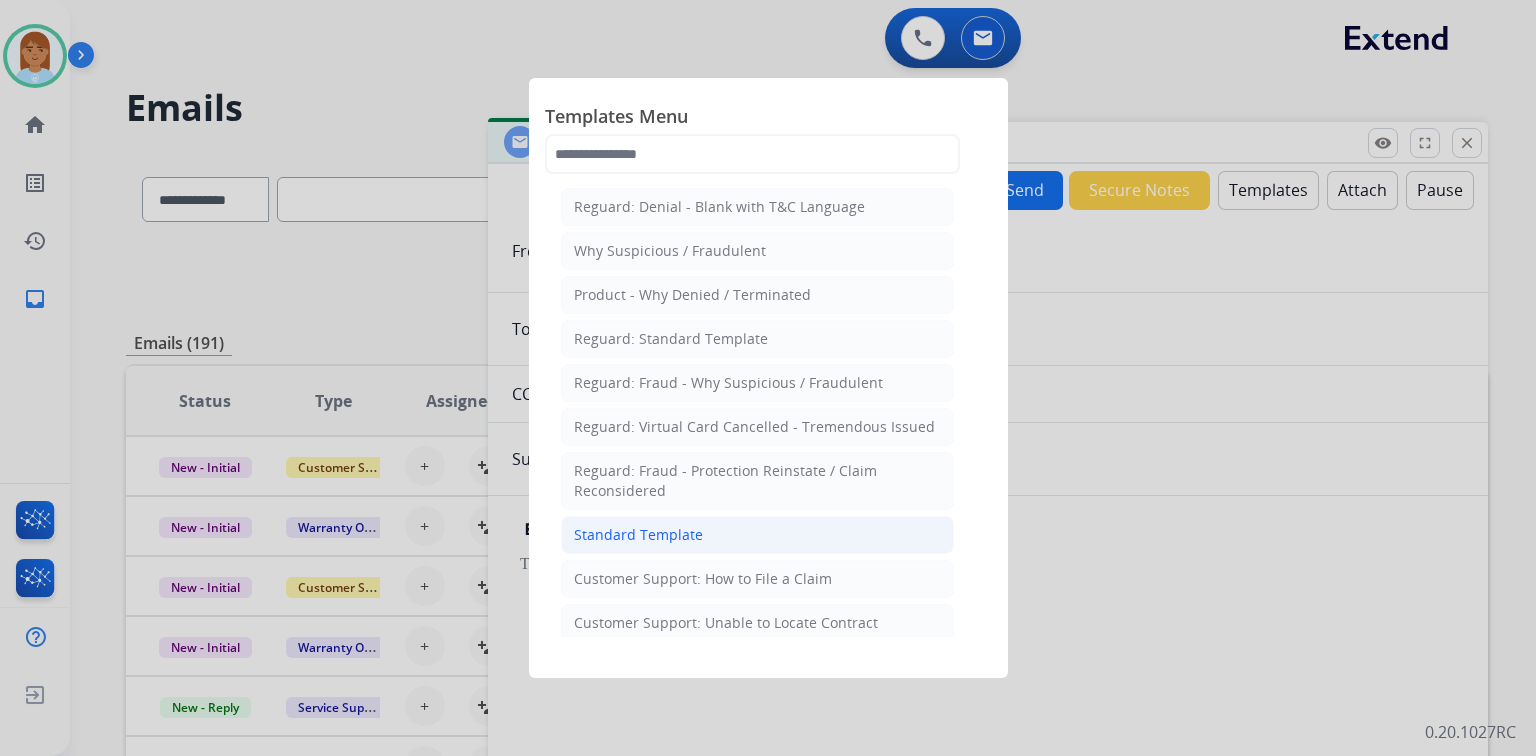 click on "Standard Template" 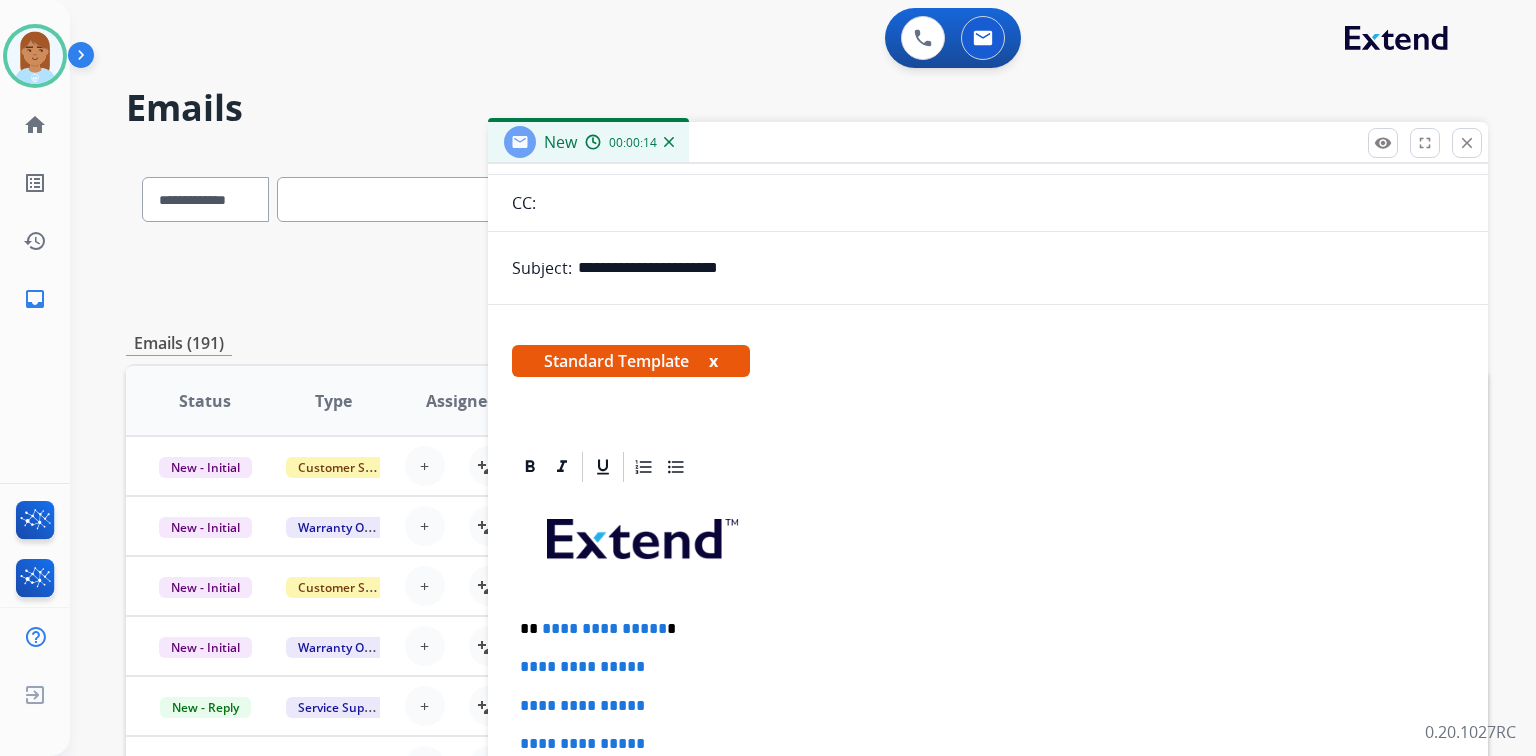 scroll, scrollTop: 460, scrollLeft: 0, axis: vertical 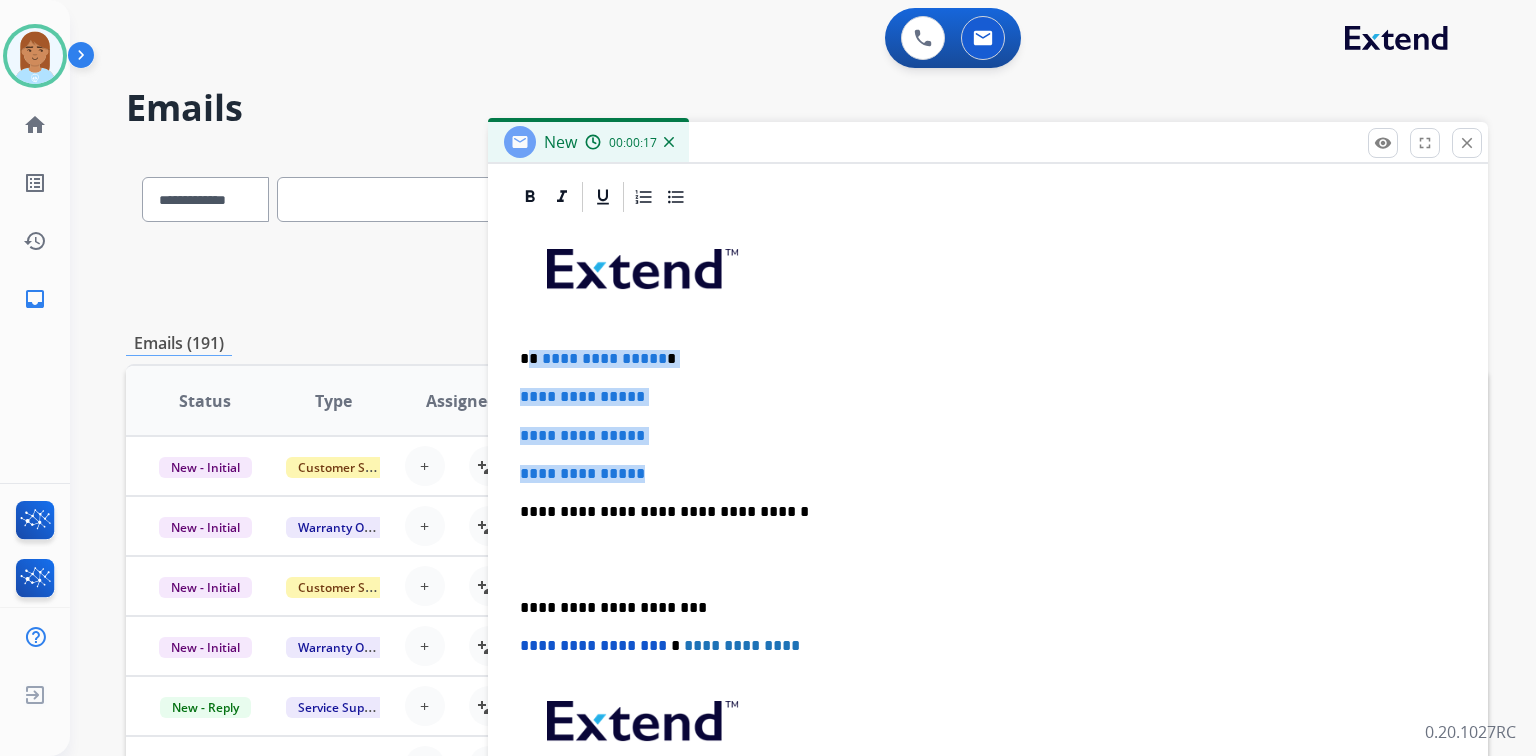 drag, startPoint x: 528, startPoint y: 355, endPoint x: 736, endPoint y: 456, distance: 231.225 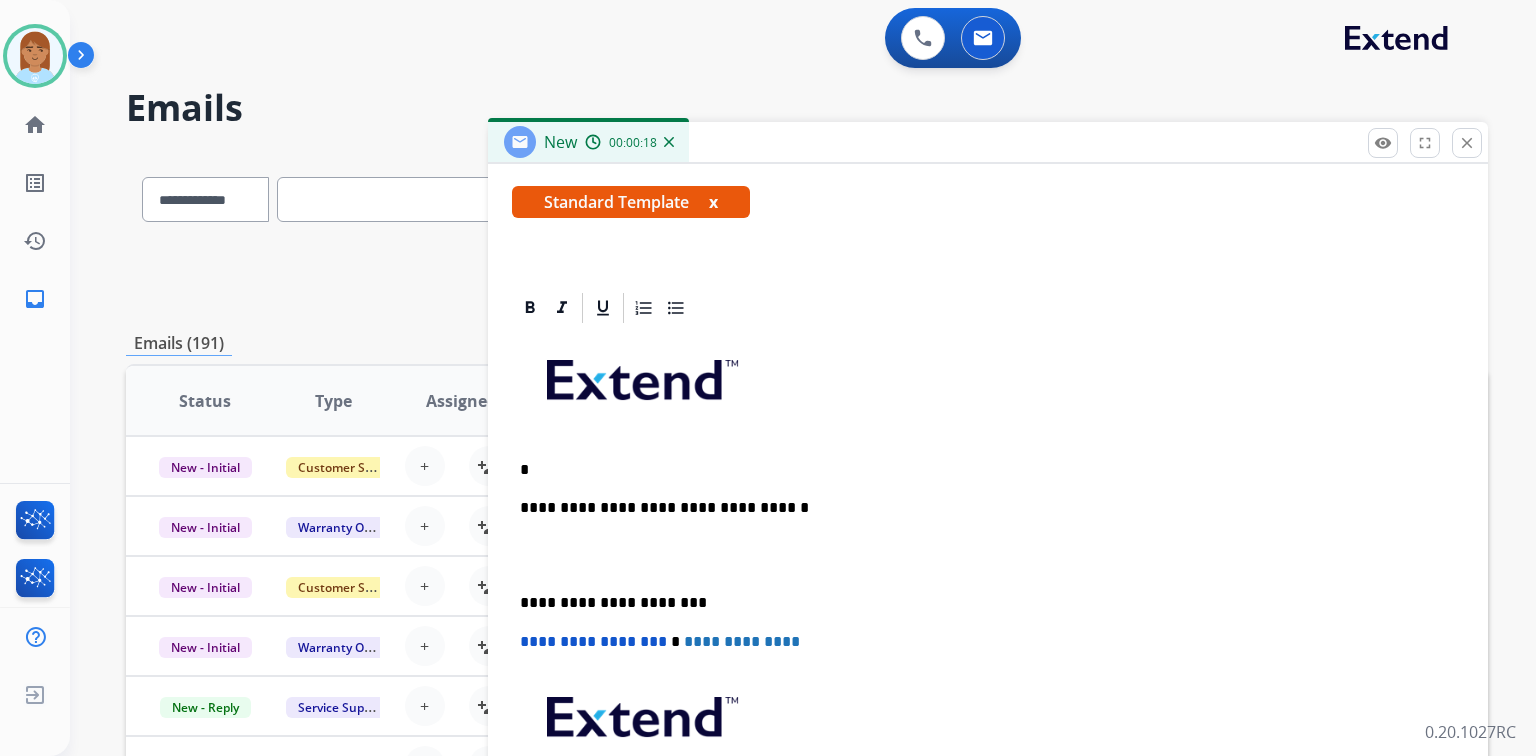 scroll, scrollTop: 344, scrollLeft: 0, axis: vertical 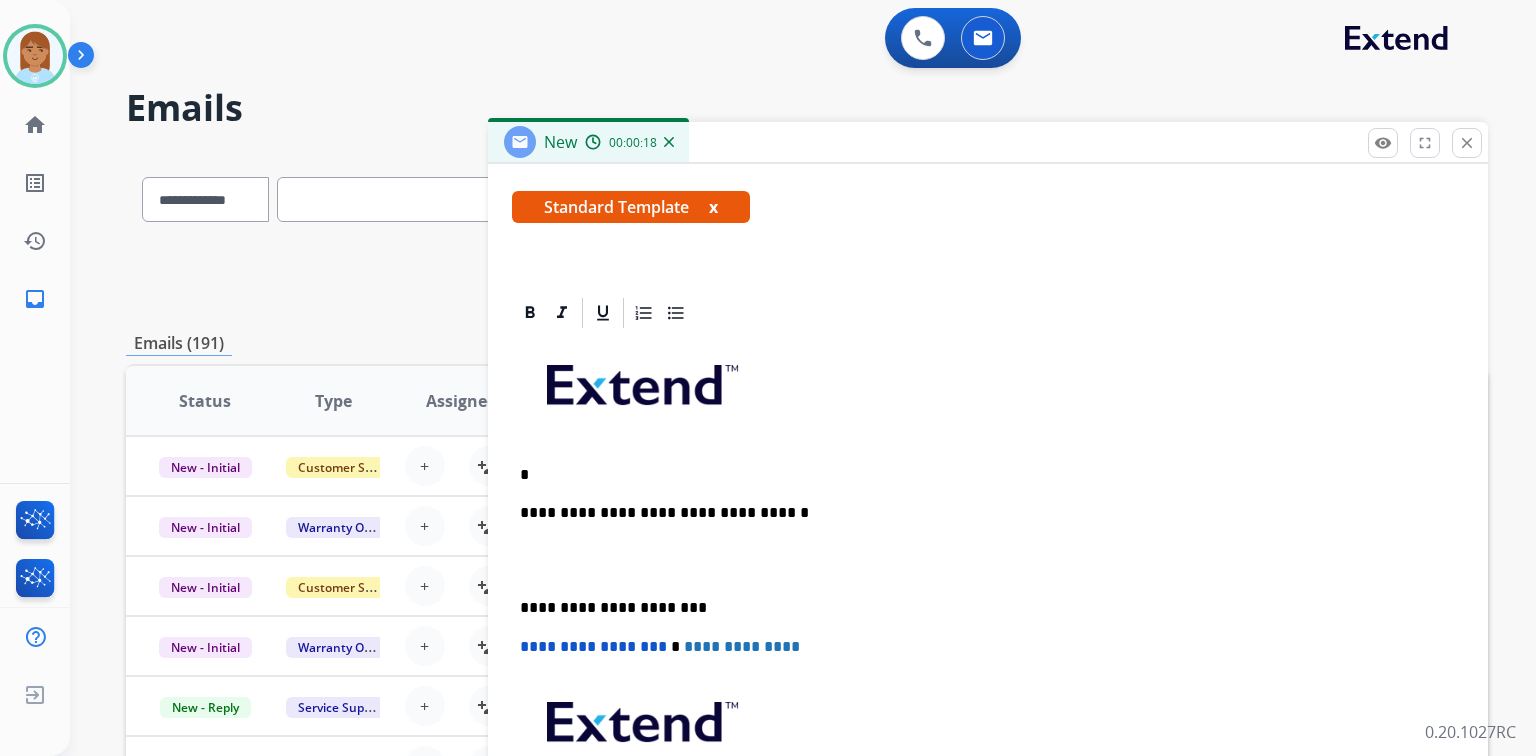 type 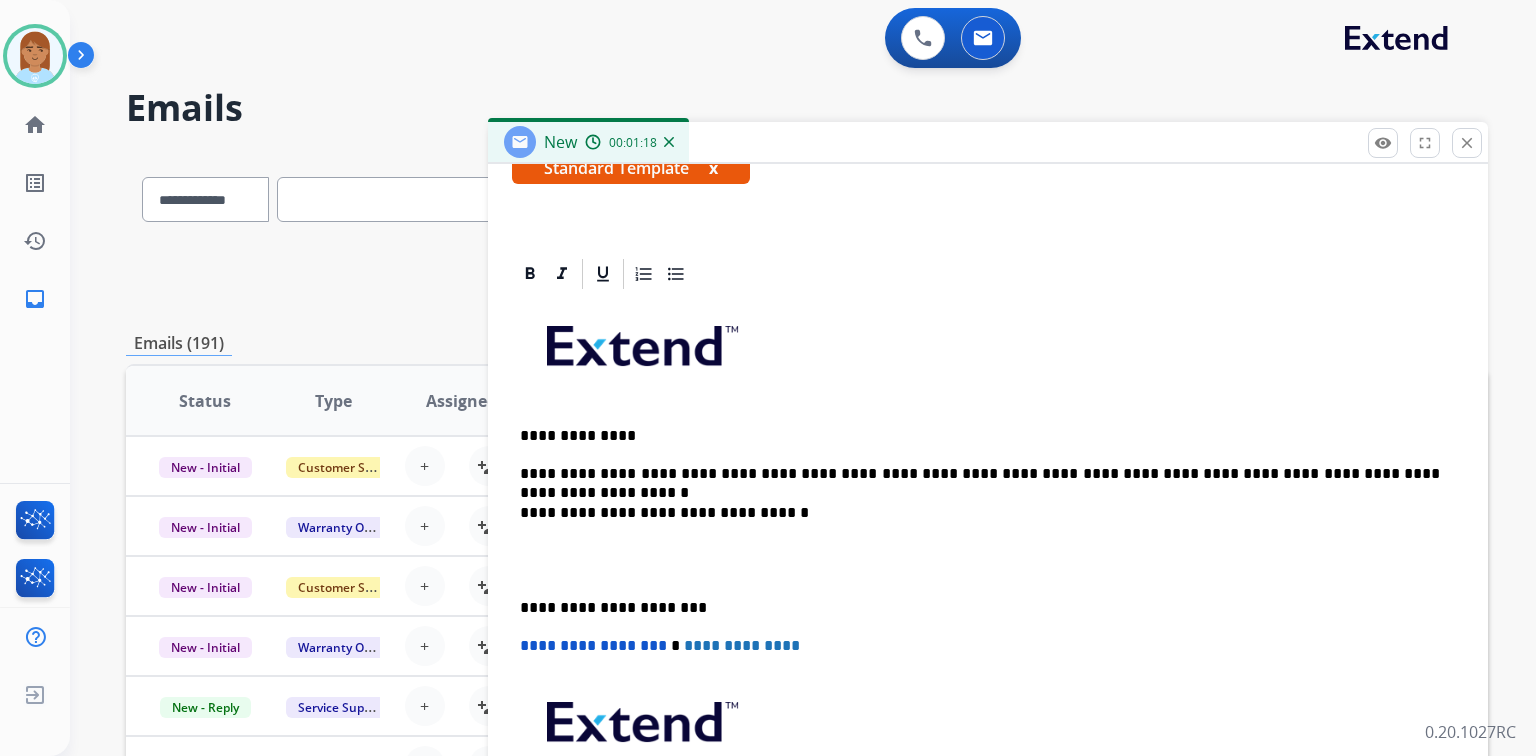scroll, scrollTop: 421, scrollLeft: 0, axis: vertical 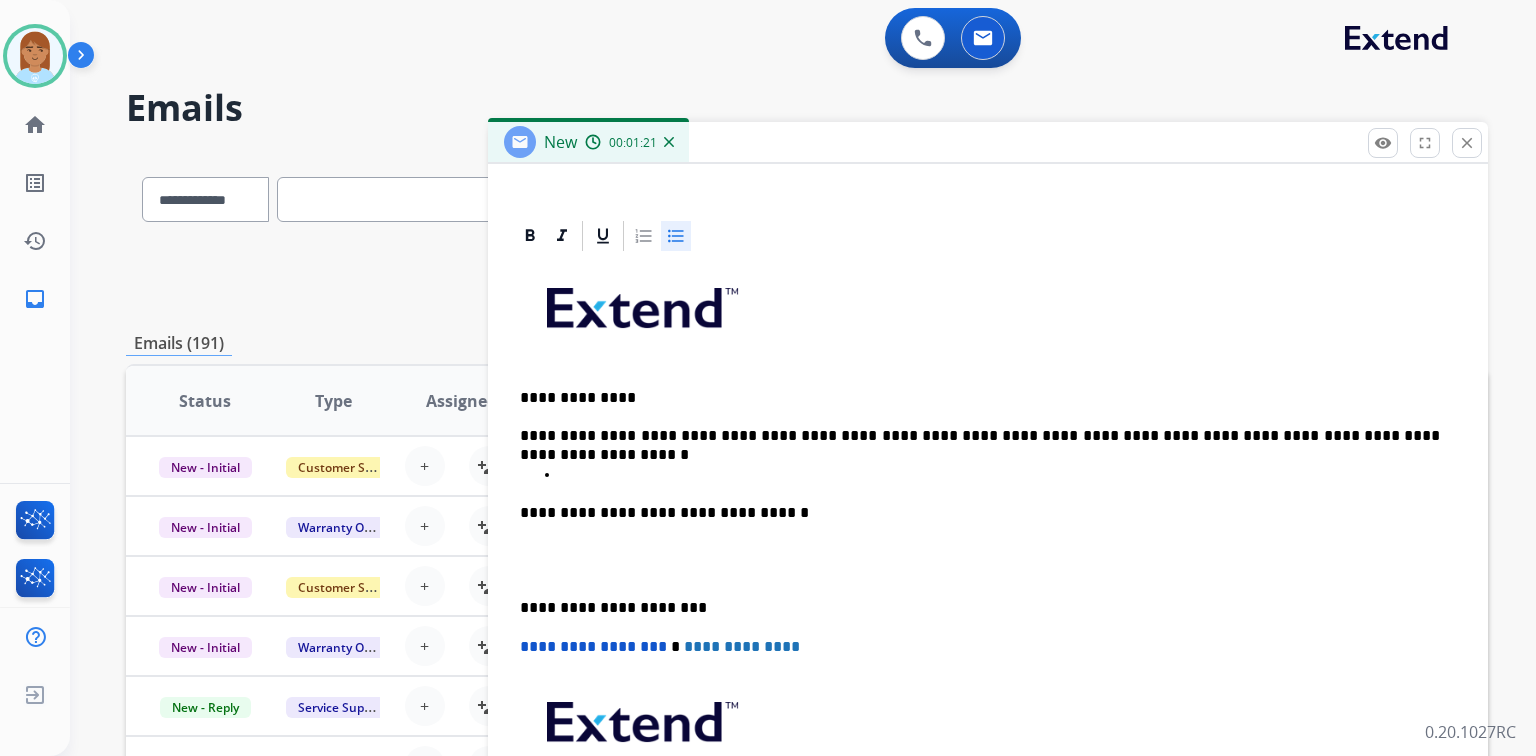 click 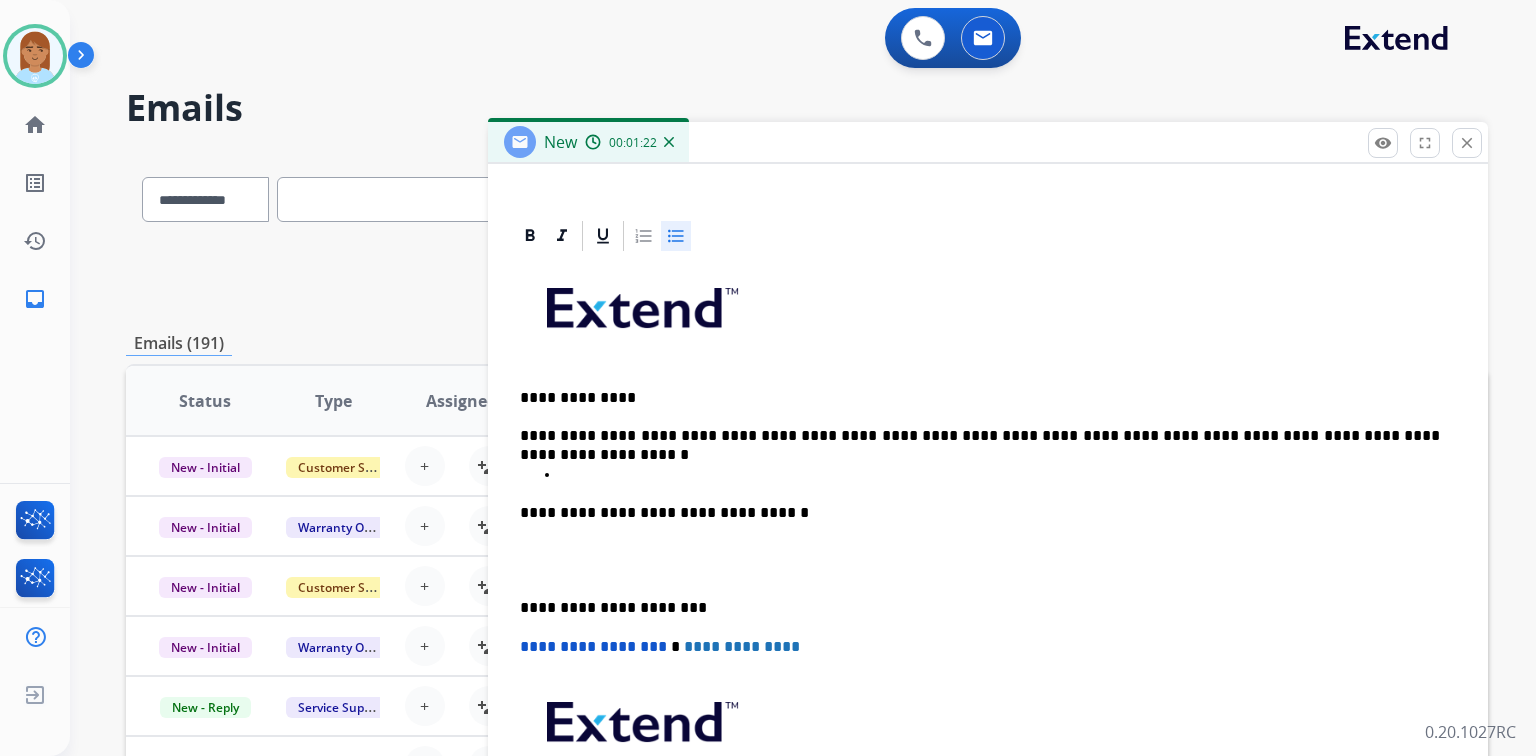 click at bounding box center (1008, 475) 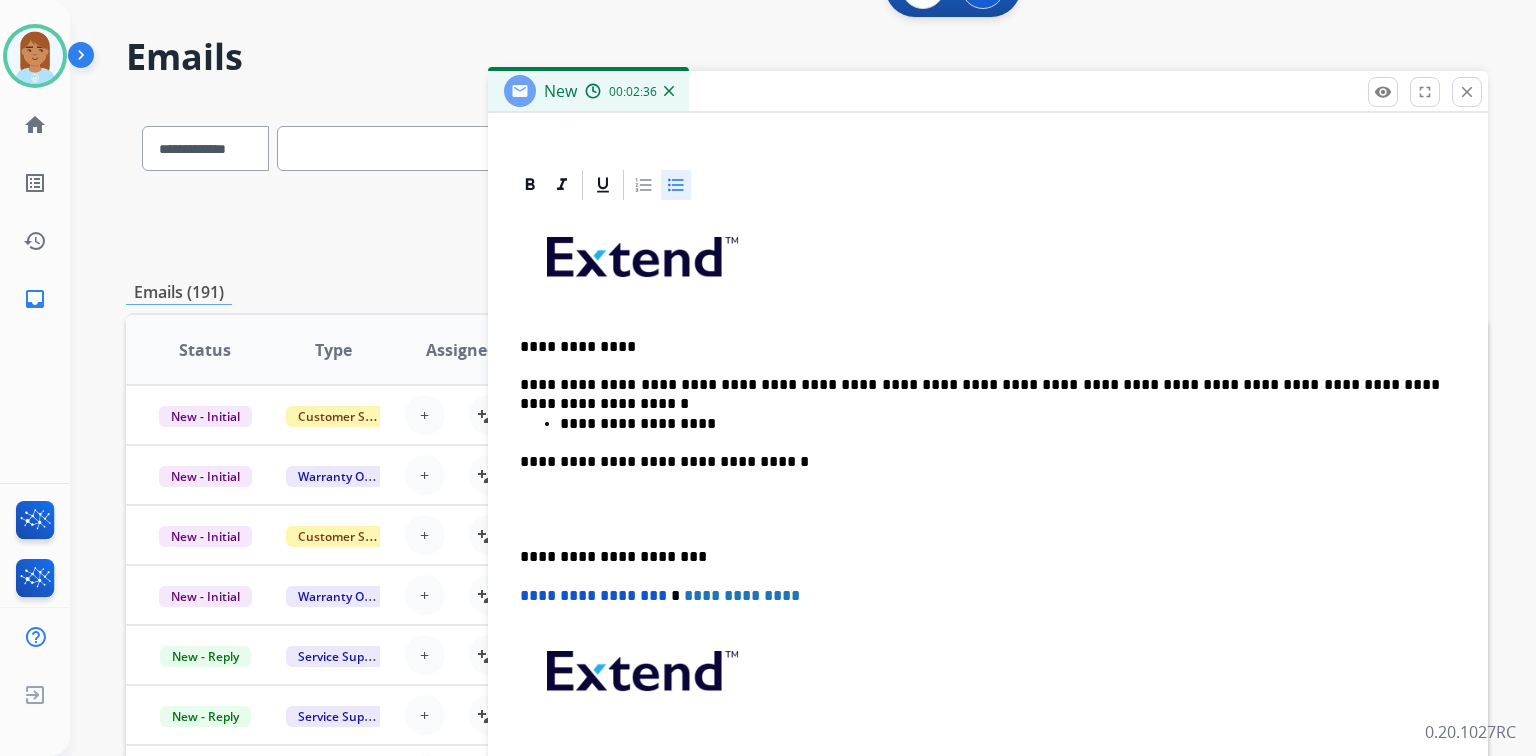 scroll, scrollTop: 80, scrollLeft: 0, axis: vertical 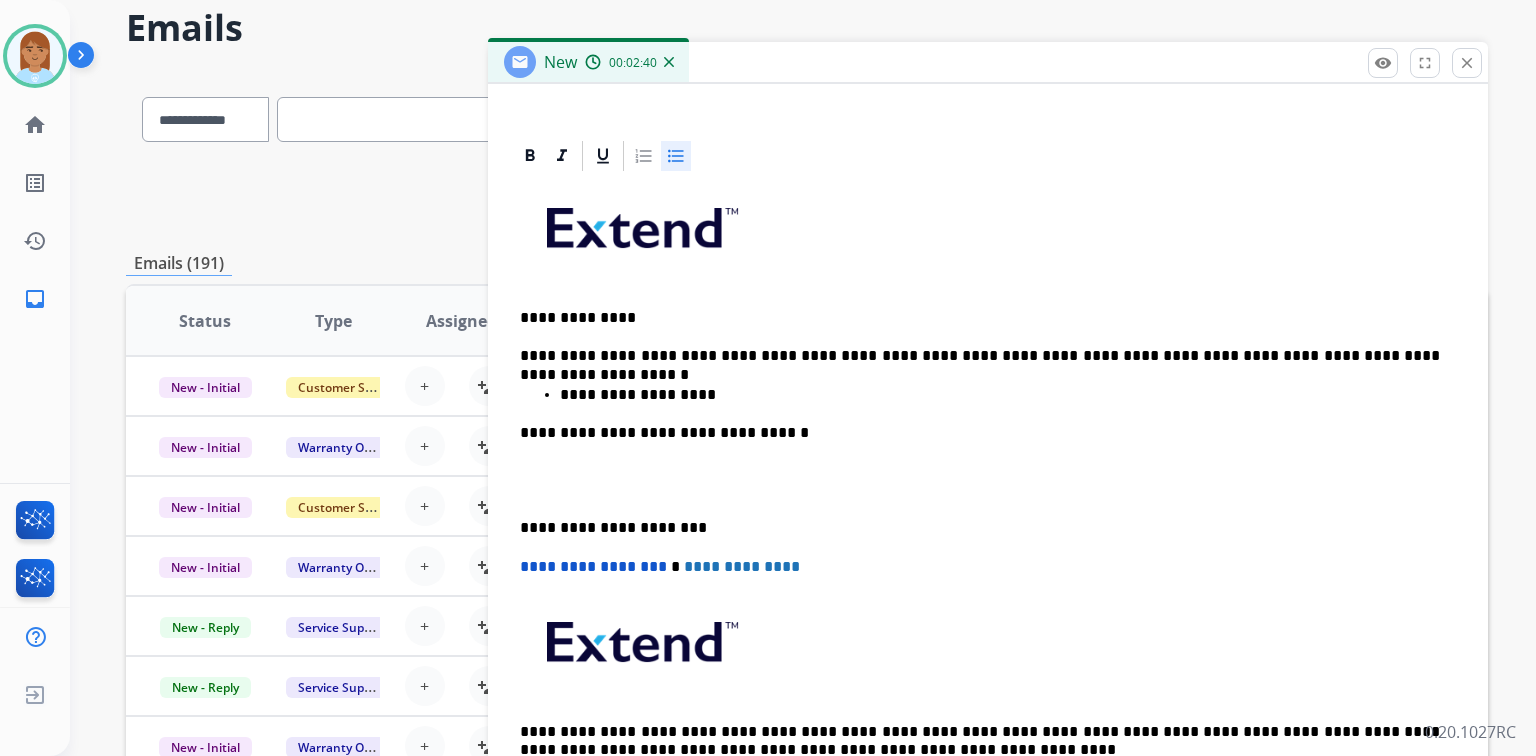 click on "**********" at bounding box center [988, 499] 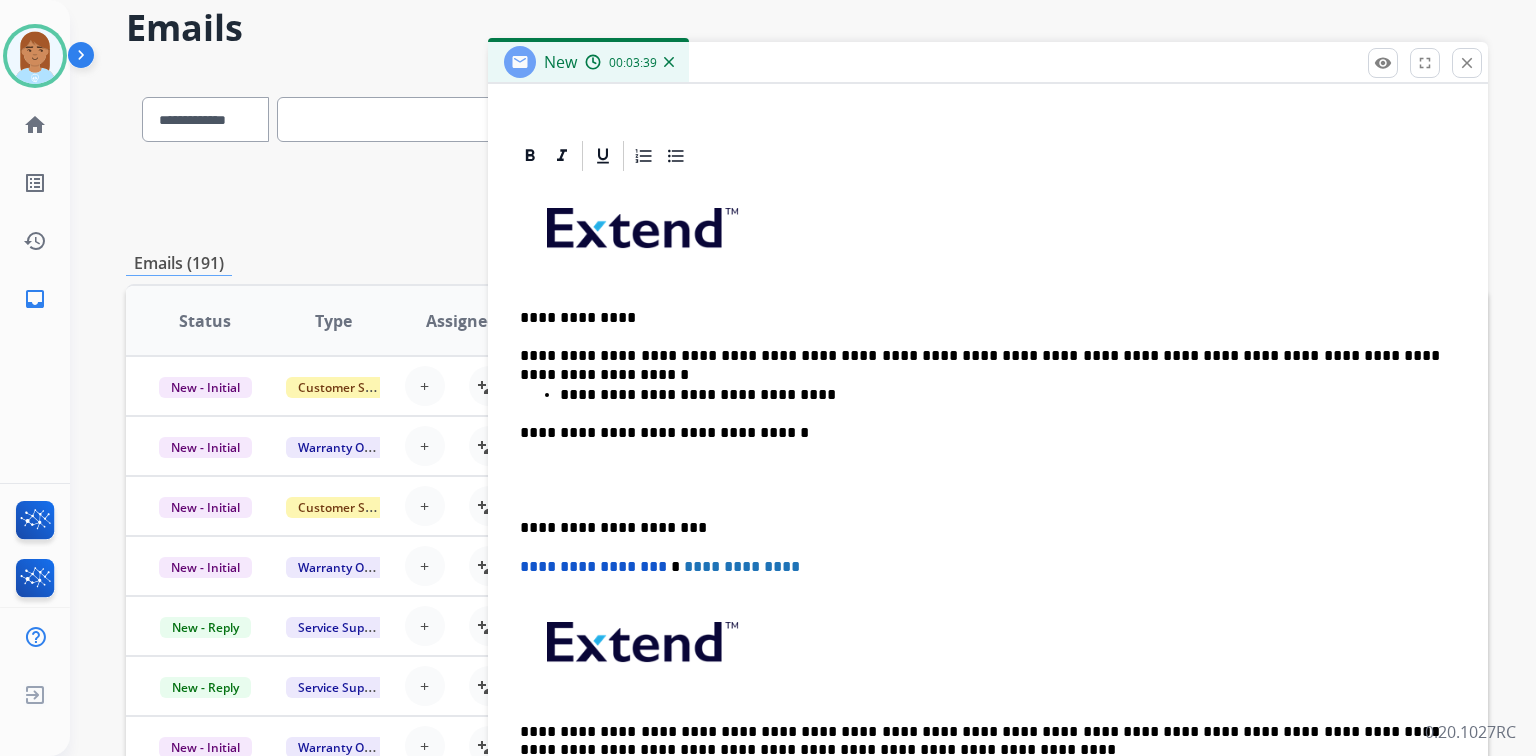 click on "**********" at bounding box center (988, 499) 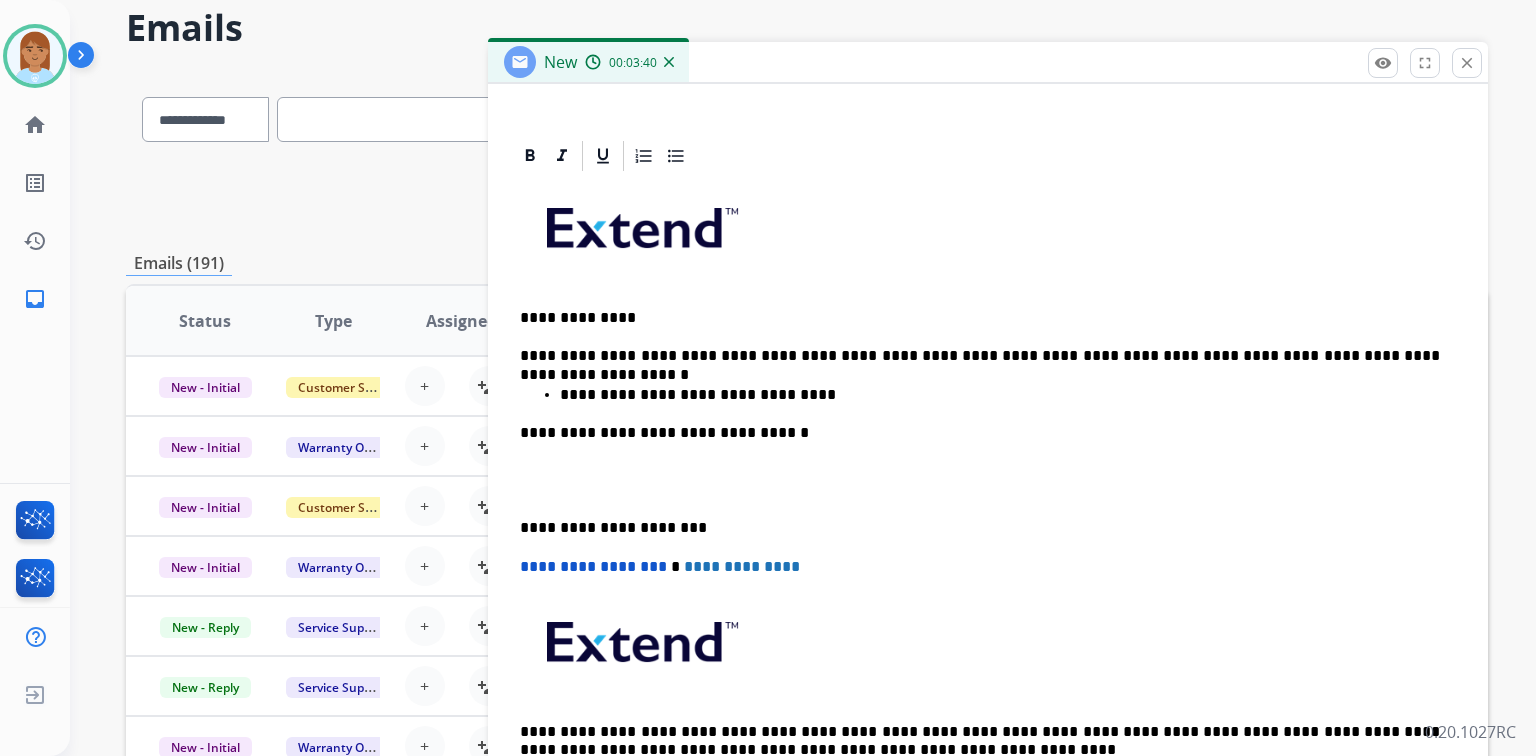scroll, scrollTop: 383, scrollLeft: 0, axis: vertical 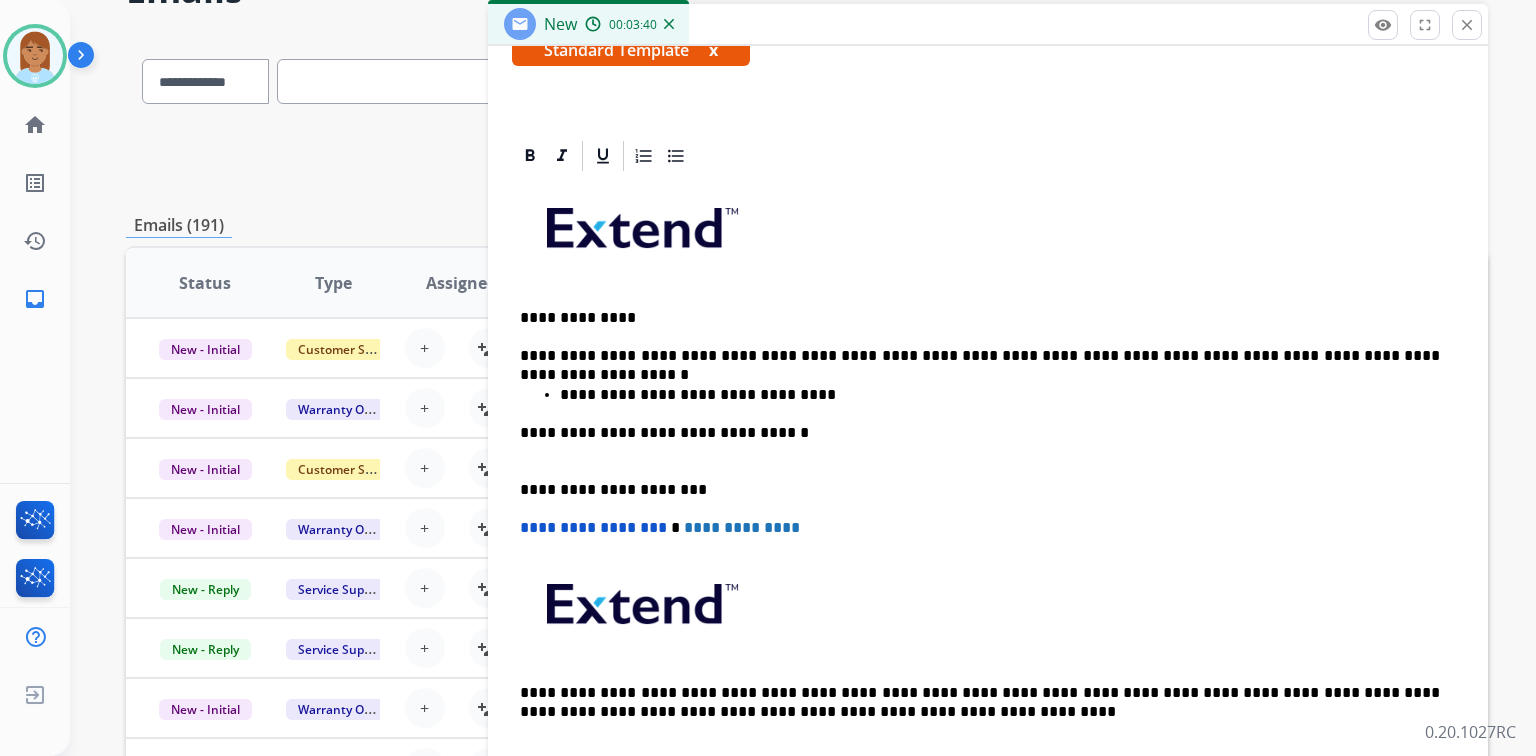 click on "**********" at bounding box center [980, 442] 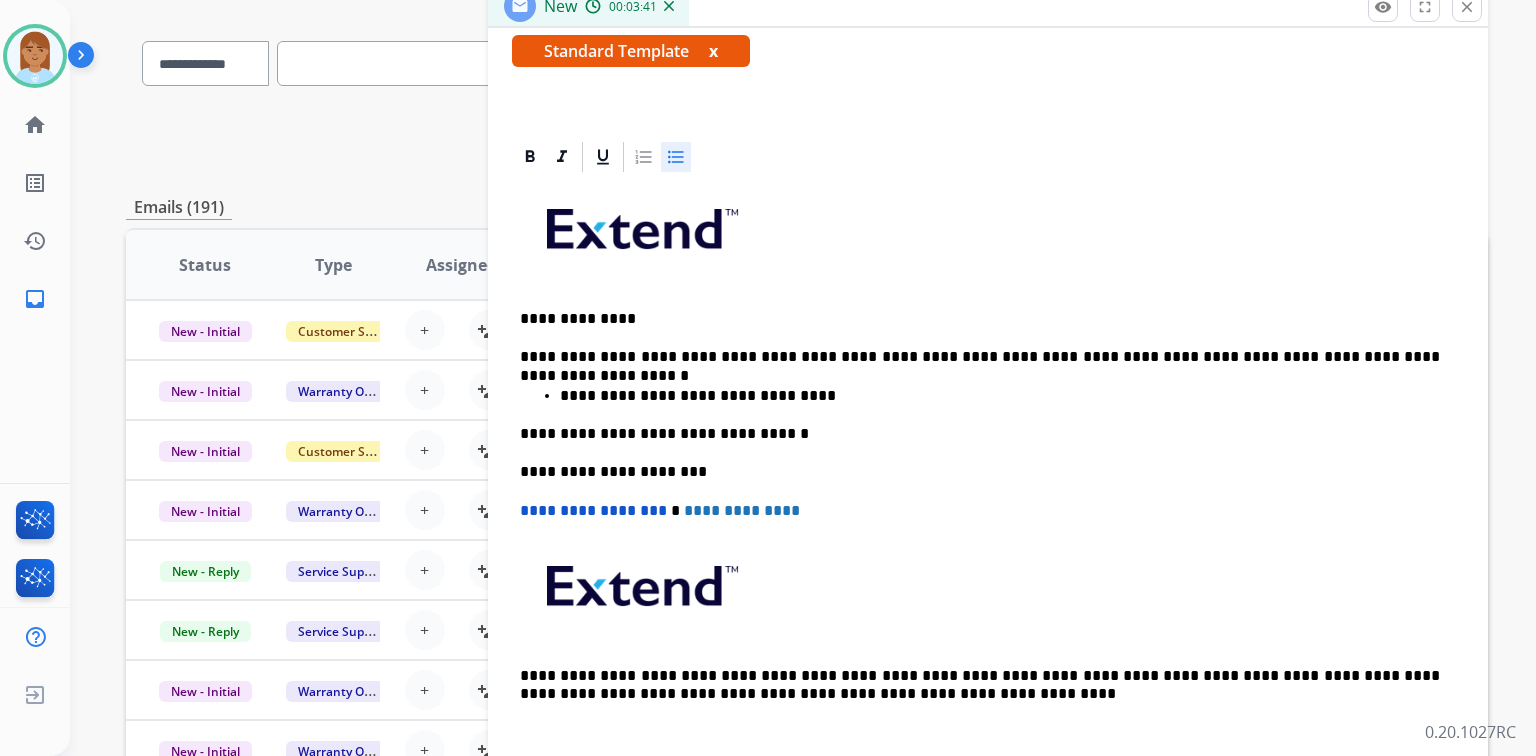 click on "**********" at bounding box center (1000, 396) 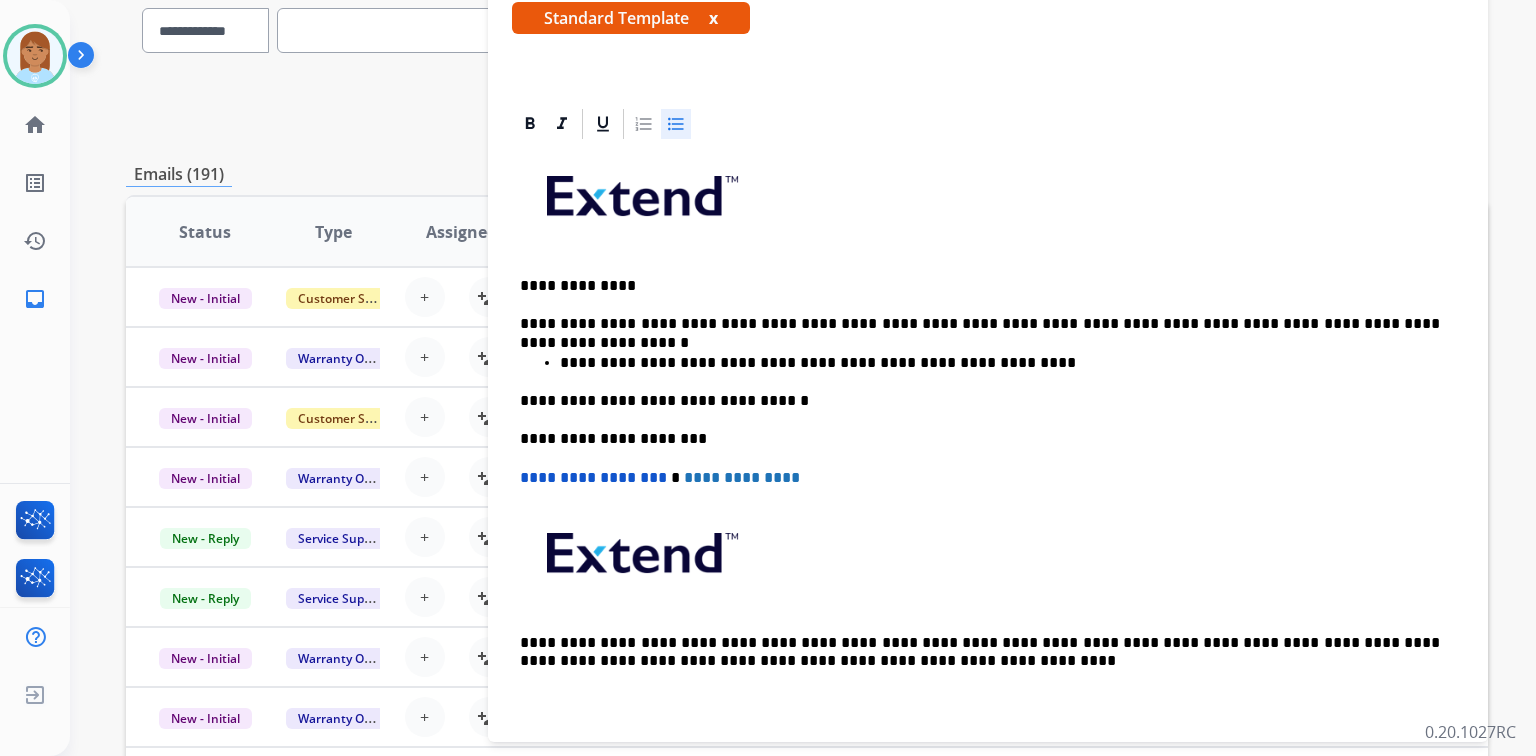 scroll, scrollTop: 0, scrollLeft: 0, axis: both 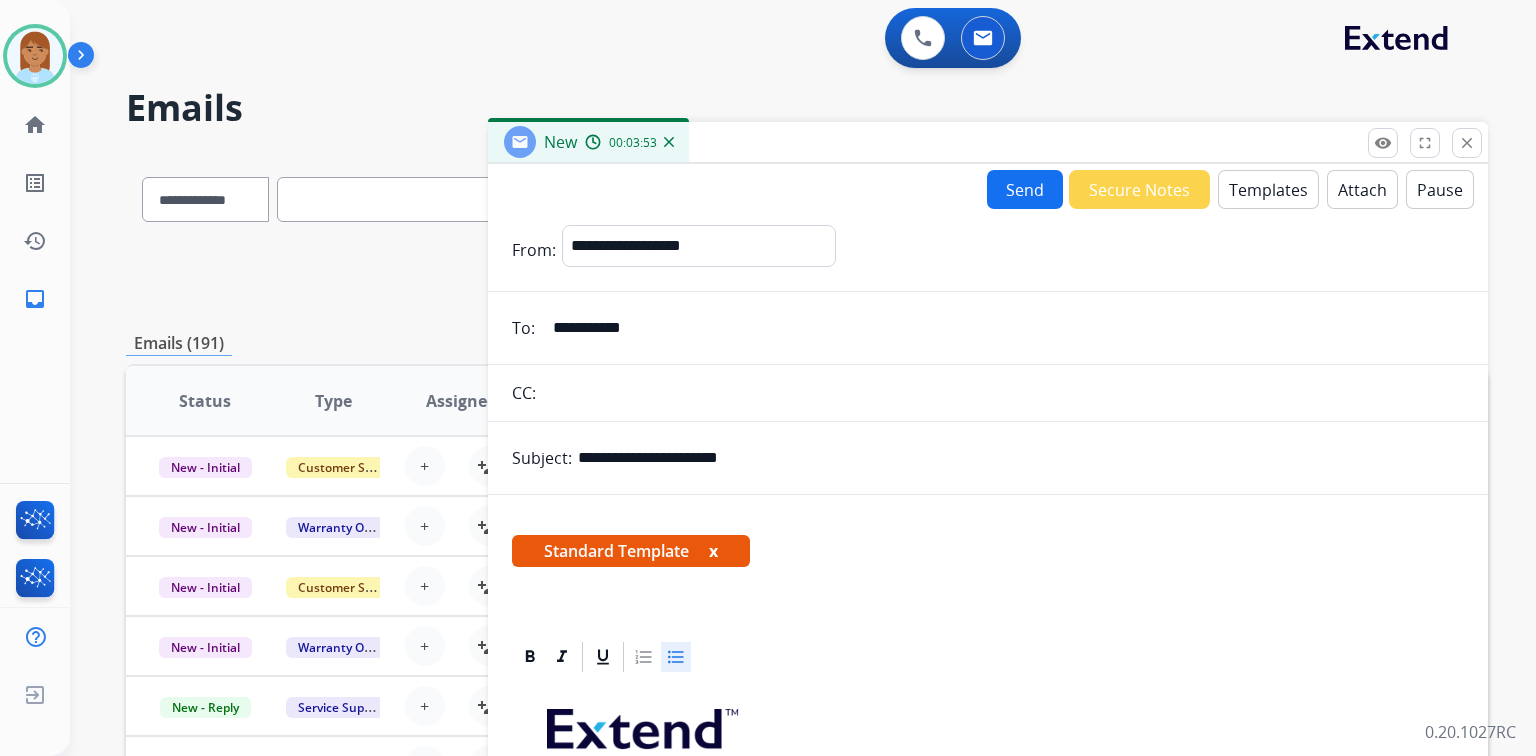 click on "Send" at bounding box center [1025, 189] 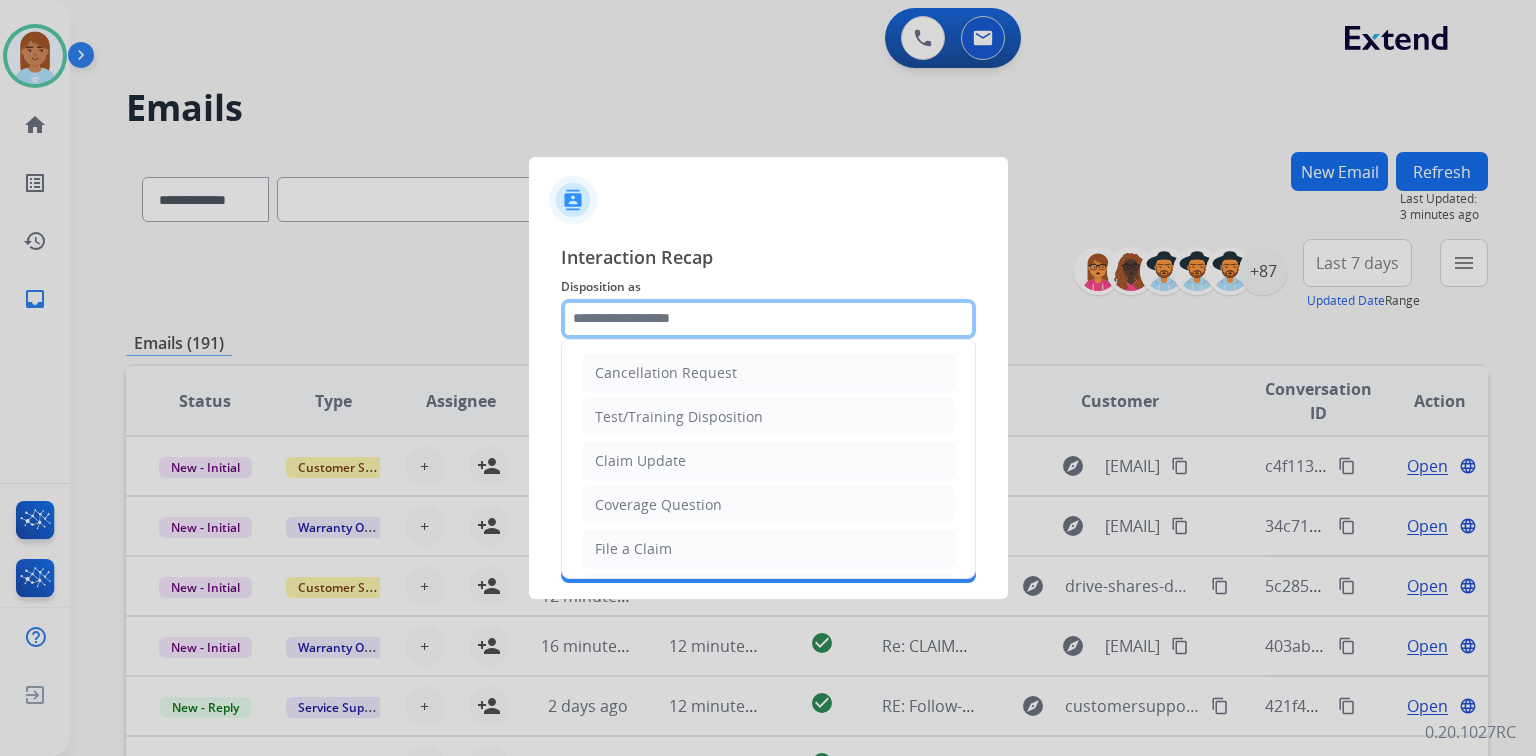 click 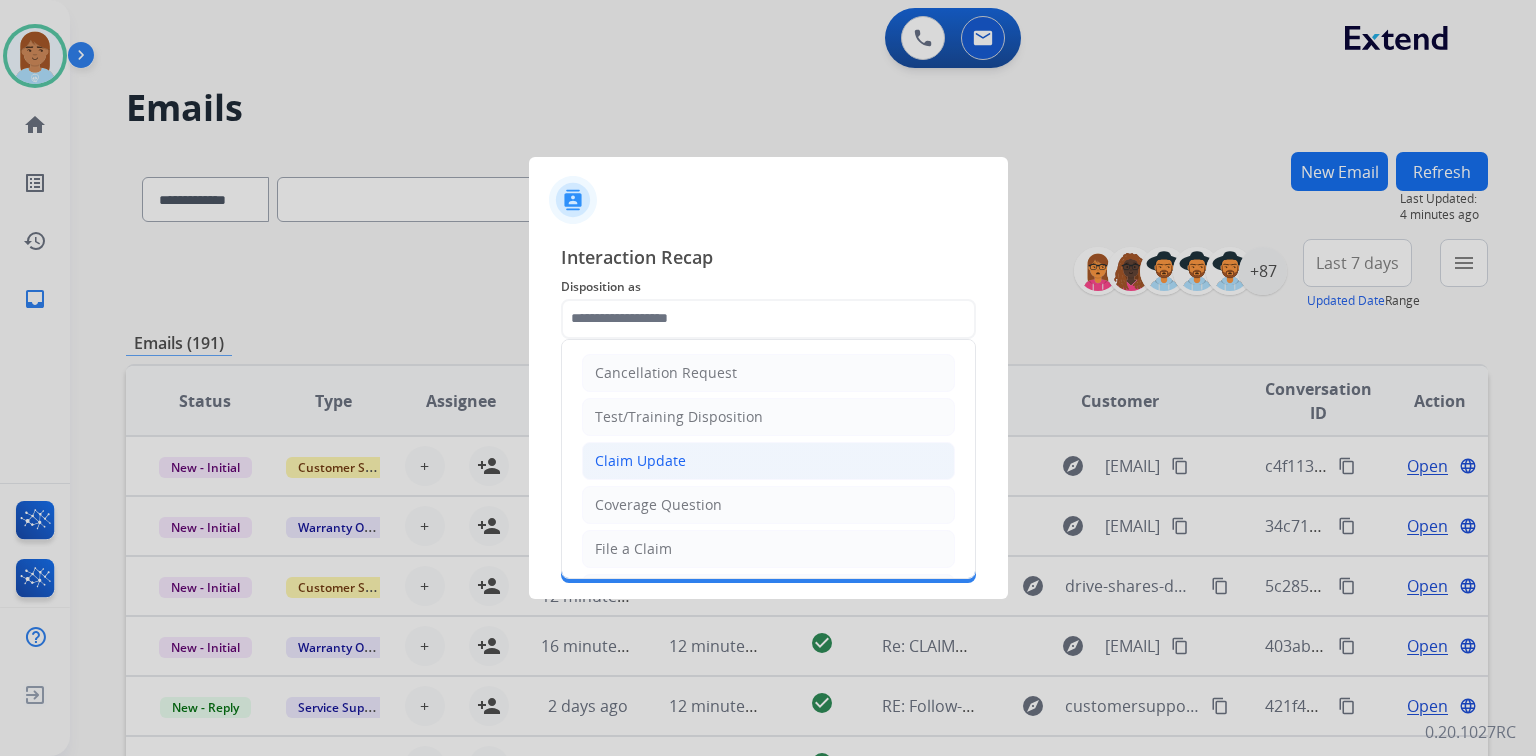 click on "Claim Update" 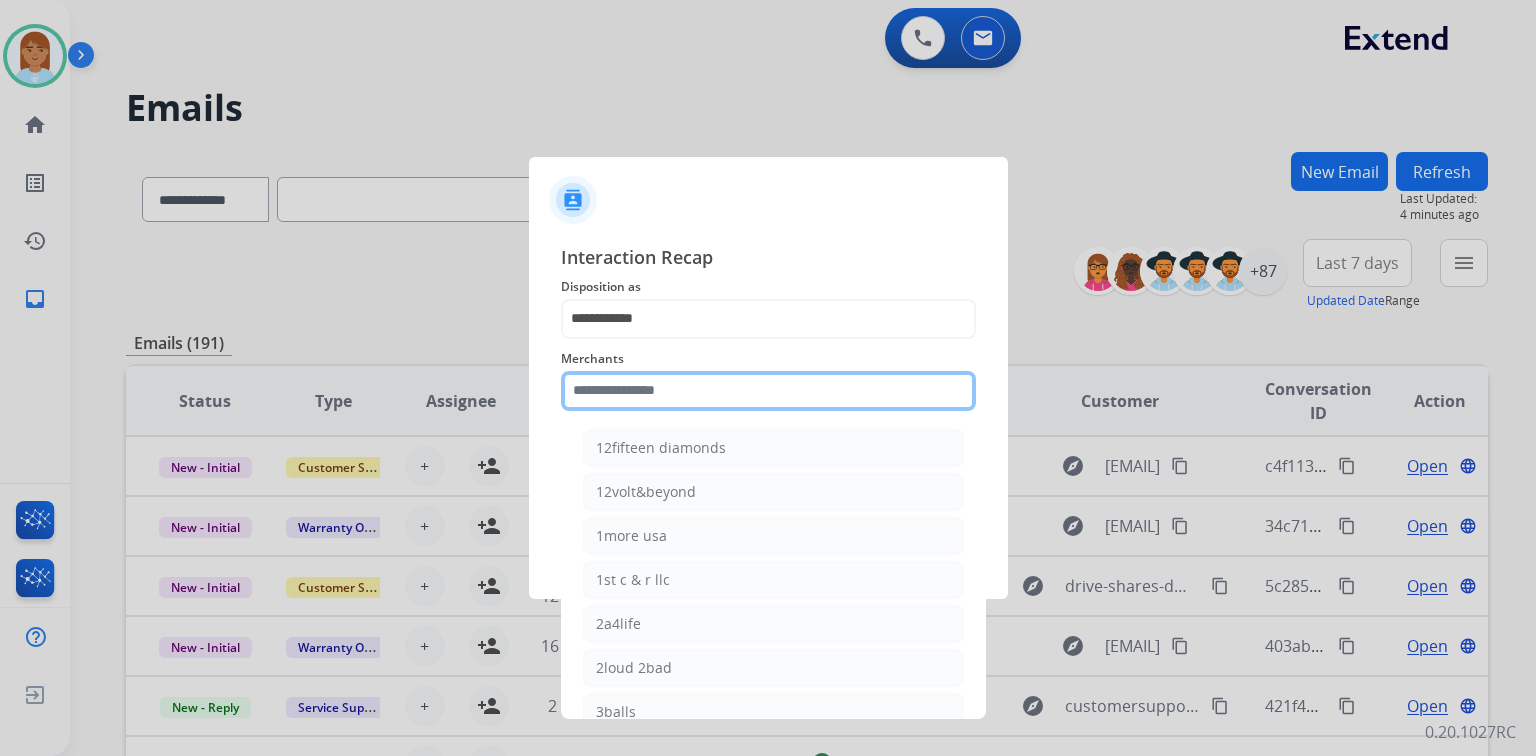 click 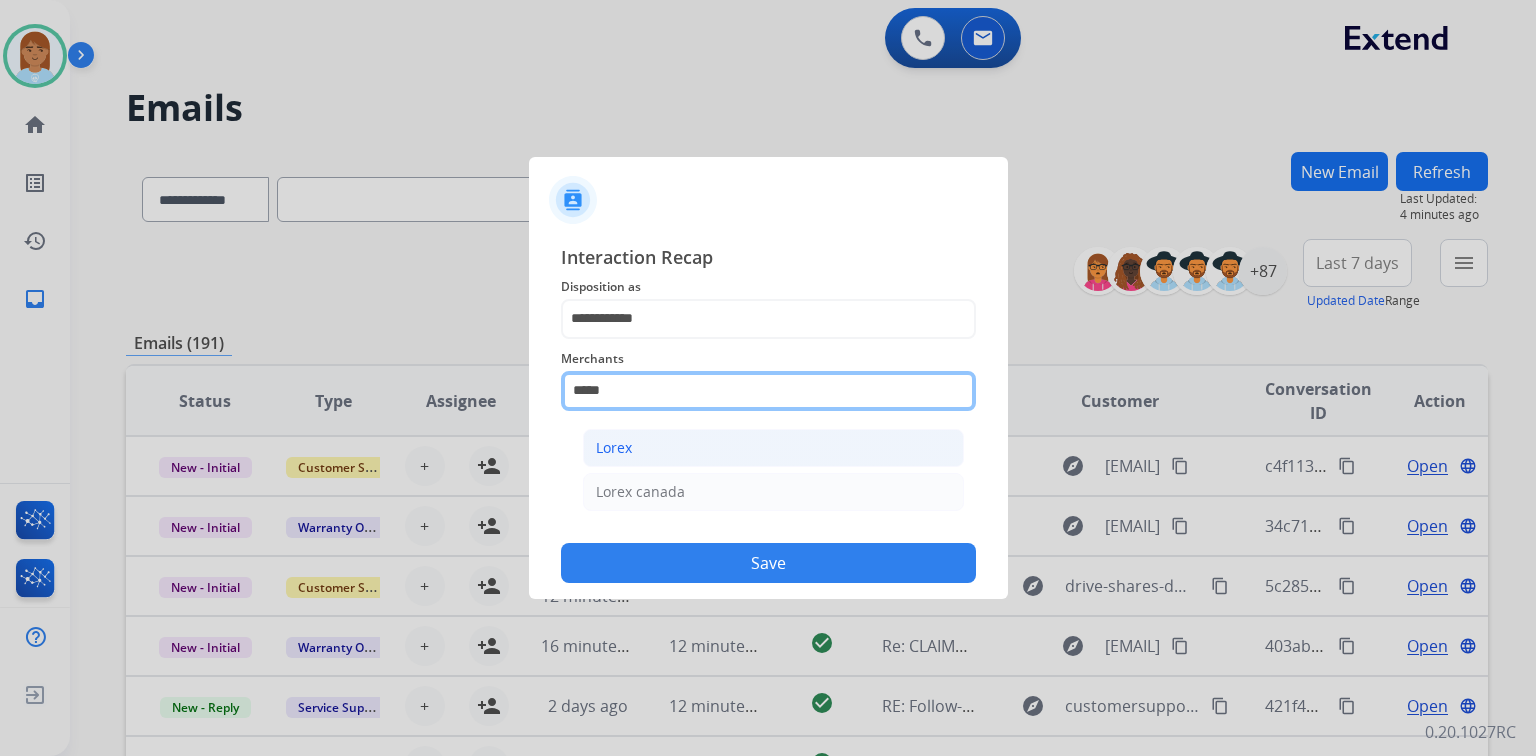 type on "*****" 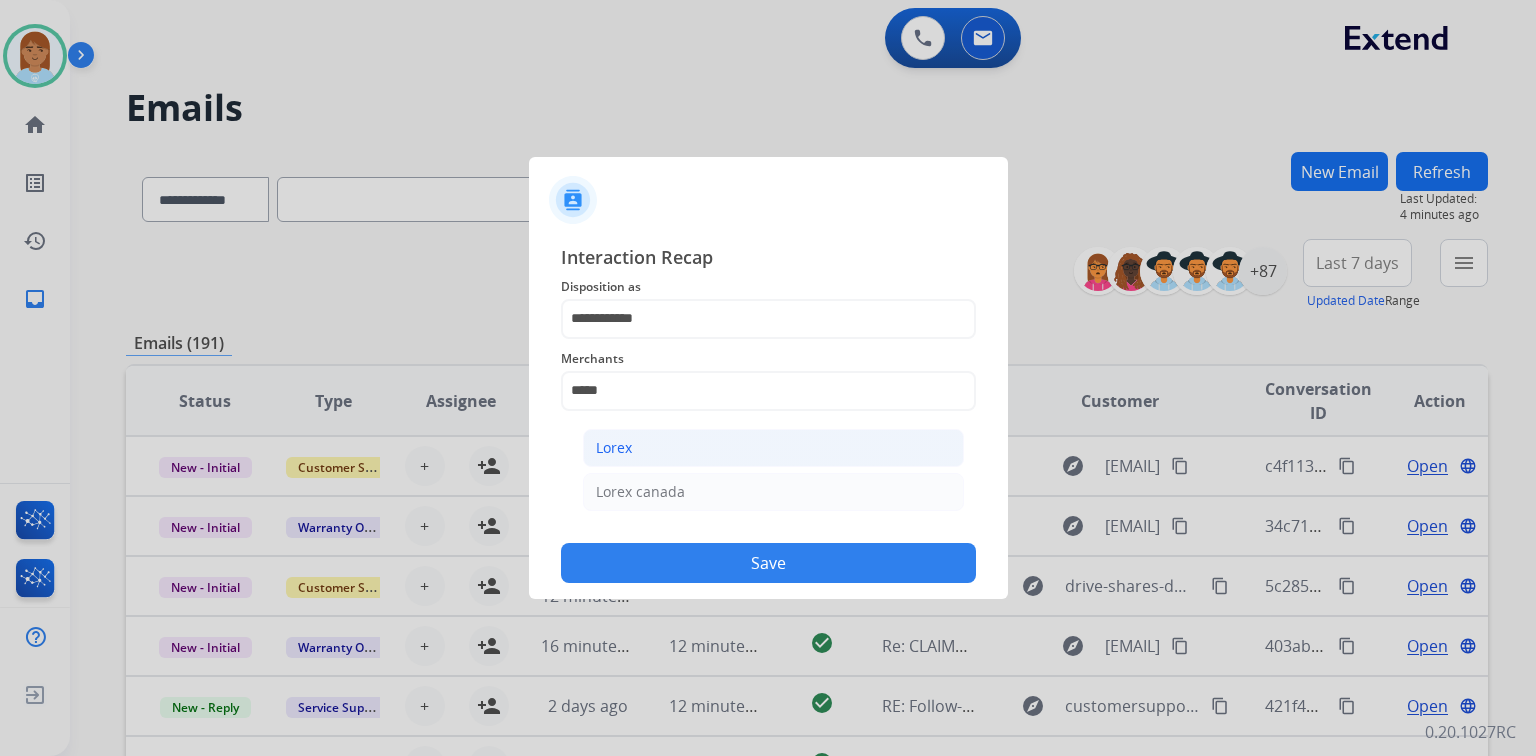 click on "Lorex" 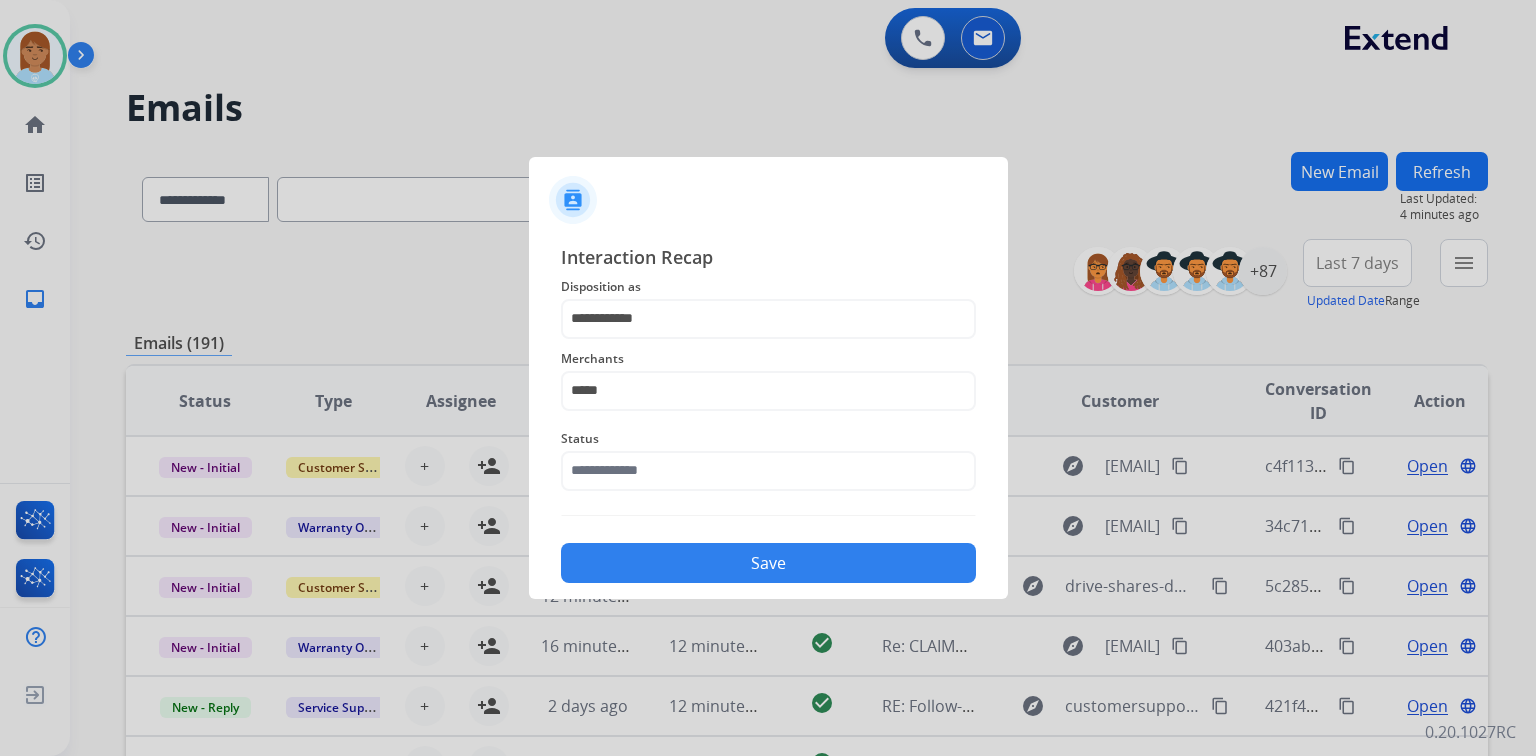 click on "Status" 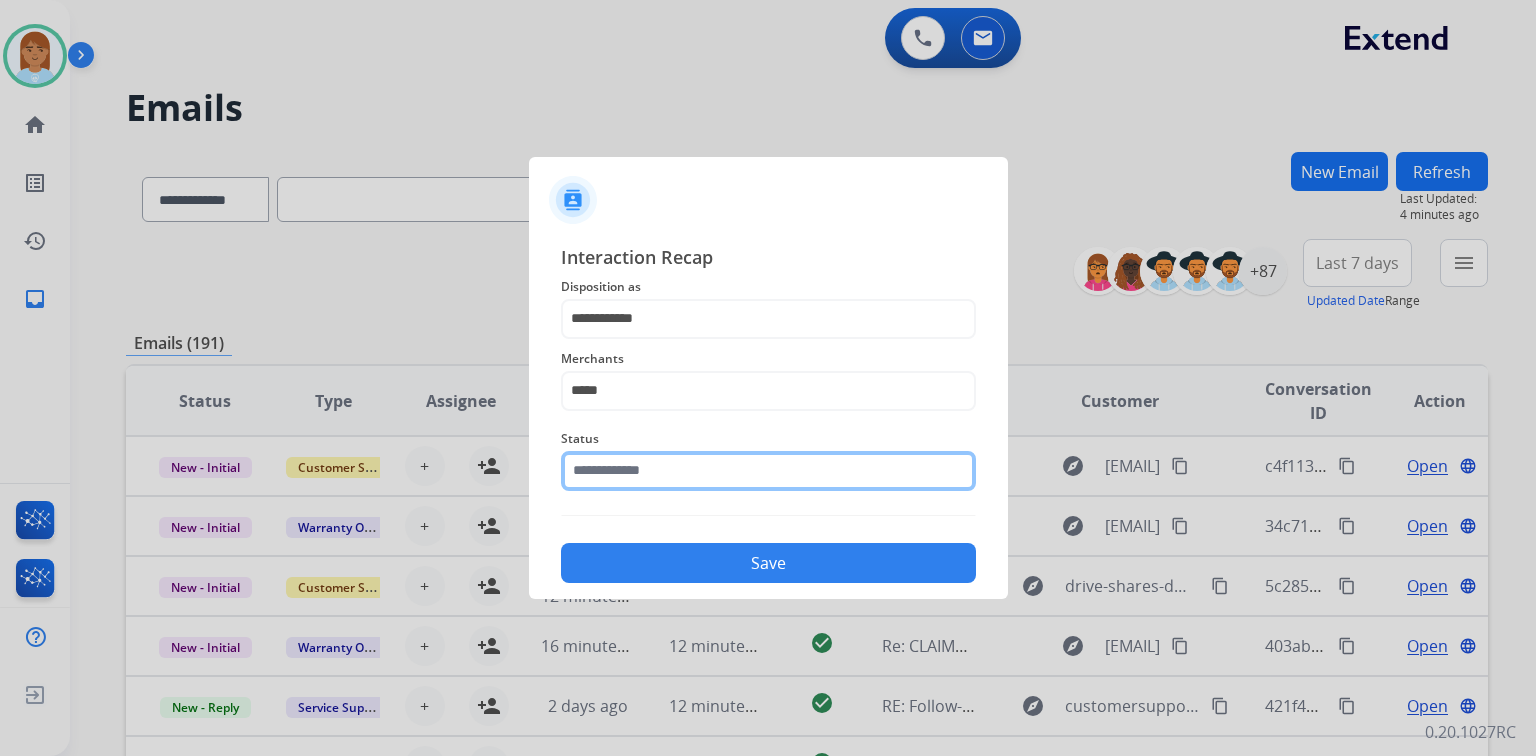 click 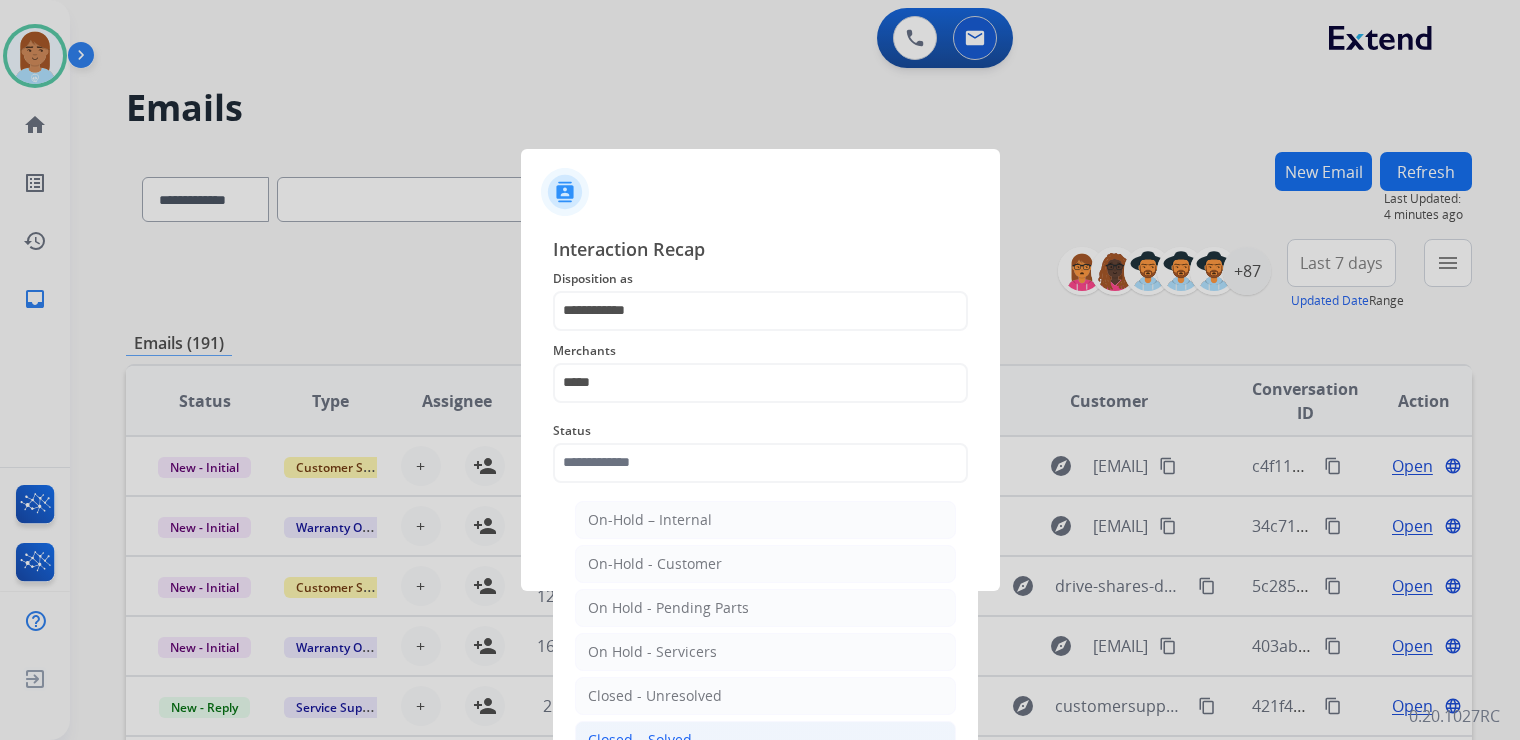click on "Closed – Solved" 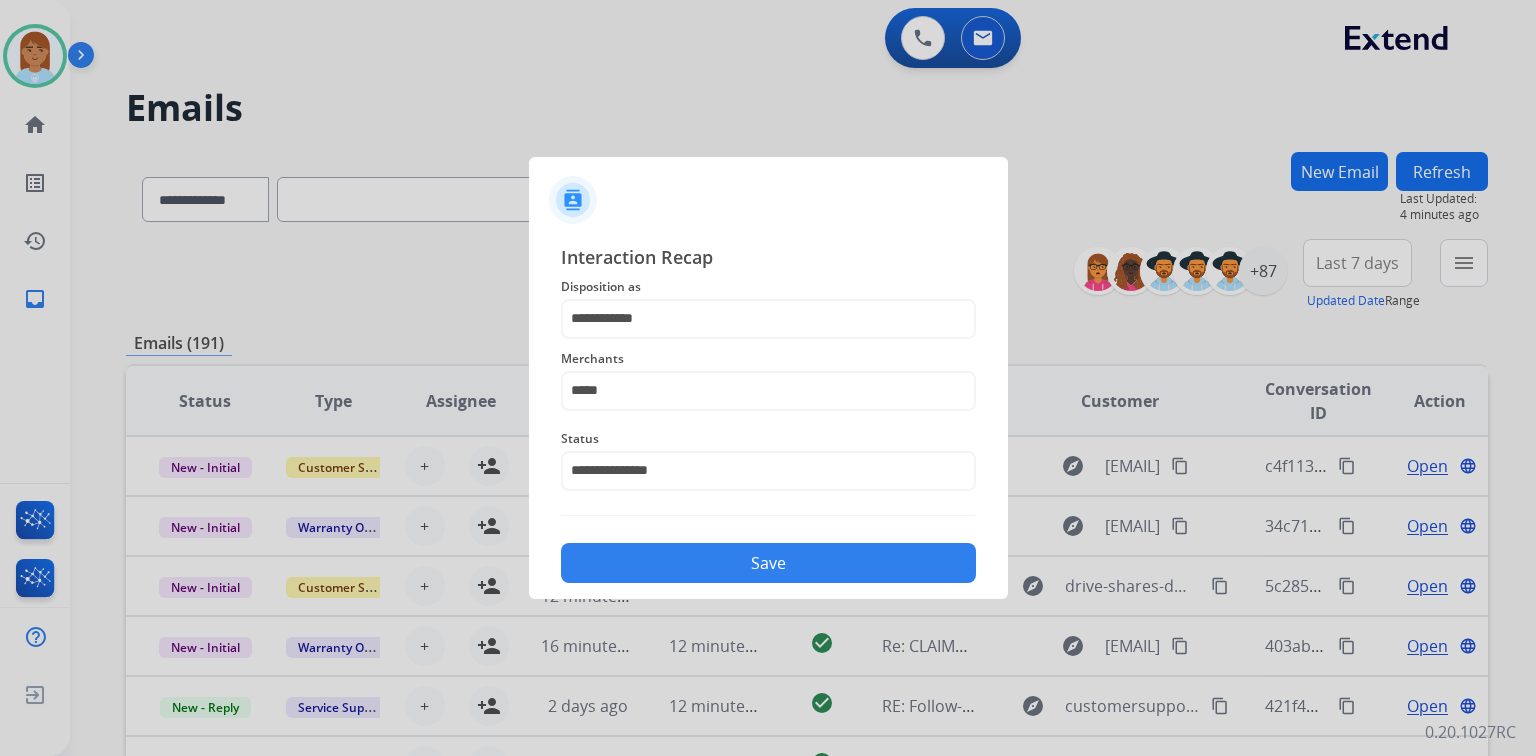 click on "Save" 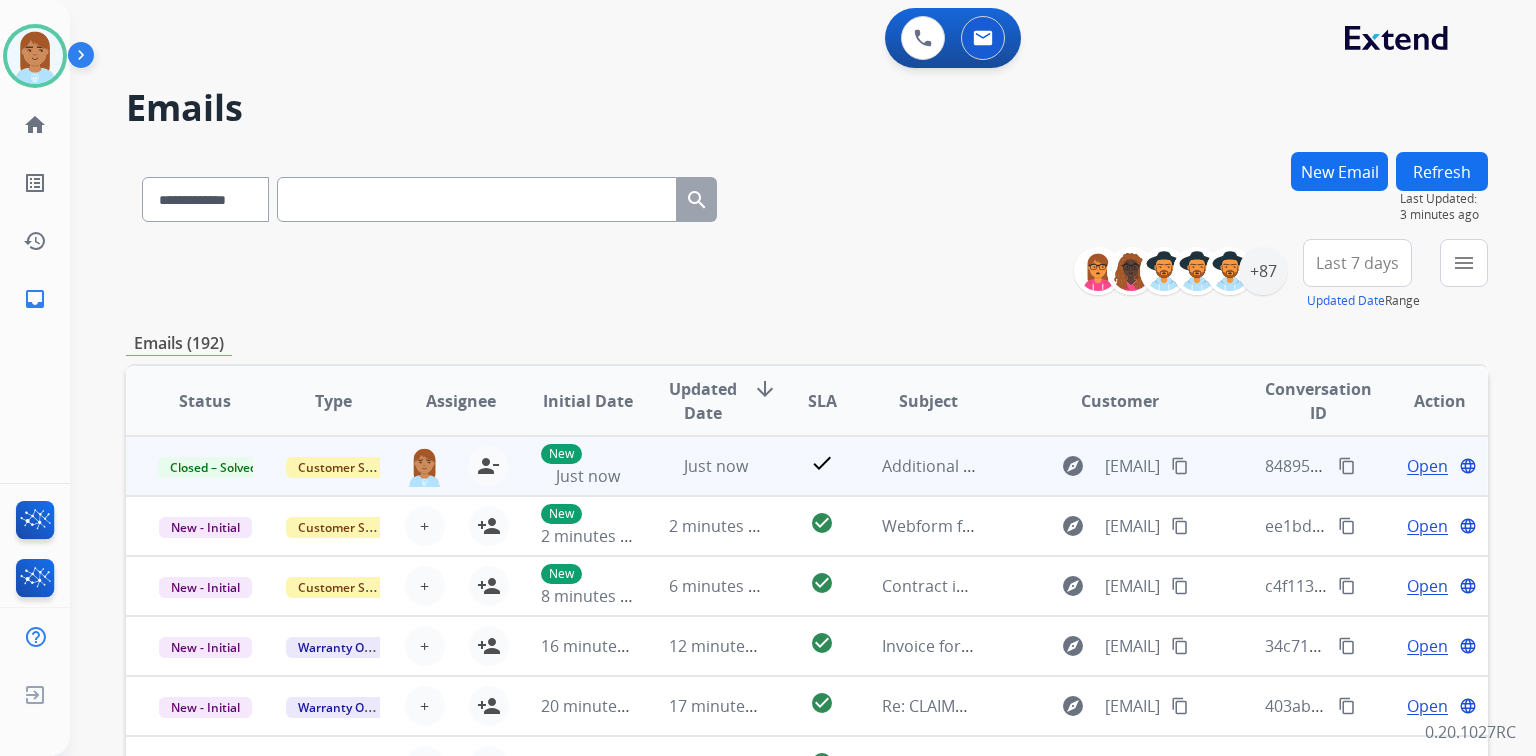 click on "content_copy" at bounding box center [1347, 466] 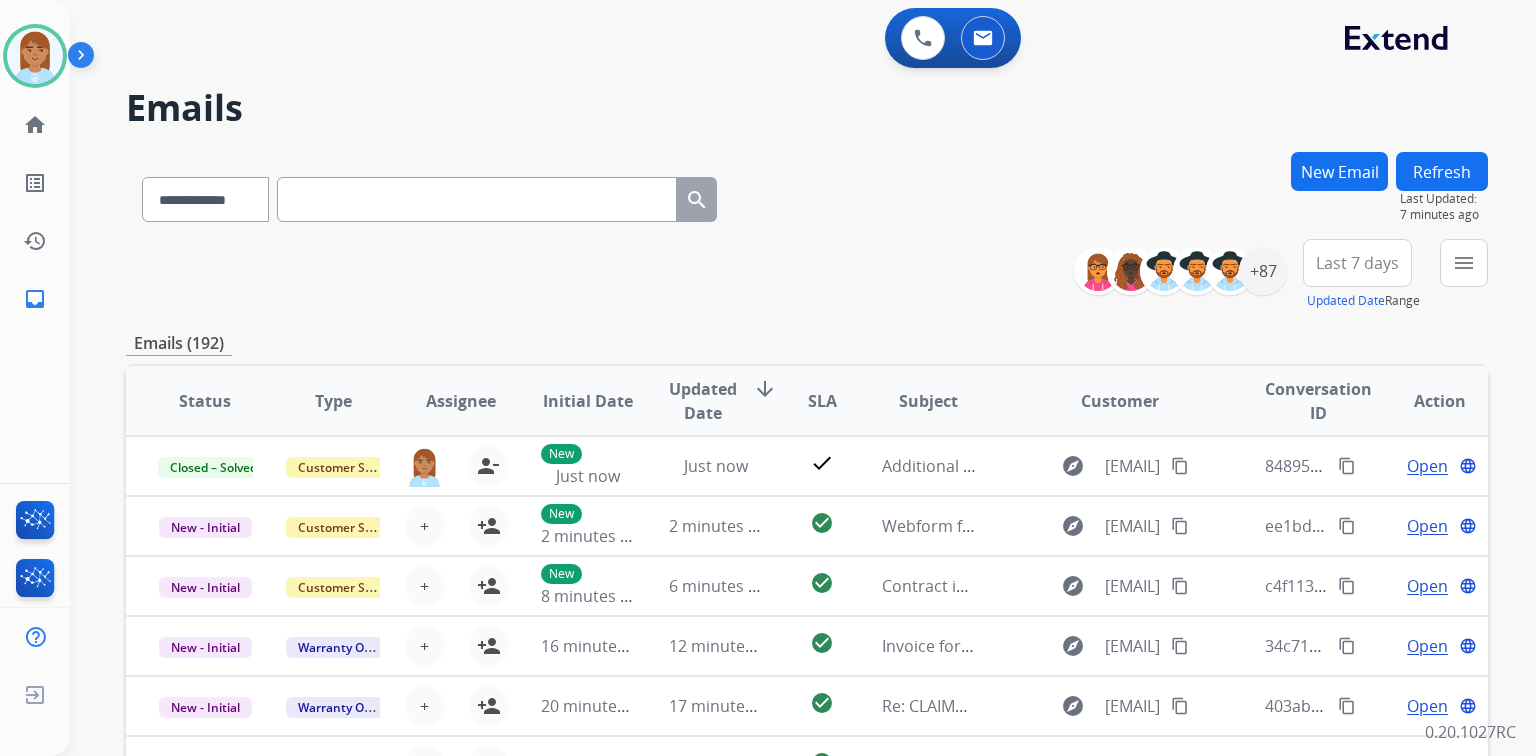 click at bounding box center [477, 199] 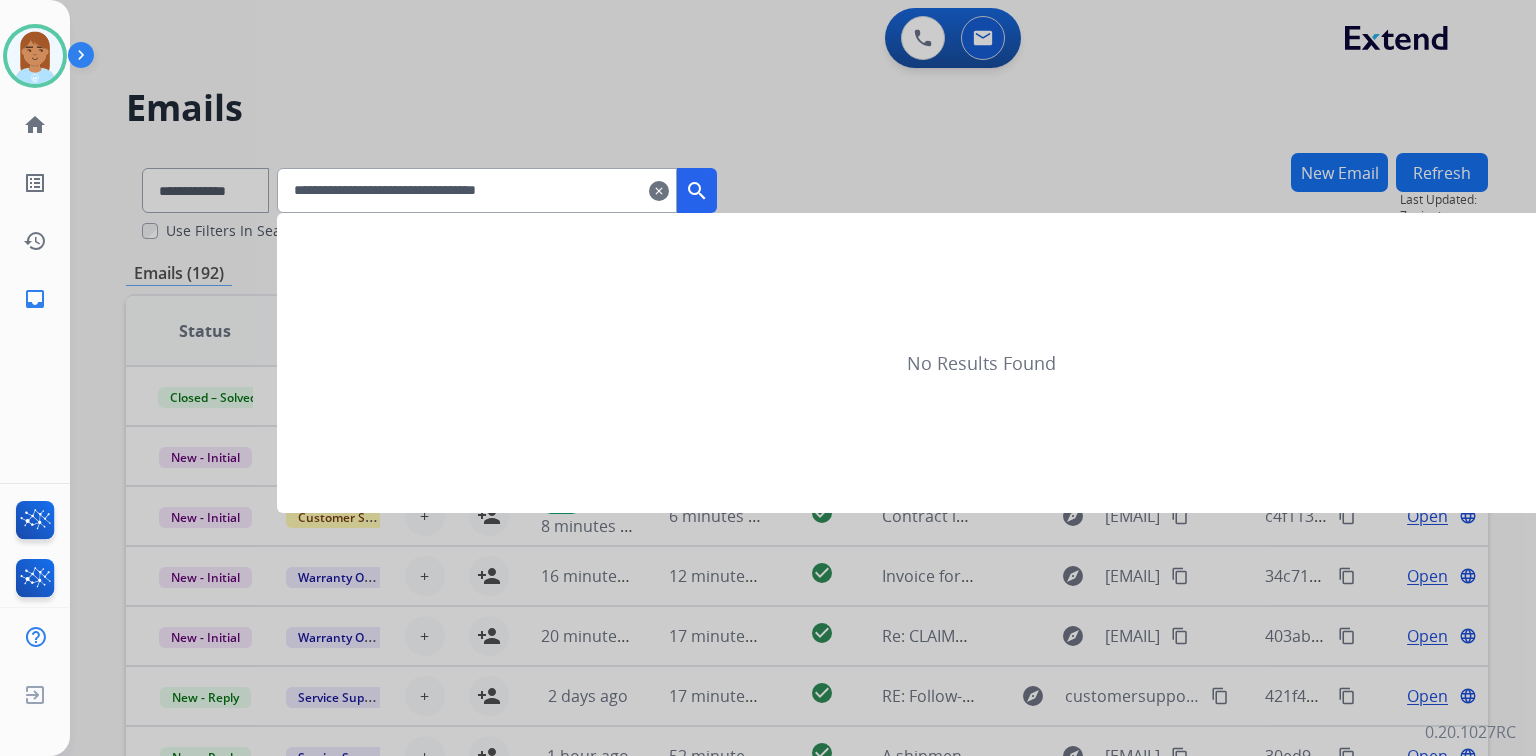type on "**********" 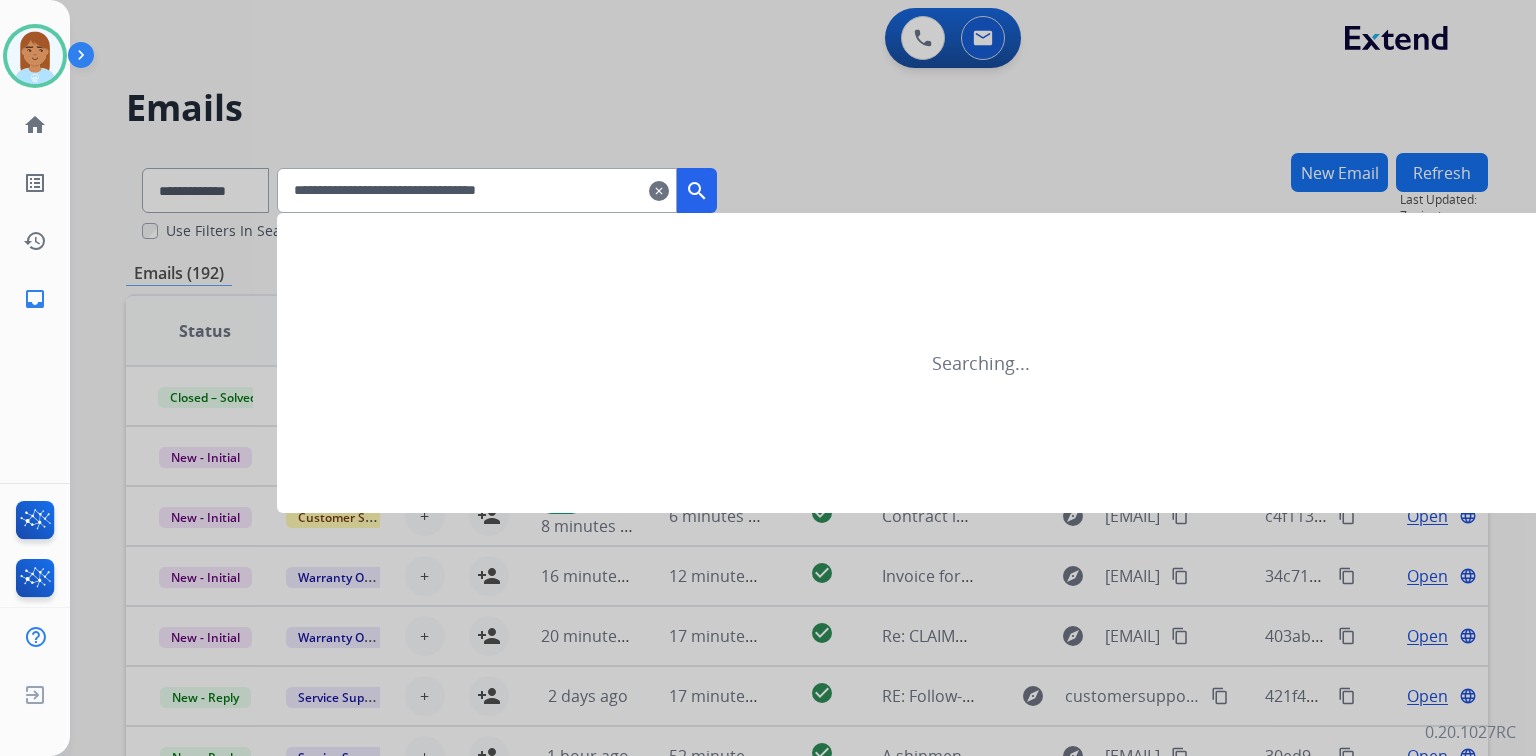 click on "search" at bounding box center [697, 191] 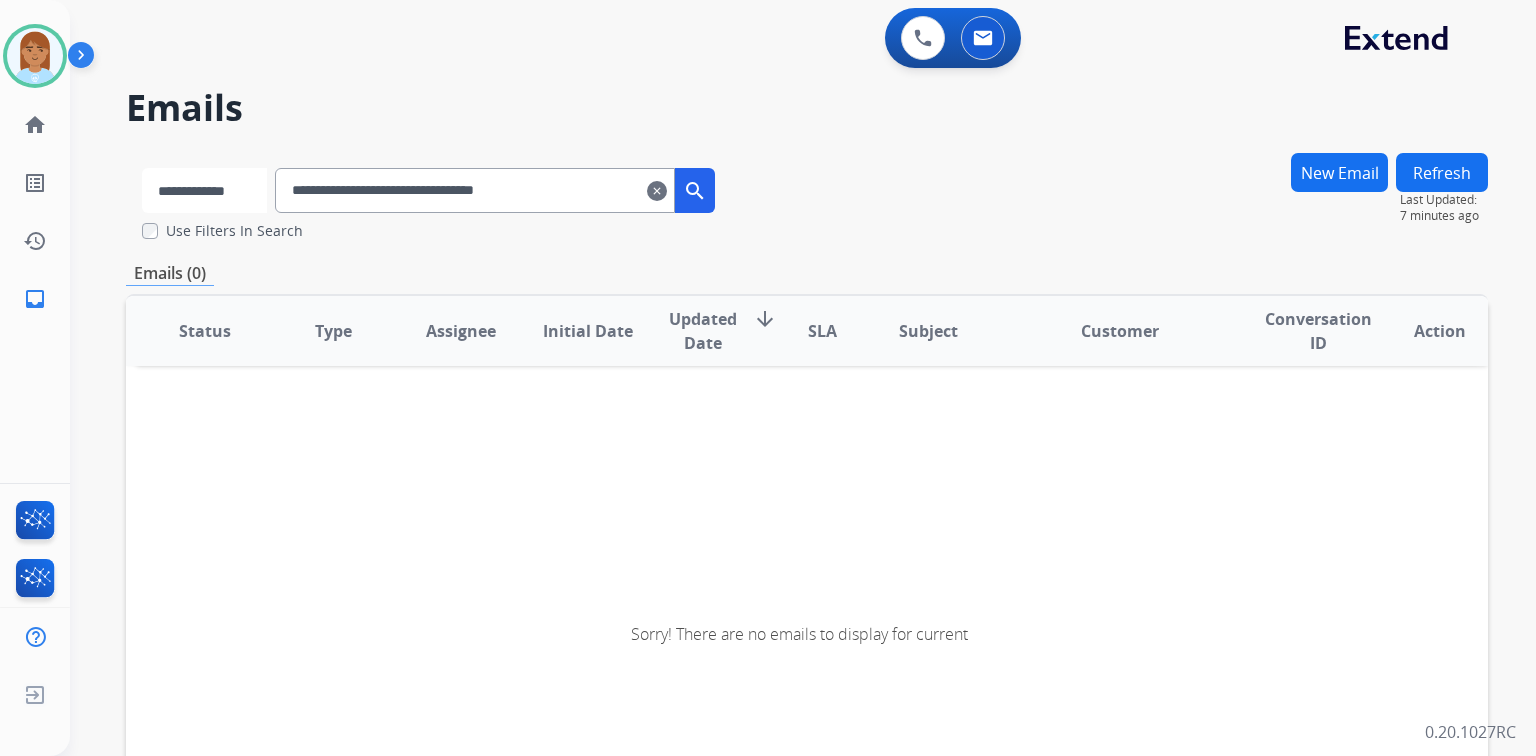 click on "**********" at bounding box center (204, 190) 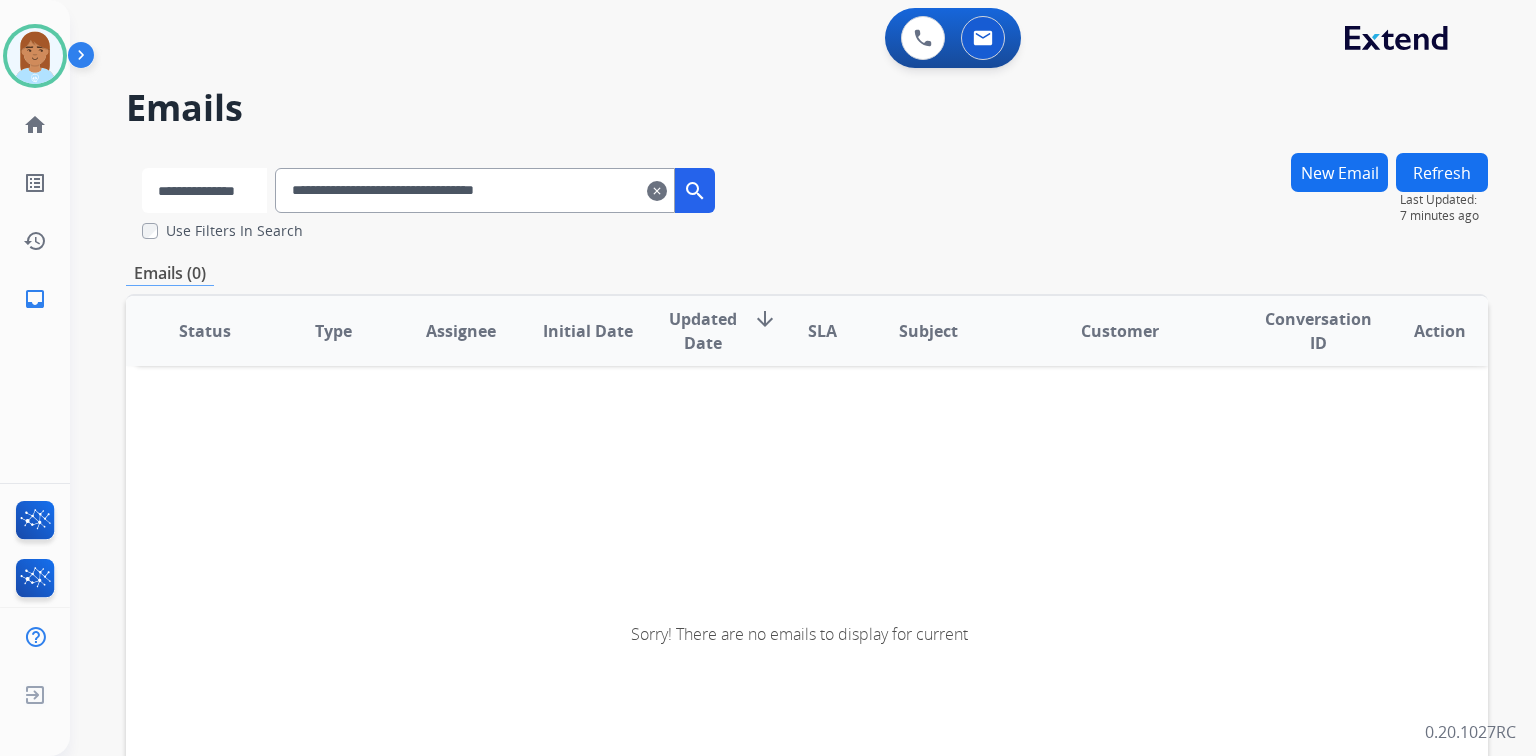 click on "**********" at bounding box center [204, 190] 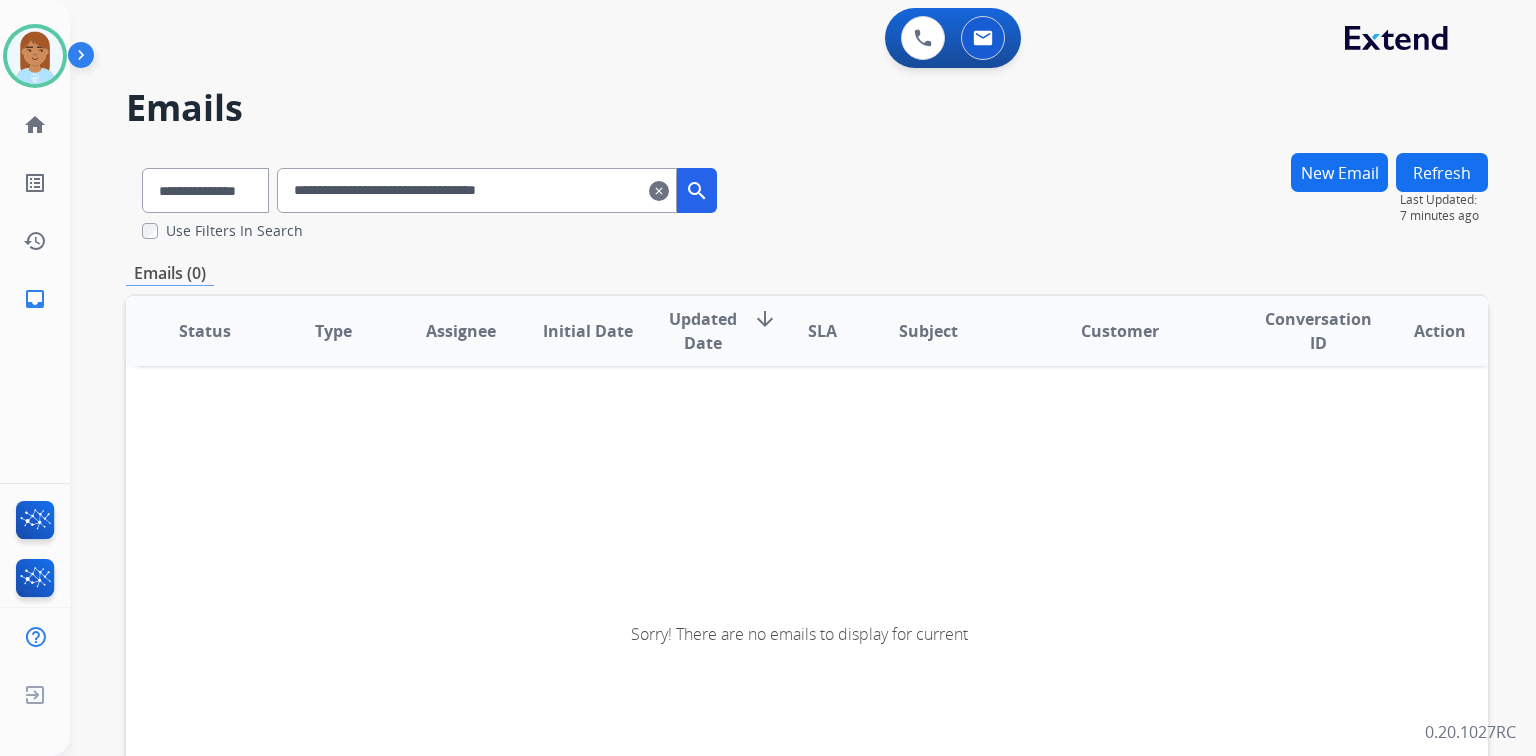 click on "search" at bounding box center [697, 191] 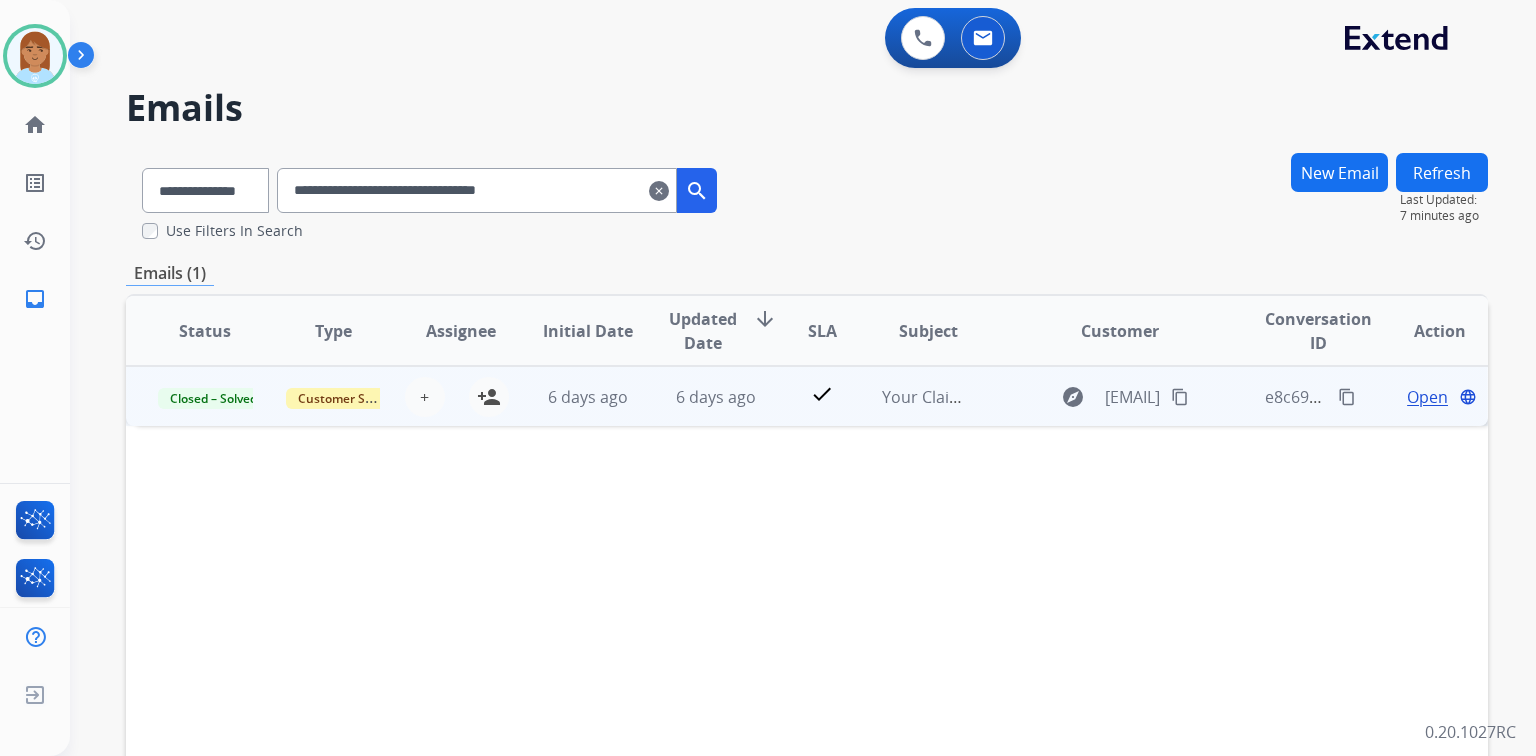click on "Open" at bounding box center (1427, 397) 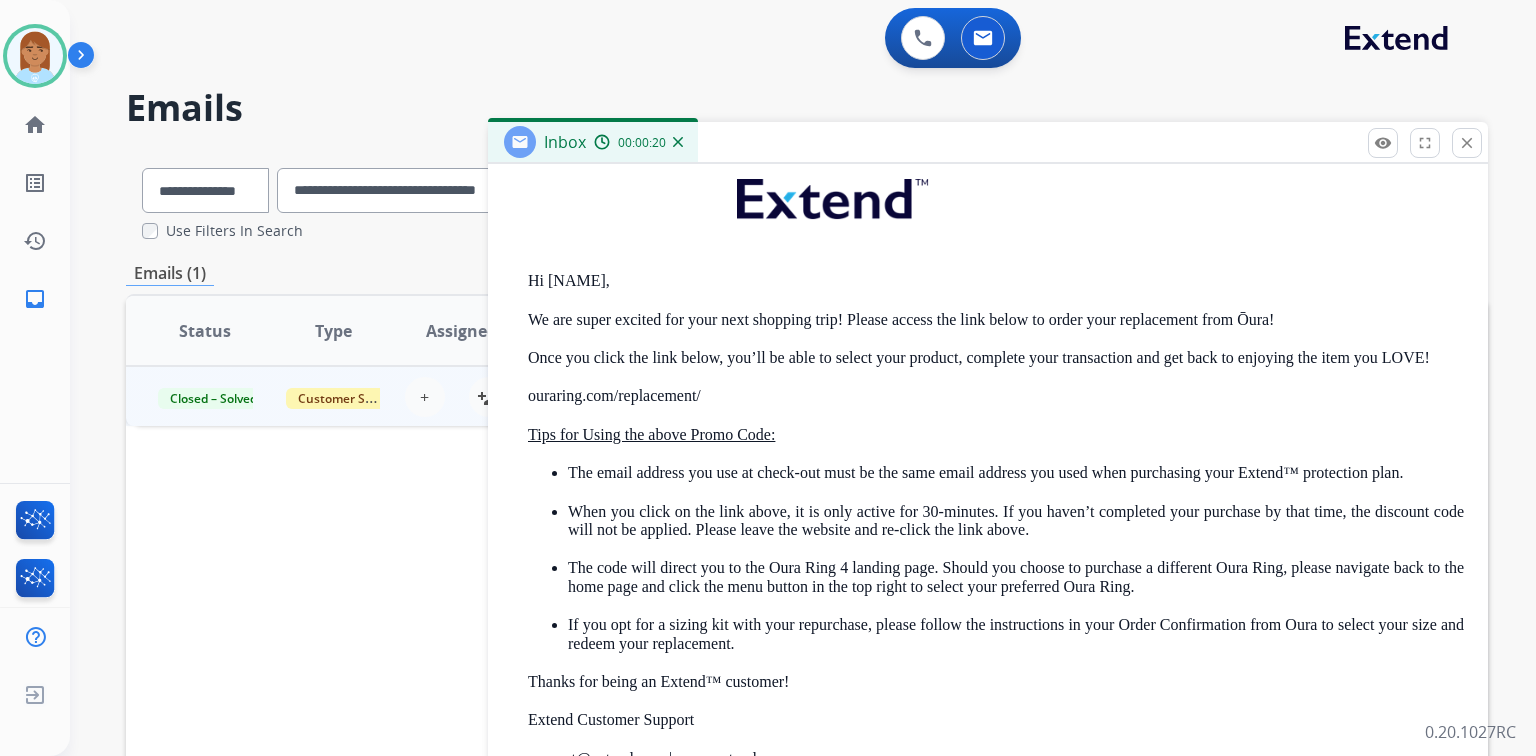 scroll, scrollTop: 1448, scrollLeft: 0, axis: vertical 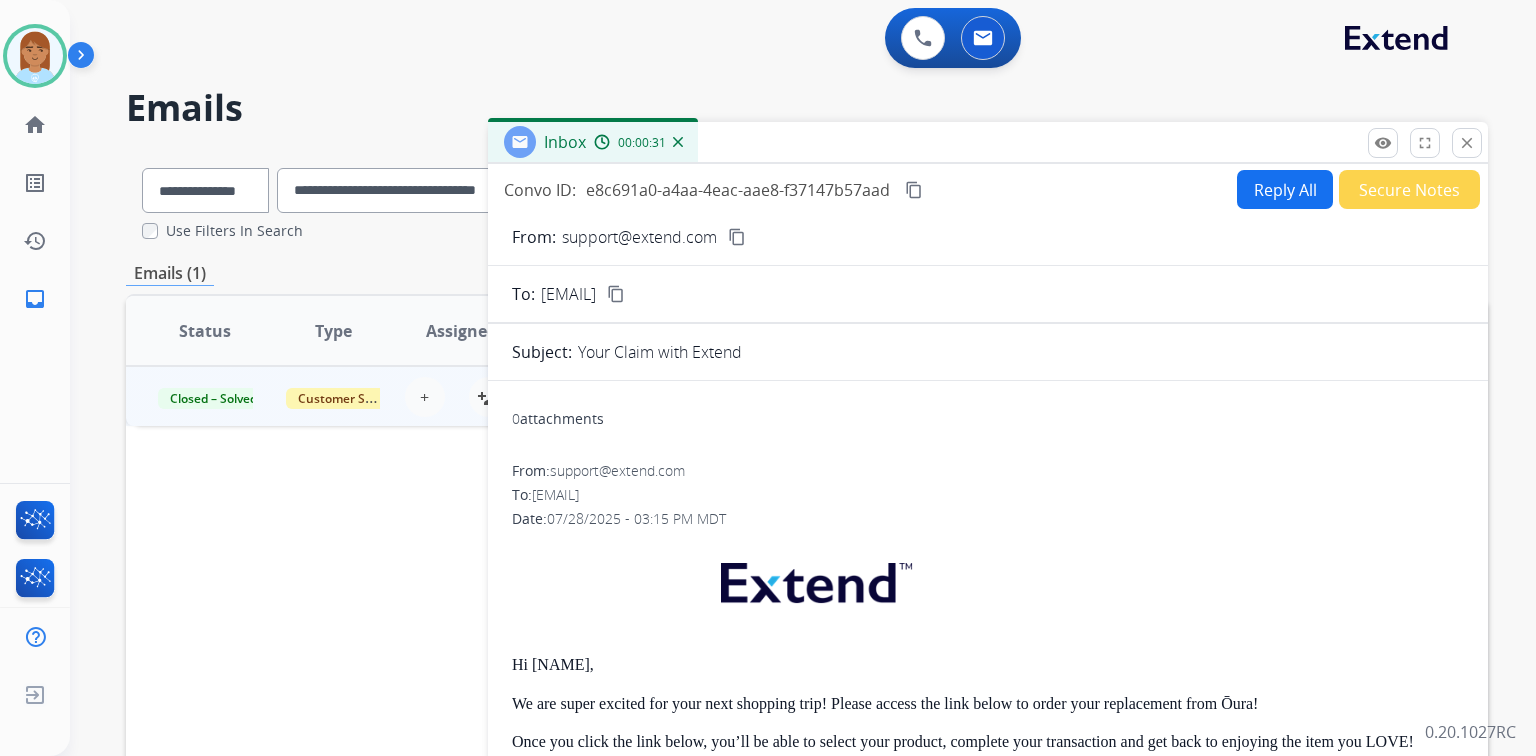 click on "Reply All" at bounding box center [1285, 189] 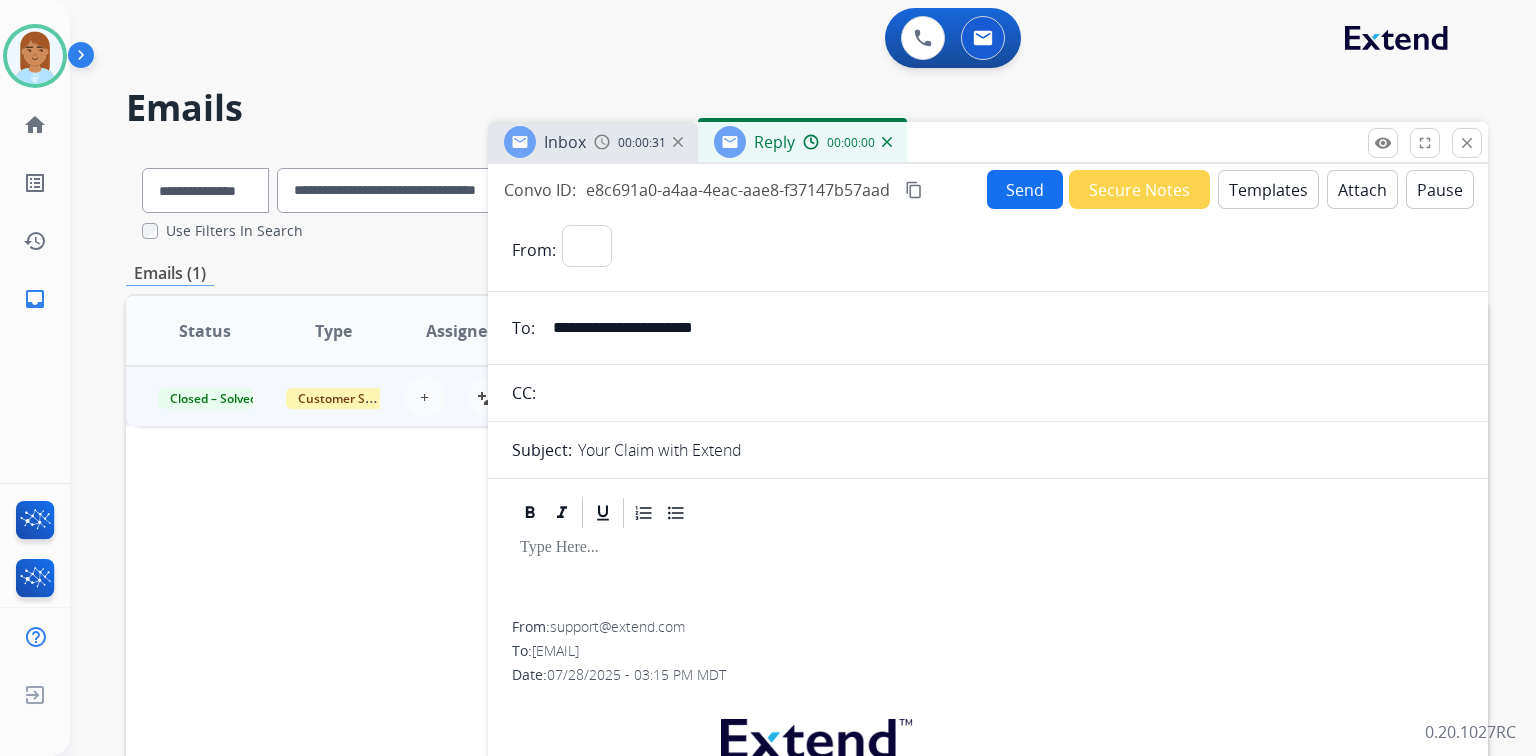 select on "**********" 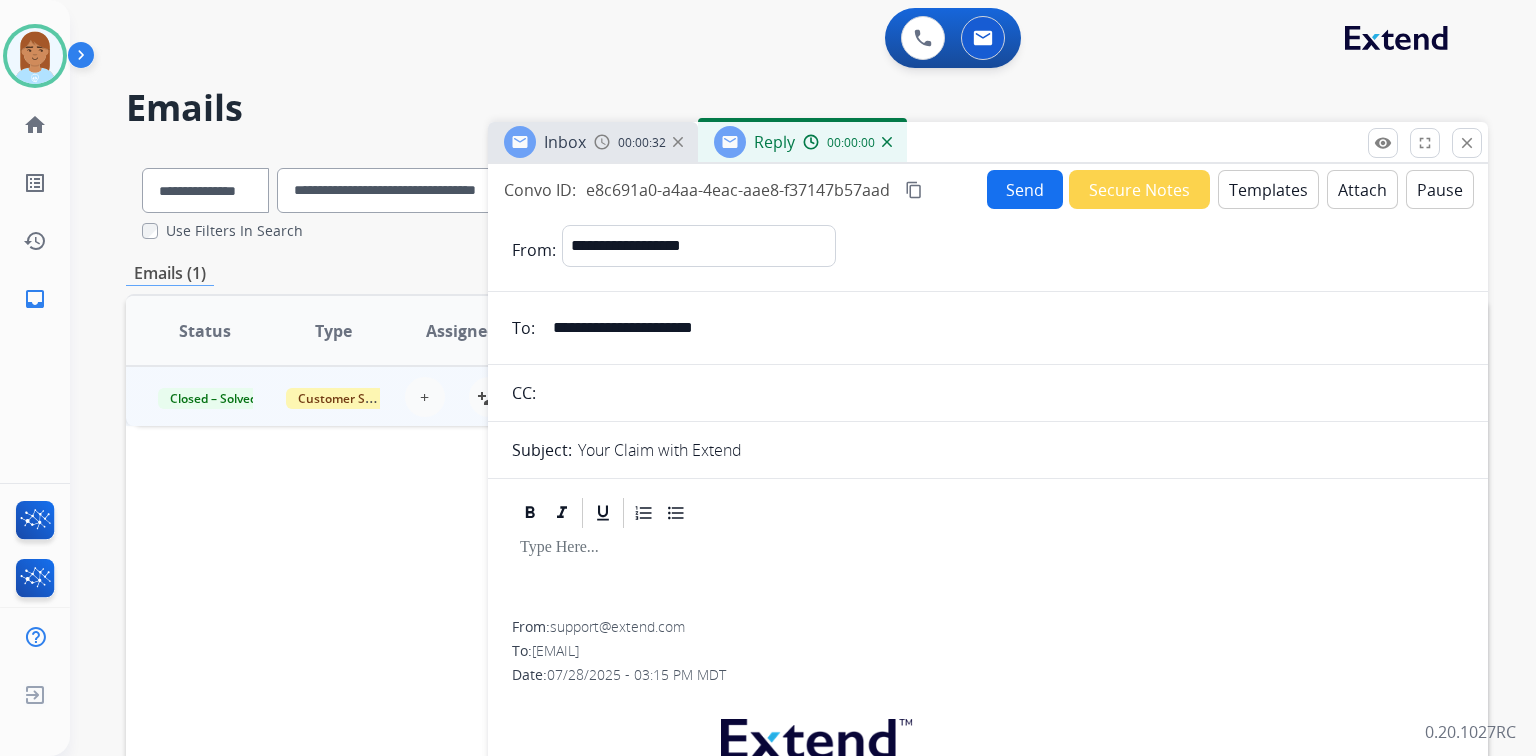 click on "Templates" at bounding box center [1268, 189] 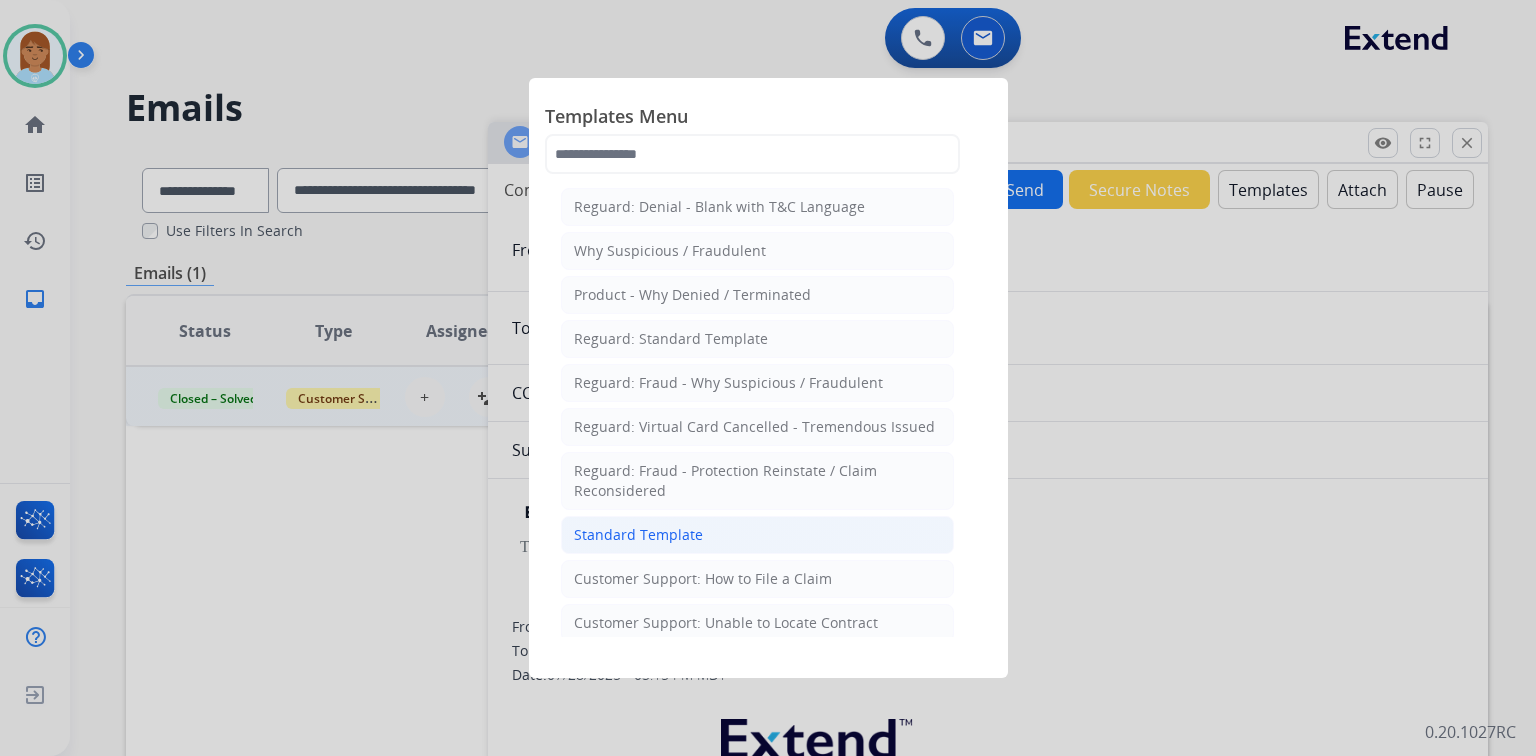 click on "Standard Template" 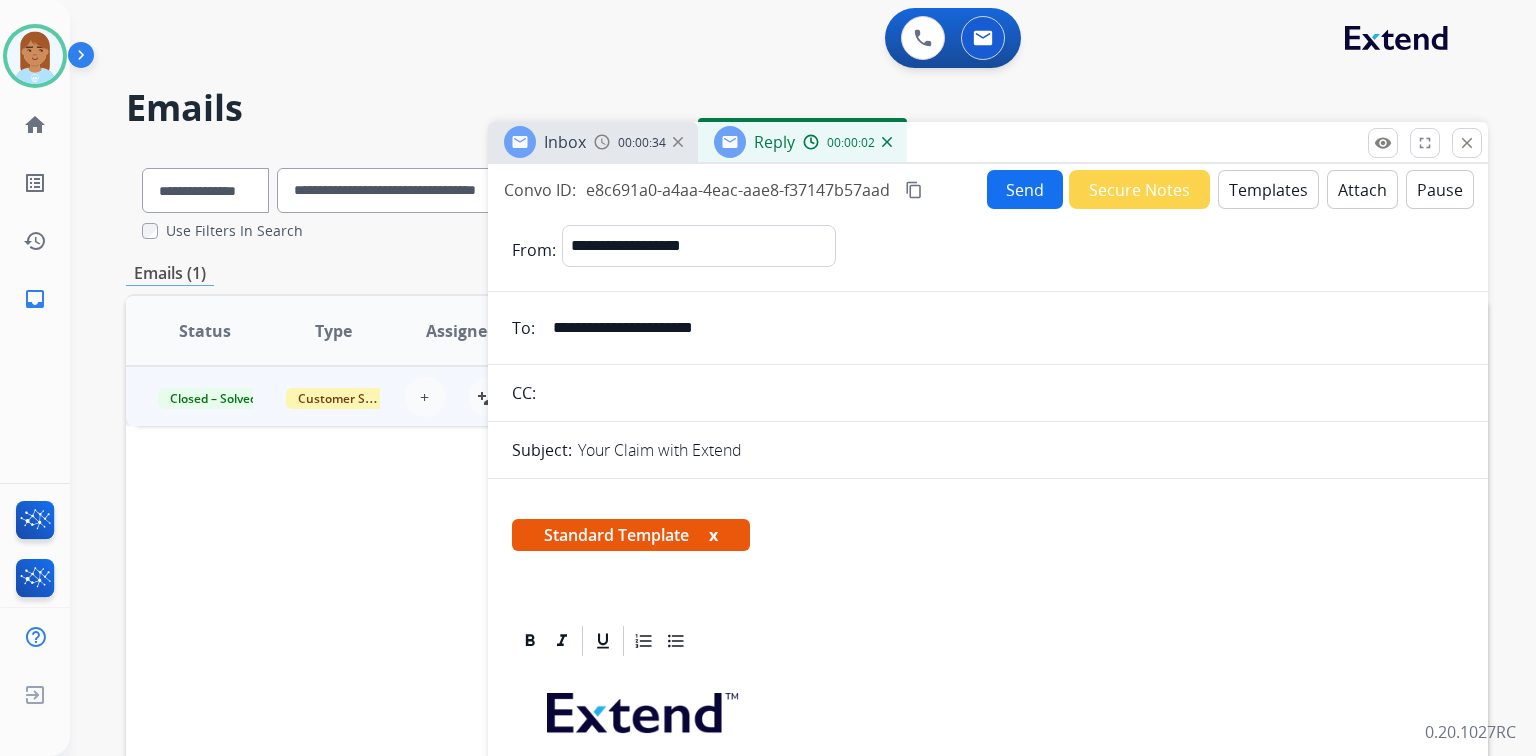 scroll, scrollTop: 320, scrollLeft: 0, axis: vertical 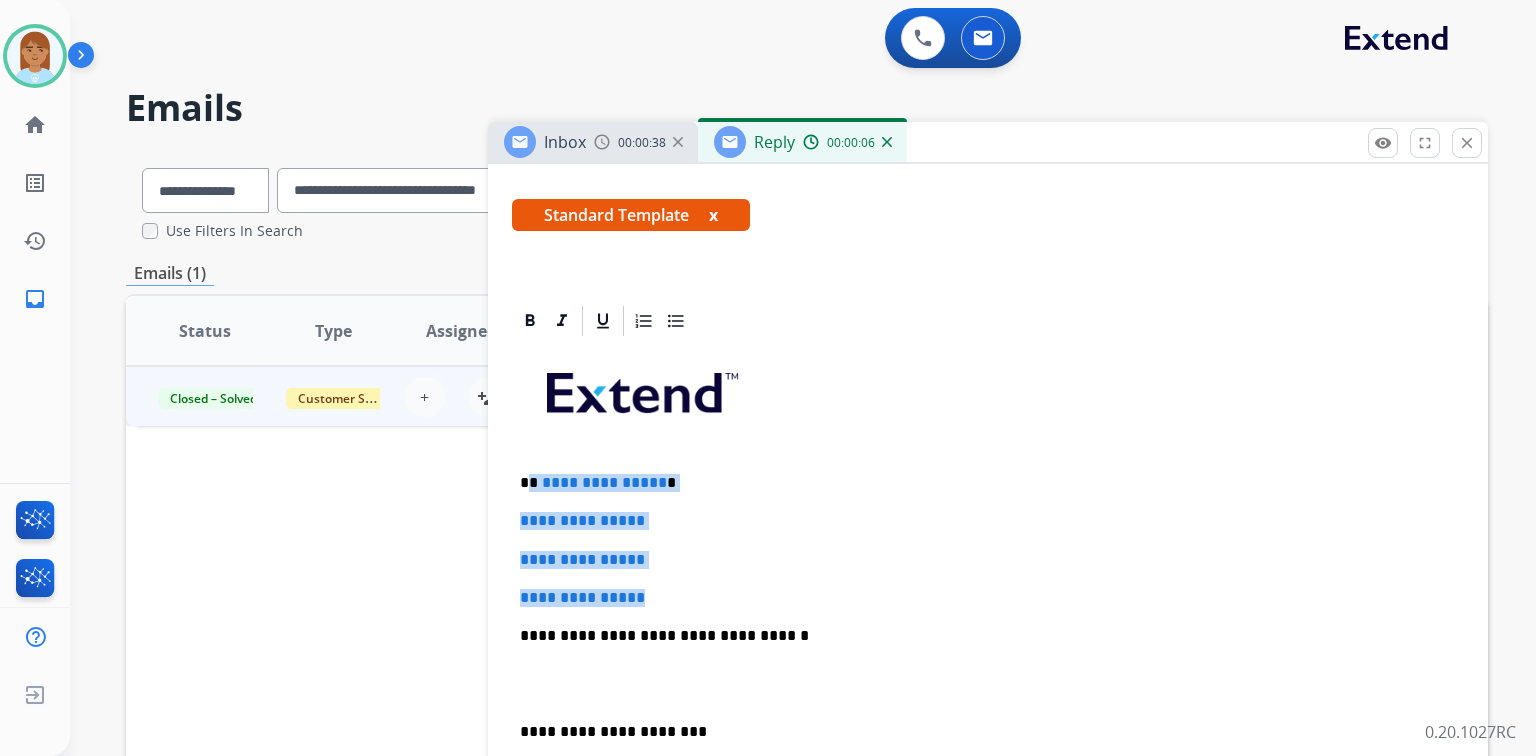 drag, startPoint x: 528, startPoint y: 480, endPoint x: 680, endPoint y: 586, distance: 185.31055 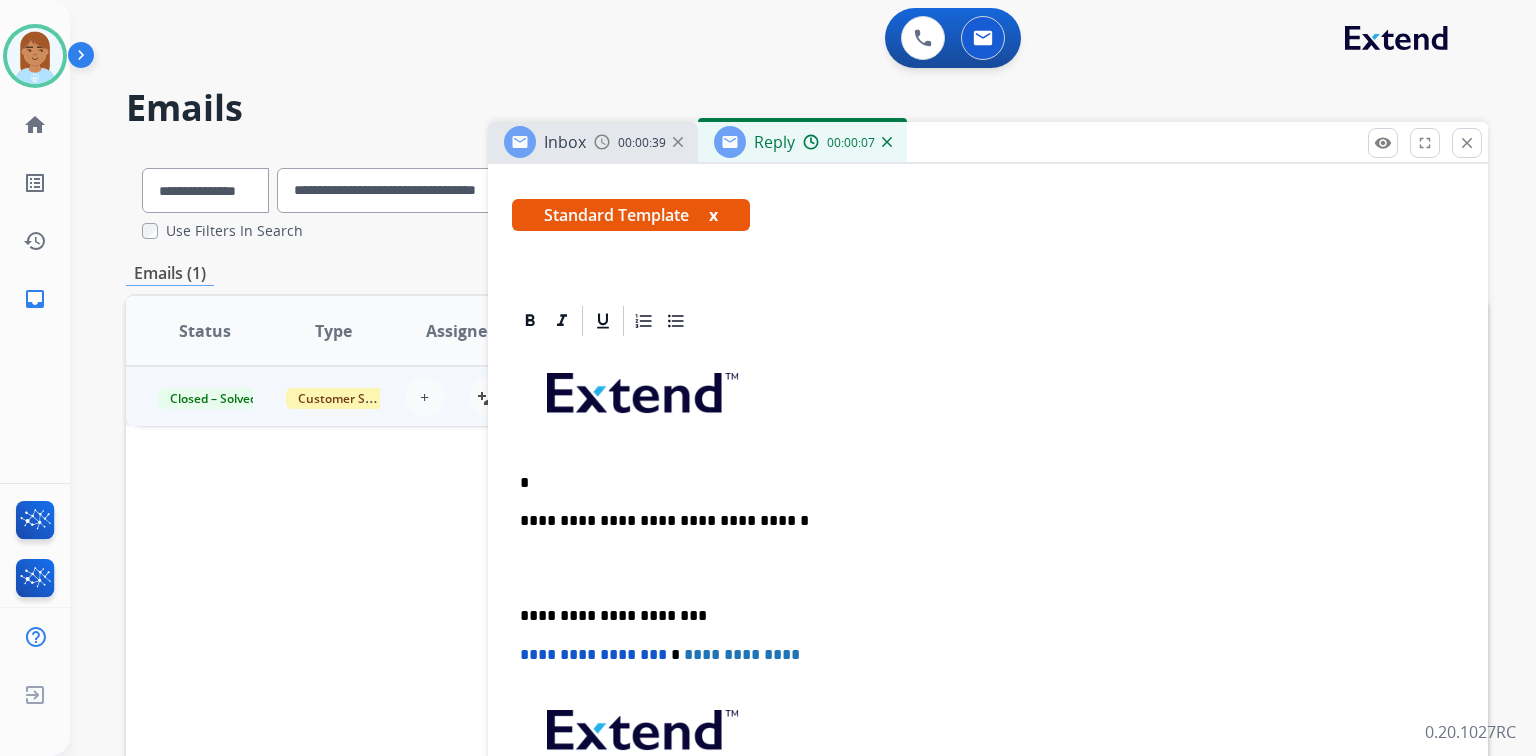 type 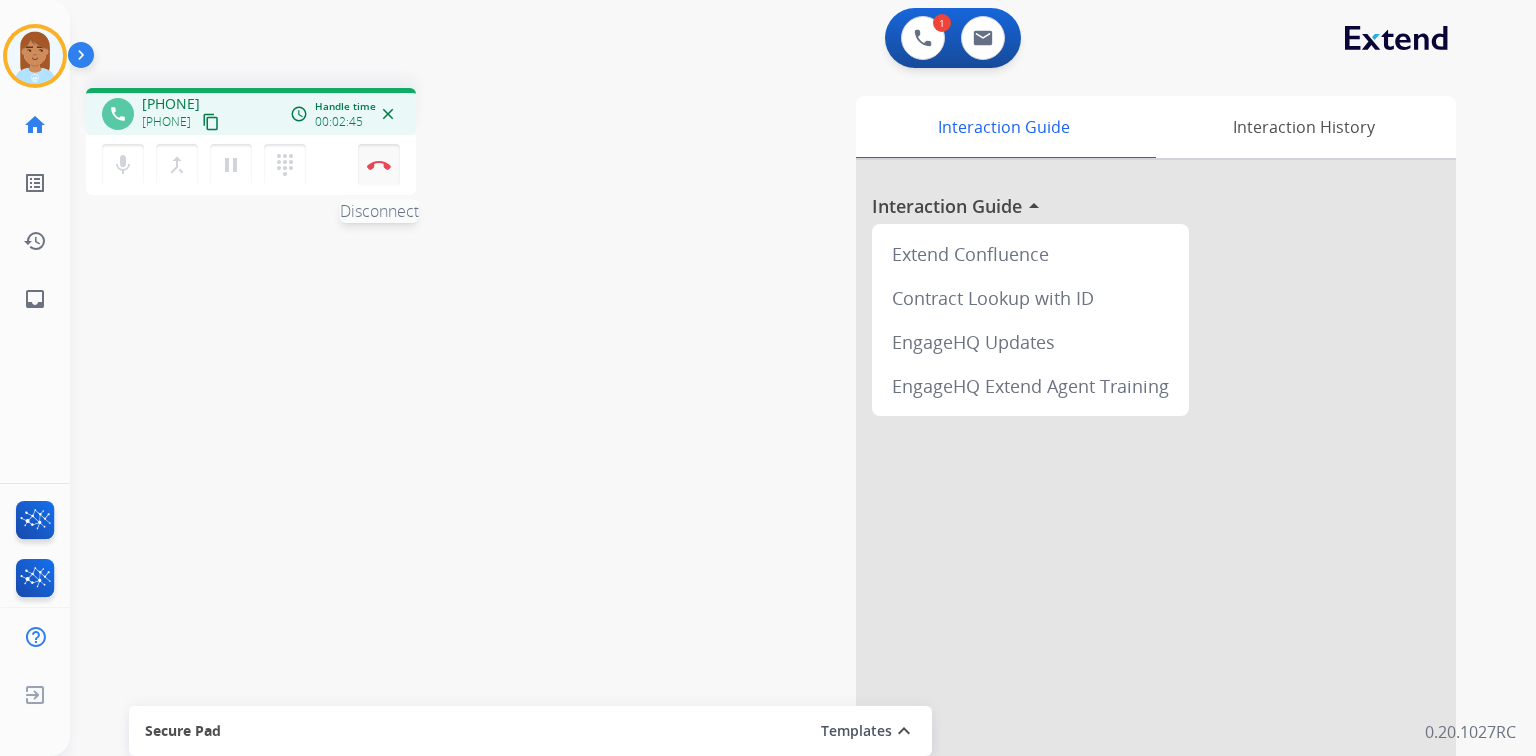 click at bounding box center (379, 165) 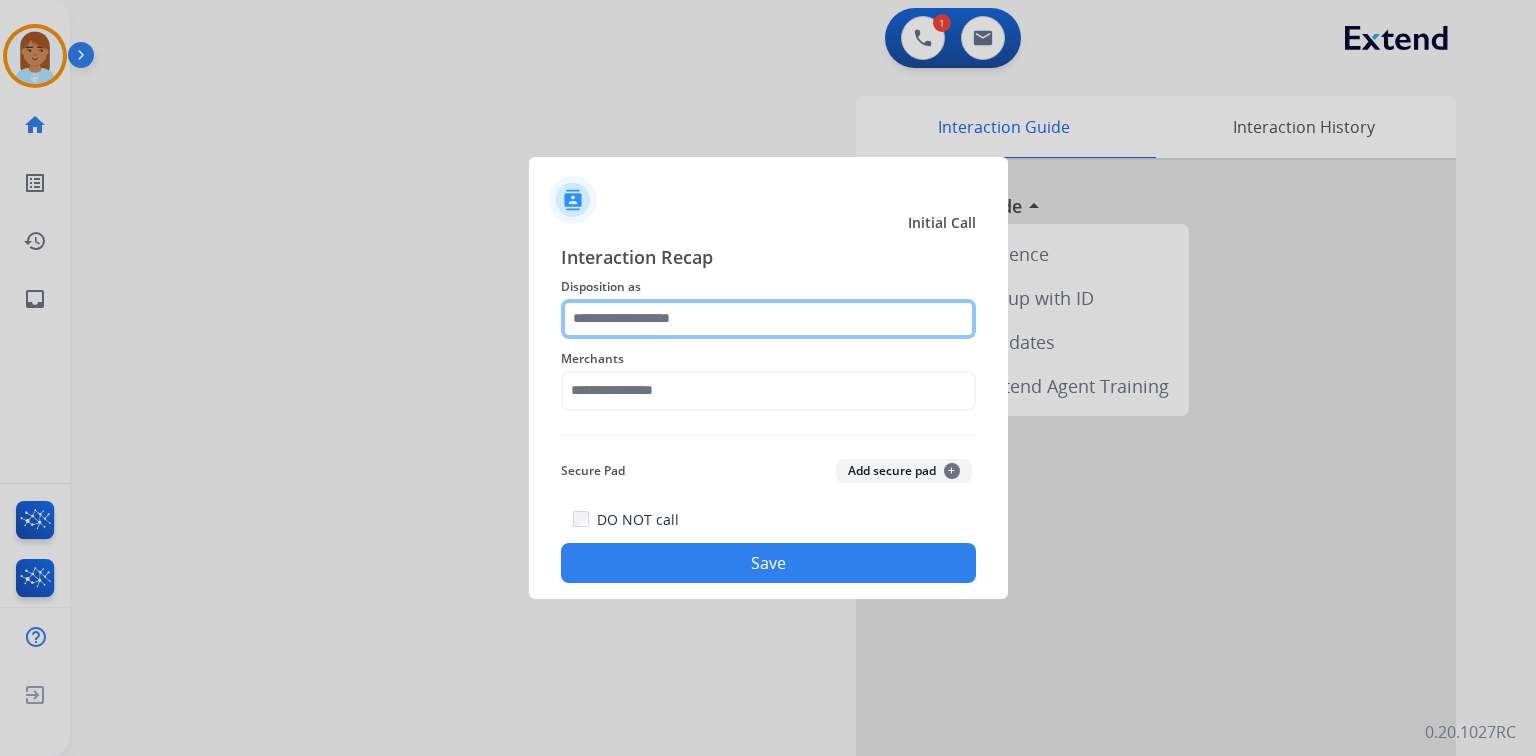 click 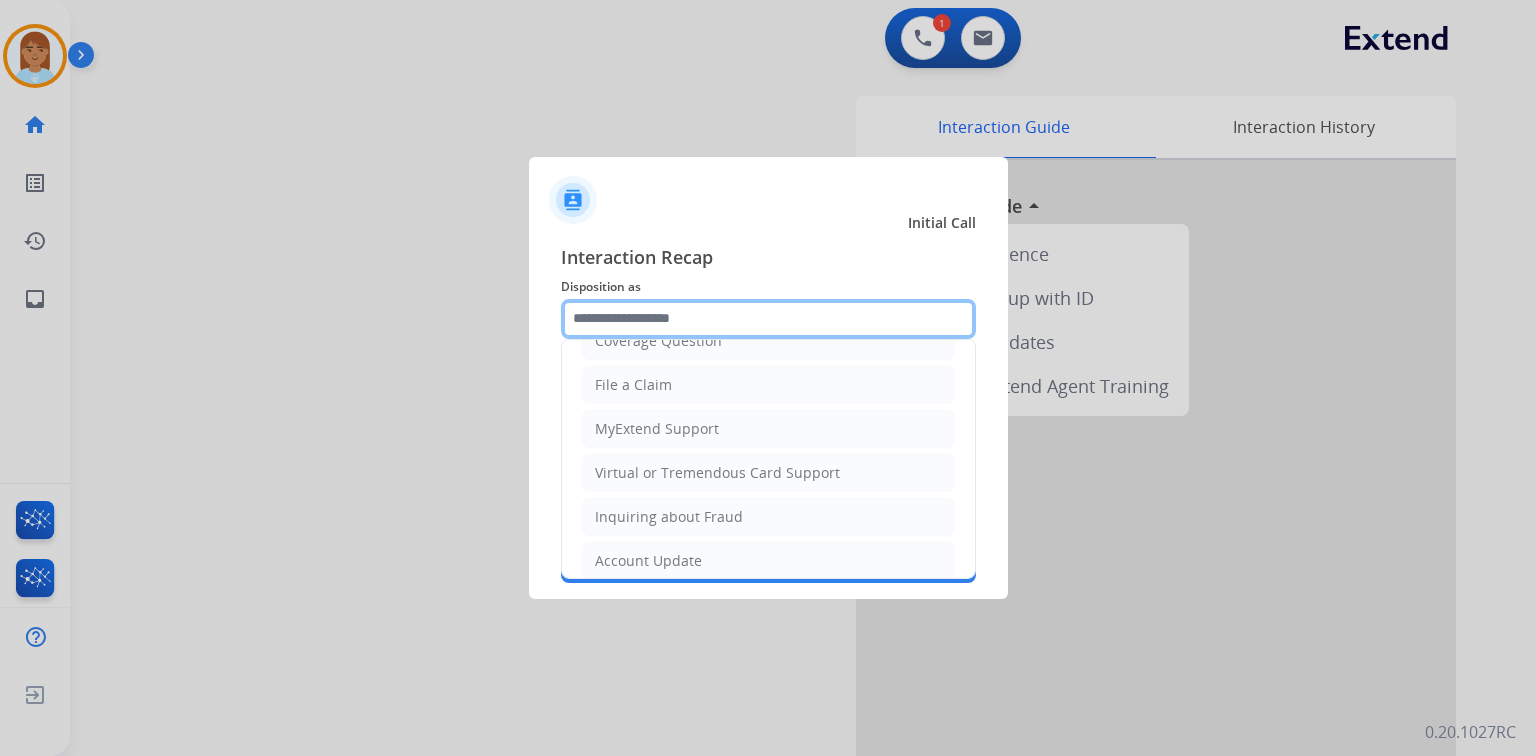 scroll, scrollTop: 0, scrollLeft: 0, axis: both 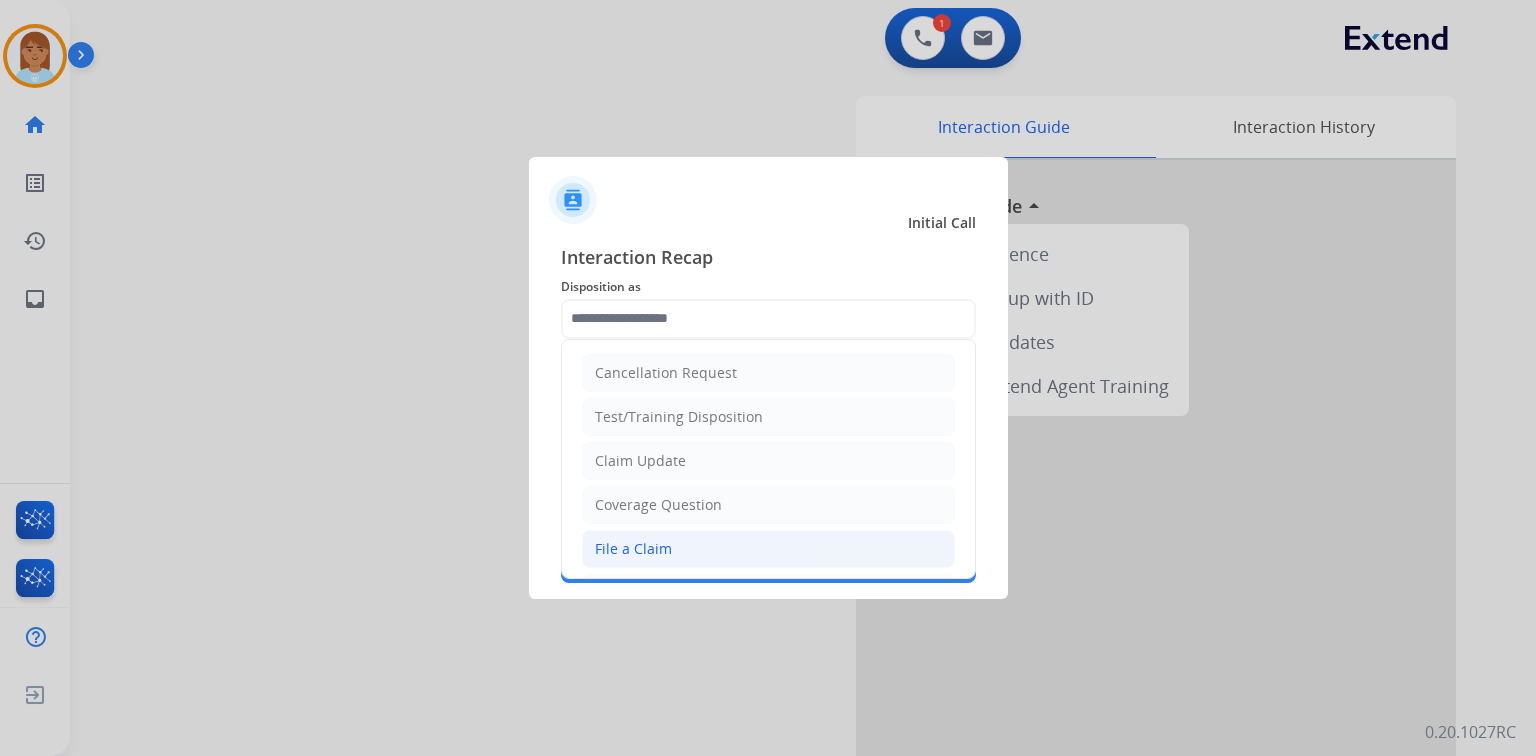 click on "File a Claim" 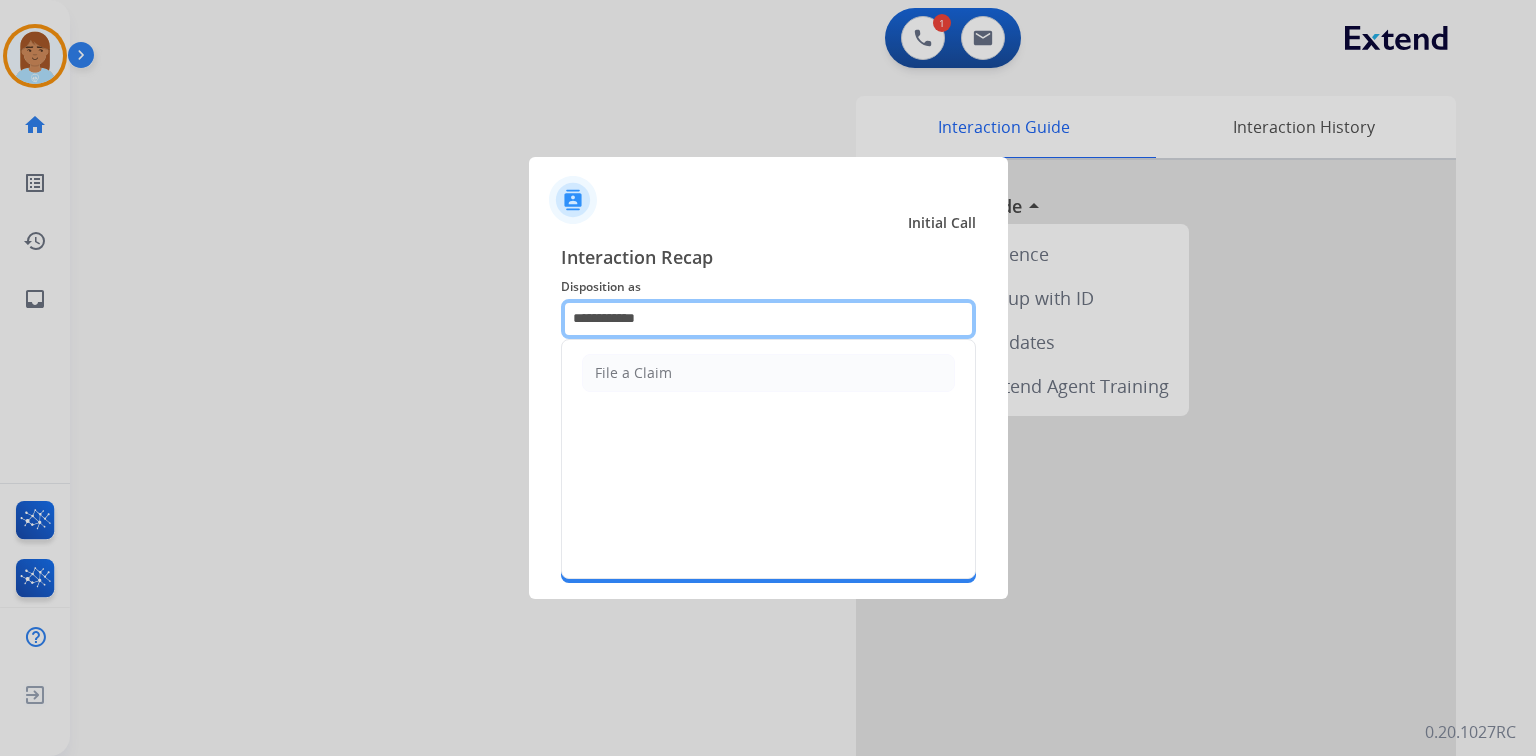 click on "**********" 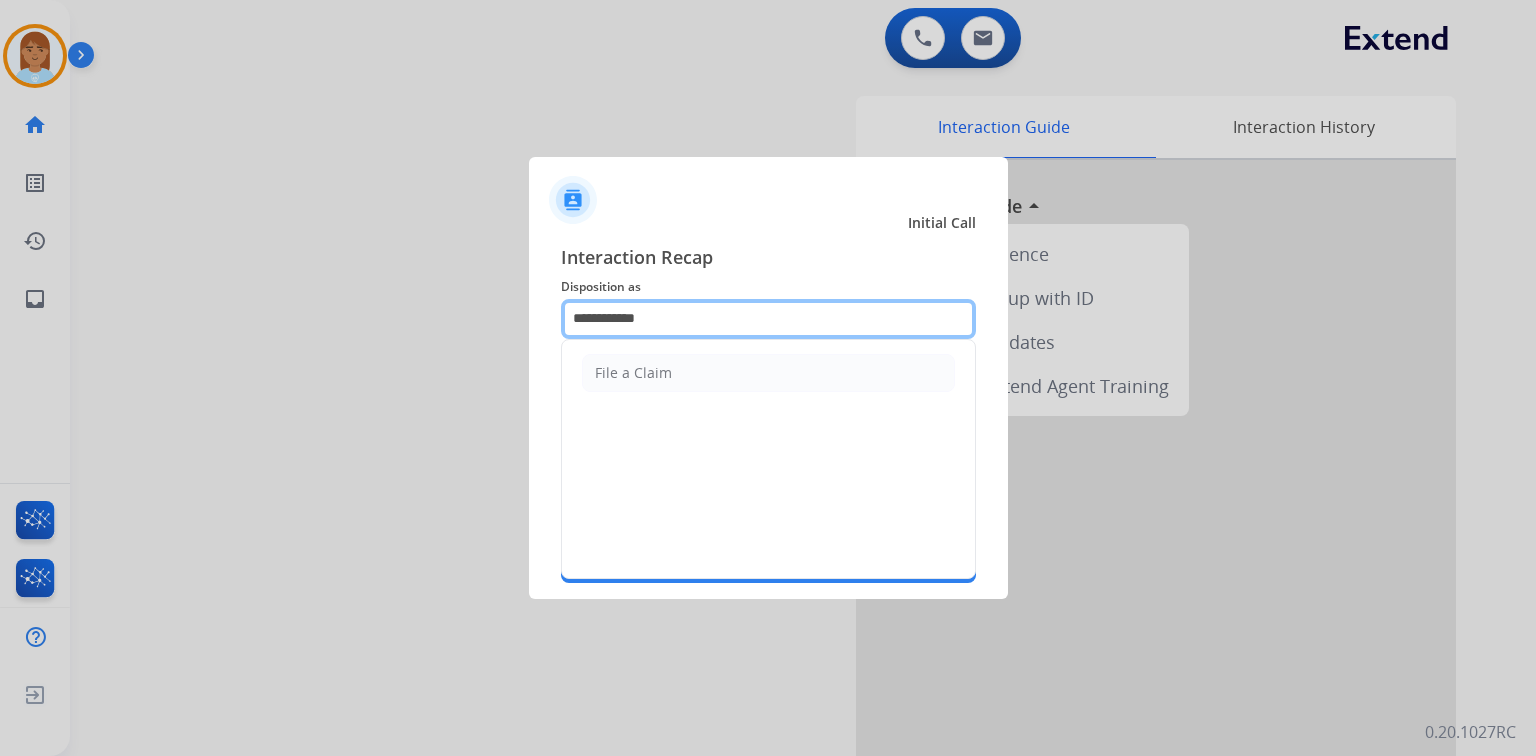 drag, startPoint x: 657, startPoint y: 316, endPoint x: 400, endPoint y: 327, distance: 257.2353 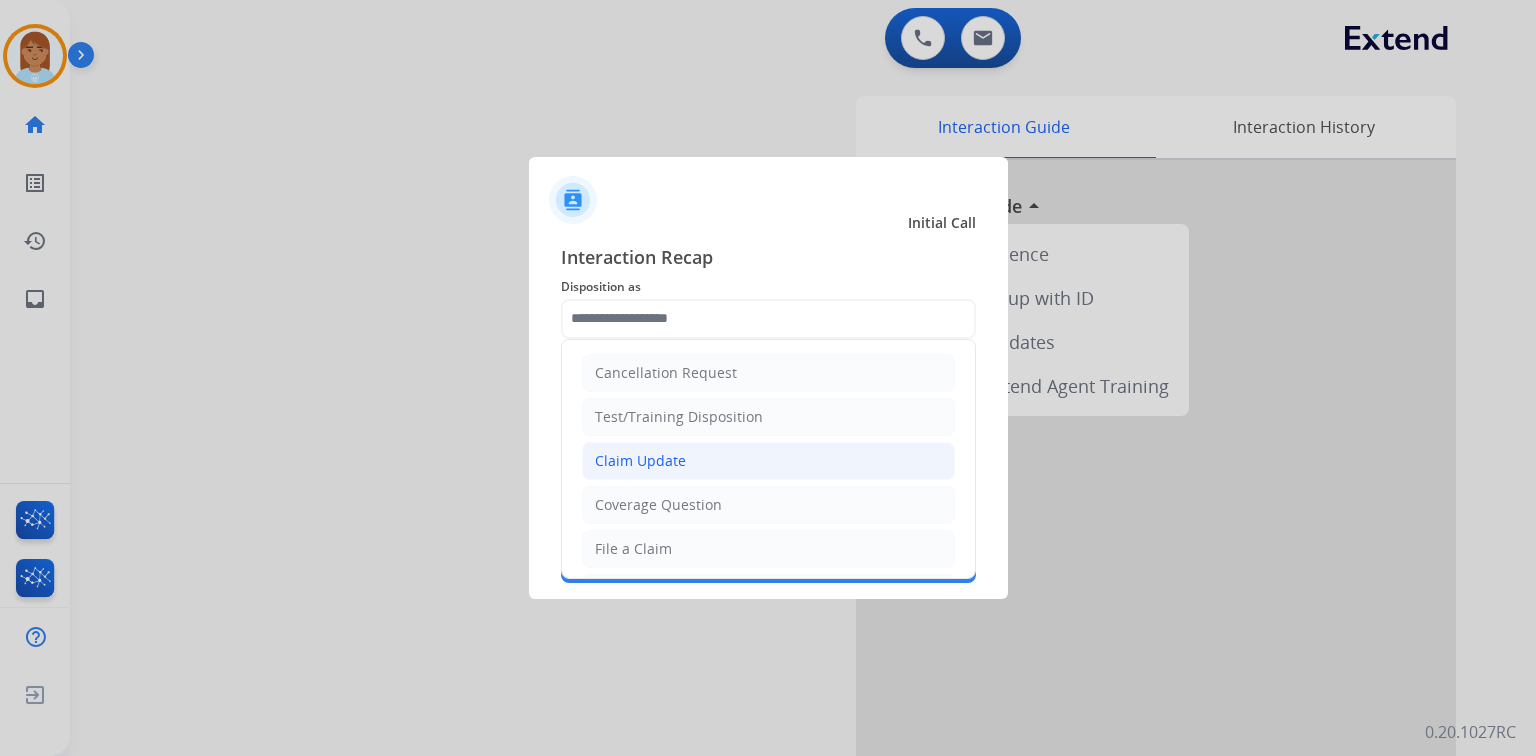 click on "Claim Update" 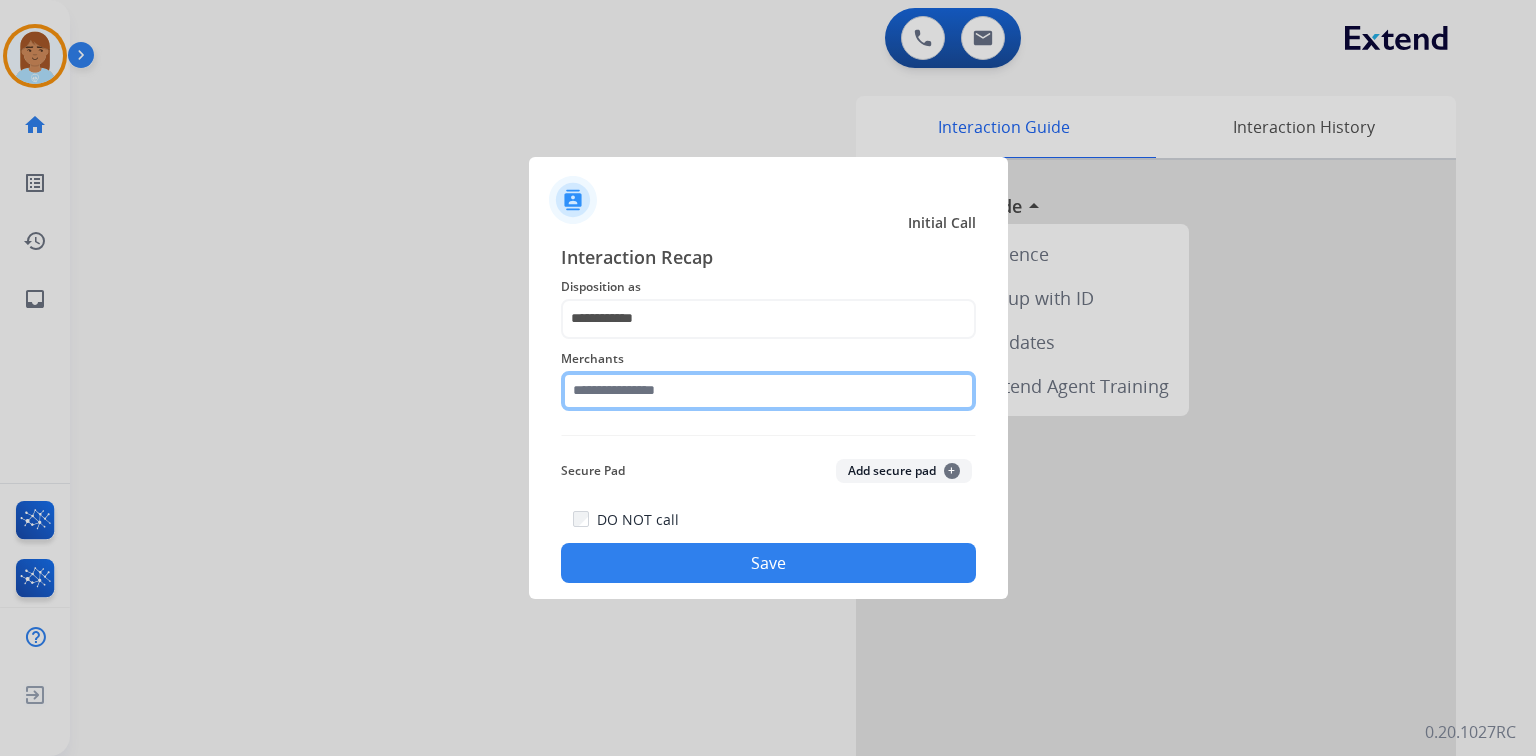 click 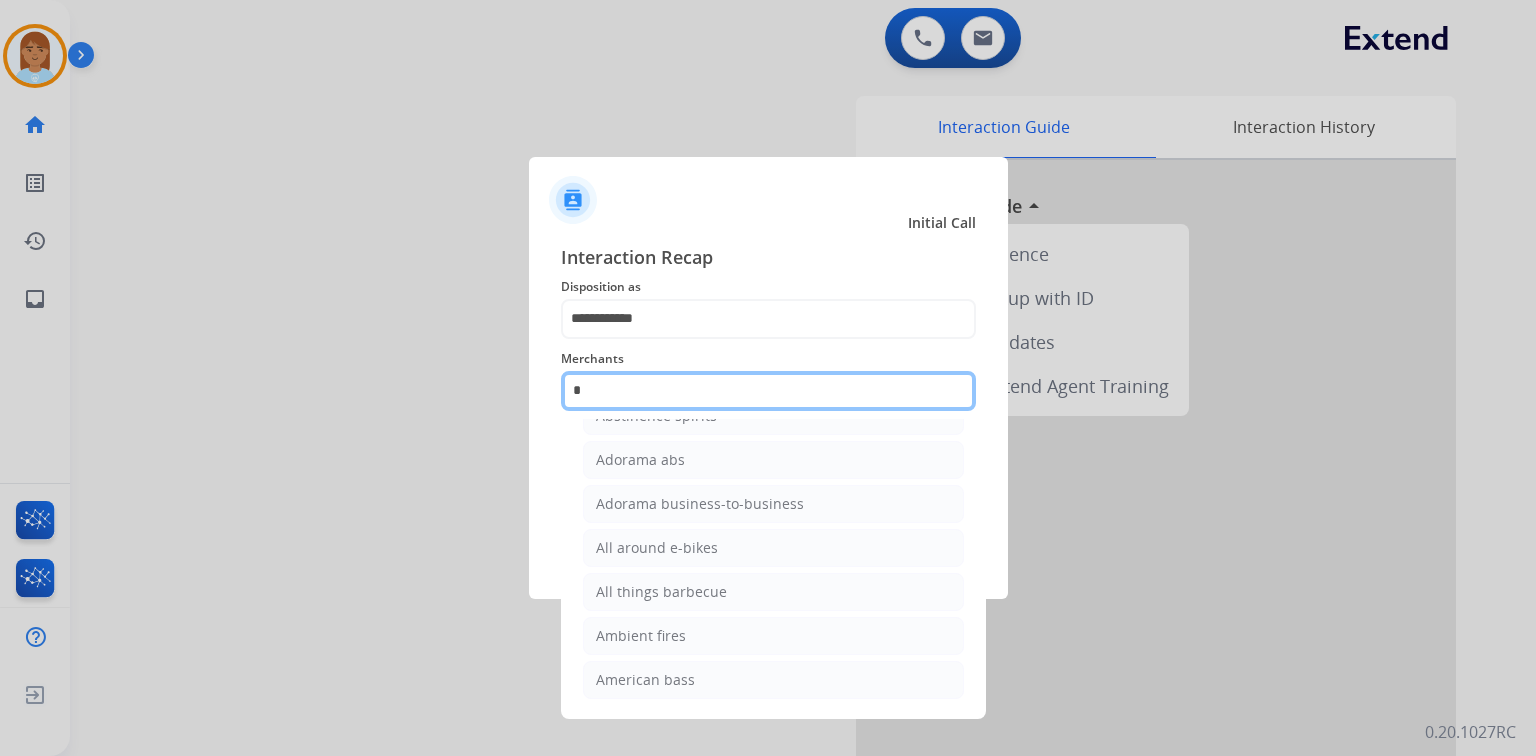 scroll, scrollTop: 0, scrollLeft: 0, axis: both 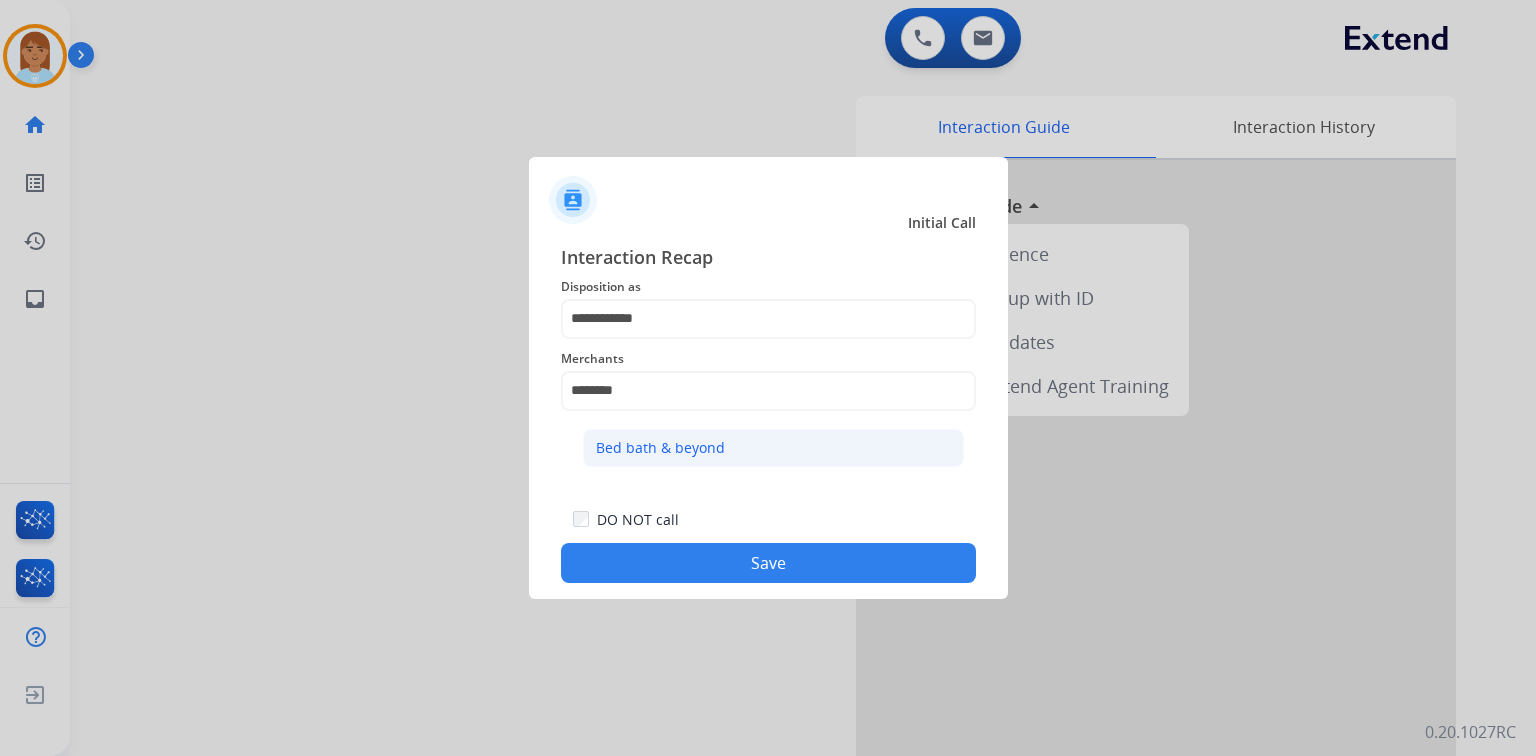 click on "Bed bath & beyond" 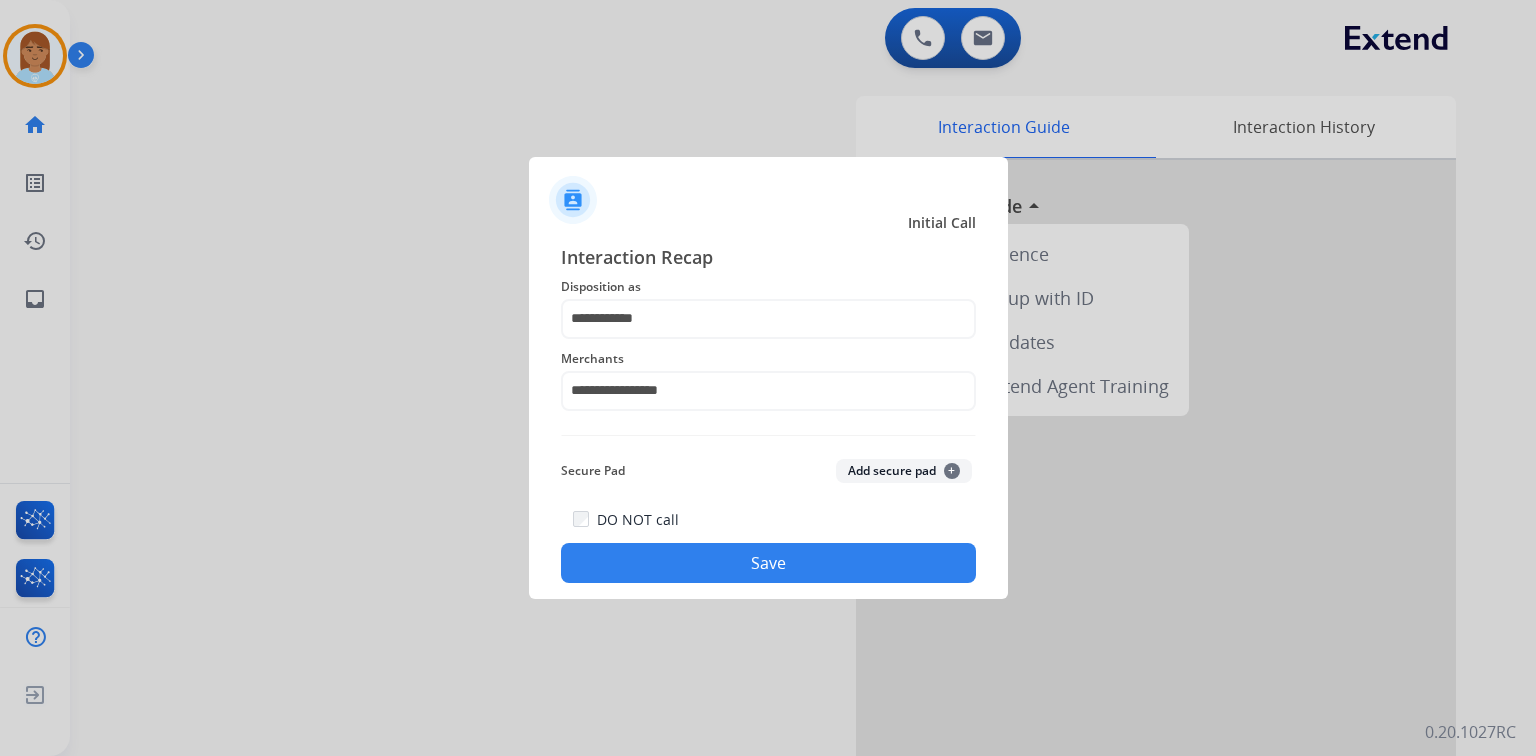 click on "Save" 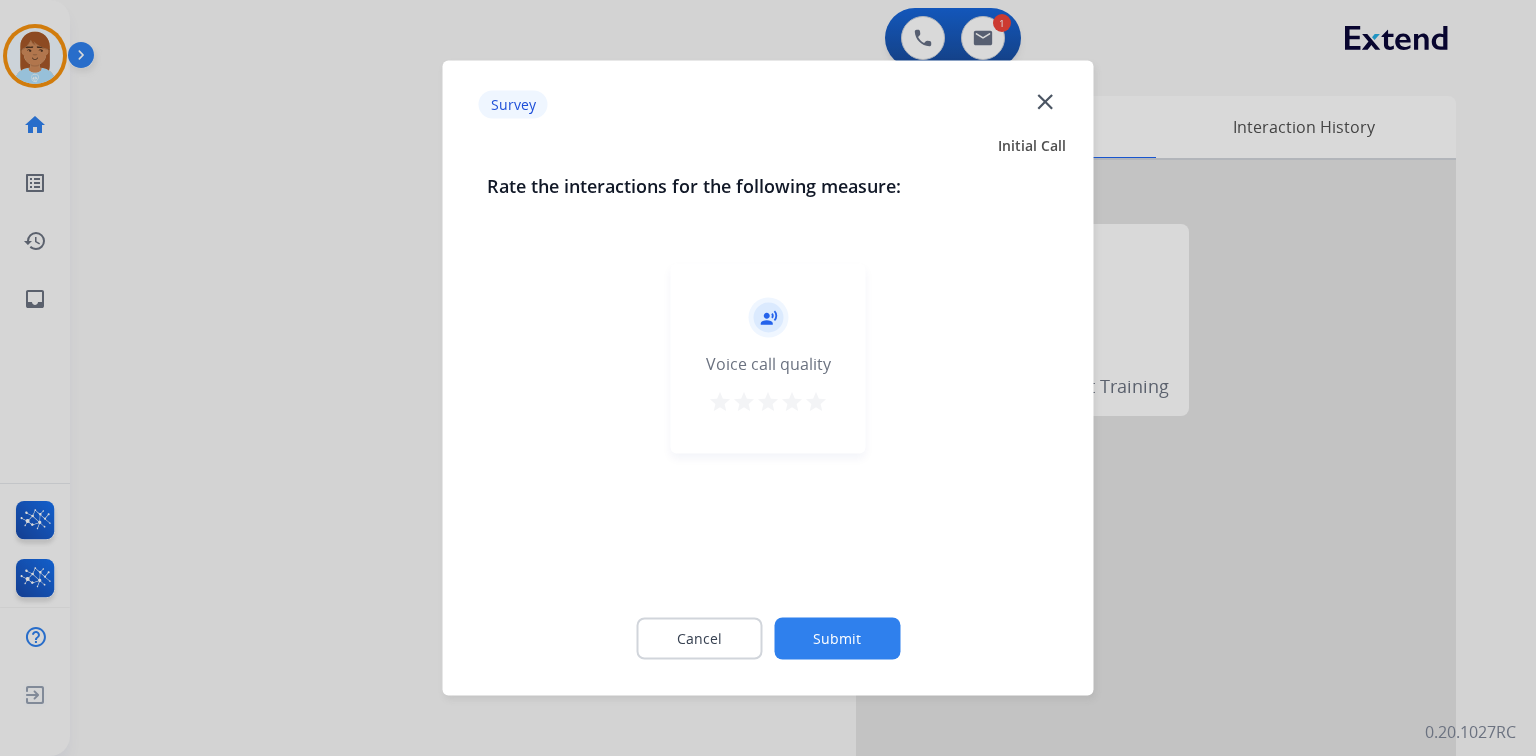 click on "star" at bounding box center (816, 402) 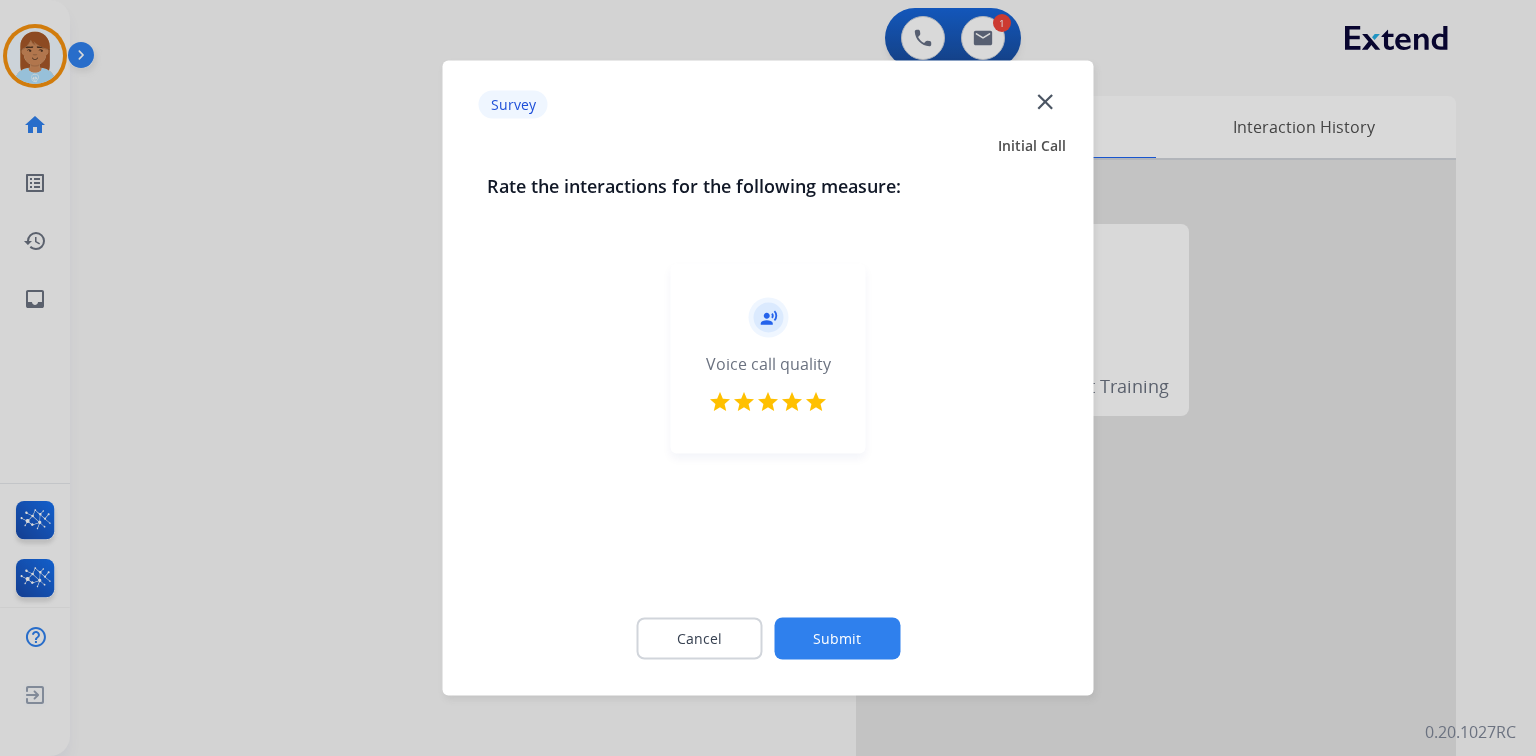 click on "Submit" 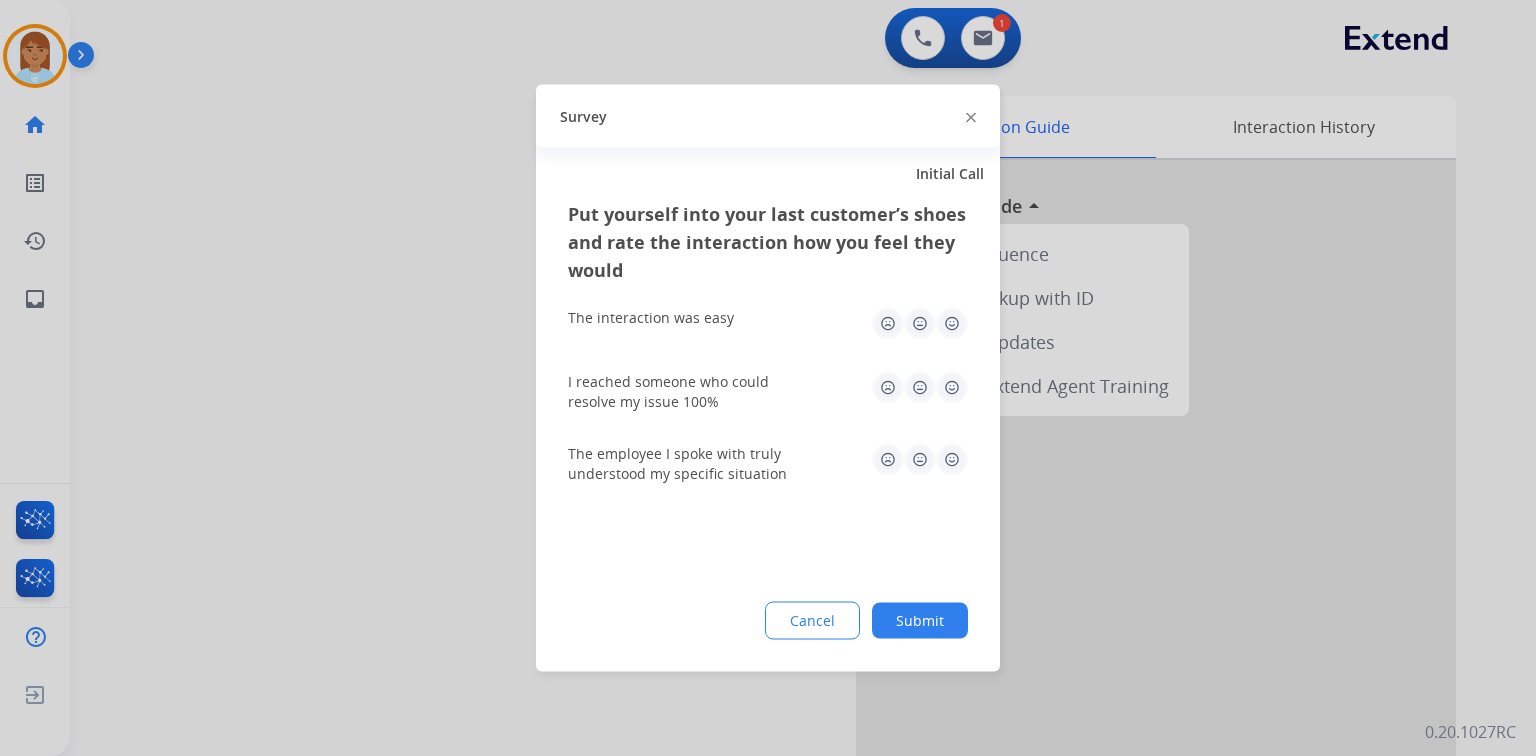 click 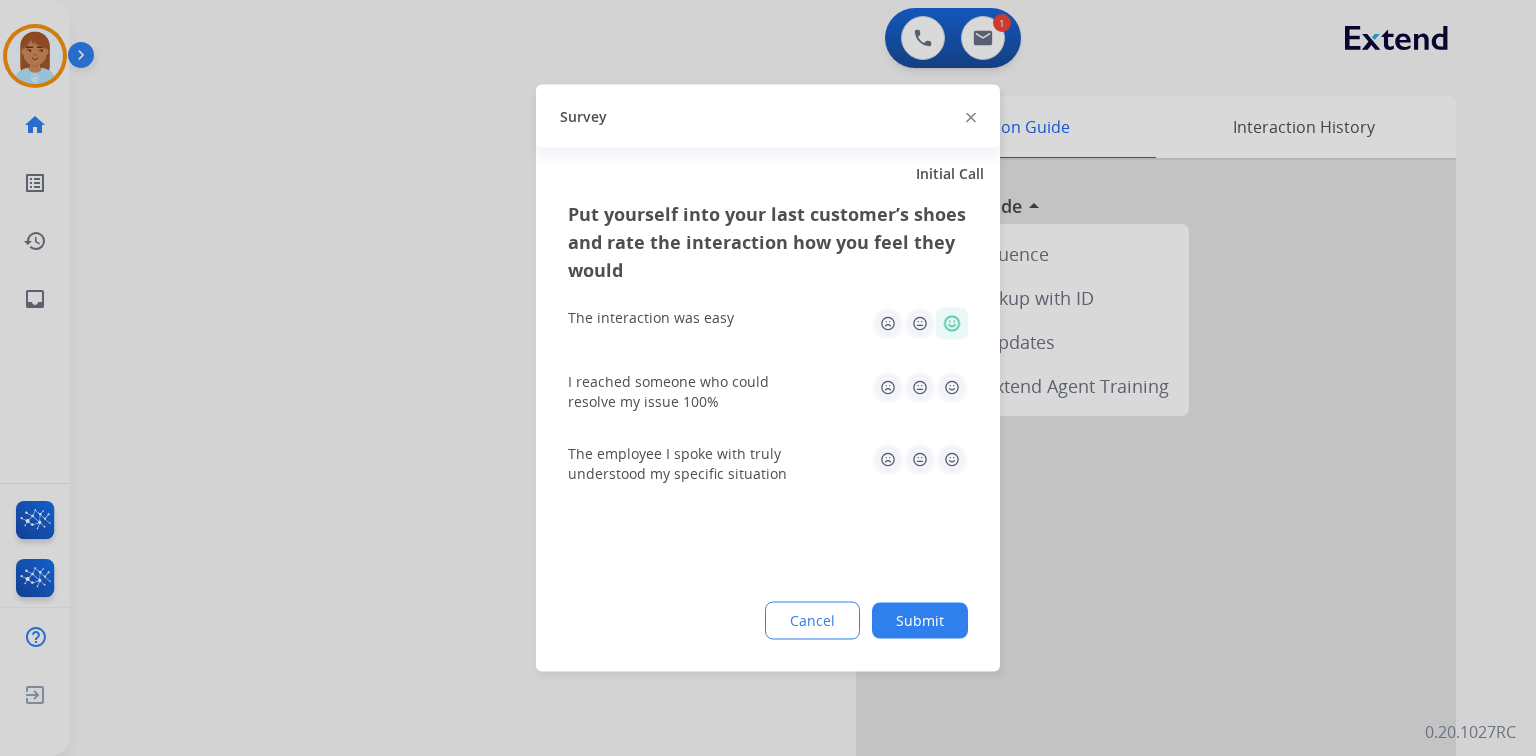 click 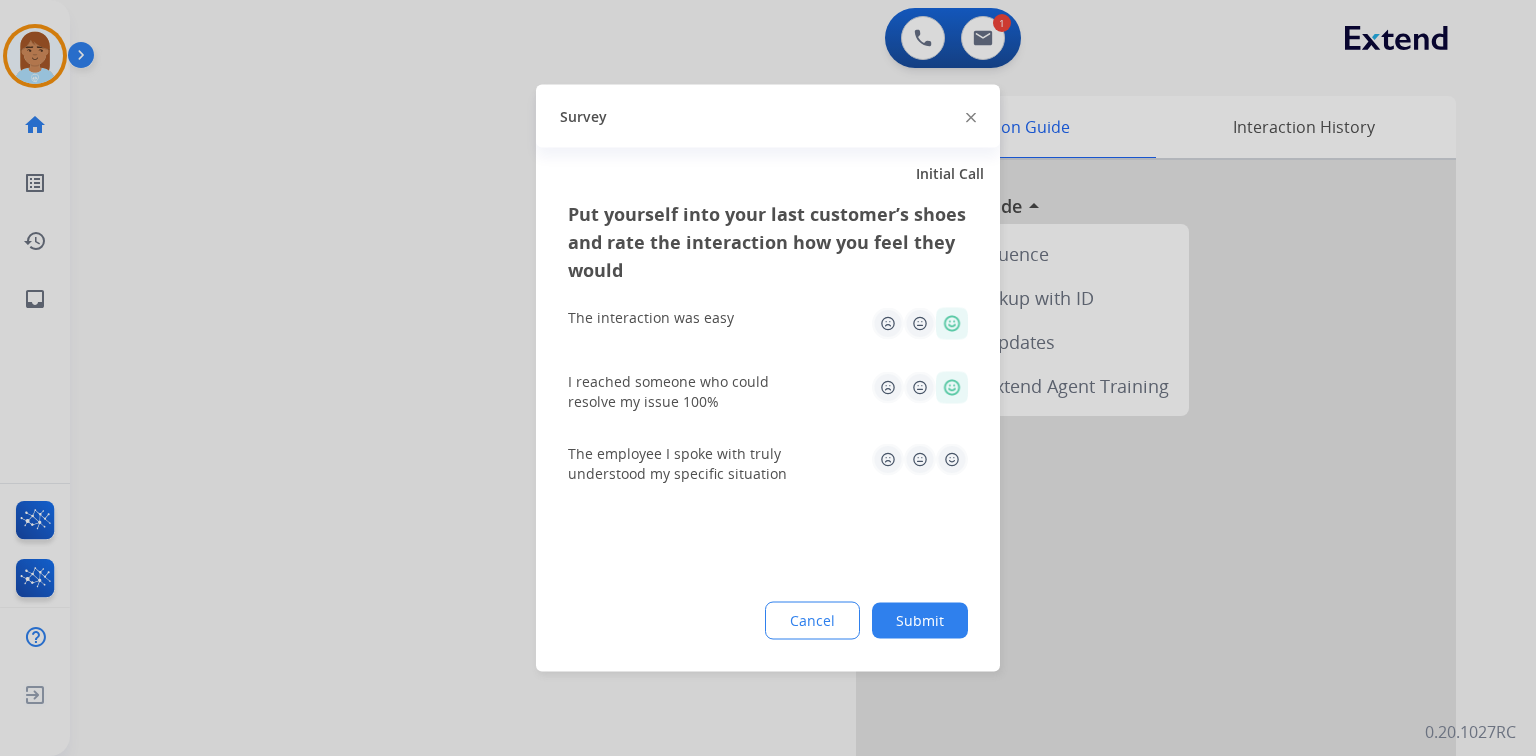 click 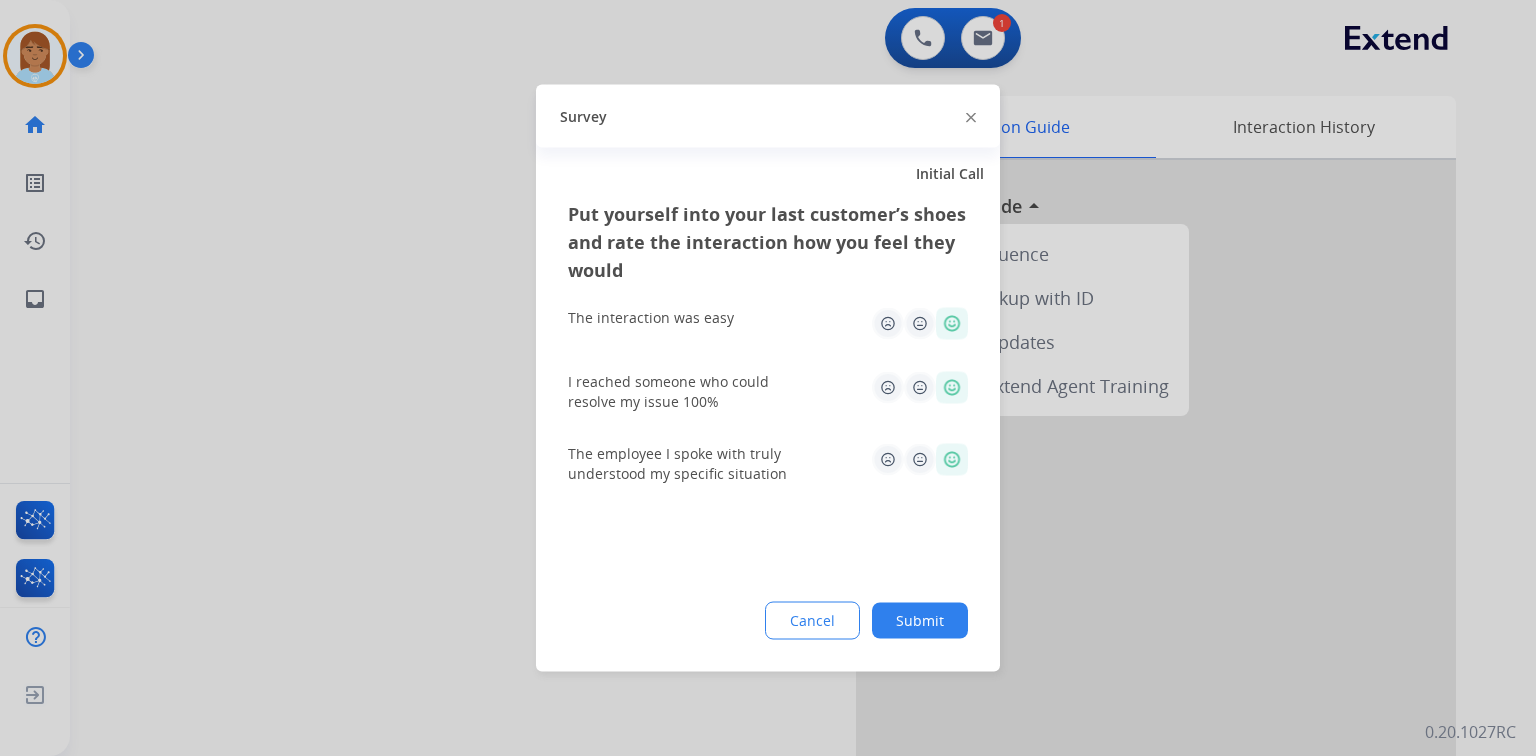 click on "Submit" 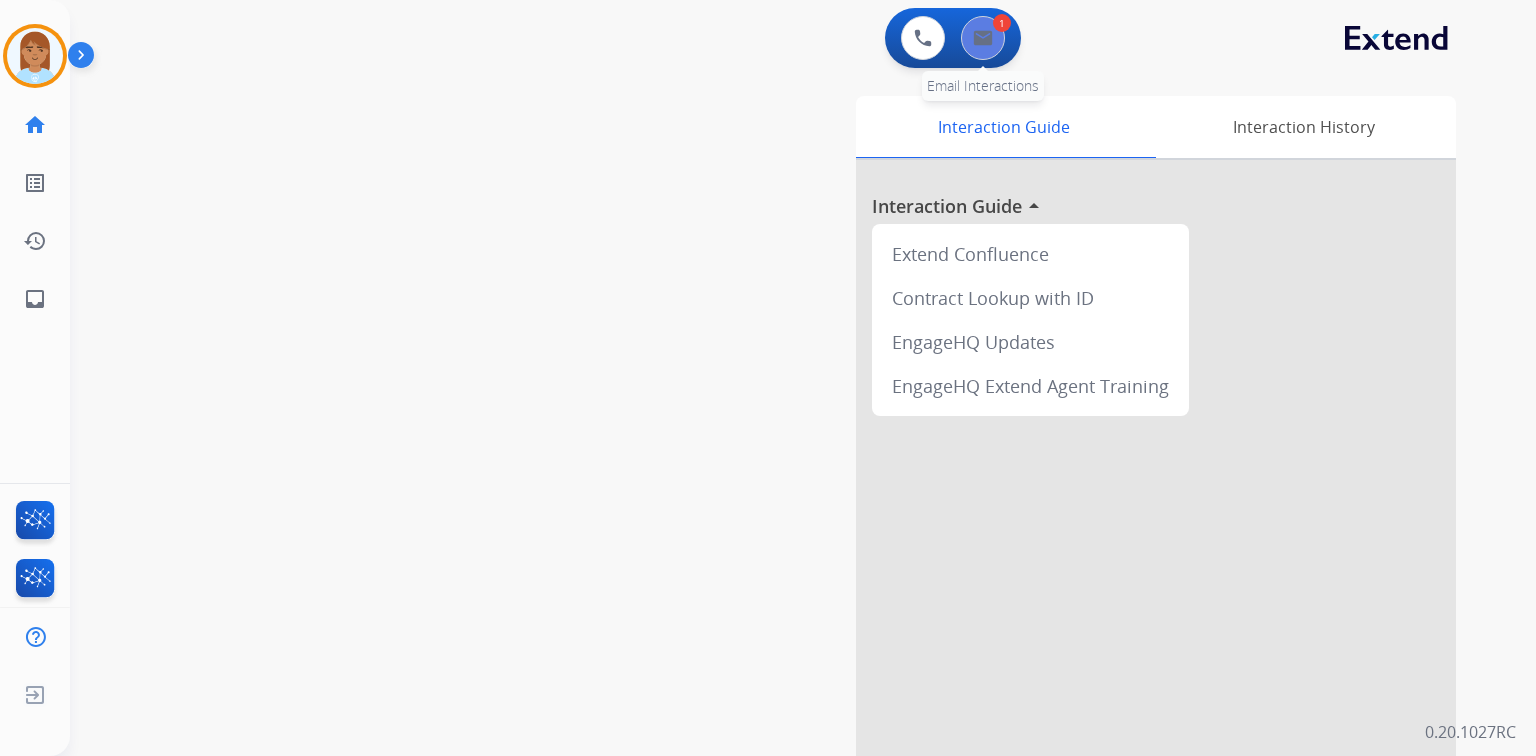 click at bounding box center [983, 38] 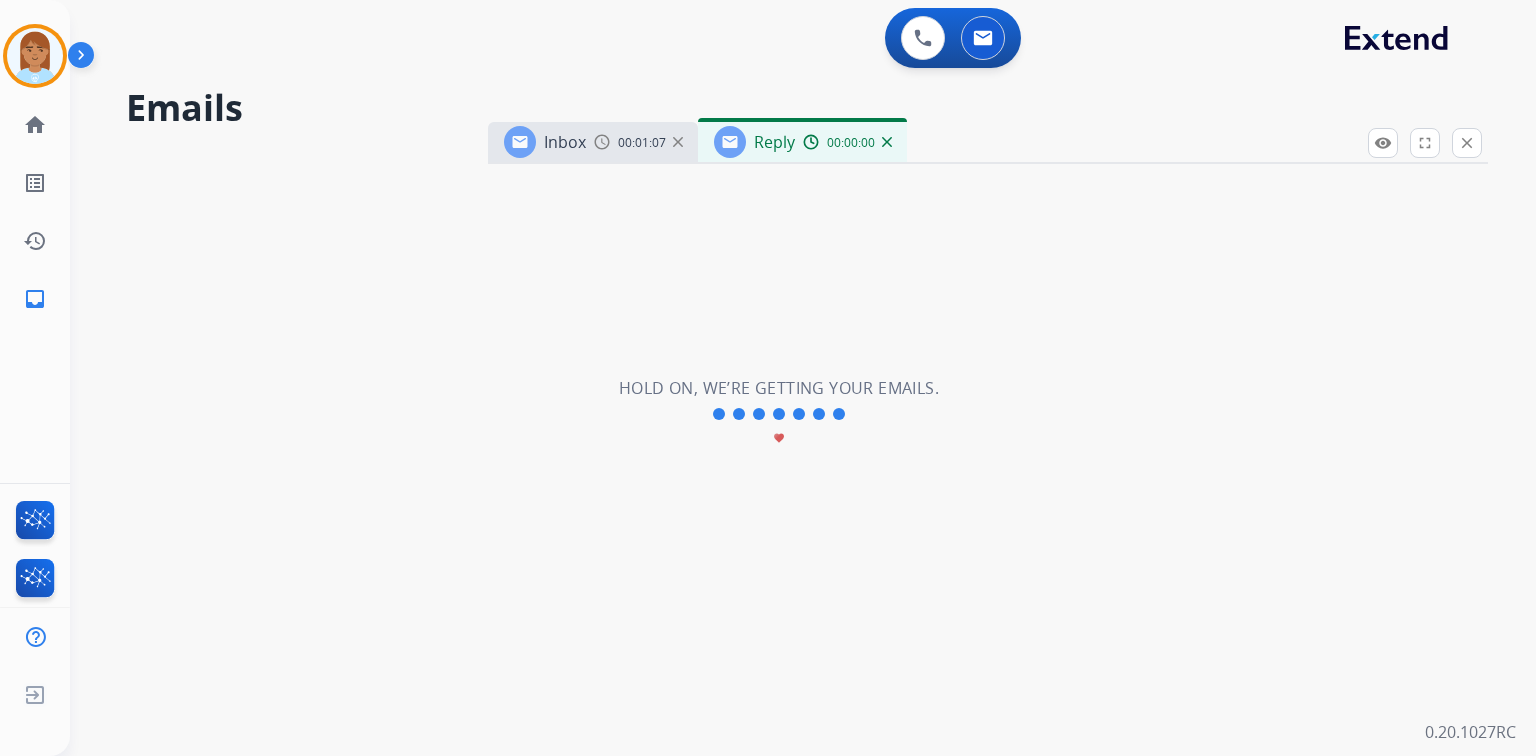 select on "**********" 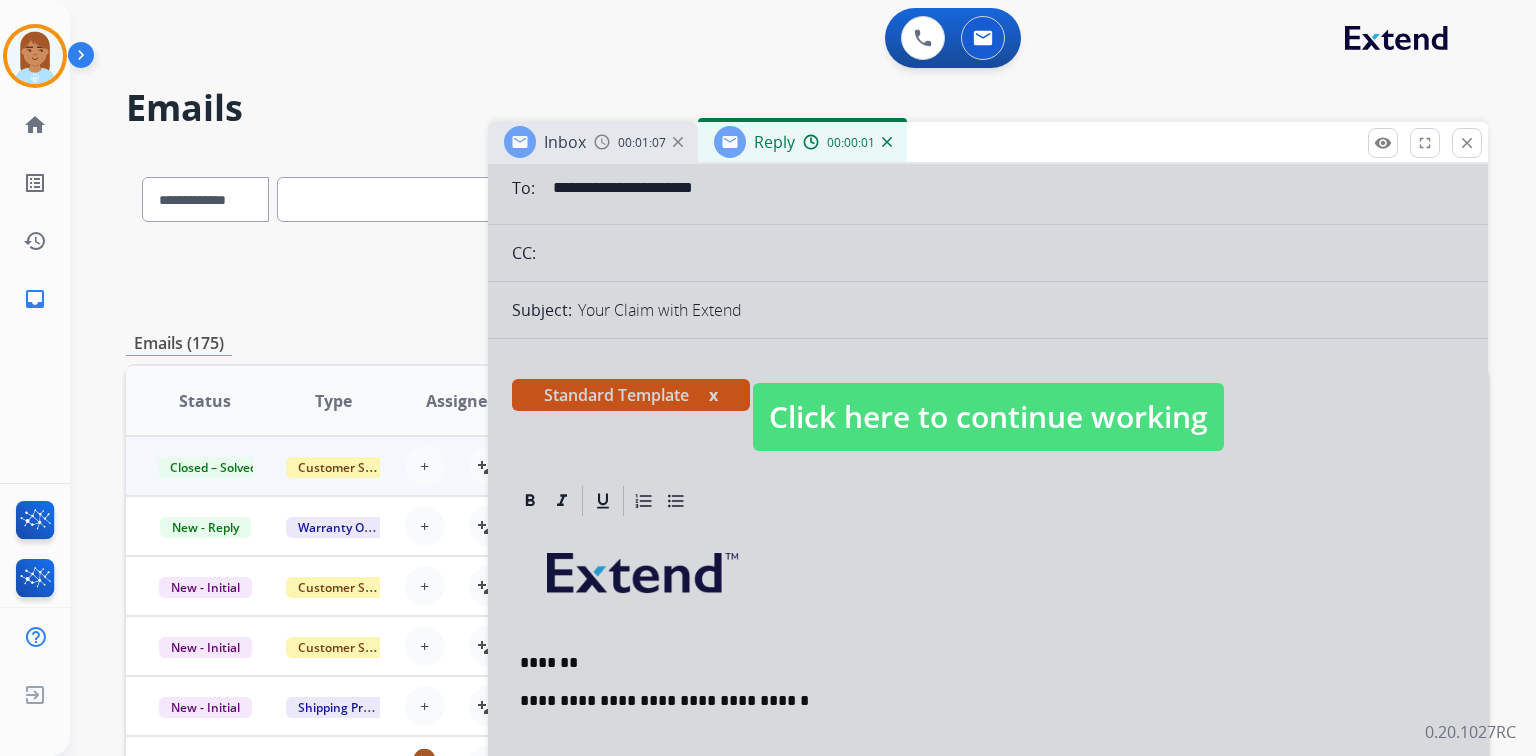 scroll, scrollTop: 480, scrollLeft: 0, axis: vertical 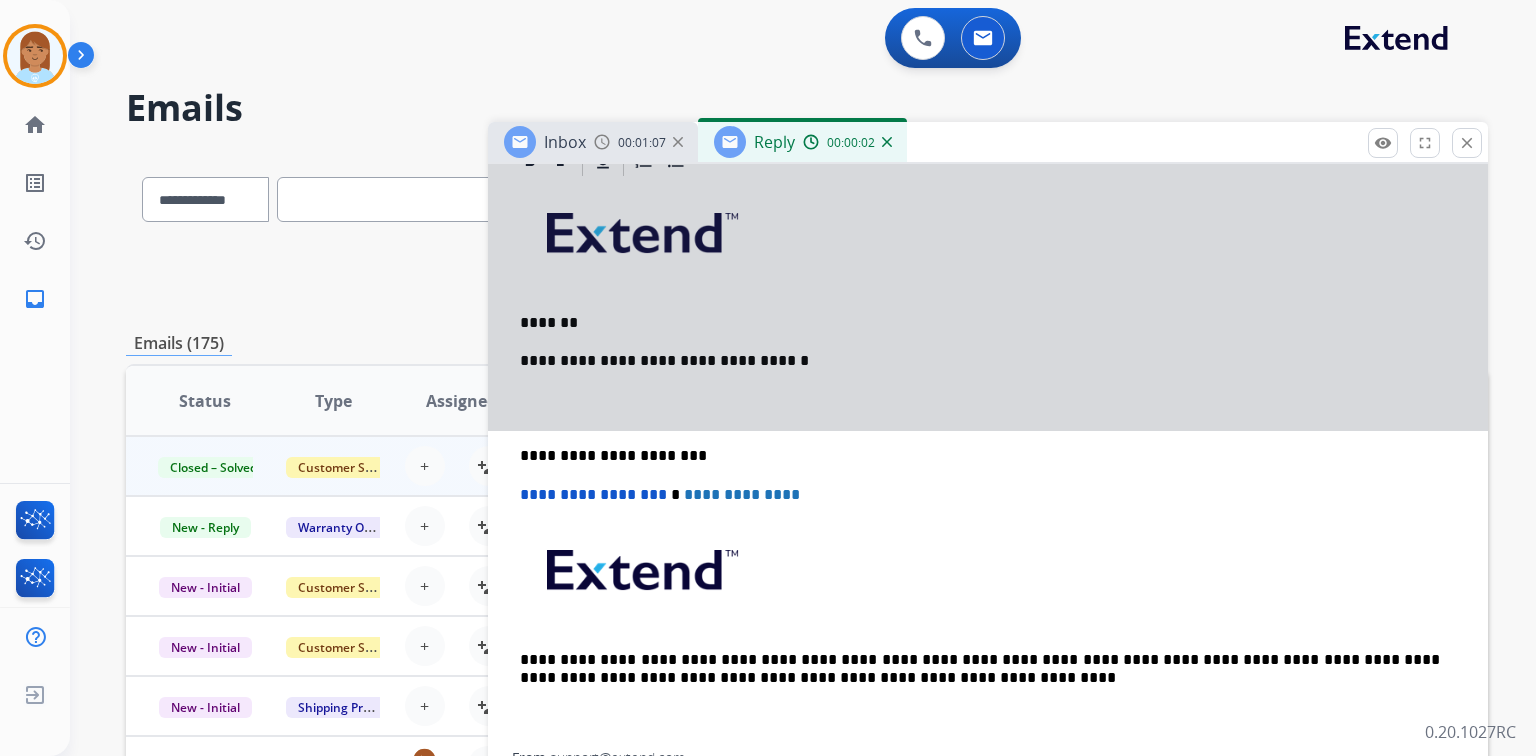 click at bounding box center (988, 57) 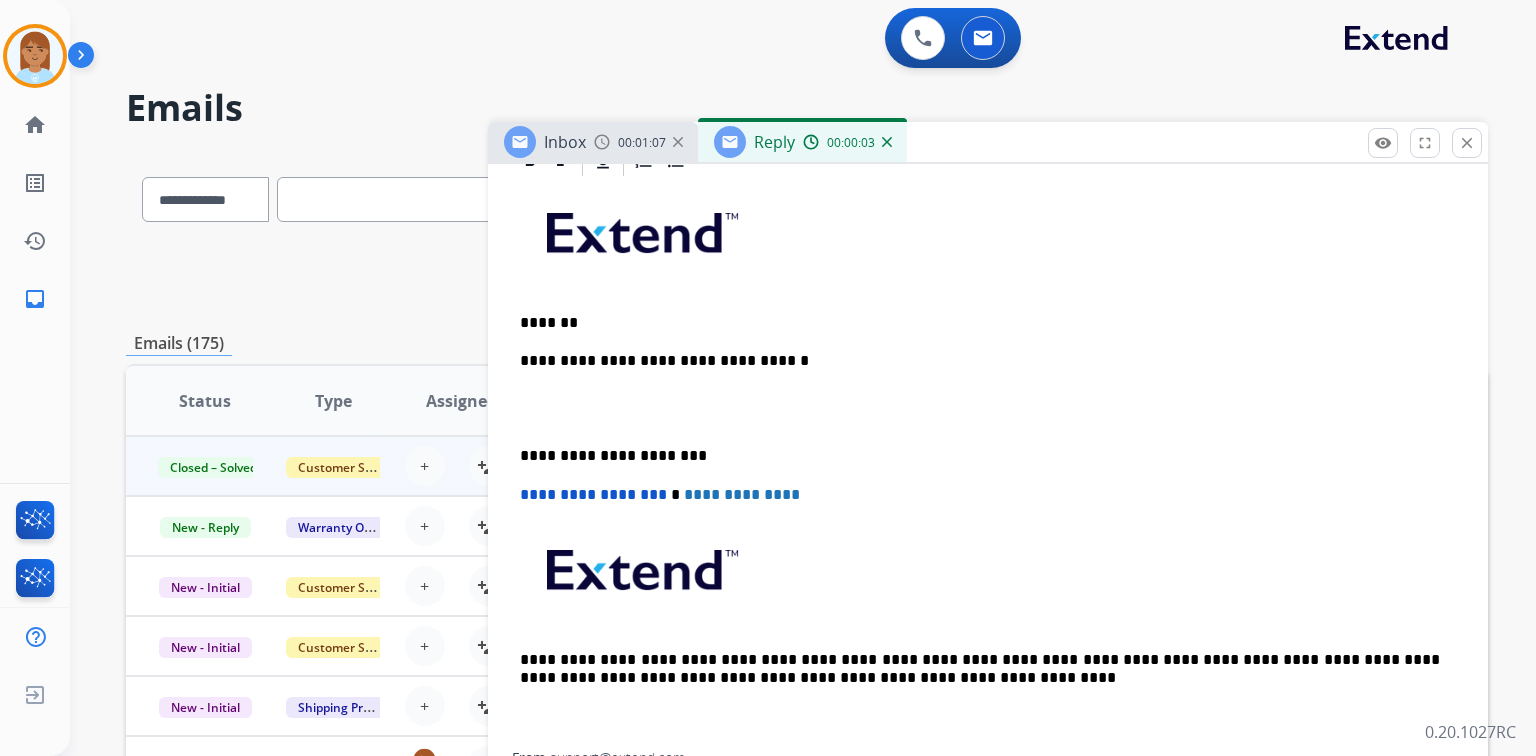 click on "*******" at bounding box center (980, 323) 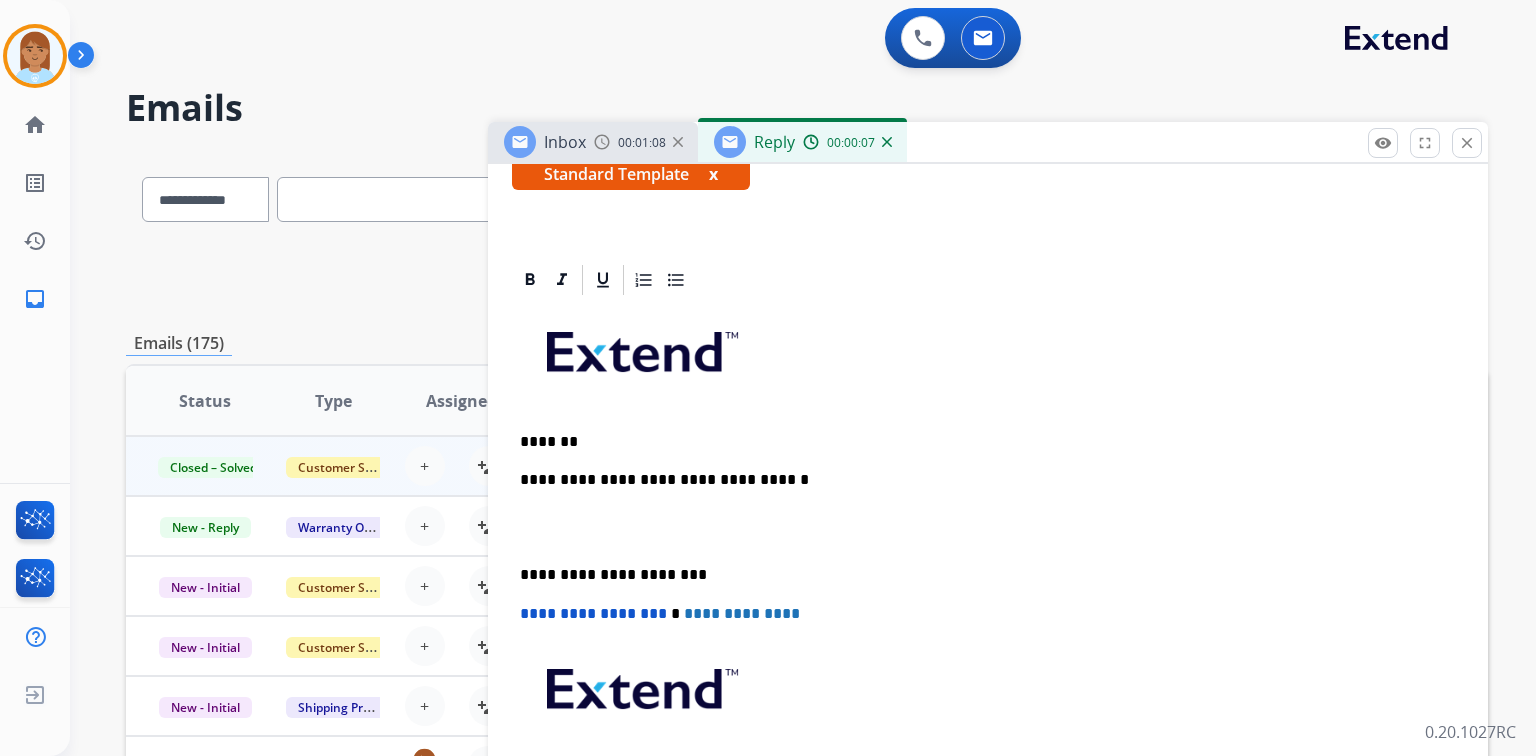 scroll, scrollTop: 400, scrollLeft: 0, axis: vertical 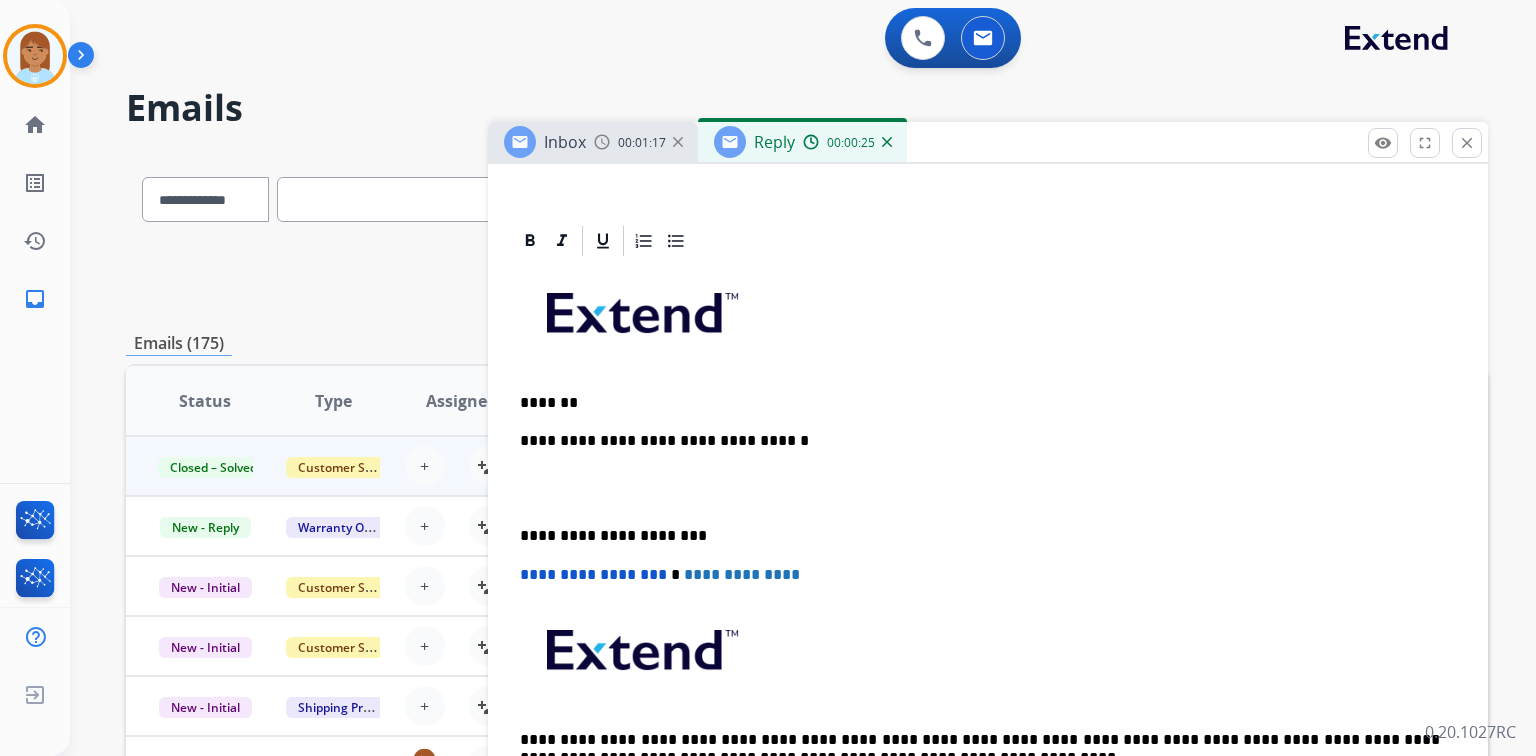 drag, startPoint x: 575, startPoint y: 390, endPoint x: 564, endPoint y: 406, distance: 19.416489 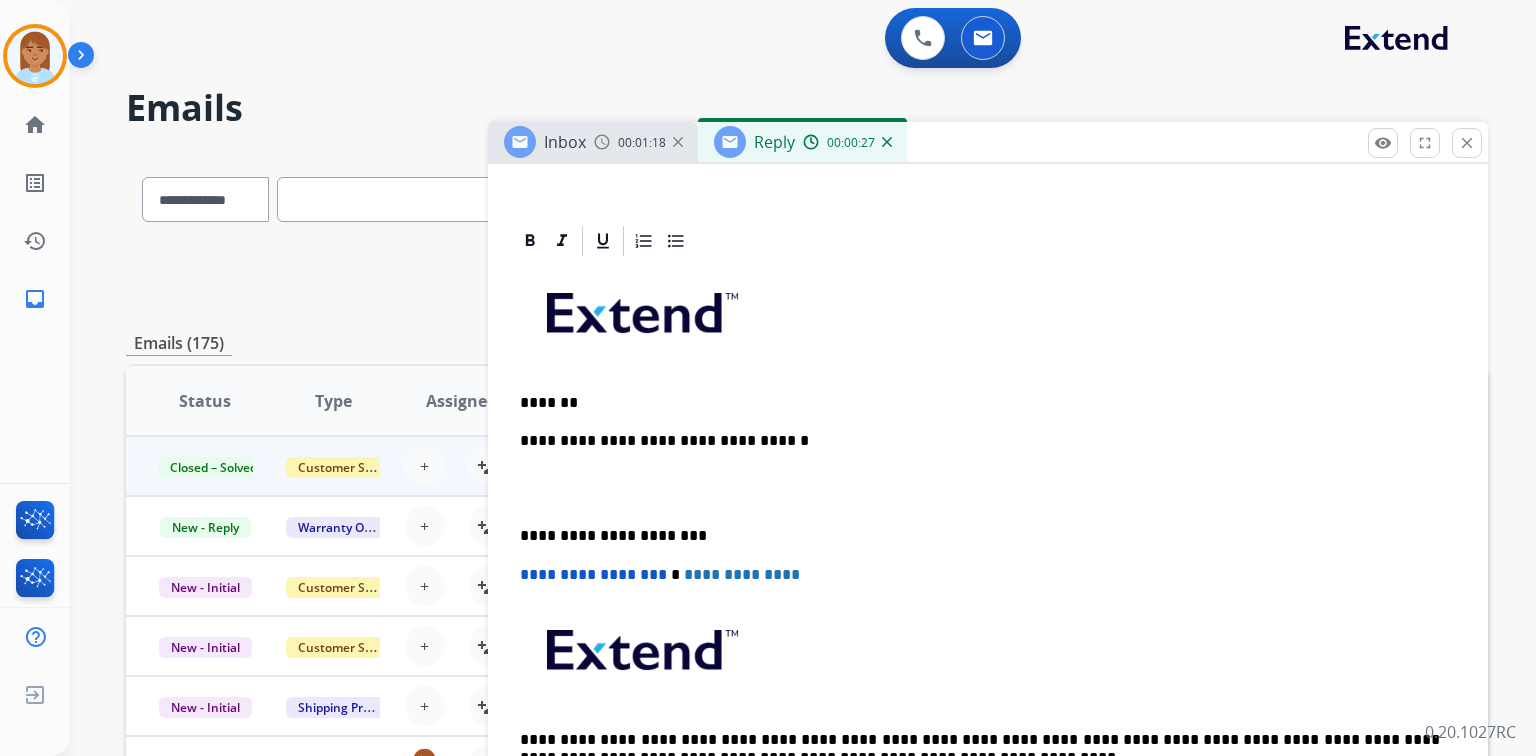 type 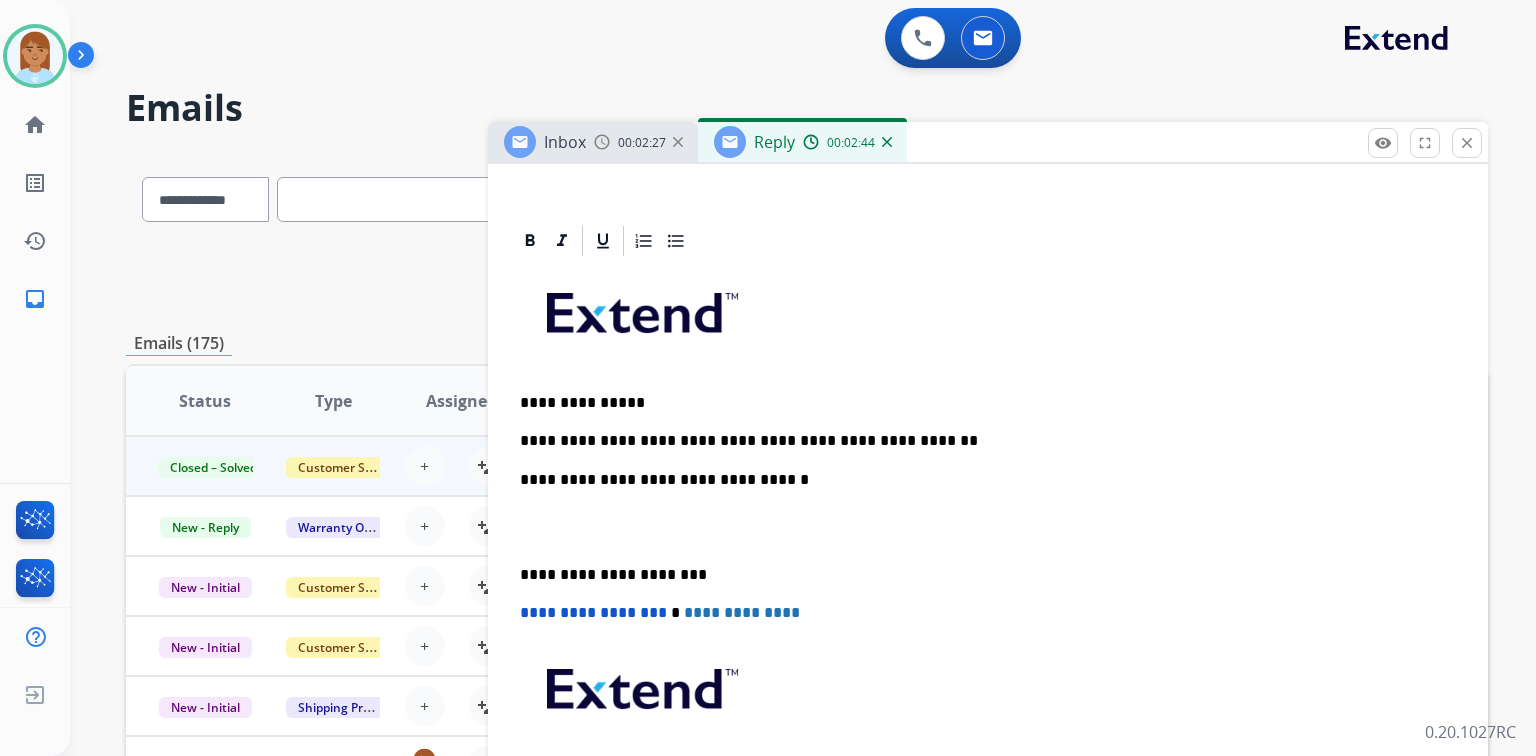 click on "**********" at bounding box center (988, 564) 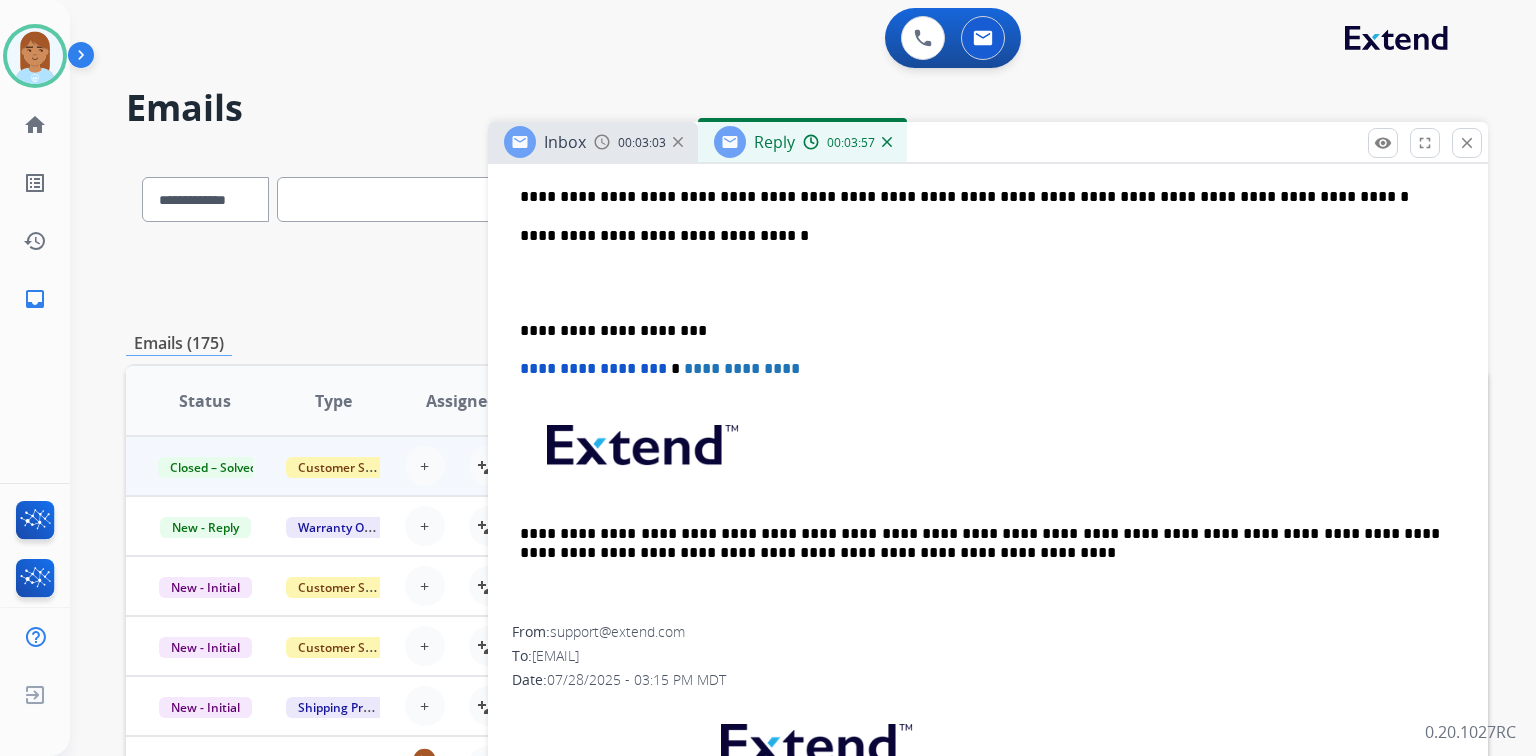 scroll, scrollTop: 640, scrollLeft: 0, axis: vertical 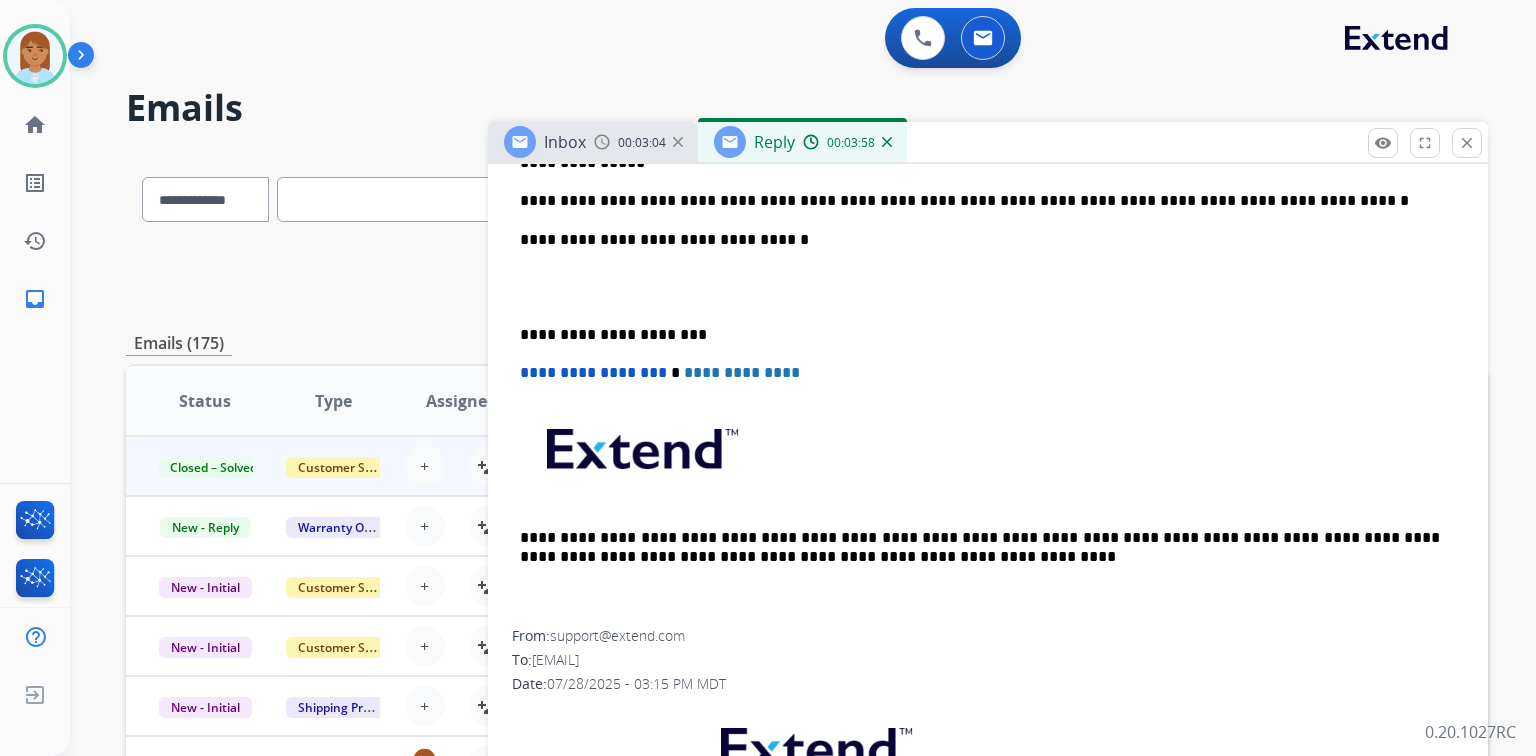 click on "**********" at bounding box center (980, 201) 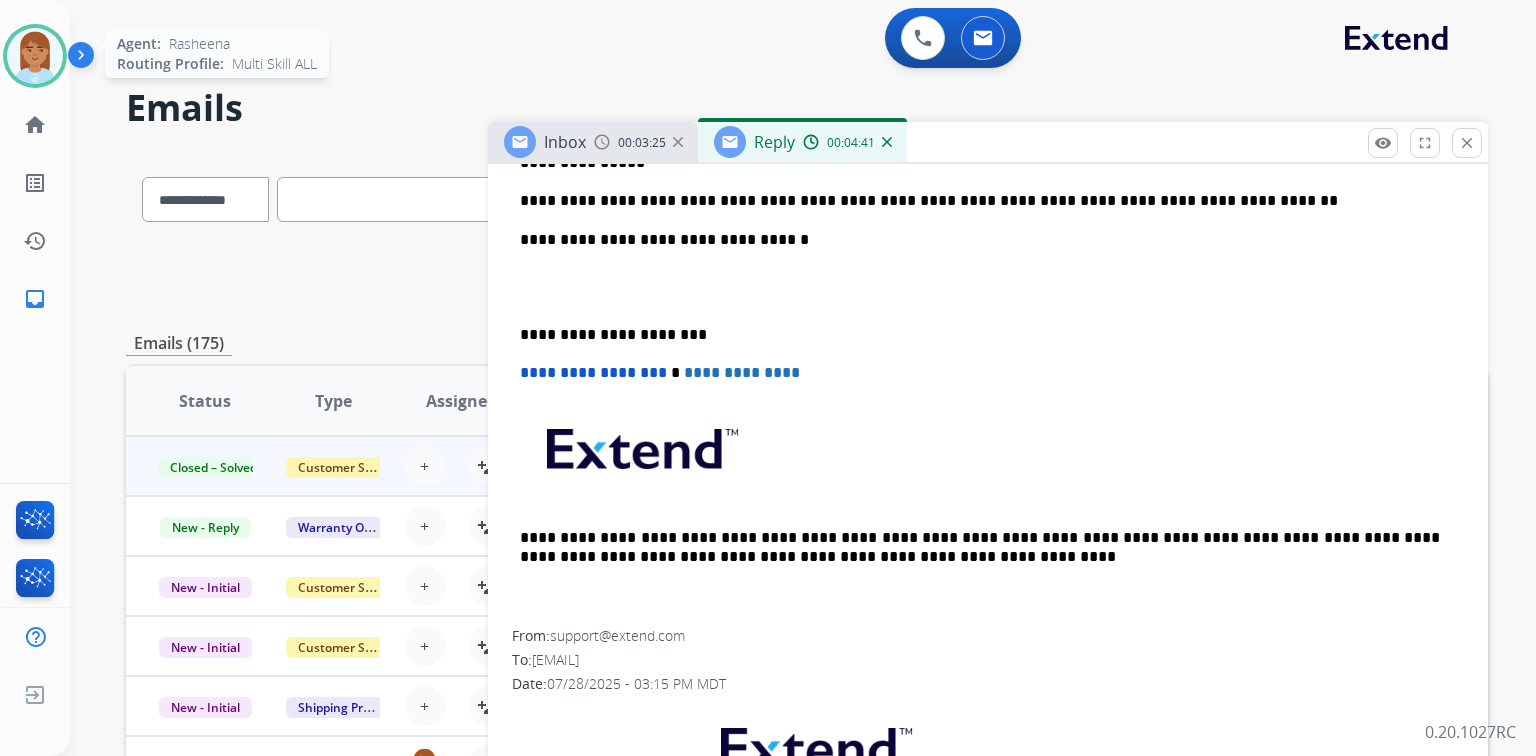 click at bounding box center (35, 56) 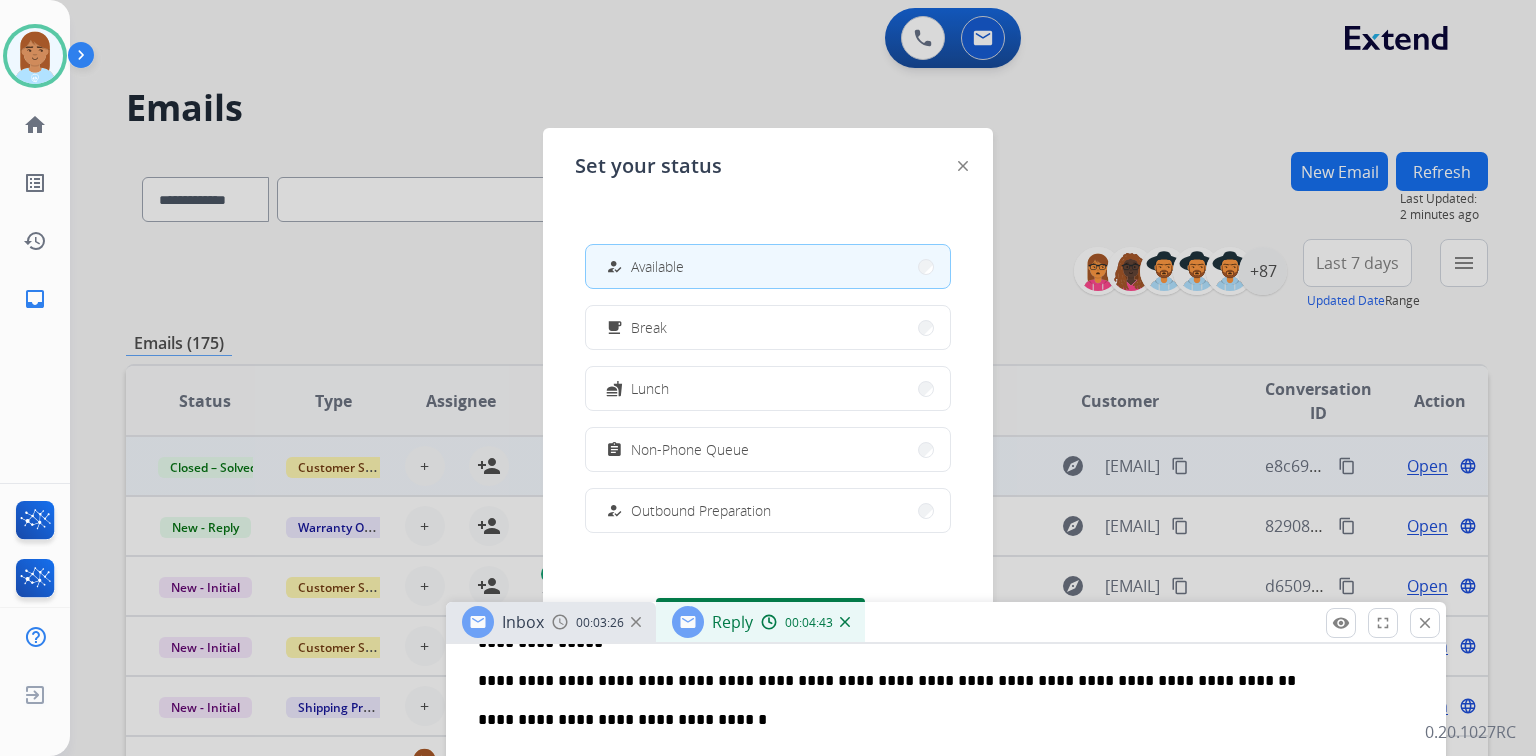 drag, startPoint x: 958, startPoint y: 148, endPoint x: 922, endPoint y: 654, distance: 507.27902 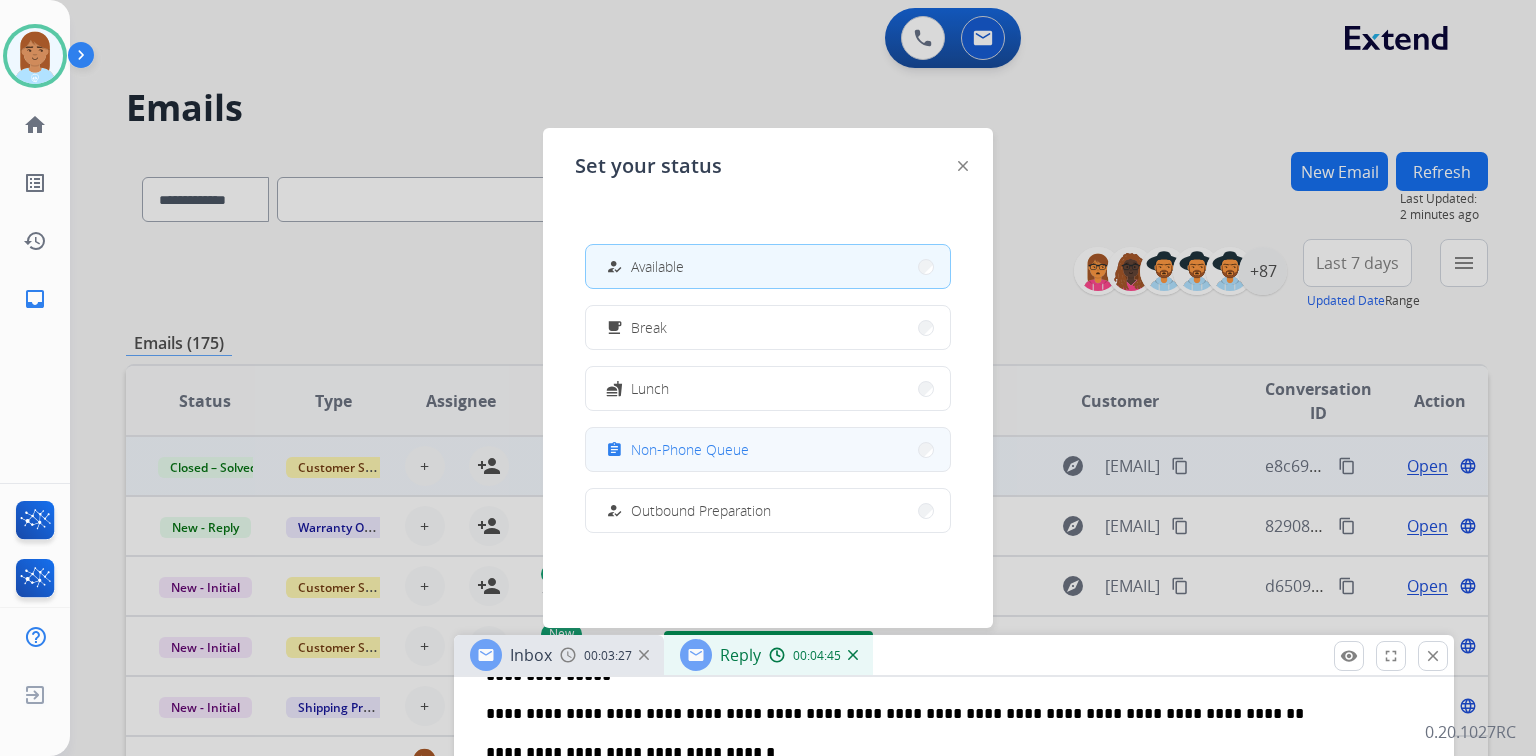 click on "Non-Phone Queue" at bounding box center [690, 449] 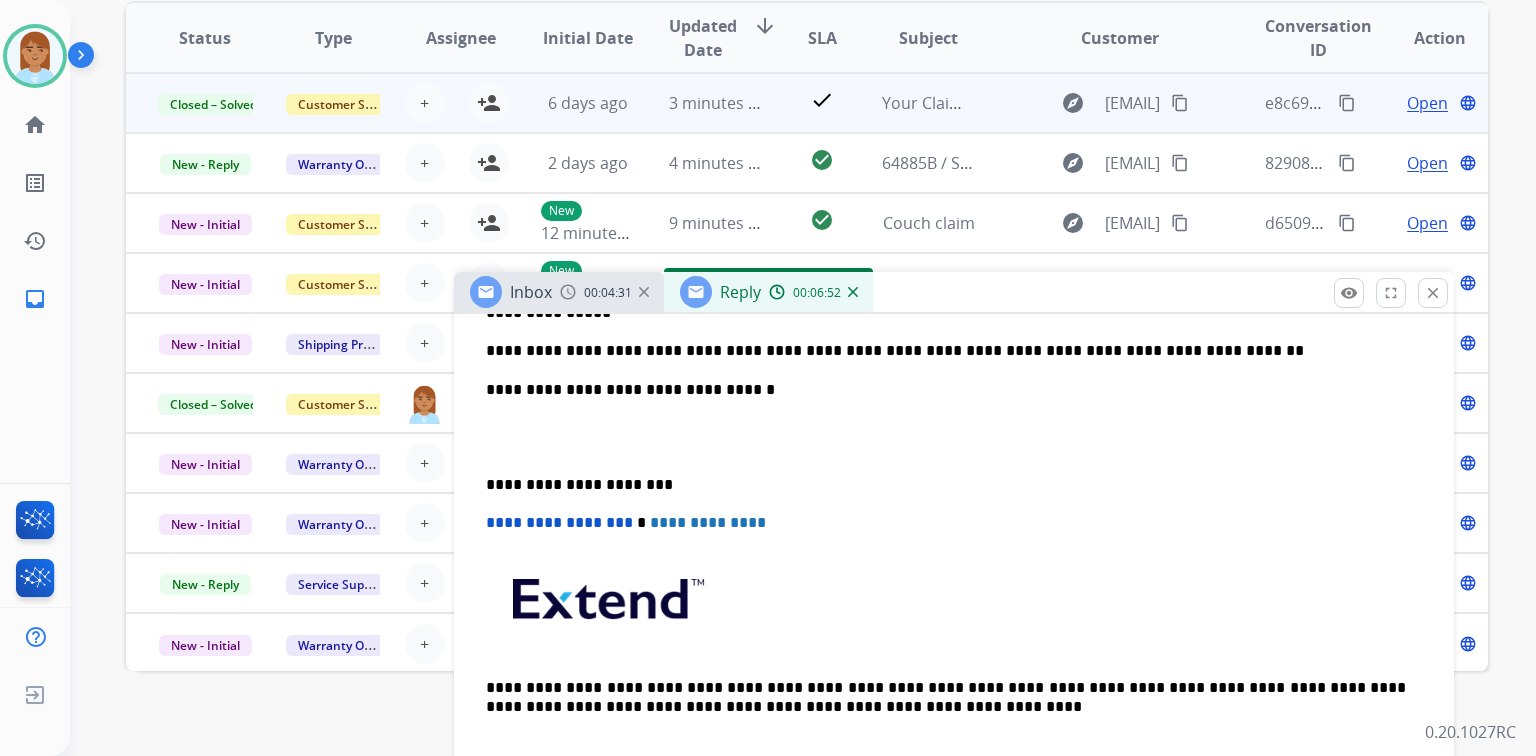 scroll, scrollTop: 560, scrollLeft: 0, axis: vertical 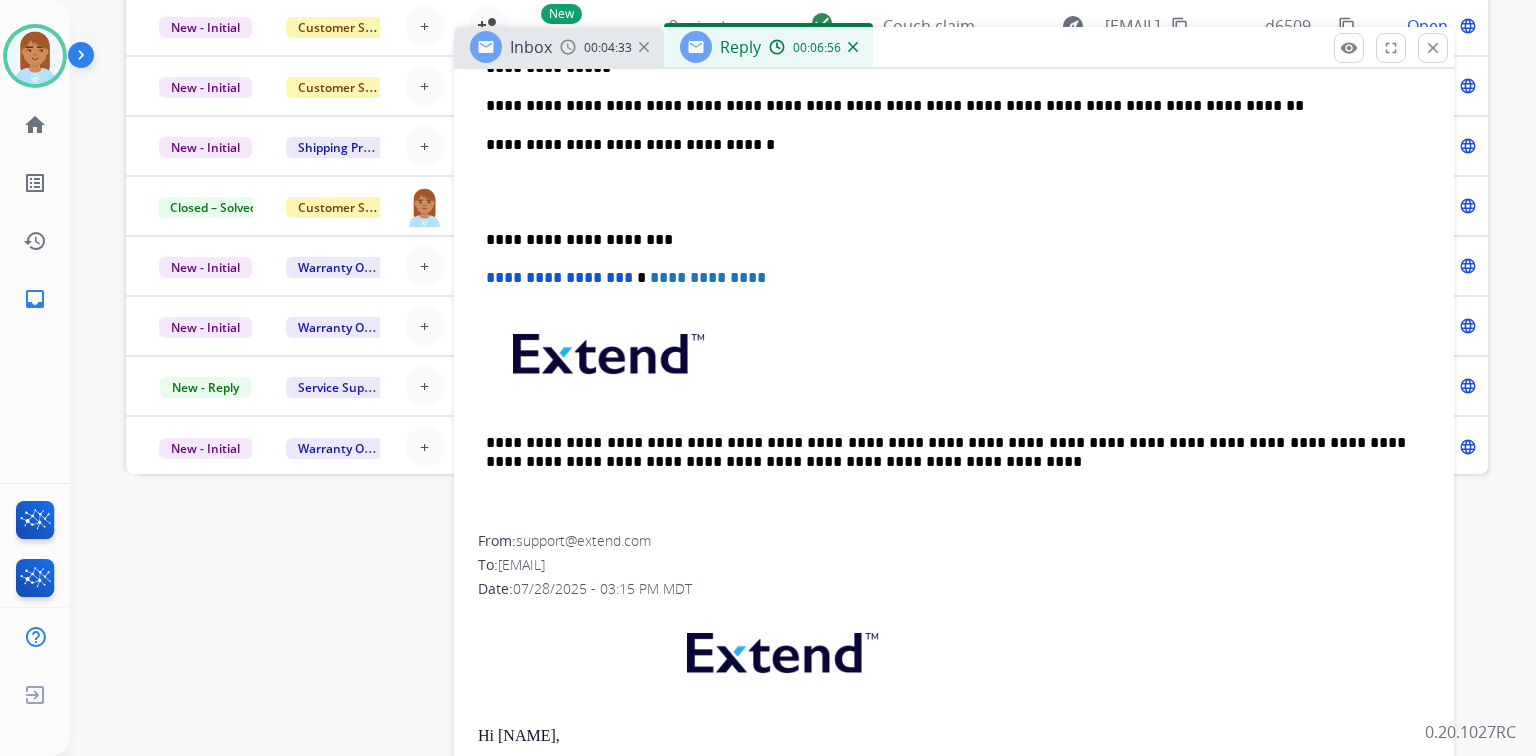 drag, startPoint x: 932, startPoint y: 92, endPoint x: 901, endPoint y: 71, distance: 37.44329 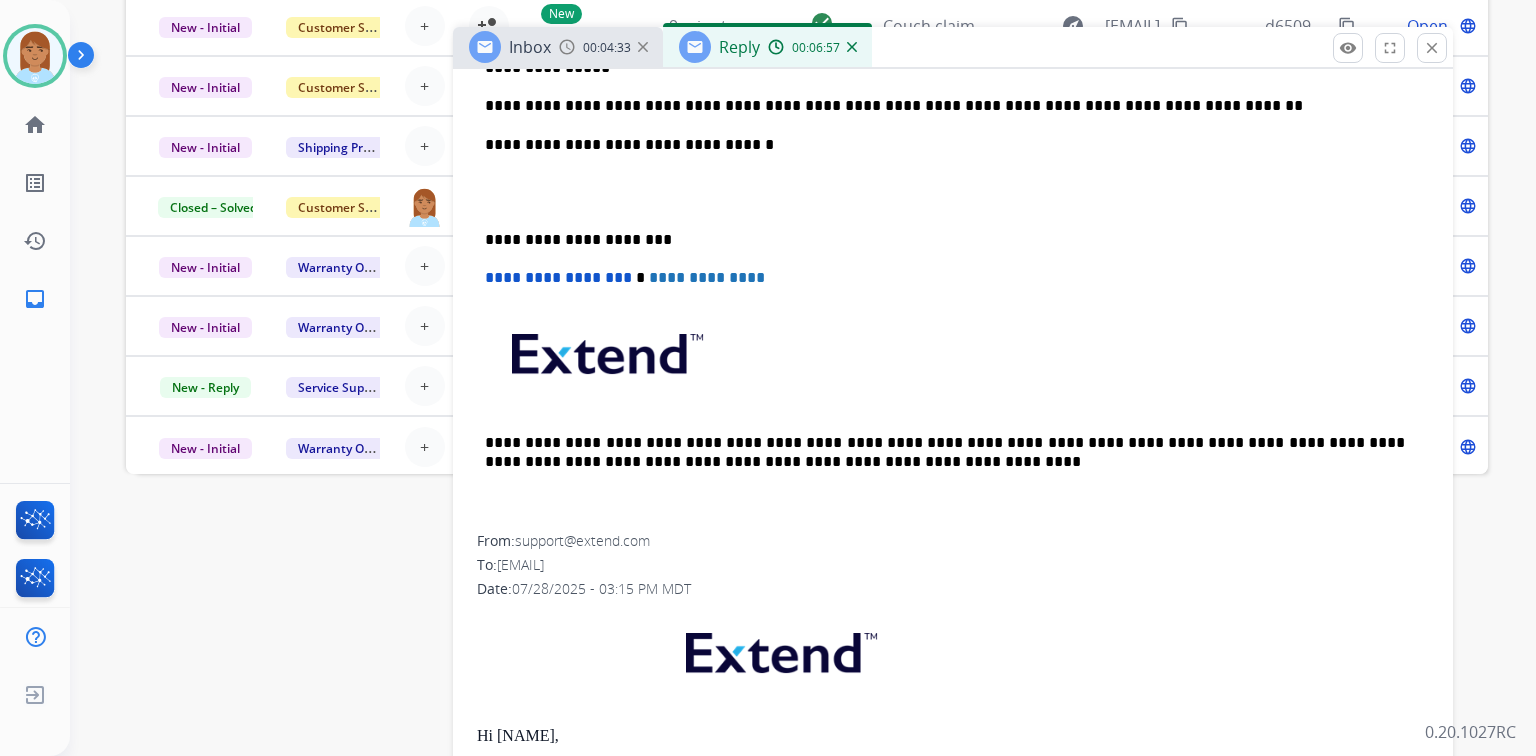 click on "**********" at bounding box center [945, 106] 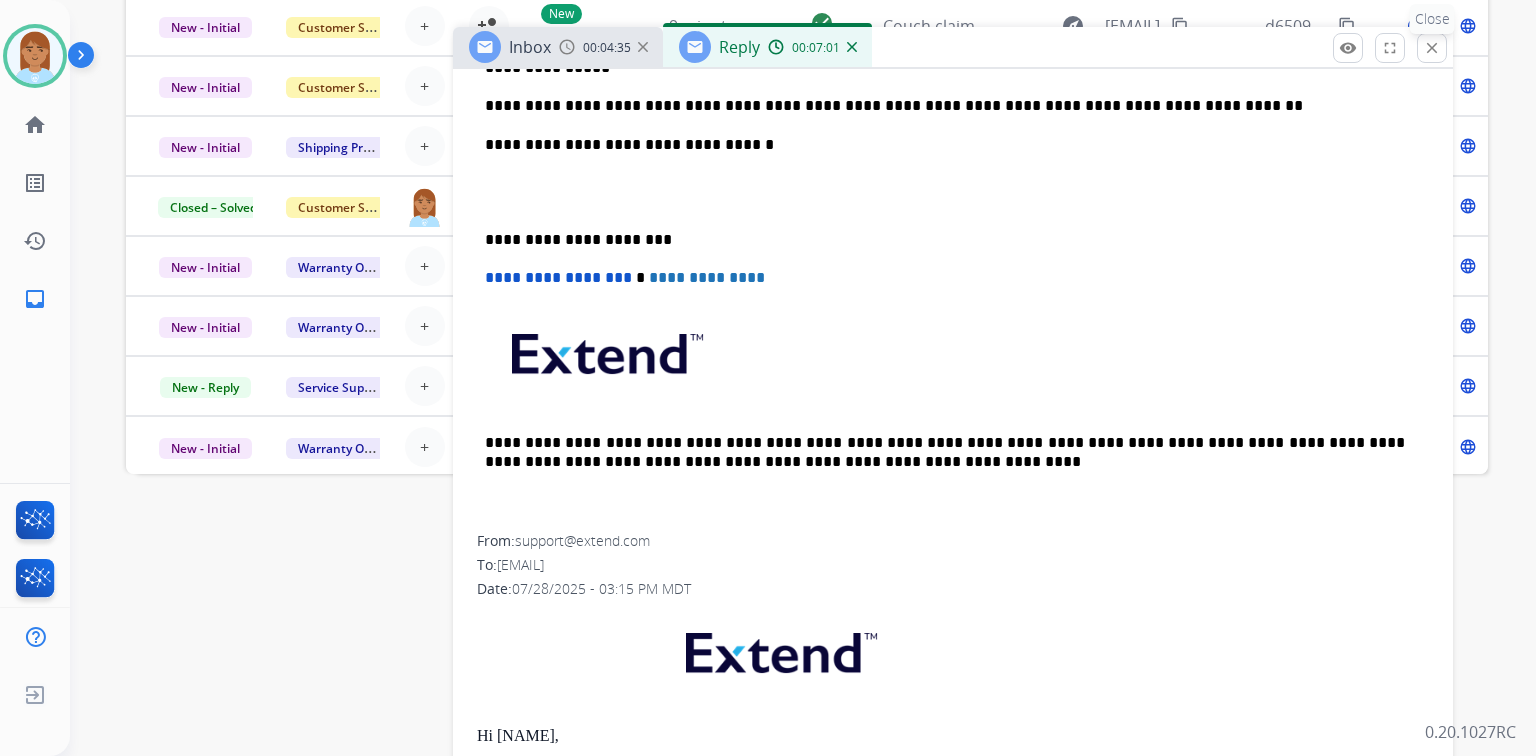 click on "close" at bounding box center (1432, 48) 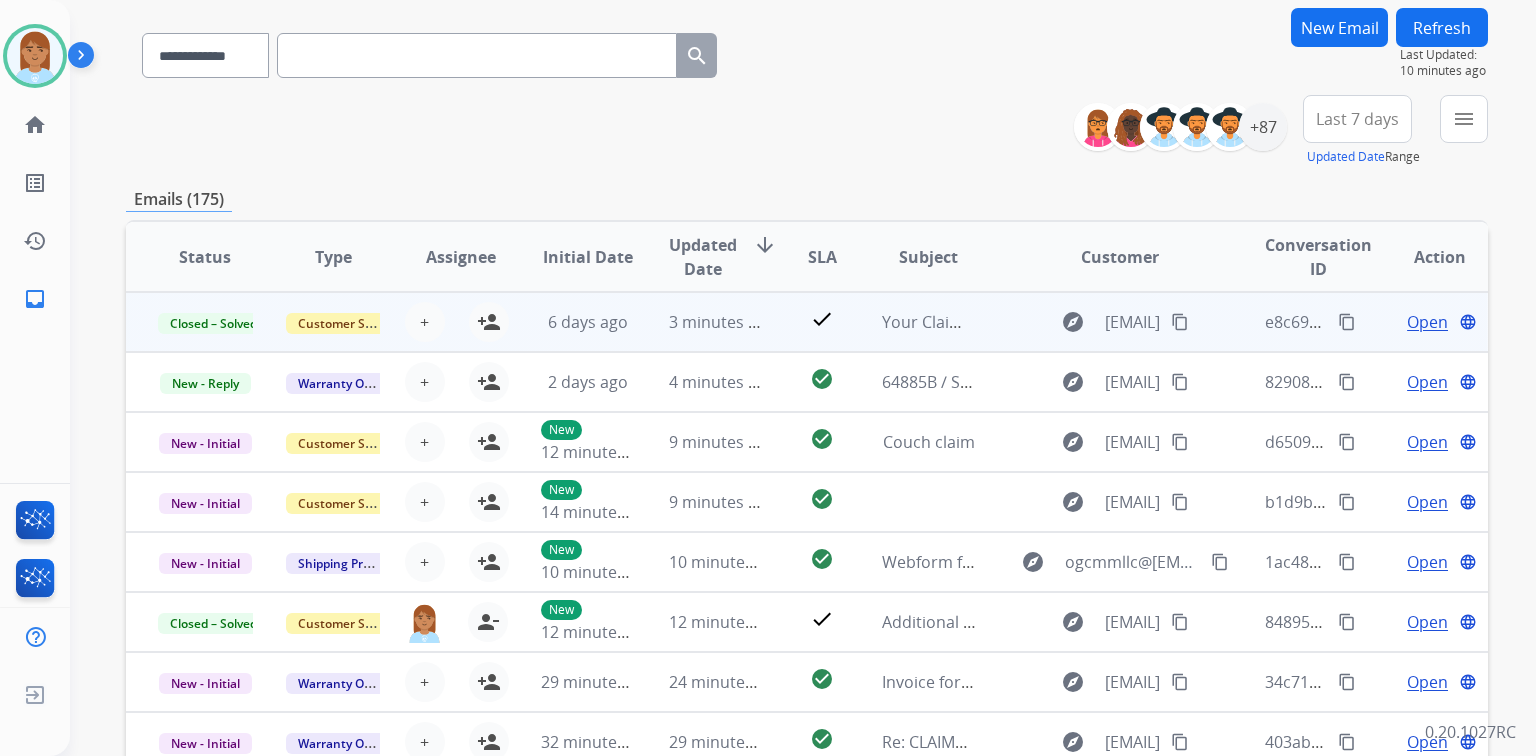 scroll, scrollTop: 0, scrollLeft: 0, axis: both 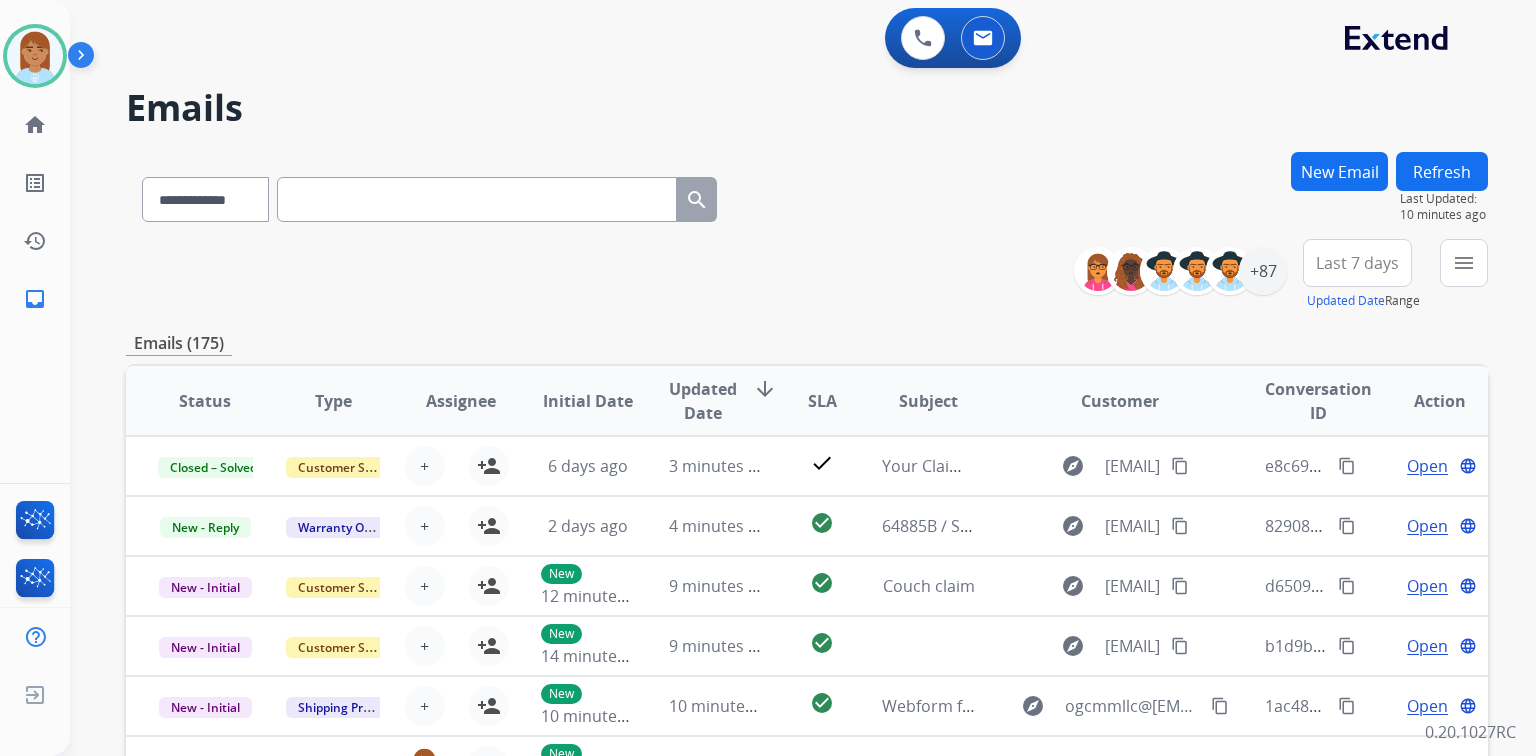 click at bounding box center [477, 199] 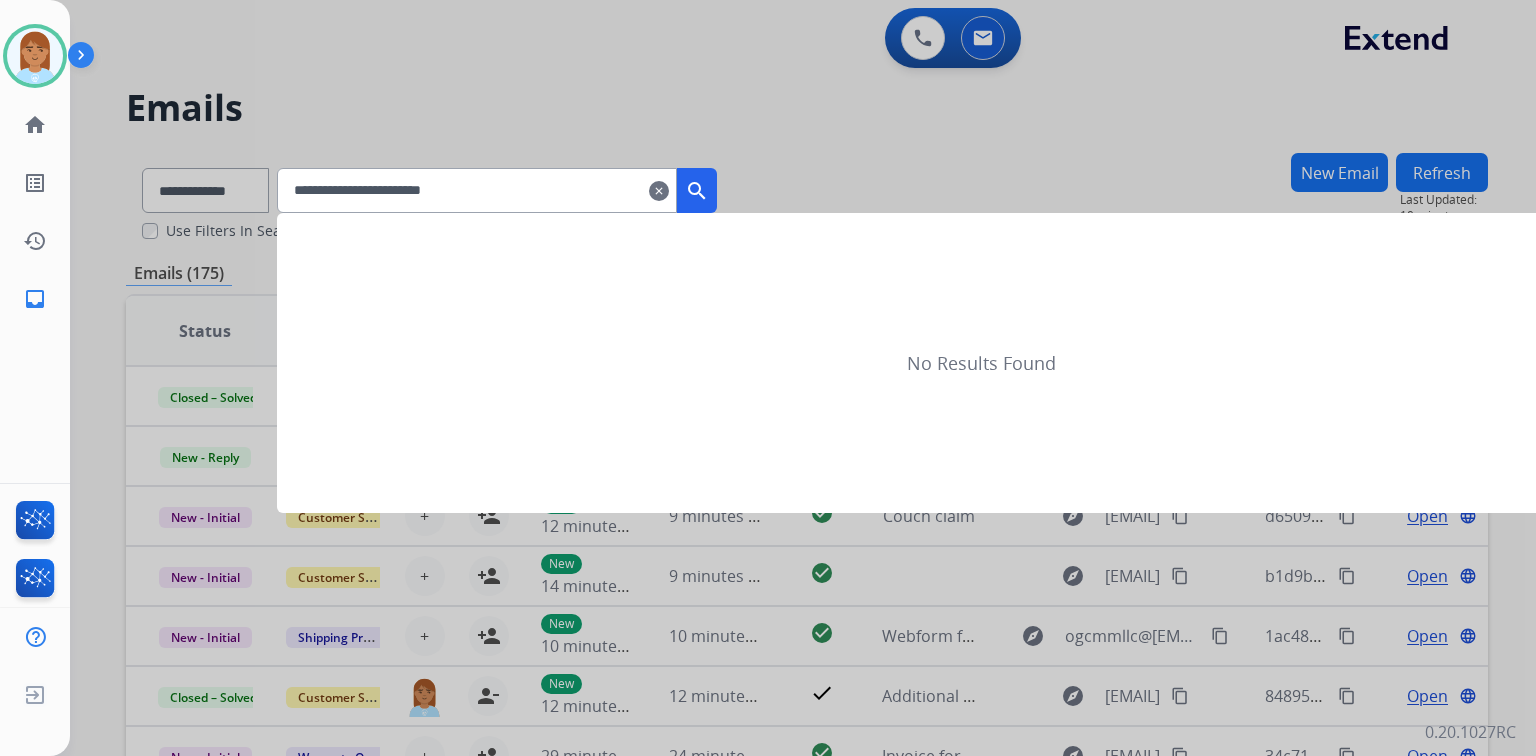 click on "search" at bounding box center [697, 191] 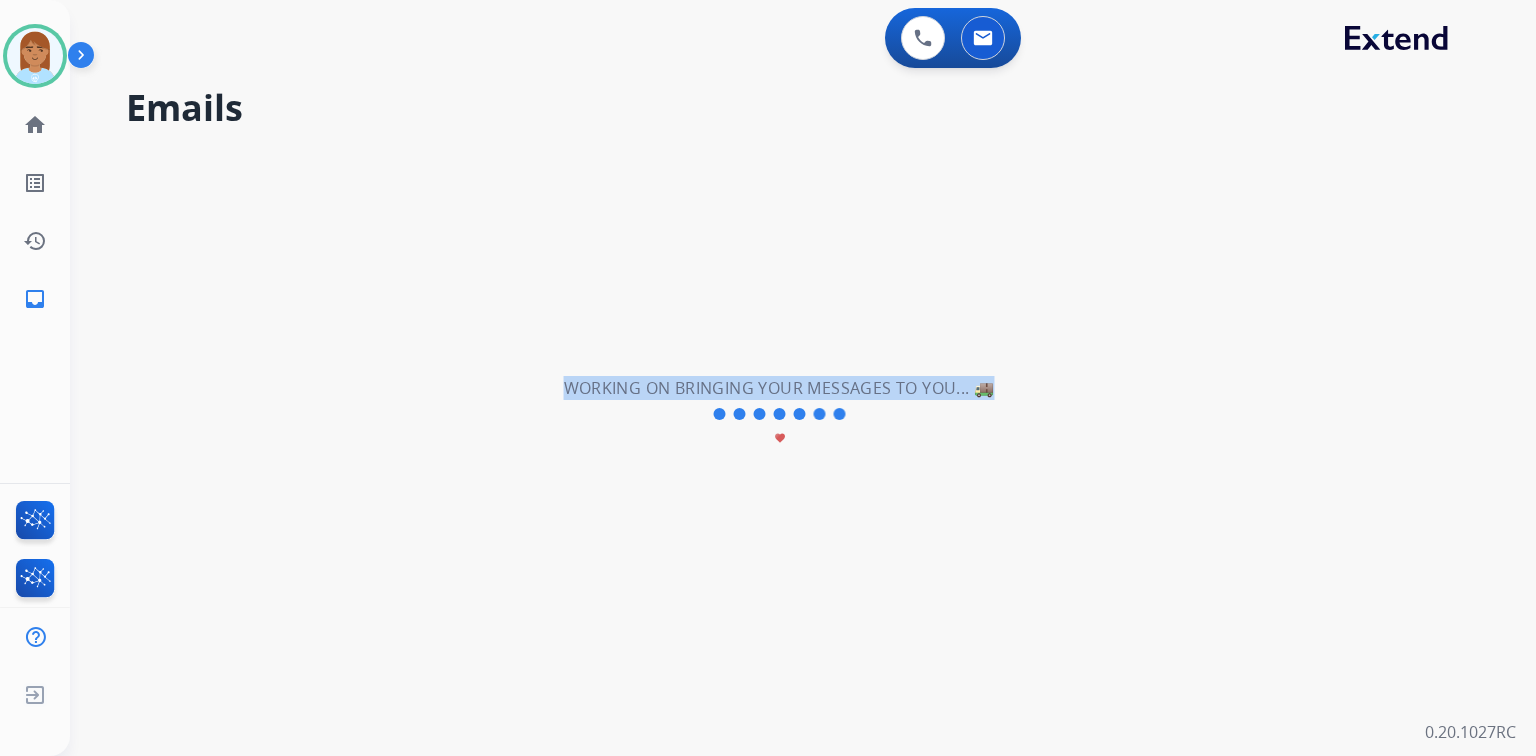 drag, startPoint x: 561, startPoint y: 384, endPoint x: 1001, endPoint y: 398, distance: 440.22266 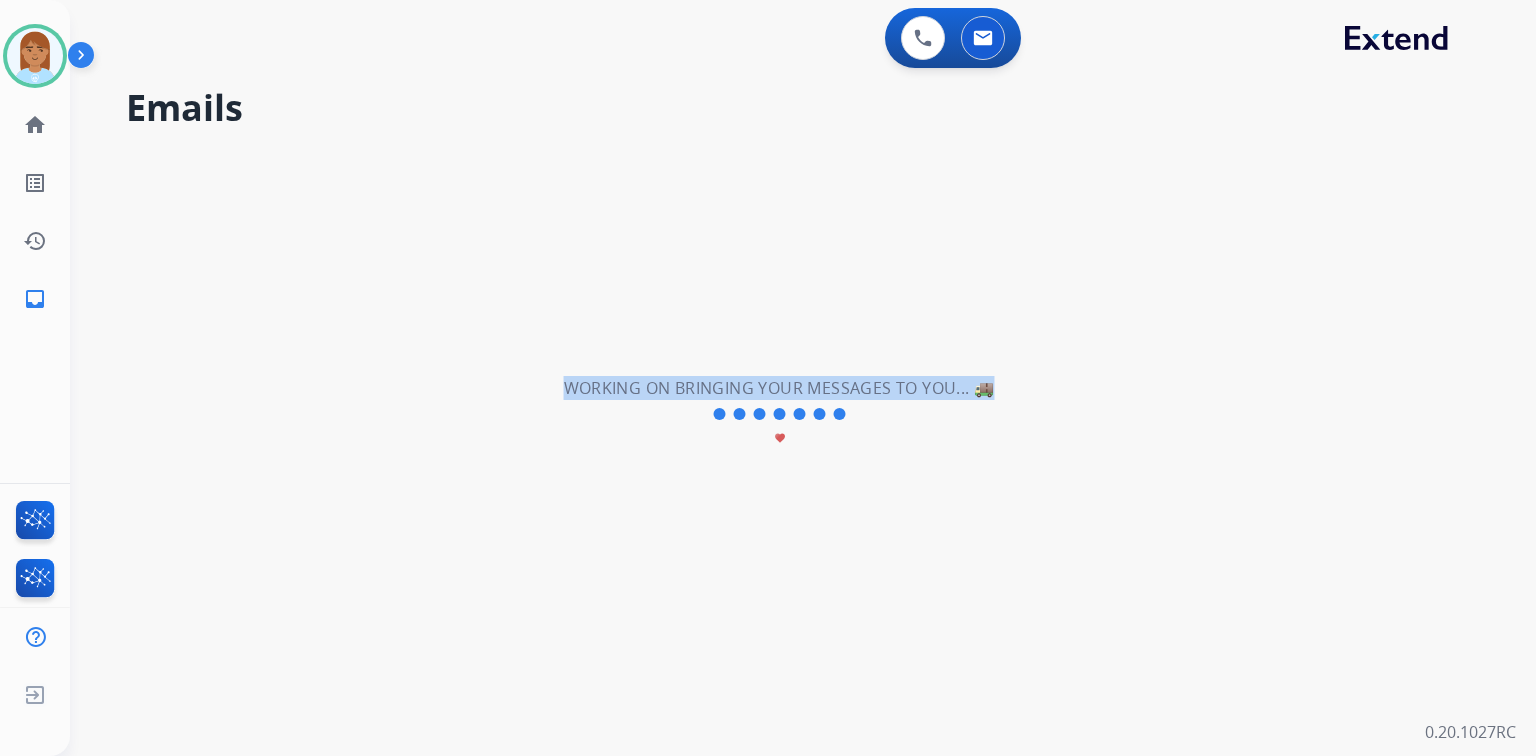 click on "Working on bringing your messages to you... 🚚" at bounding box center (779, 388) 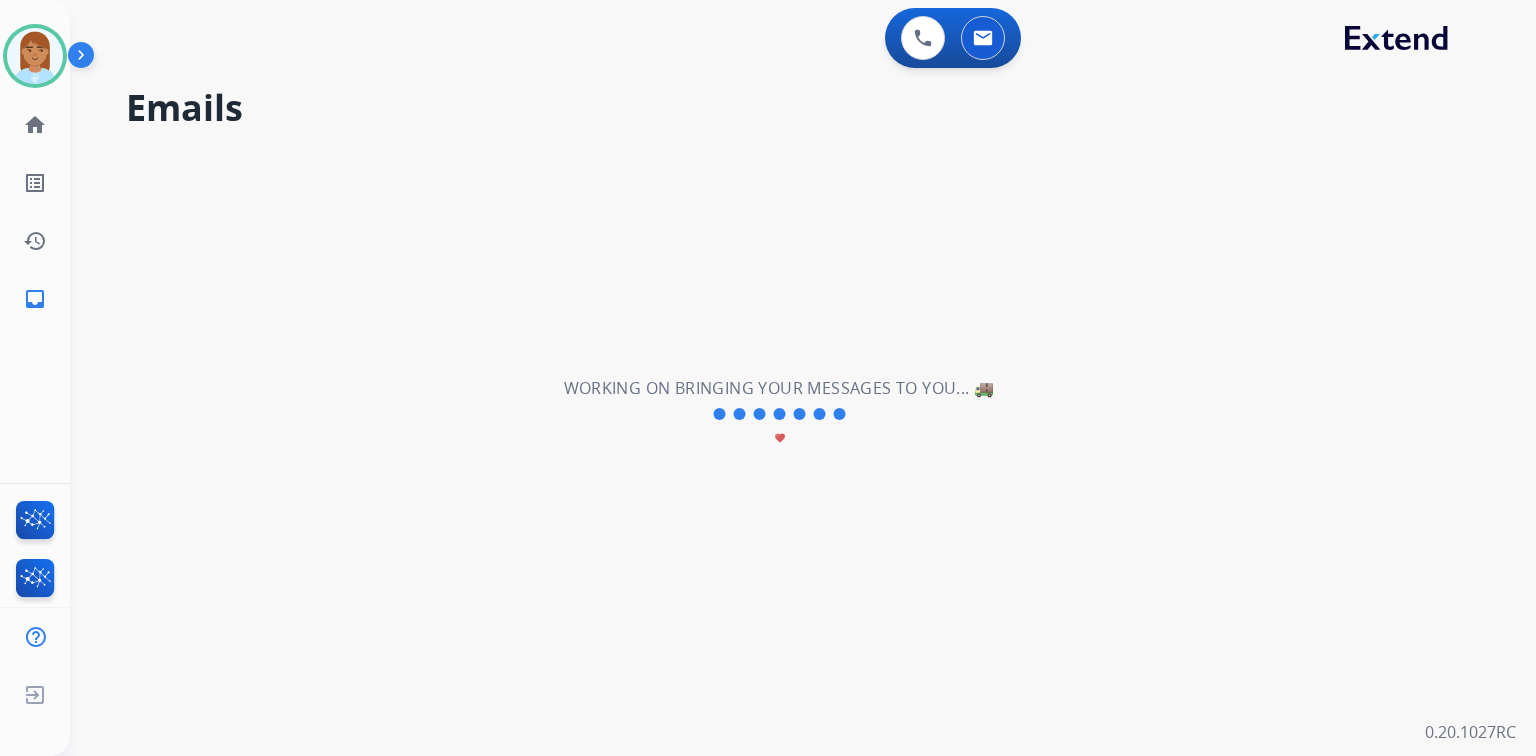 click on "**********" at bounding box center (779, 414) 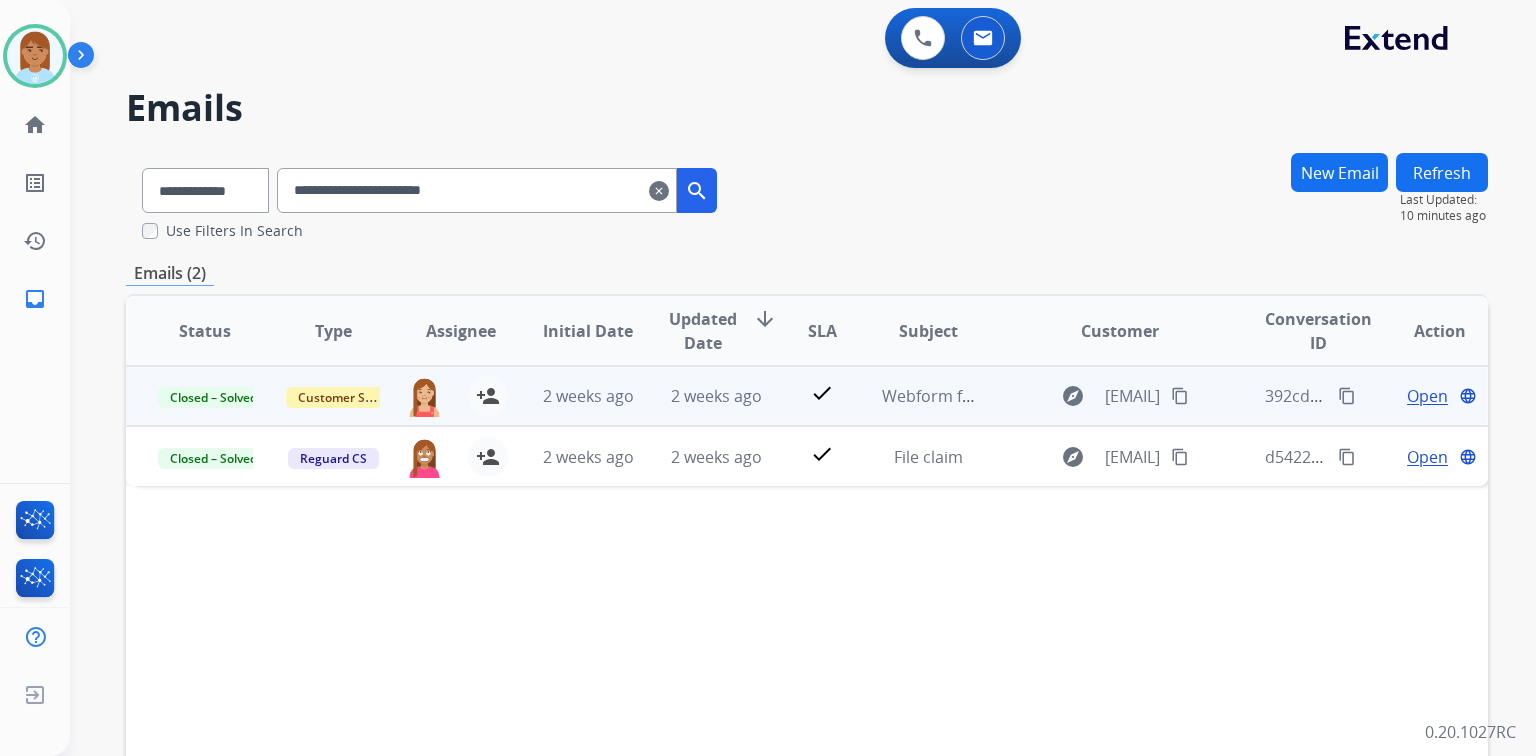 click on "Open language" at bounding box center (1439, 396) 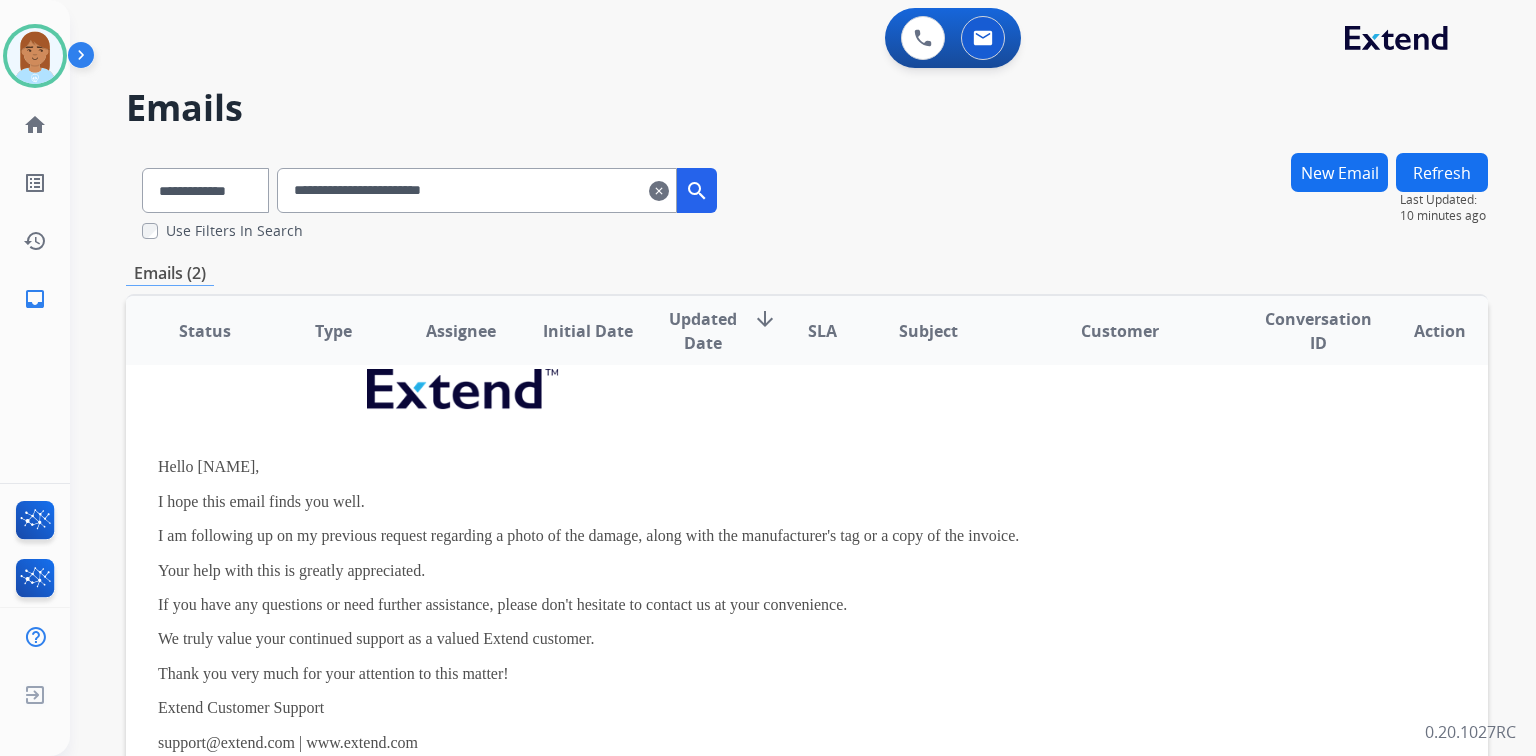 scroll, scrollTop: 208, scrollLeft: 0, axis: vertical 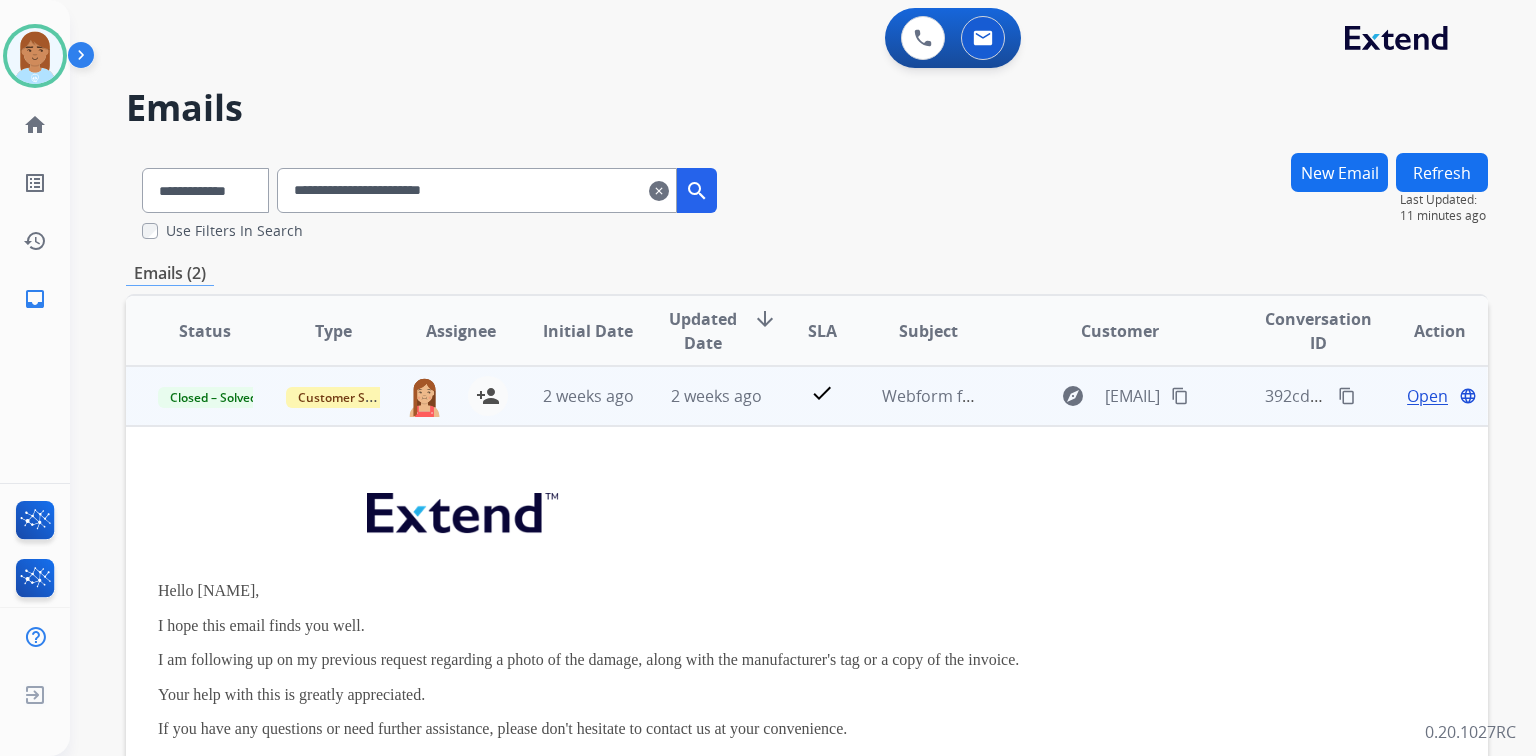 click on "Open" at bounding box center (1427, 396) 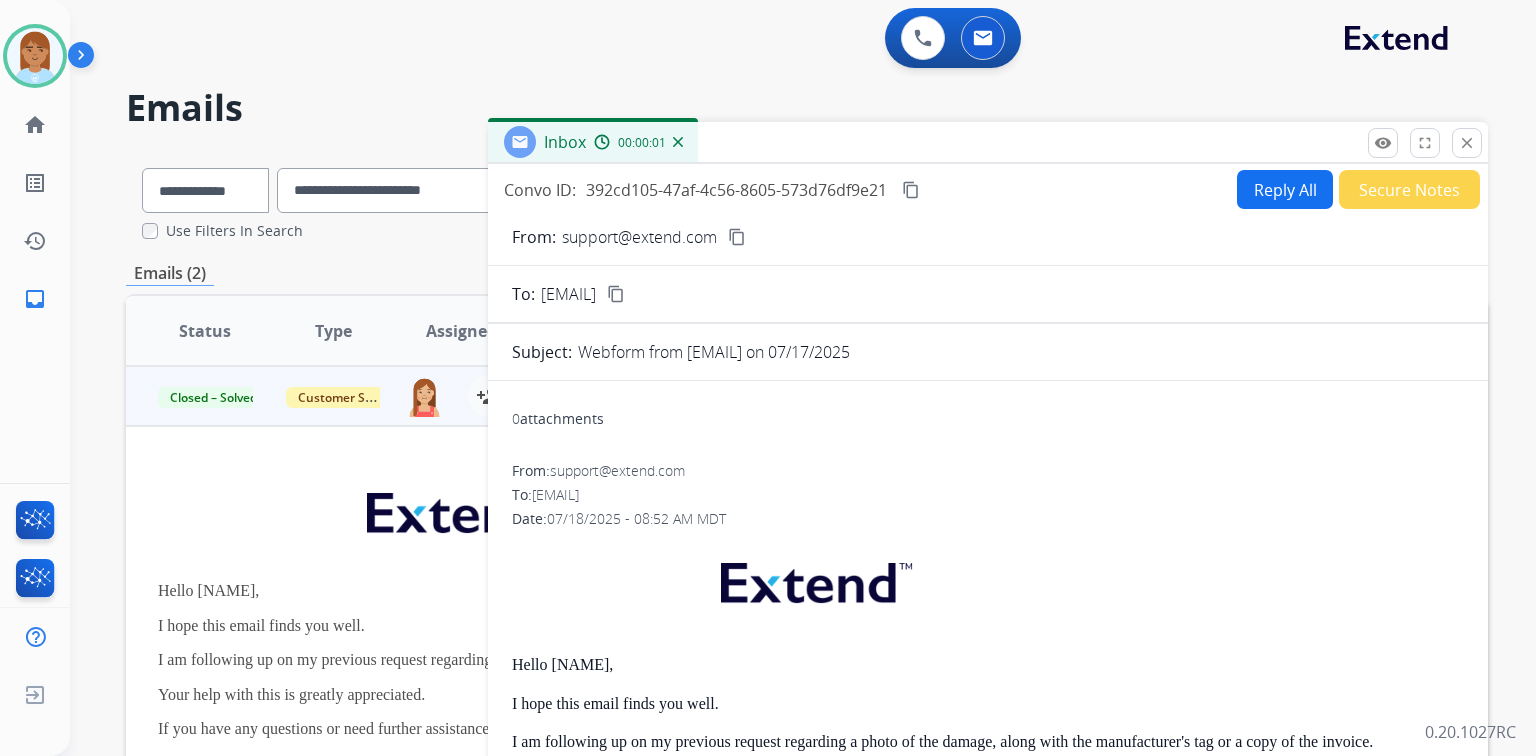 drag, startPoint x: 1464, startPoint y: 151, endPoint x: 1455, endPoint y: 187, distance: 37.107952 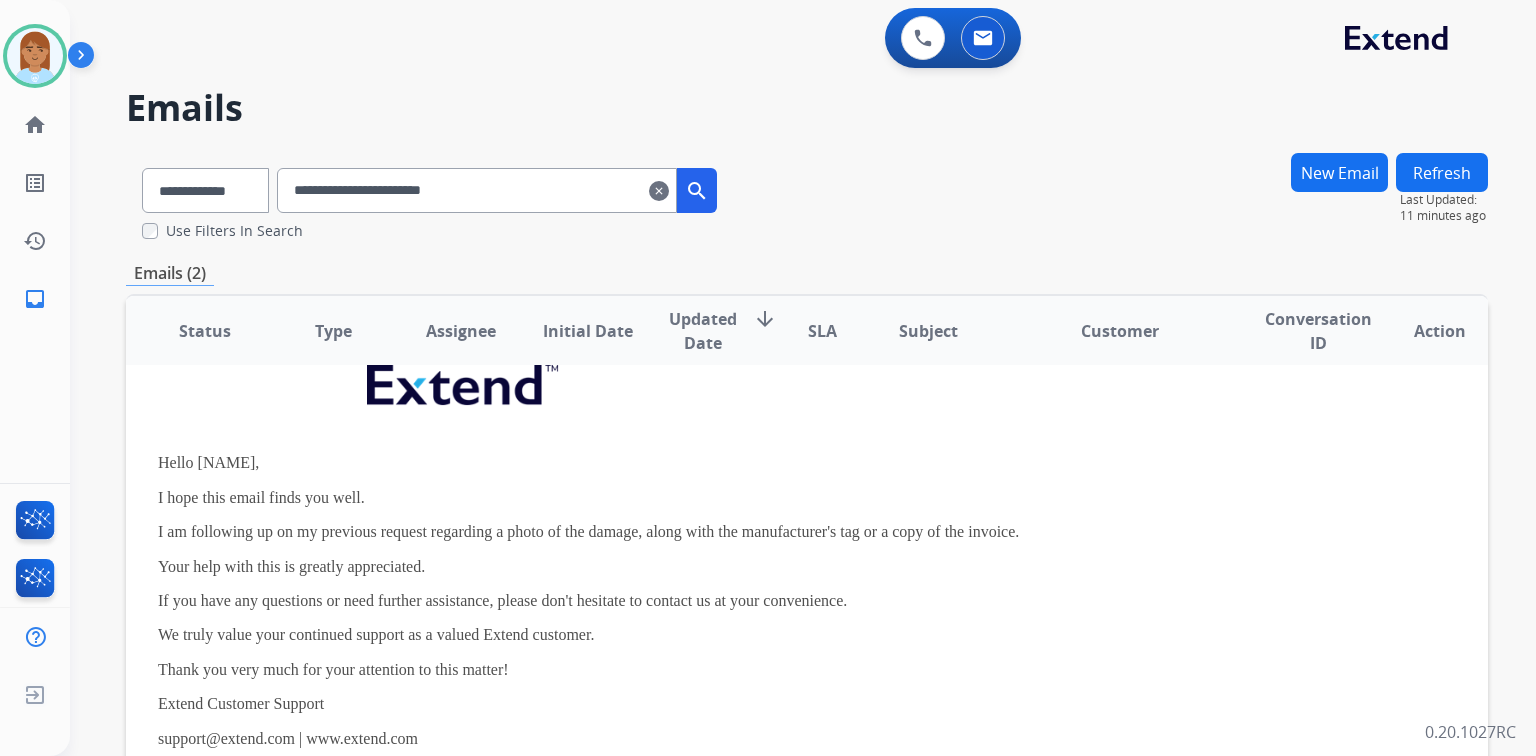 scroll, scrollTop: 224, scrollLeft: 0, axis: vertical 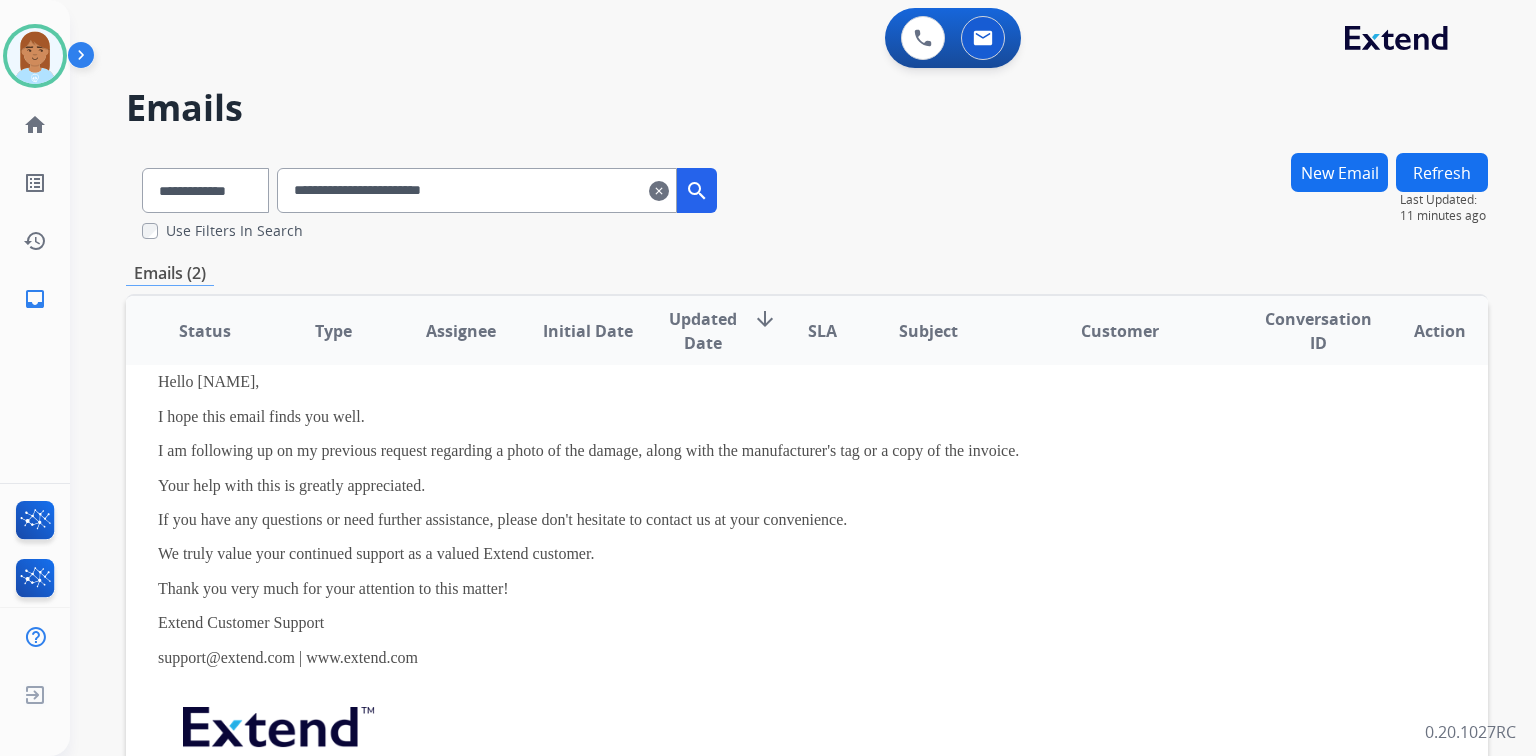 click on "**********" at bounding box center (807, 196) 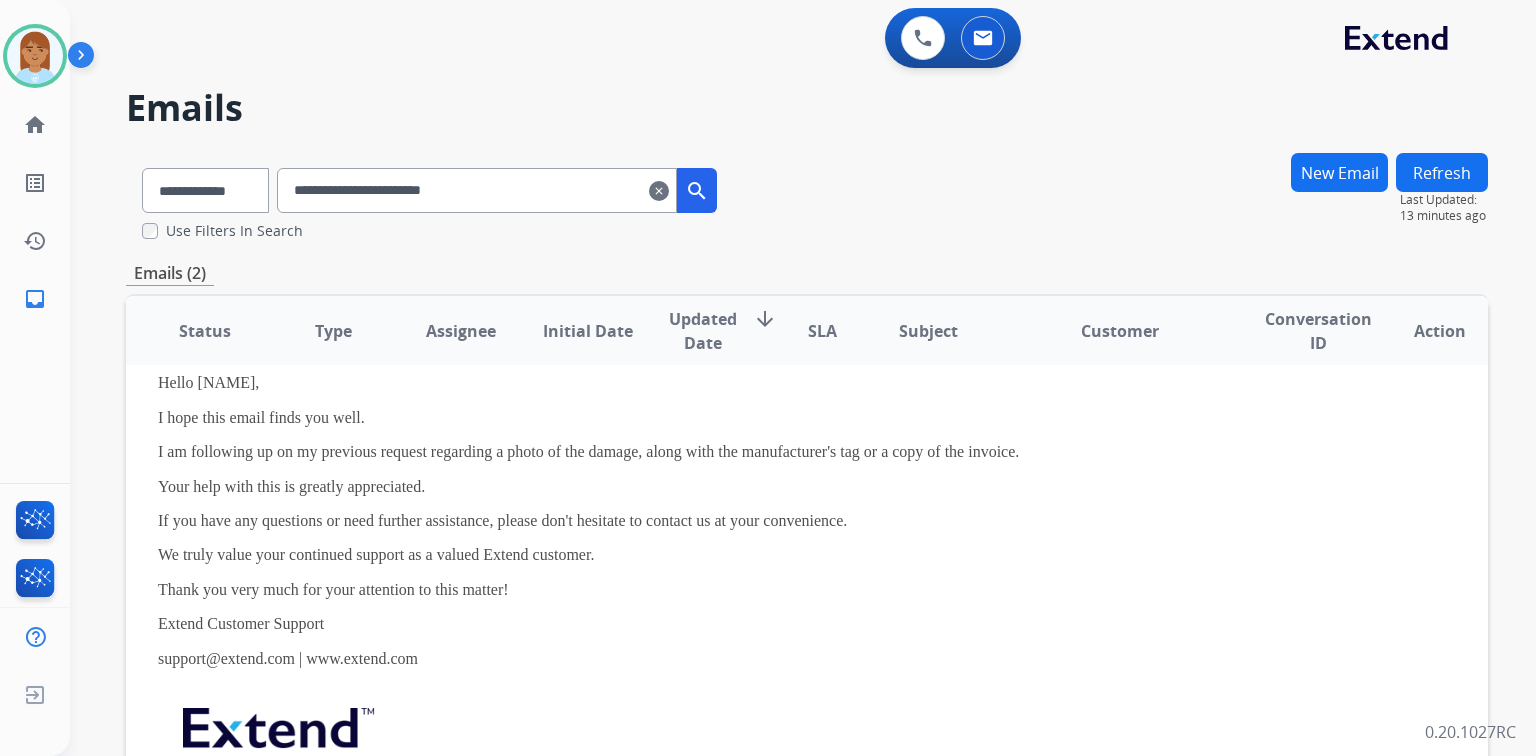 scroll, scrollTop: 0, scrollLeft: 0, axis: both 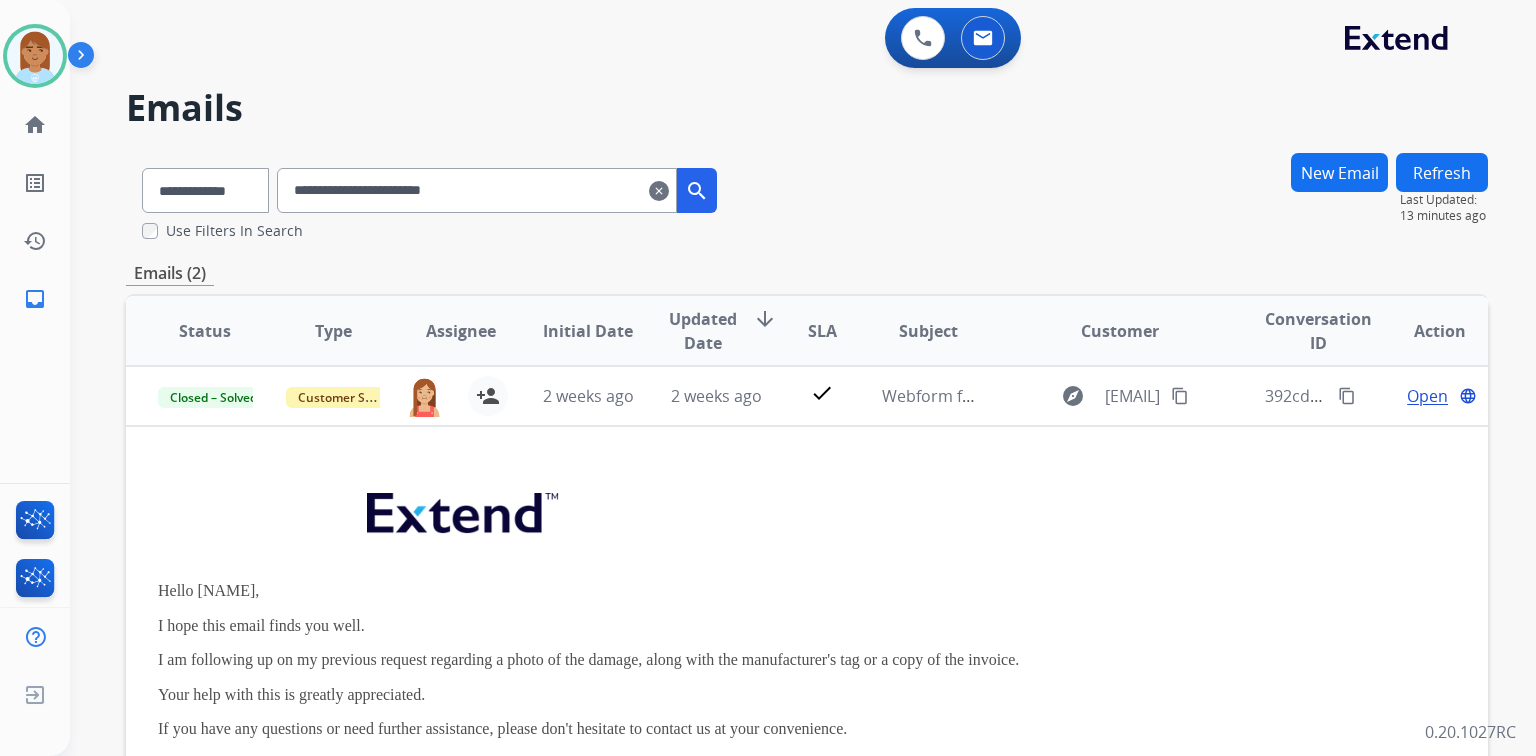 click on "**********" at bounding box center [807, 196] 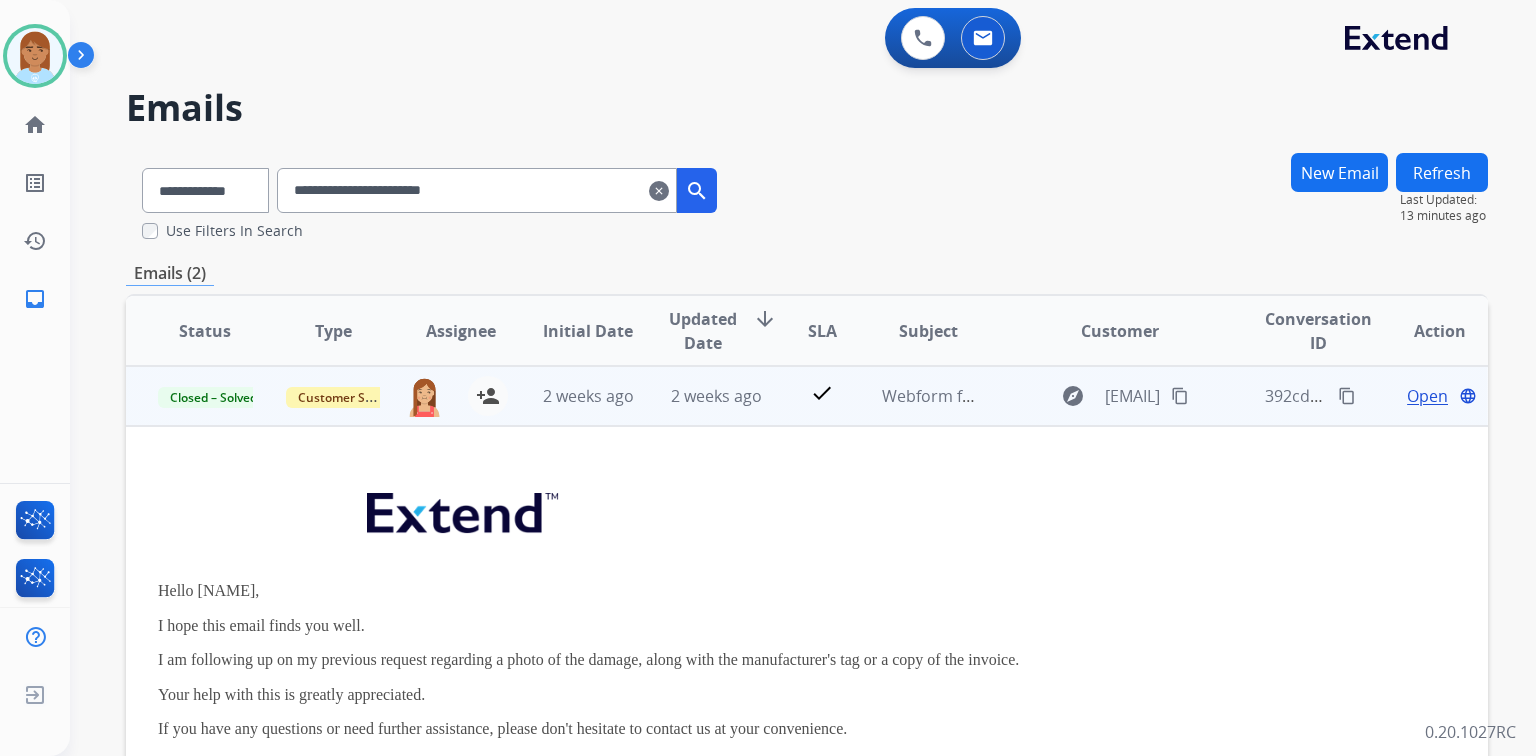 click on "Open" at bounding box center [1427, 396] 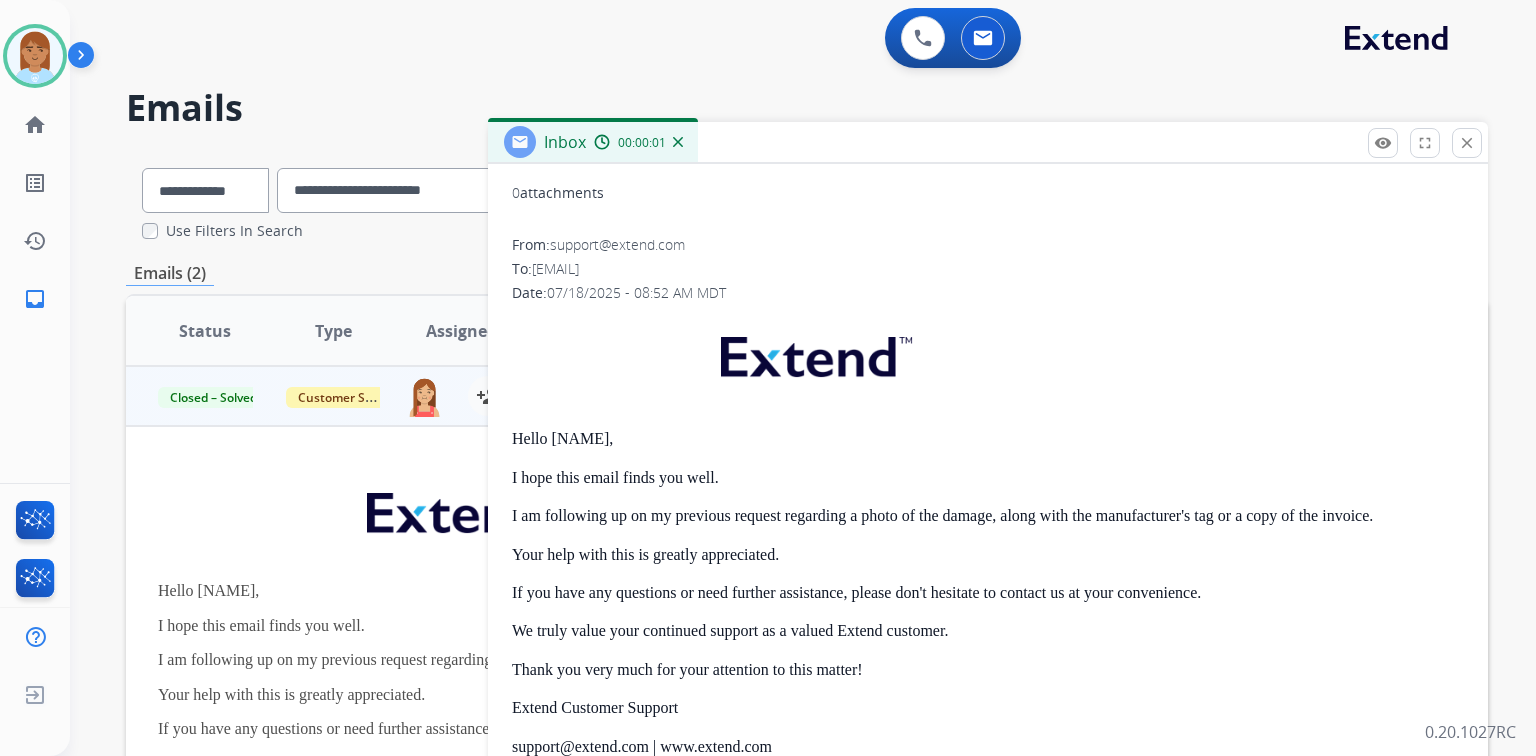 scroll, scrollTop: 472, scrollLeft: 0, axis: vertical 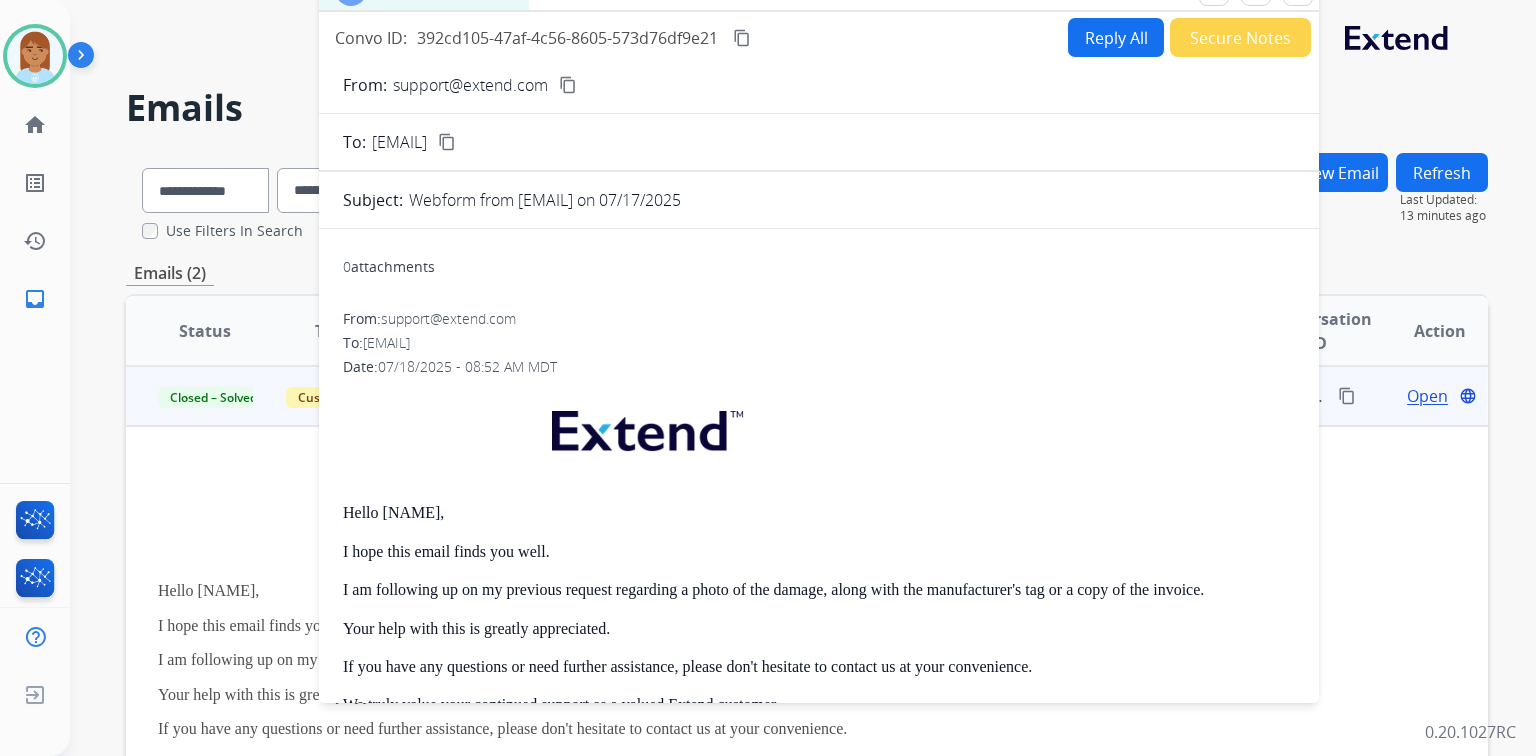 drag, startPoint x: 1072, startPoint y: 146, endPoint x: 904, endPoint y: -6, distance: 226.55684 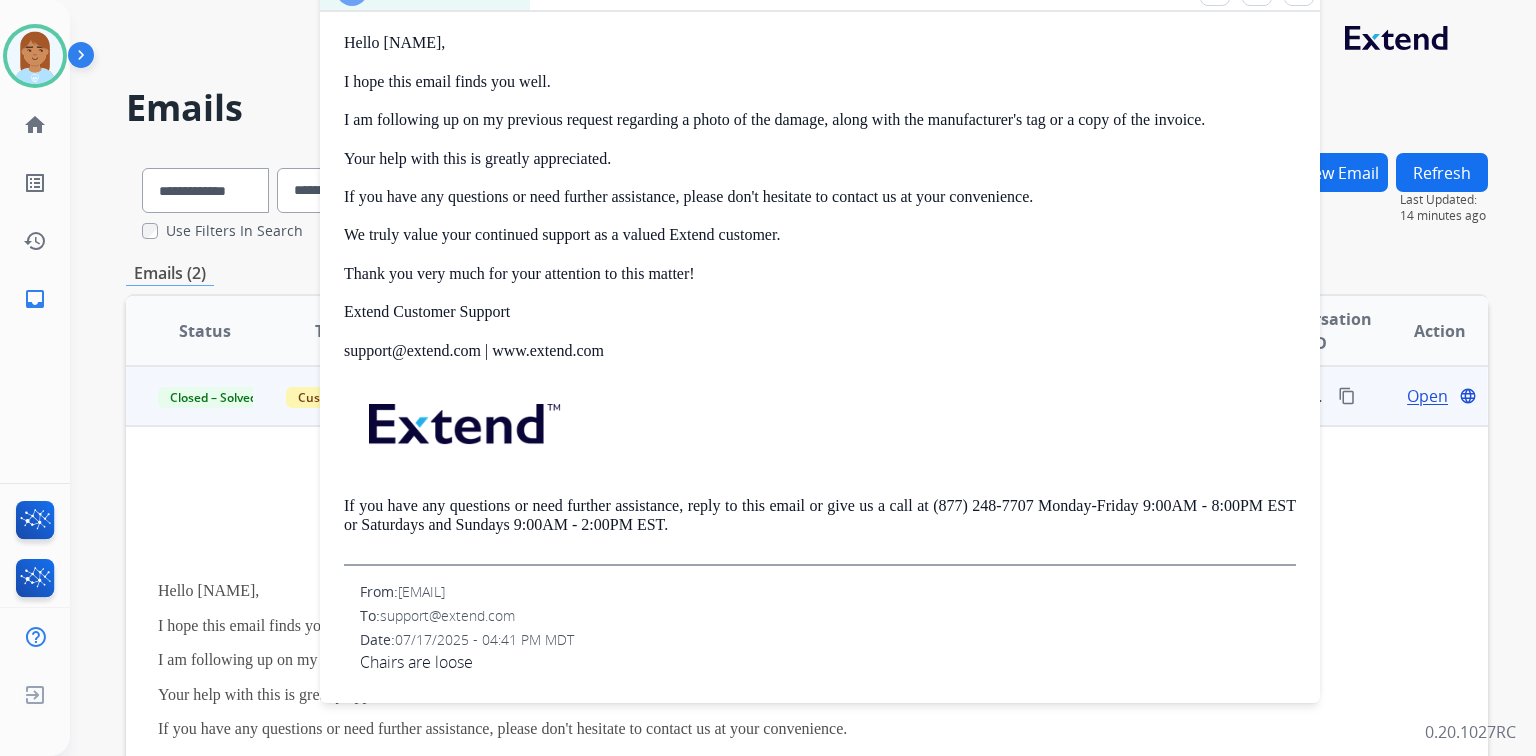 scroll, scrollTop: 472, scrollLeft: 0, axis: vertical 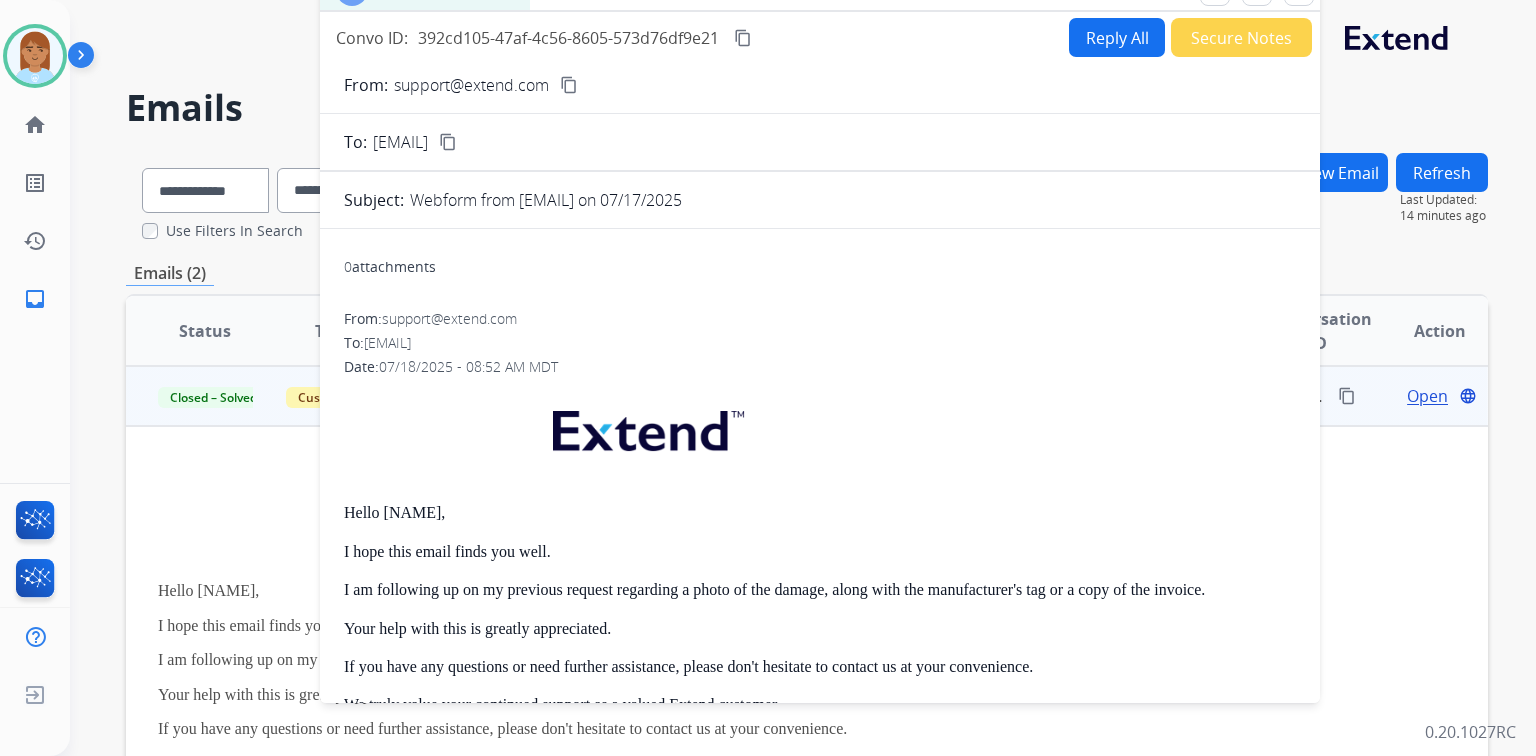 click on "close Close" at bounding box center (1299, -9) 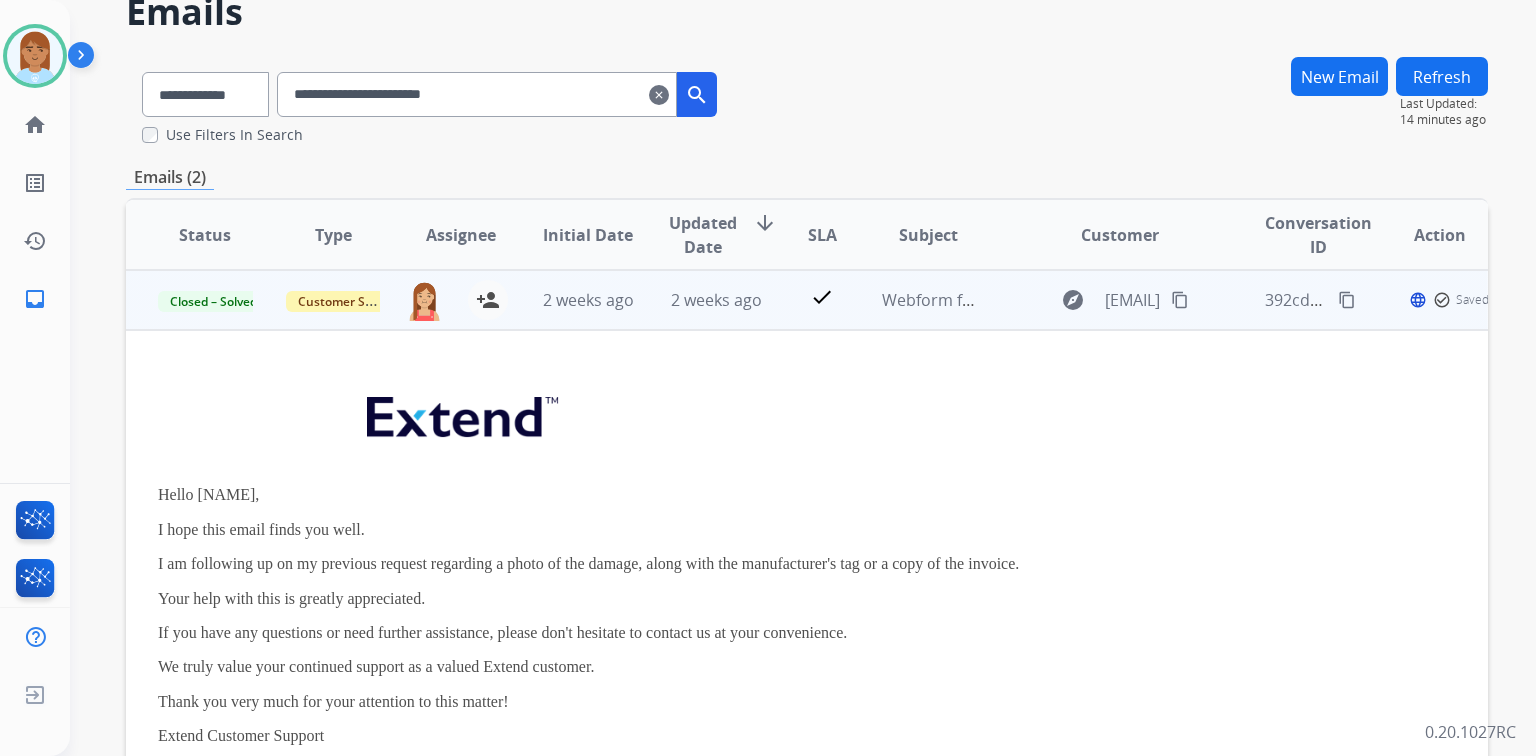 scroll, scrollTop: 312, scrollLeft: 0, axis: vertical 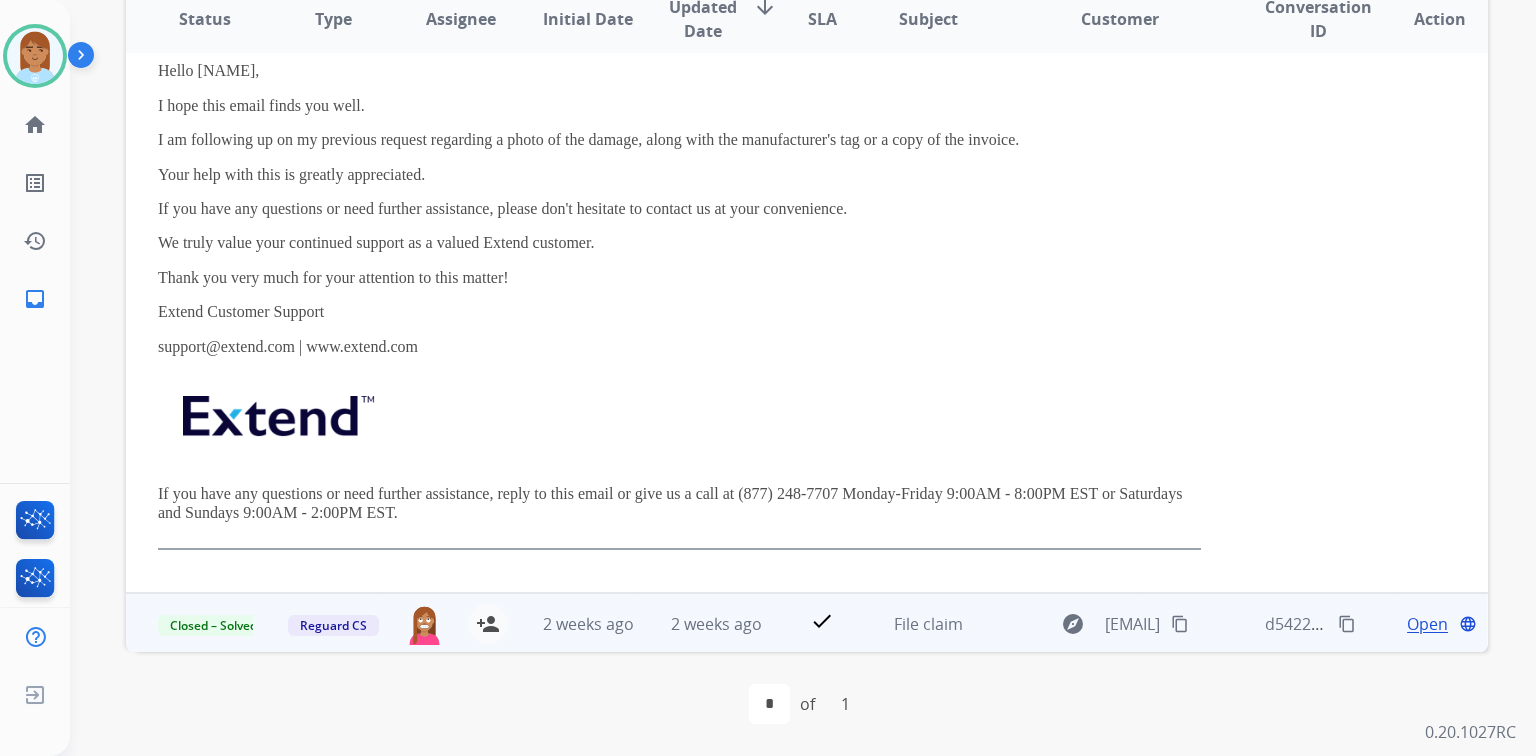 click on "Open" at bounding box center (1427, 624) 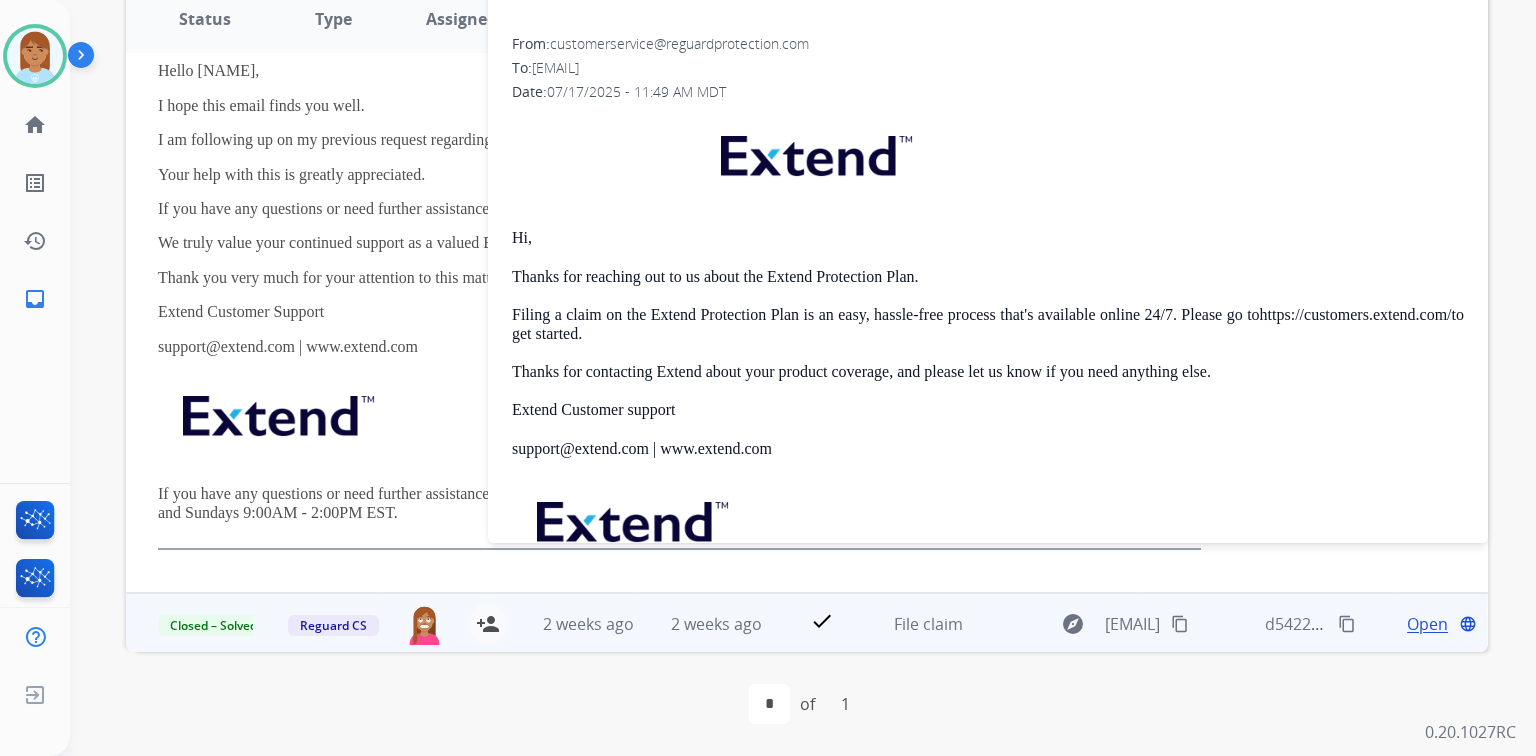 scroll, scrollTop: 0, scrollLeft: 0, axis: both 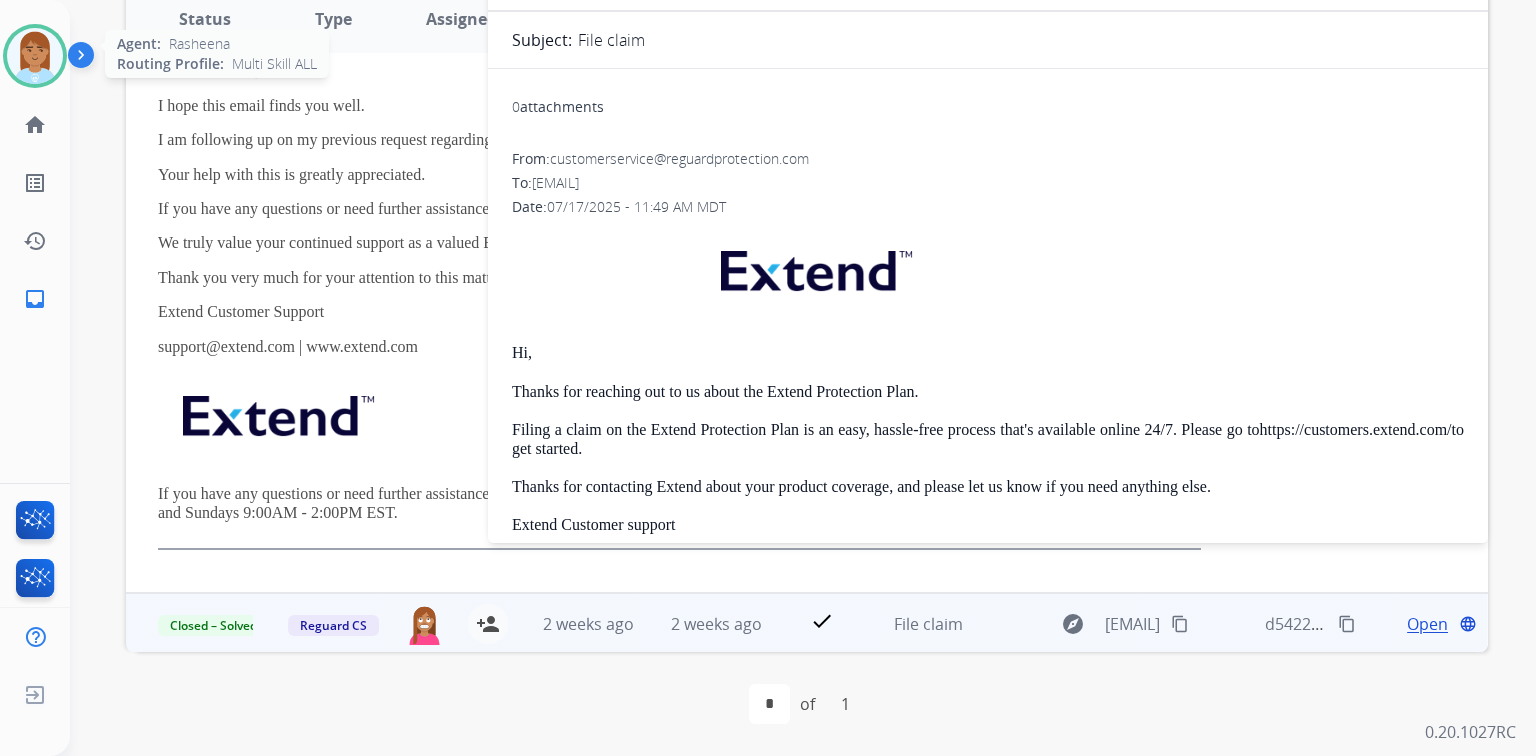 click at bounding box center [35, 56] 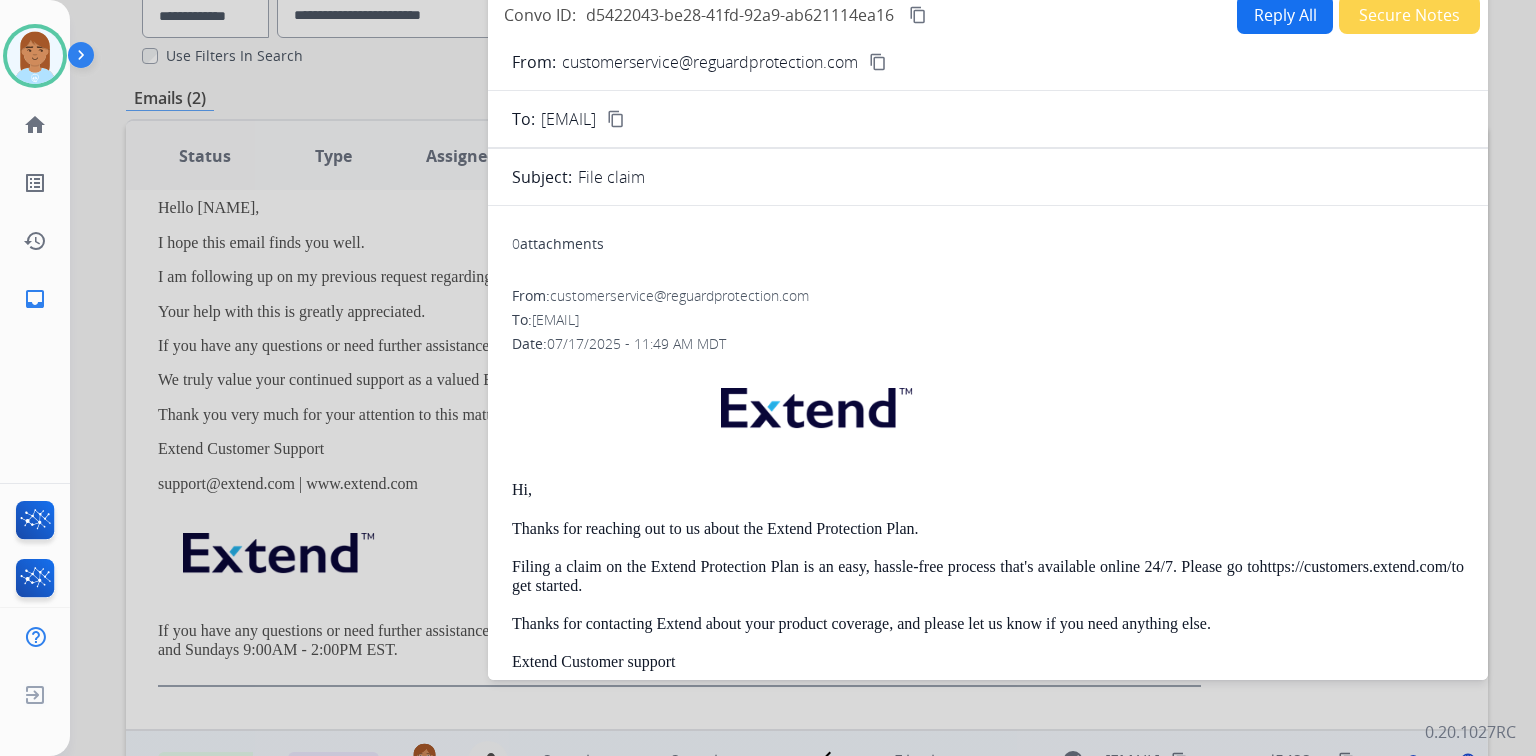 scroll, scrollTop: 0, scrollLeft: 0, axis: both 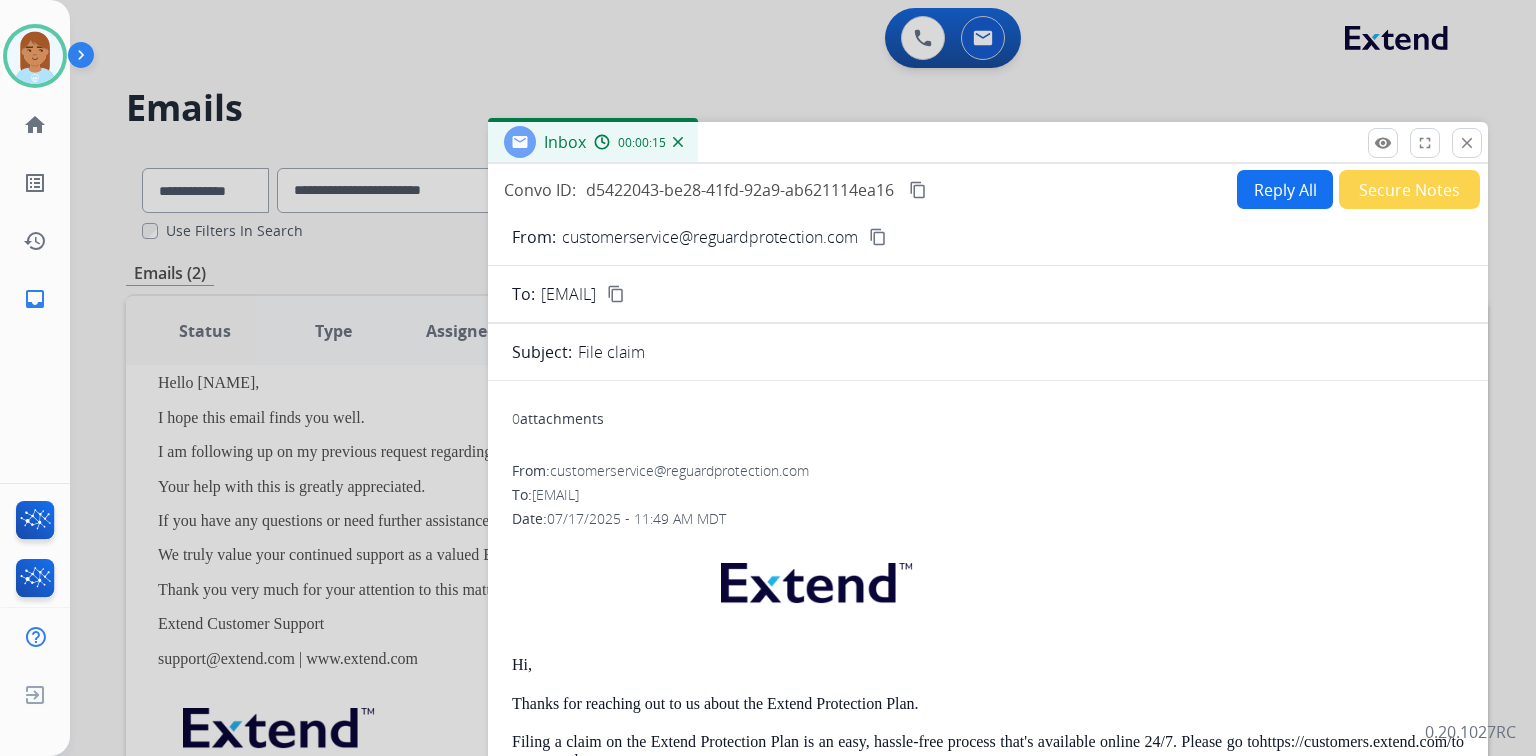 drag, startPoint x: 801, startPoint y: 150, endPoint x: 822, endPoint y: 791, distance: 641.3439 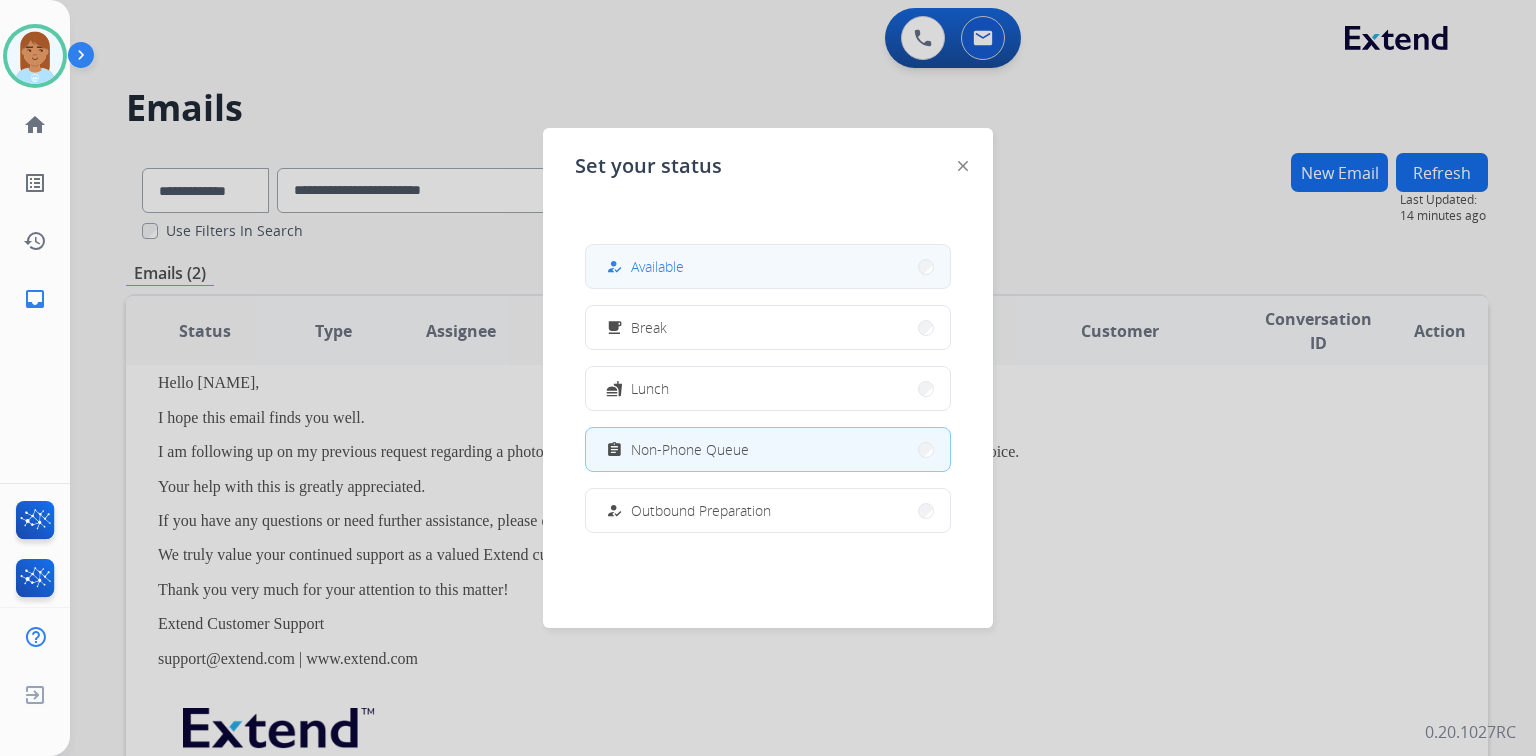 click on "Available" at bounding box center (657, 266) 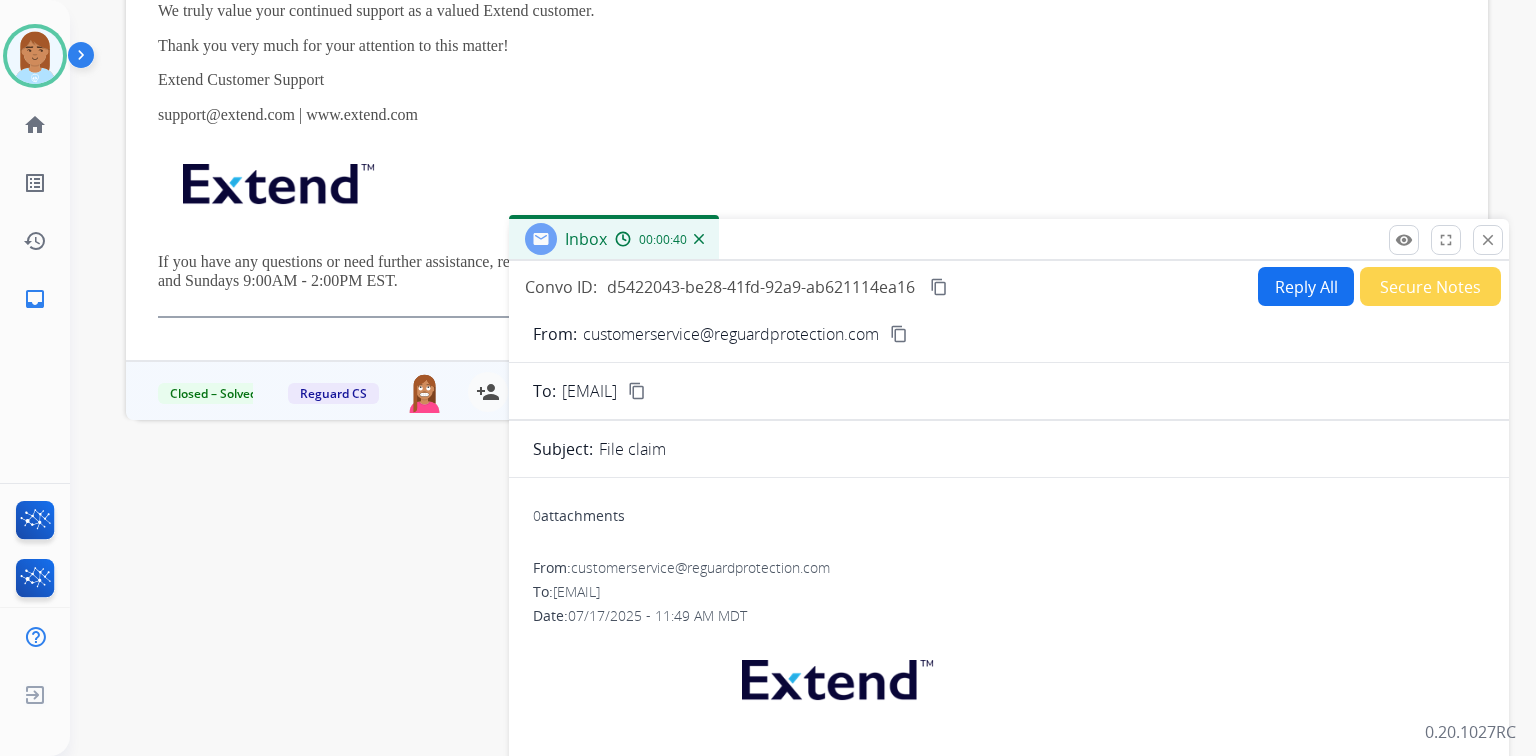 scroll, scrollTop: 0, scrollLeft: 0, axis: both 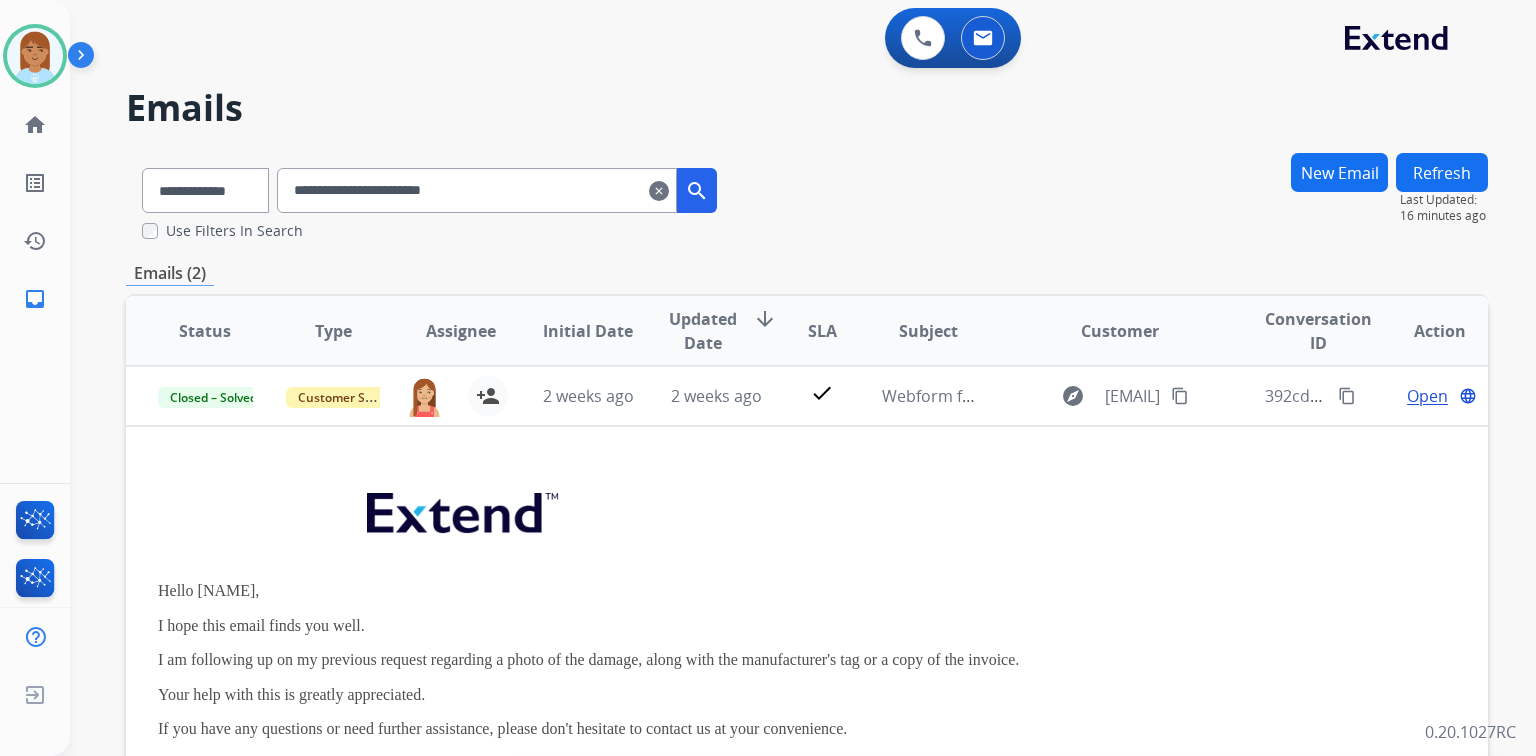 click on "clear" at bounding box center (659, 191) 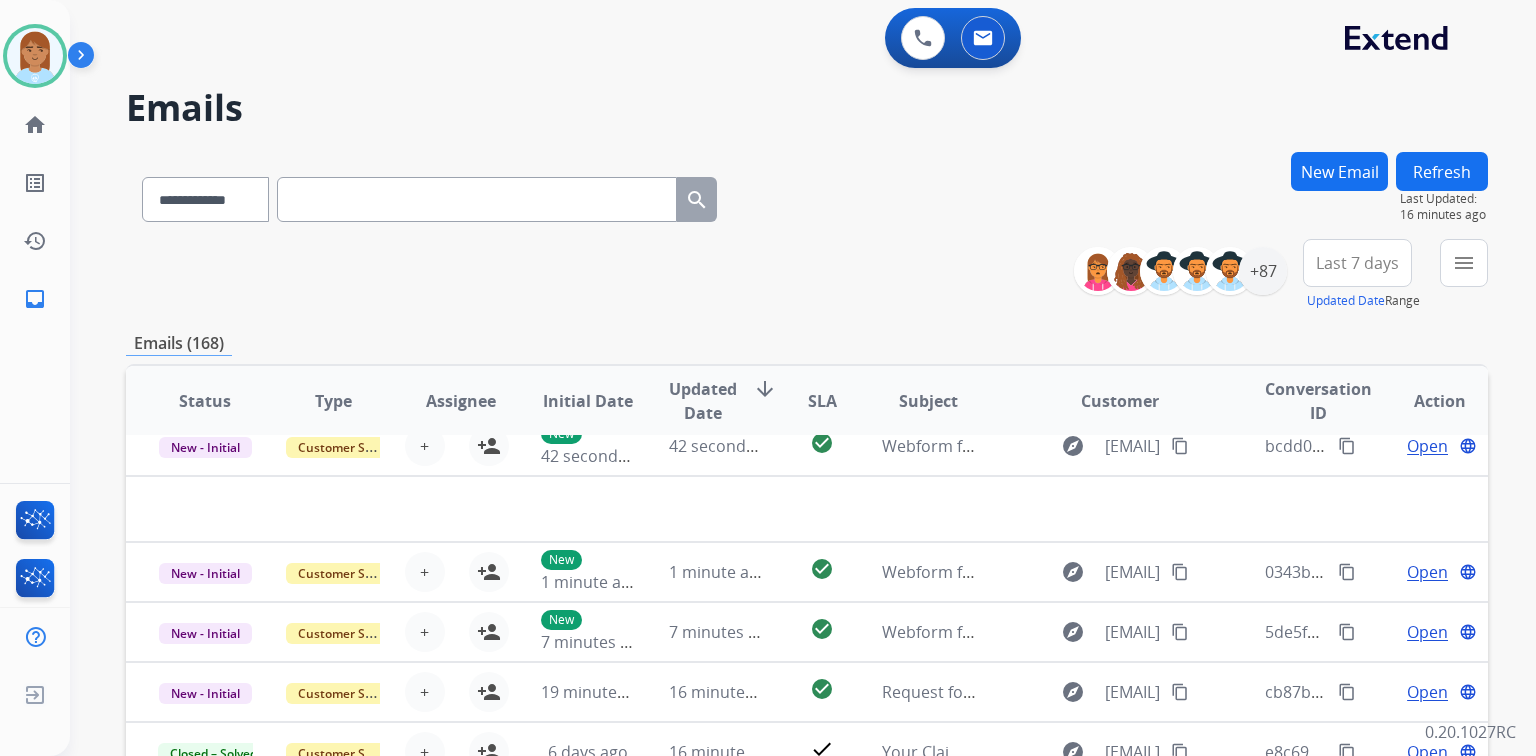 scroll, scrollTop: 0, scrollLeft: 0, axis: both 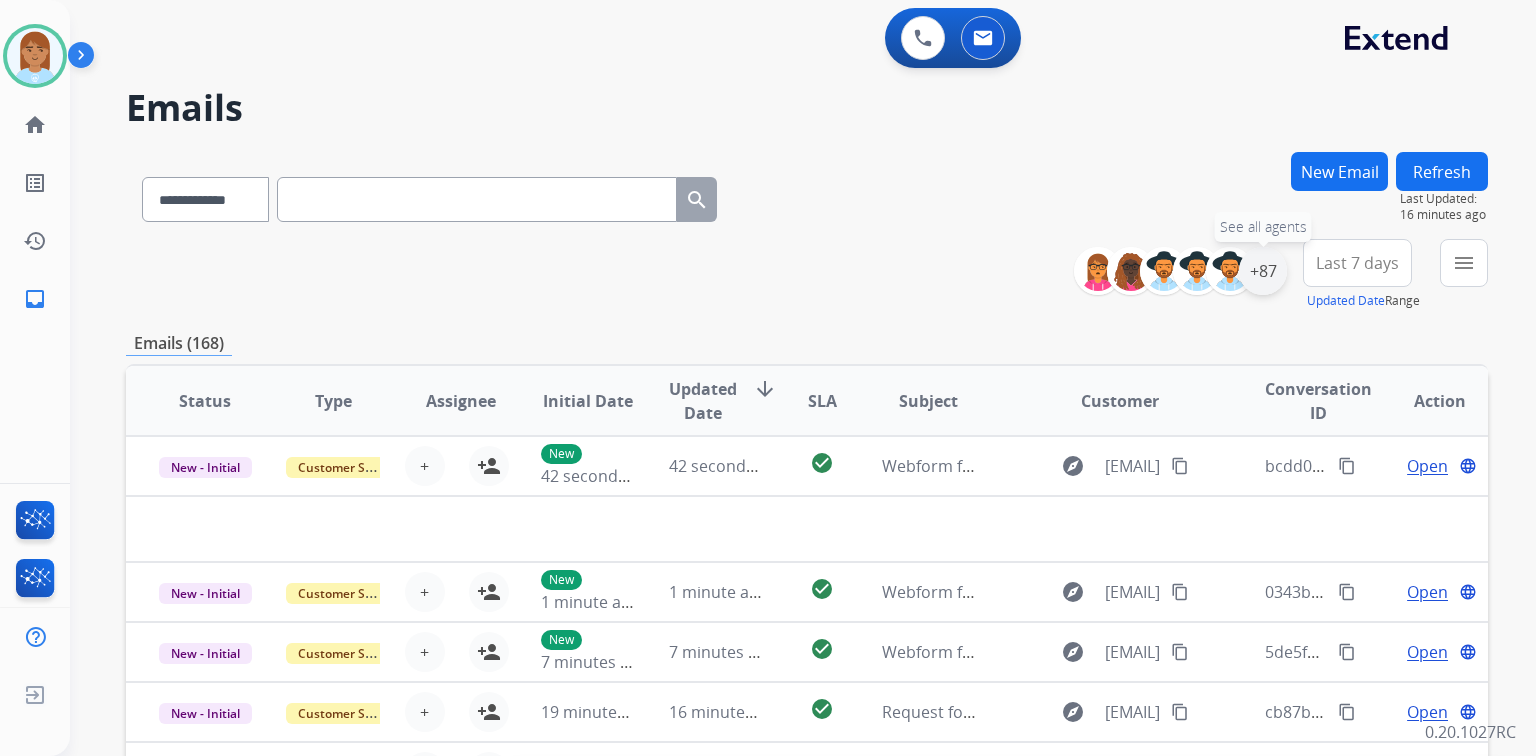 click on "+87" at bounding box center (1263, 271) 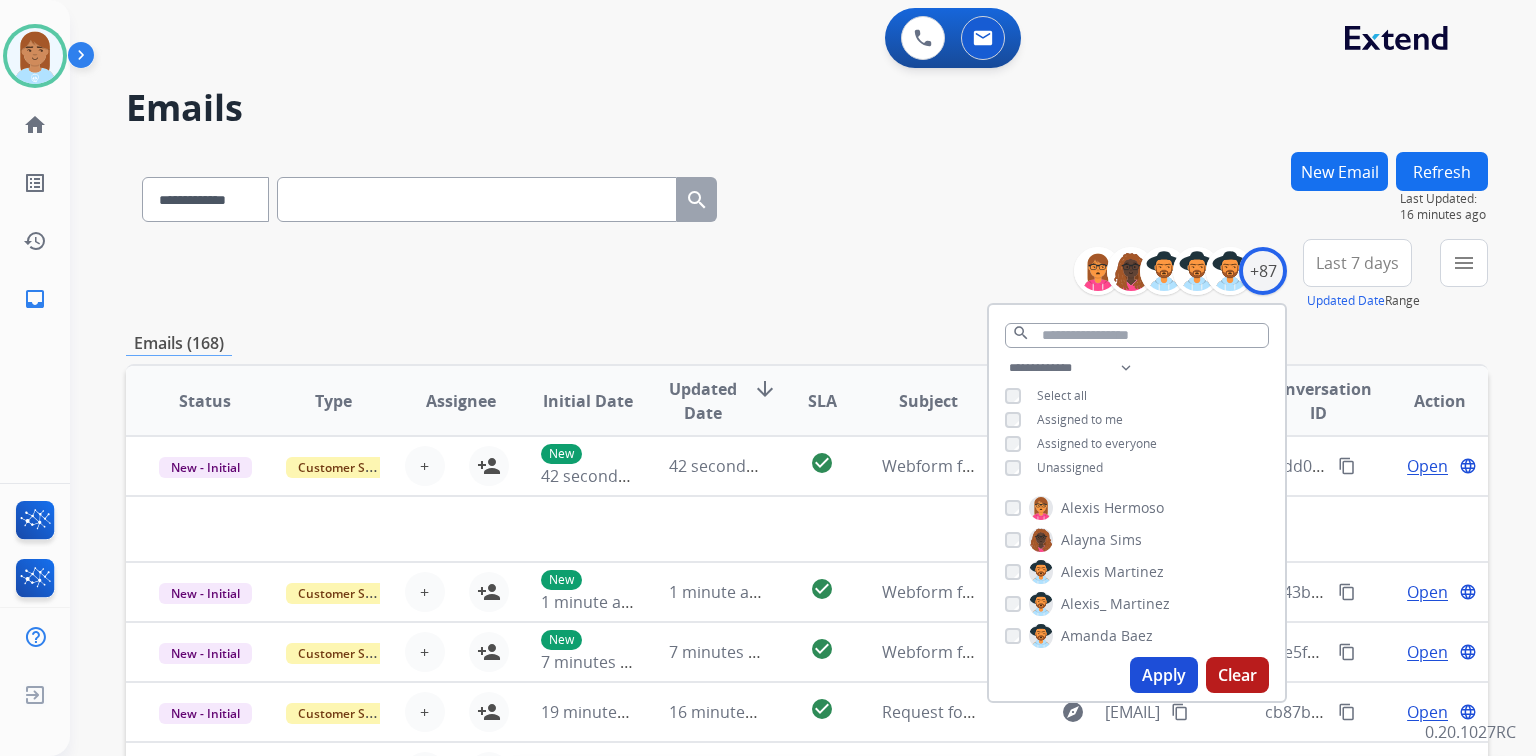 click on "Unassigned" at bounding box center (1070, 467) 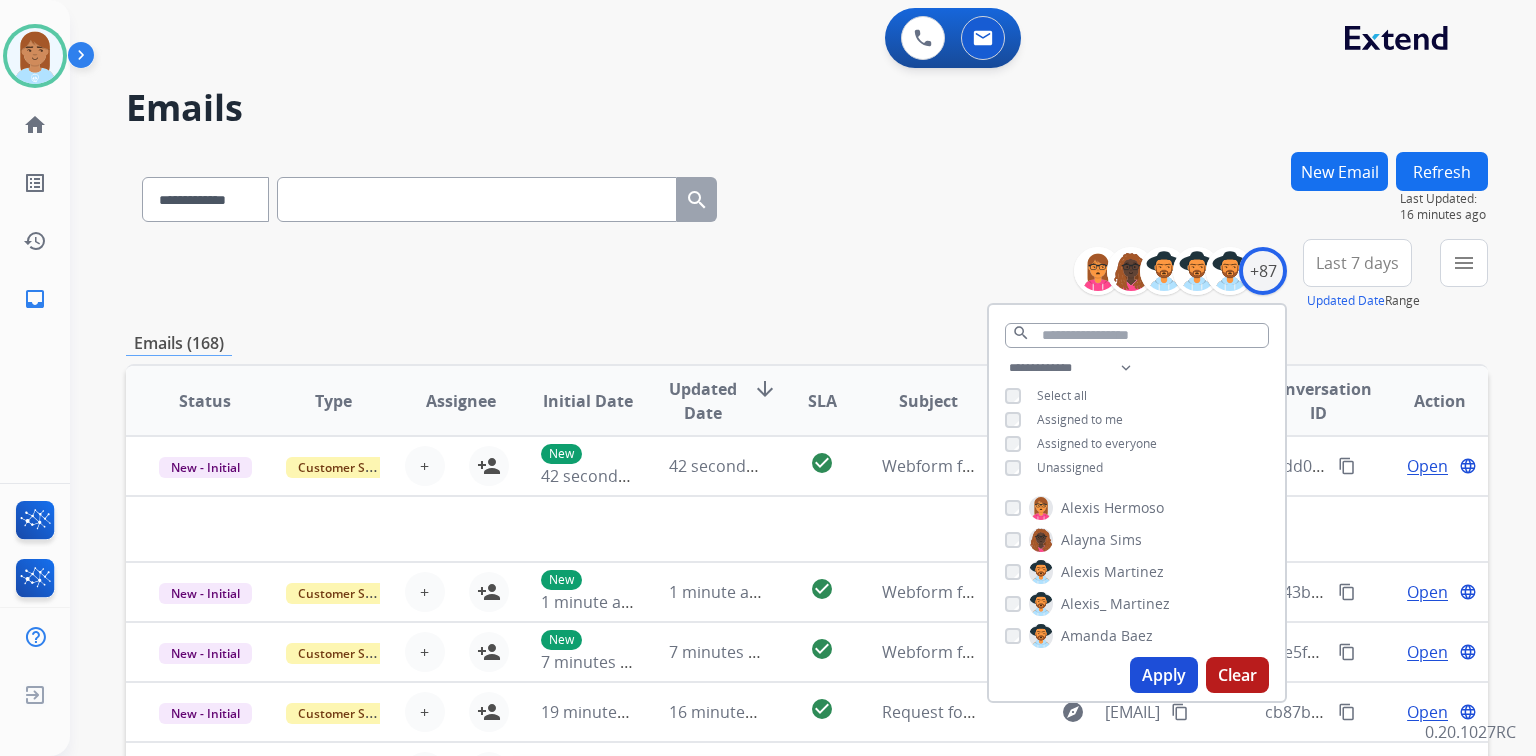 click on "Apply" at bounding box center [1164, 675] 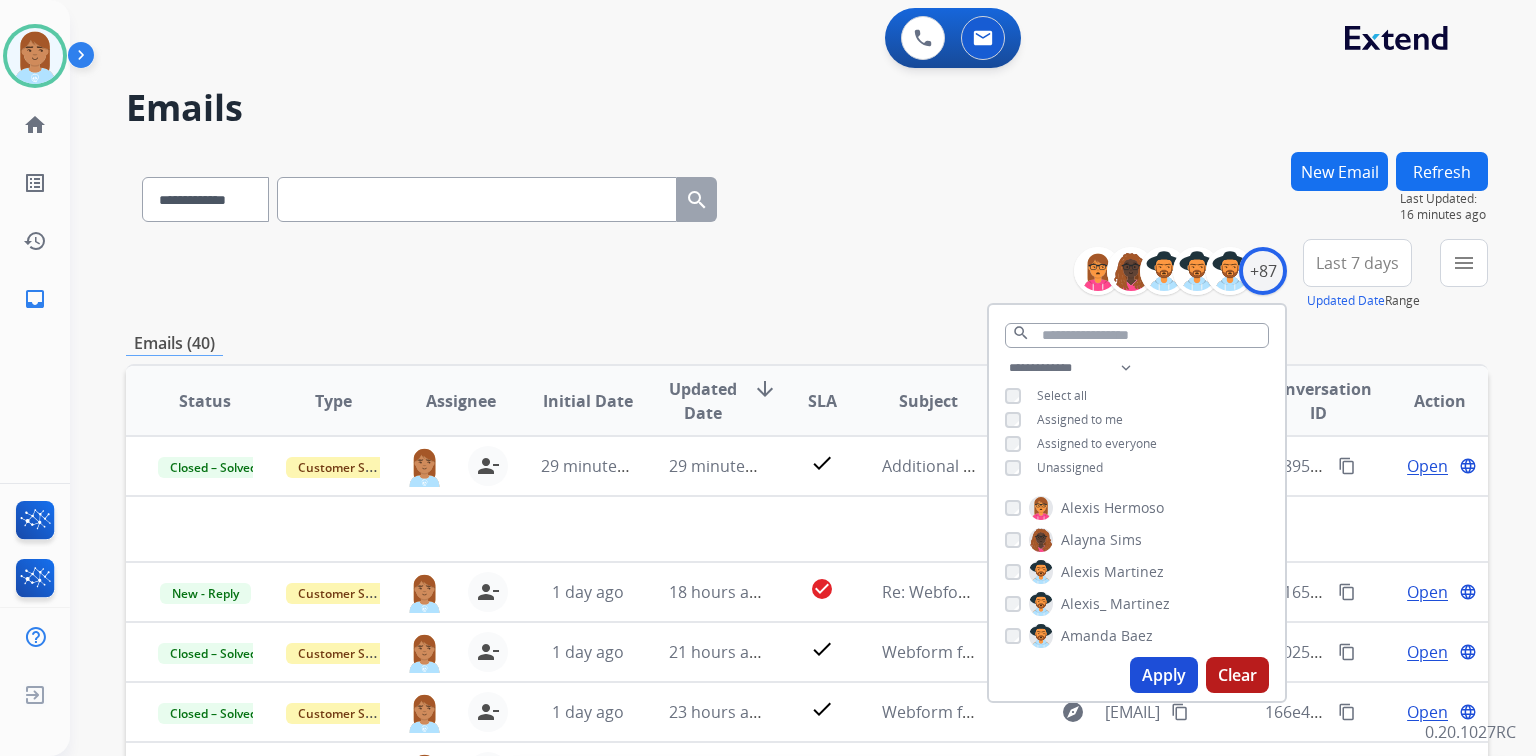 click on "Last 7 days" at bounding box center (1357, 263) 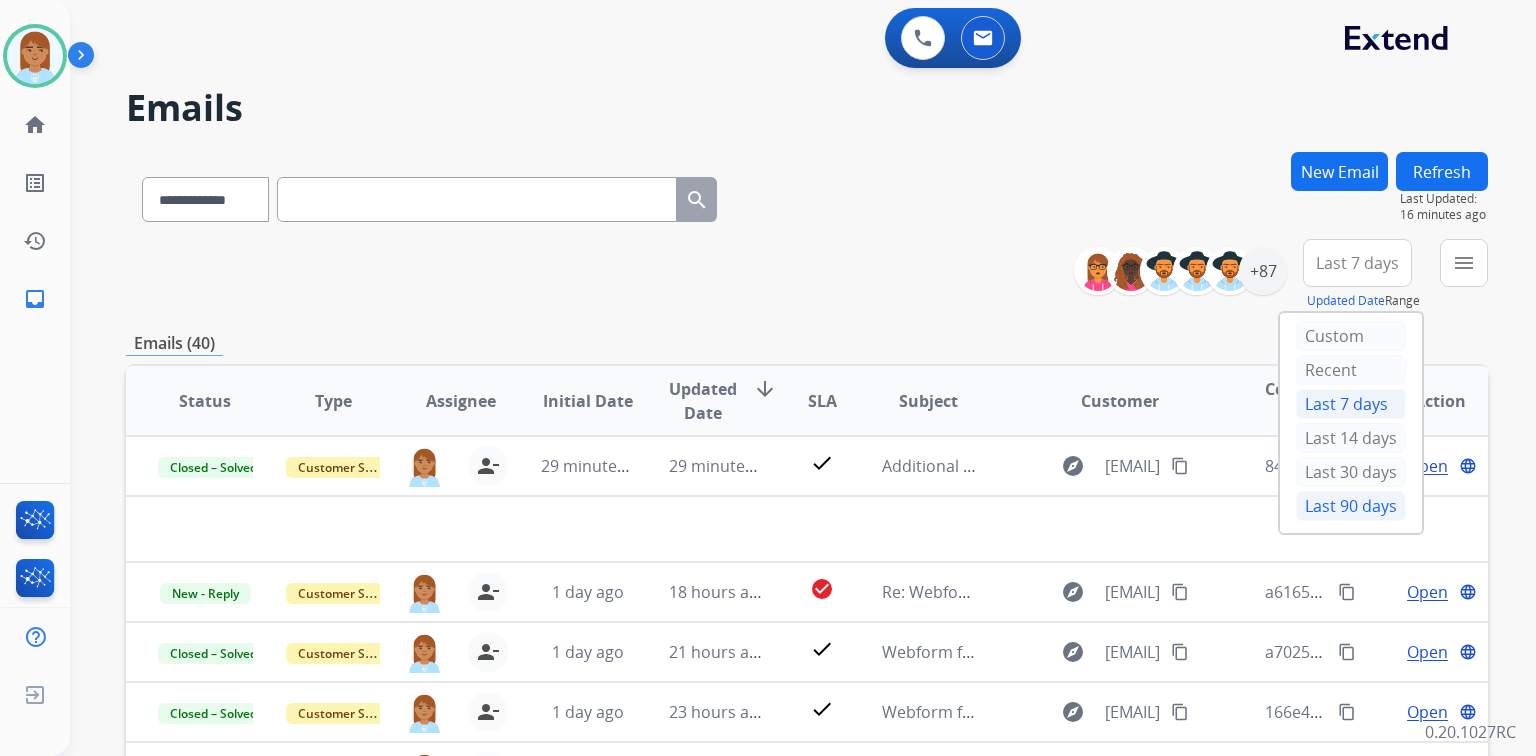 click on "Last 90 days" at bounding box center [1351, 506] 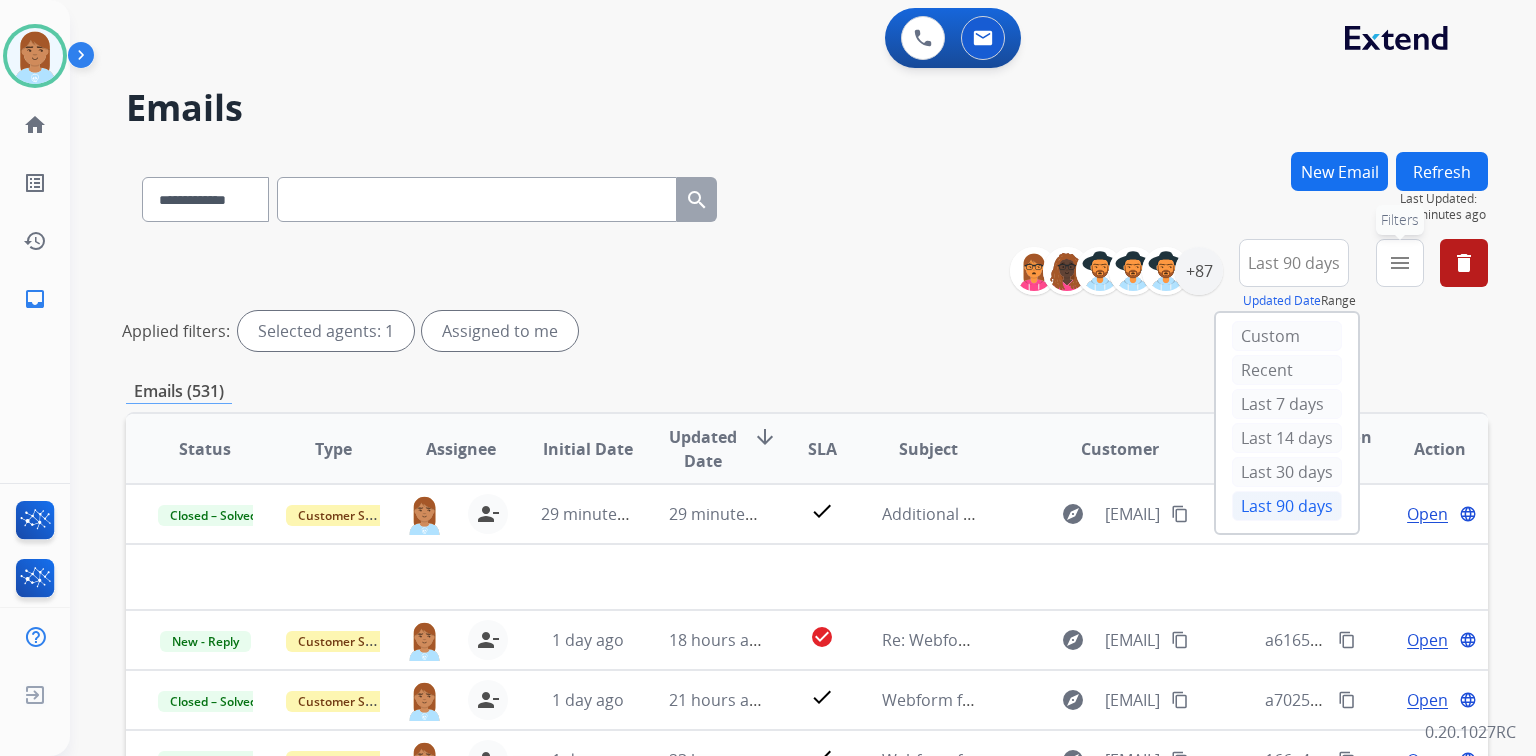 click on "menu  Filters" at bounding box center (1400, 263) 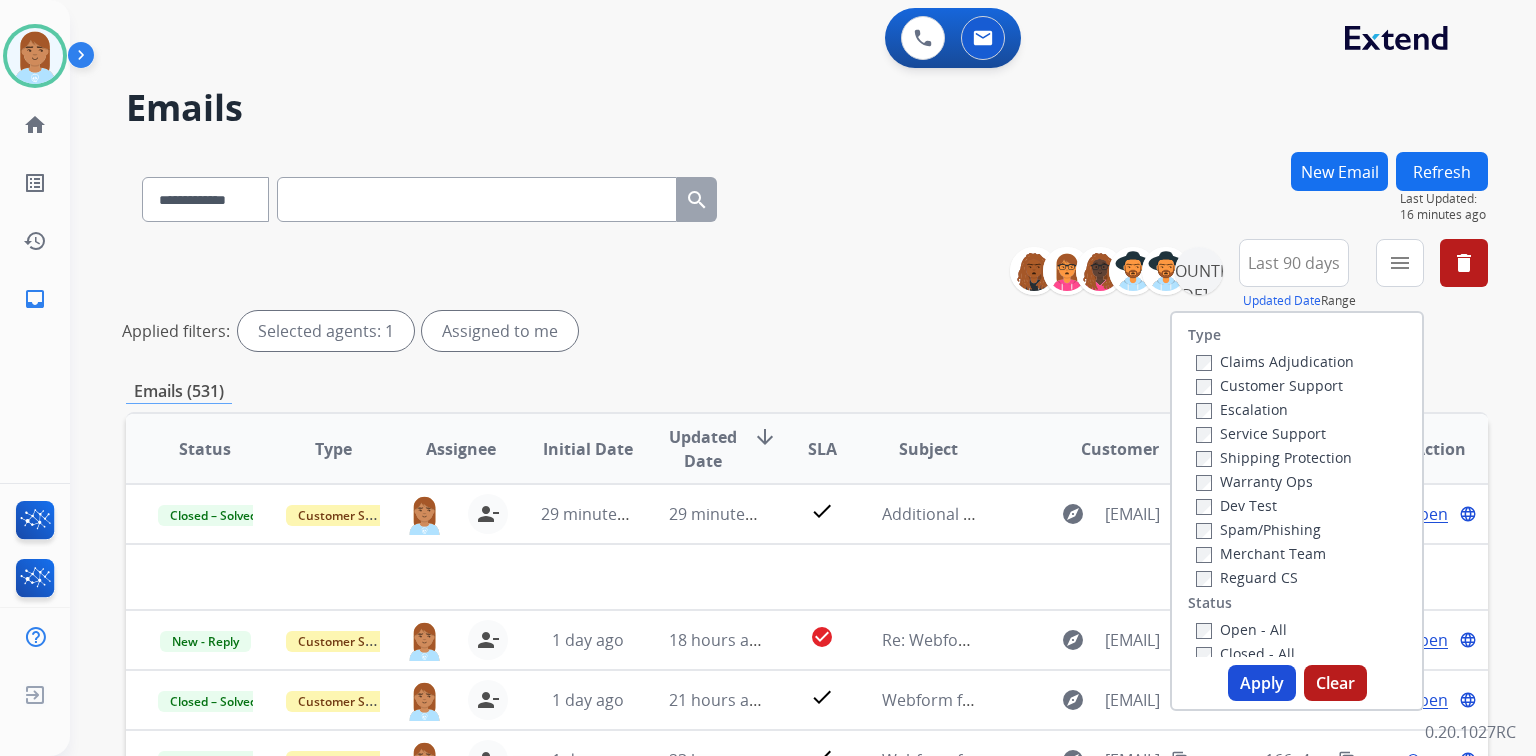 click on "Customer Support" at bounding box center (1269, 385) 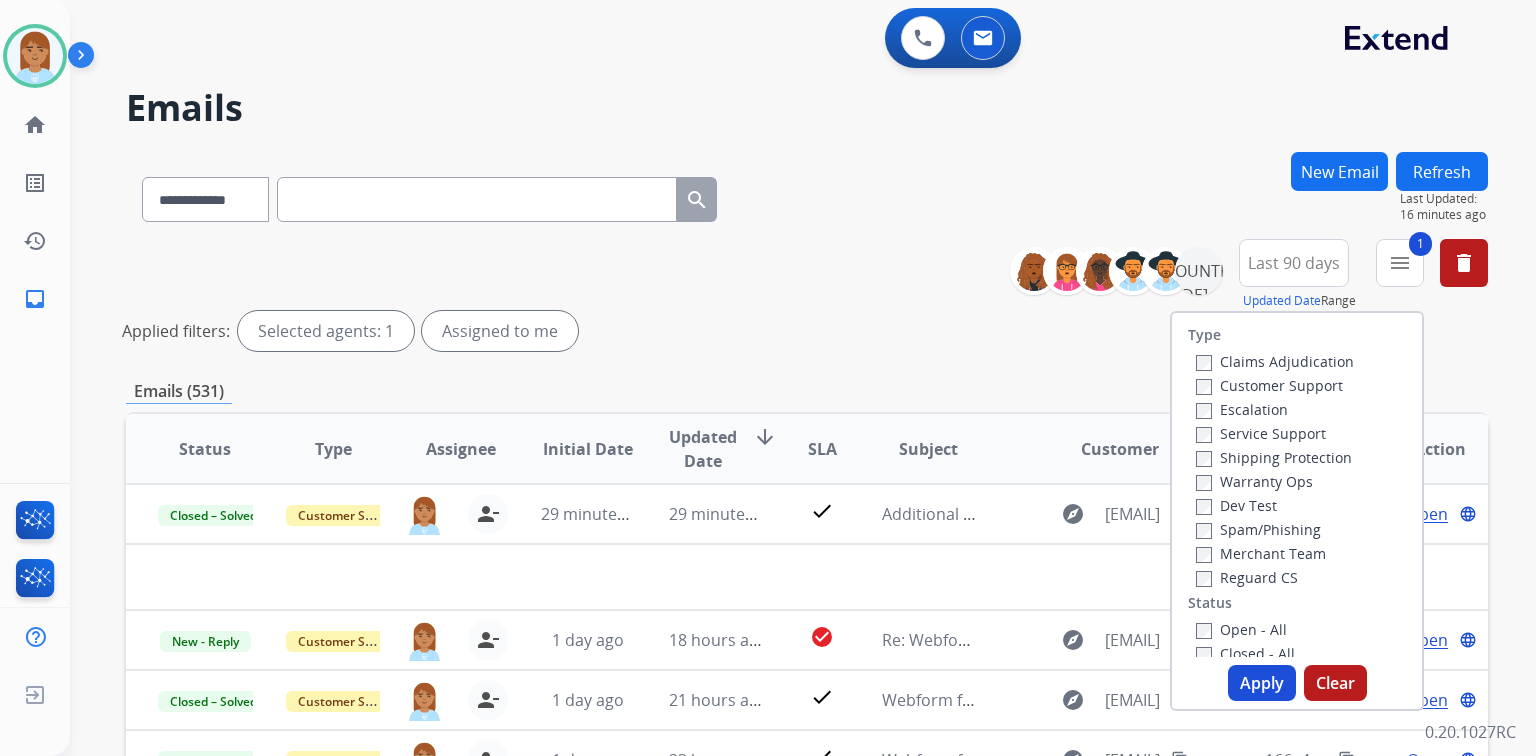click on "Shipping Protection" at bounding box center [1274, 457] 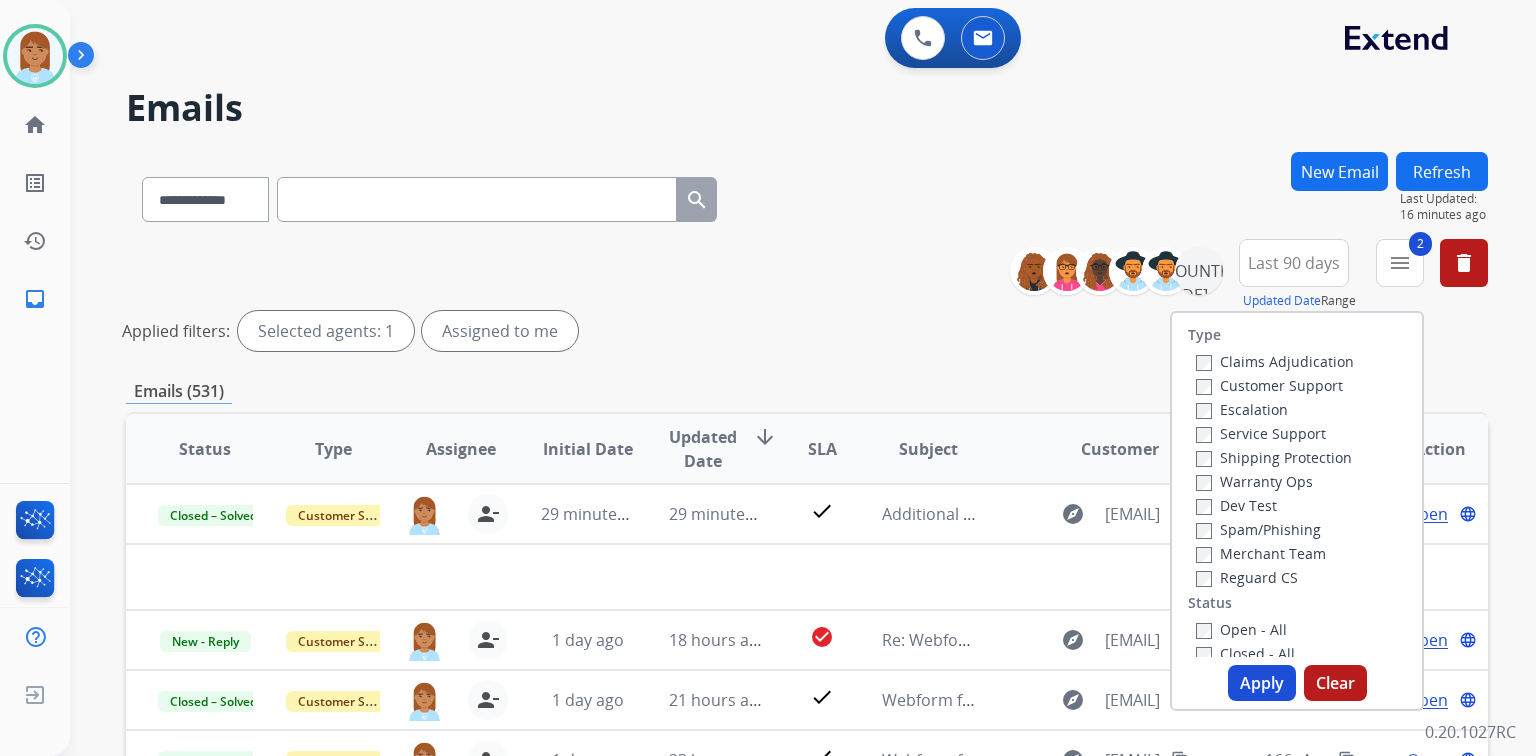 click on "Reguard CS" at bounding box center [1247, 577] 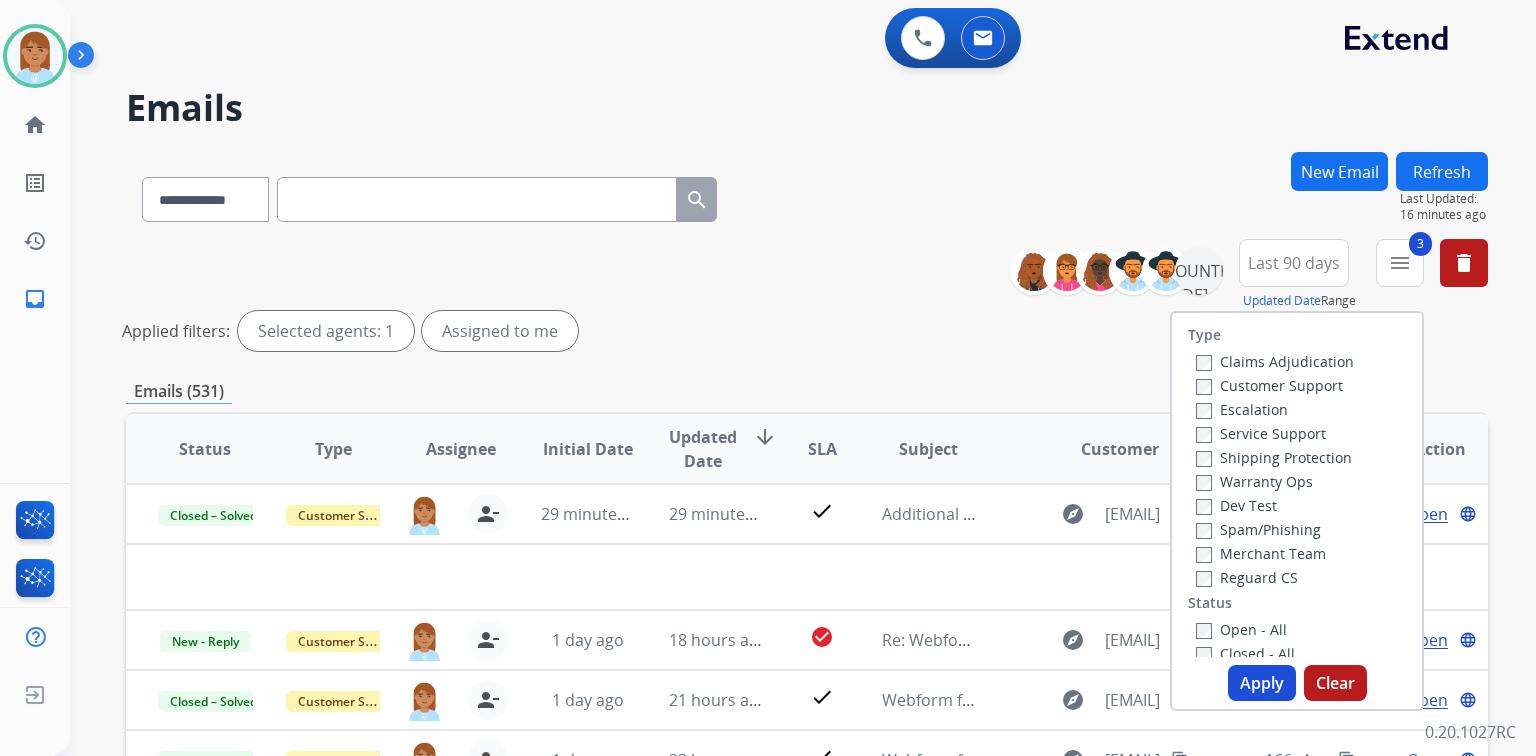 click on "Open - All" at bounding box center (1241, 629) 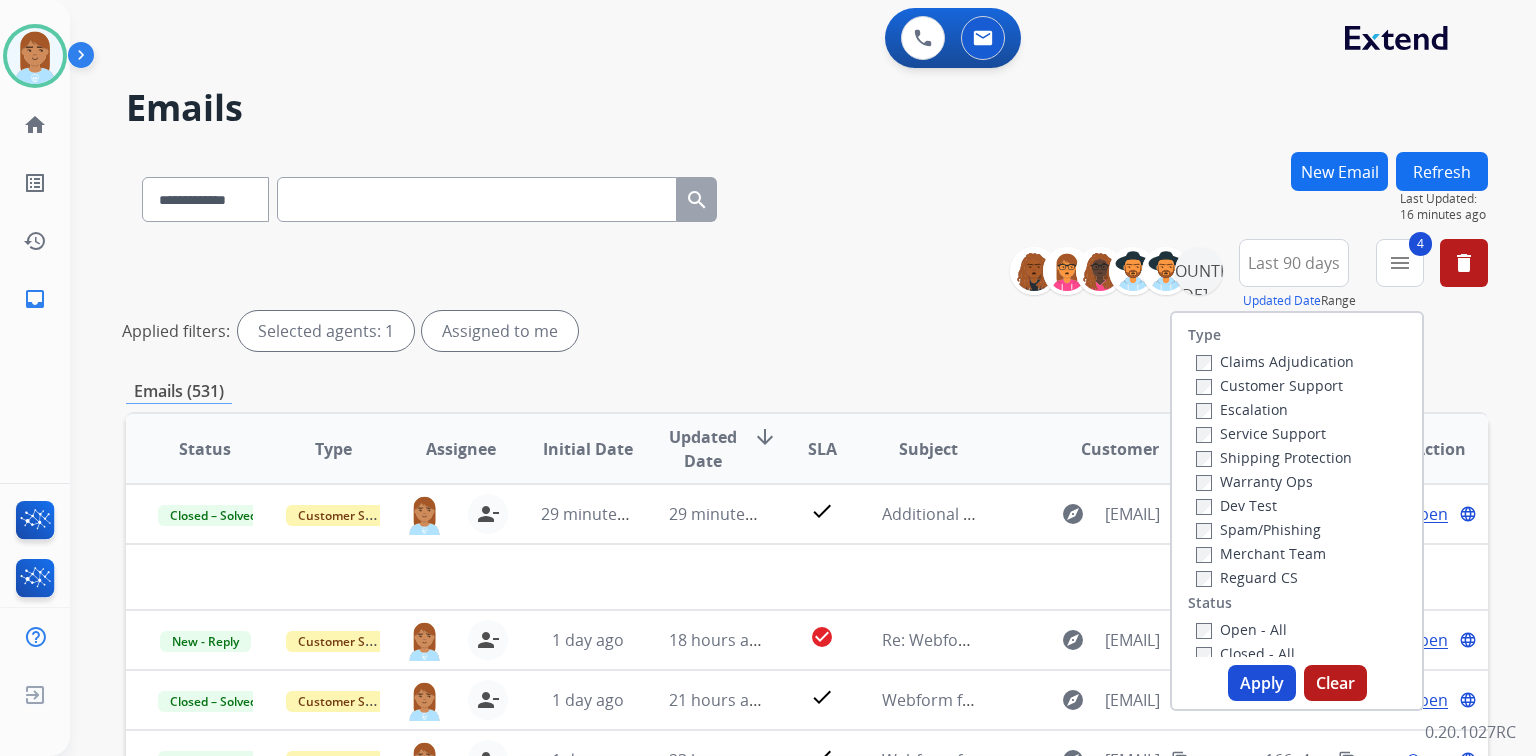 click on "Apply" at bounding box center [1262, 683] 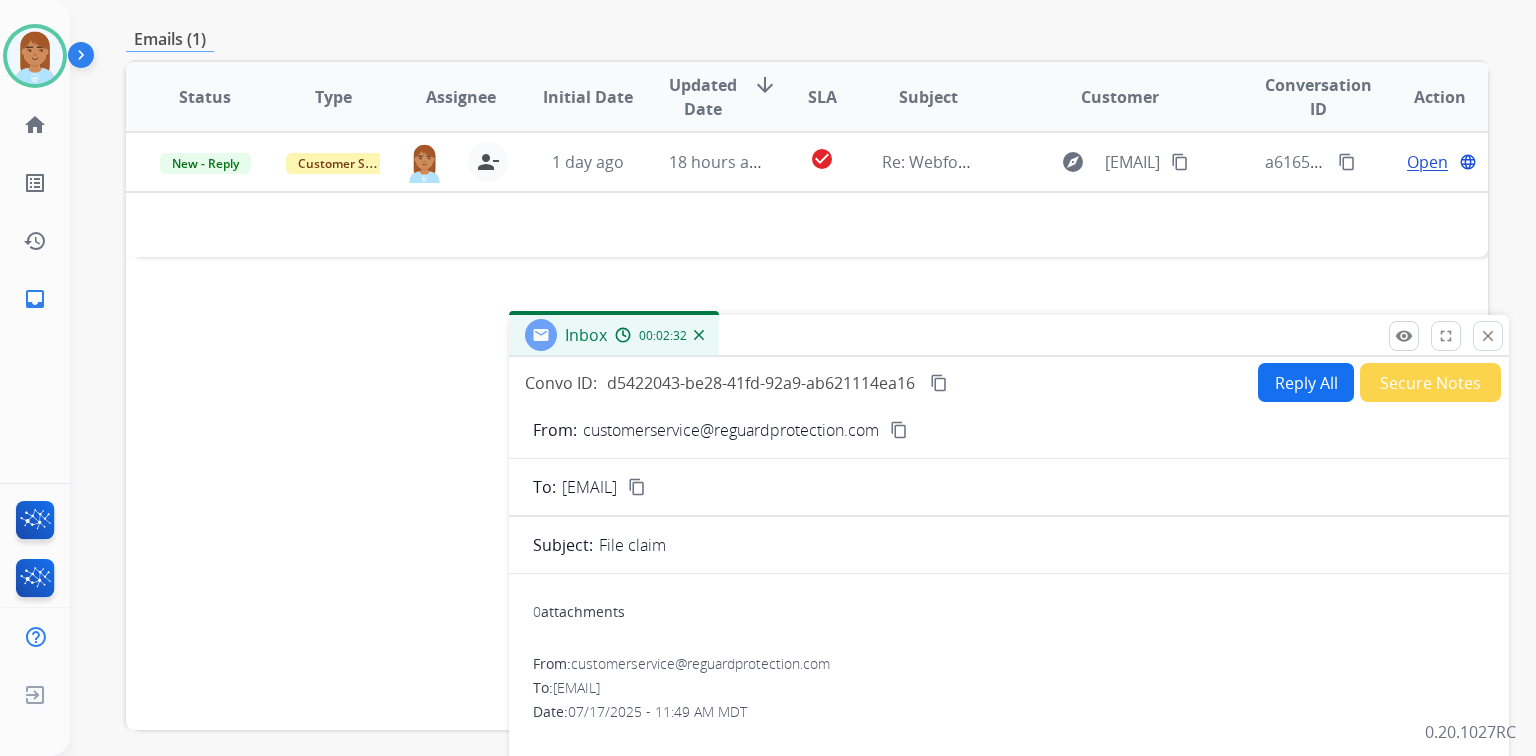 scroll, scrollTop: 480, scrollLeft: 0, axis: vertical 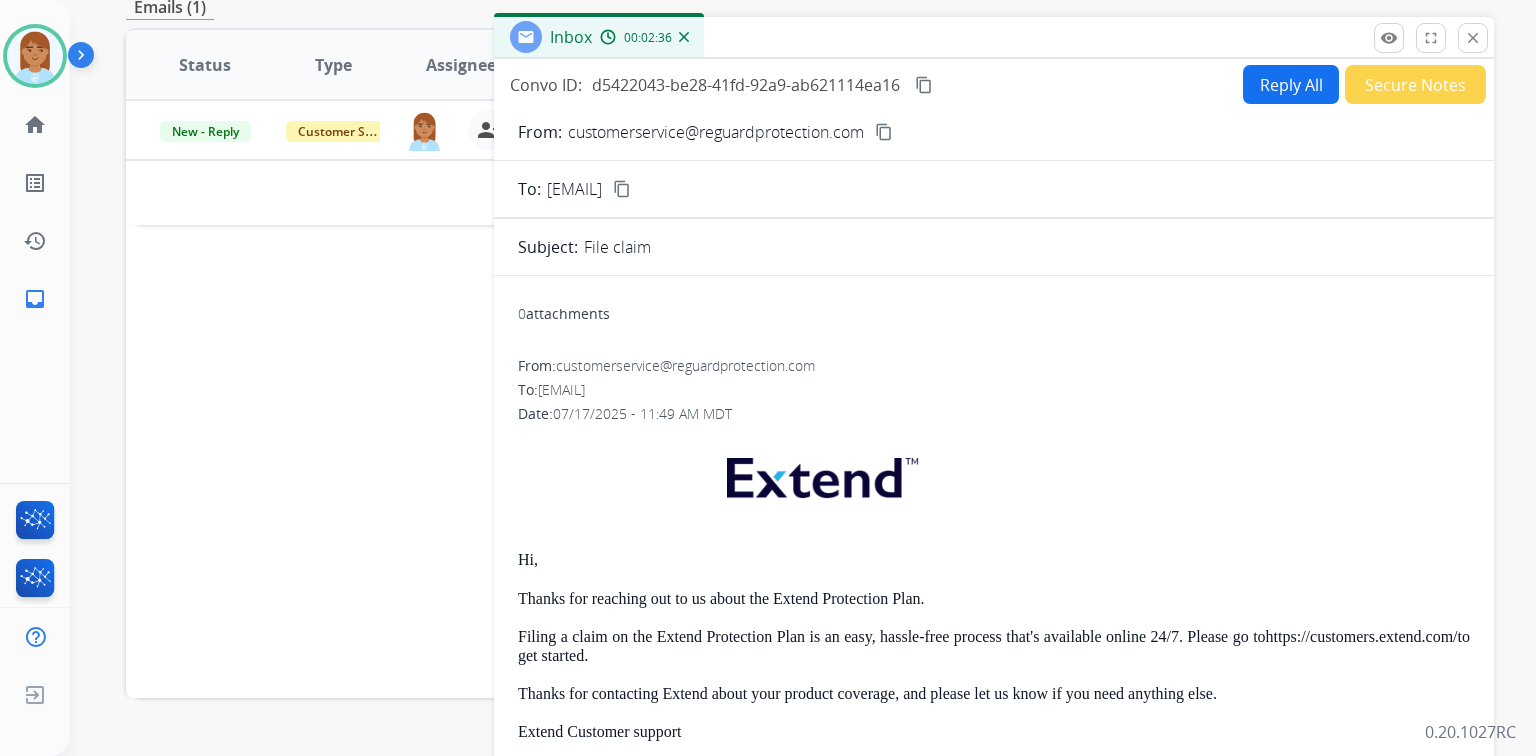 drag, startPoint x: 1031, startPoint y: 305, endPoint x: 1016, endPoint y: 39, distance: 266.4226 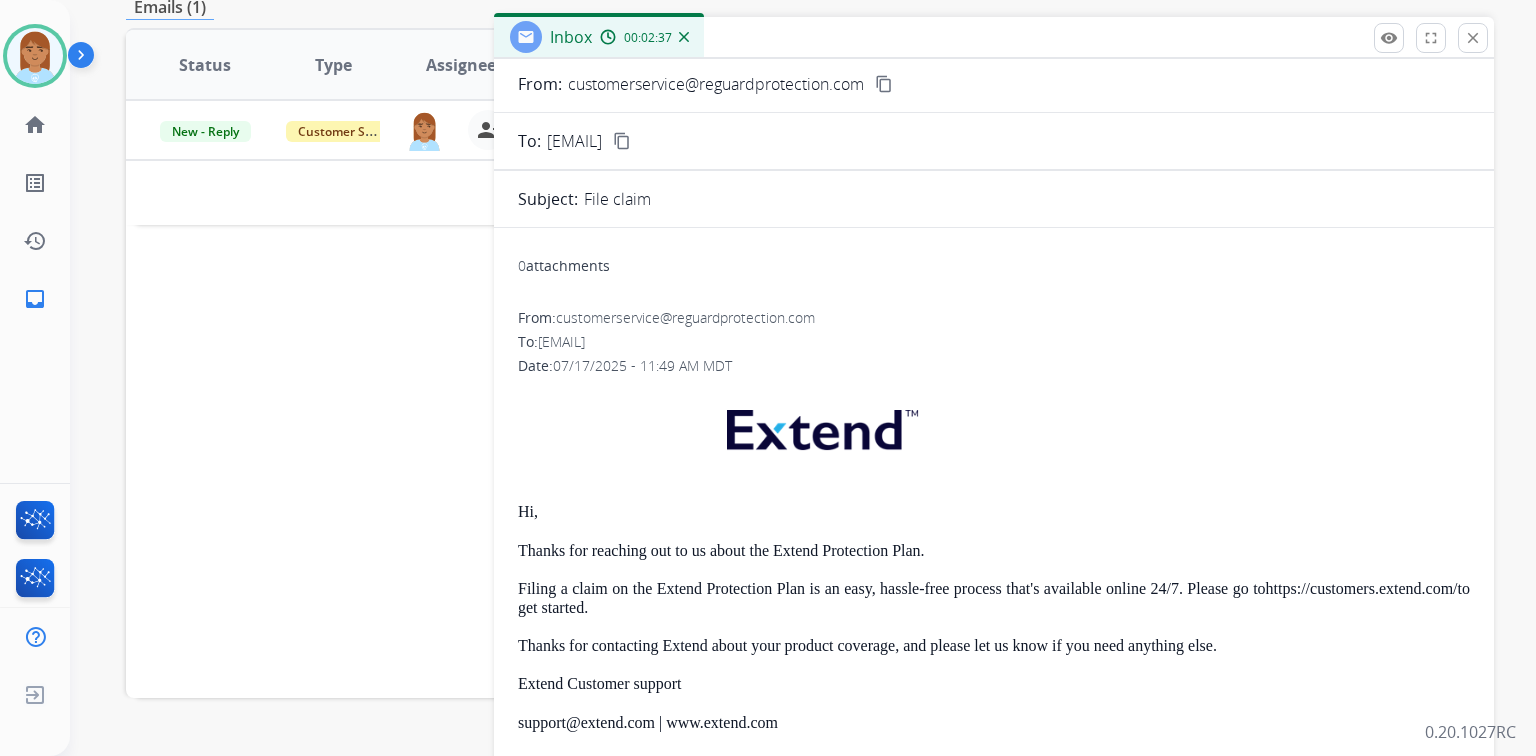 scroll, scrollTop: 96, scrollLeft: 0, axis: vertical 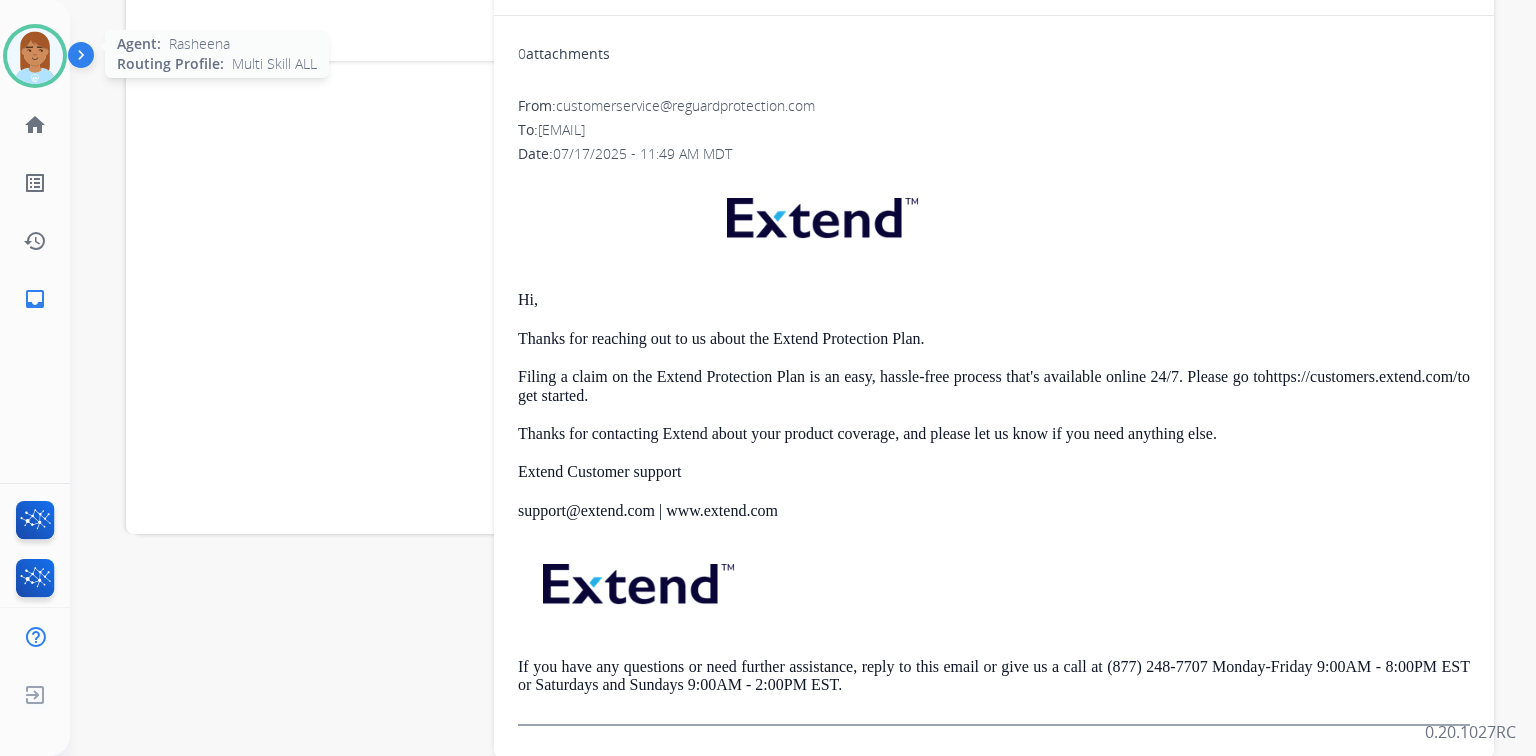 click at bounding box center [35, 56] 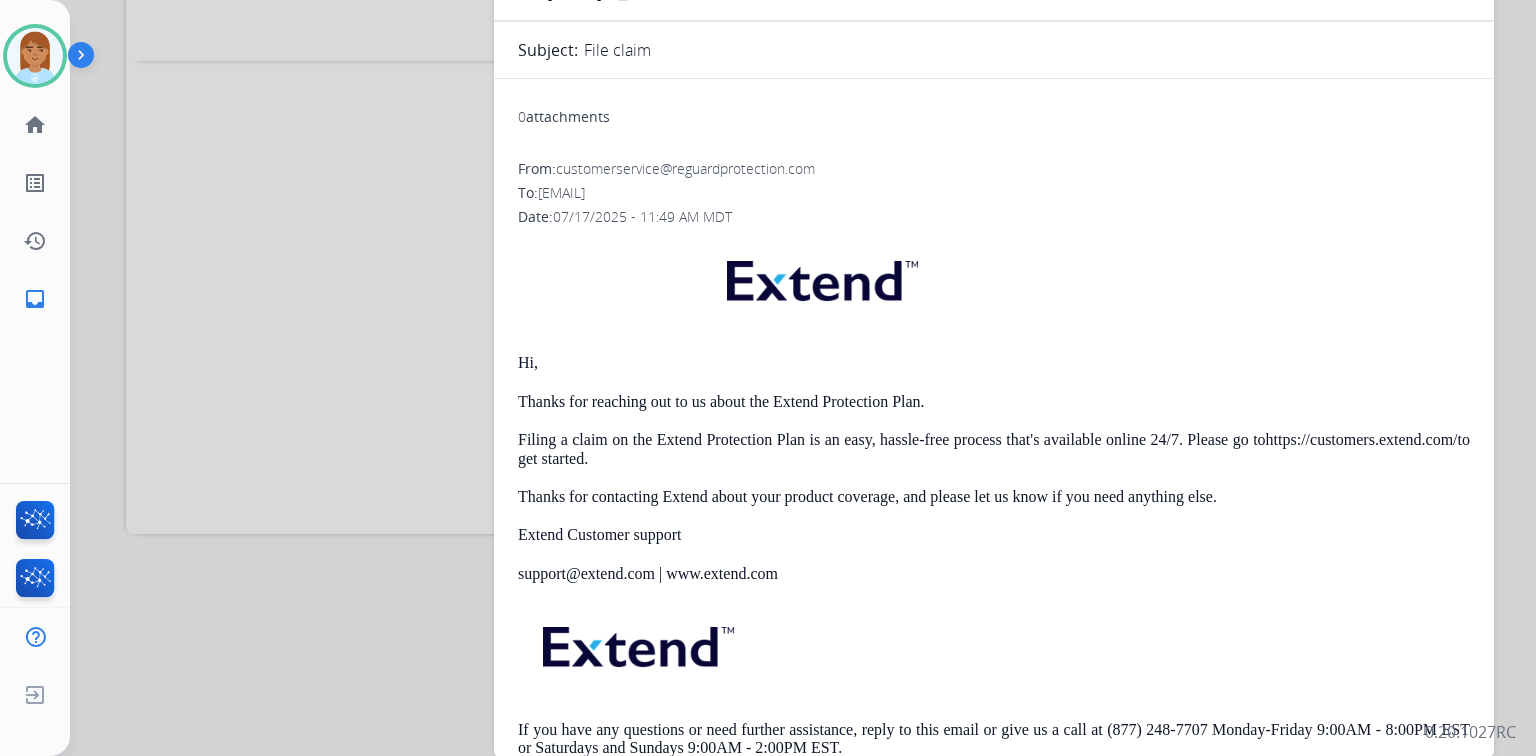 scroll, scrollTop: 0, scrollLeft: 0, axis: both 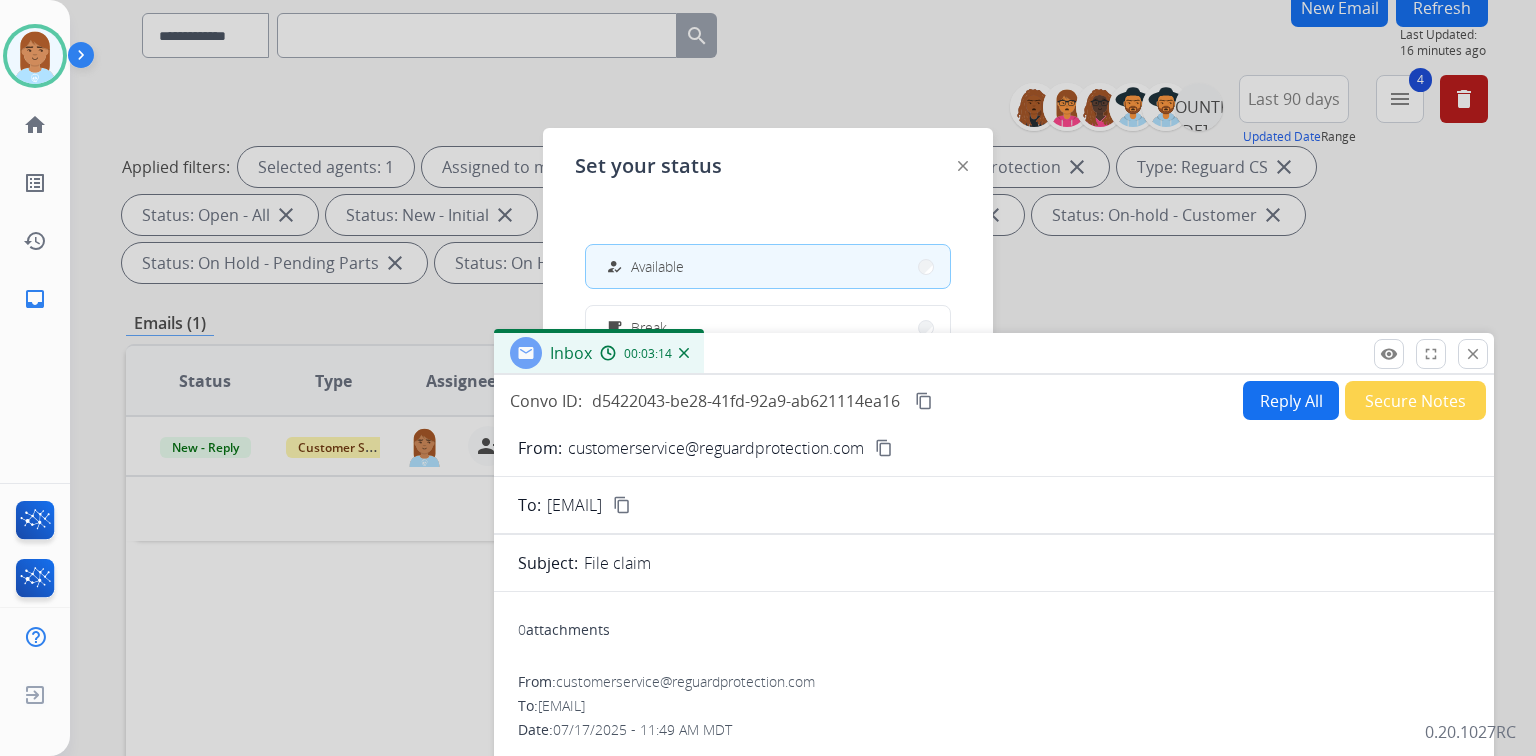 drag, startPoint x: 859, startPoint y: 364, endPoint x: 770, endPoint y: 675, distance: 323.48416 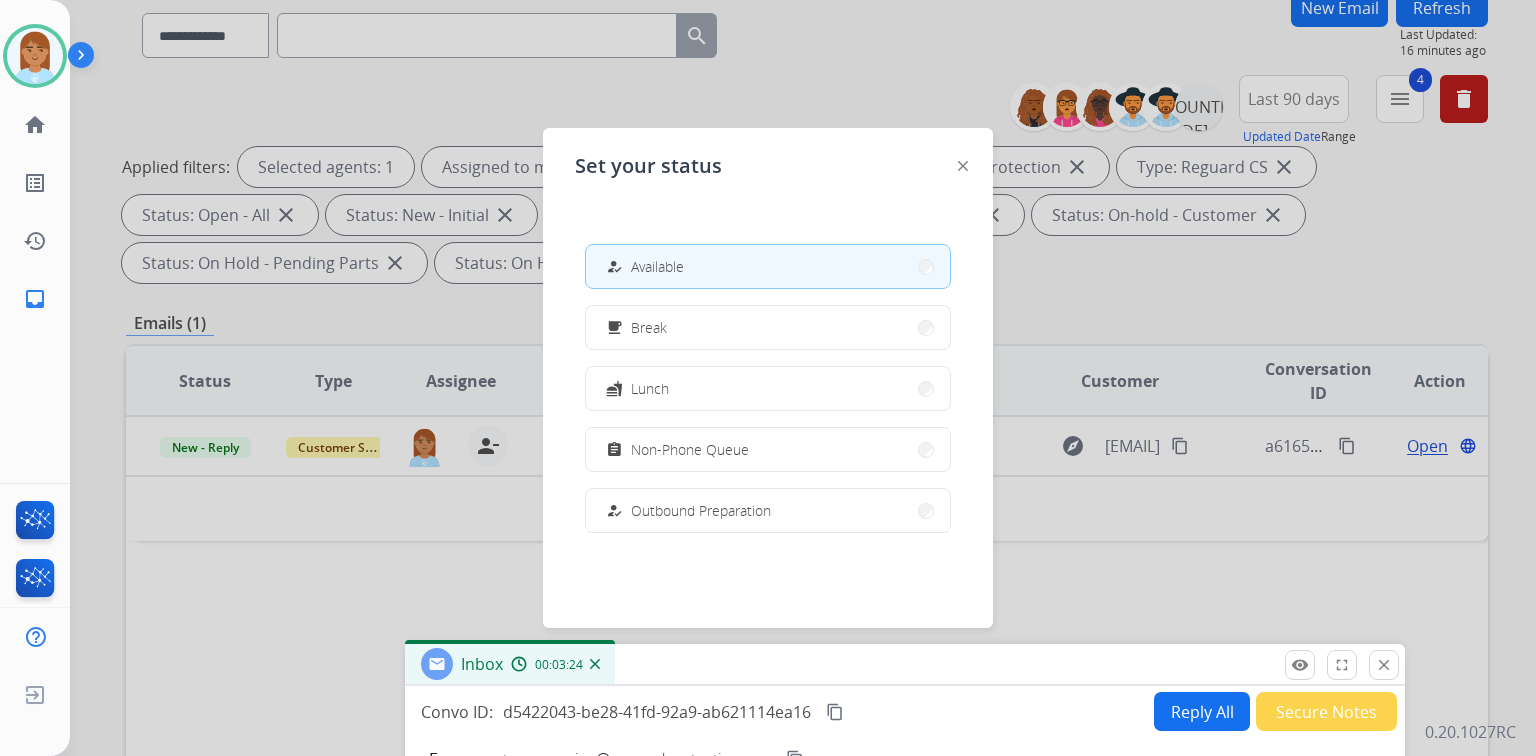 click at bounding box center (768, 378) 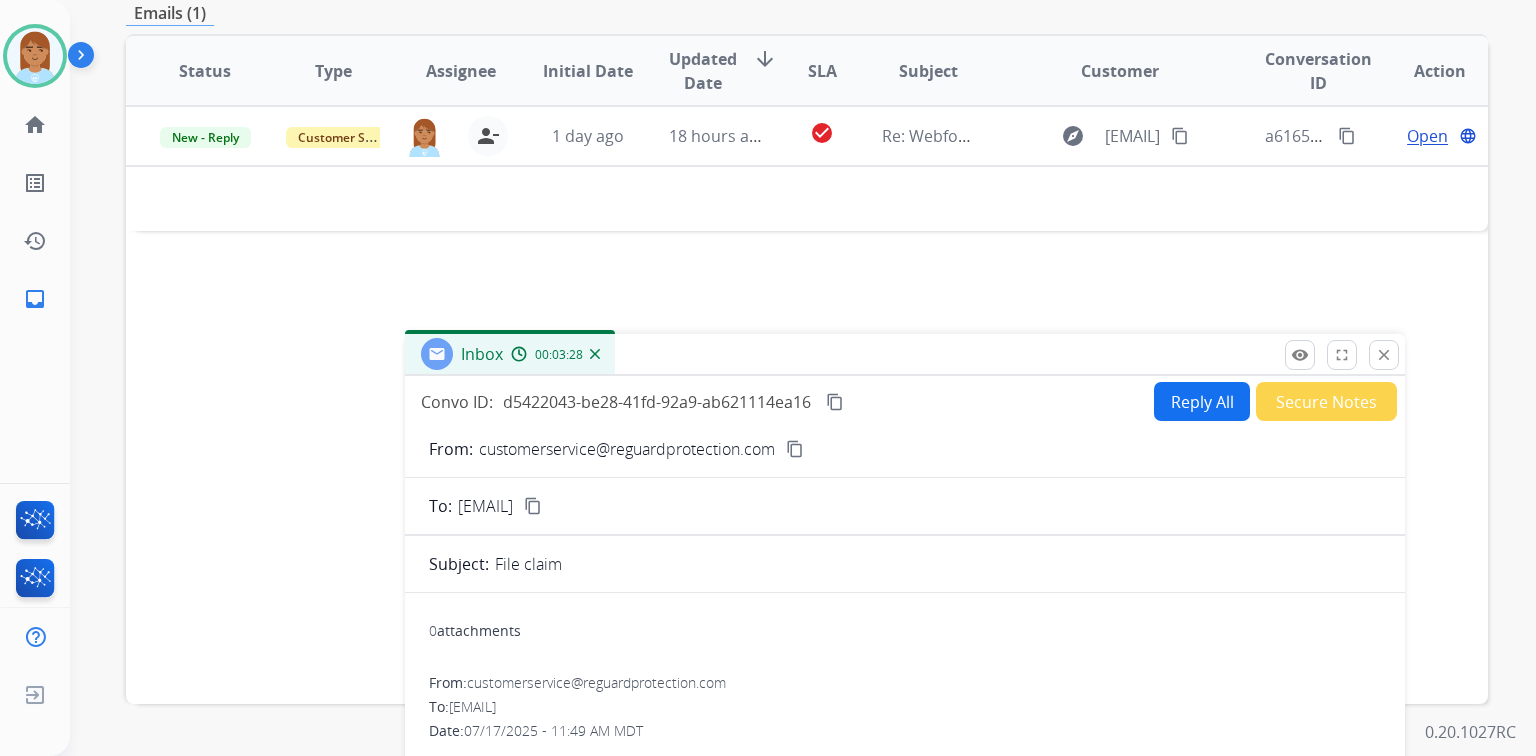 scroll, scrollTop: 564, scrollLeft: 0, axis: vertical 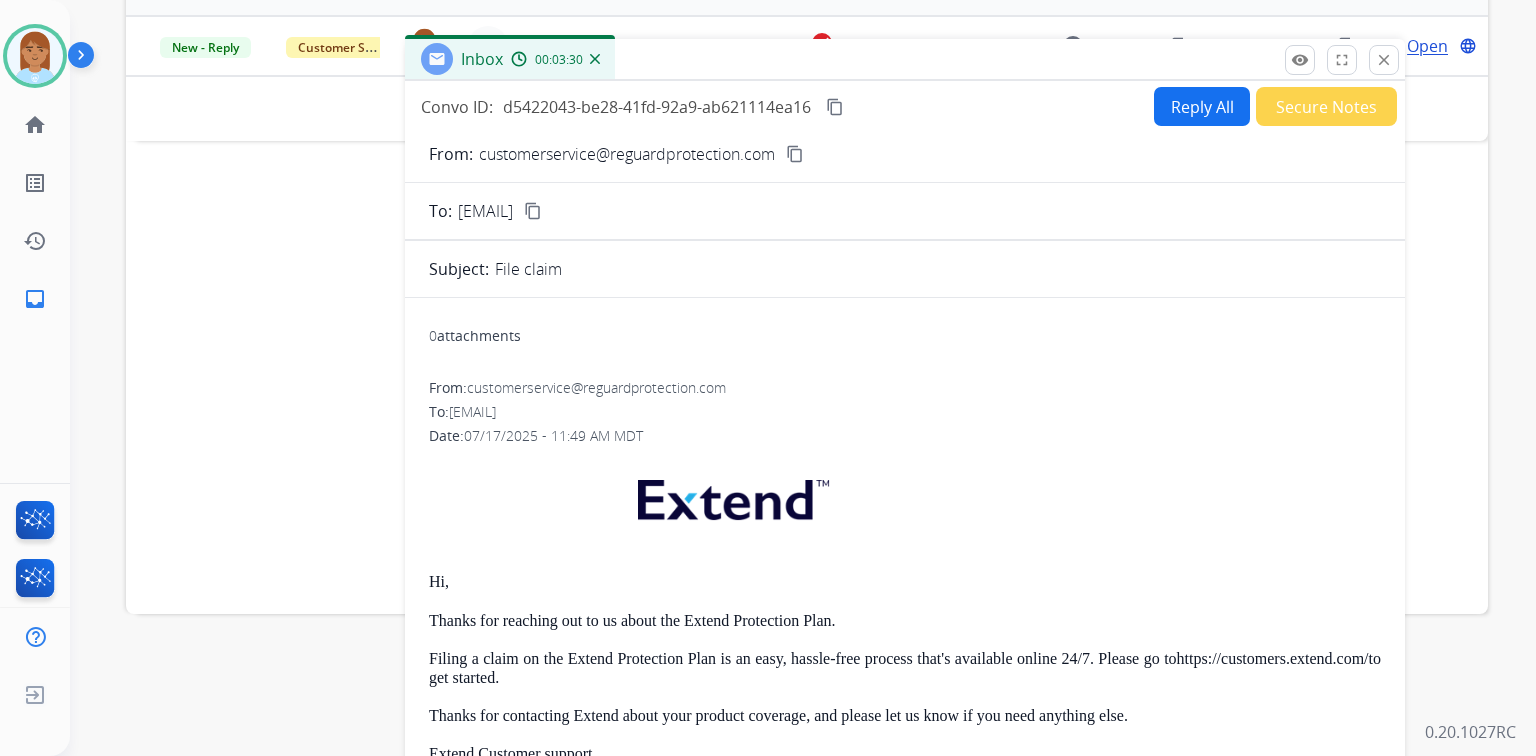 drag, startPoint x: 790, startPoint y: 254, endPoint x: 792, endPoint y: 32, distance: 222.009 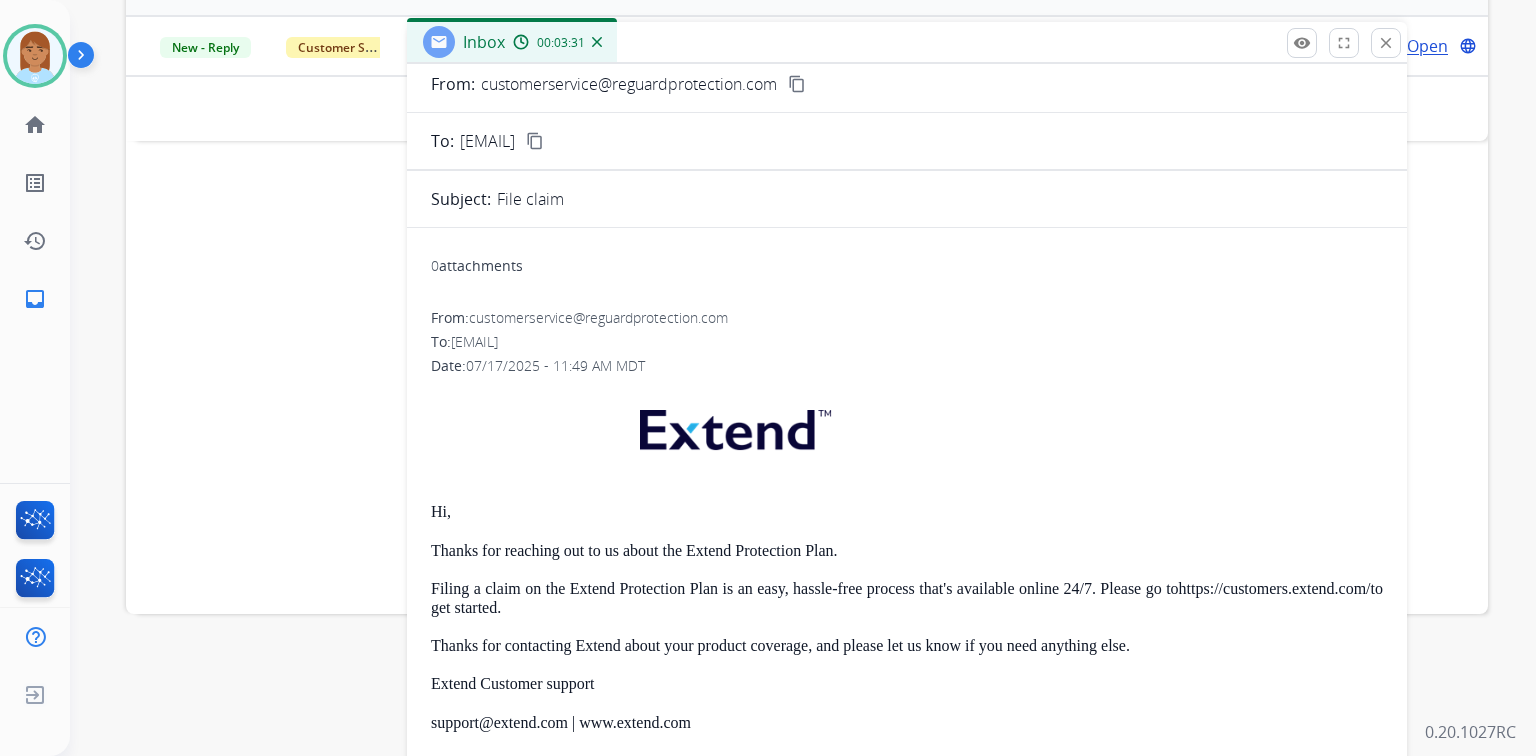 scroll, scrollTop: 96, scrollLeft: 0, axis: vertical 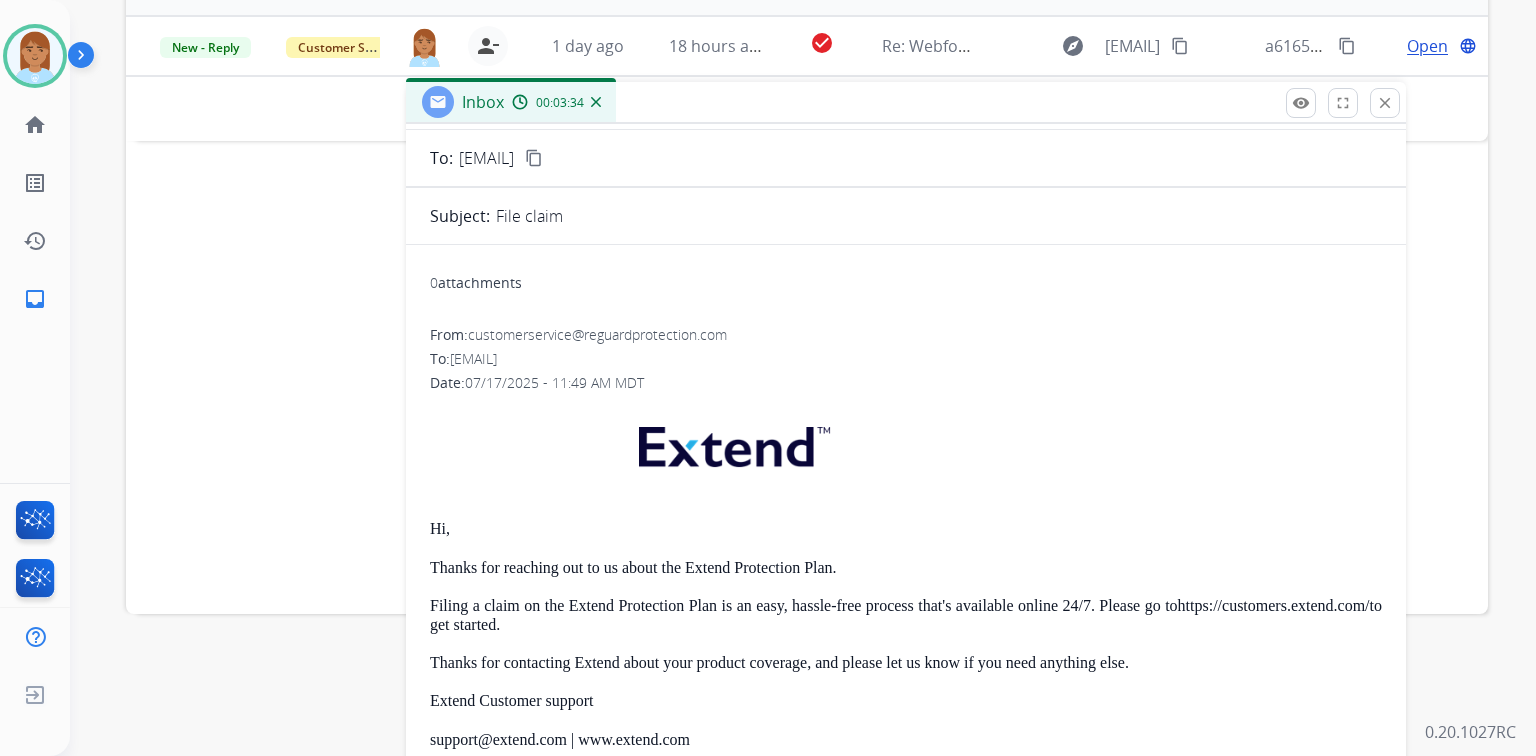 drag, startPoint x: 749, startPoint y: 40, endPoint x: 475, endPoint y: 244, distance: 341.6021 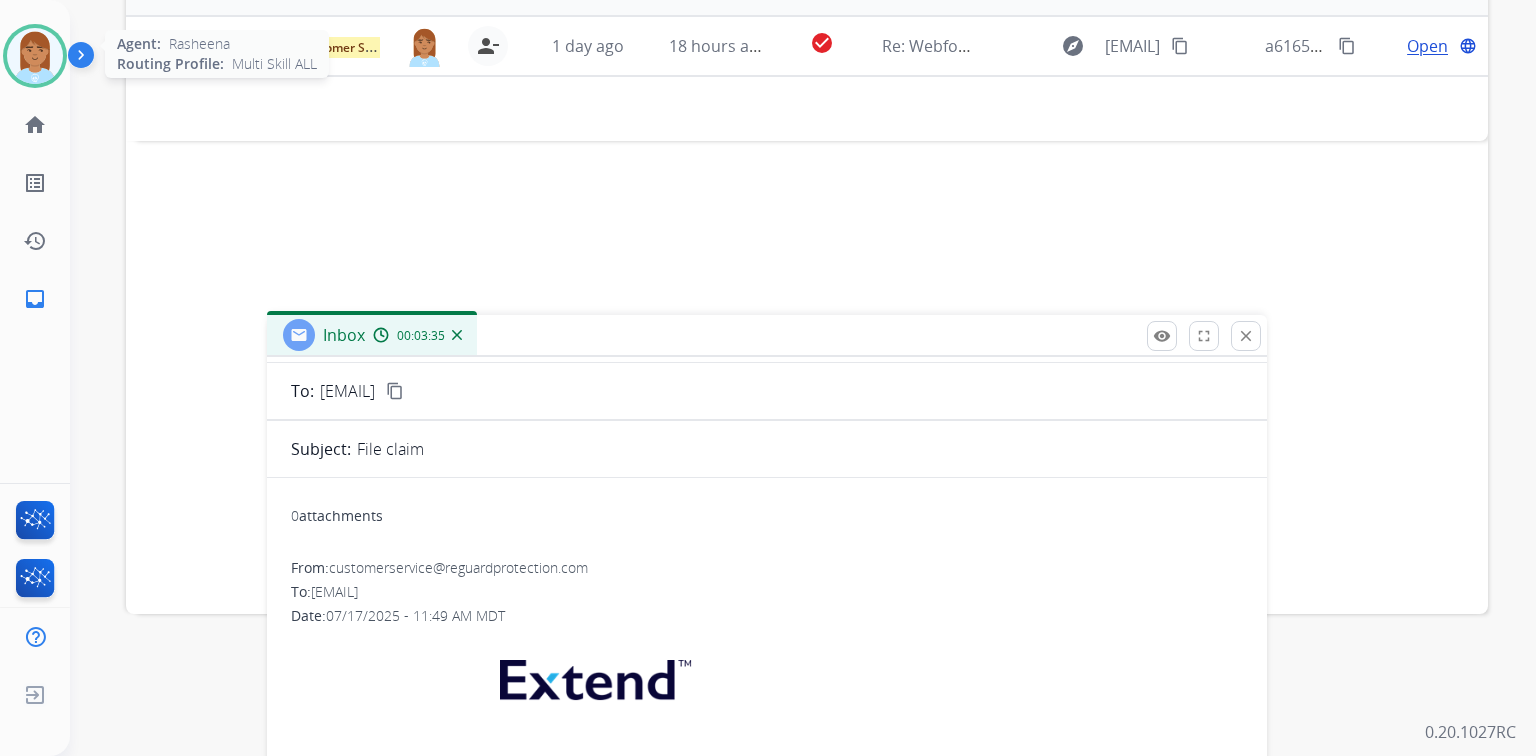 click at bounding box center [35, 56] 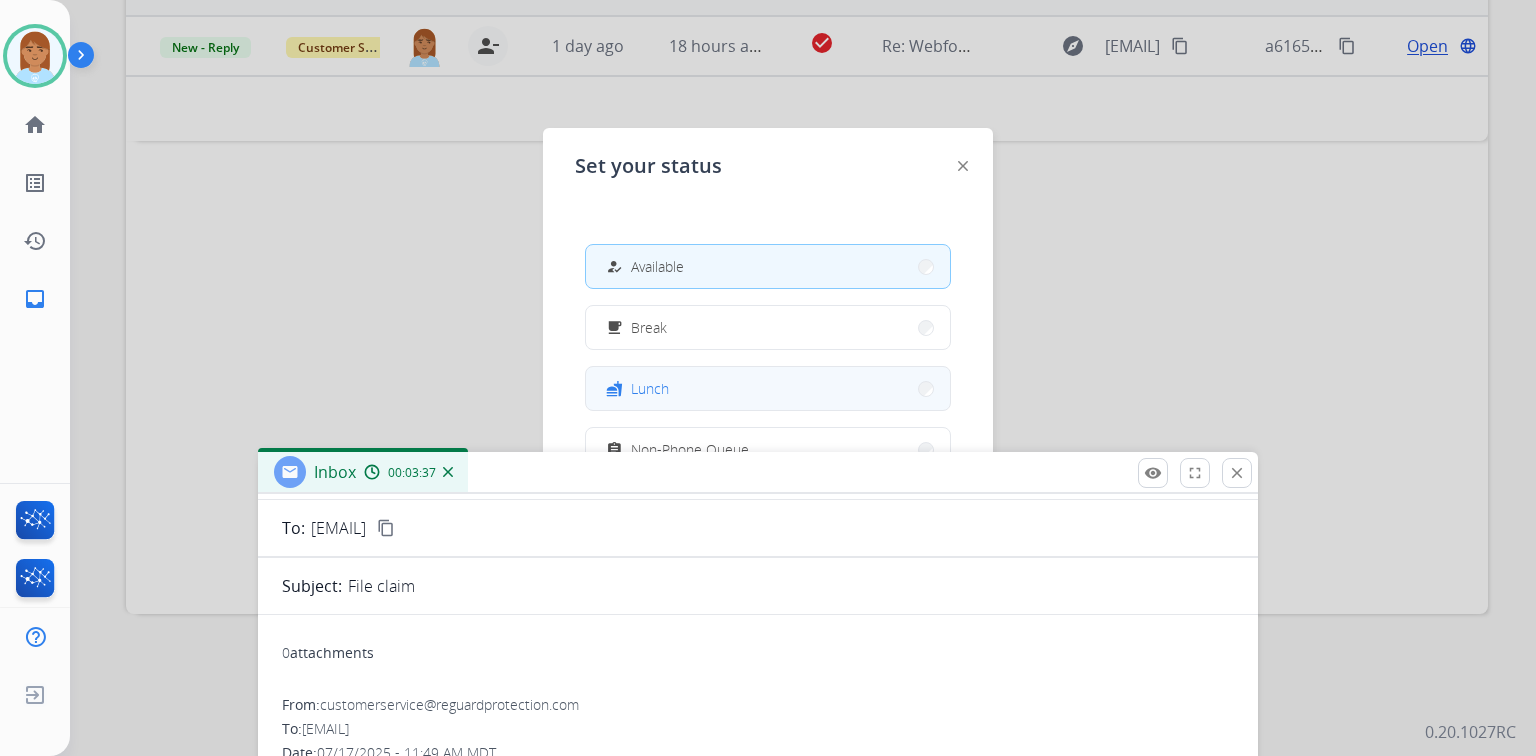 drag, startPoint x: 707, startPoint y: 332, endPoint x: 681, endPoint y: 408, distance: 80.32434 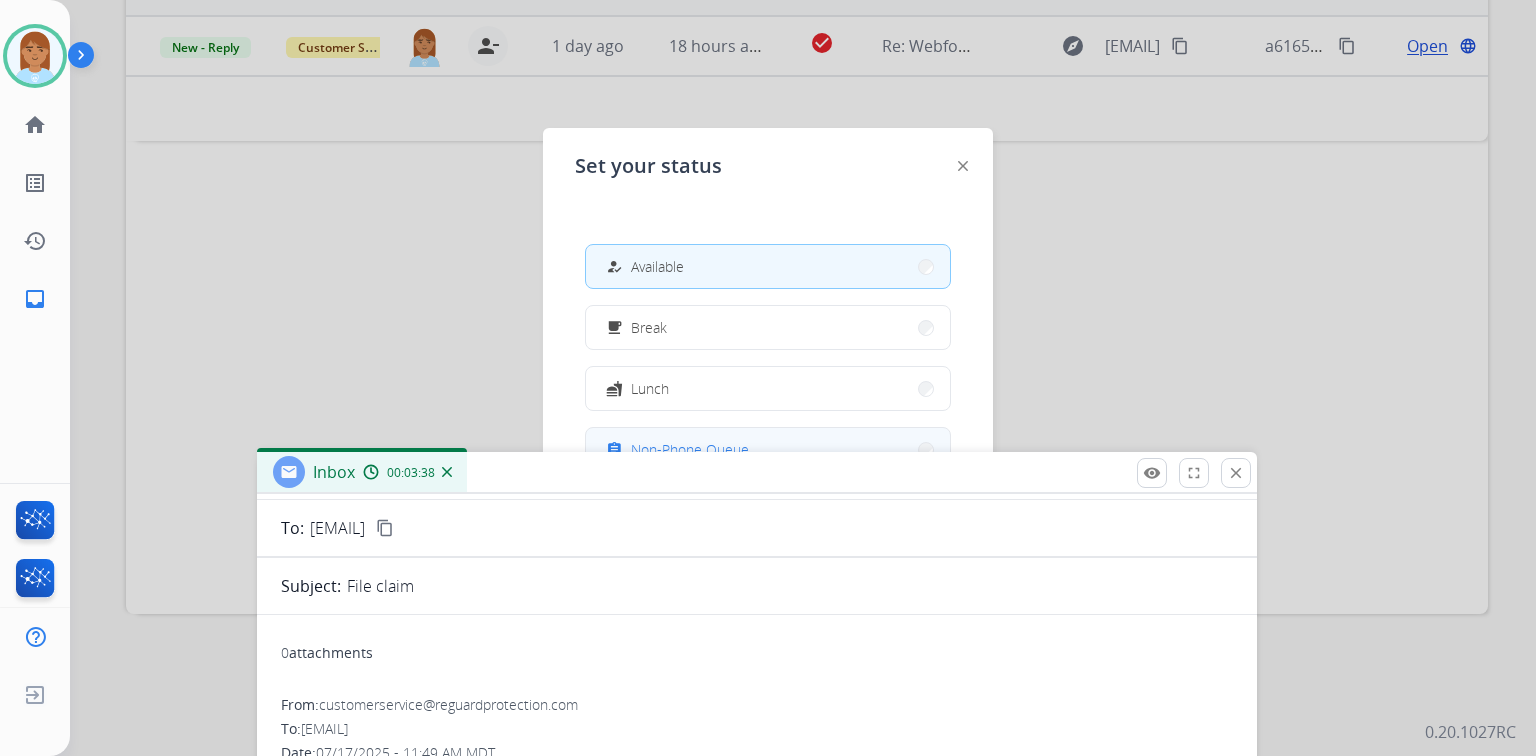 click on "Non-Phone Queue" at bounding box center [690, 449] 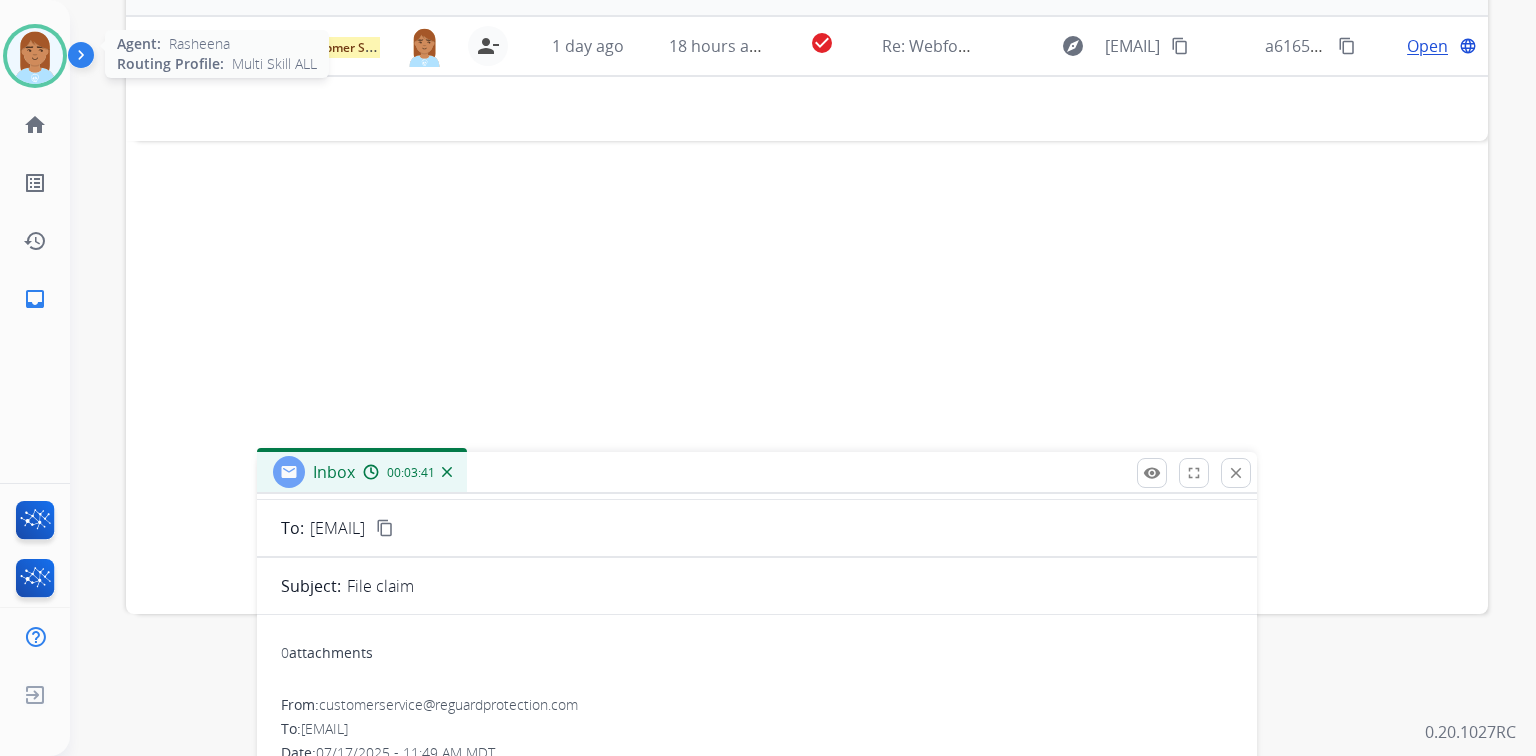 click at bounding box center [35, 56] 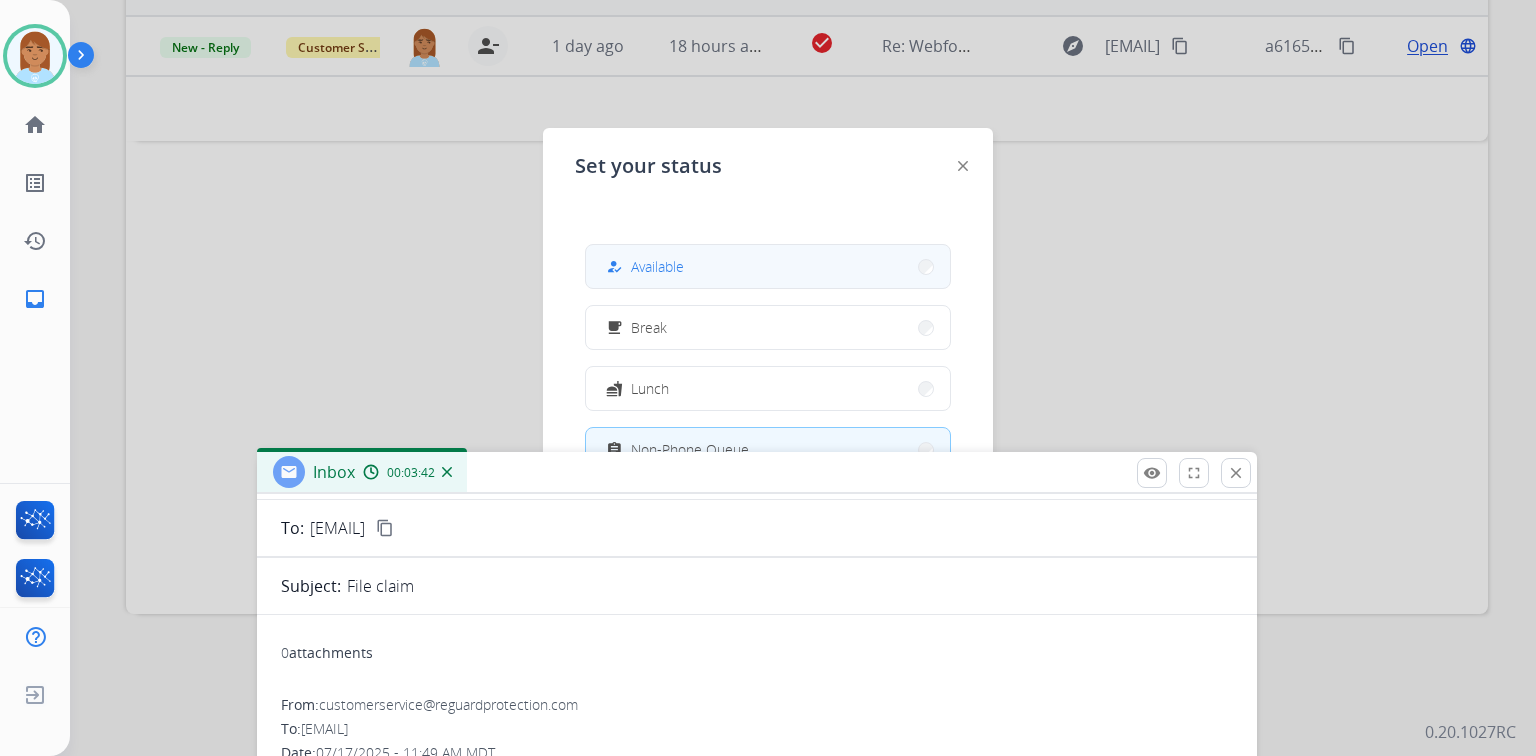 click on "how_to_reg Available" at bounding box center [768, 266] 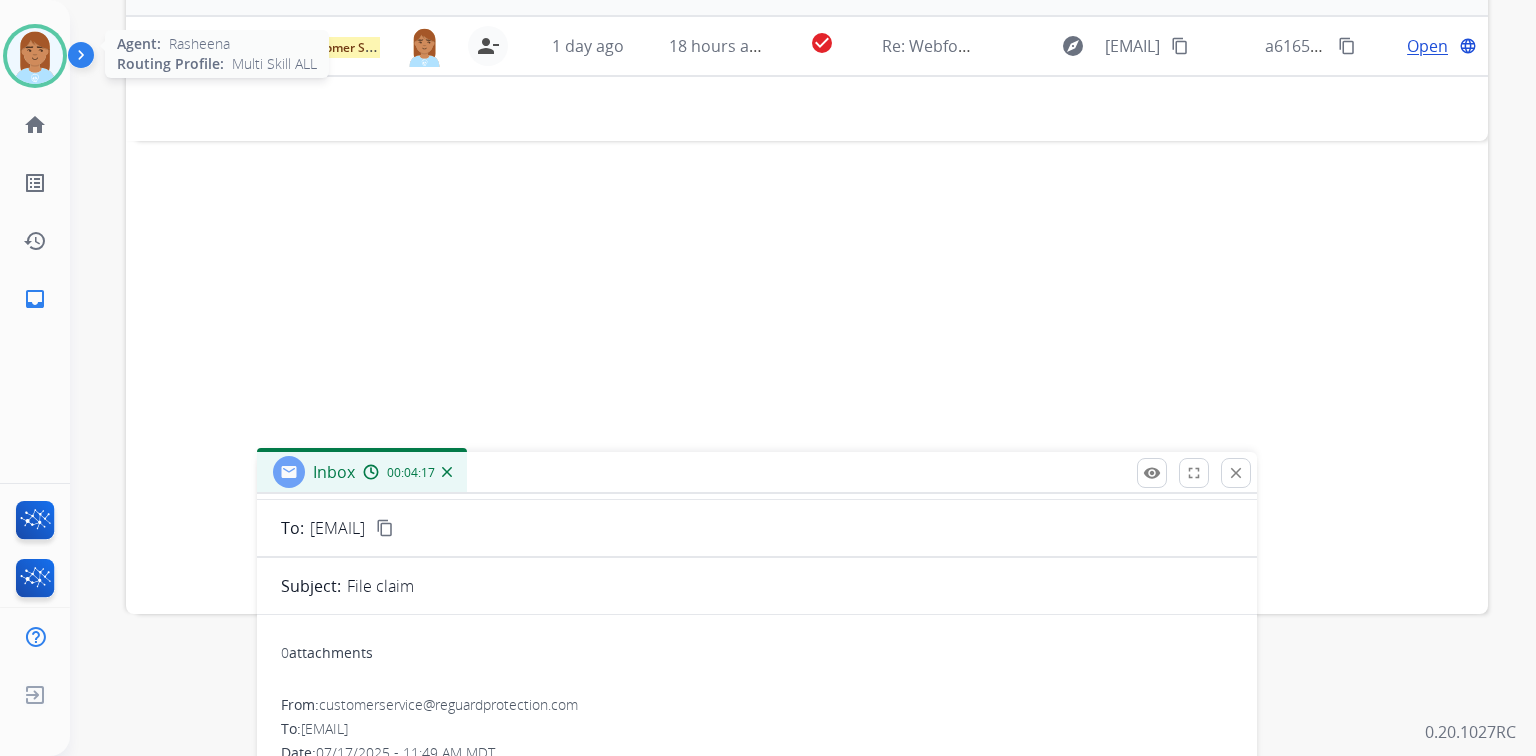 click at bounding box center (35, 56) 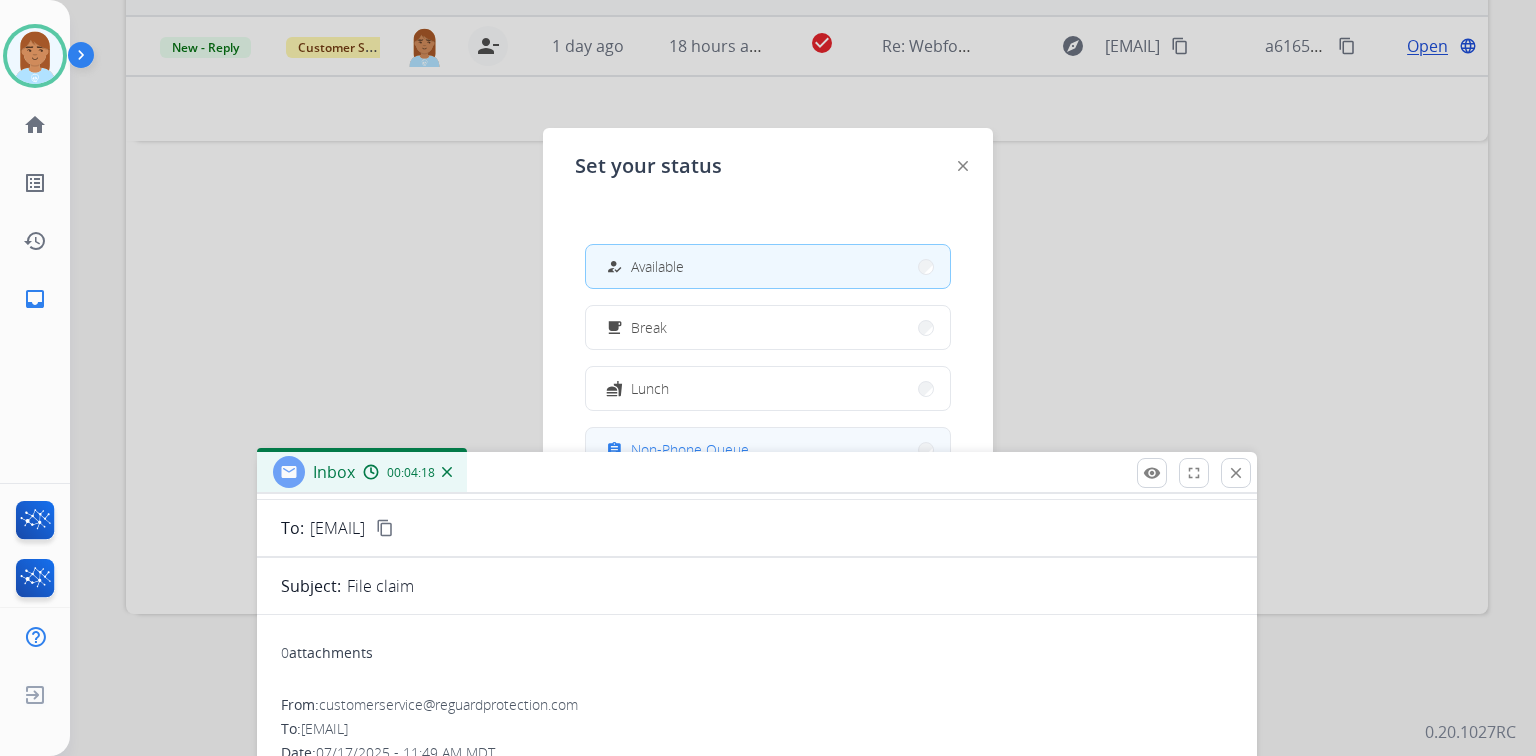 click on "assignment Non-Phone Queue" at bounding box center (768, 449) 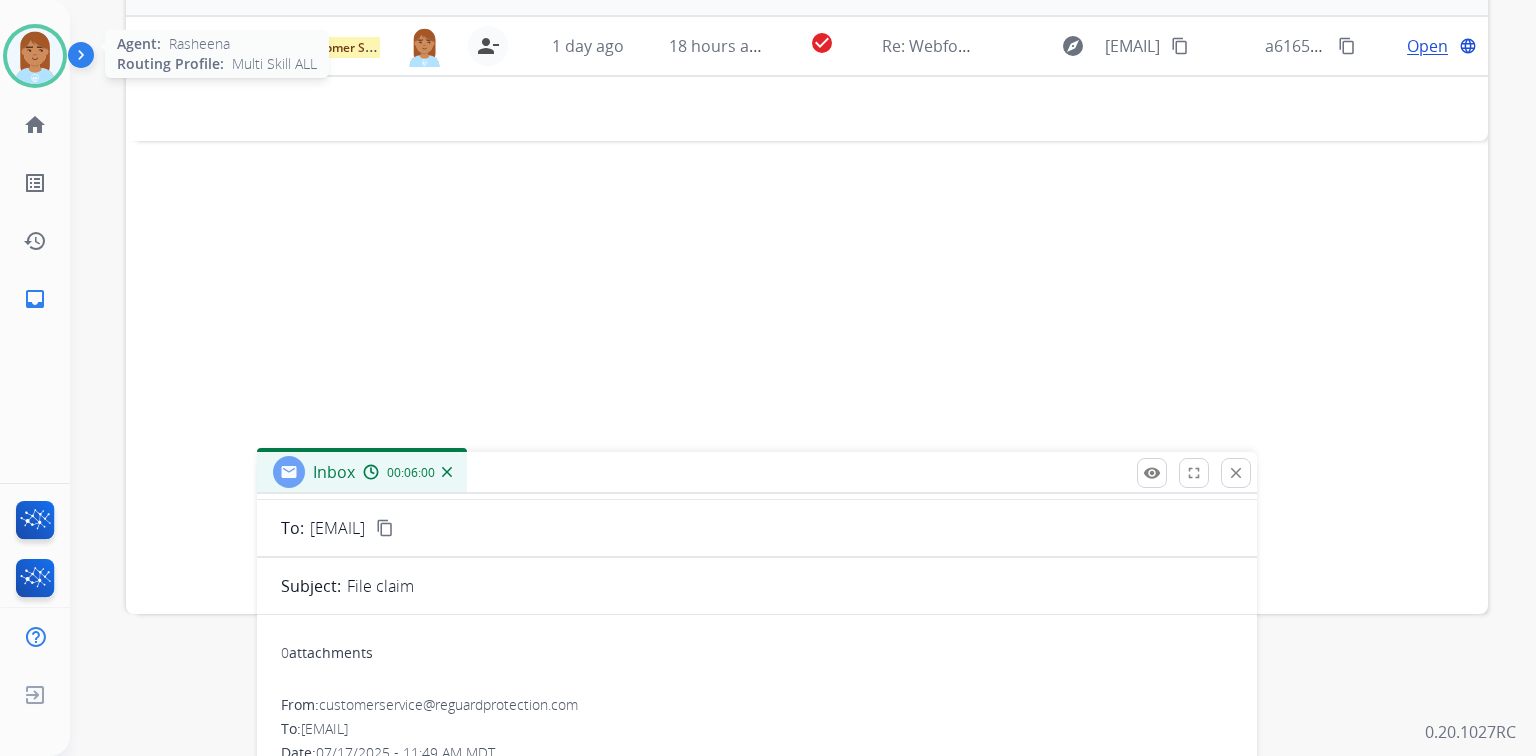 click at bounding box center [35, 56] 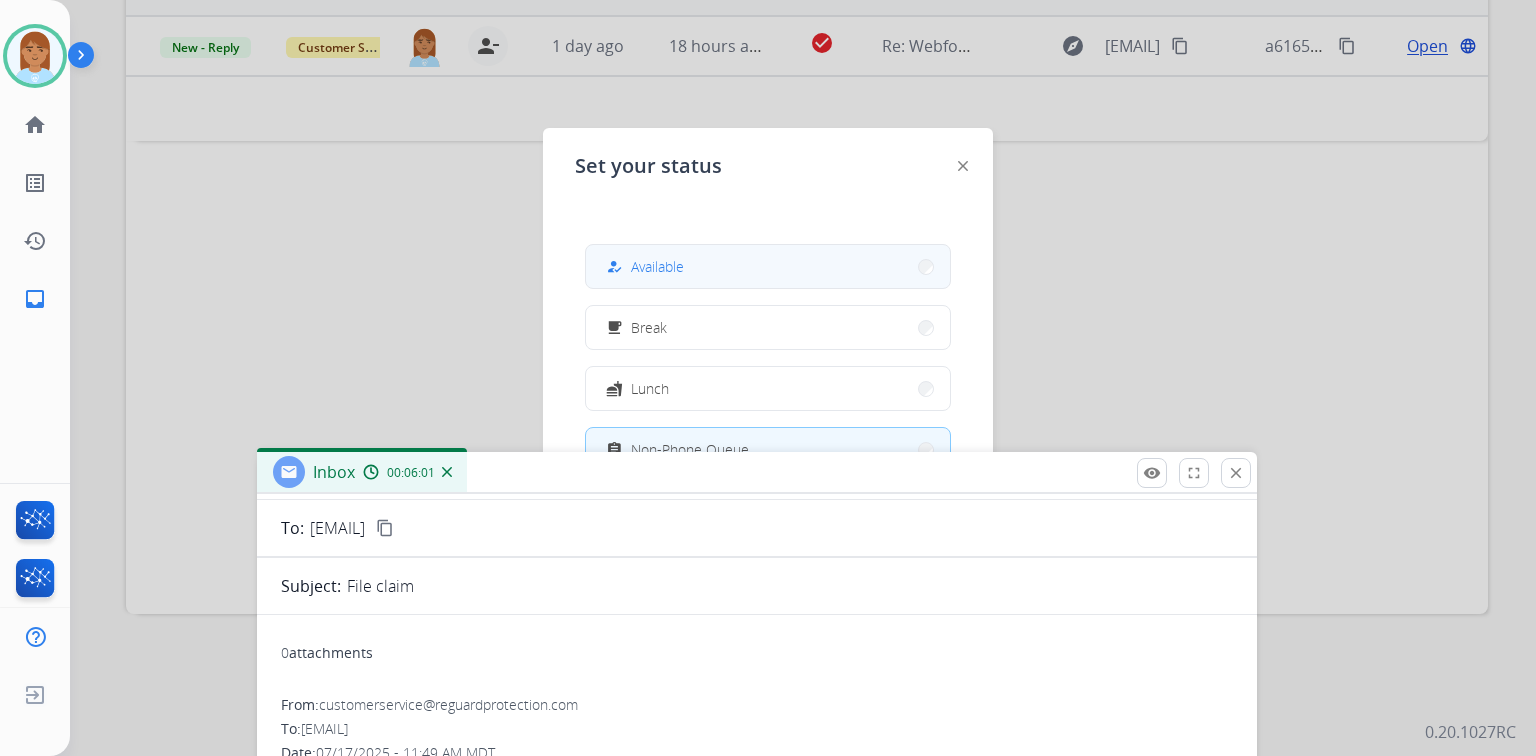 click on "Available" at bounding box center [657, 266] 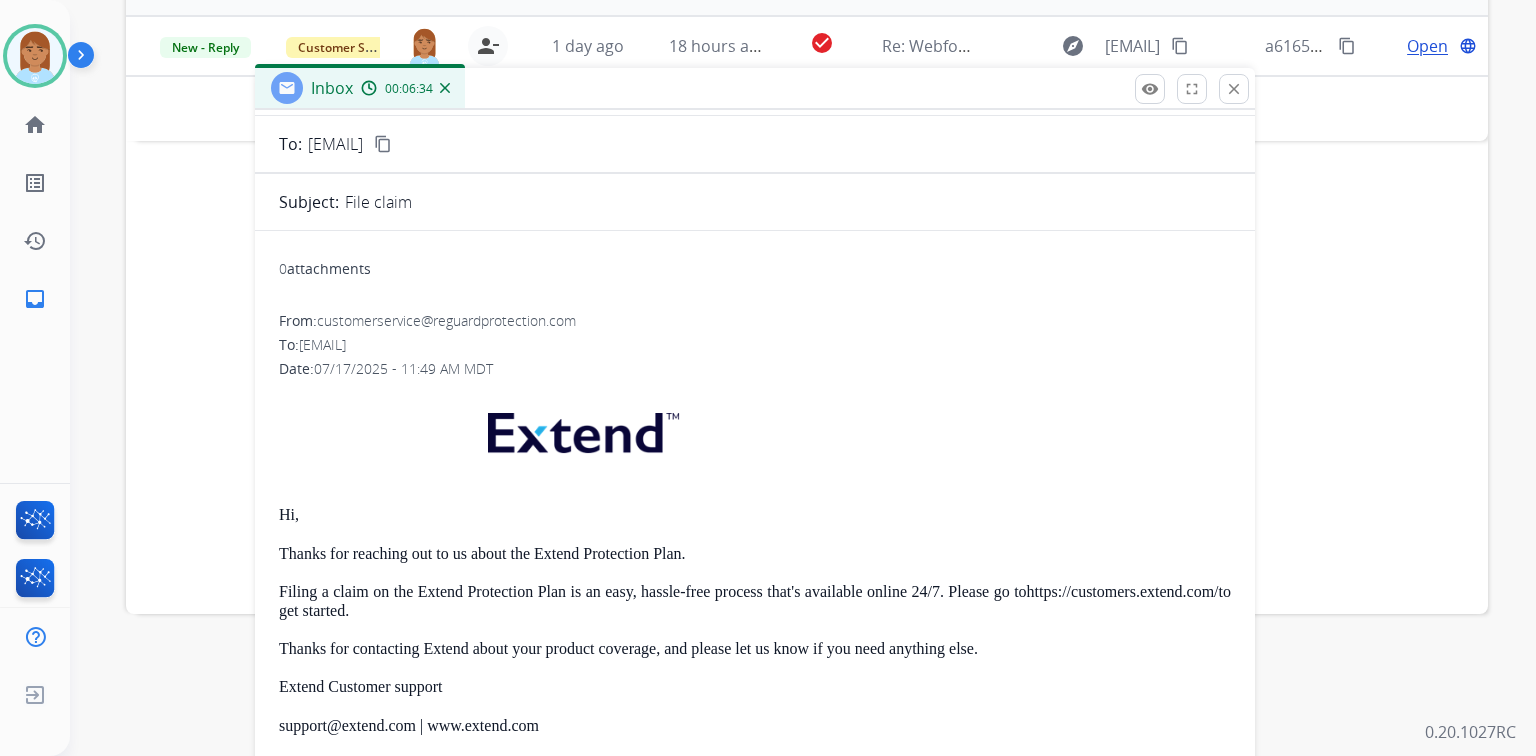 drag, startPoint x: 638, startPoint y: 468, endPoint x: 624, endPoint y: 10, distance: 458.21393 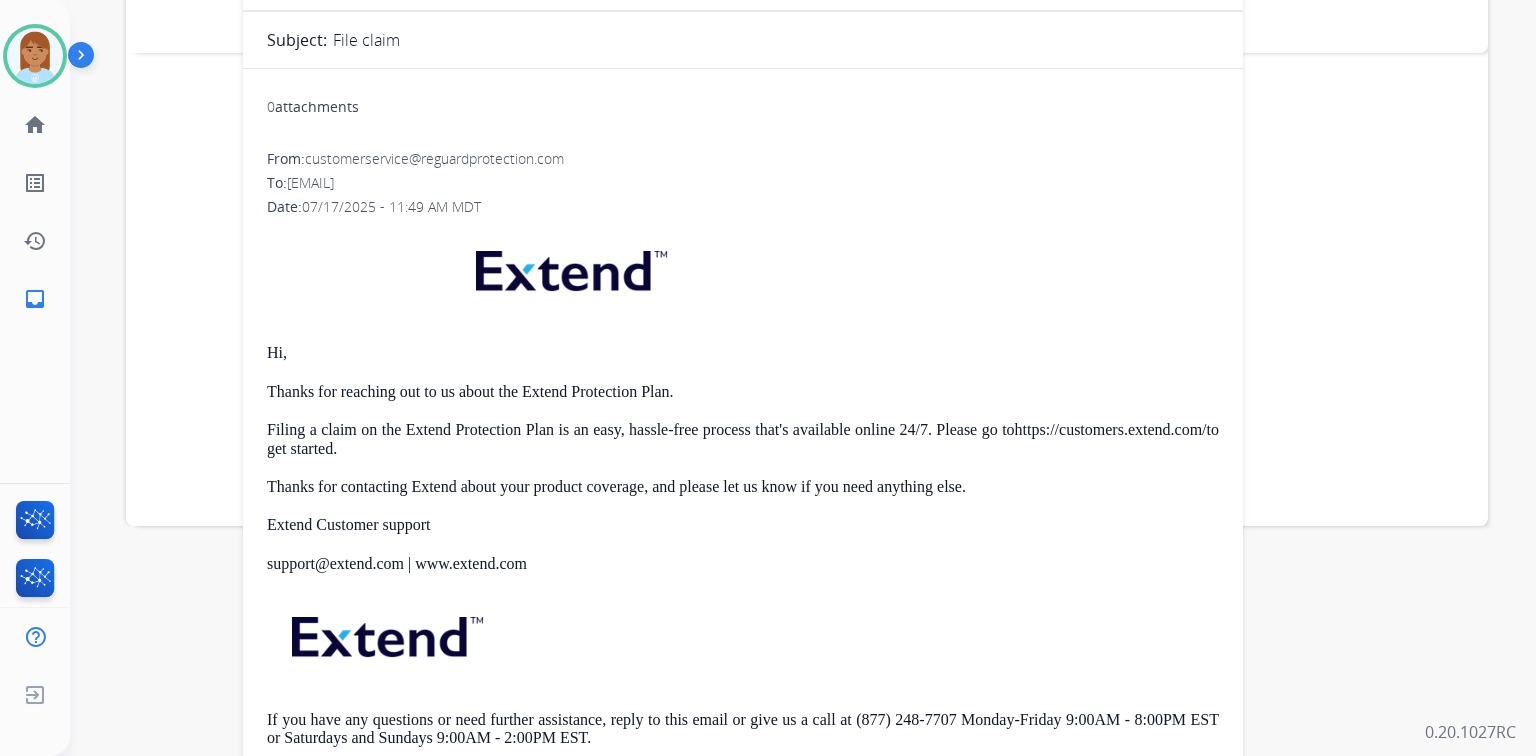 scroll, scrollTop: 705, scrollLeft: 0, axis: vertical 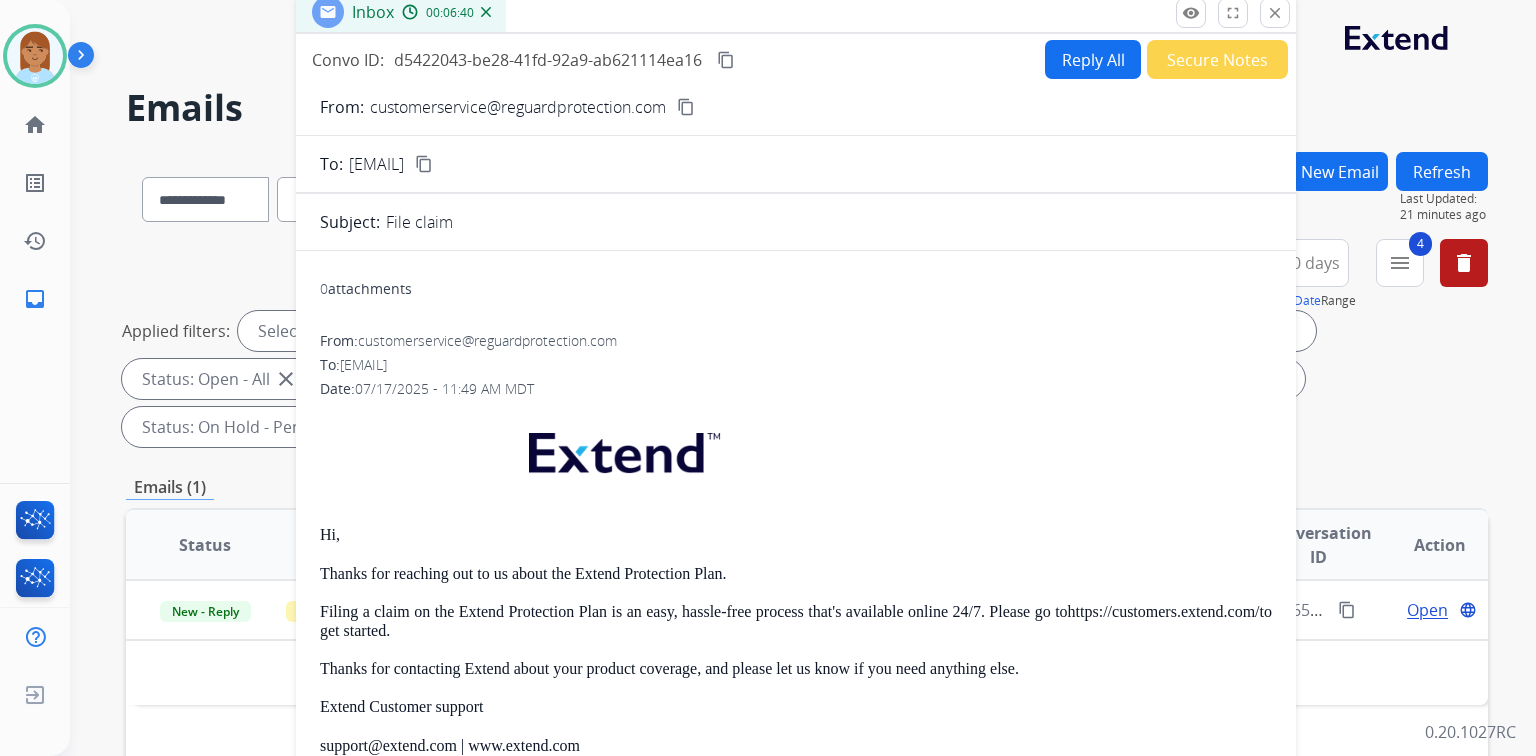 drag, startPoint x: 731, startPoint y: 581, endPoint x: 761, endPoint y: 52, distance: 529.85 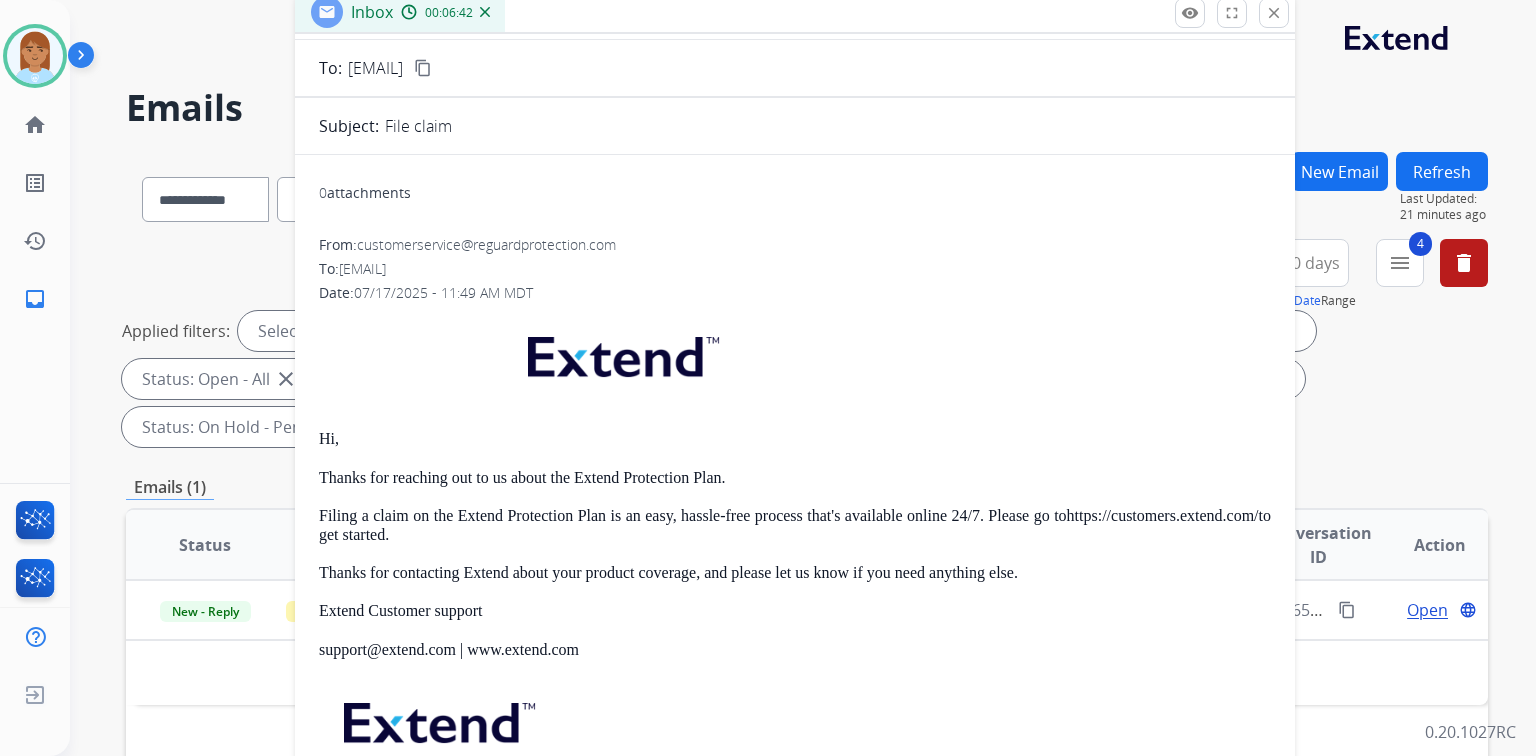 scroll, scrollTop: 0, scrollLeft: 0, axis: both 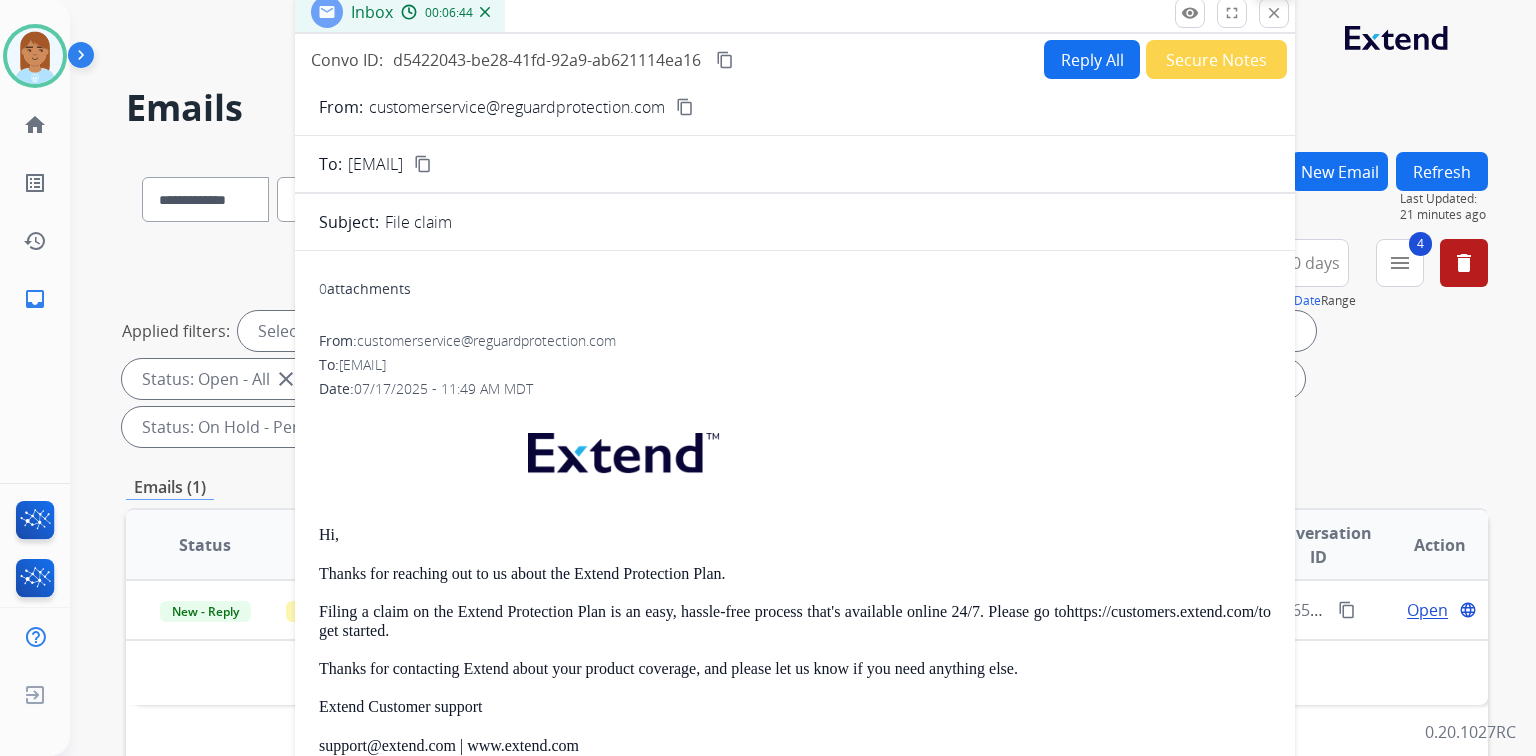 click on "close Close" at bounding box center [1274, 13] 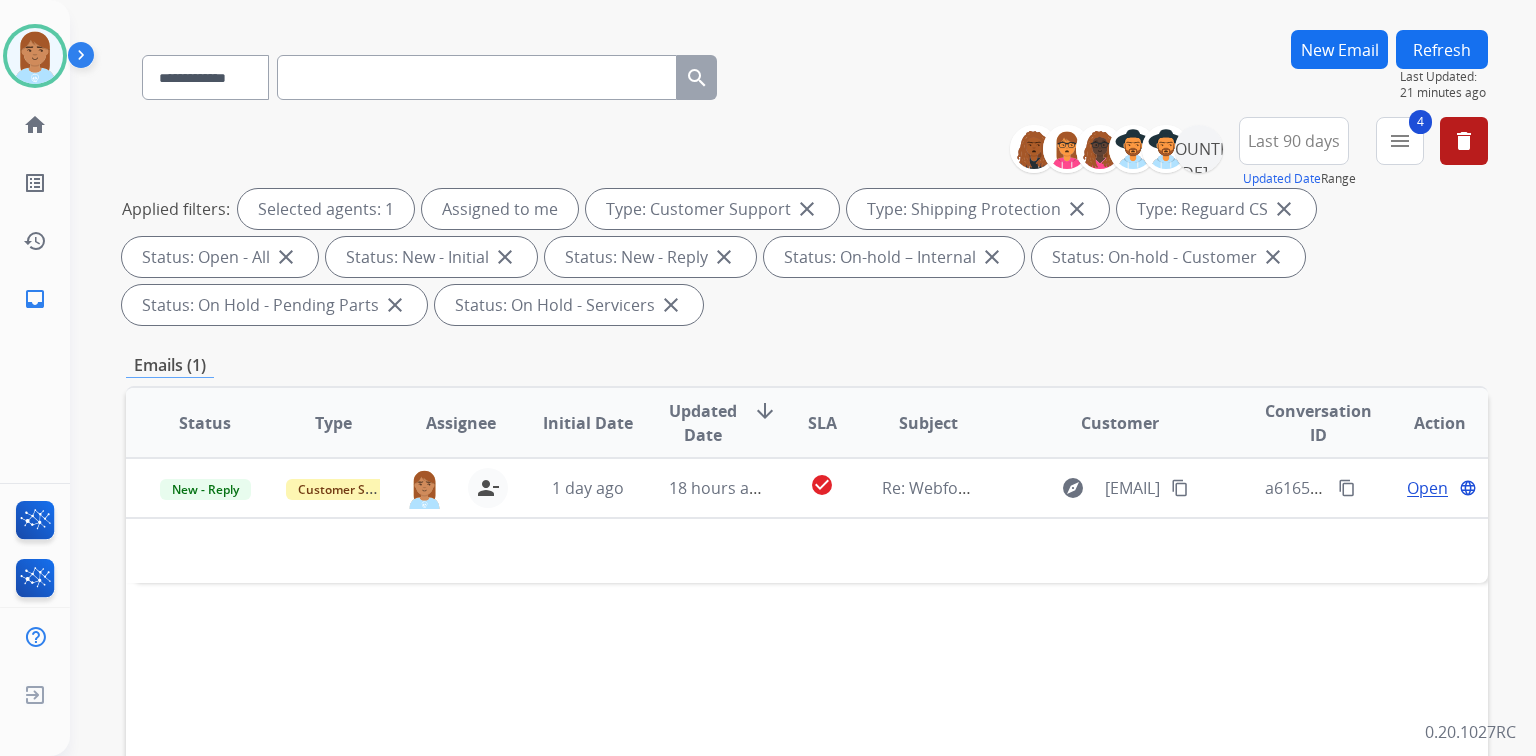 scroll, scrollTop: 320, scrollLeft: 0, axis: vertical 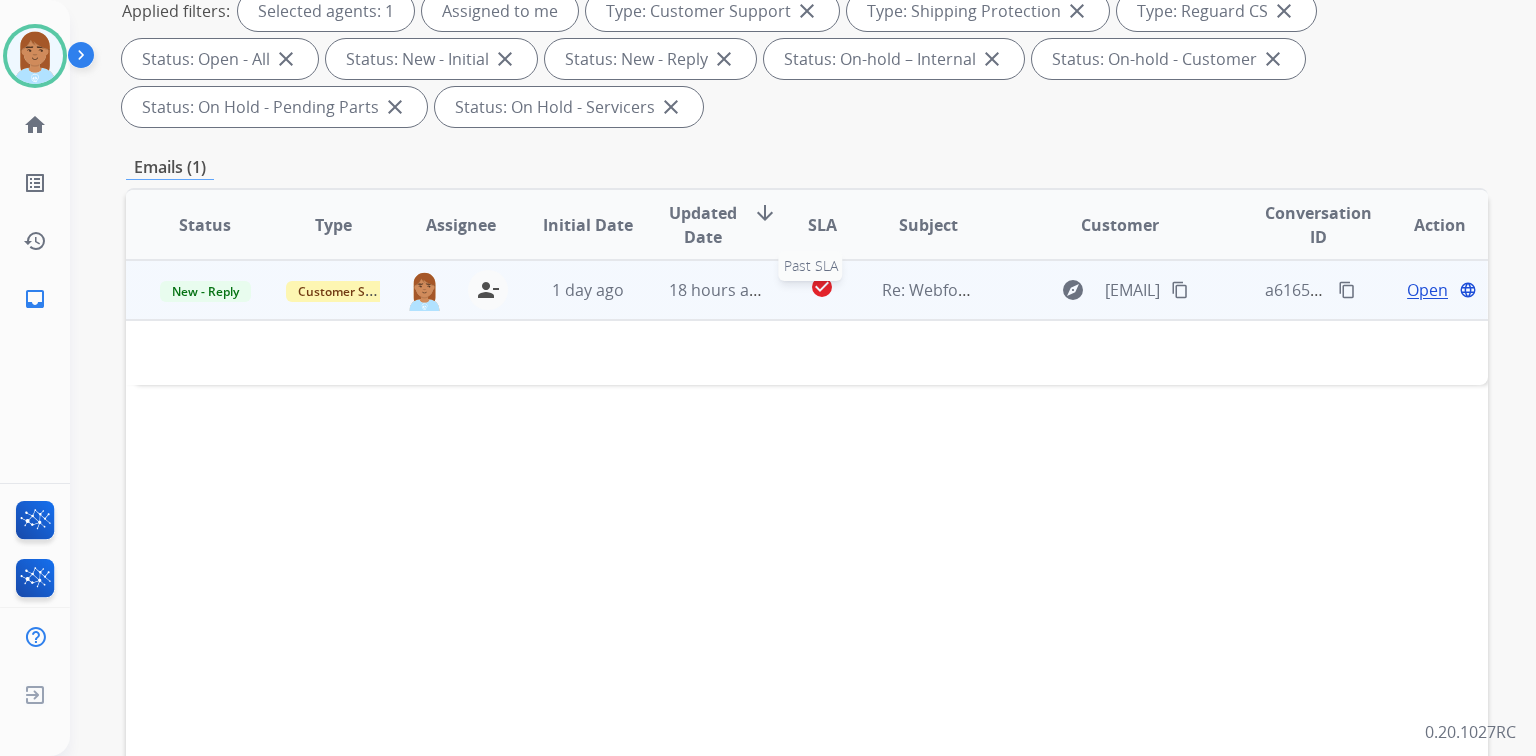 click on "check_circle" at bounding box center (822, 287) 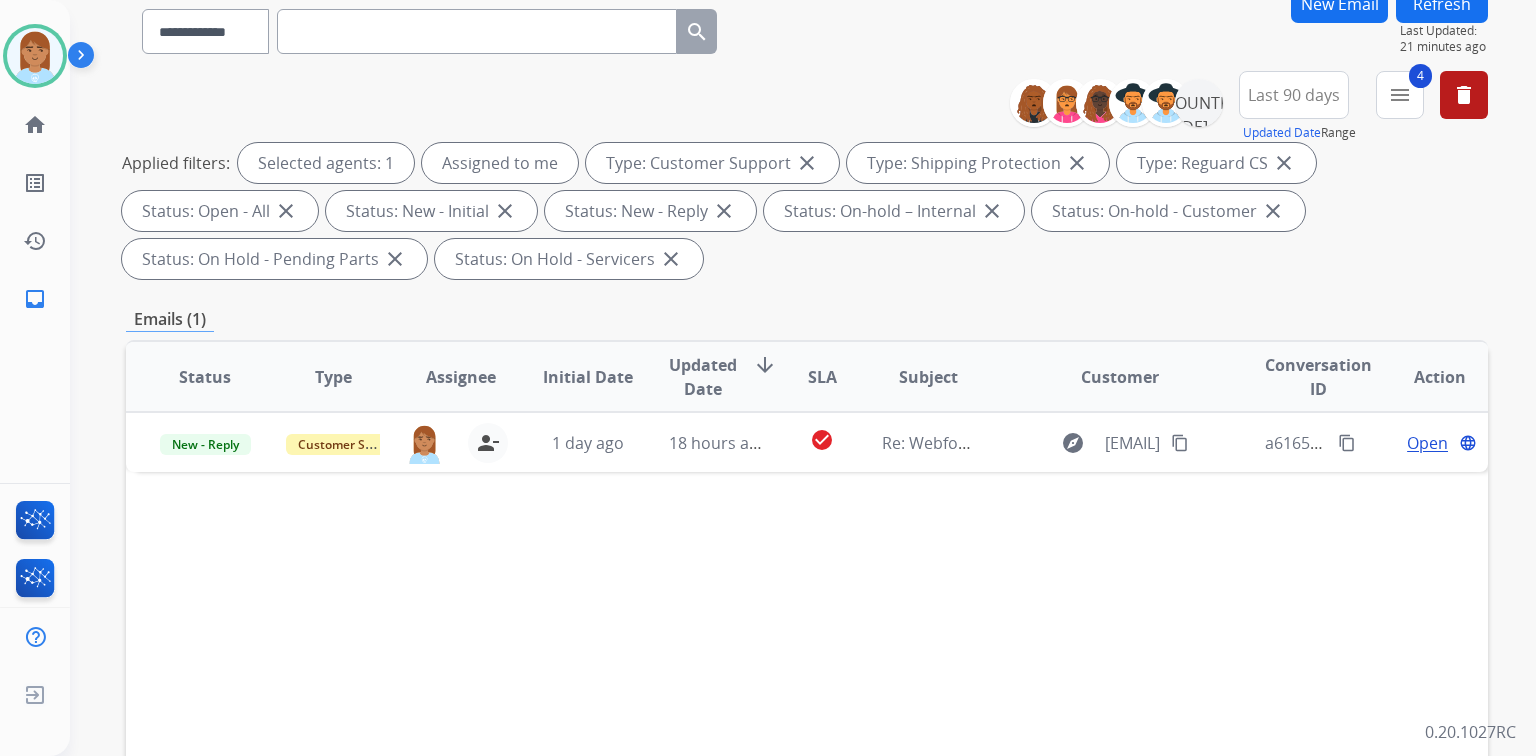 scroll, scrollTop: 0, scrollLeft: 0, axis: both 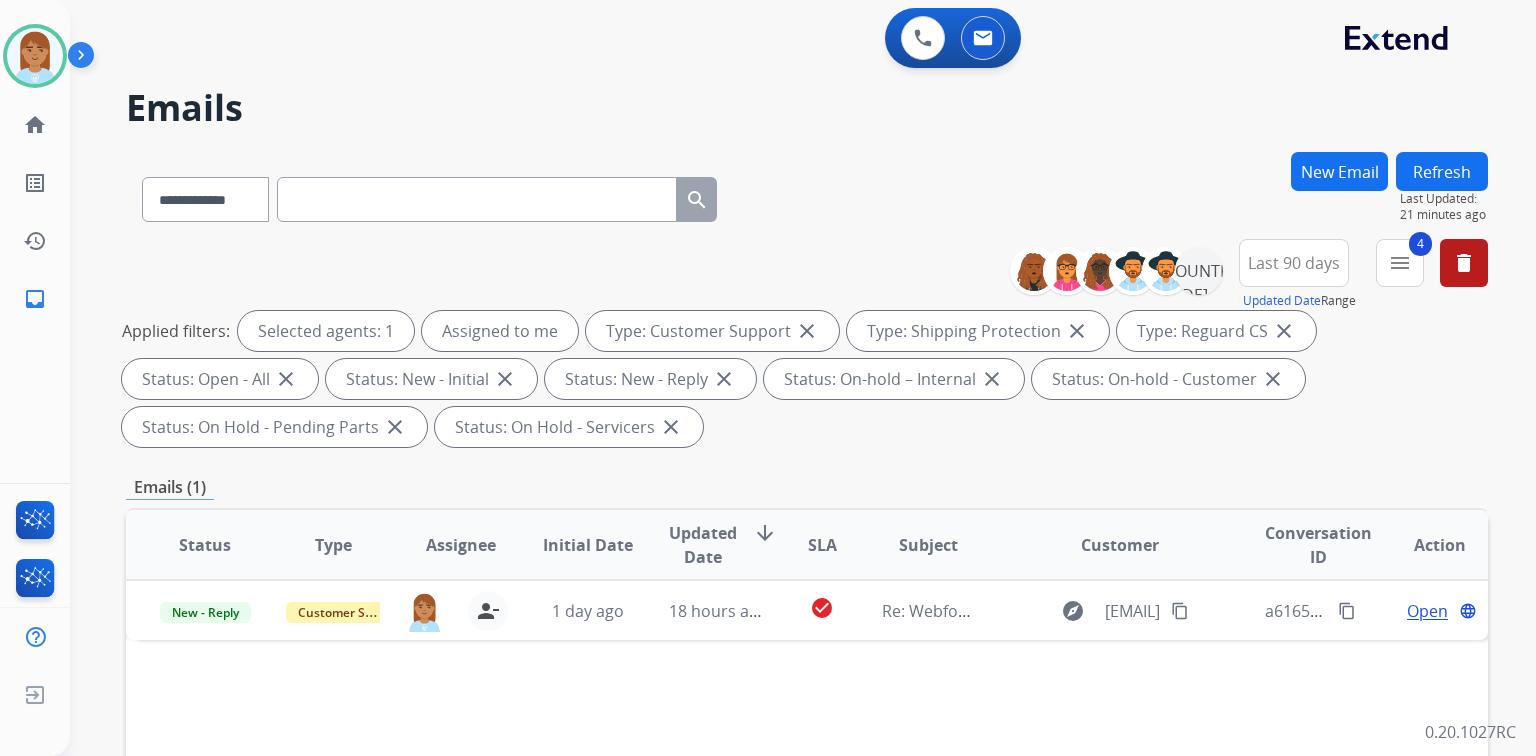 click at bounding box center (477, 199) 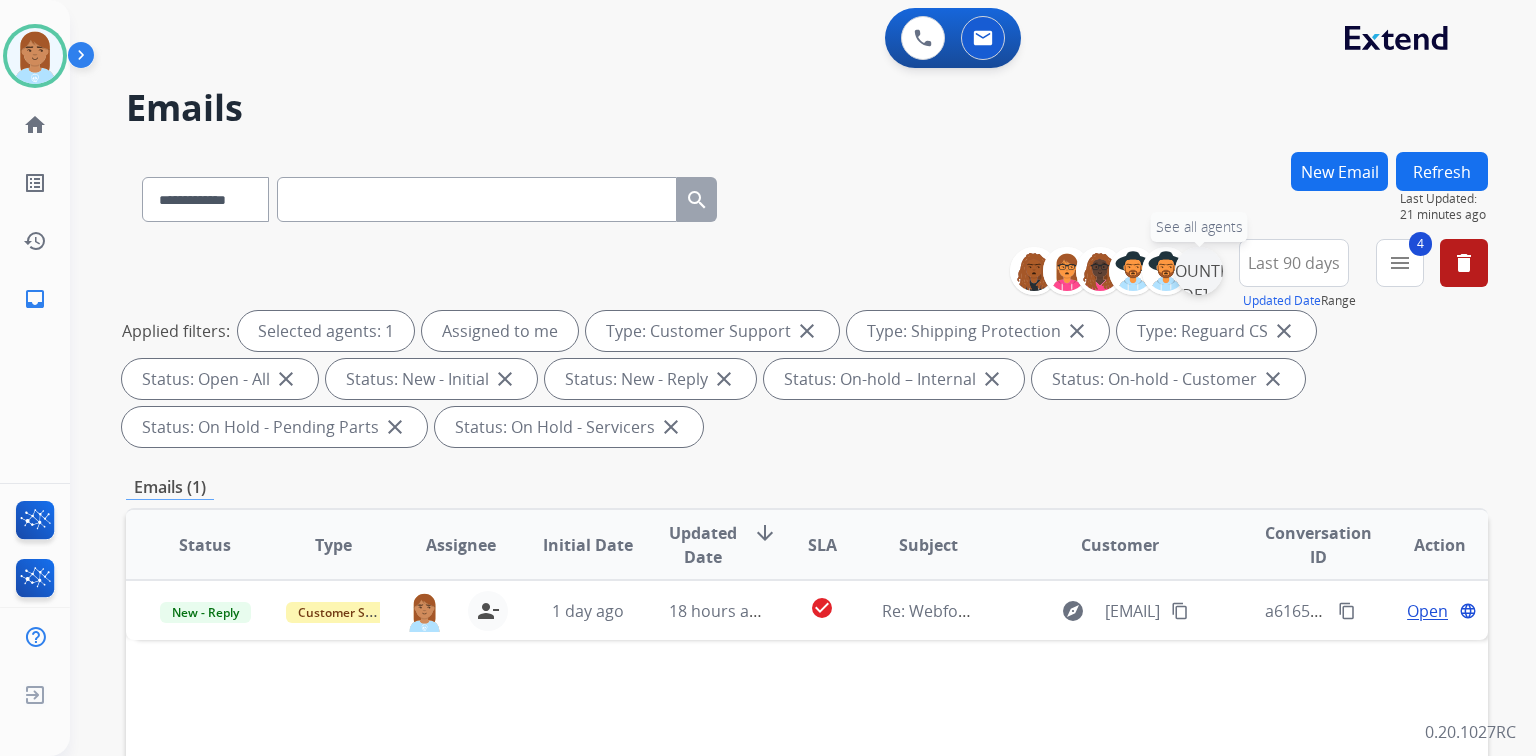 click on "+157" at bounding box center (1199, 271) 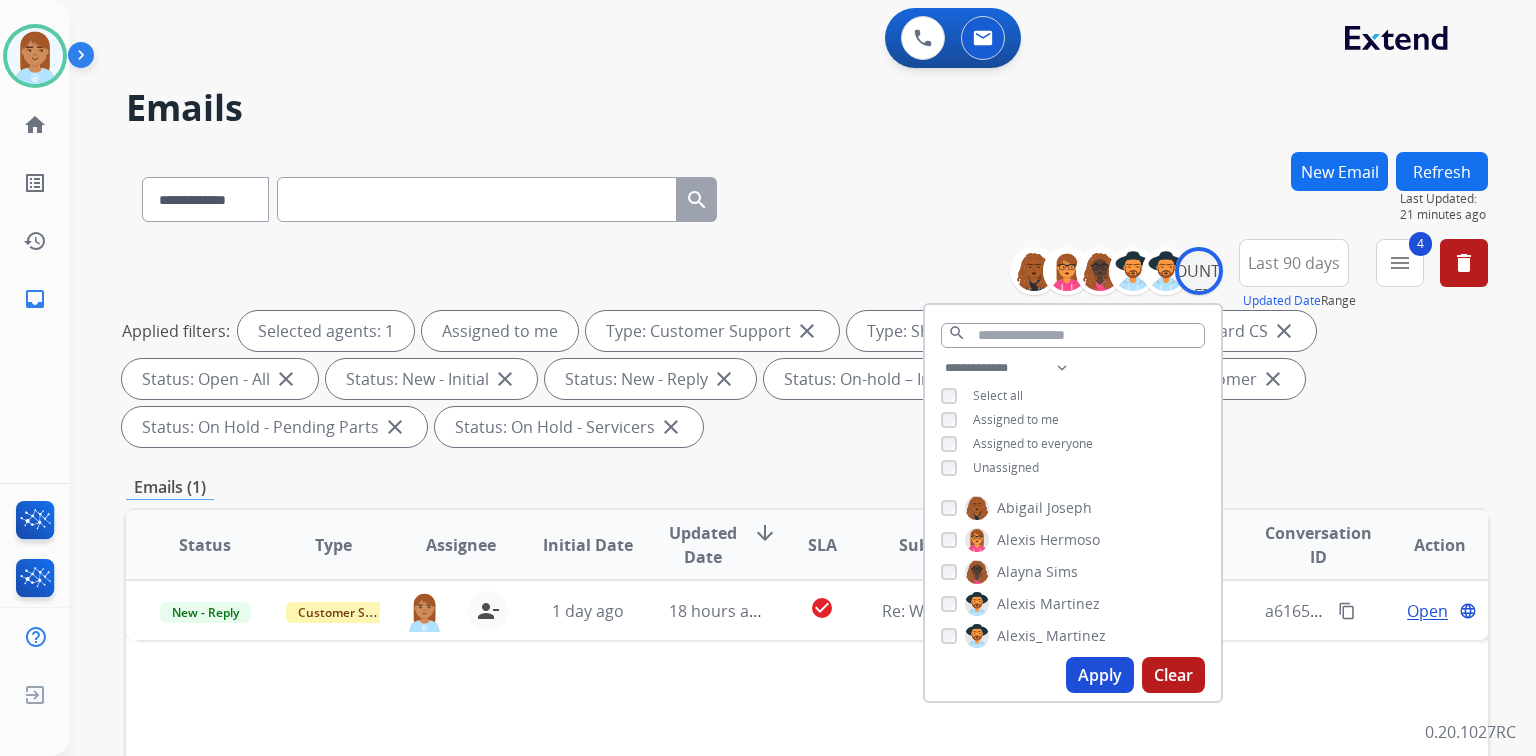 click on "**********" at bounding box center [1073, 420] 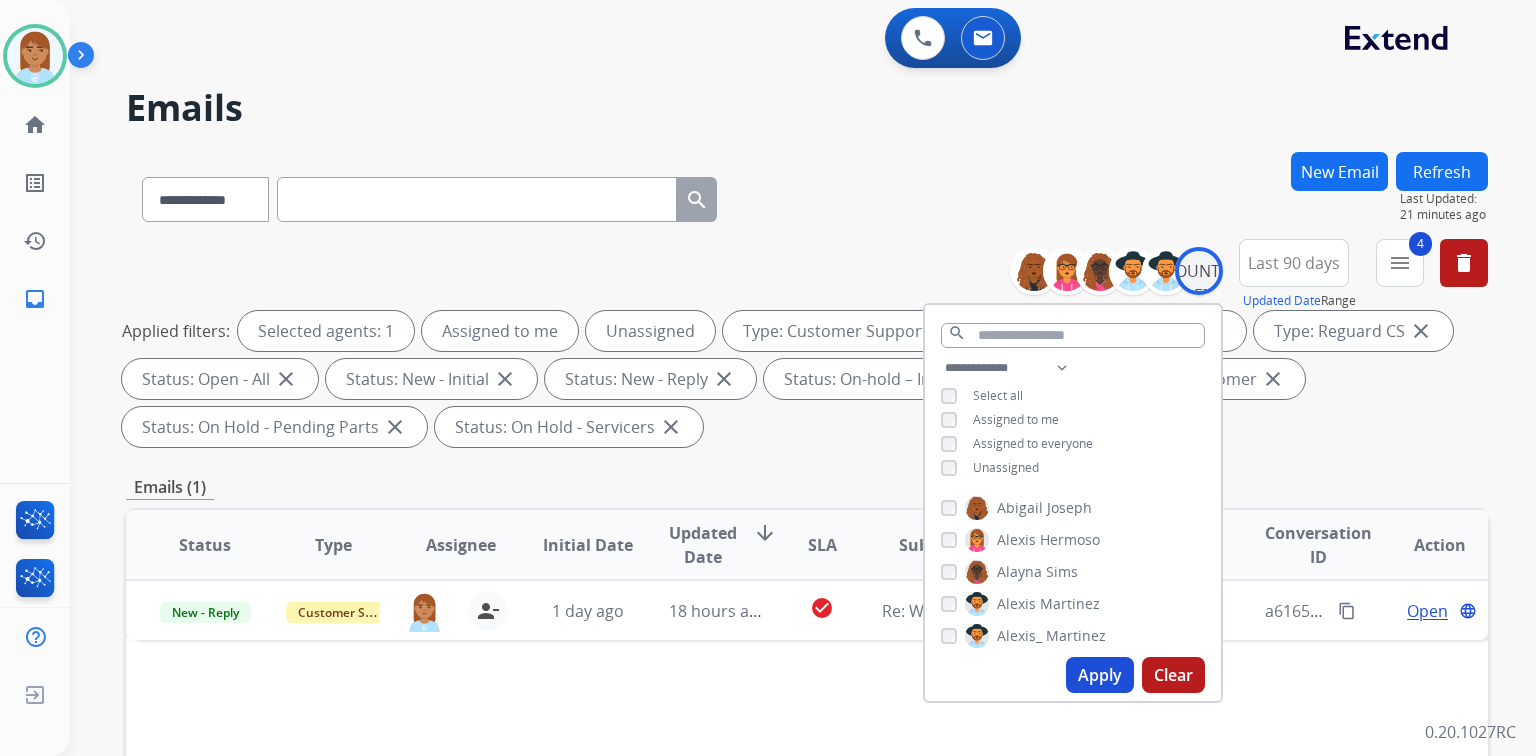 click on "Apply" at bounding box center (1100, 675) 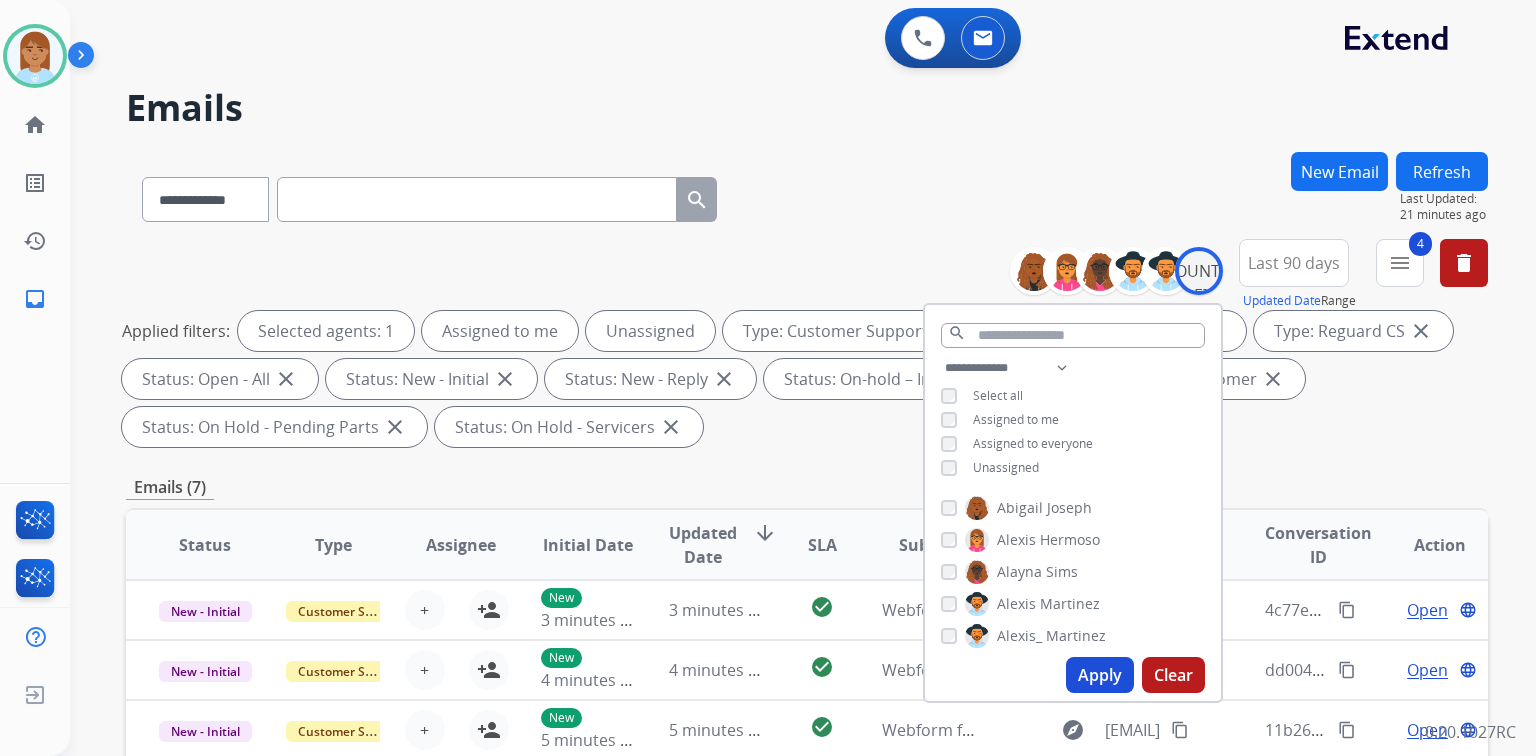 click at bounding box center (477, 199) 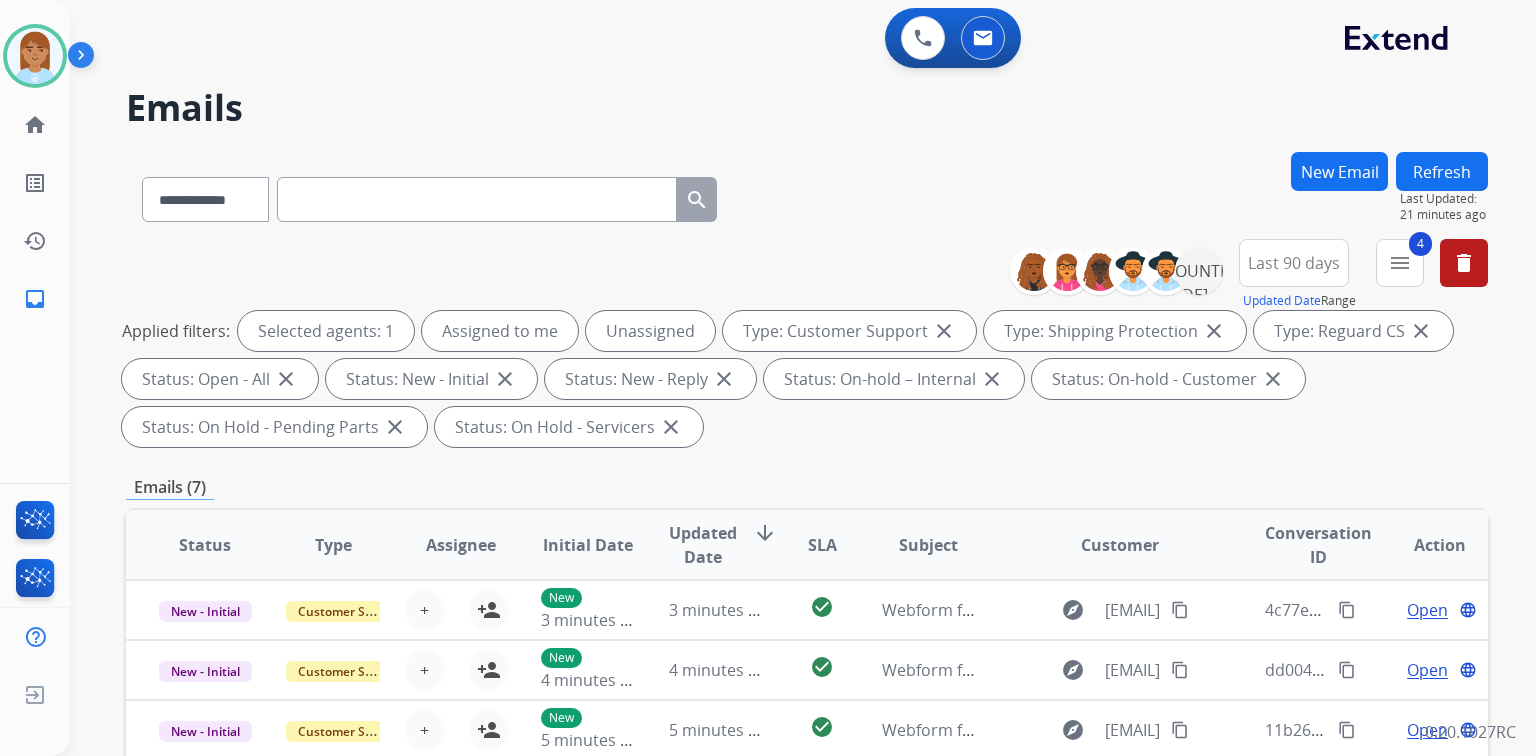 paste on "**********" 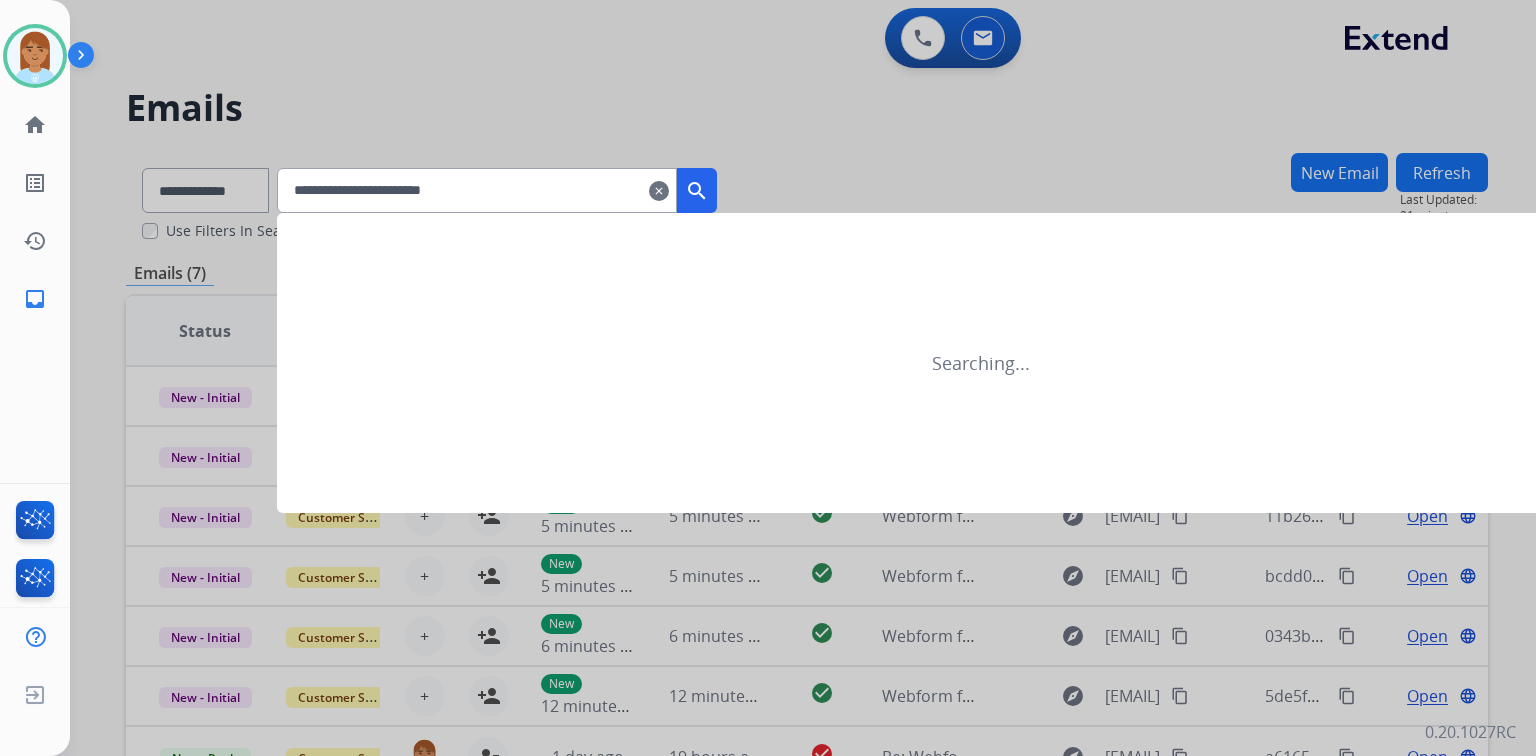 type on "**********" 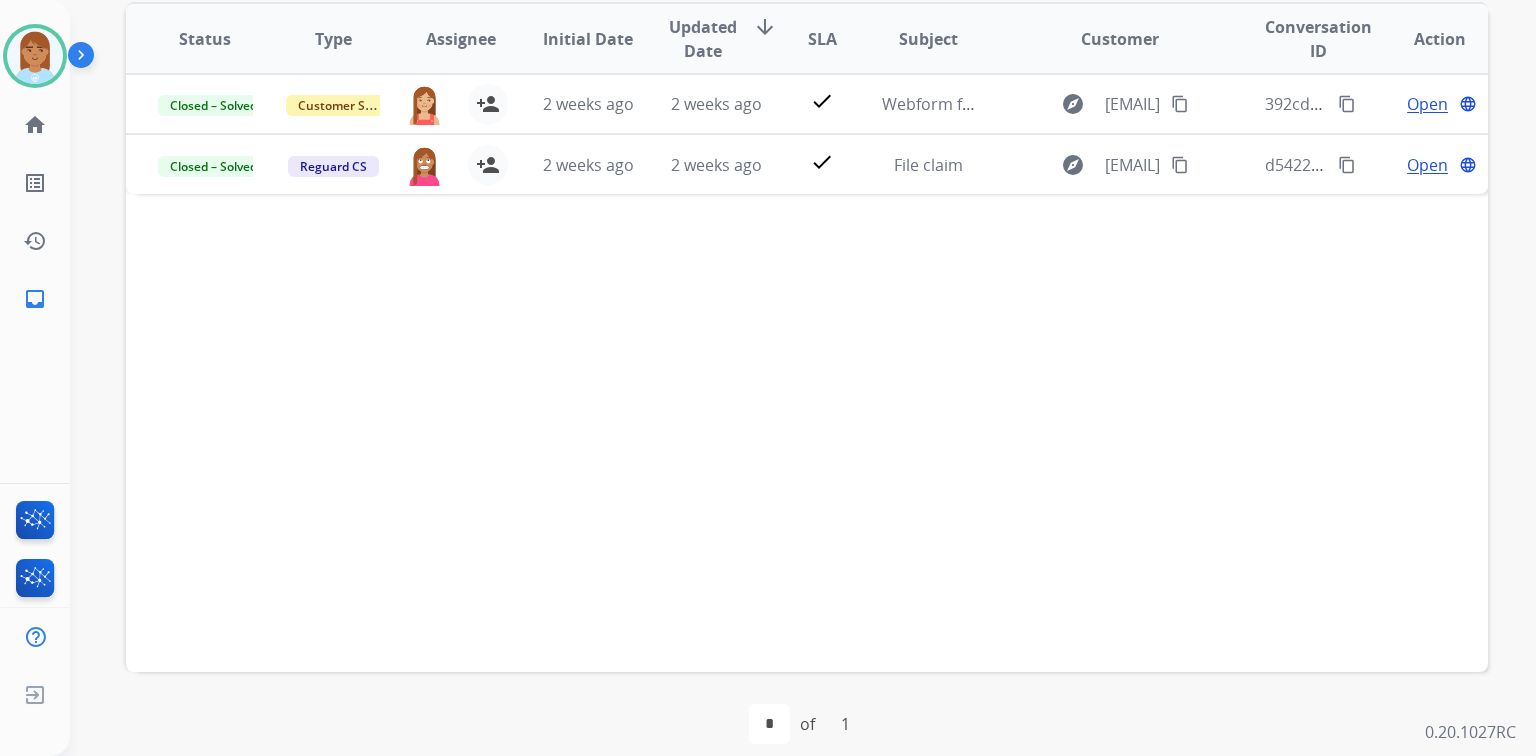 scroll, scrollTop: 312, scrollLeft: 0, axis: vertical 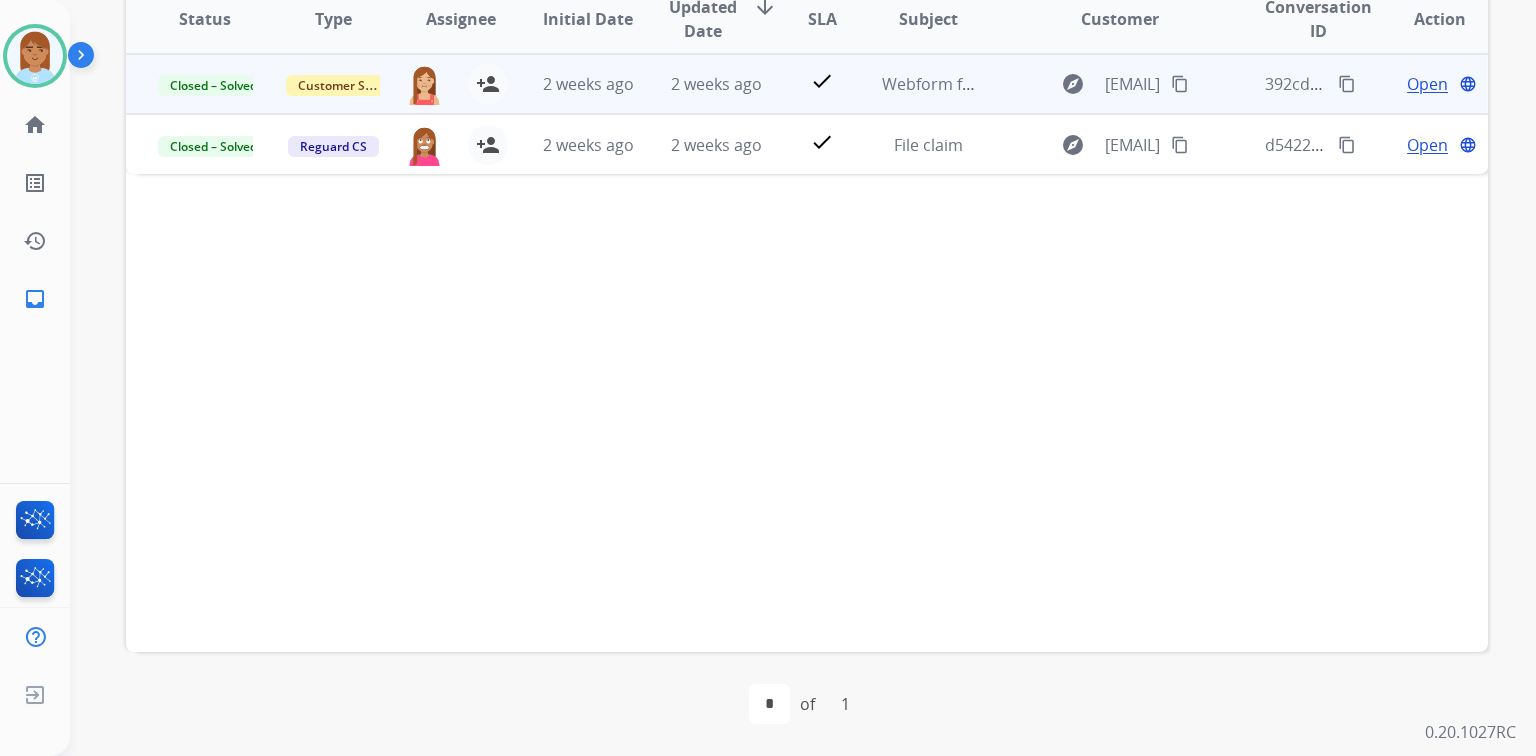 click on "Open" at bounding box center (1427, 84) 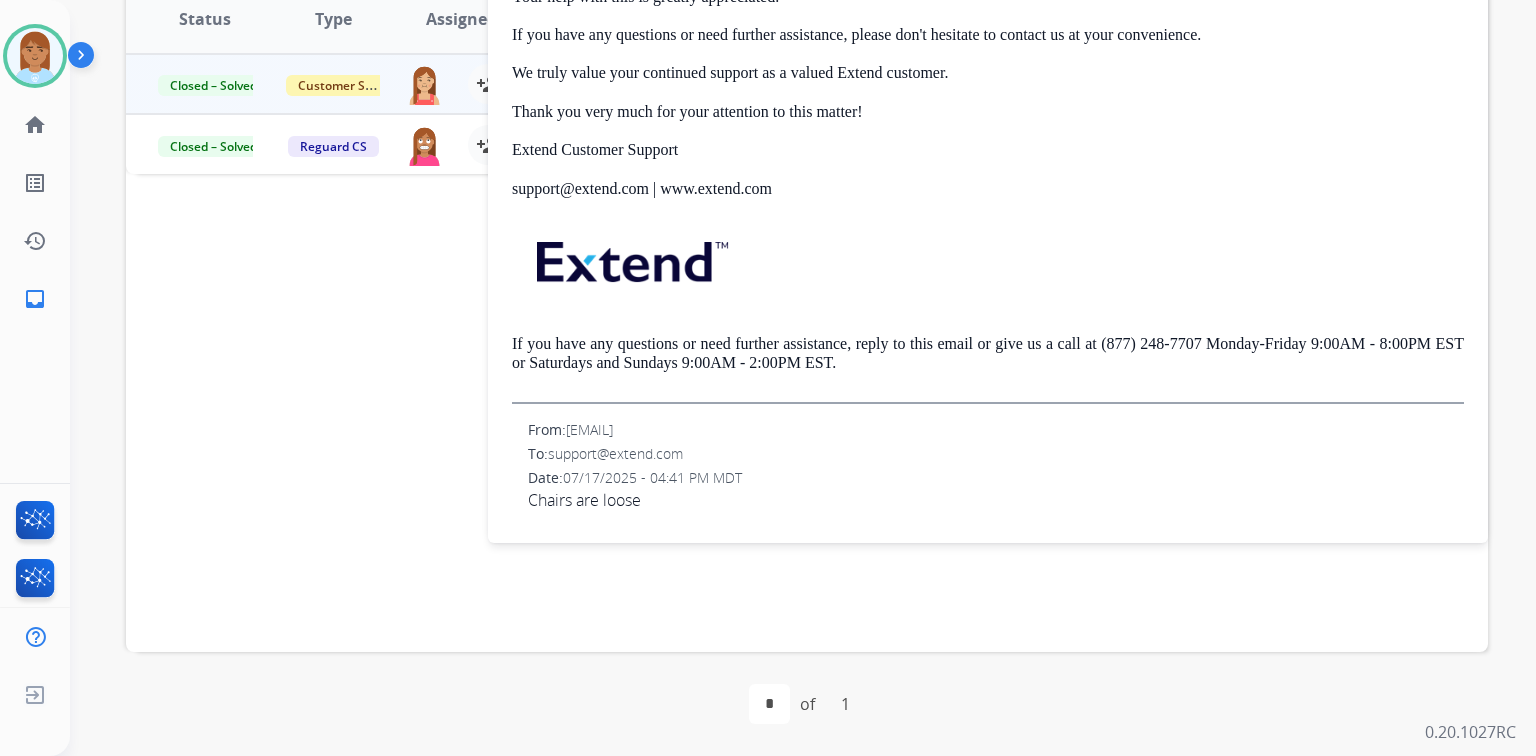 scroll, scrollTop: 0, scrollLeft: 0, axis: both 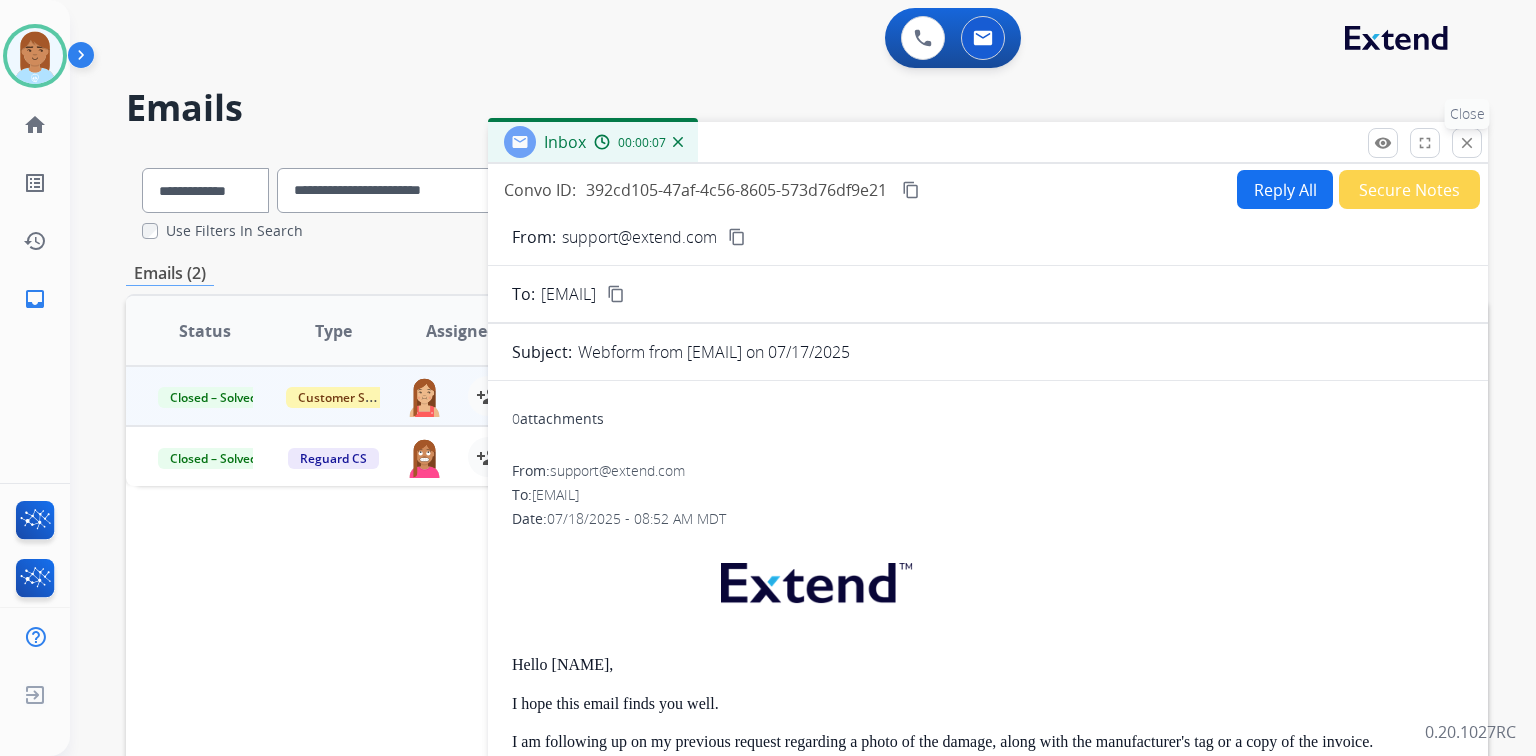 click on "close" at bounding box center [1467, 143] 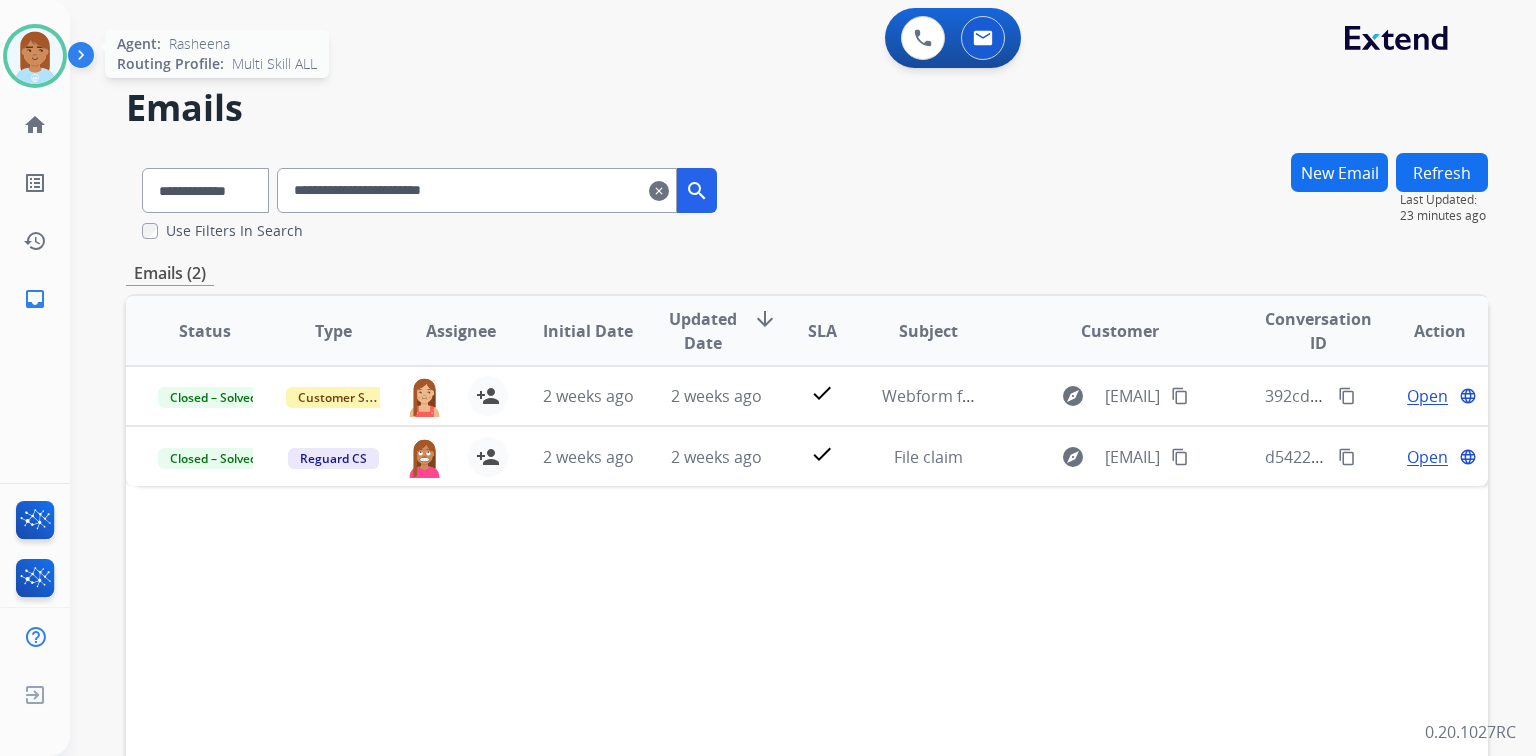 drag, startPoint x: 16, startPoint y: 52, endPoint x: 29, endPoint y: 60, distance: 15.264338 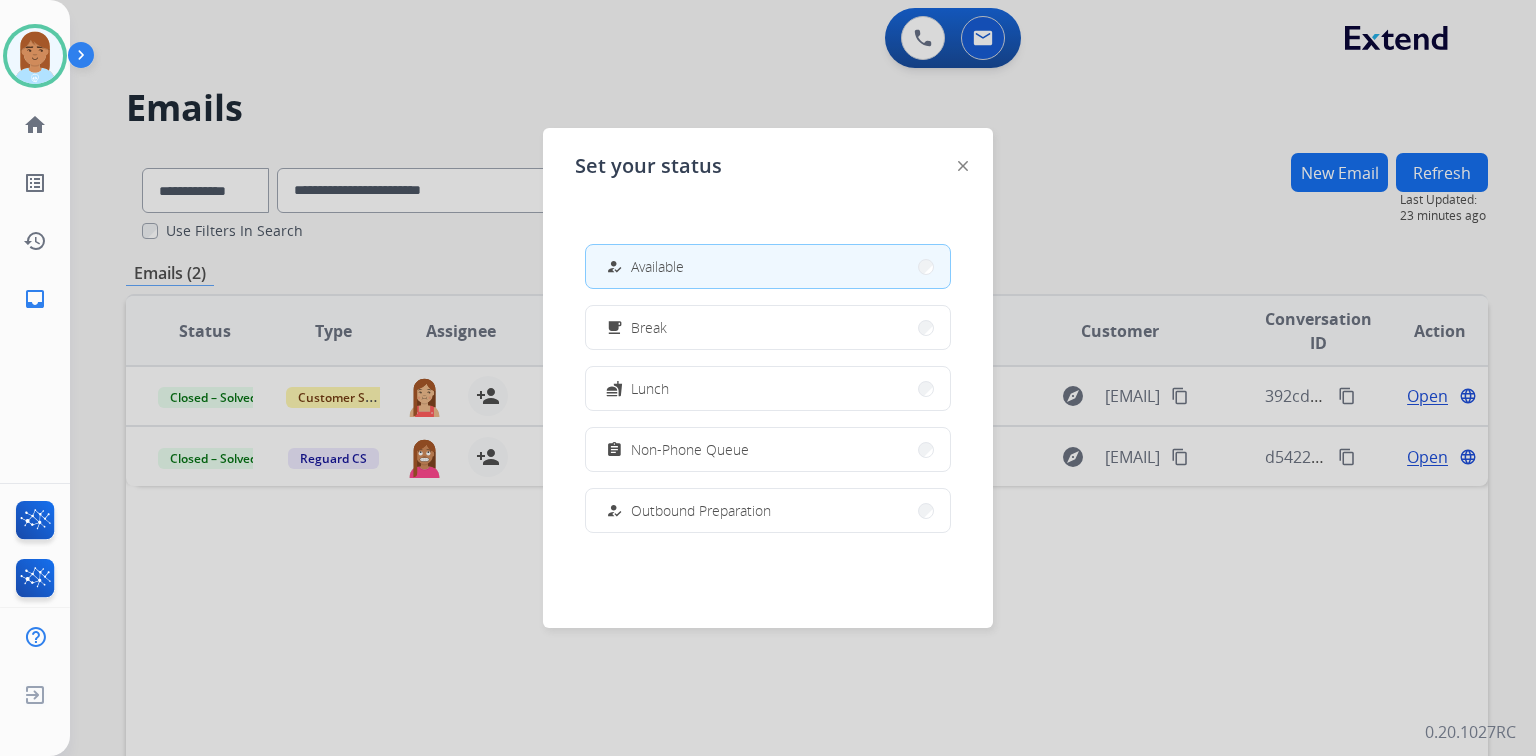 drag, startPoint x: 420, startPoint y: 64, endPoint x: 440, endPoint y: 68, distance: 20.396078 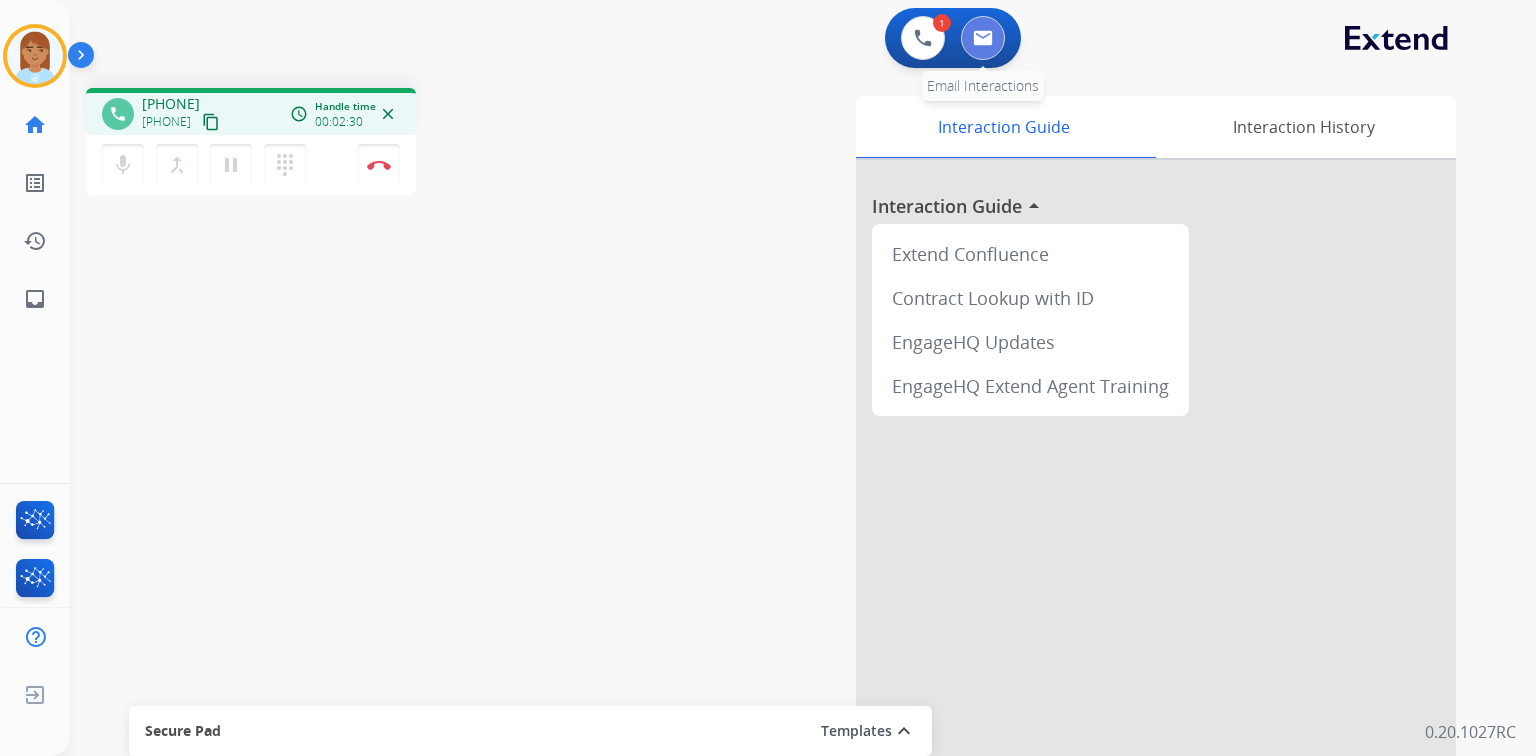 click at bounding box center [983, 38] 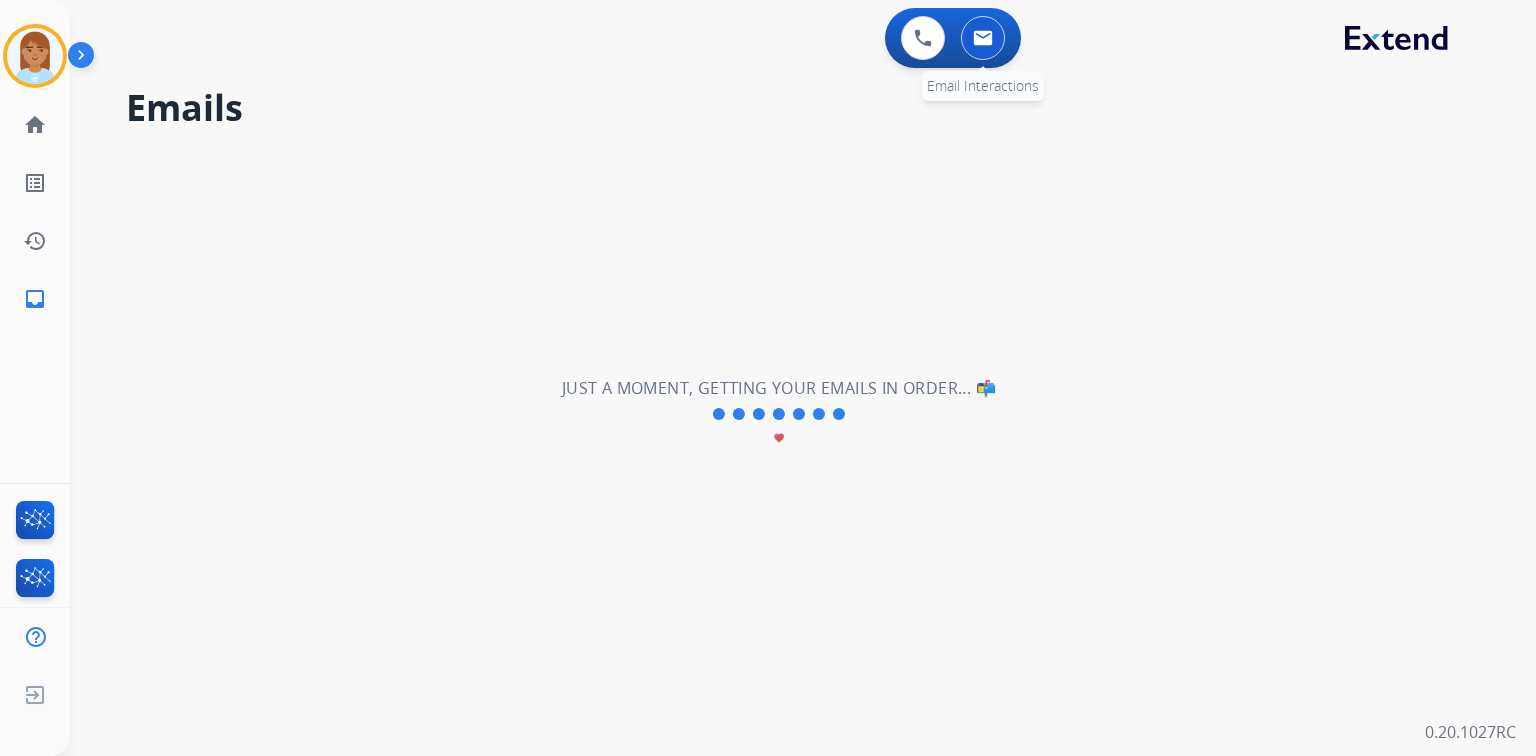 click at bounding box center [983, 38] 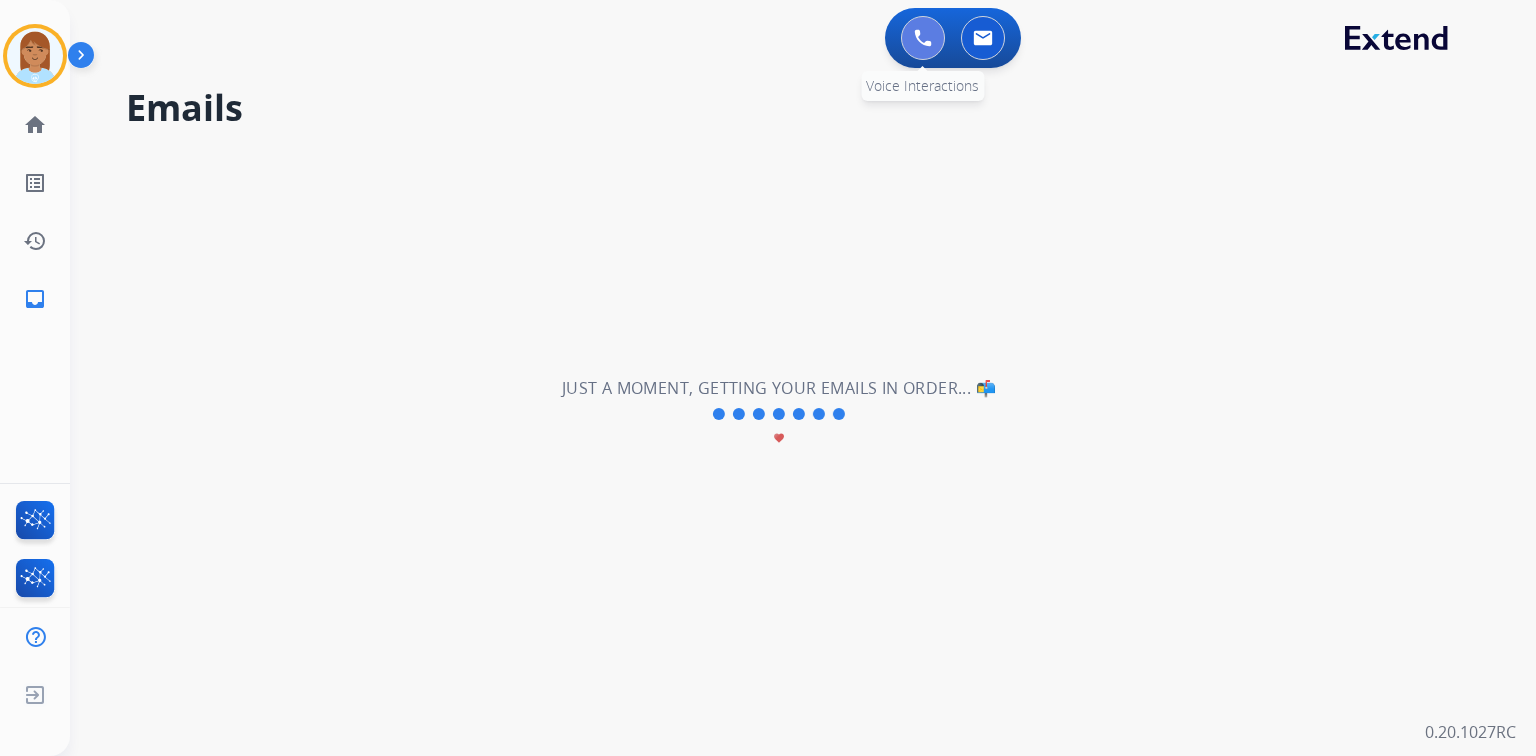 click at bounding box center (923, 38) 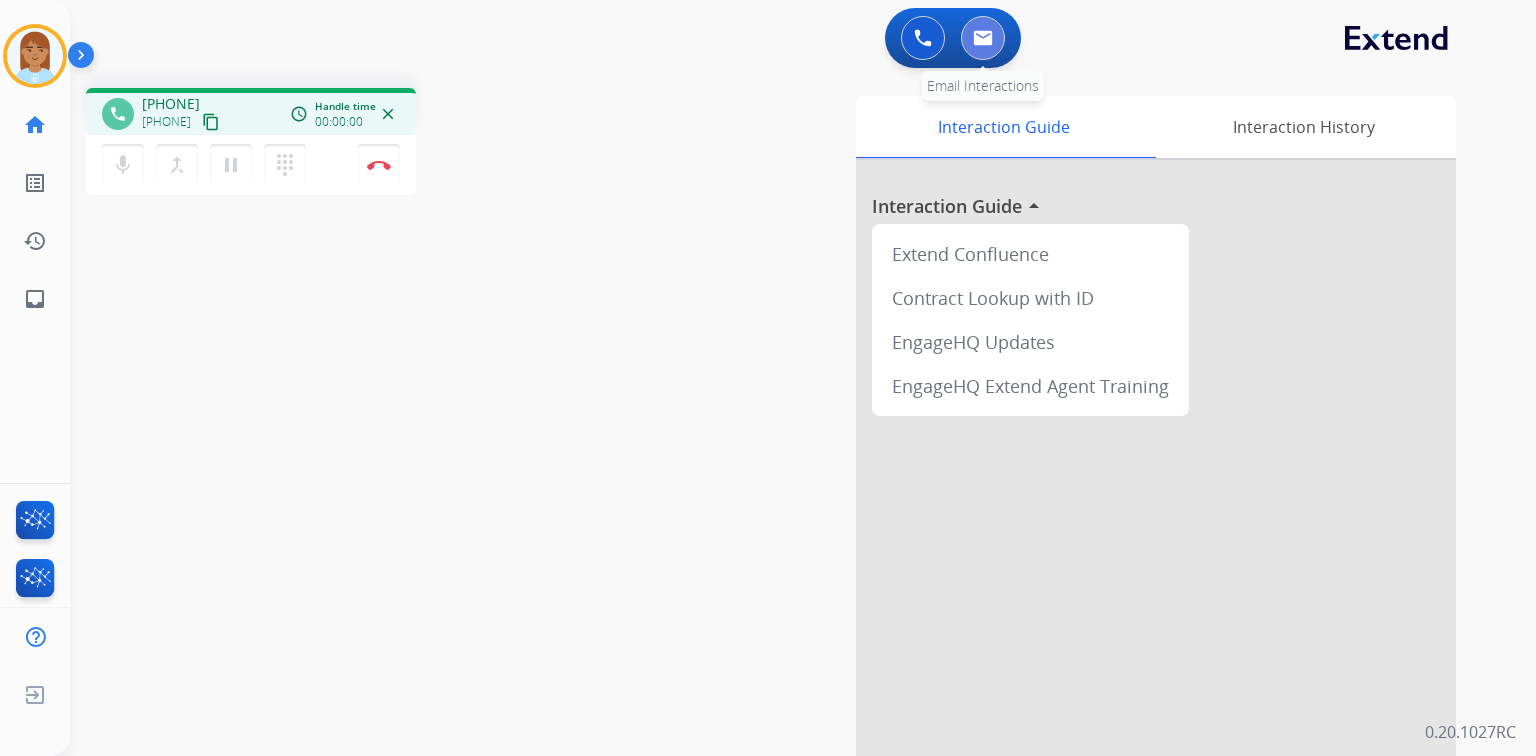 click at bounding box center (983, 38) 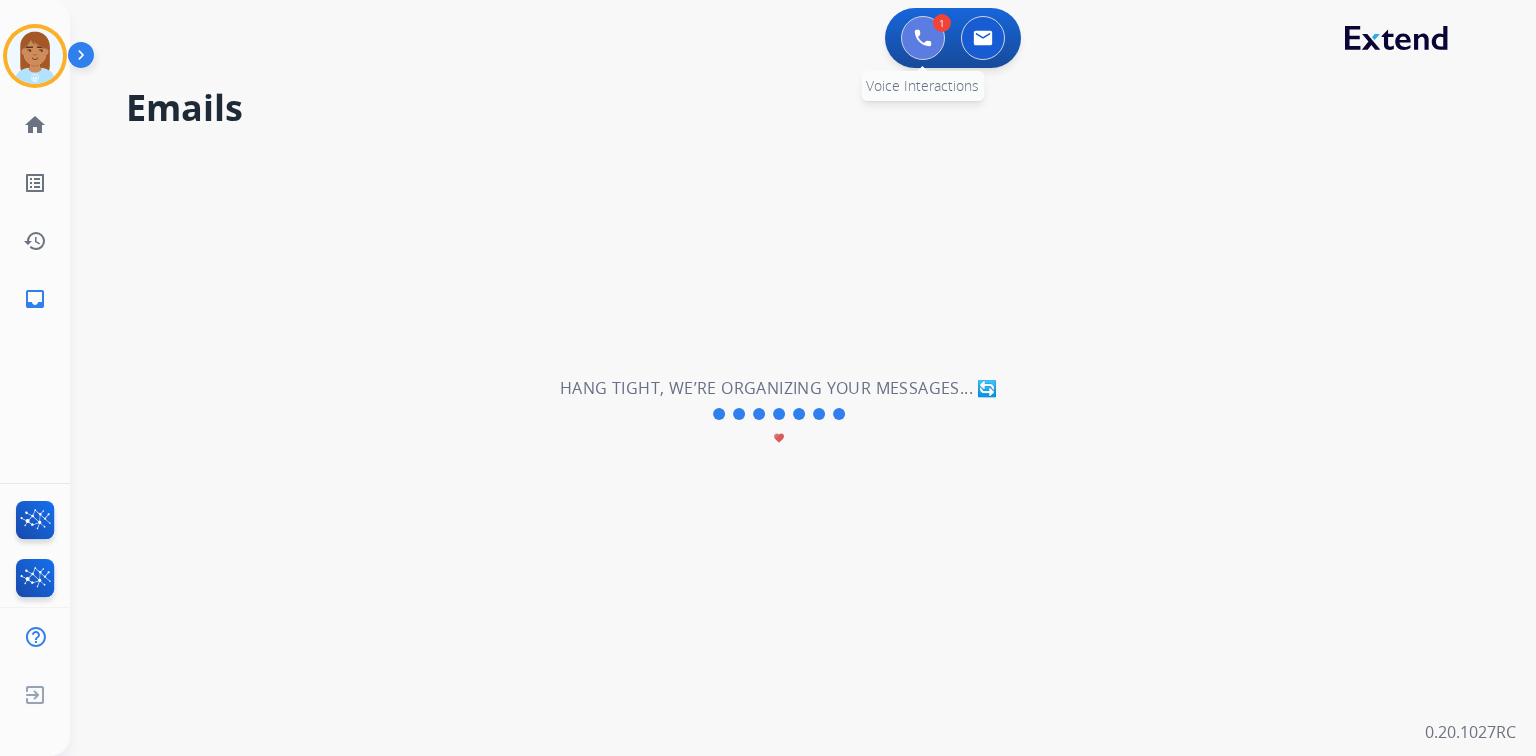 click at bounding box center (923, 38) 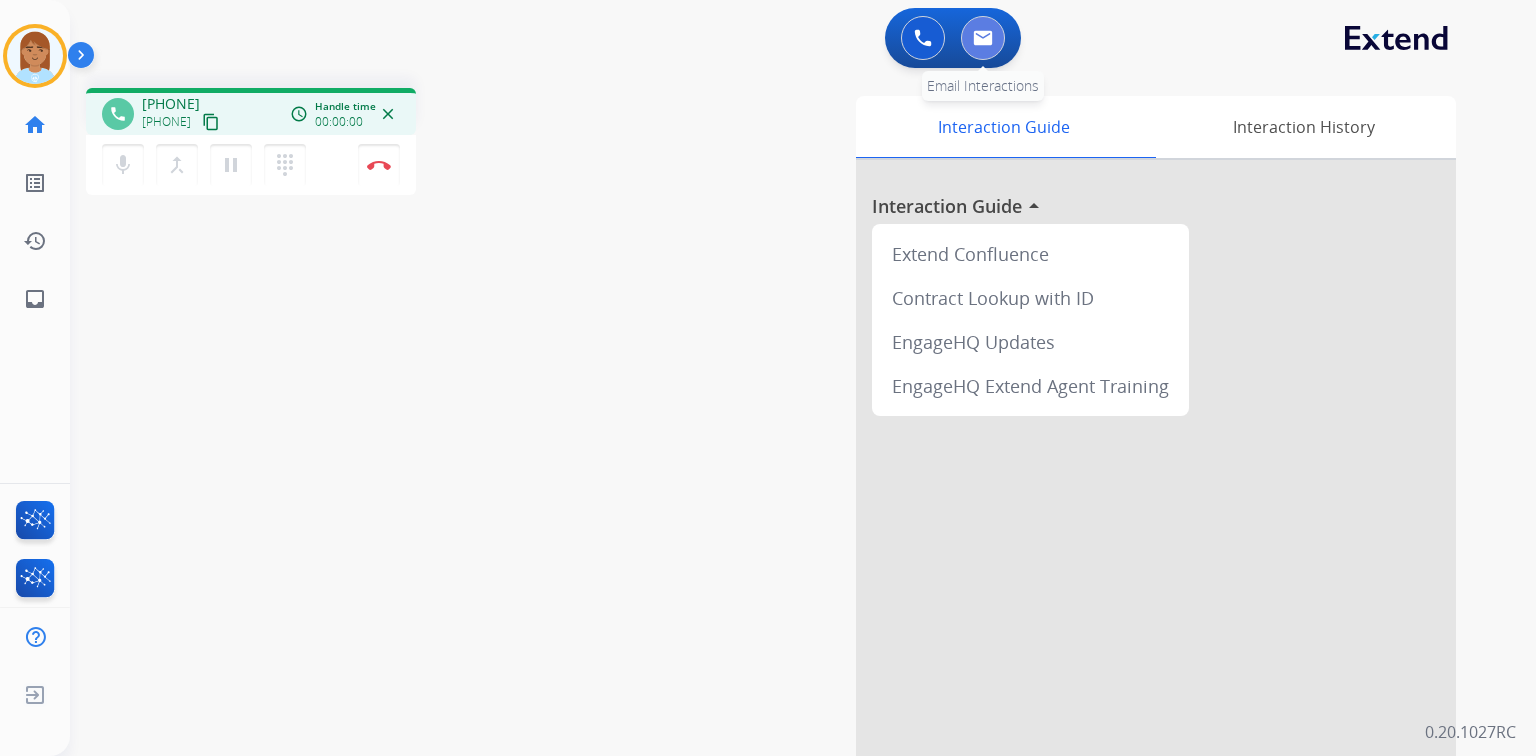 click at bounding box center [983, 38] 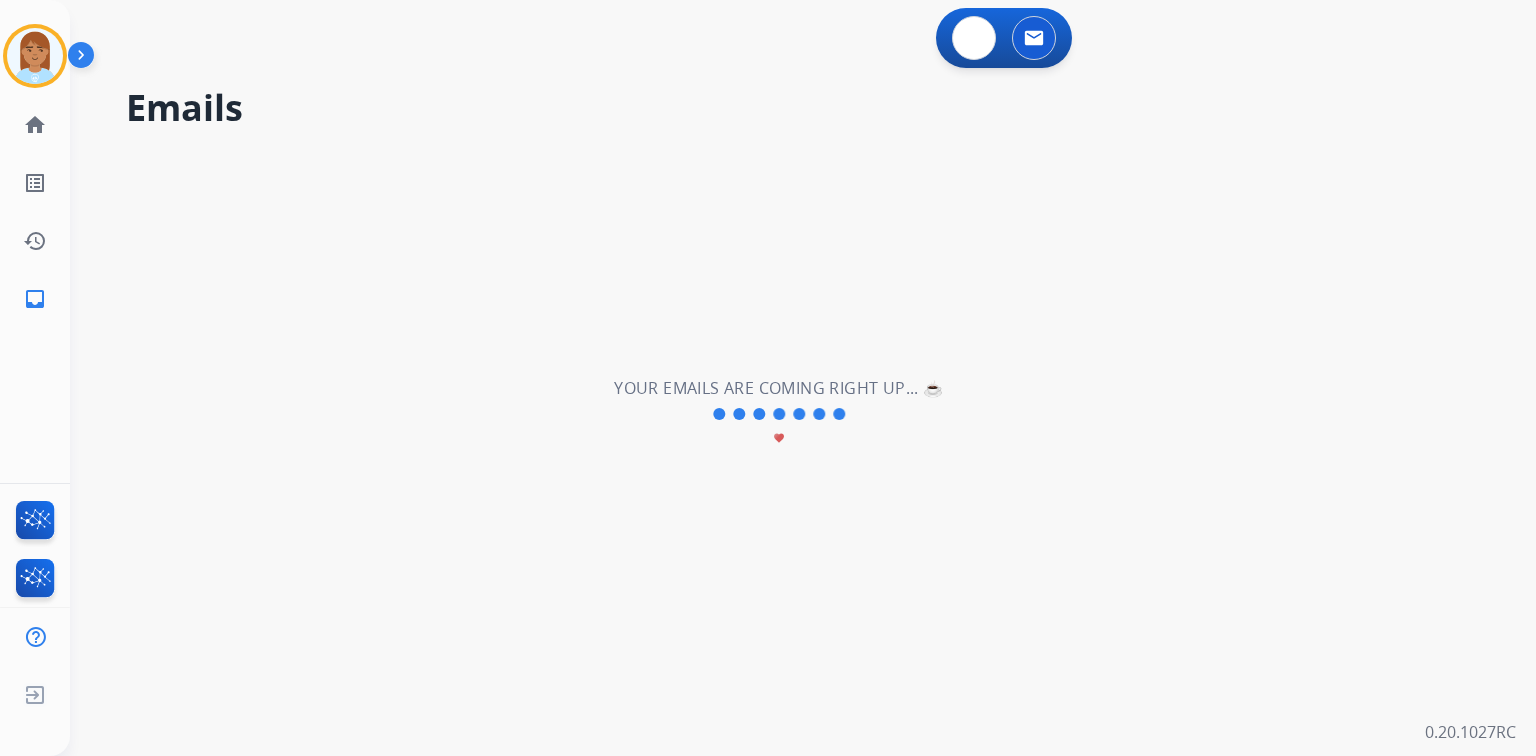click on "0  Voice Interactions  0  Email Interactions" at bounding box center (1004, 38) 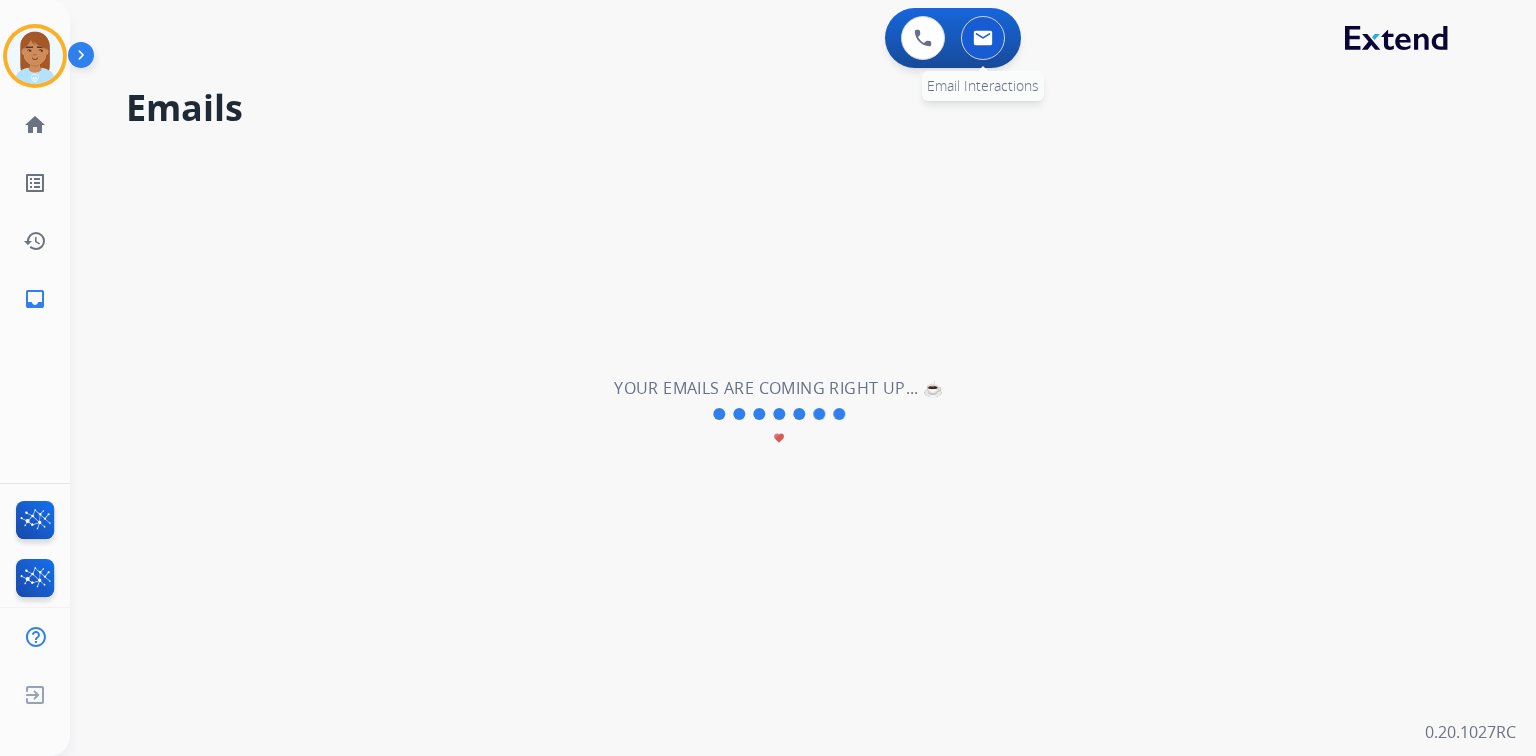 click at bounding box center [983, 38] 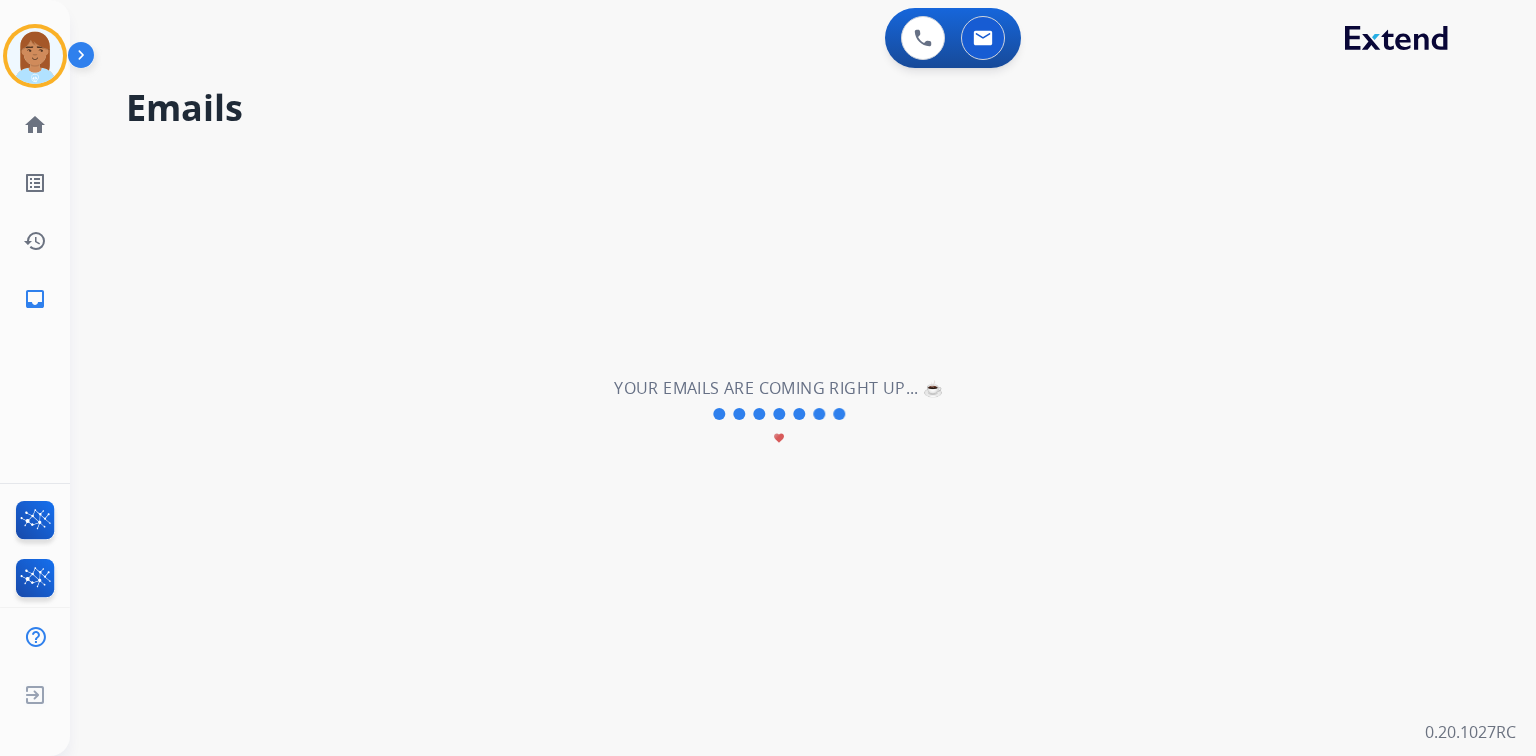click on "0  Voice Interactions  0  Email Interactions" at bounding box center [791, 40] 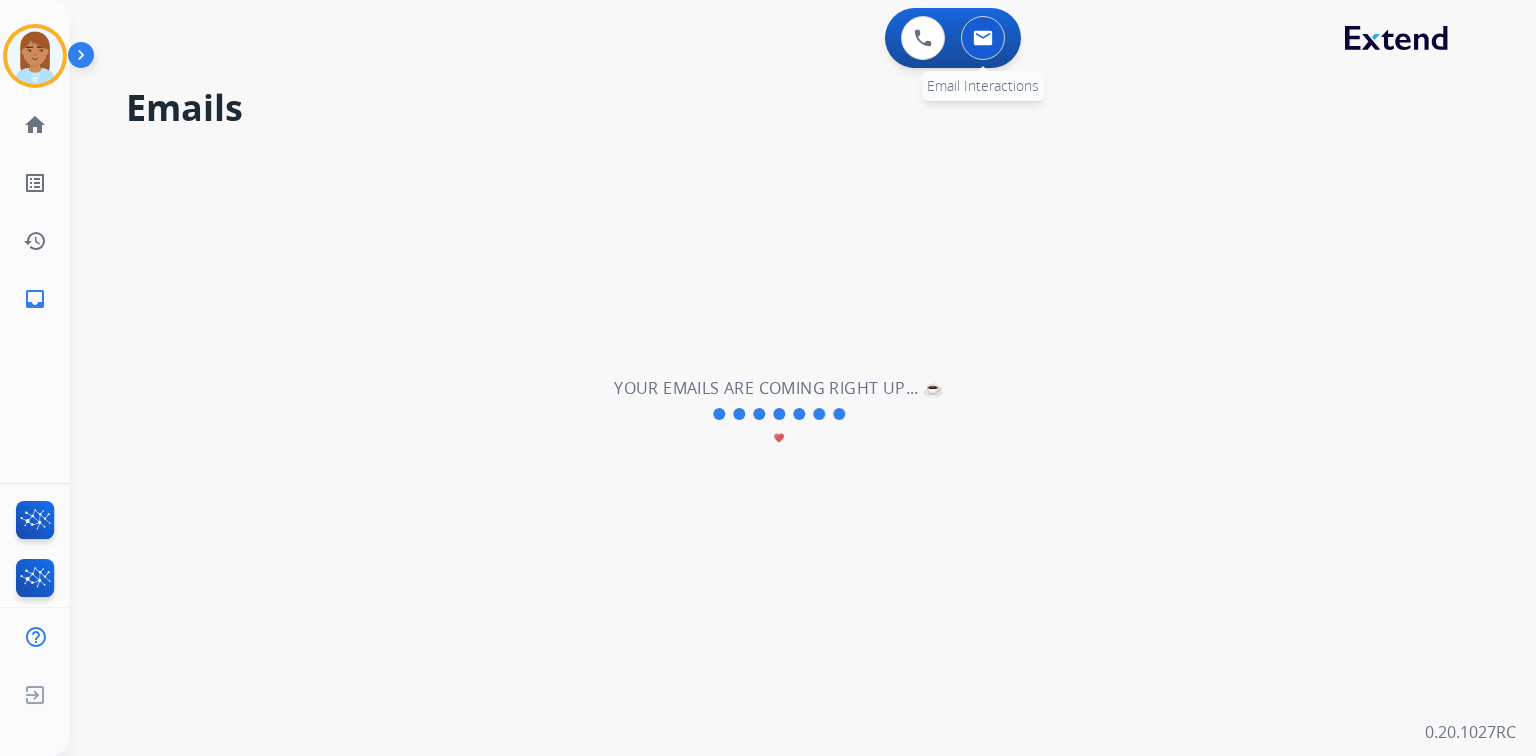 click at bounding box center (983, 38) 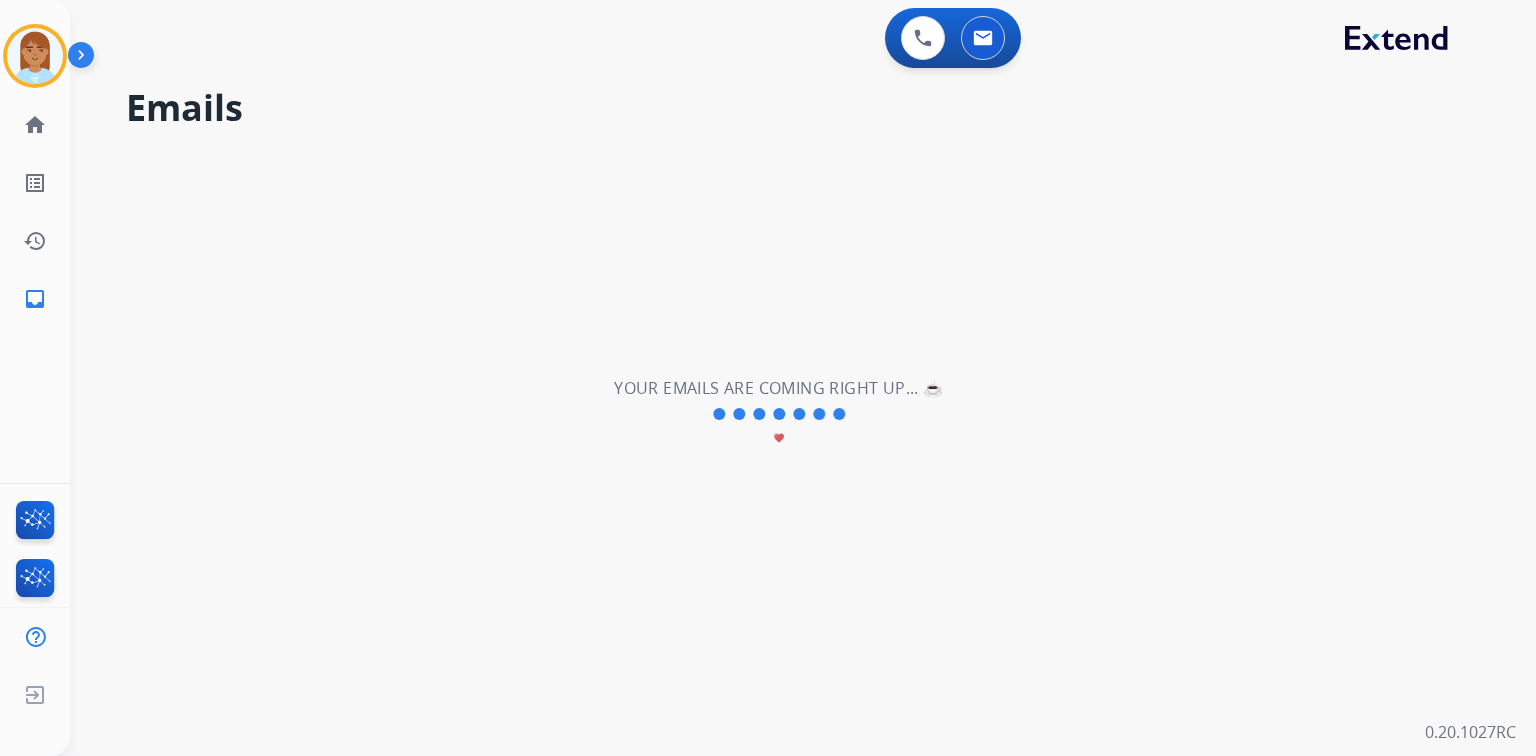 click on "0  Voice Interactions  0  Email Interactions" at bounding box center (791, 40) 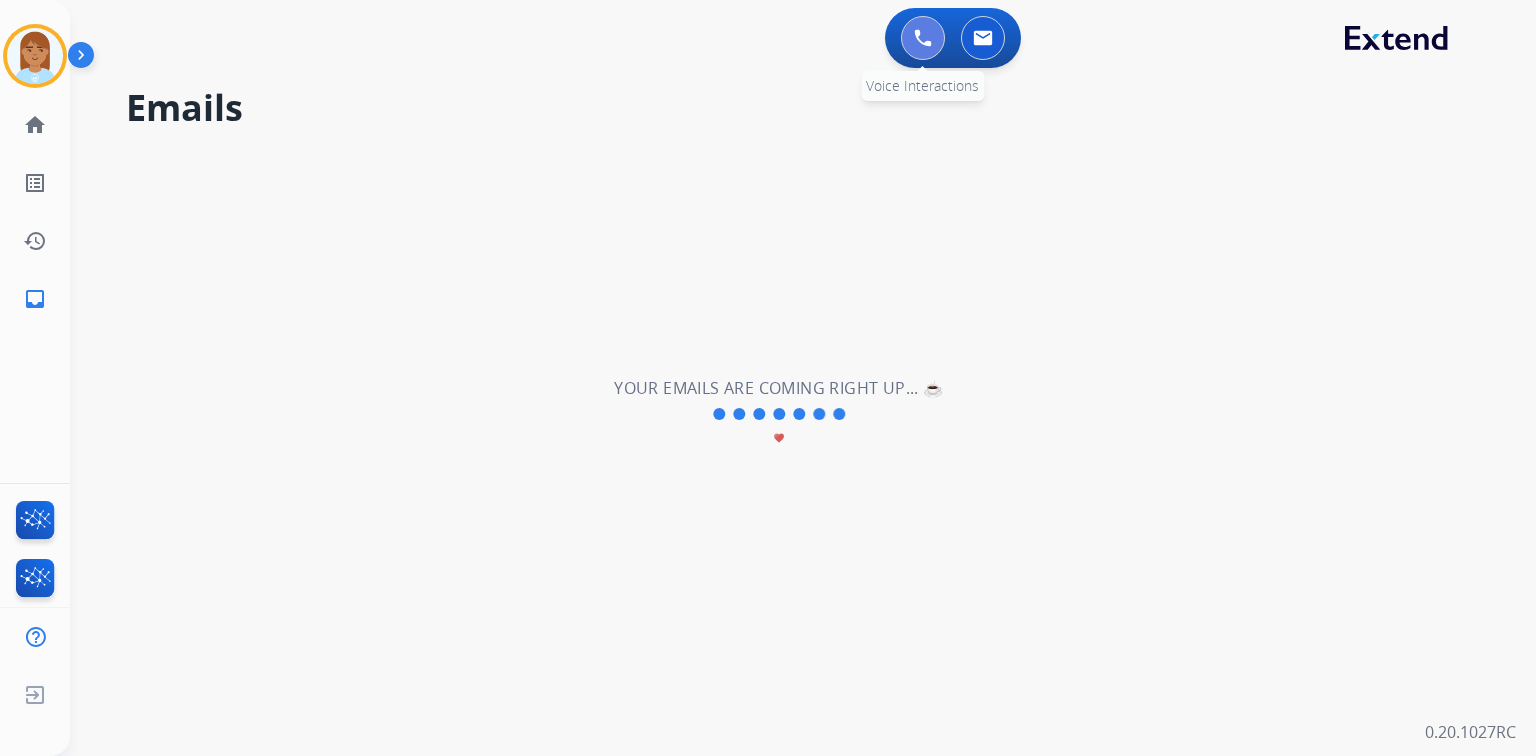click at bounding box center [923, 38] 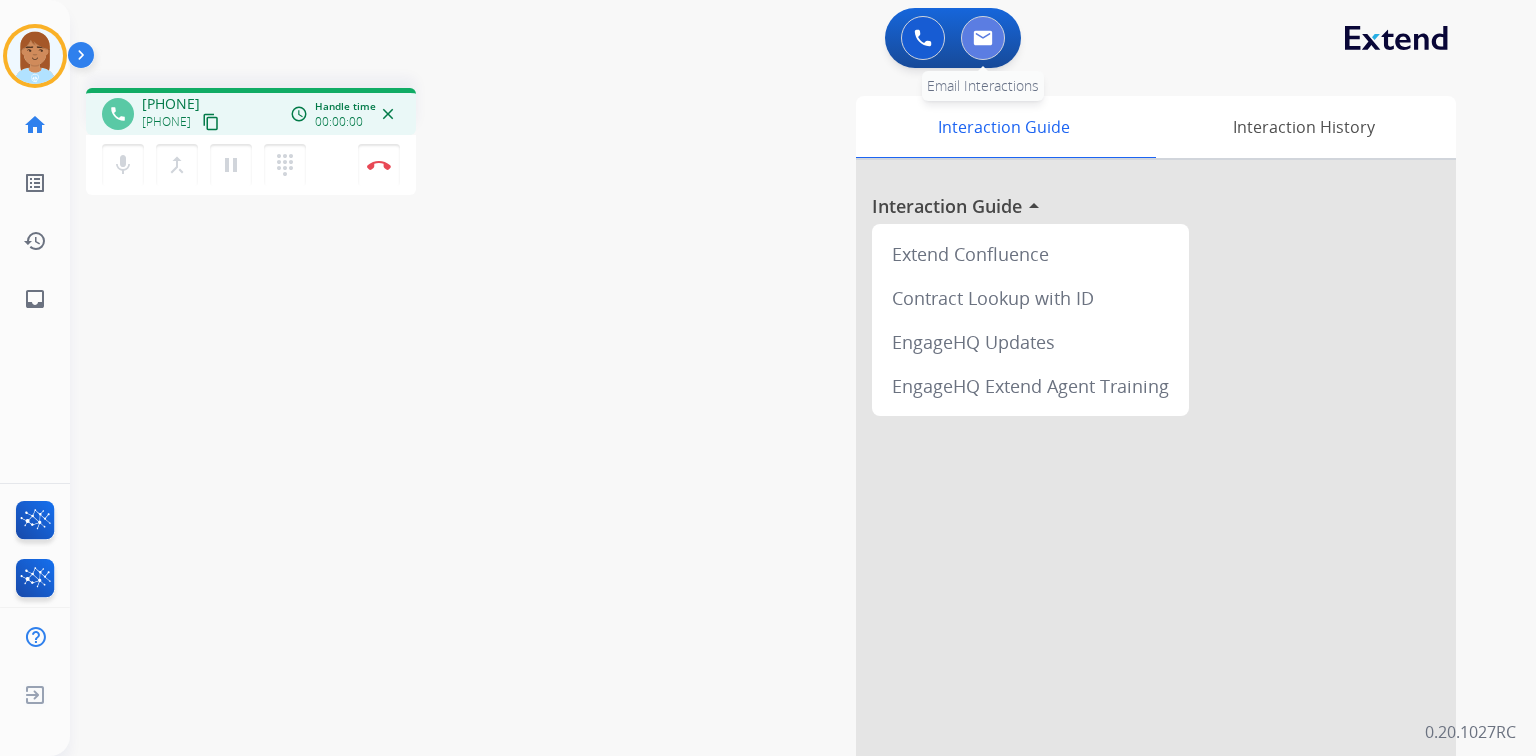 click at bounding box center [983, 38] 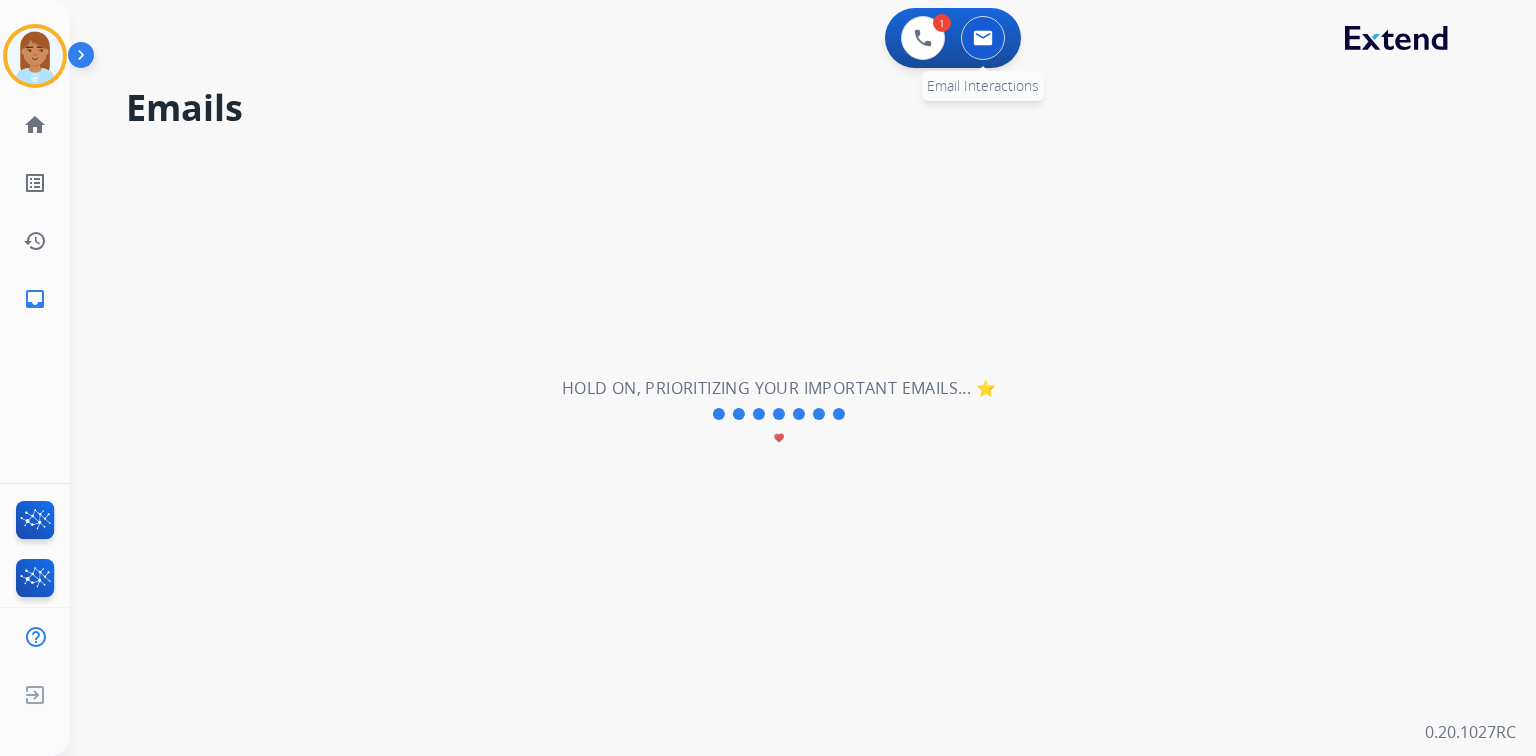 click at bounding box center [983, 38] 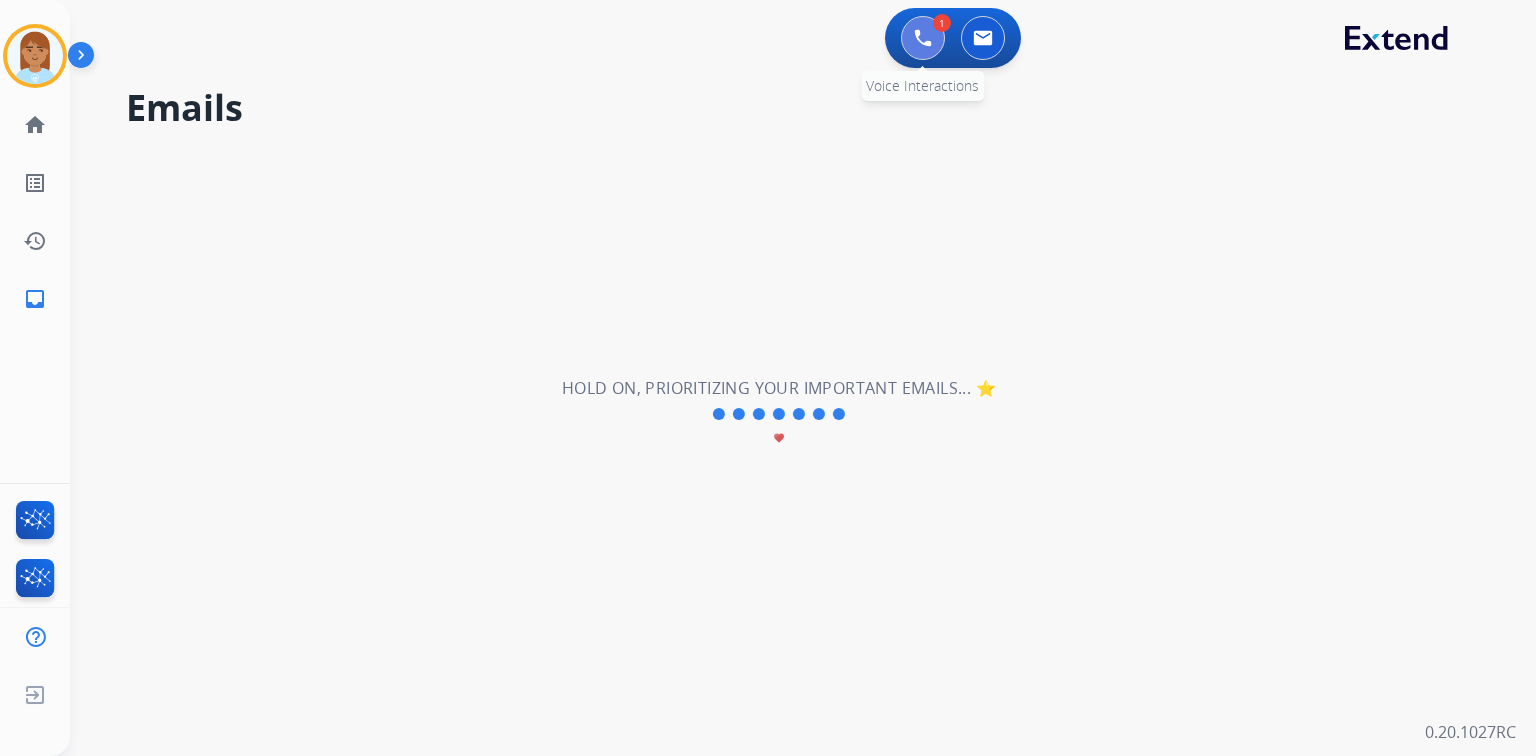 click at bounding box center (923, 38) 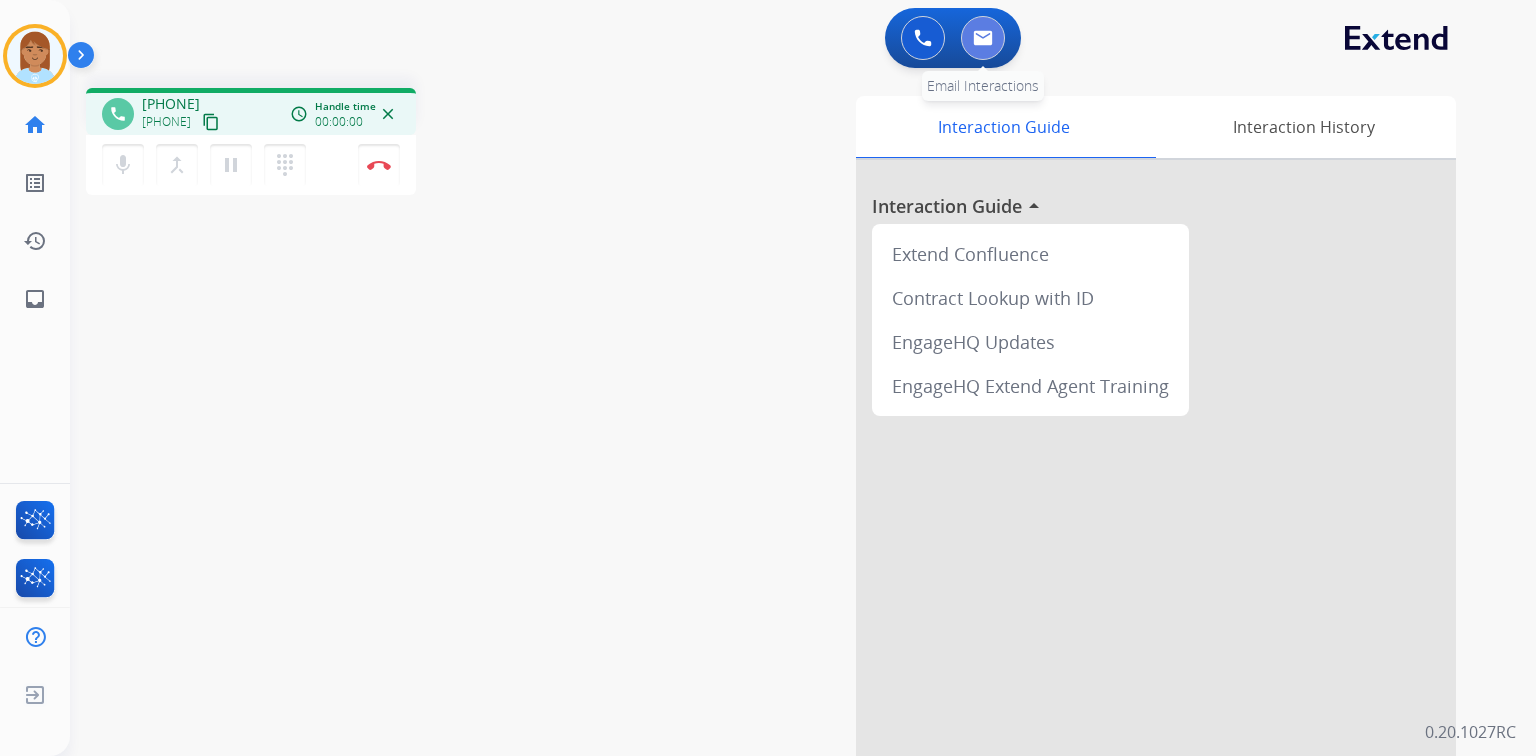 click at bounding box center [983, 38] 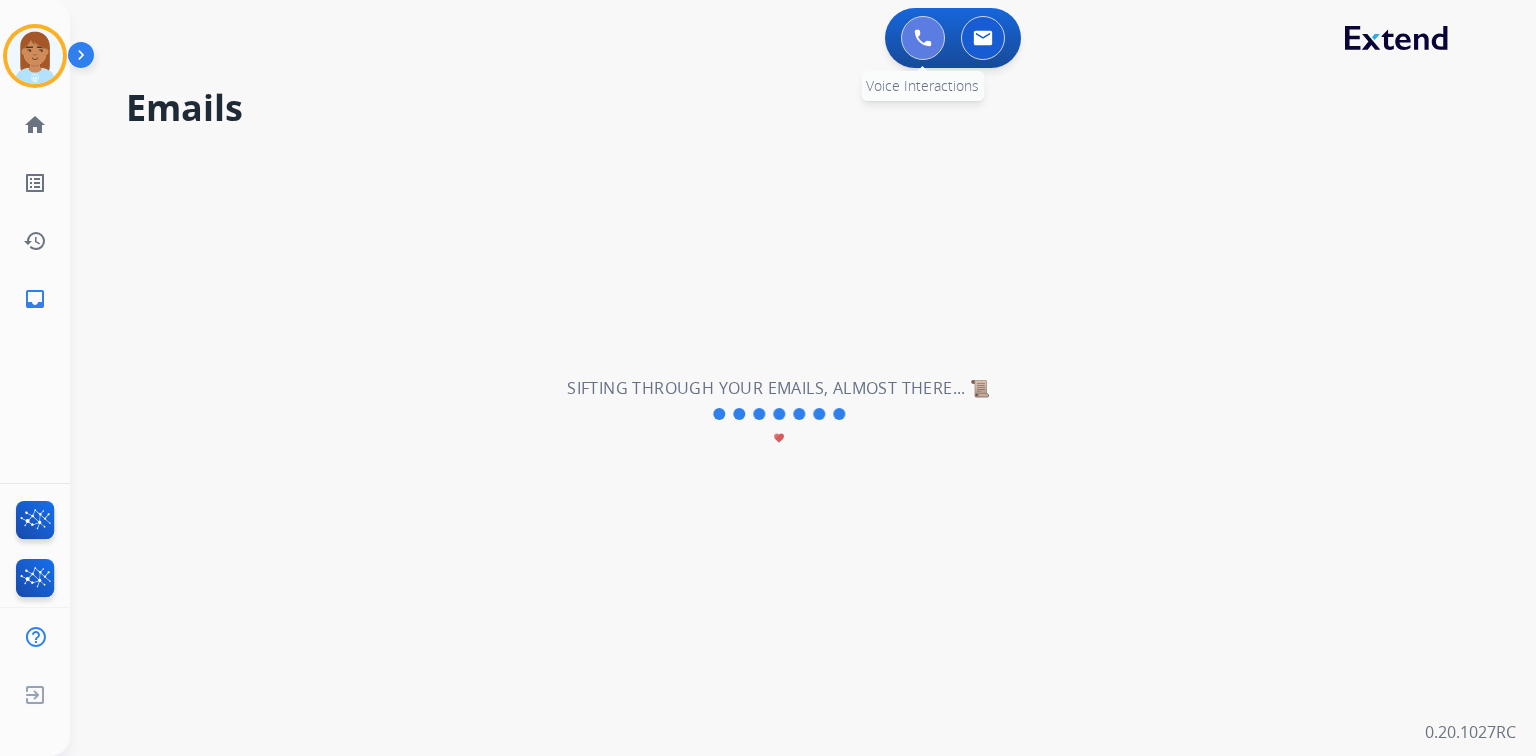 click at bounding box center [923, 38] 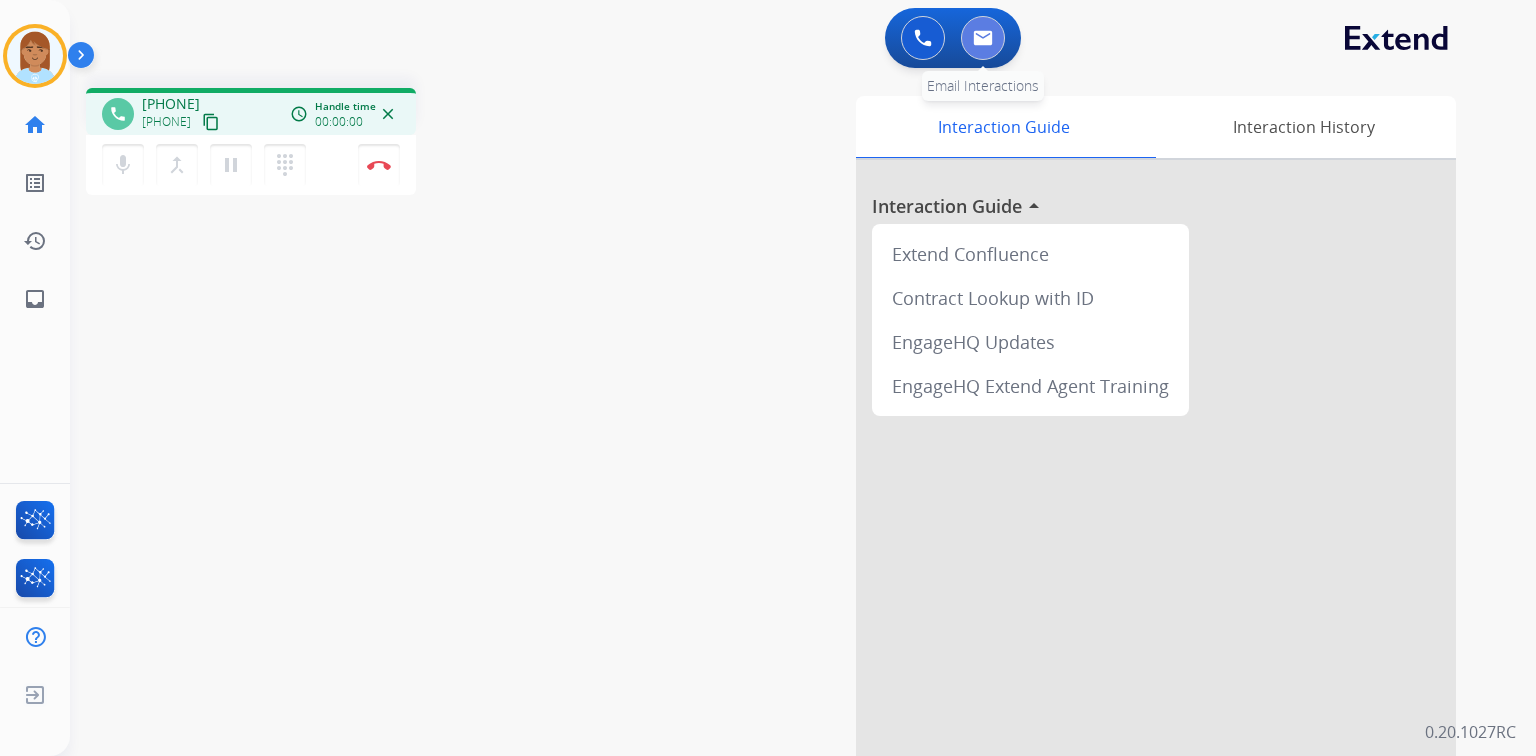 click at bounding box center (983, 38) 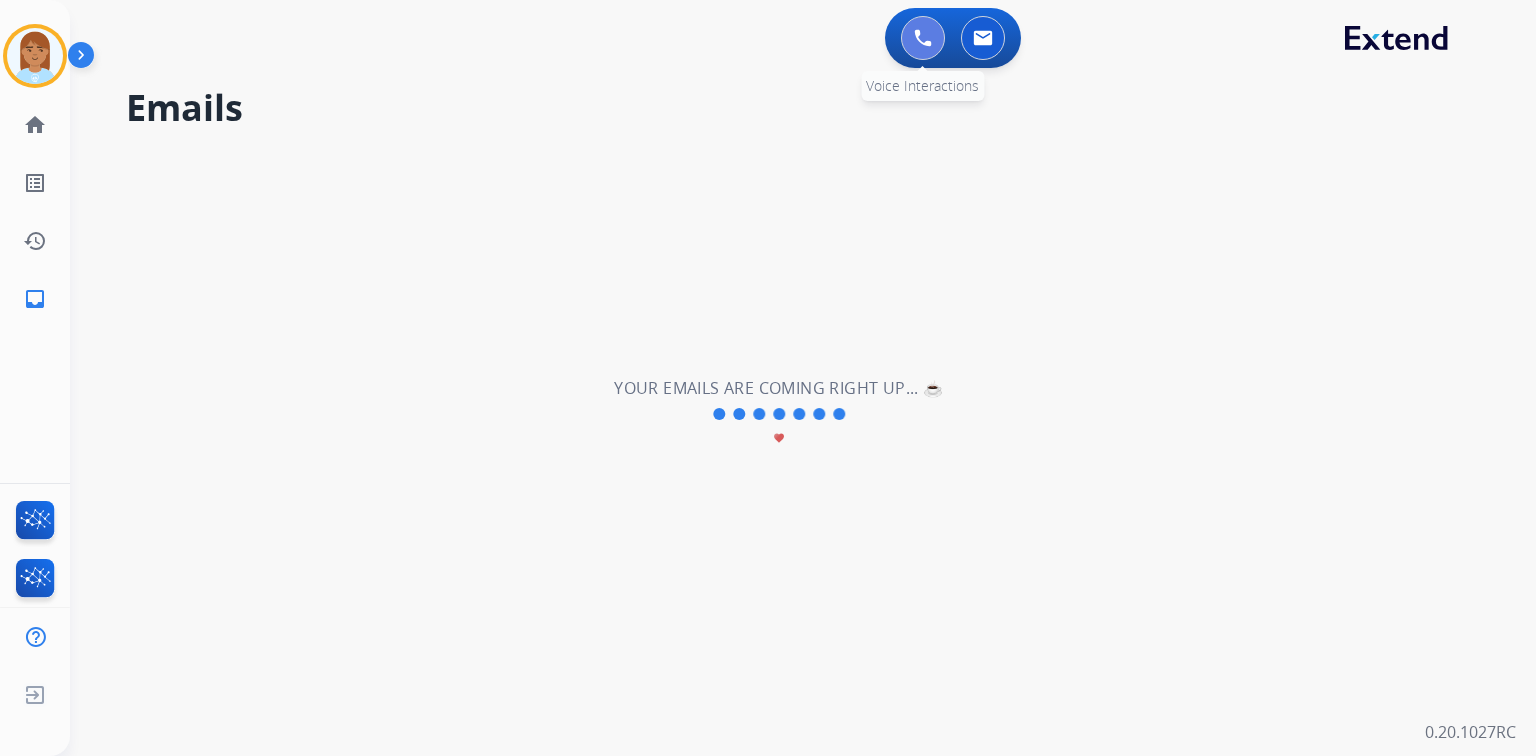 click at bounding box center (923, 38) 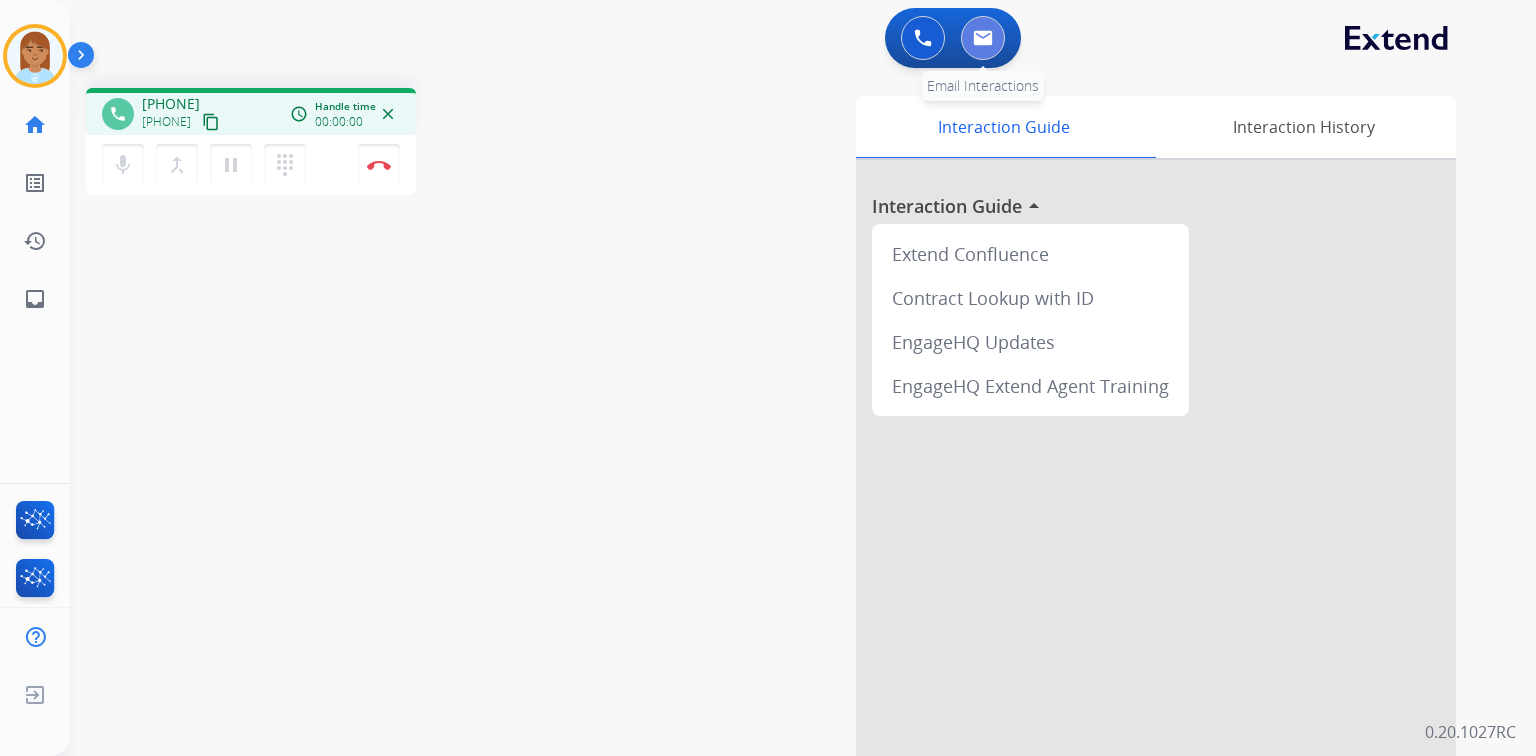 click at bounding box center (983, 38) 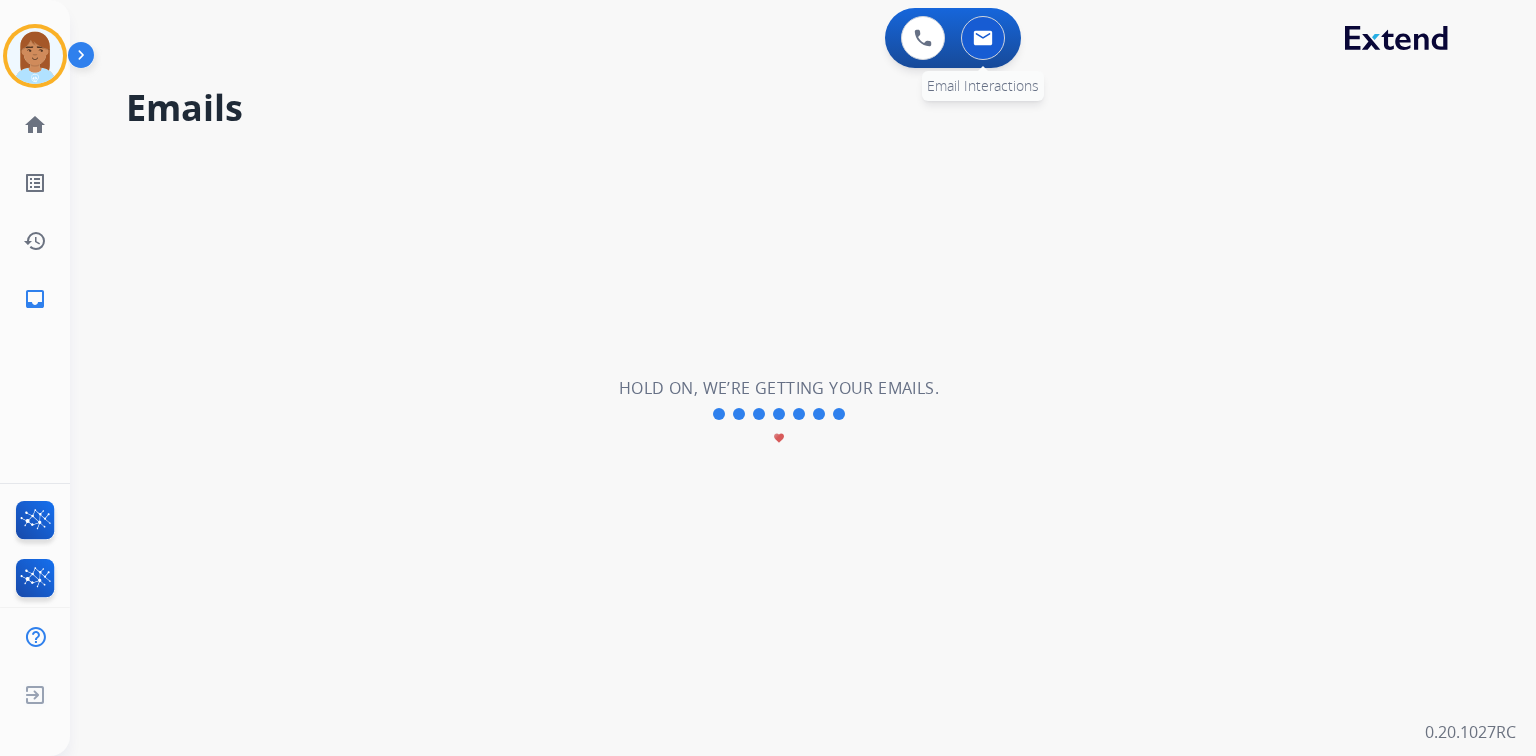 click at bounding box center (983, 38) 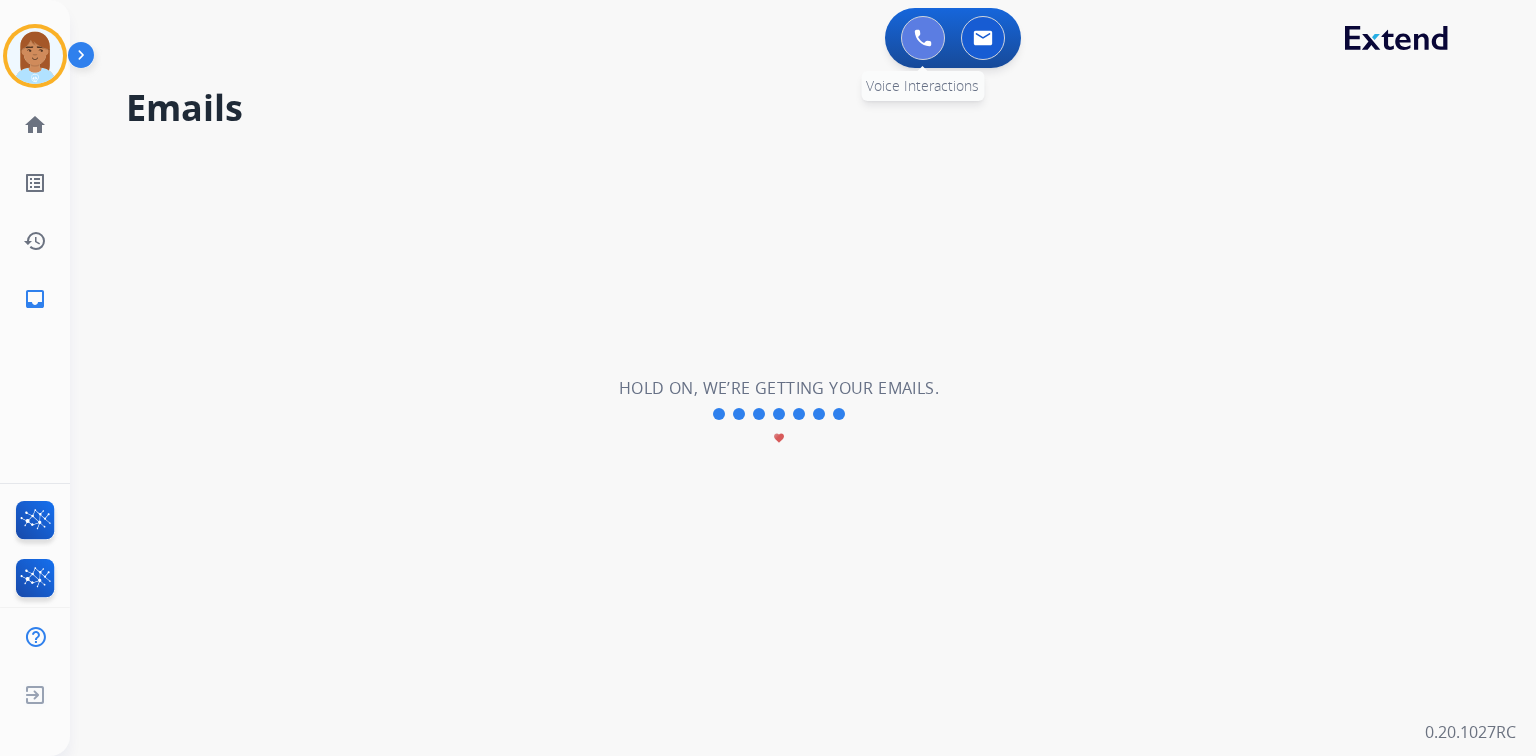 click at bounding box center (923, 38) 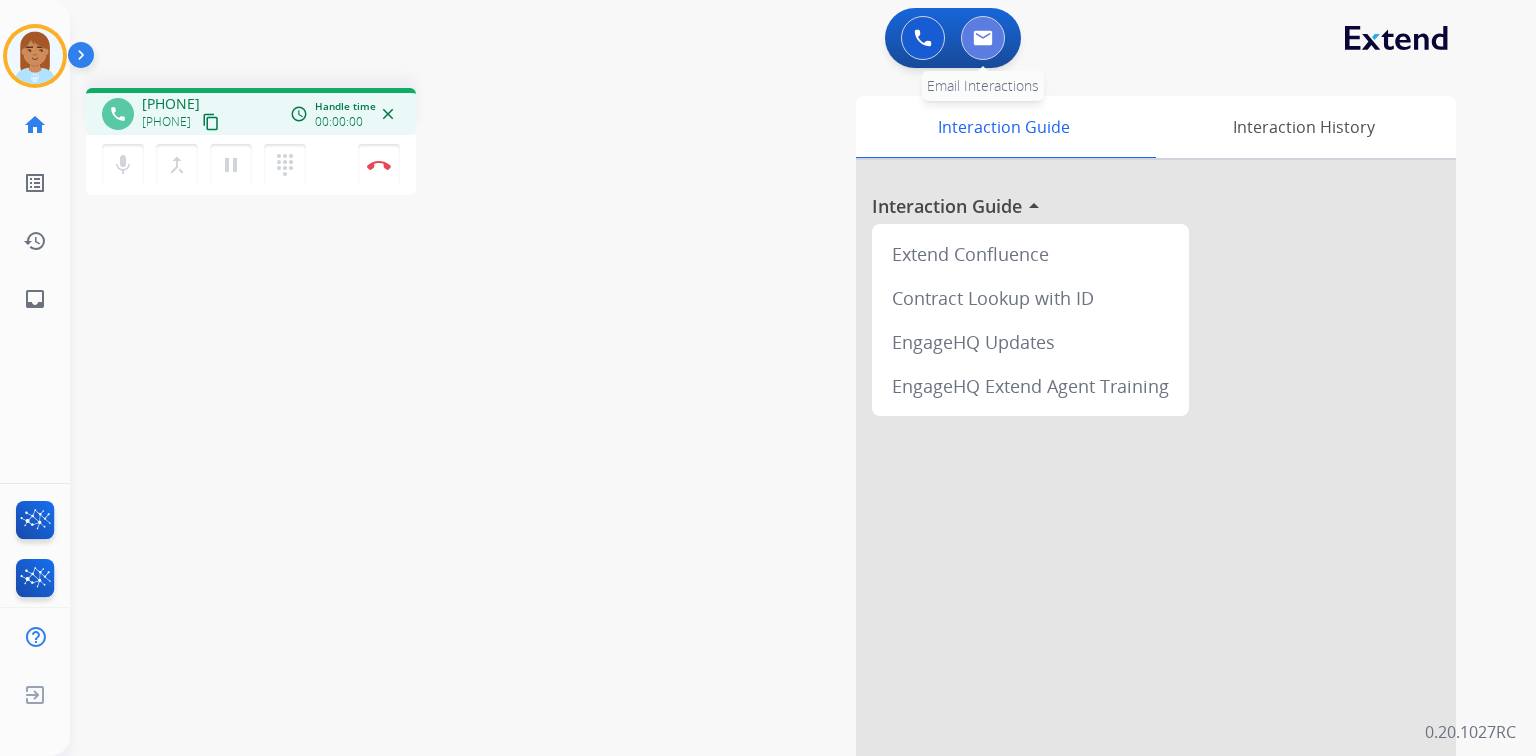 click at bounding box center (983, 38) 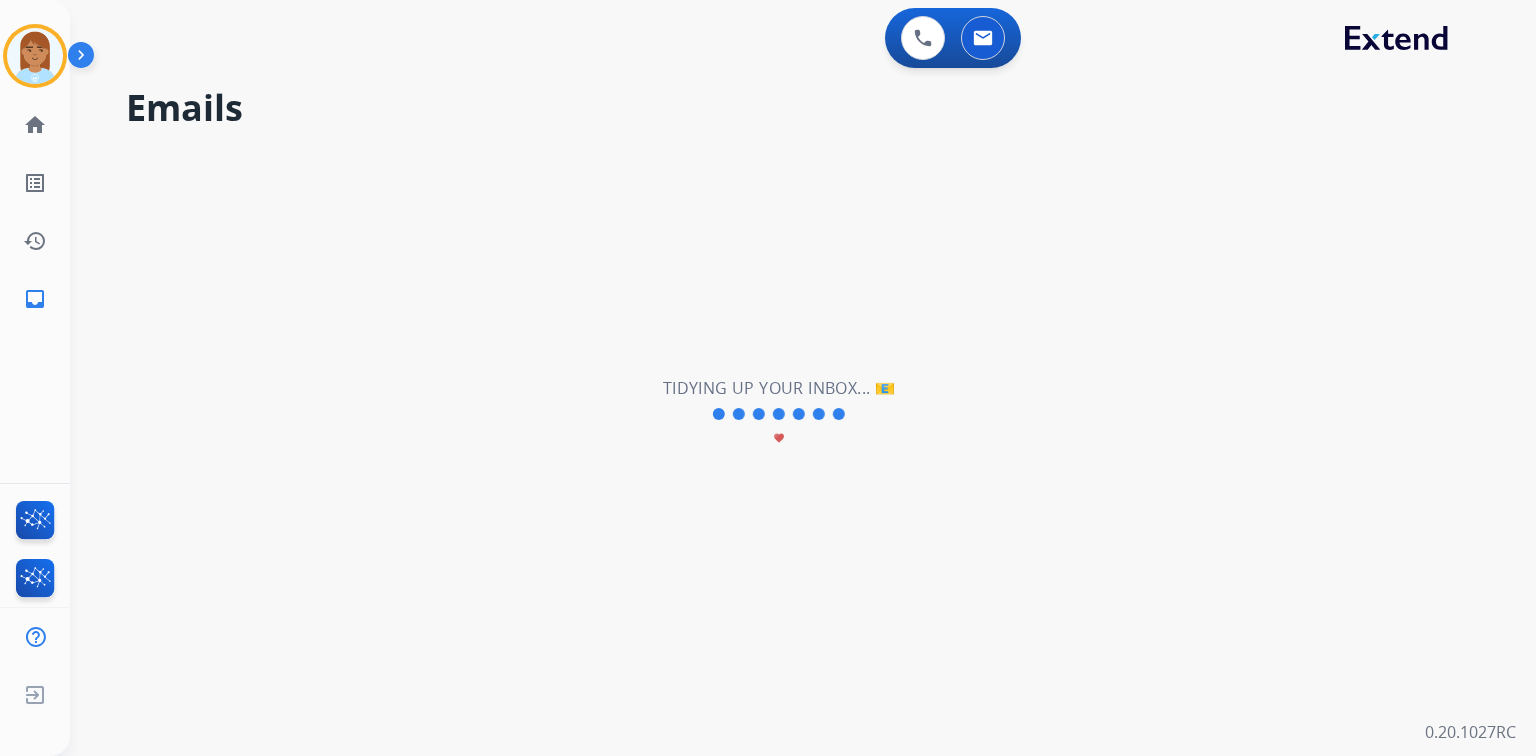 click on "0  Voice Interactions  0  Email Interactions" at bounding box center [953, 38] 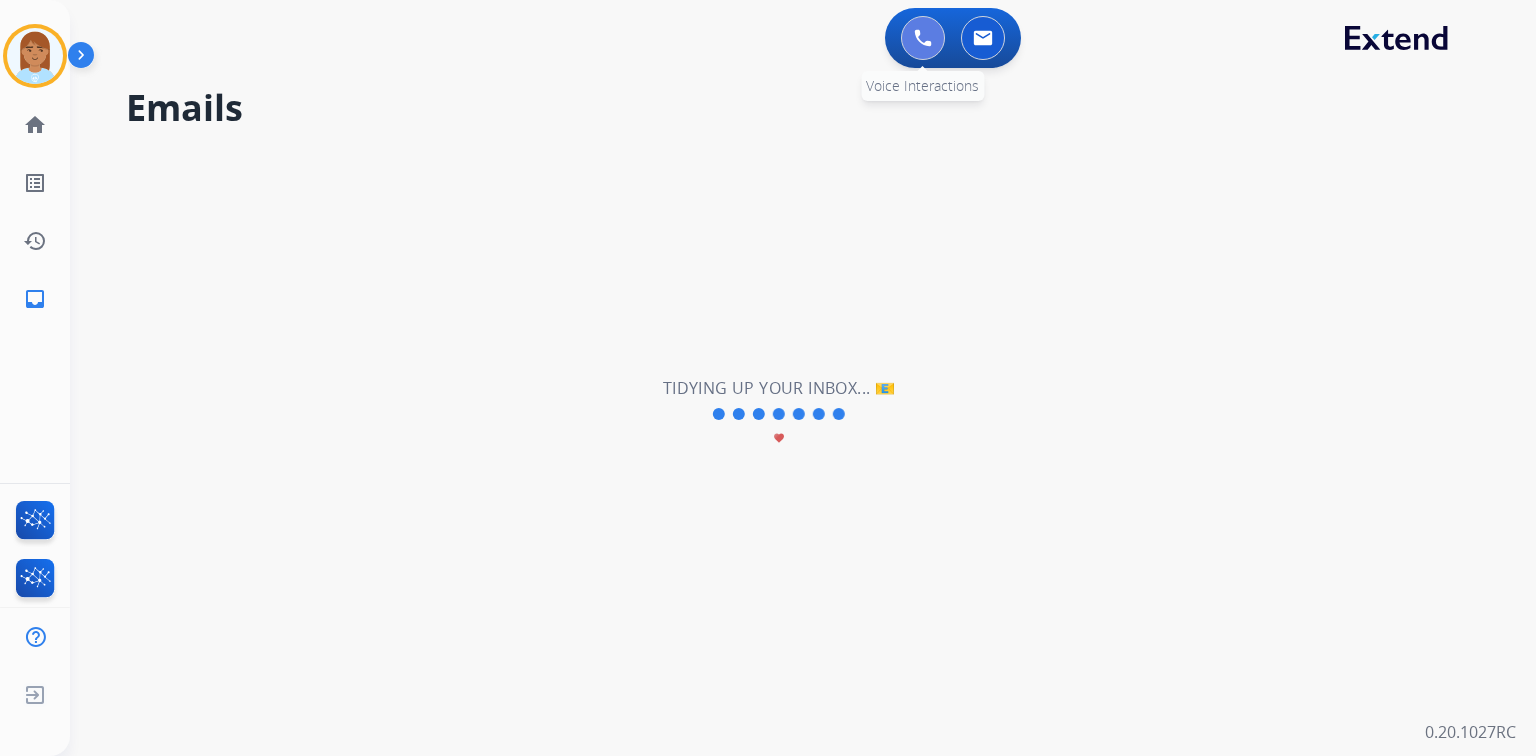 click at bounding box center [923, 38] 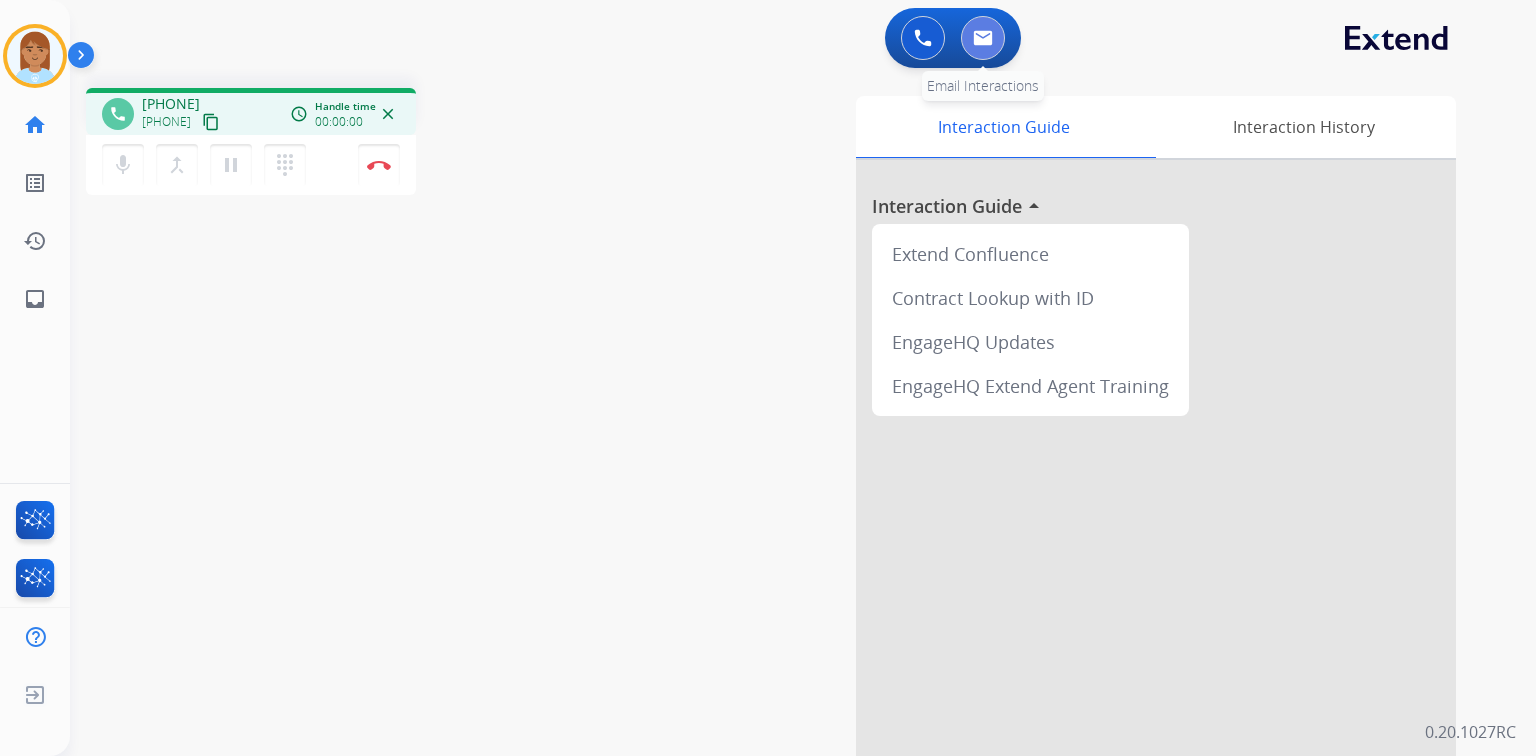click at bounding box center [983, 38] 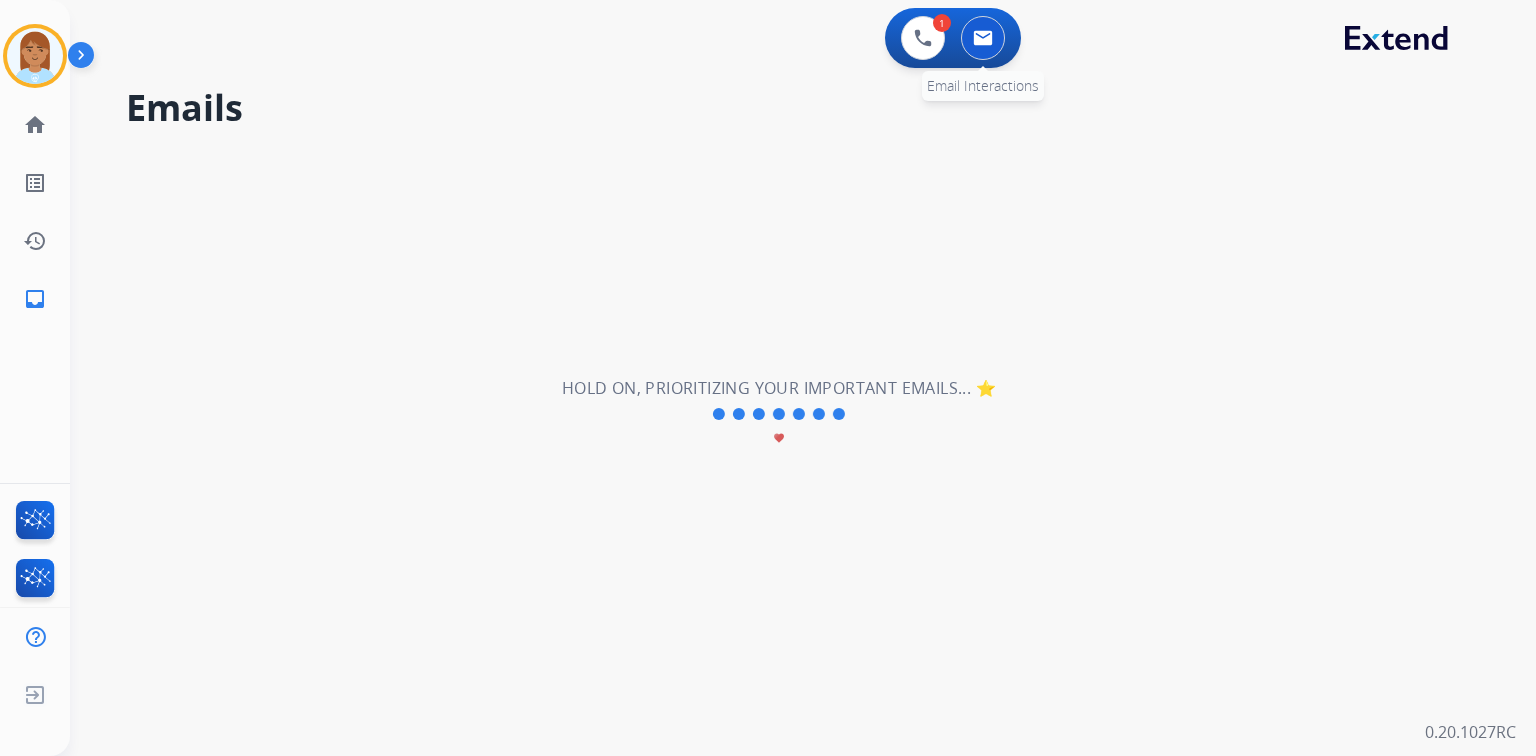 click at bounding box center [983, 38] 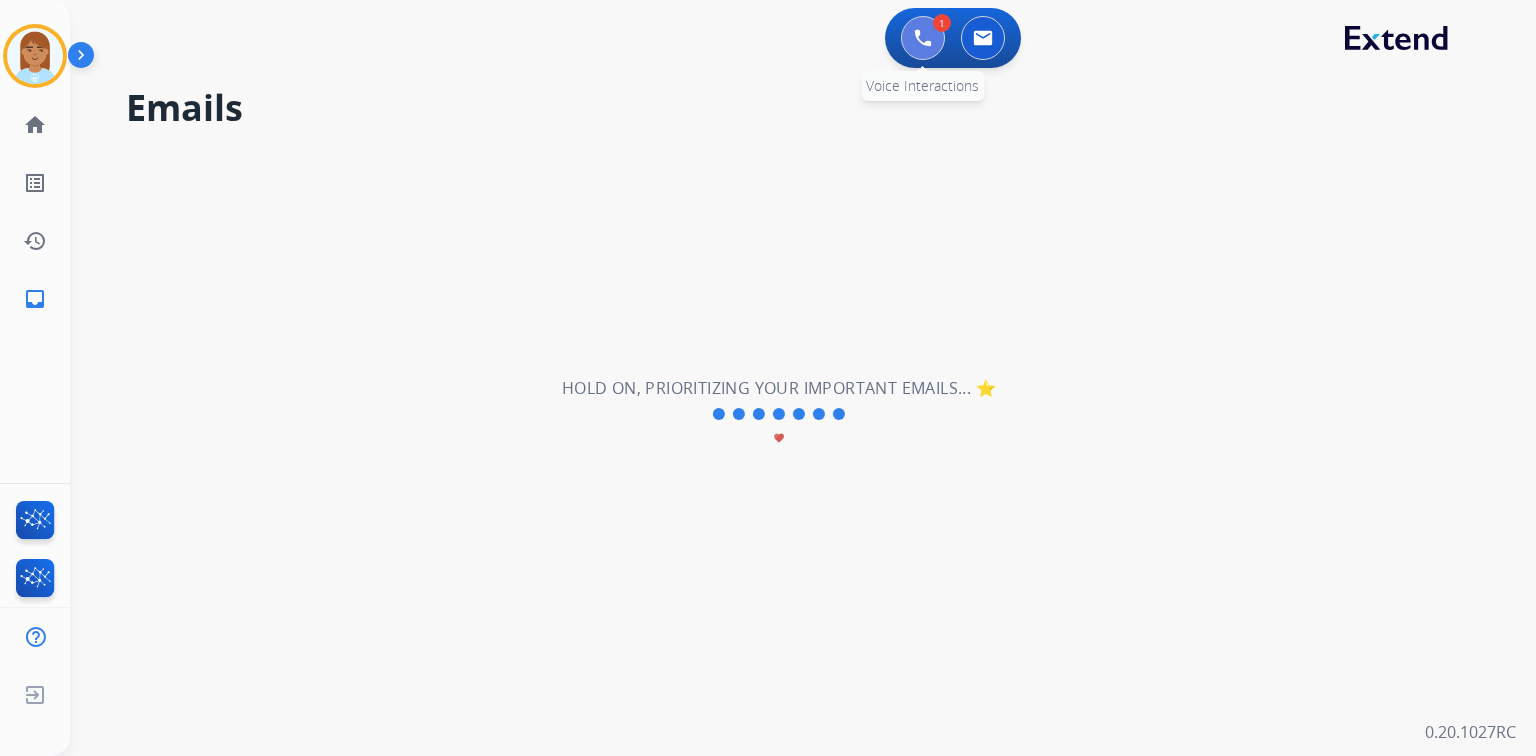 click at bounding box center [923, 38] 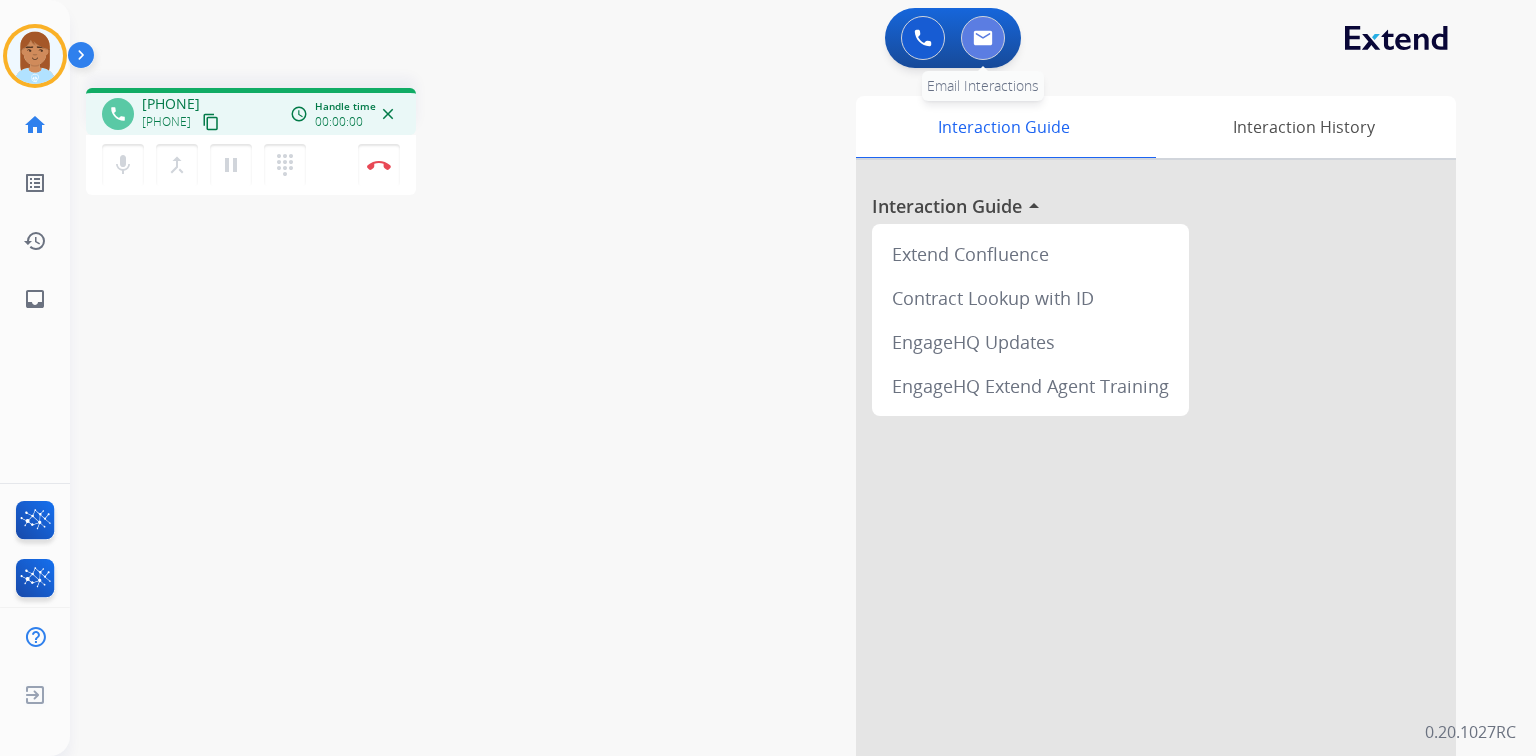 click at bounding box center [983, 38] 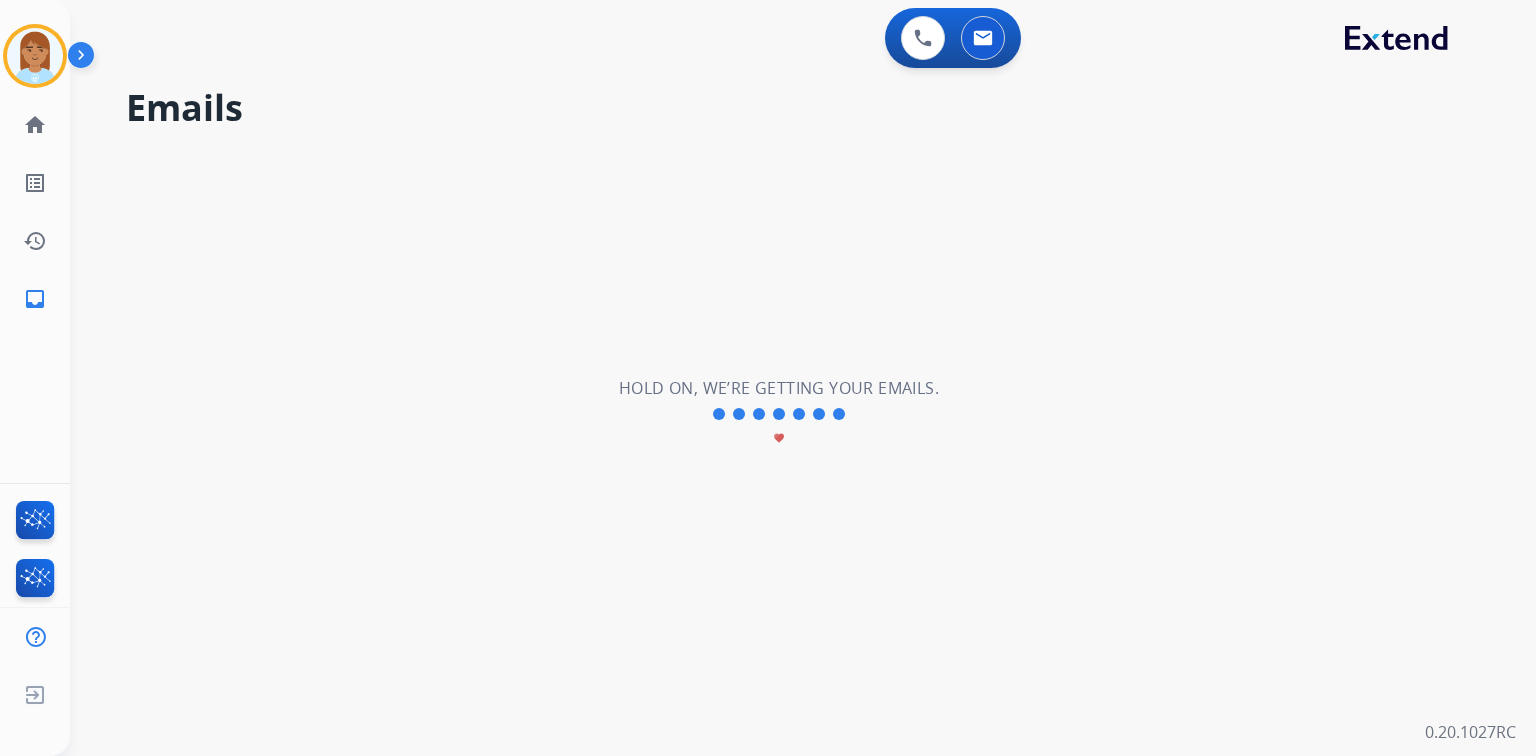 click at bounding box center [983, 38] 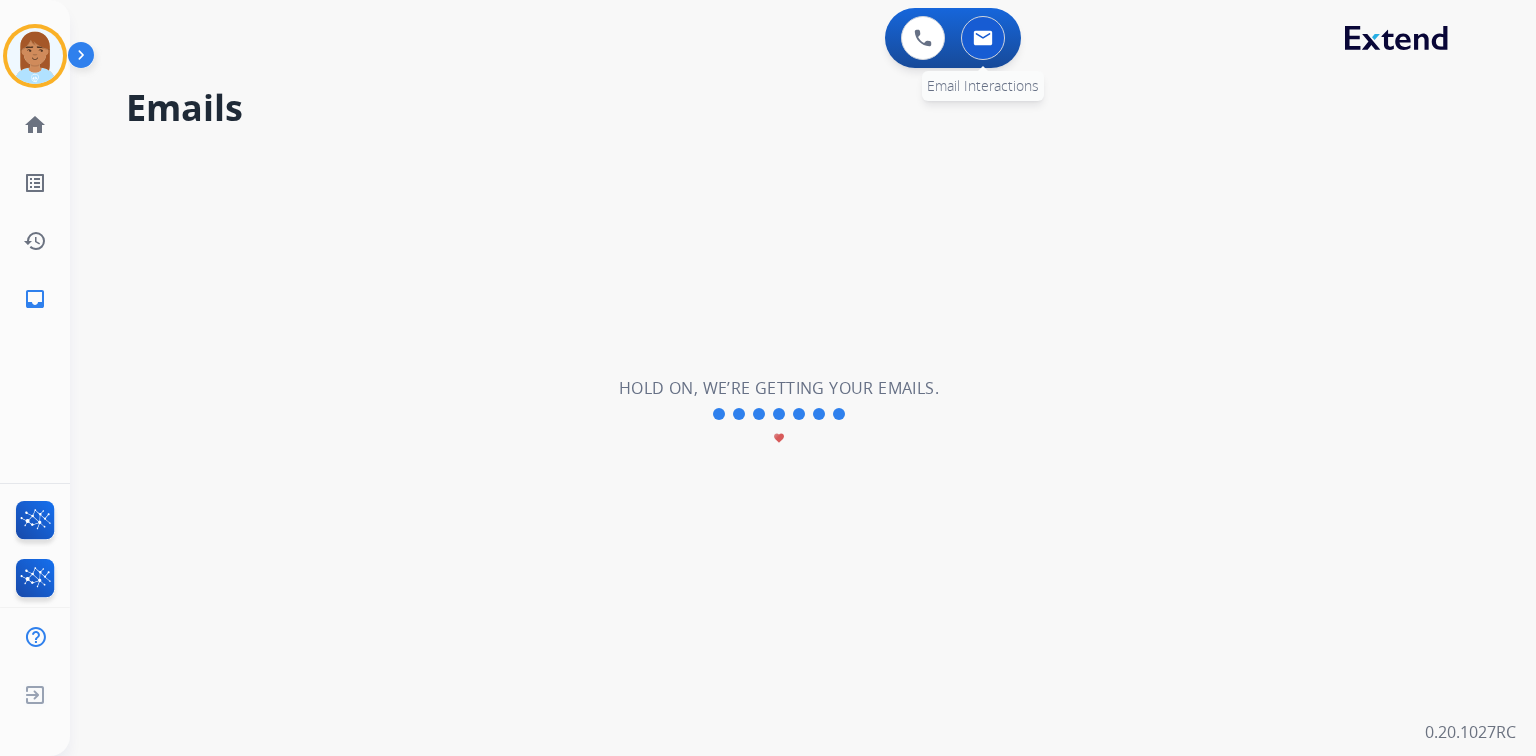 click at bounding box center [983, 38] 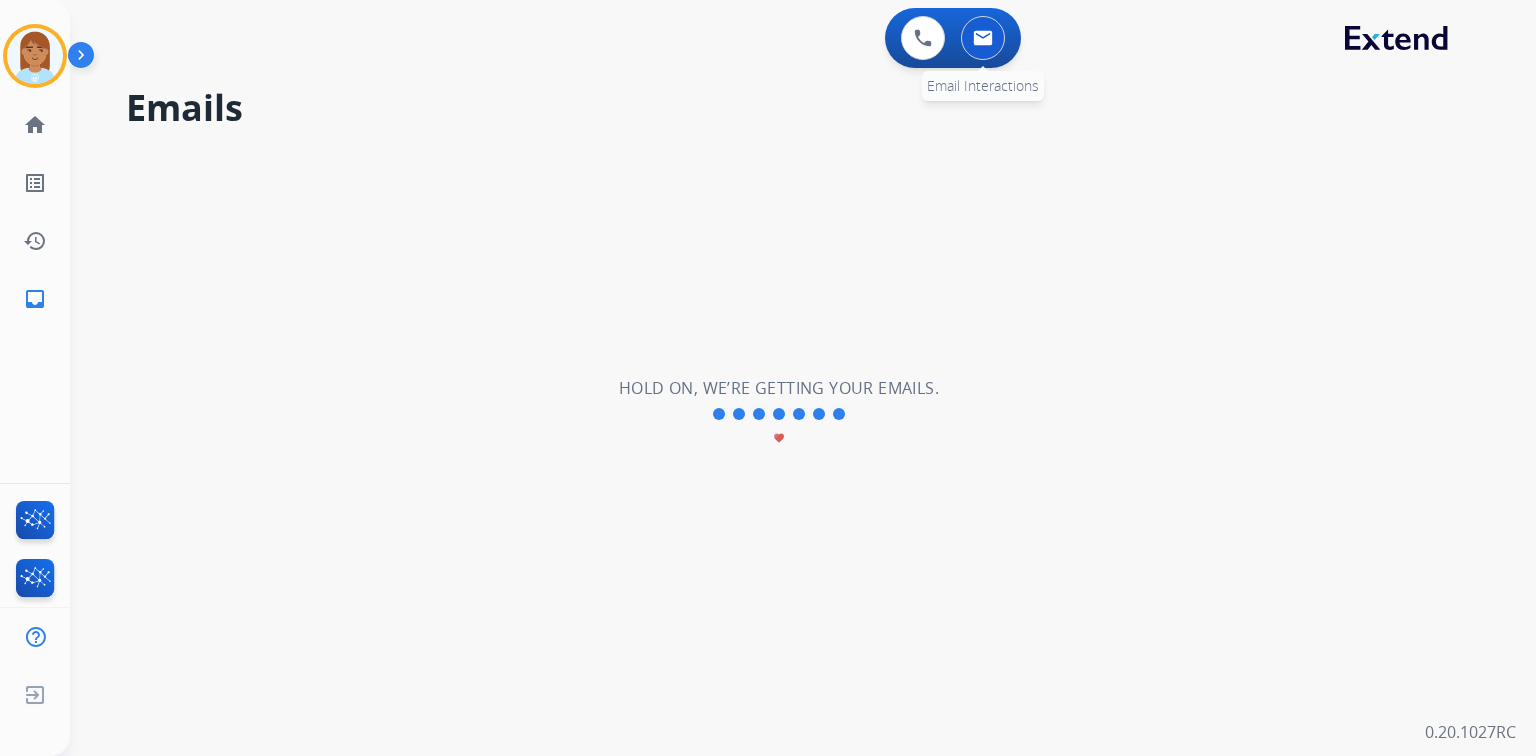 click at bounding box center (983, 38) 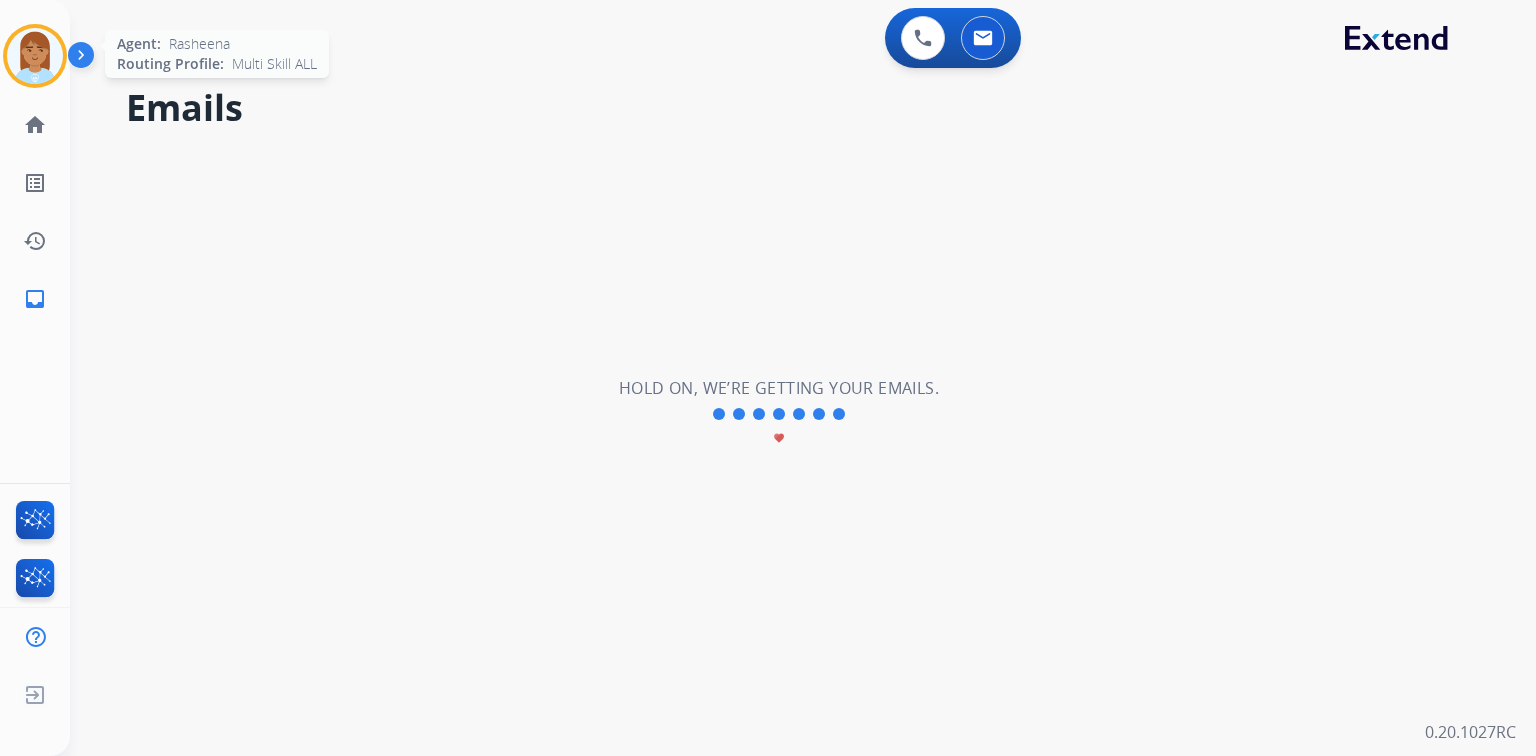 click at bounding box center [35, 56] 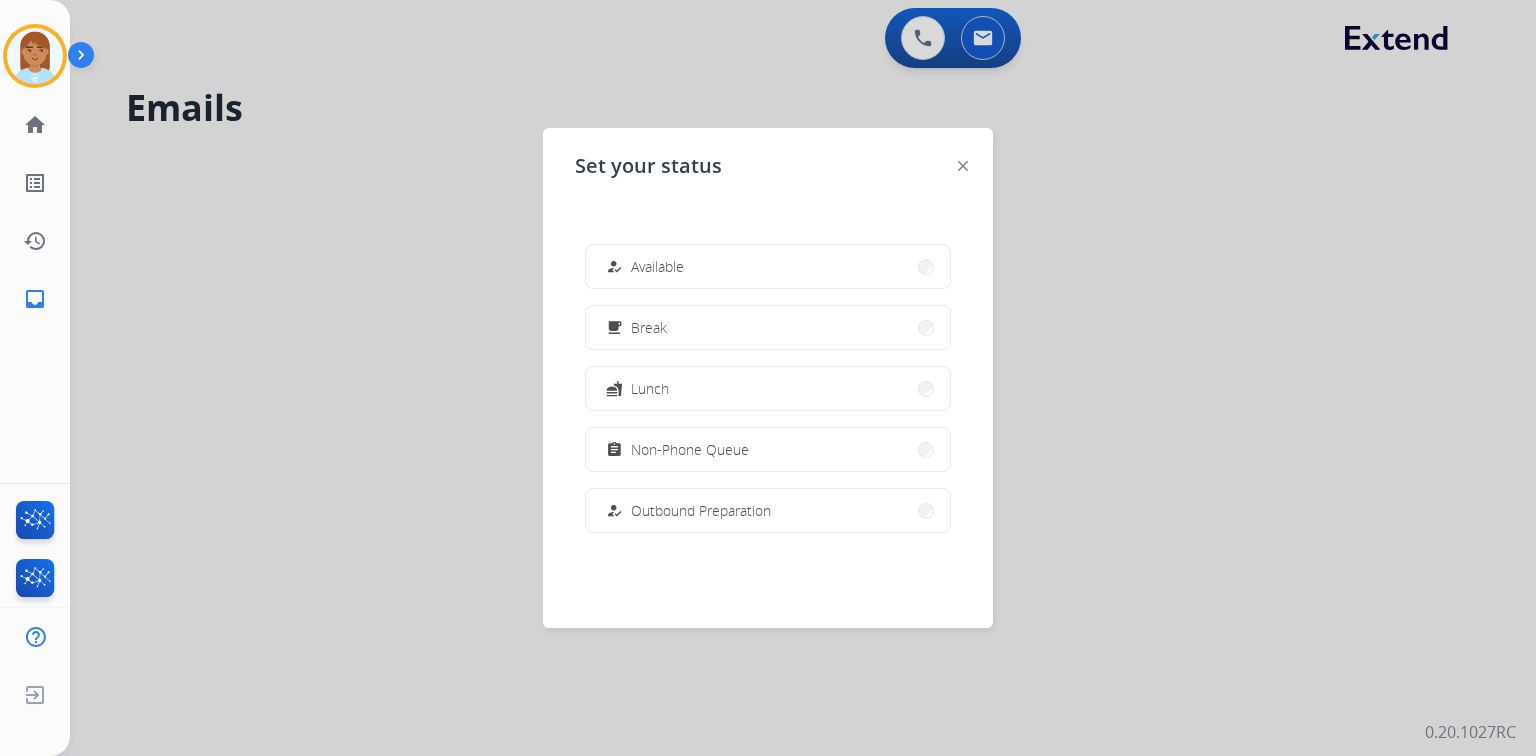 click at bounding box center (768, 378) 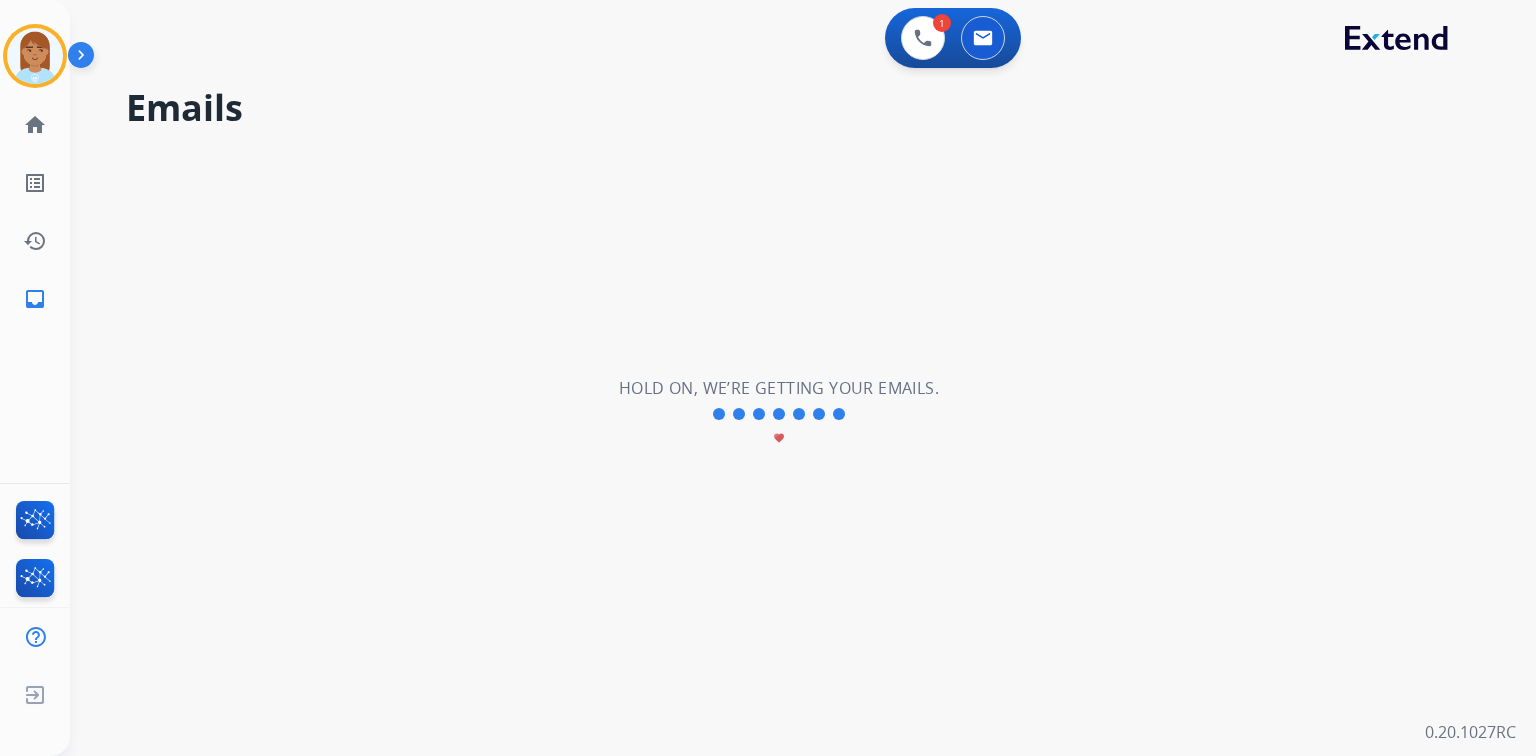 click at bounding box center [85, 59] 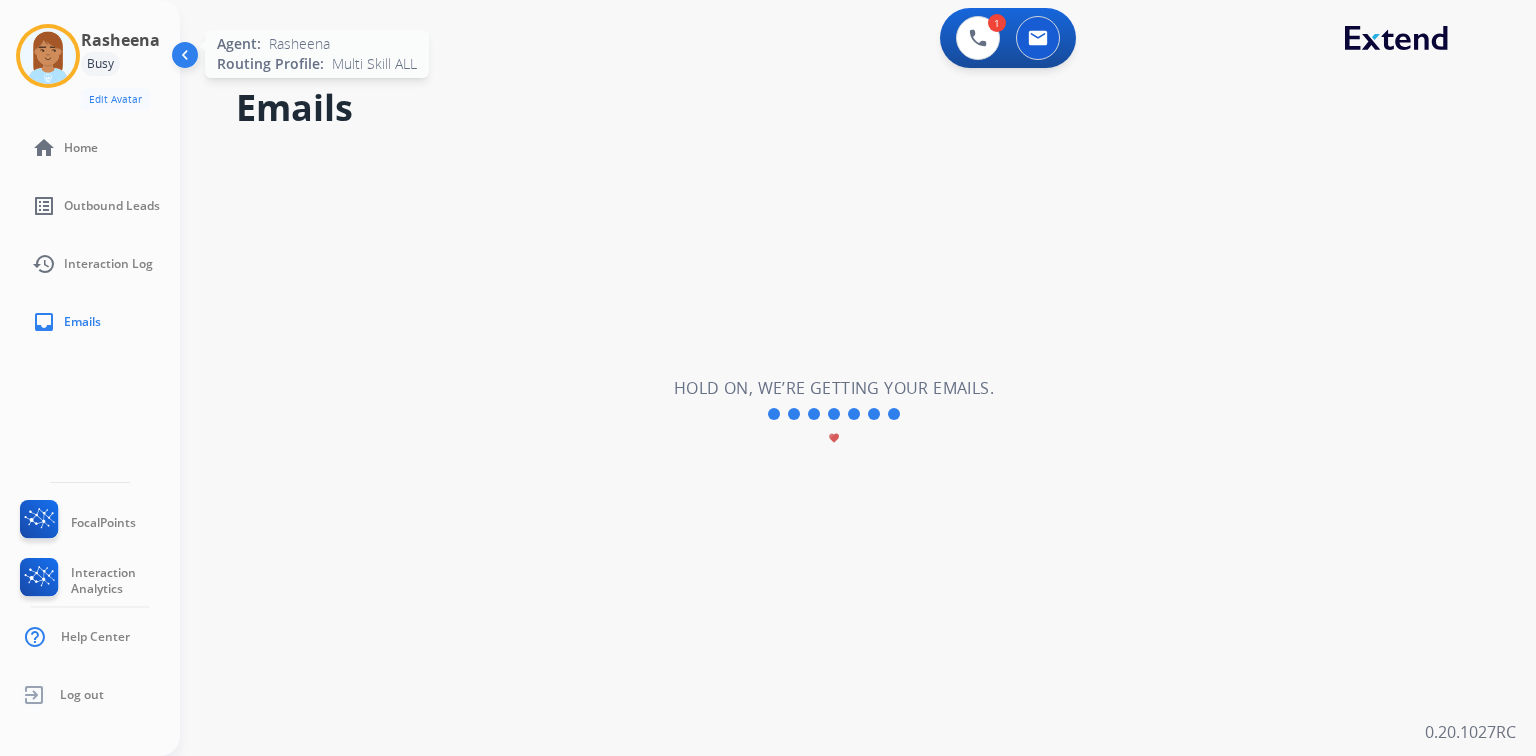 click at bounding box center (48, 56) 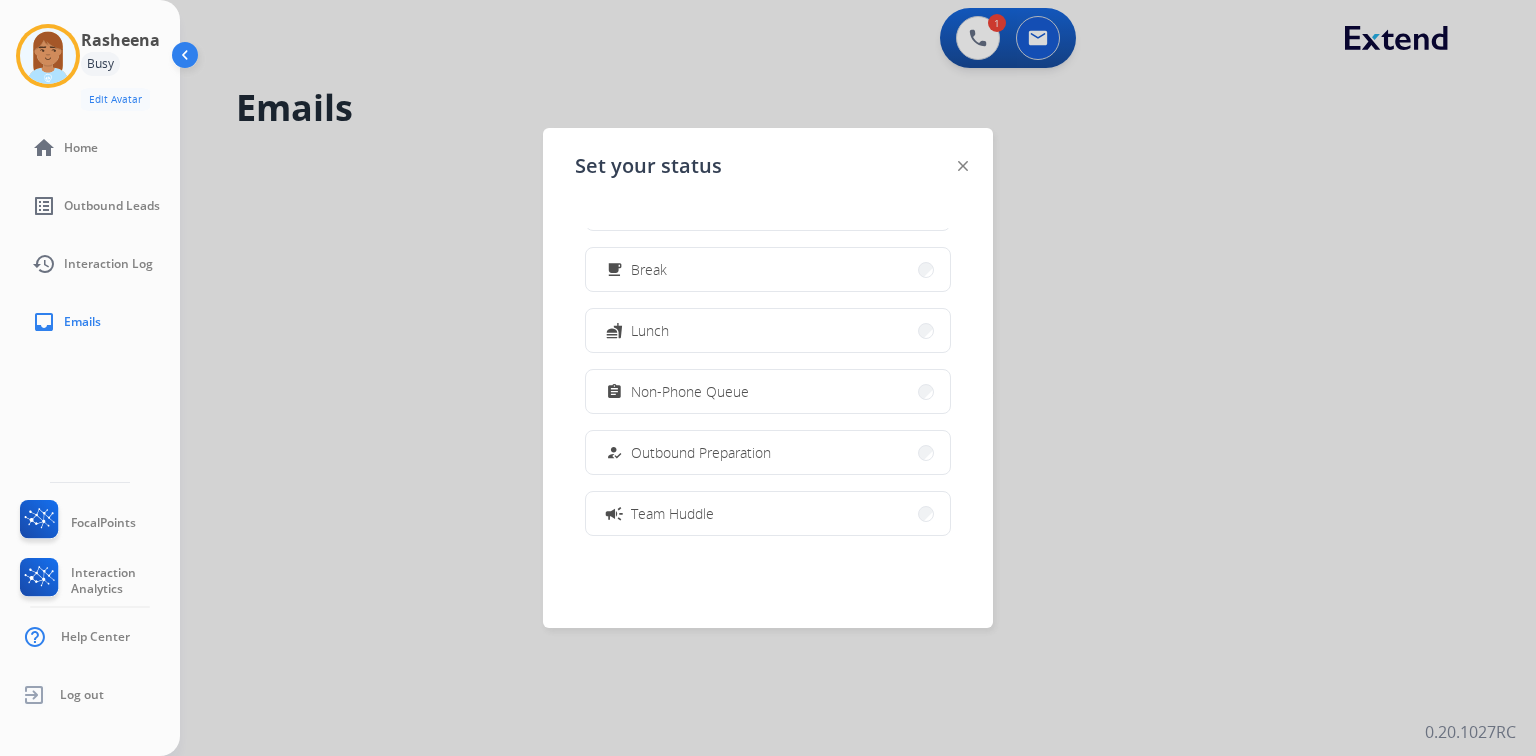 scroll, scrollTop: 240, scrollLeft: 0, axis: vertical 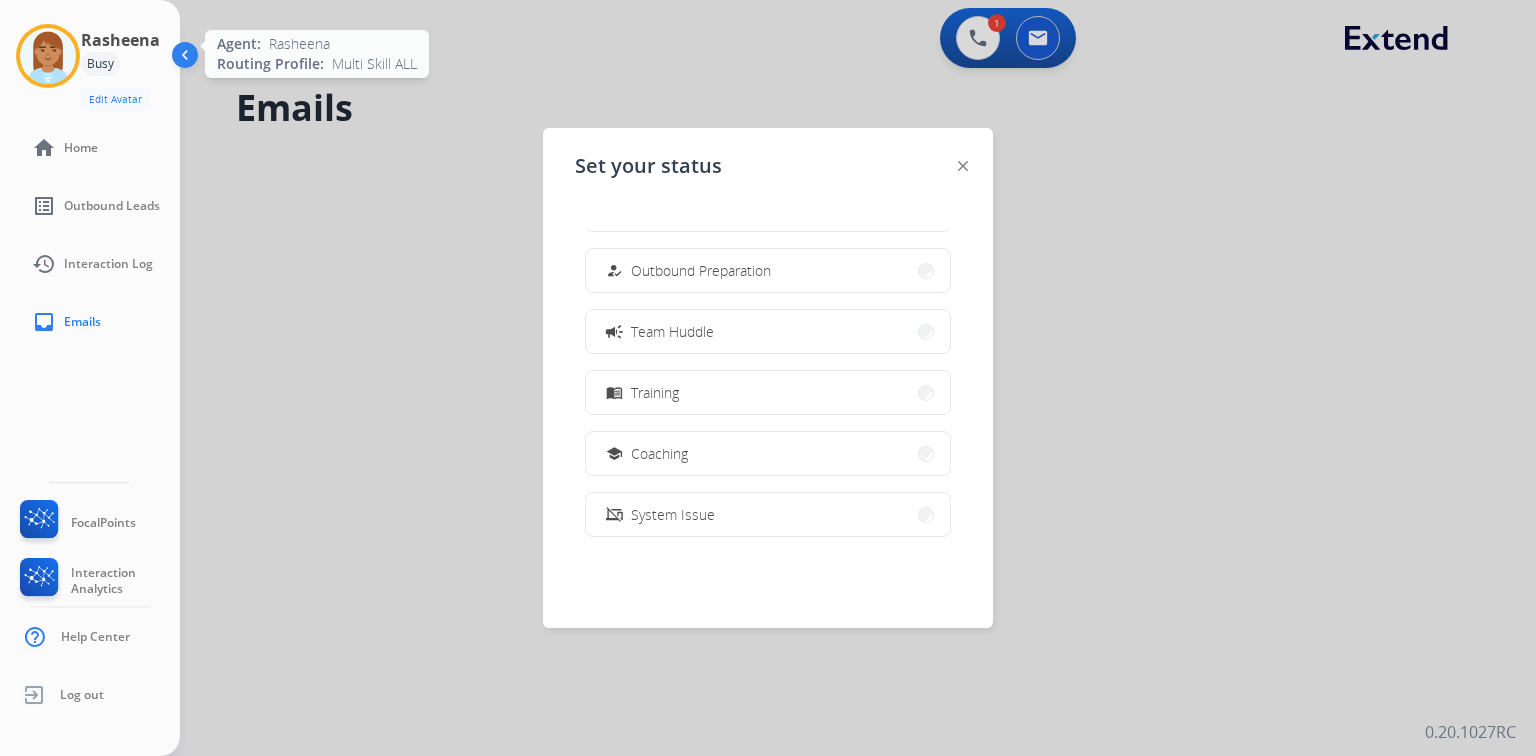 click at bounding box center (48, 56) 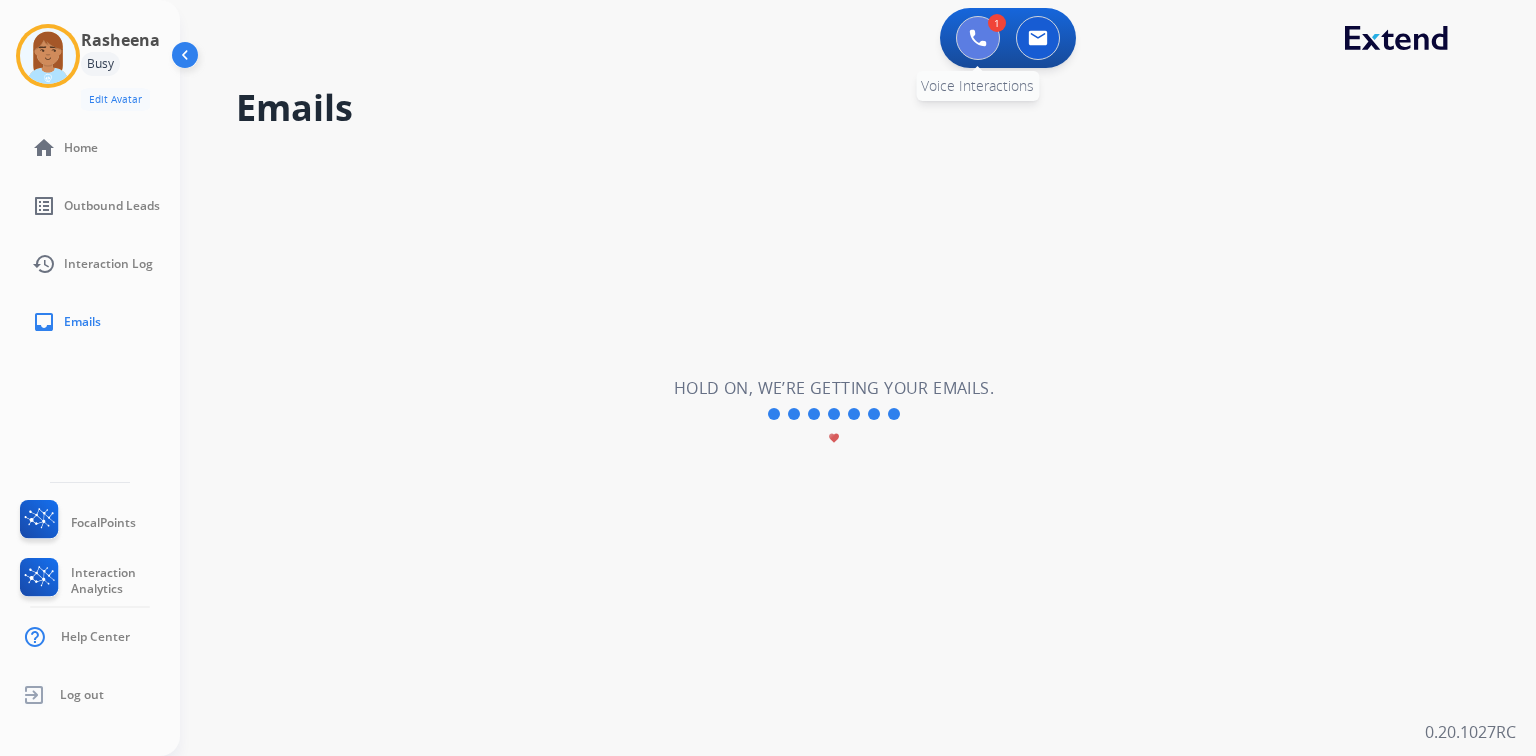 click at bounding box center (978, 38) 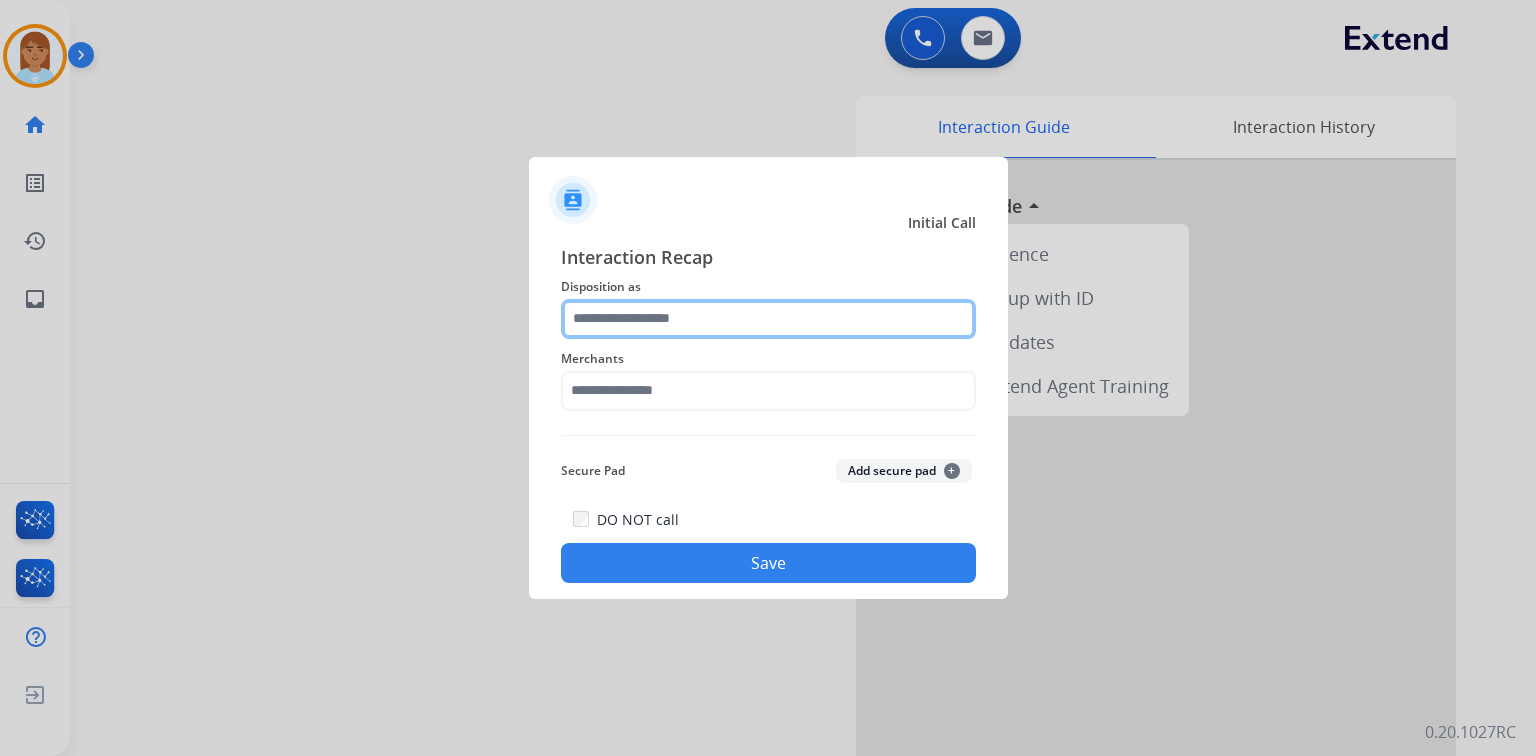 click 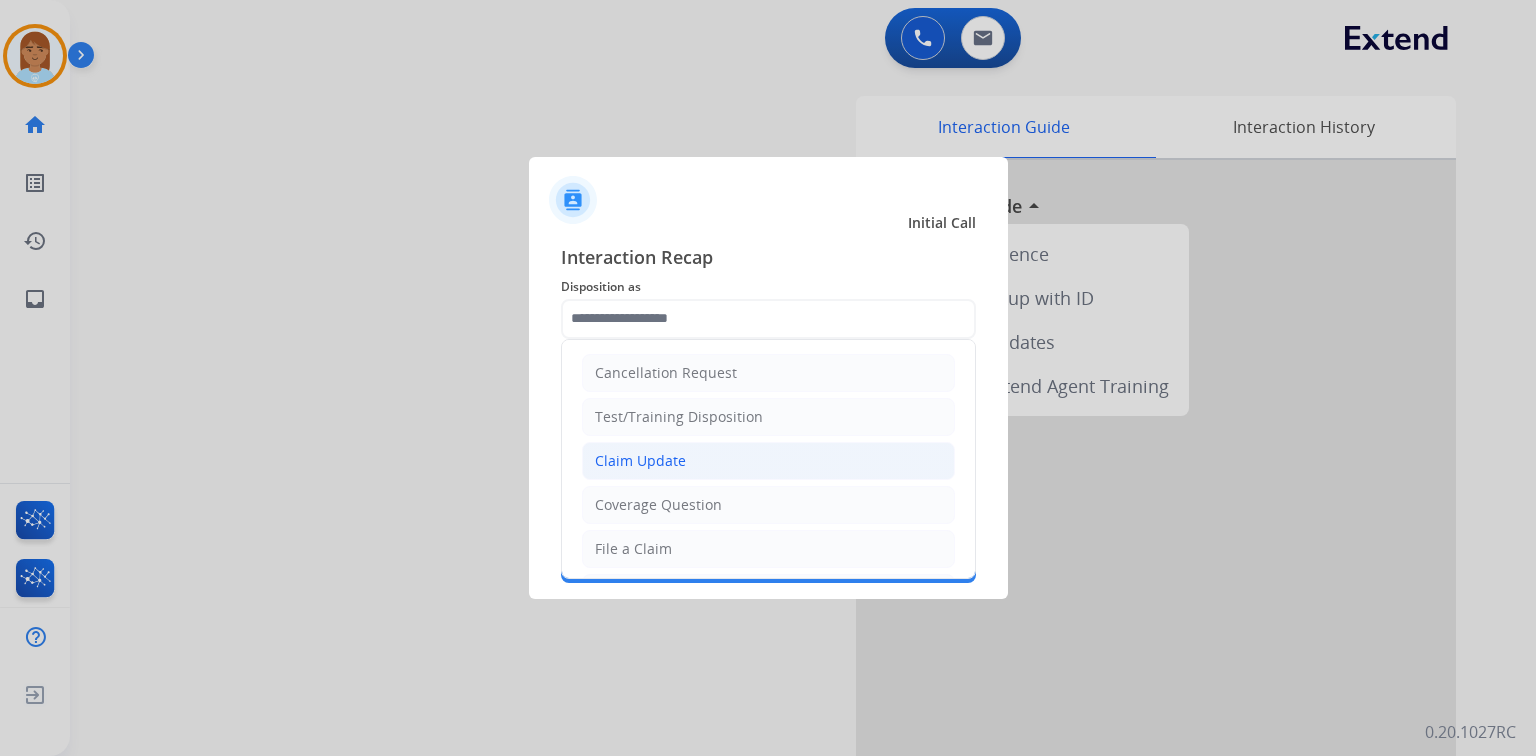 click on "Claim Update" 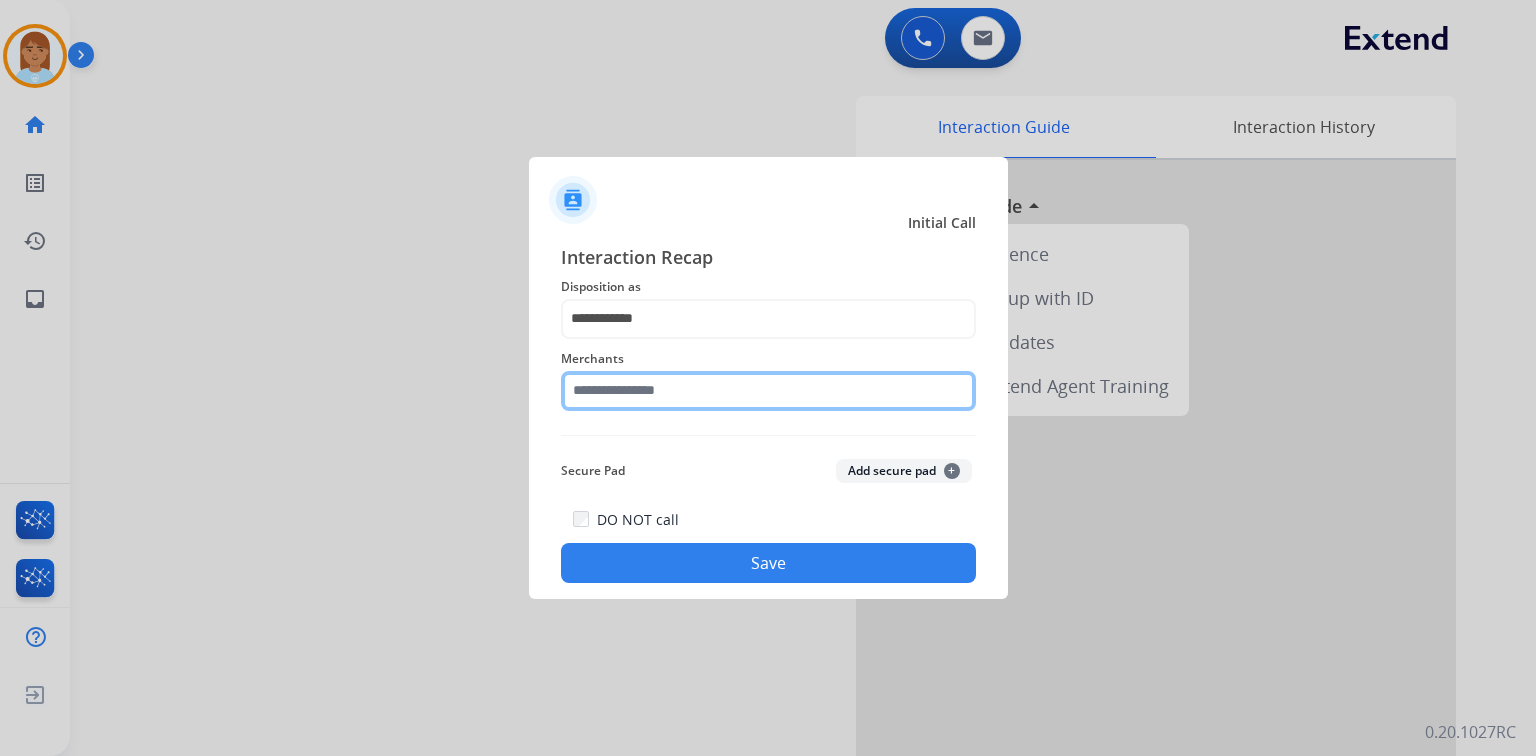 click 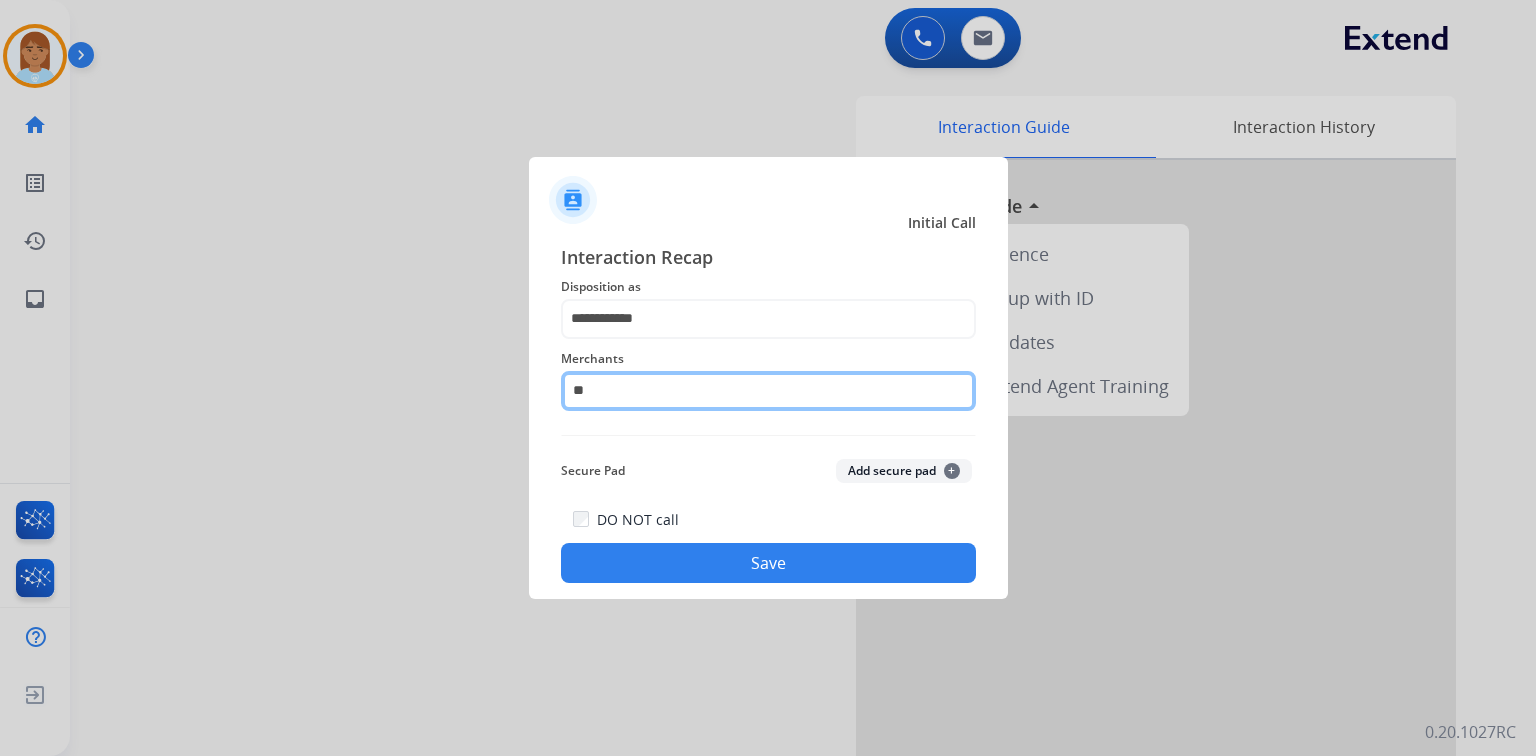 type on "*" 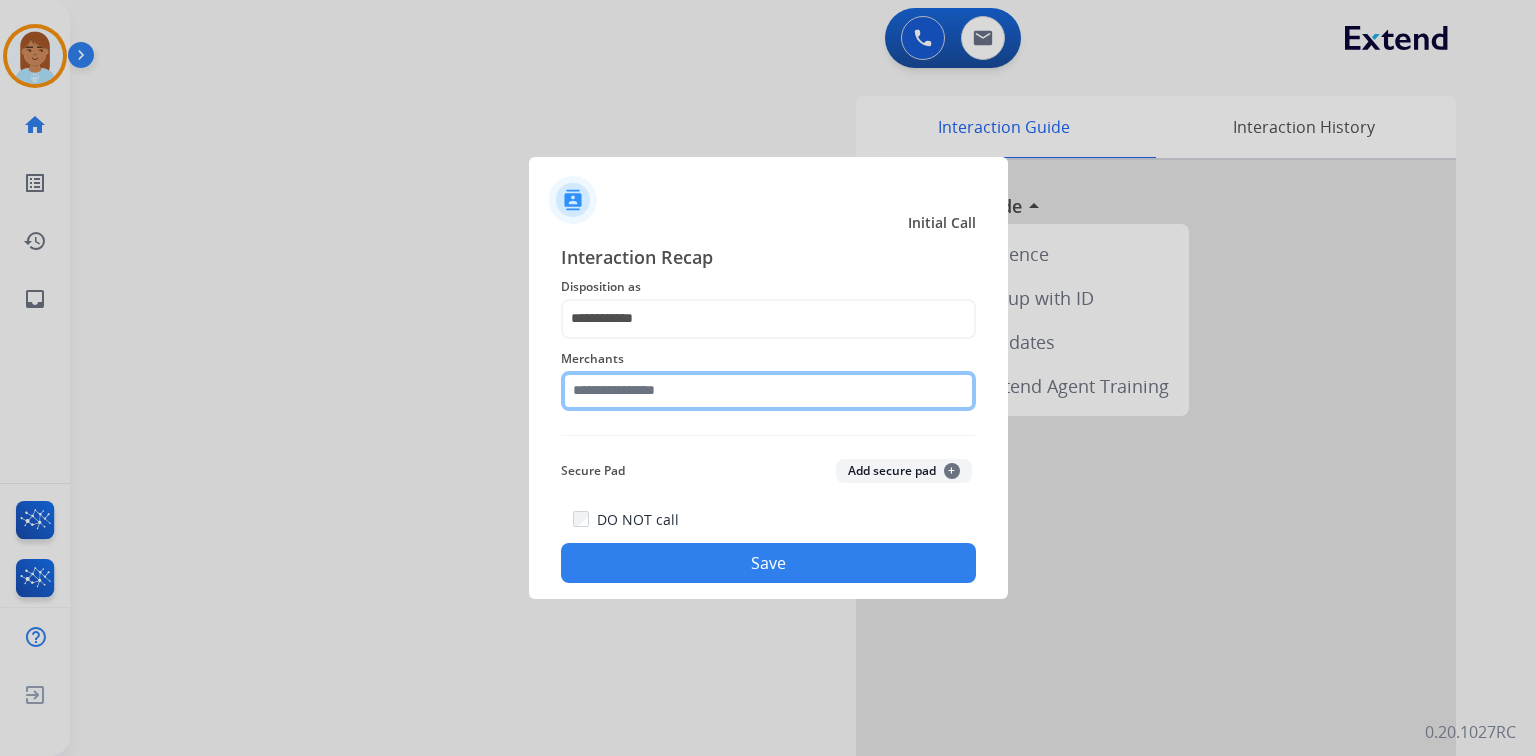 type on "*" 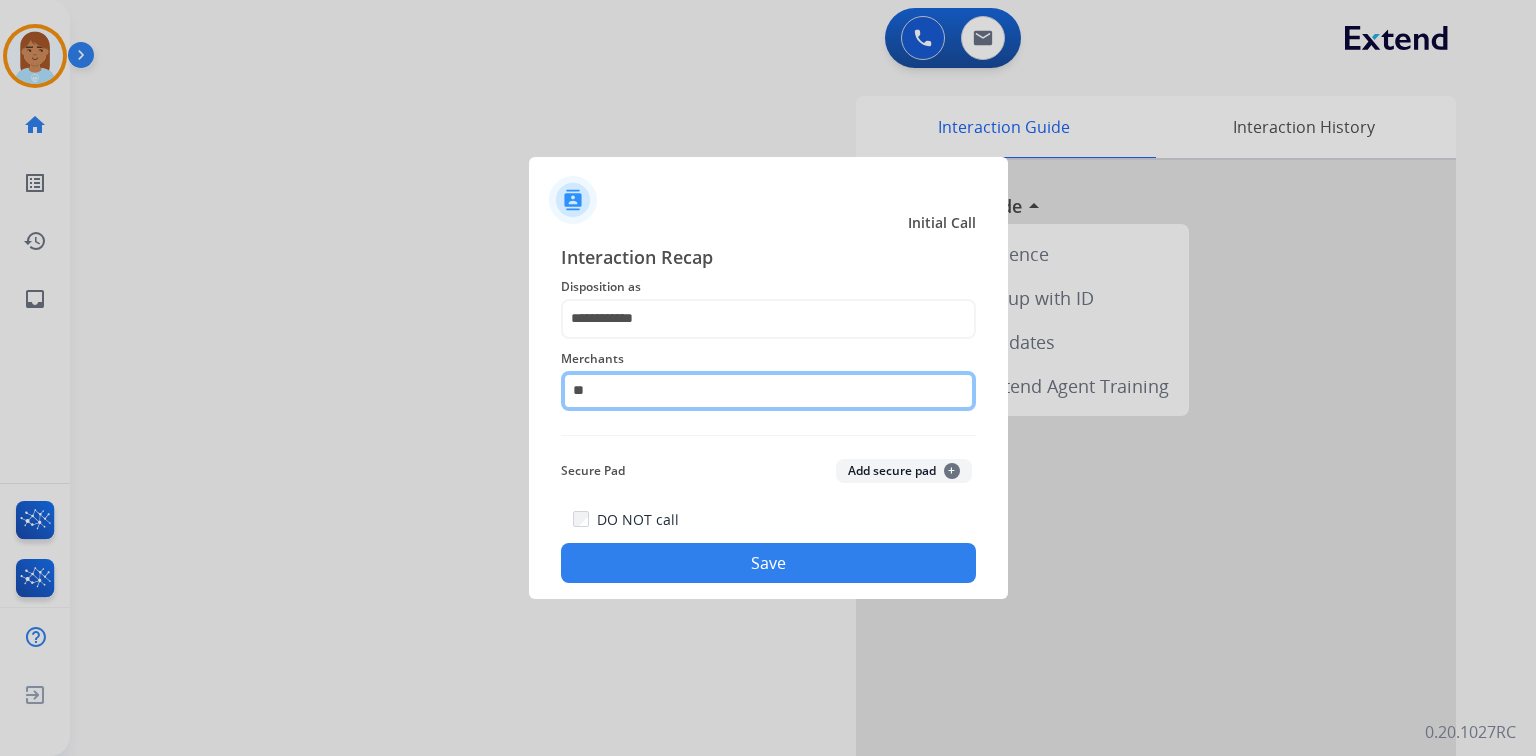type on "*" 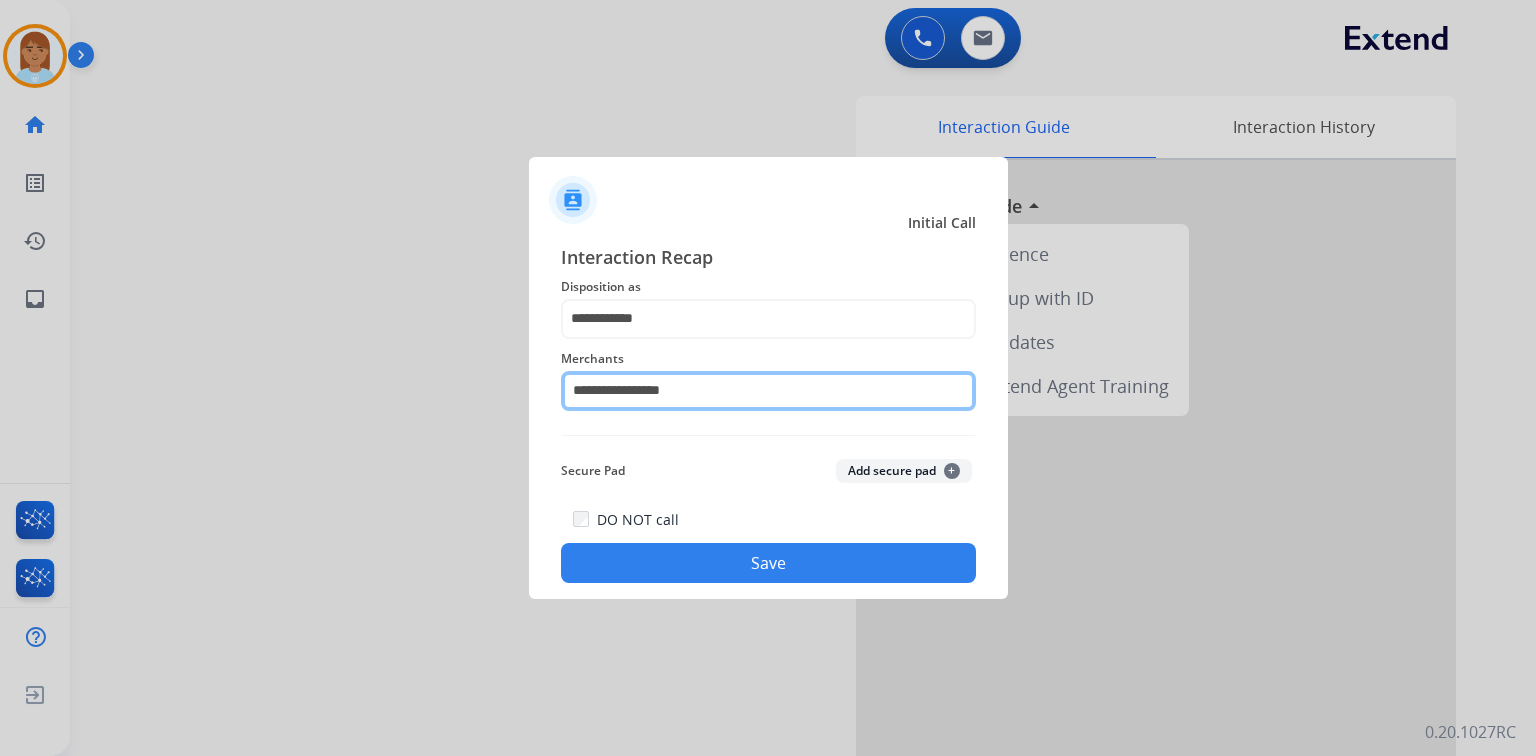 type on "**********" 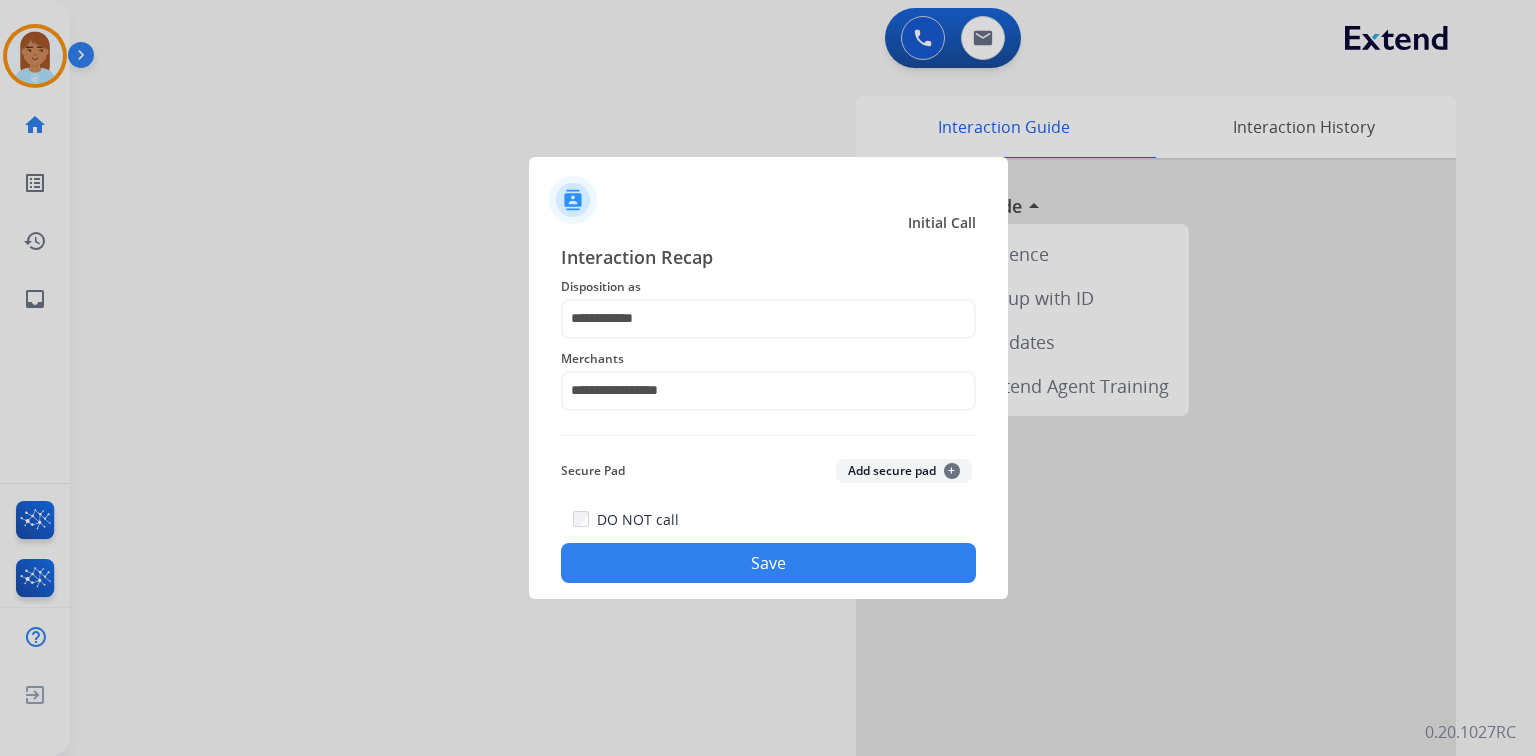 click on "Save" 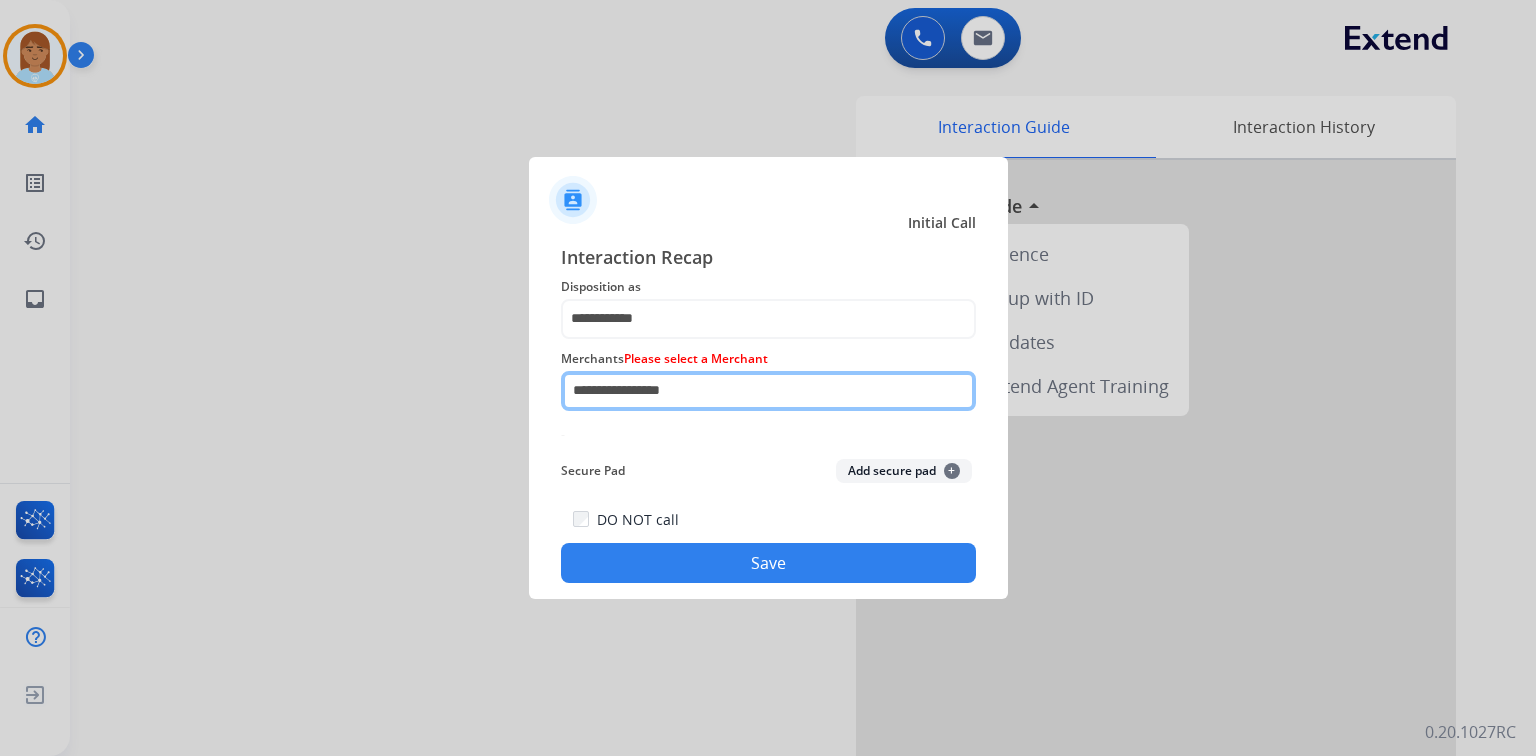 drag, startPoint x: 746, startPoint y: 379, endPoint x: 365, endPoint y: 435, distance: 385.0935 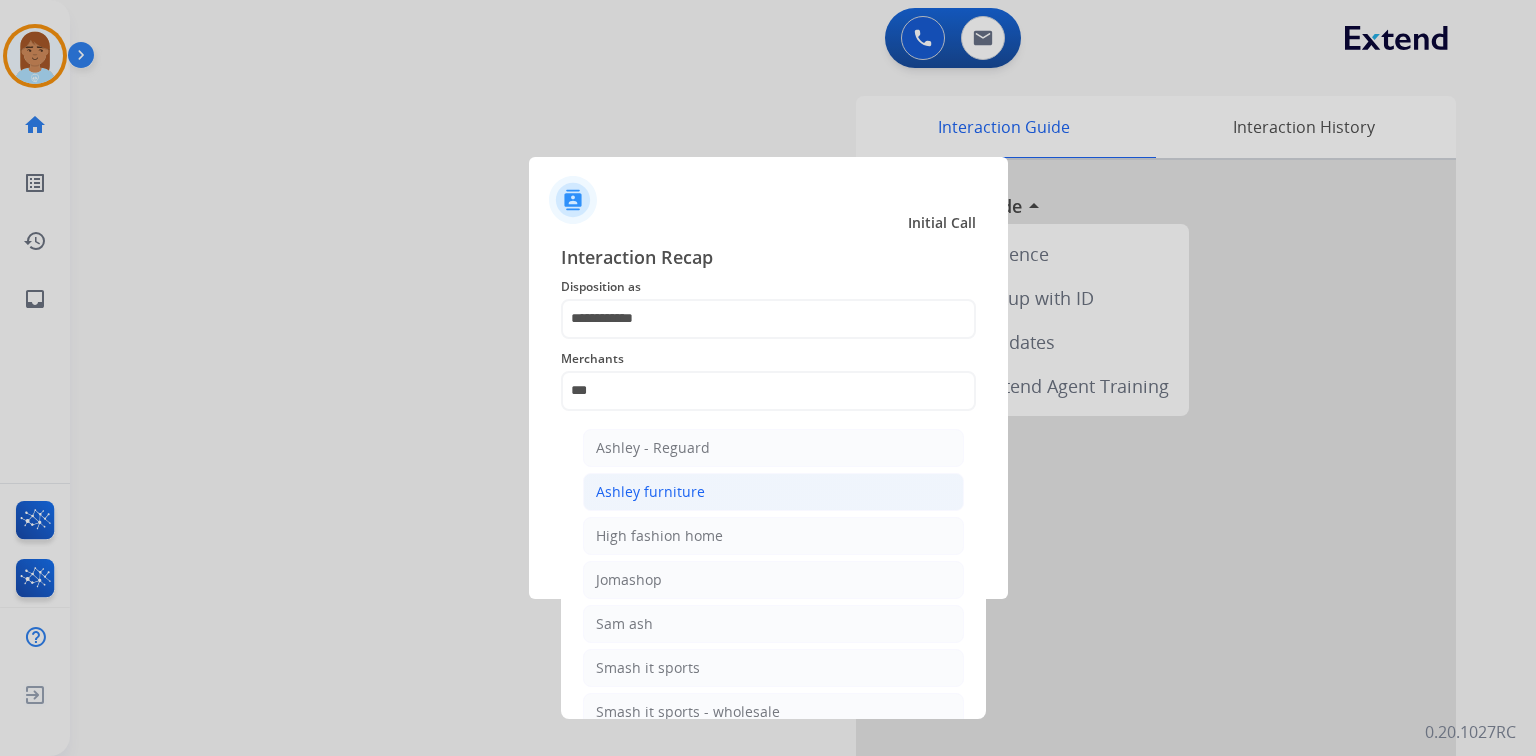 click on "Ashley furniture" 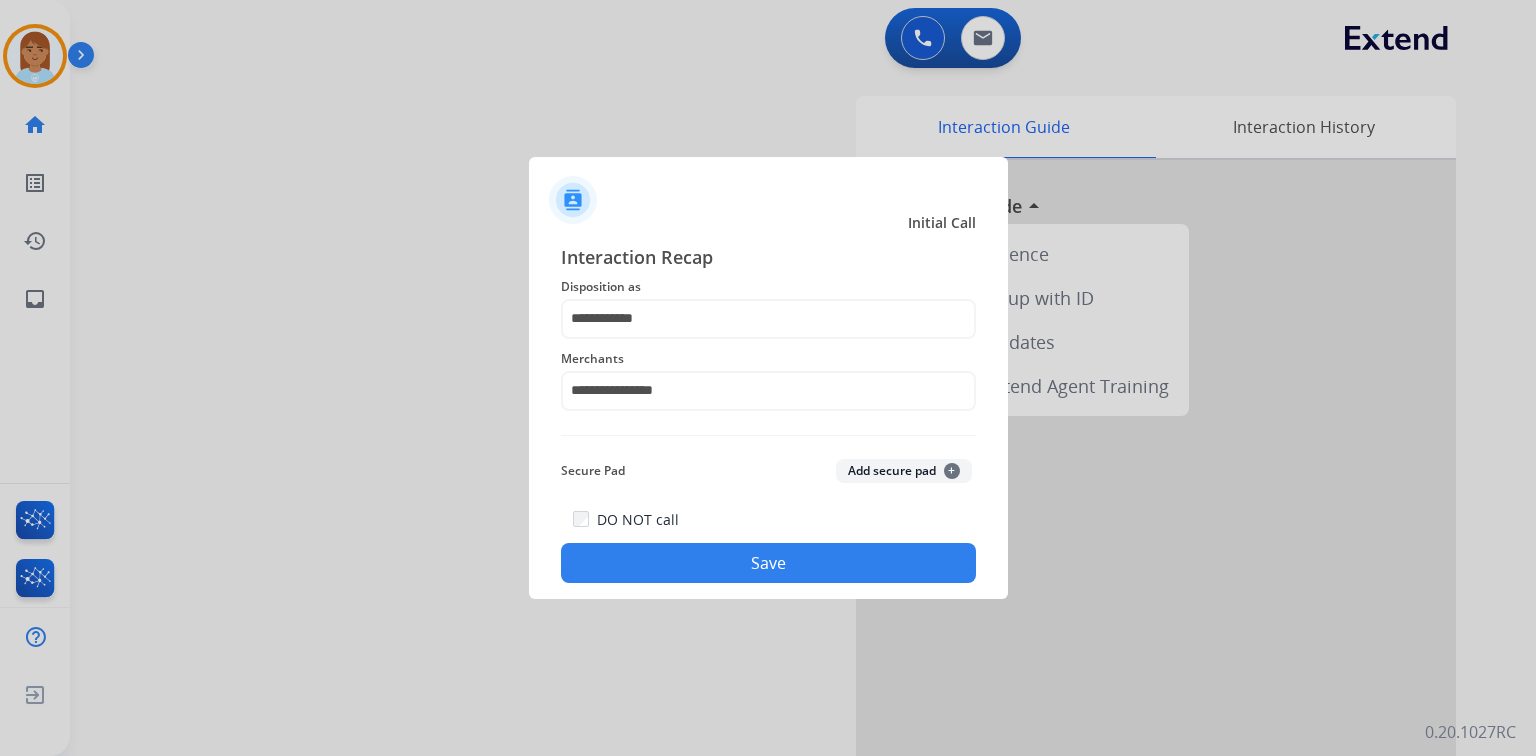 click on "Save" 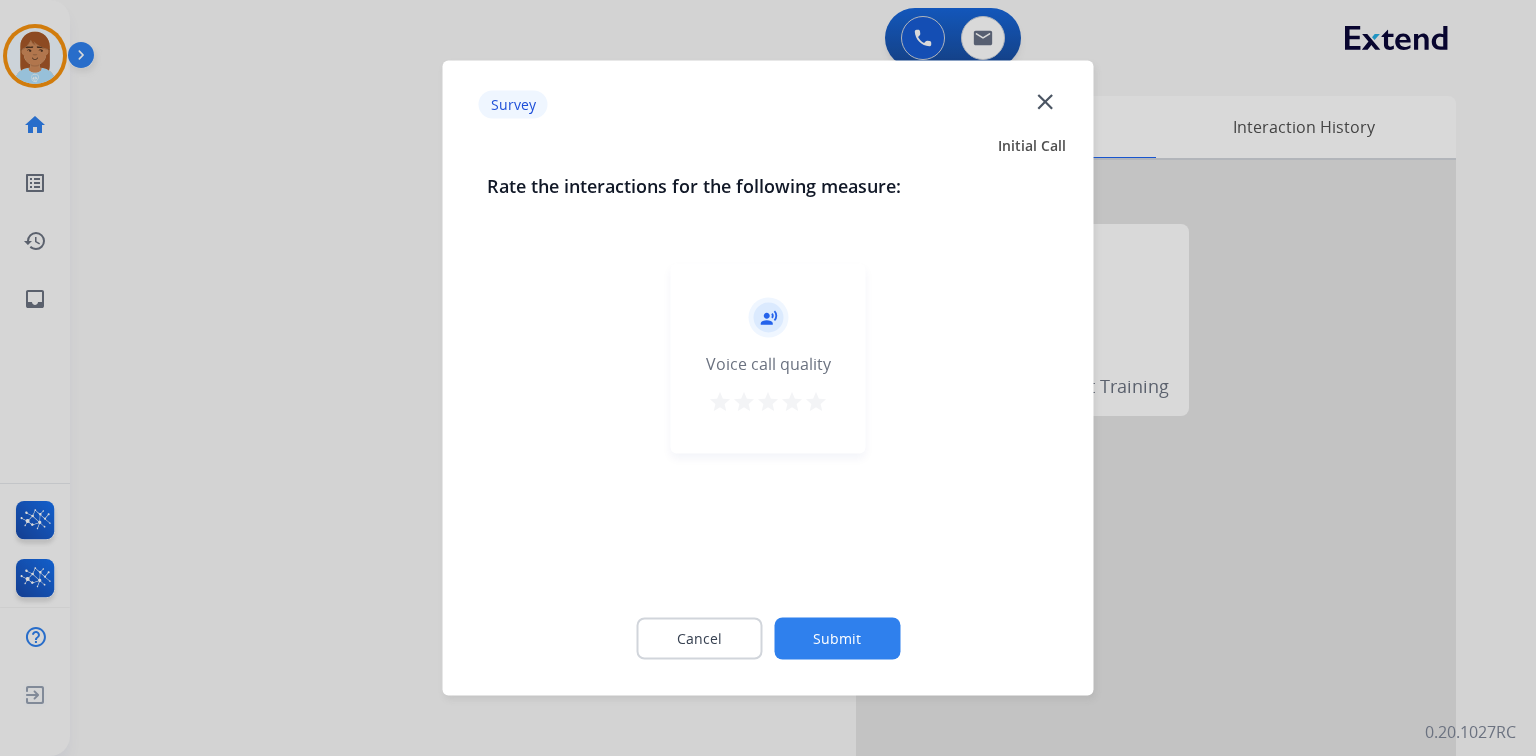 click on "record_voice_over   Voice call quality   star   star   star   star   star" 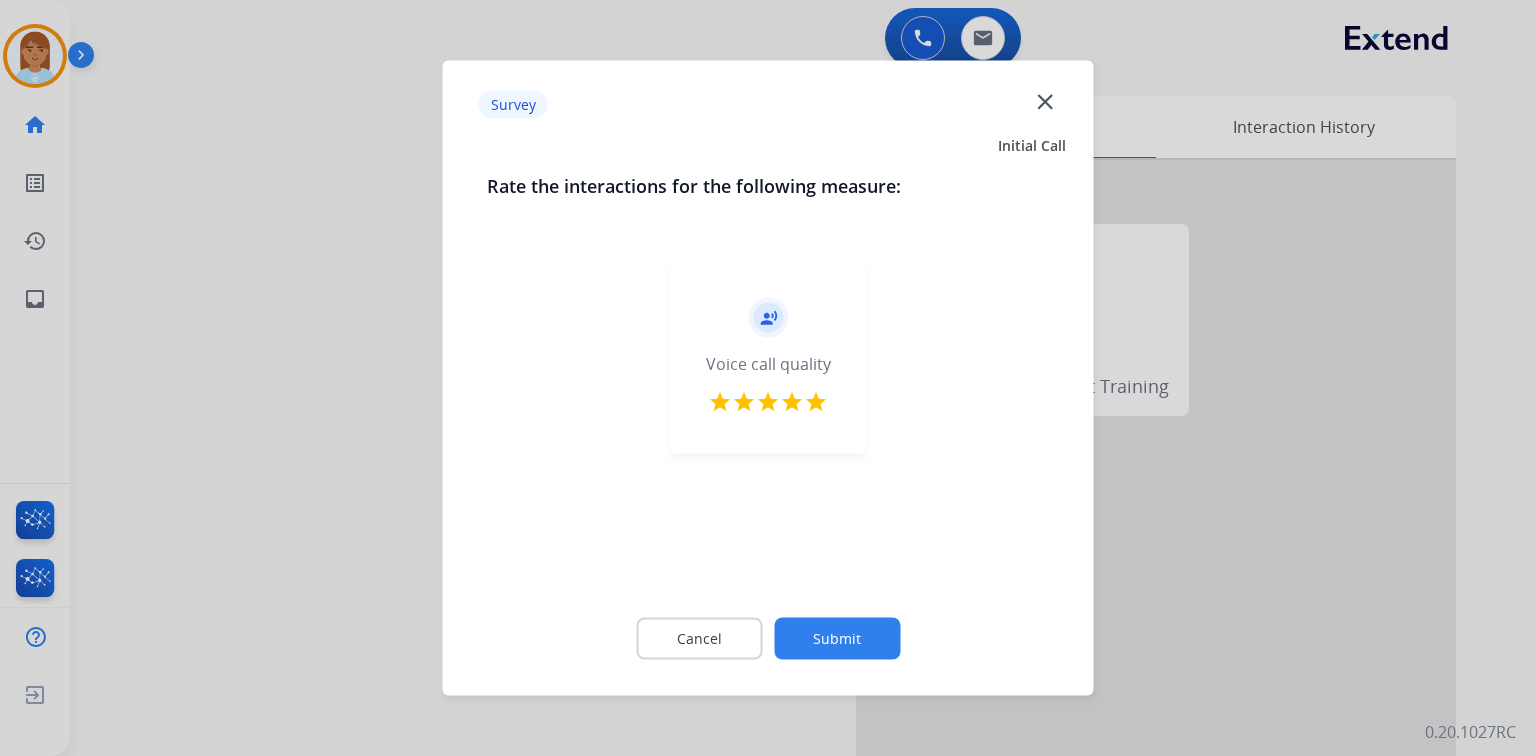 click on "Submit" 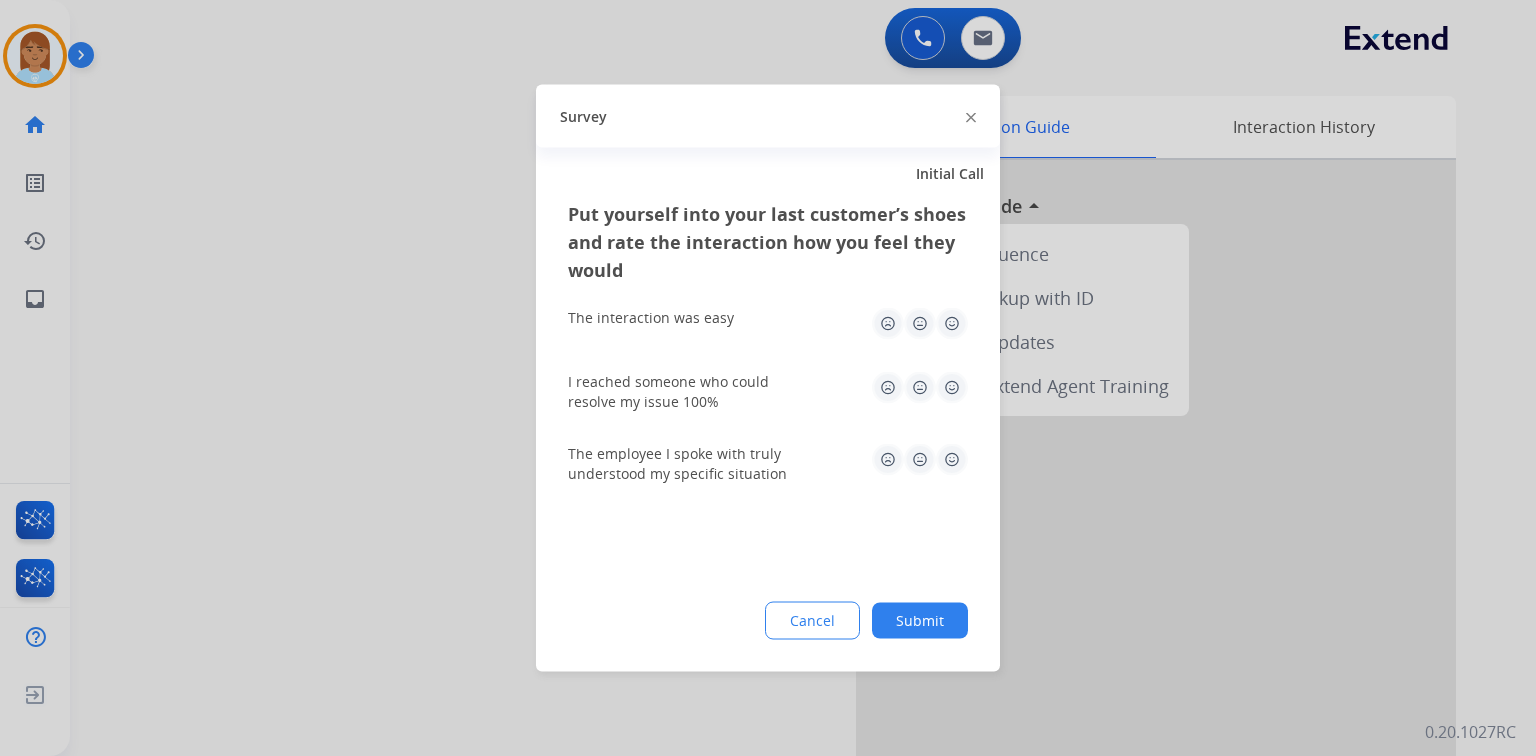 drag, startPoint x: 950, startPoint y: 324, endPoint x: 956, endPoint y: 343, distance: 19.924858 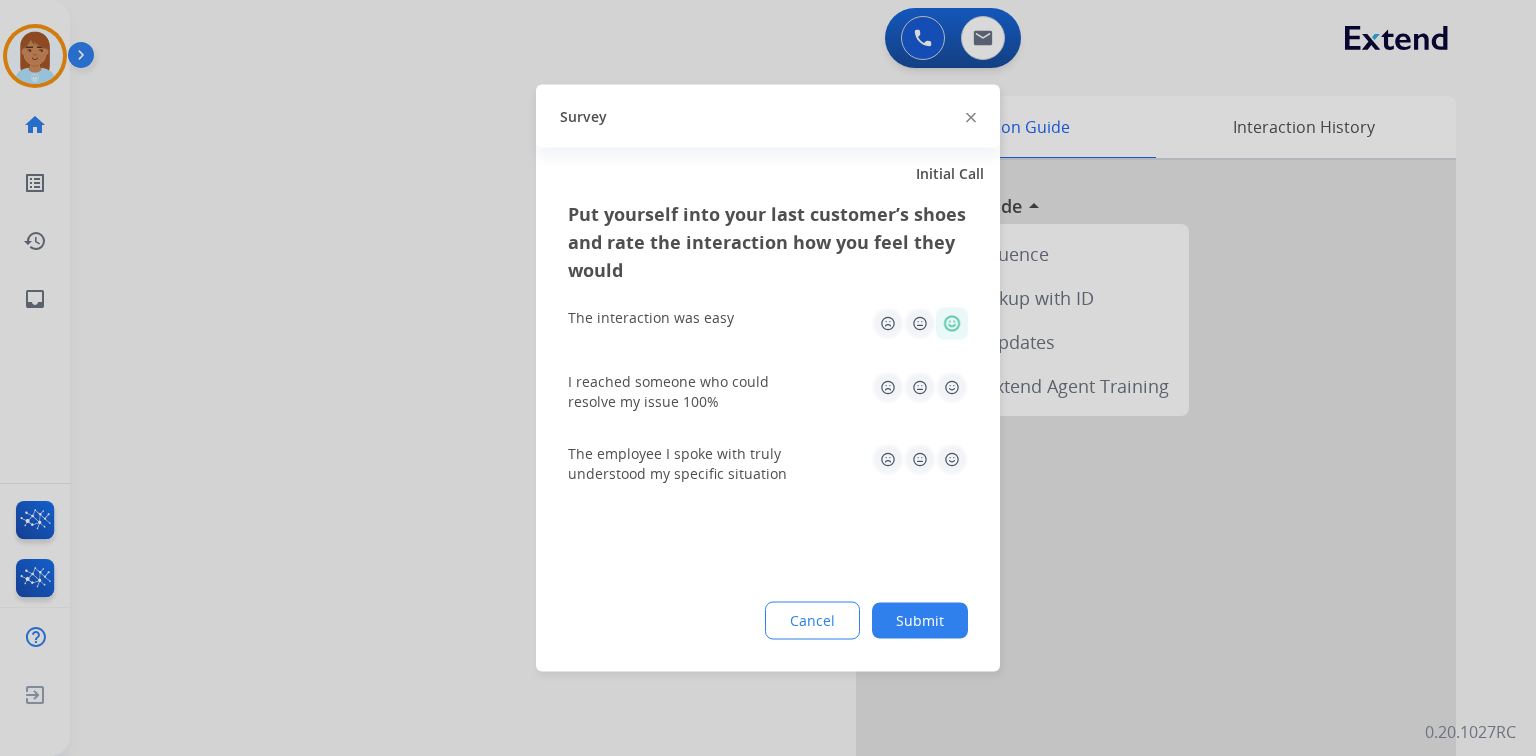 click 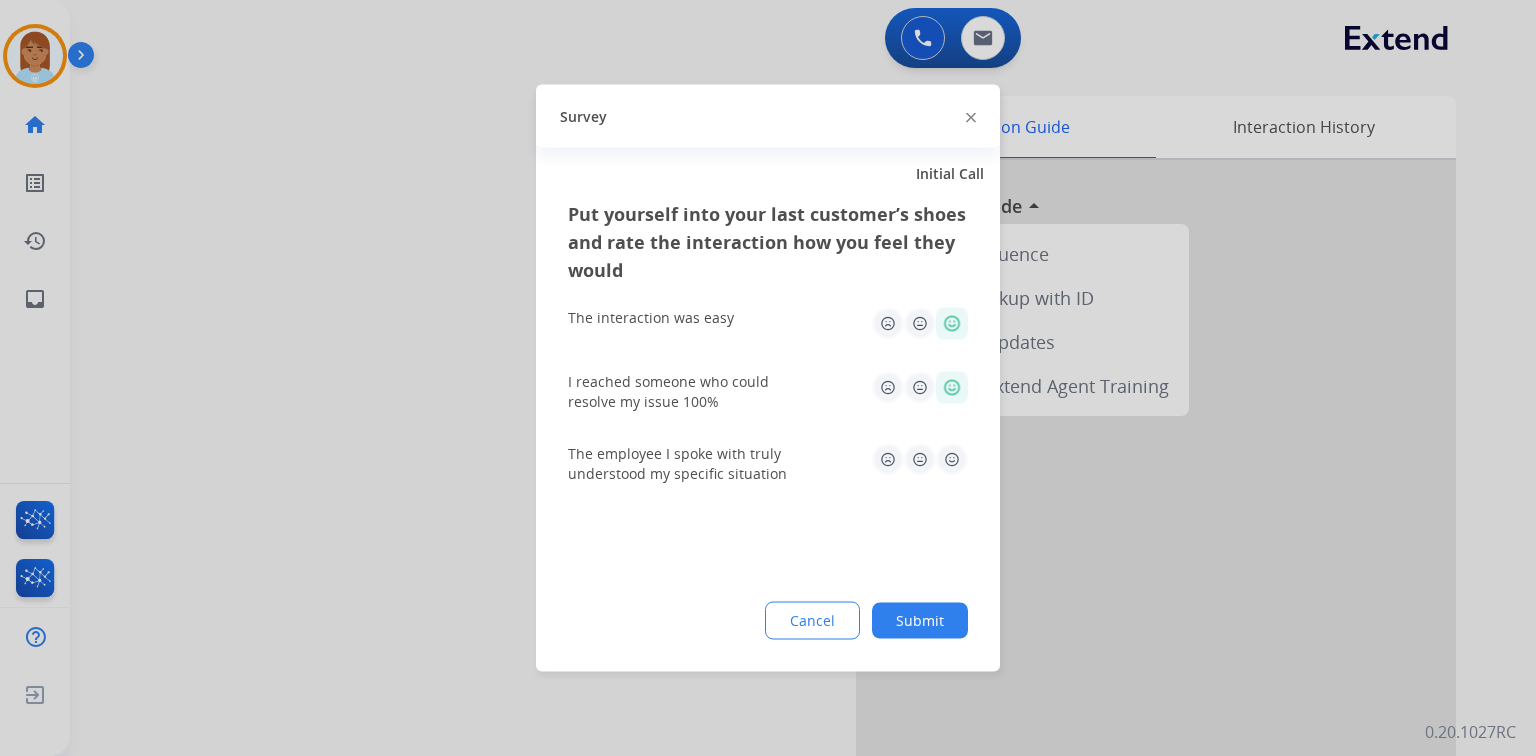 click on "The employee I spoke with truly understood my specific situation" 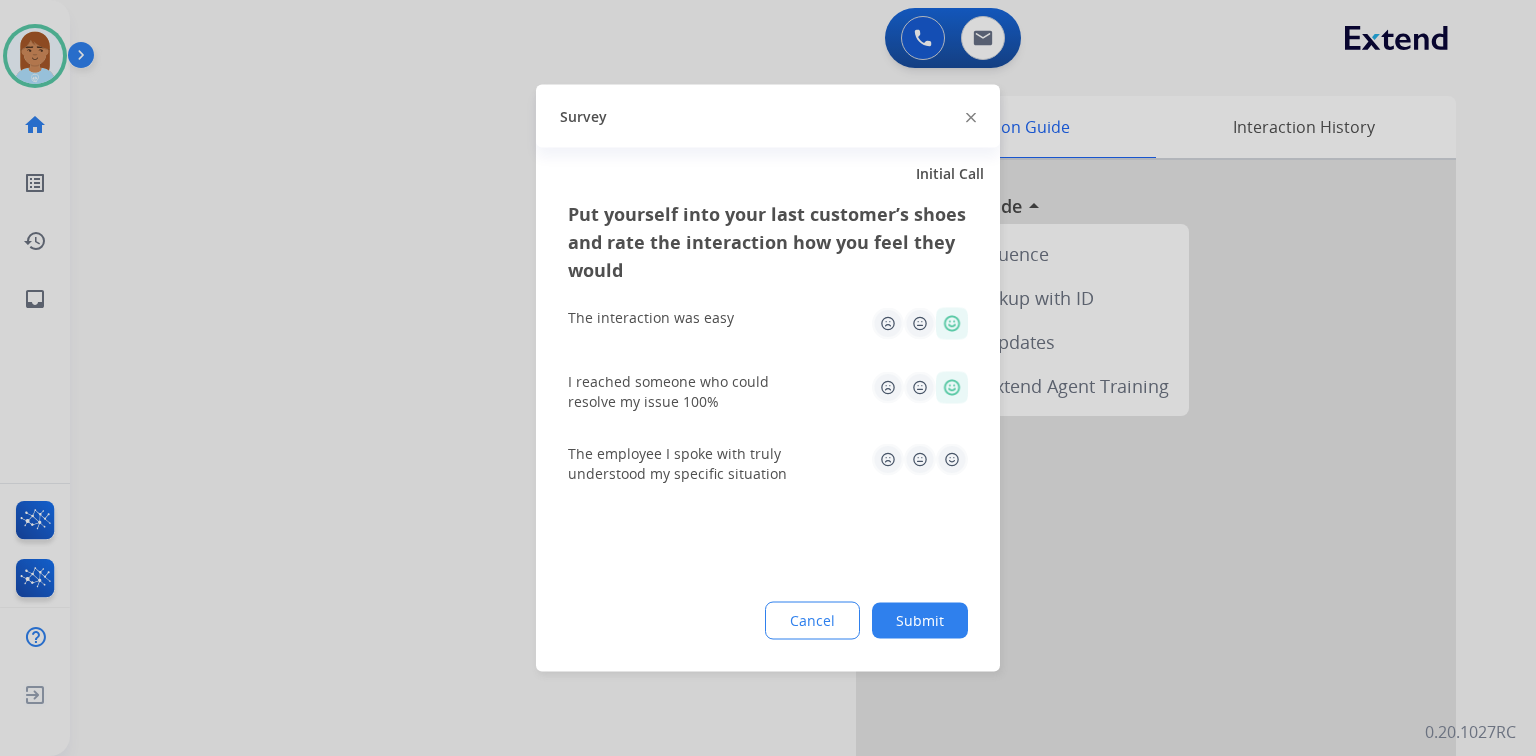 click 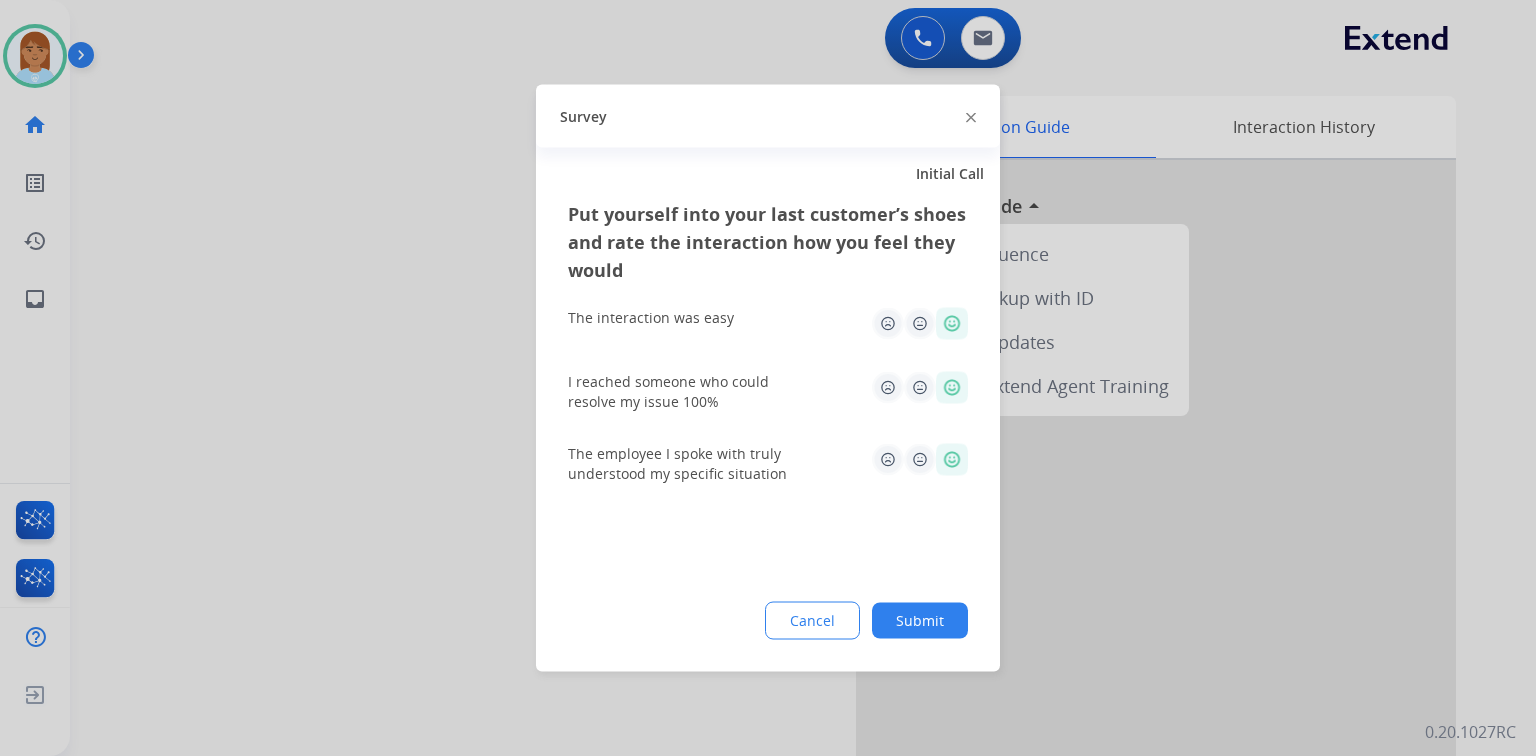 click on "Submit" 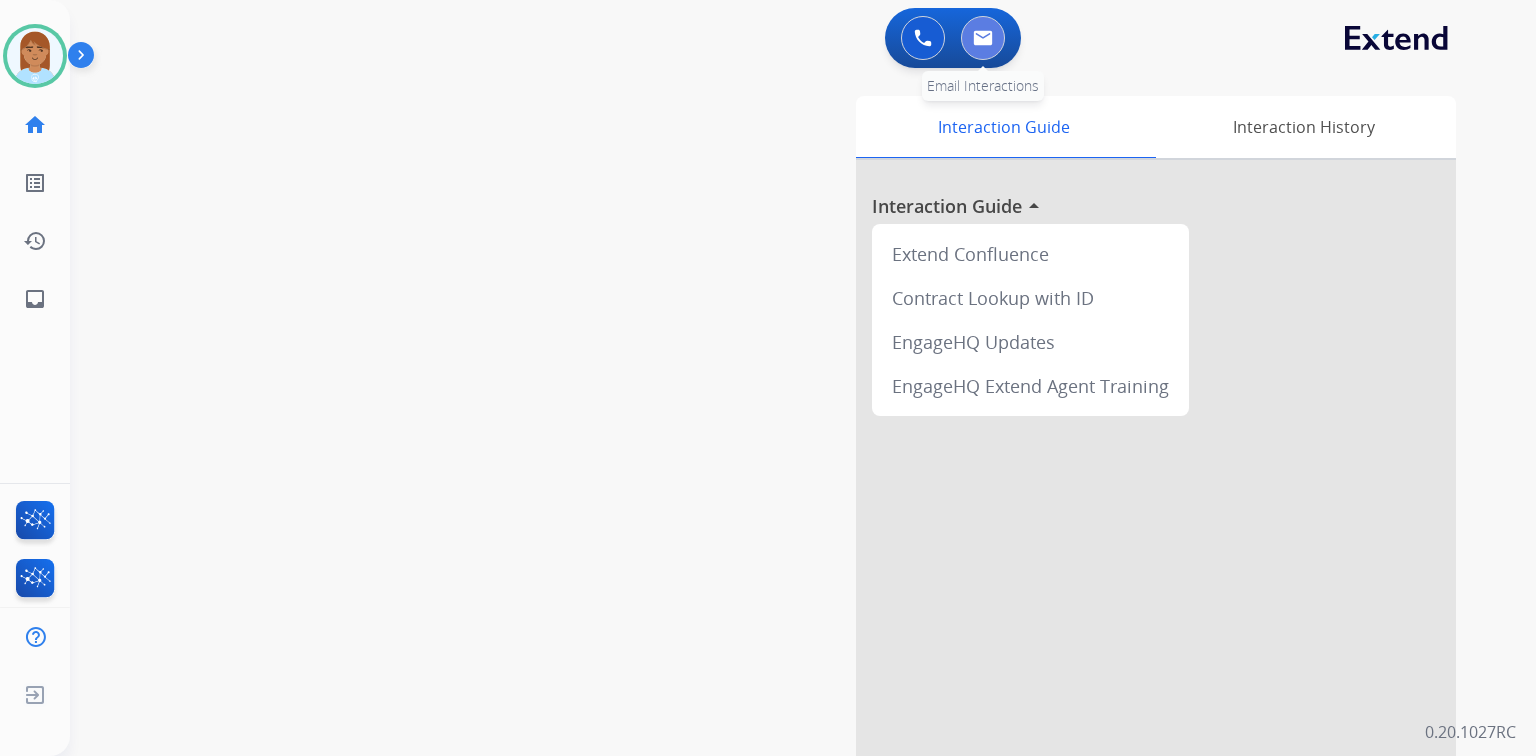 click at bounding box center [983, 38] 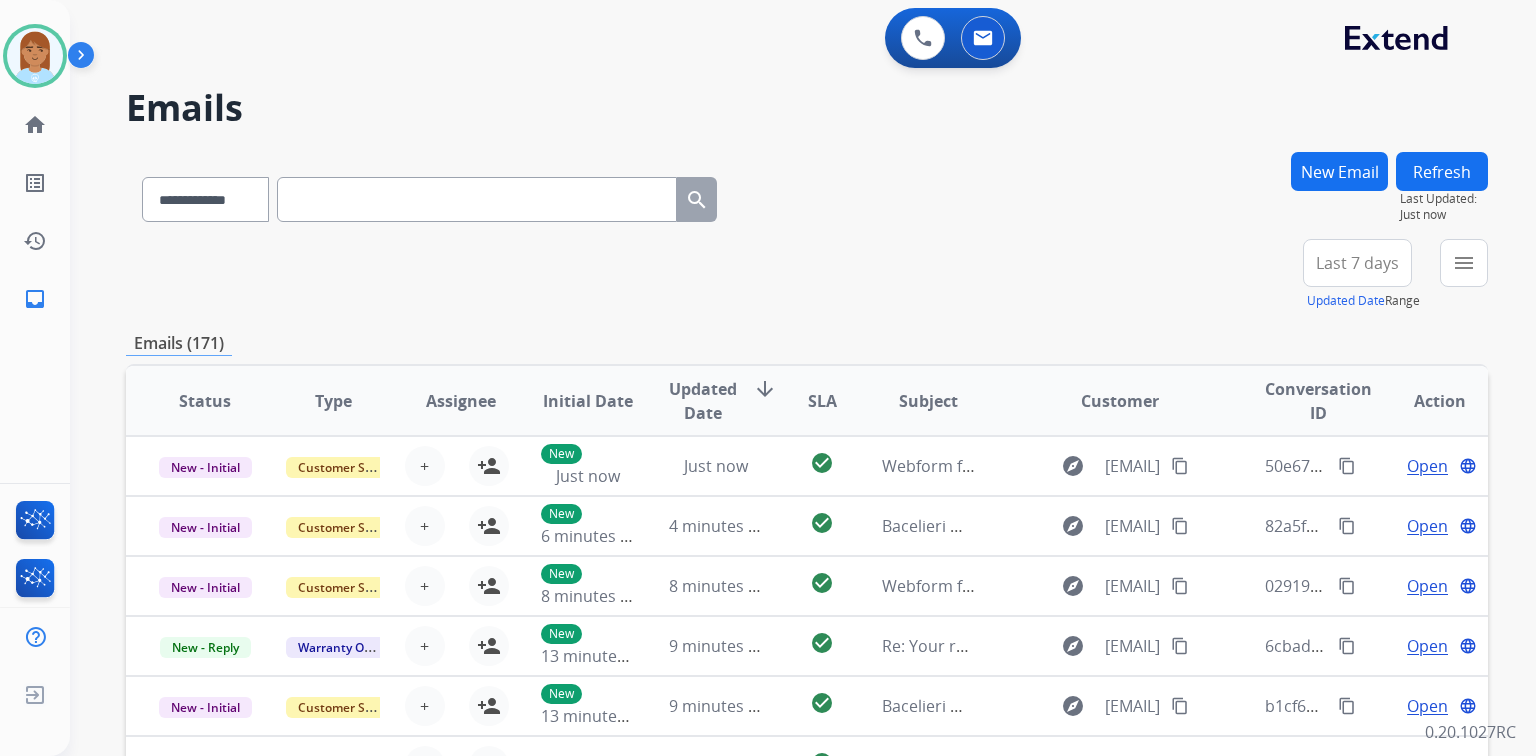 click on "New Email" at bounding box center (1339, 171) 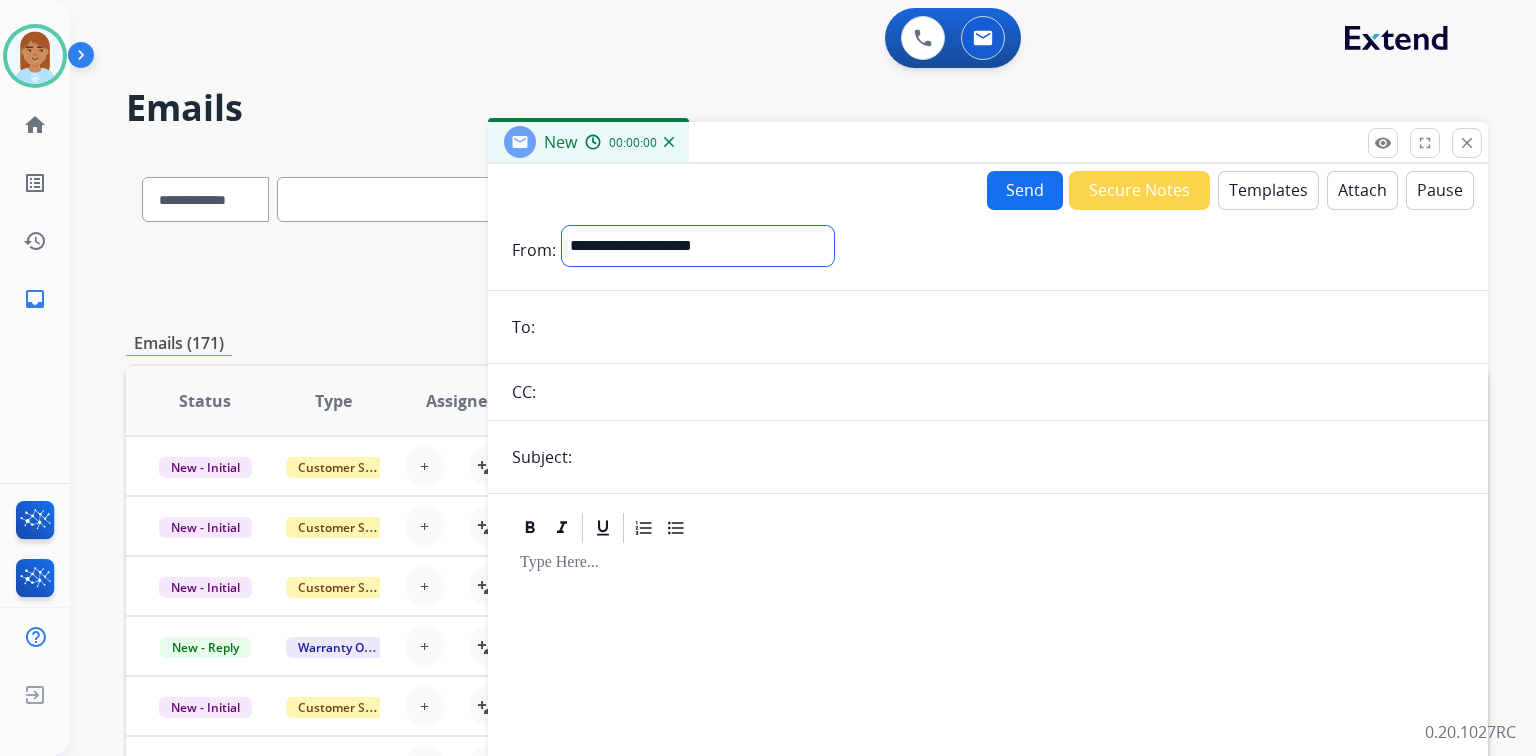 drag, startPoint x: 712, startPoint y: 243, endPoint x: 720, endPoint y: 264, distance: 22.472204 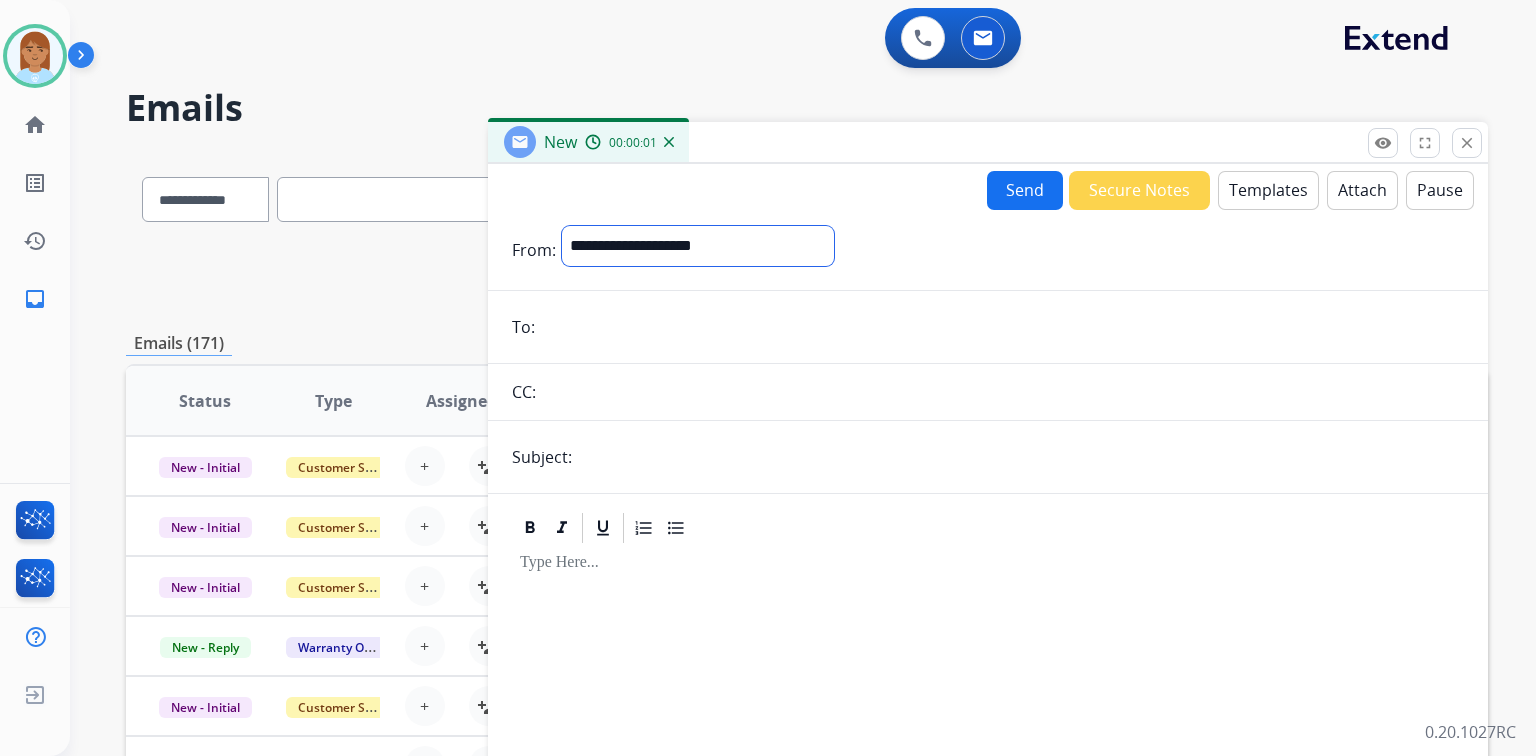 select on "**********" 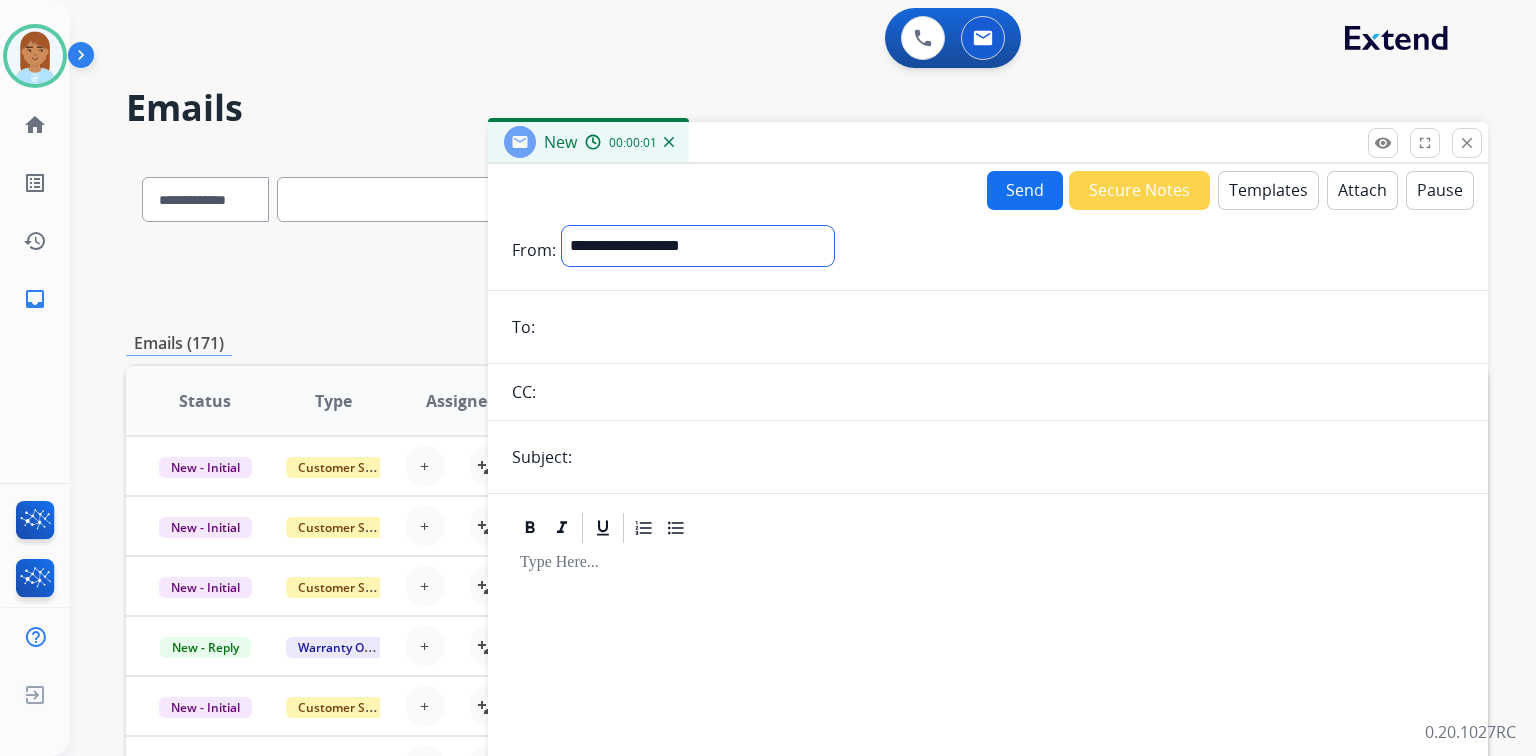click on "**********" at bounding box center [698, 246] 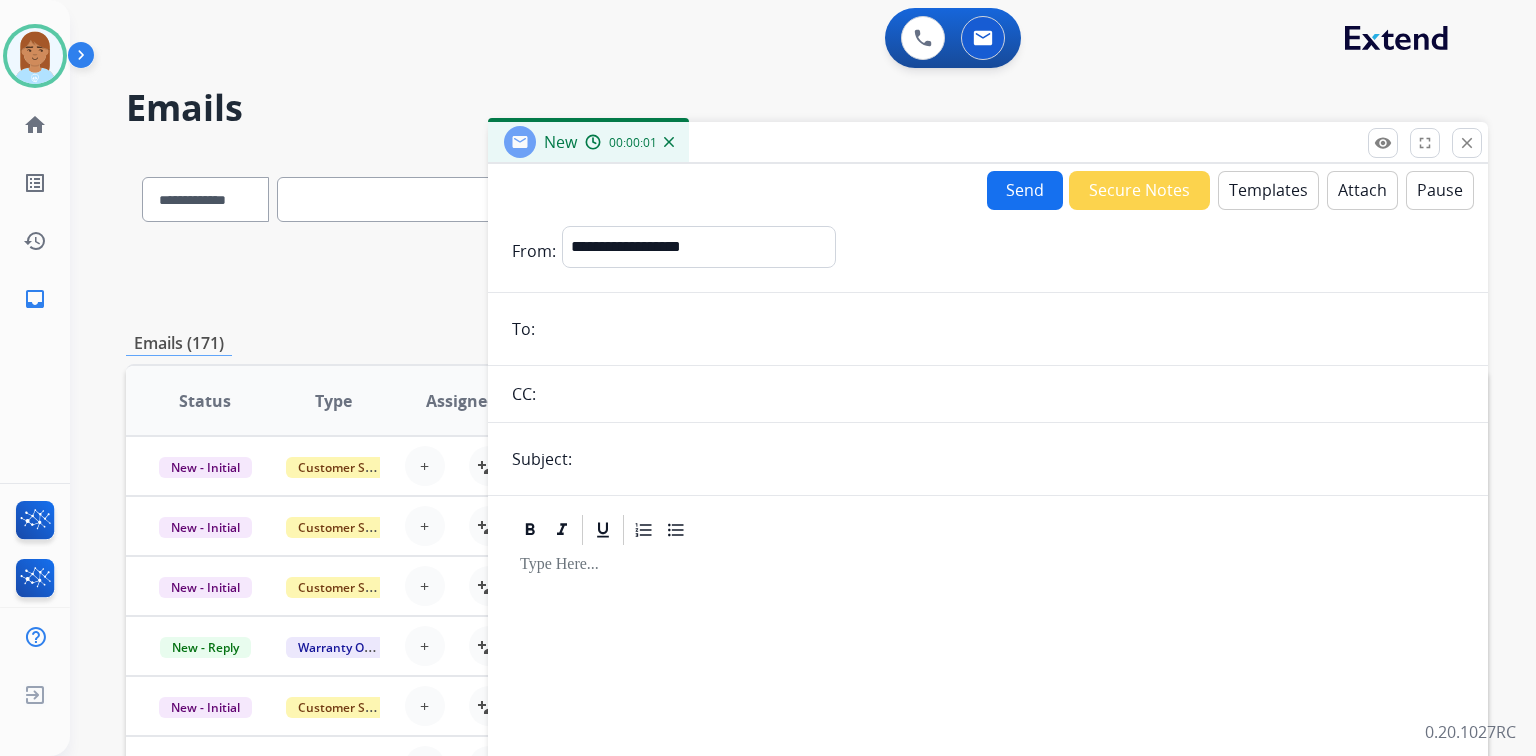click on "**********" at bounding box center [988, 556] 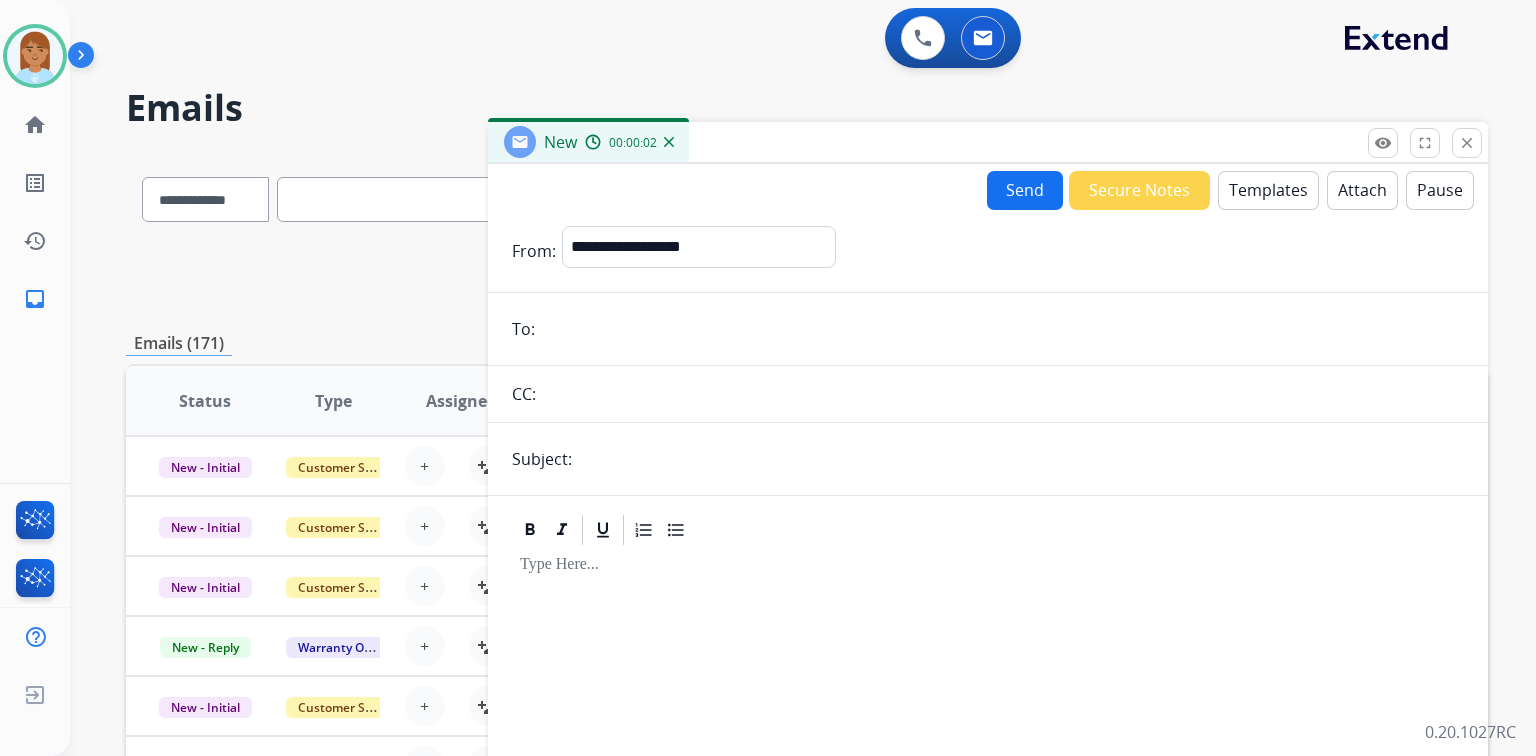 paste on "**********" 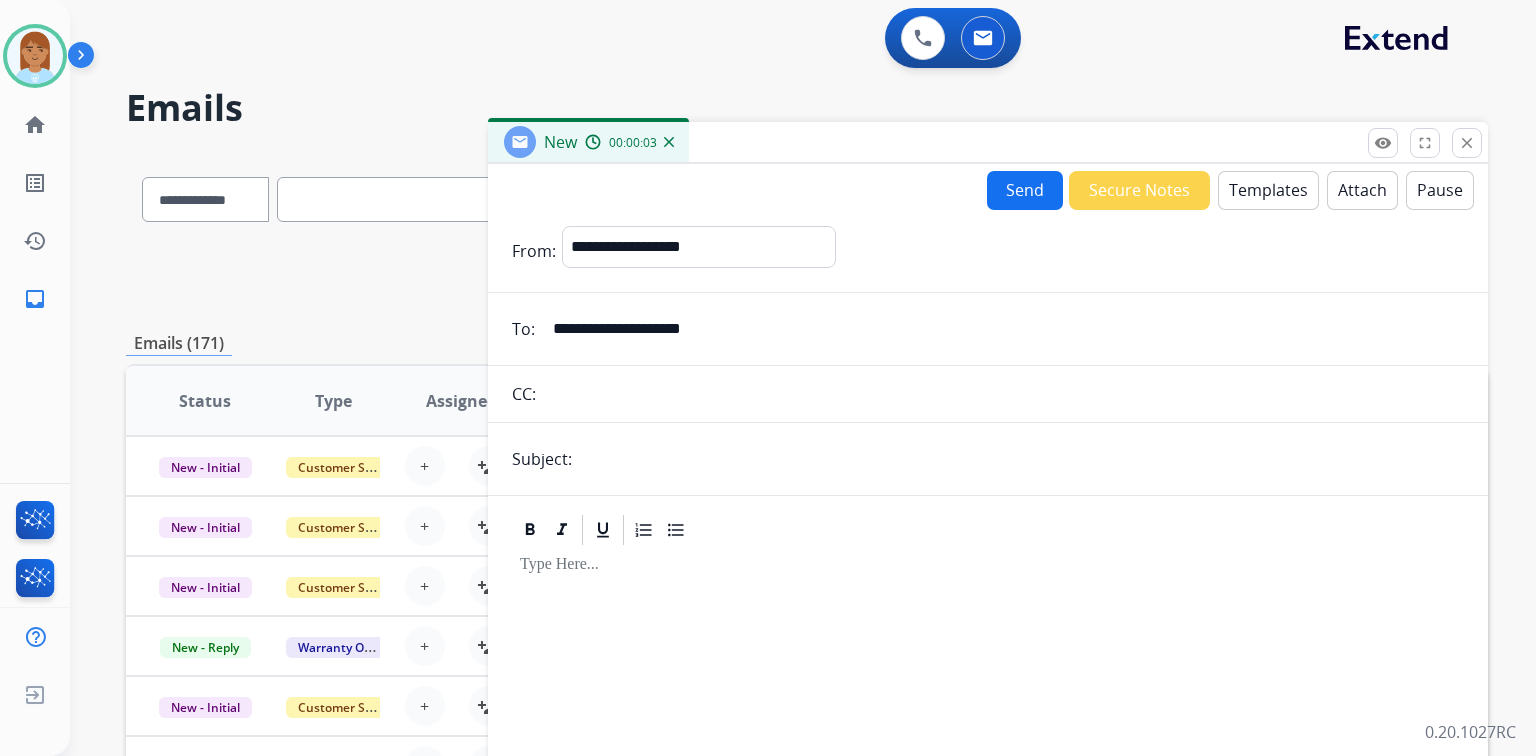 type on "**********" 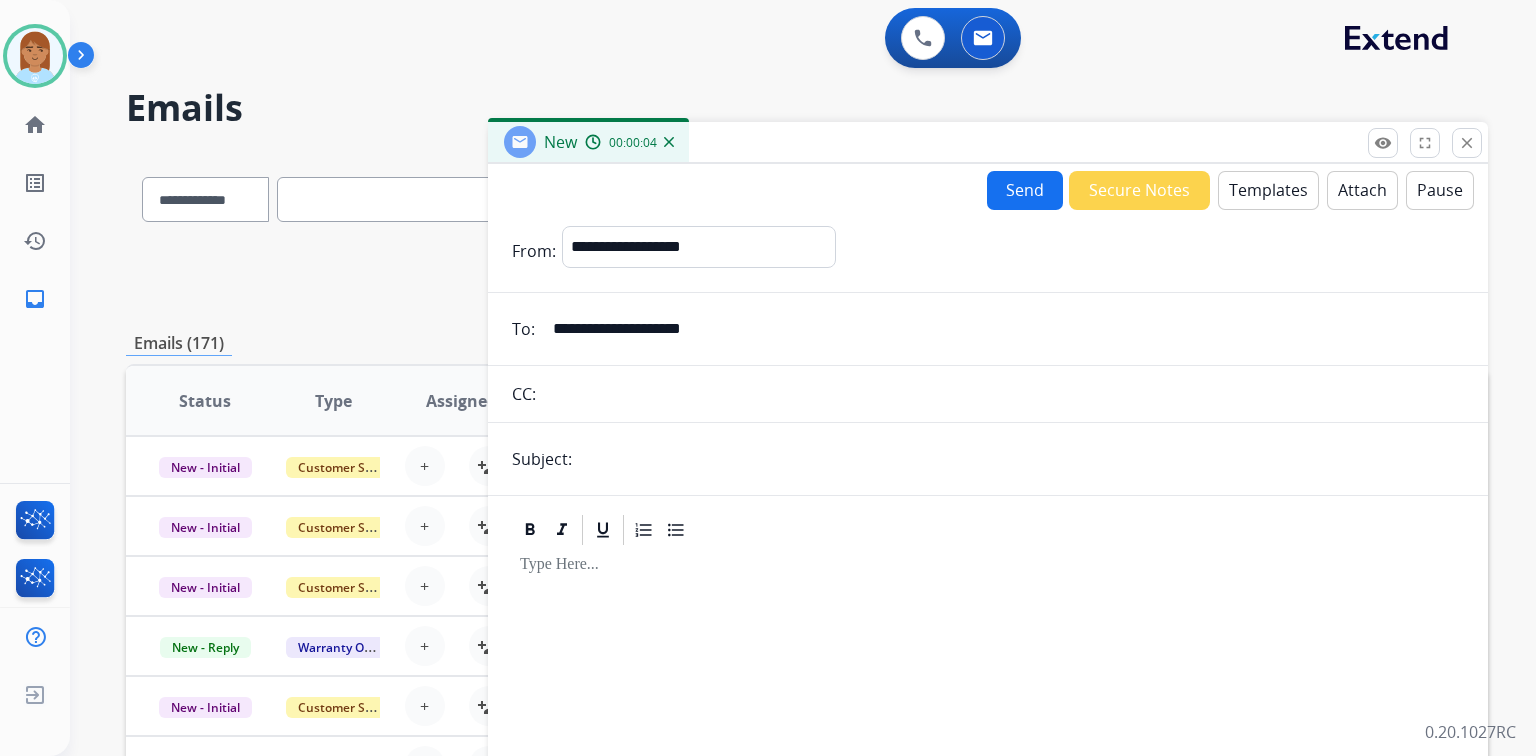 type on "**********" 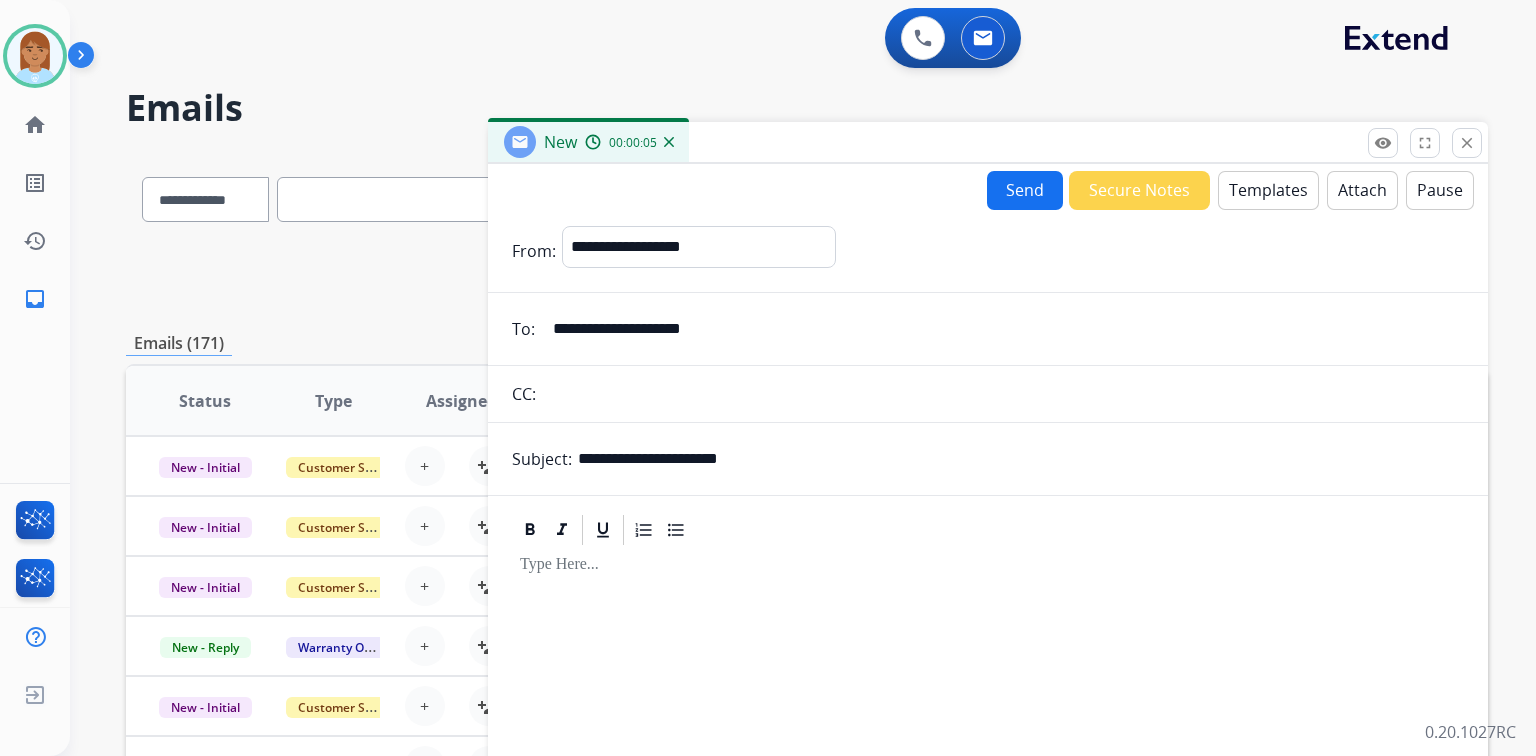 click on "Templates" at bounding box center (1268, 190) 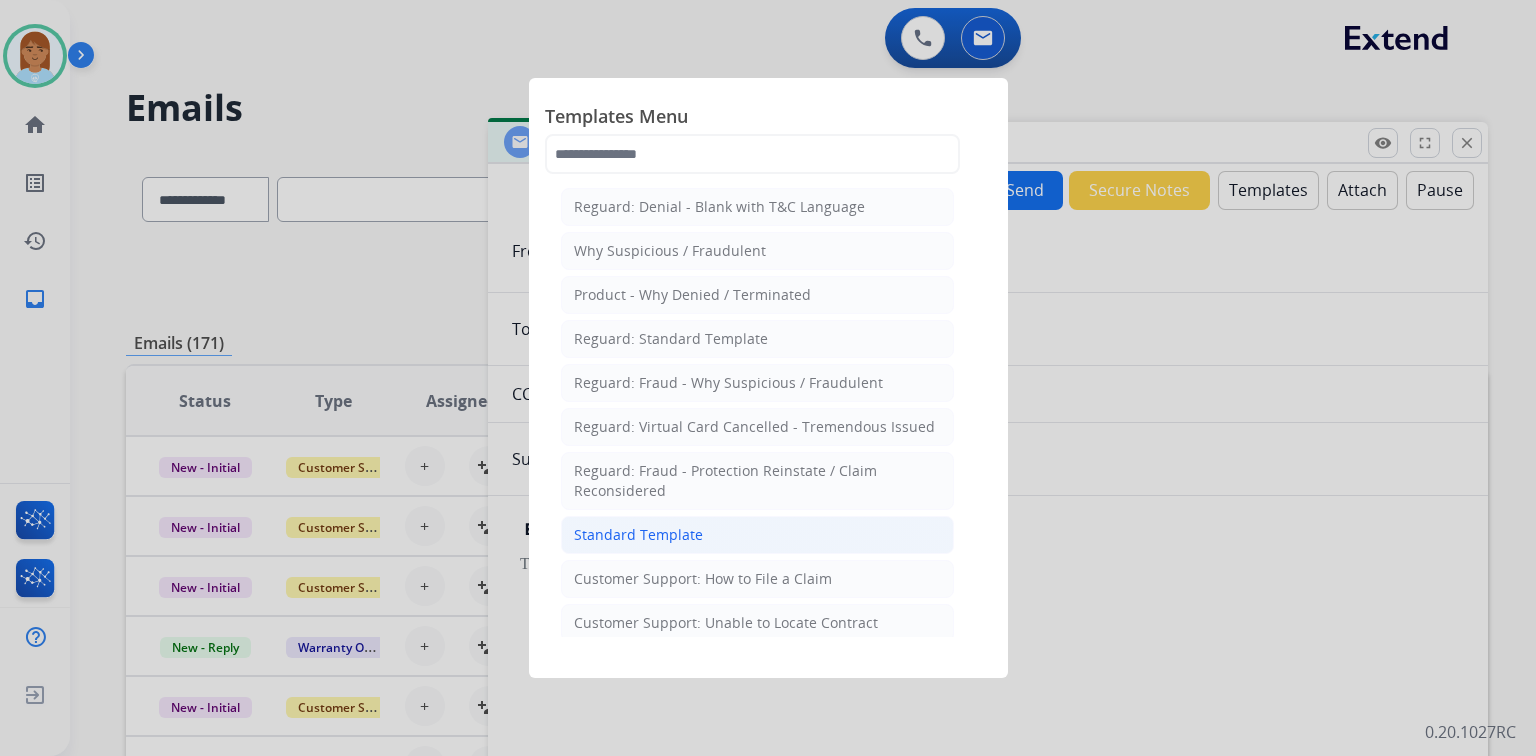 click on "Standard Template" 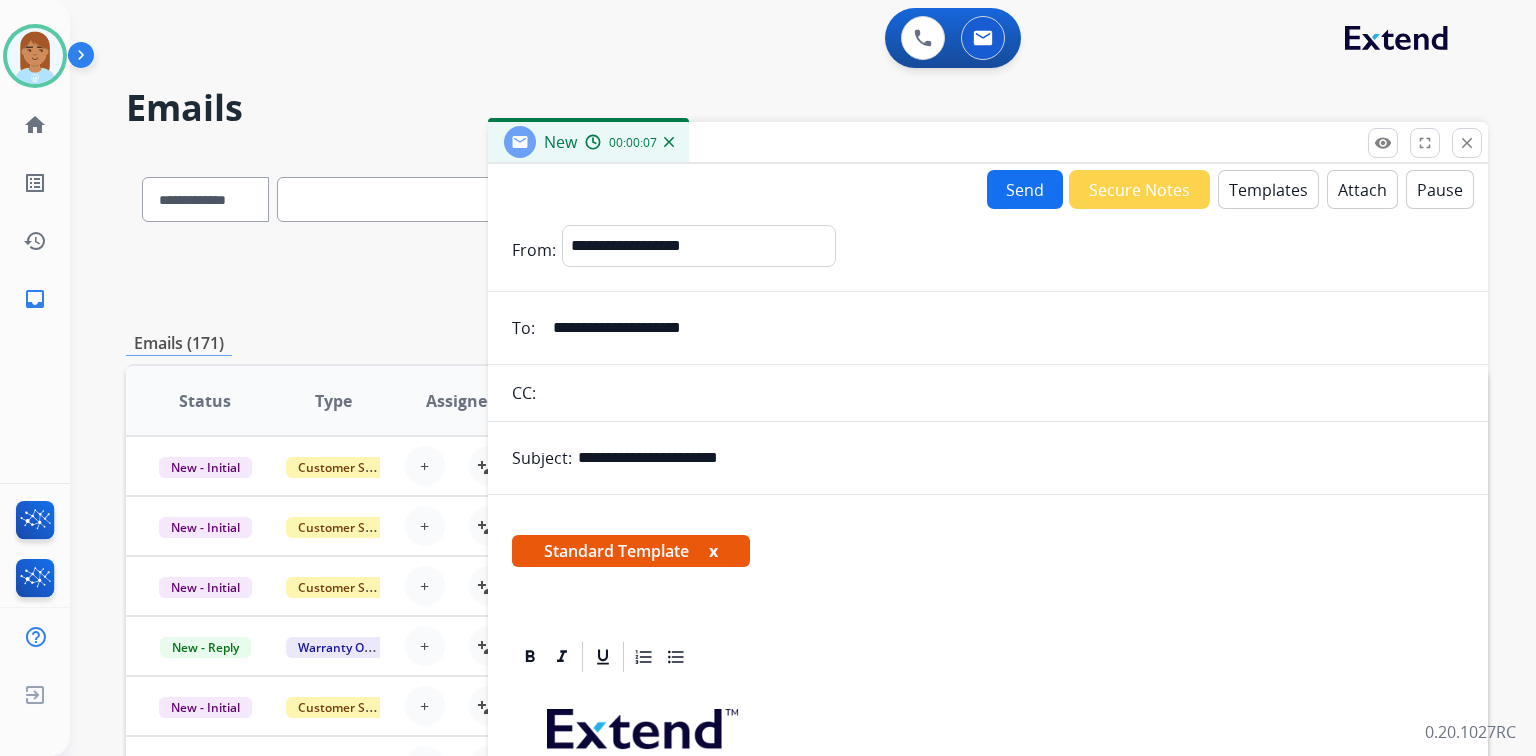 scroll, scrollTop: 400, scrollLeft: 0, axis: vertical 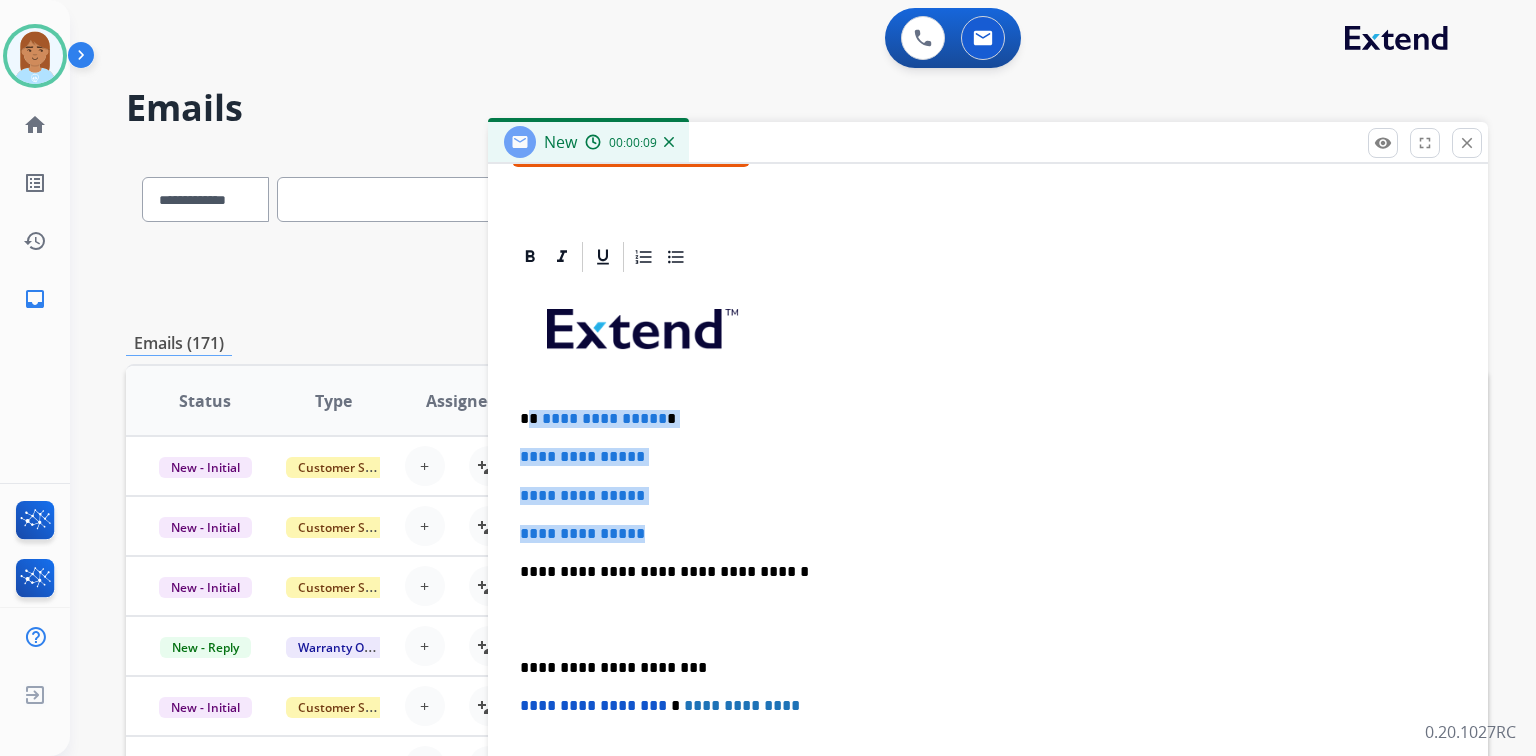 drag, startPoint x: 526, startPoint y: 417, endPoint x: 709, endPoint y: 520, distance: 209.99524 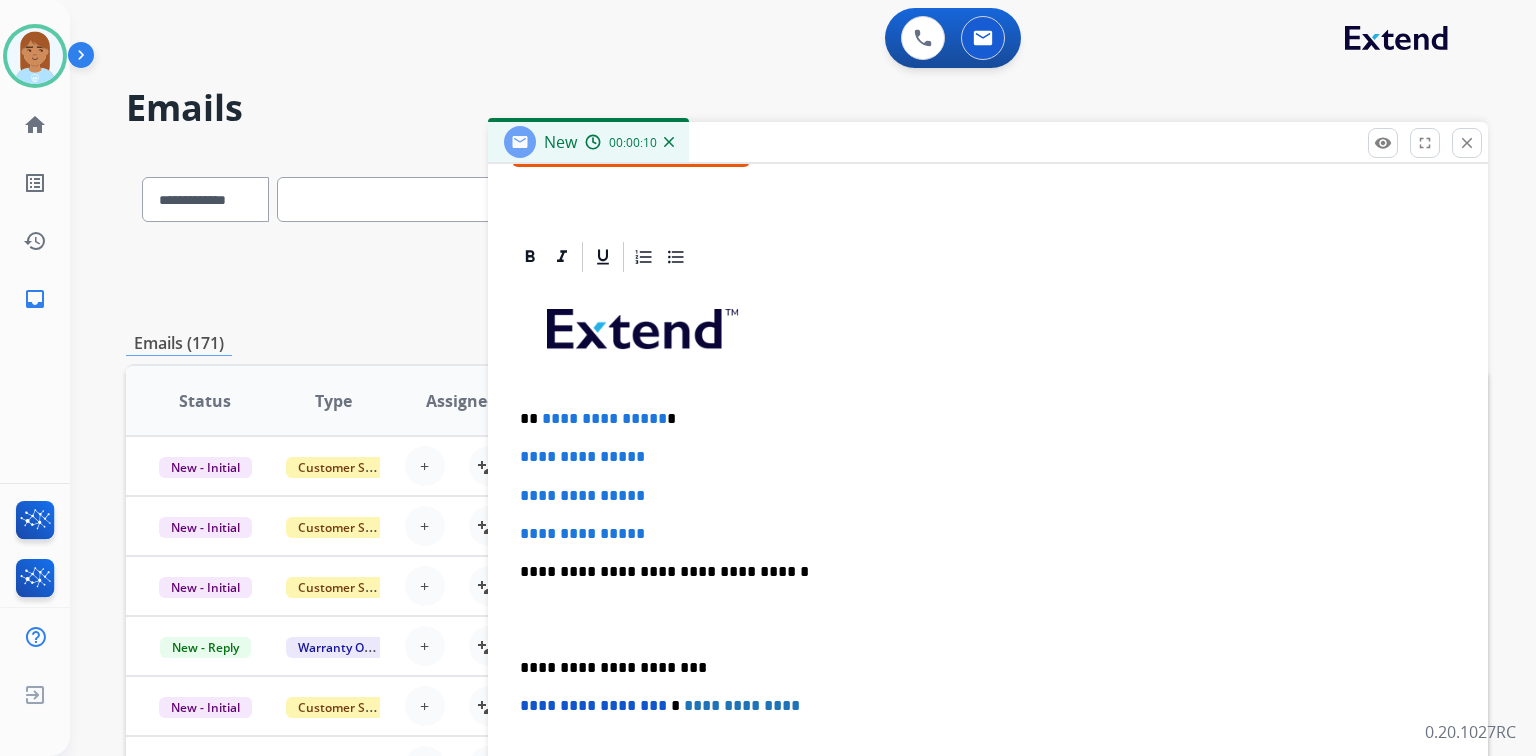 scroll, scrollTop: 344, scrollLeft: 0, axis: vertical 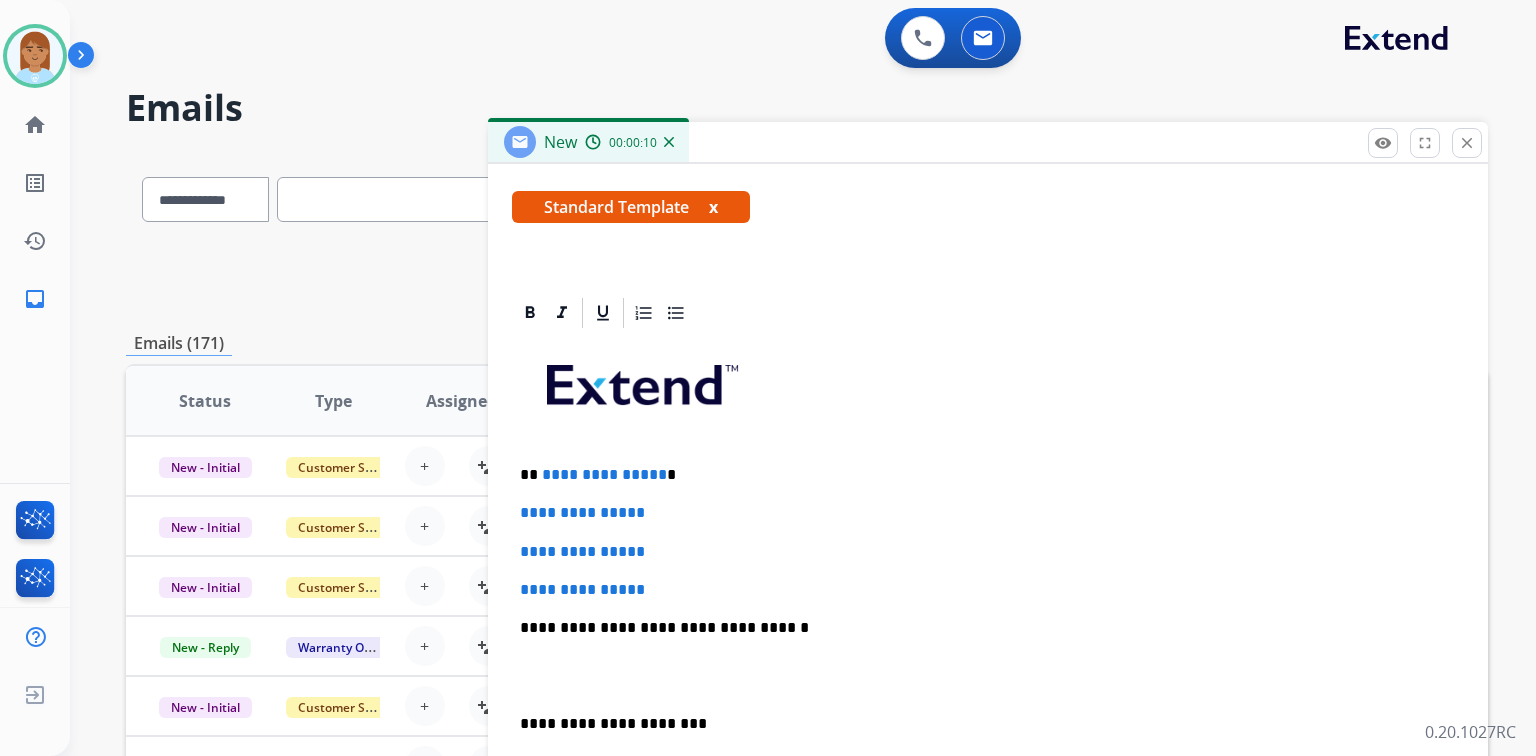 type 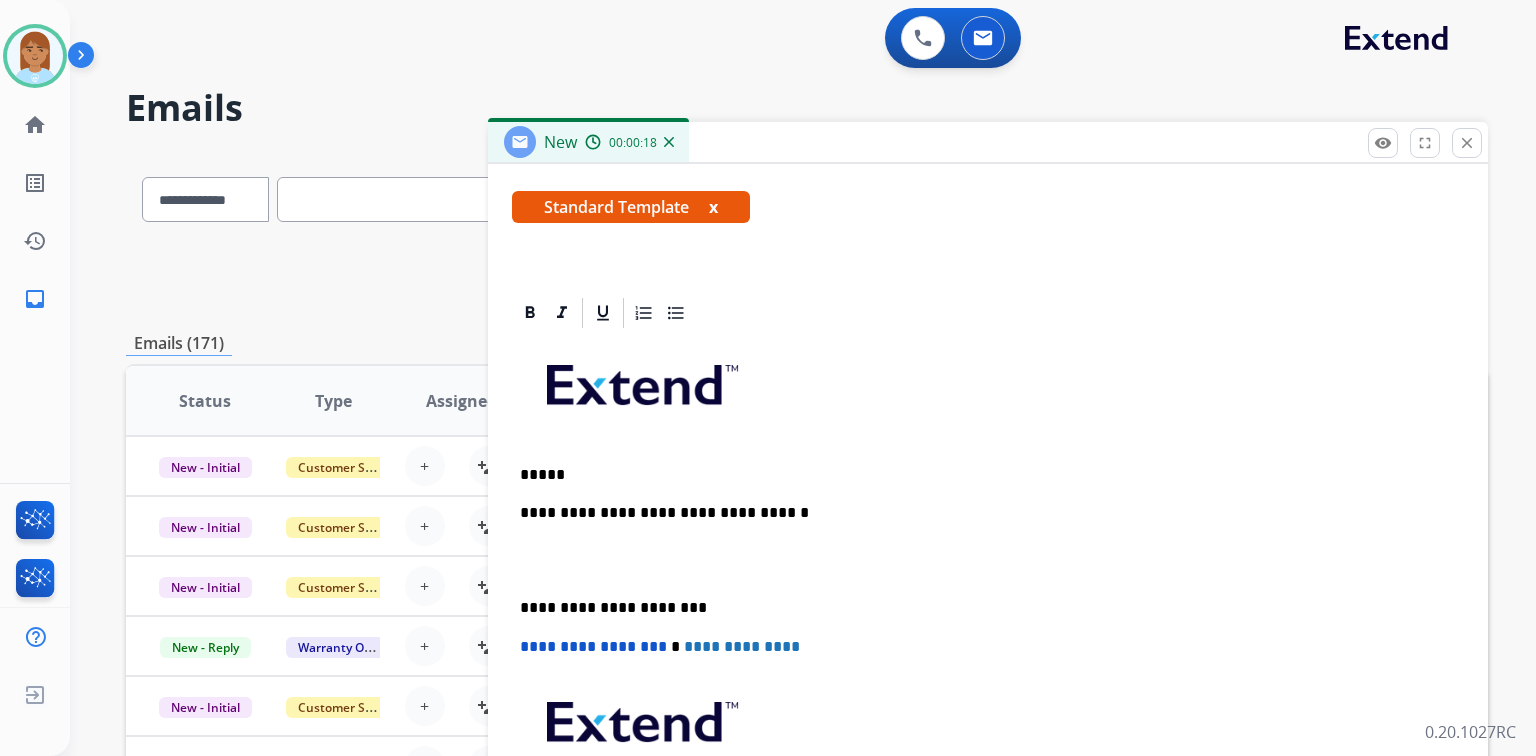 click on "*****" at bounding box center (980, 475) 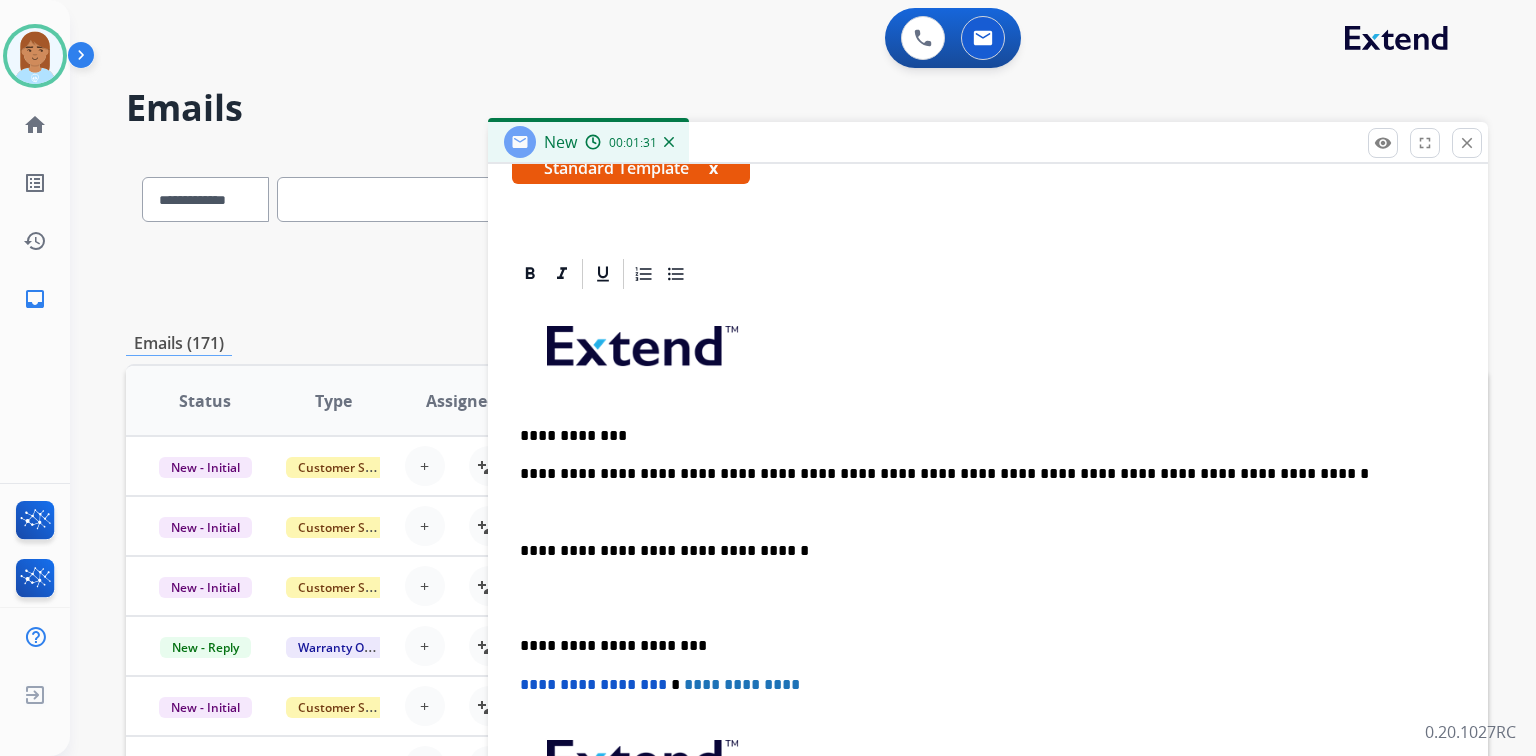 scroll, scrollTop: 400, scrollLeft: 0, axis: vertical 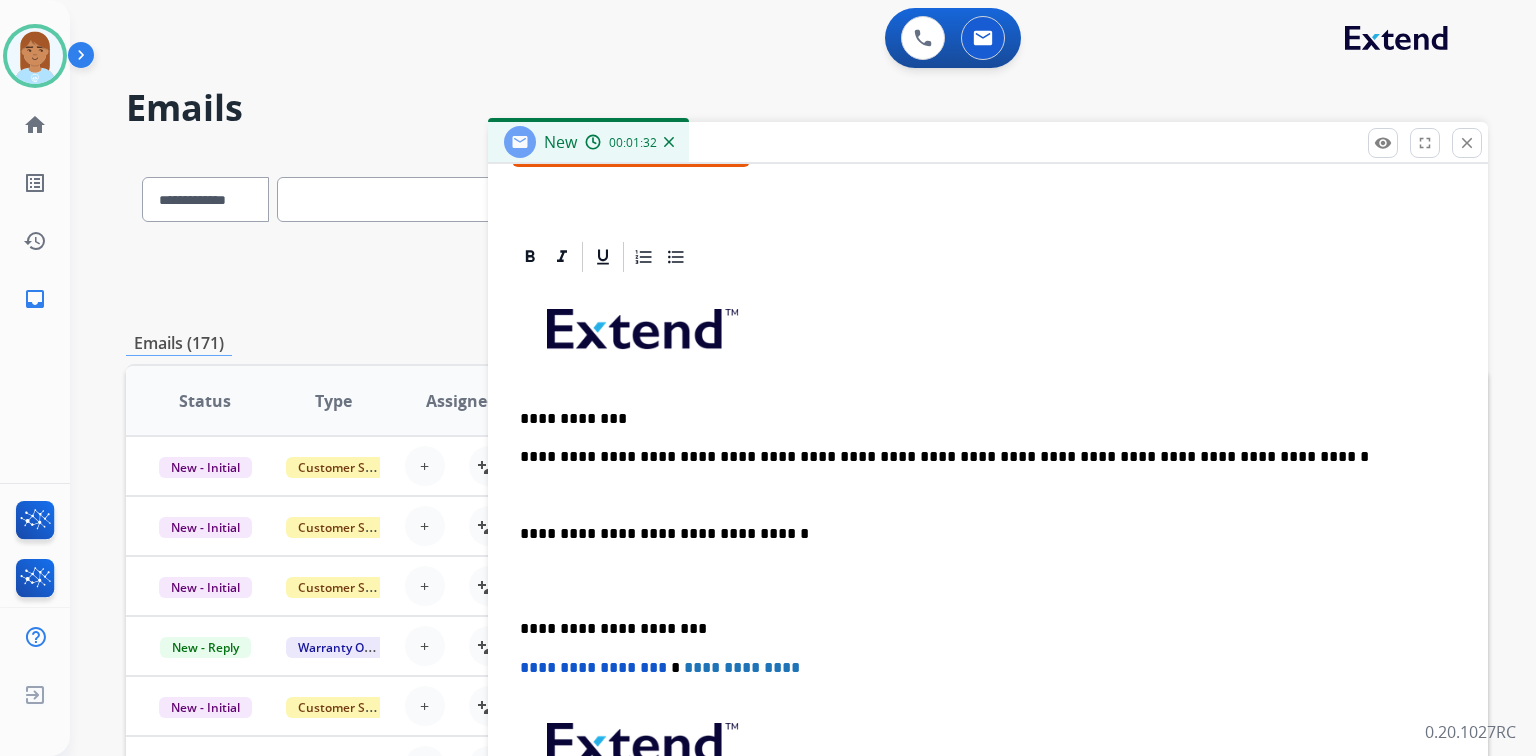click at bounding box center (988, 496) 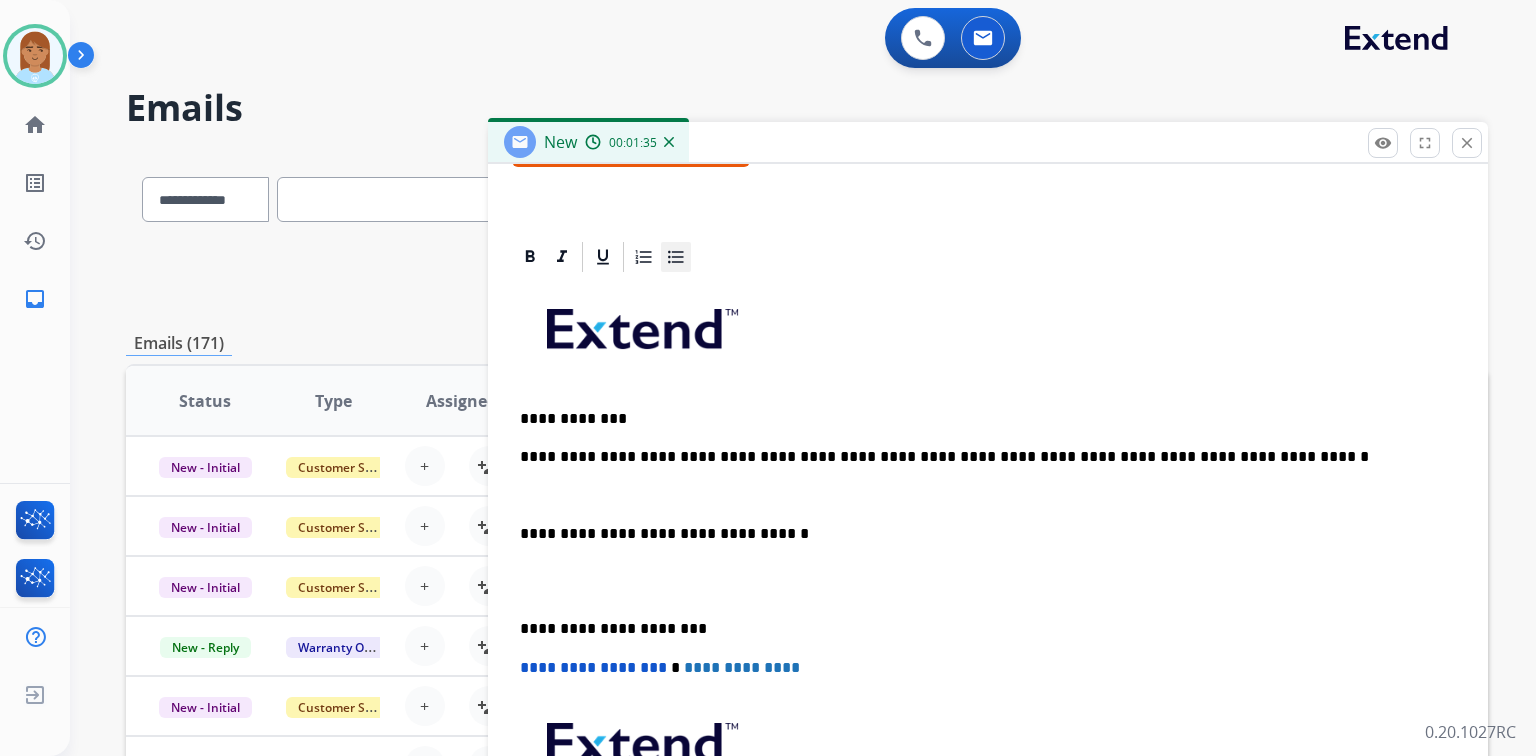 click 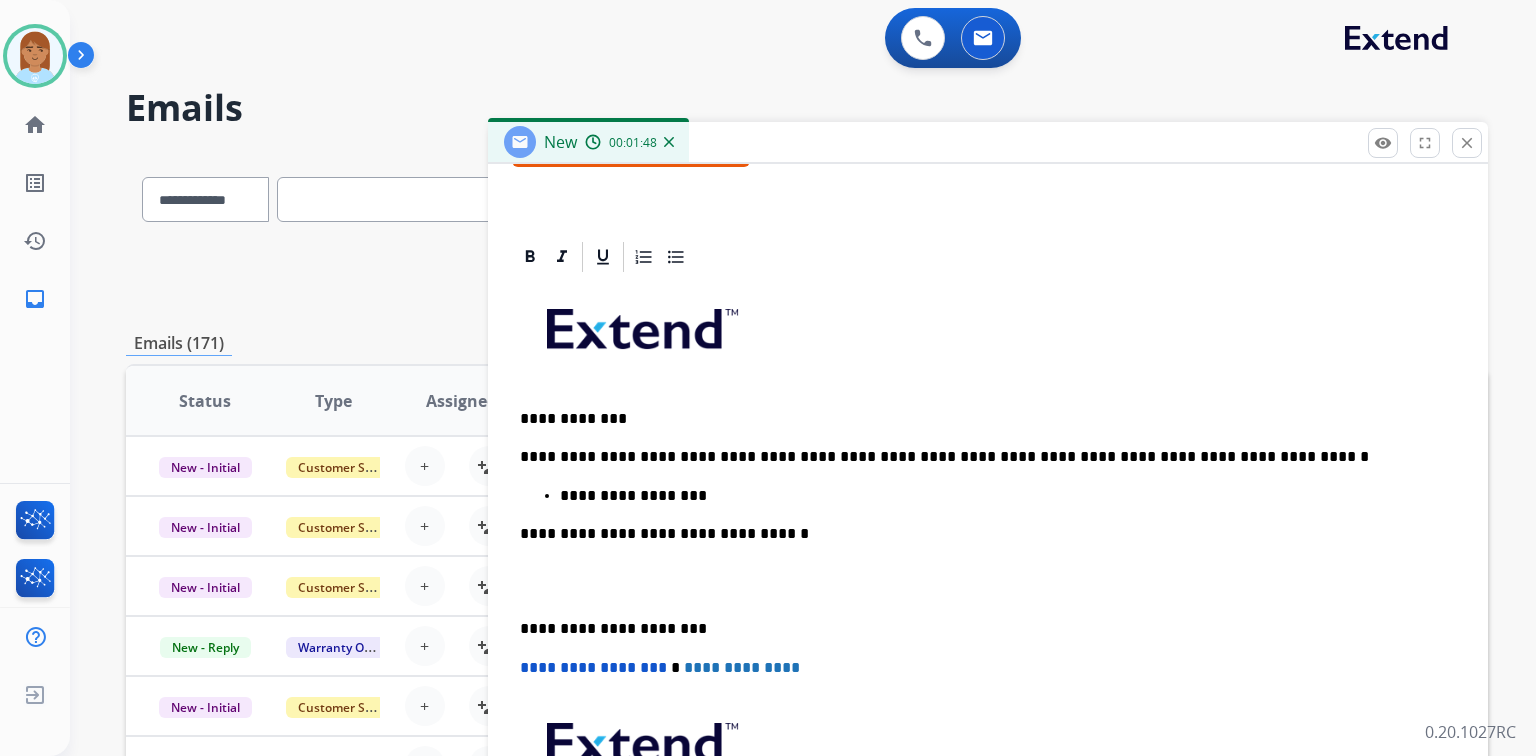 click at bounding box center [988, 581] 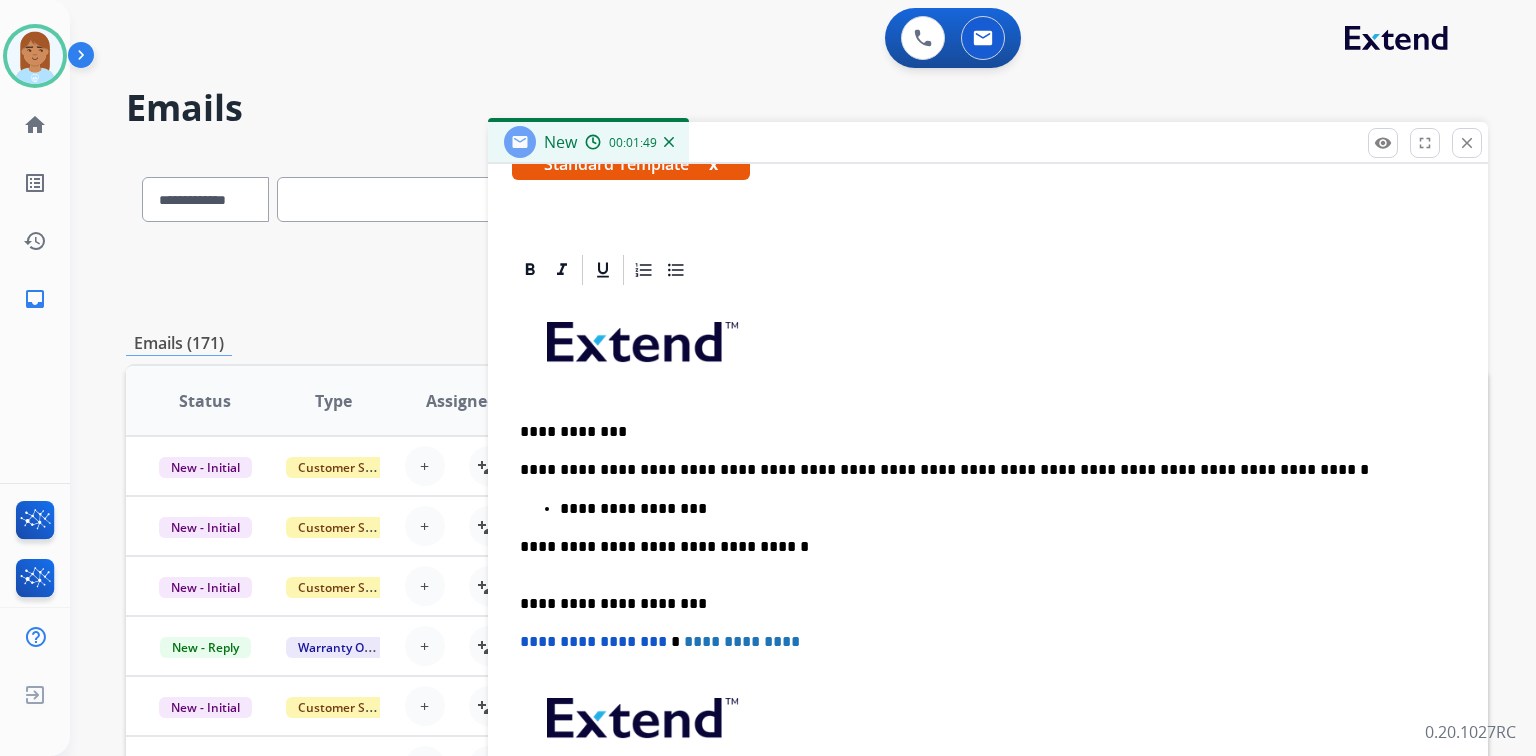 scroll, scrollTop: 383, scrollLeft: 0, axis: vertical 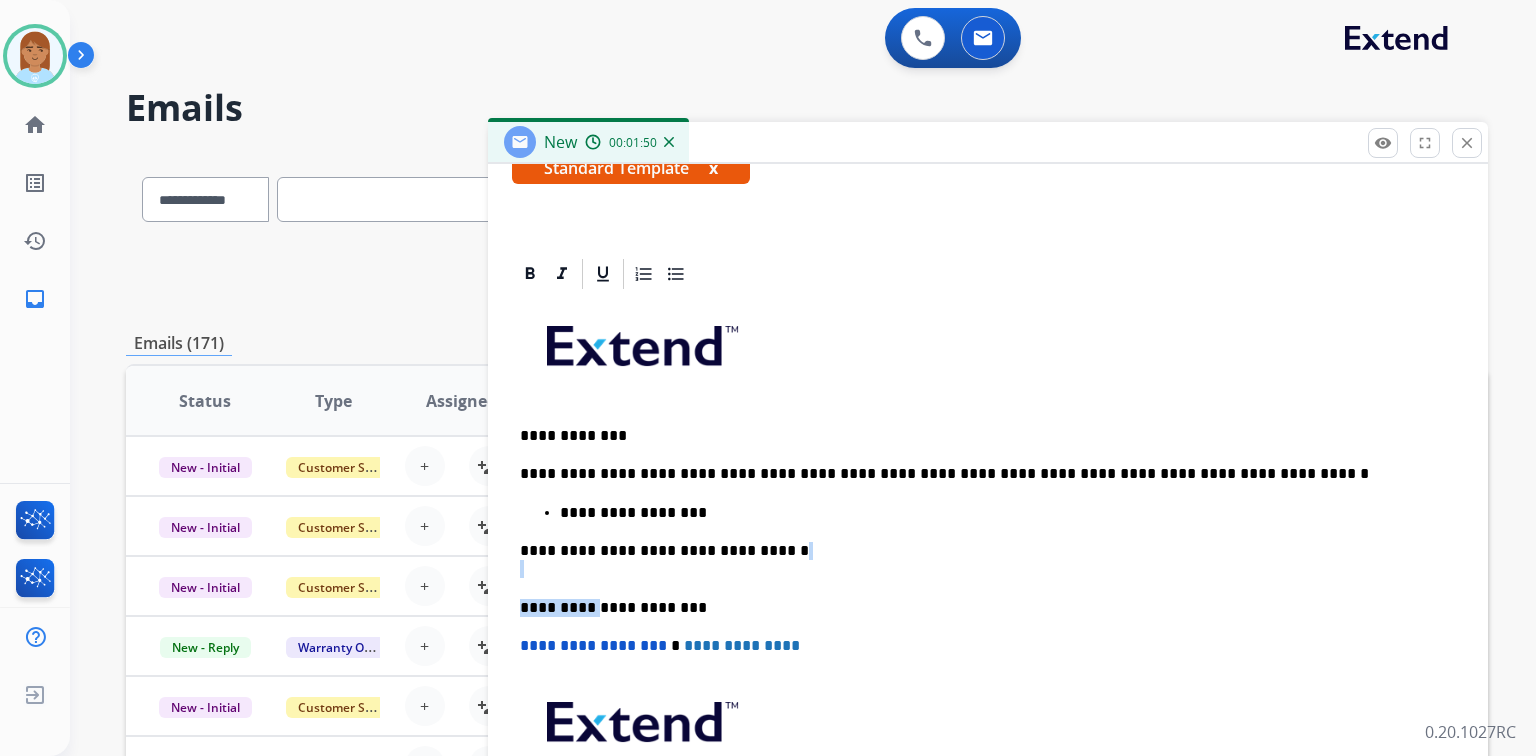 click on "**********" at bounding box center (988, 597) 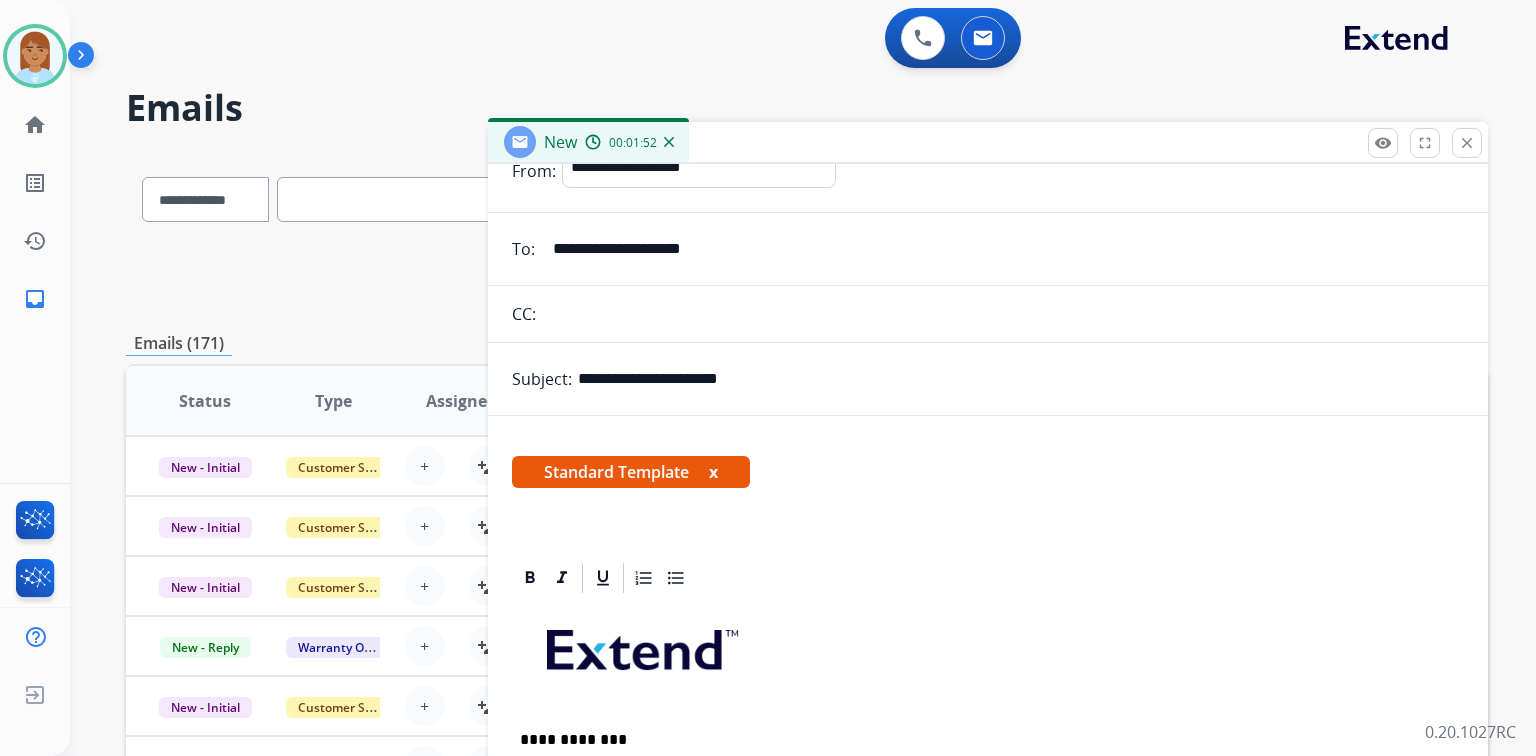 scroll, scrollTop: 0, scrollLeft: 0, axis: both 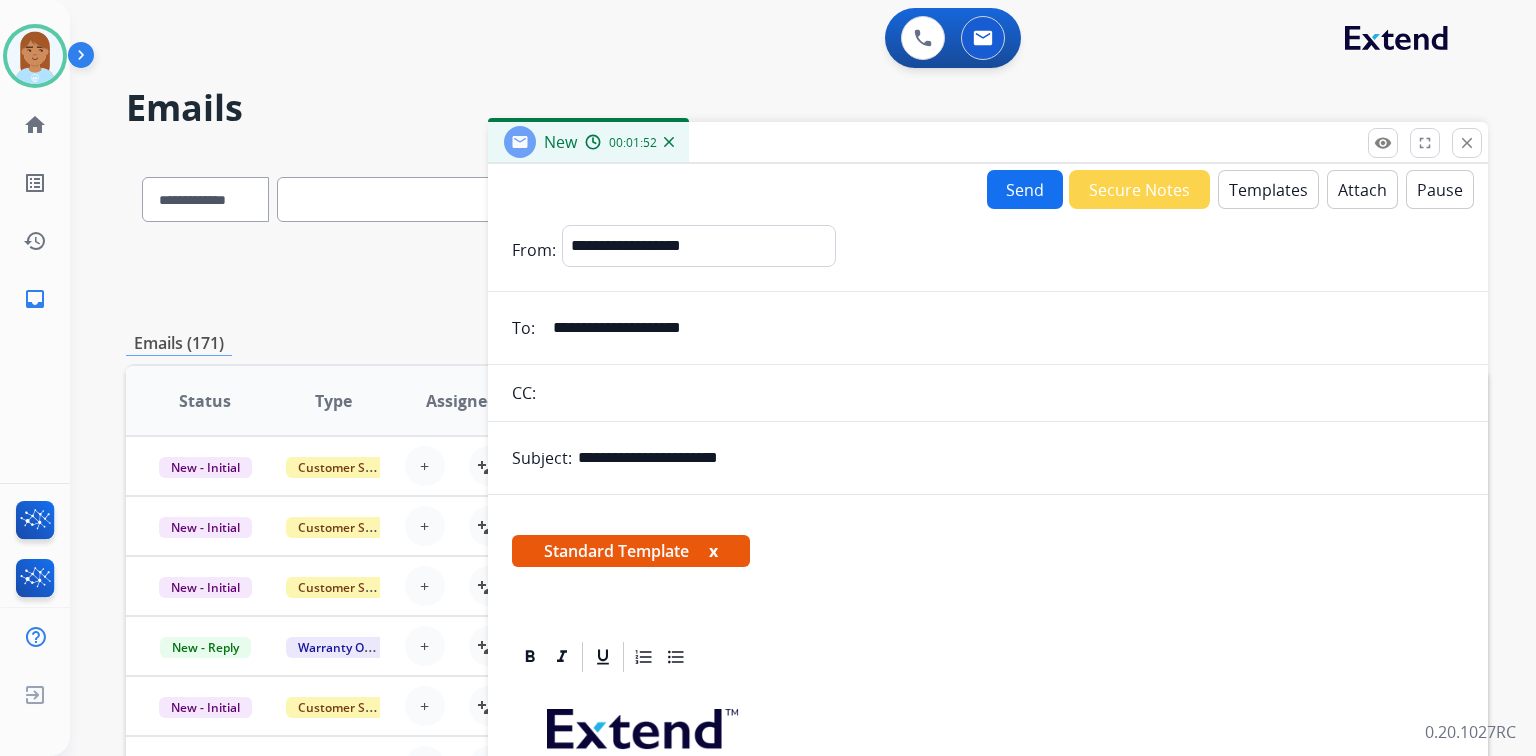 click on "Send" at bounding box center [1025, 189] 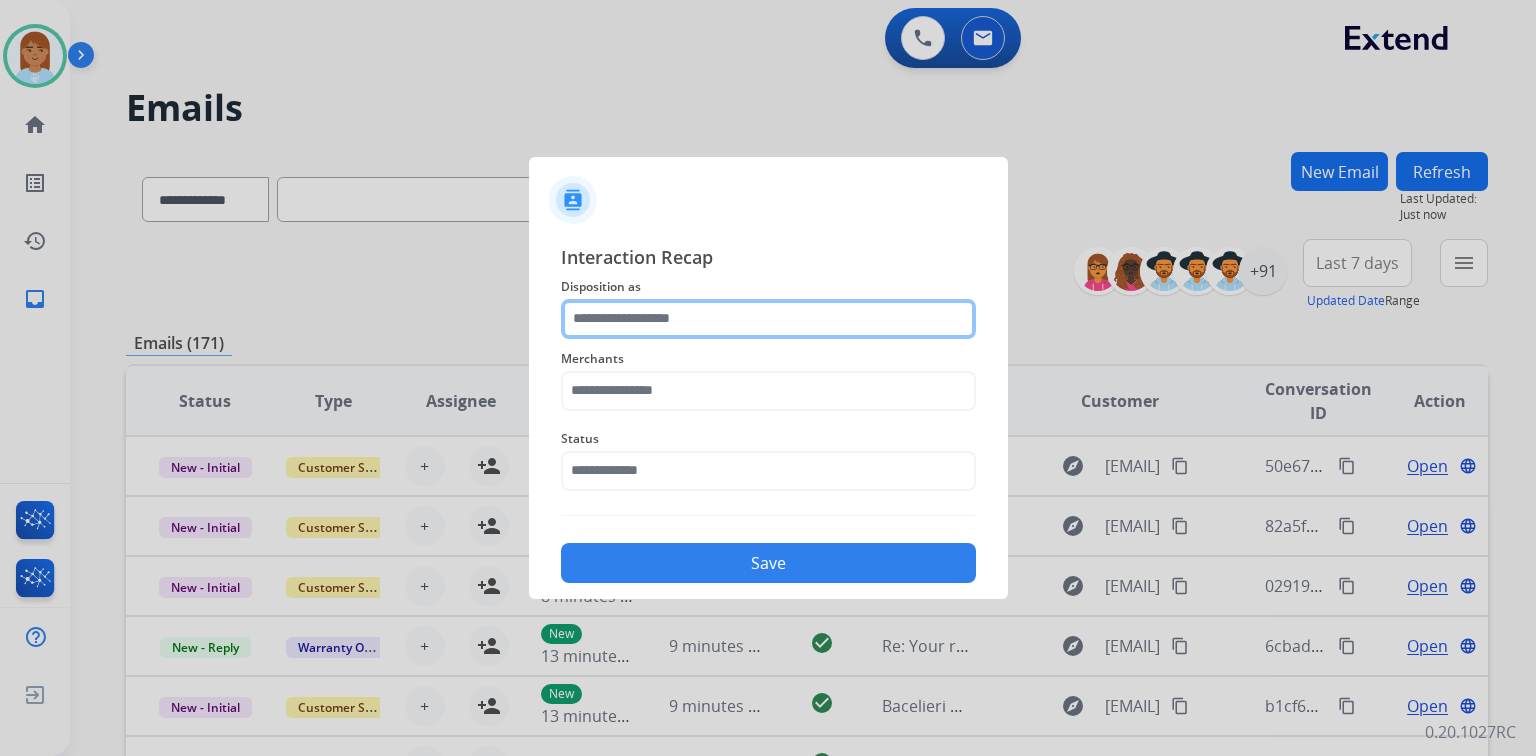 click 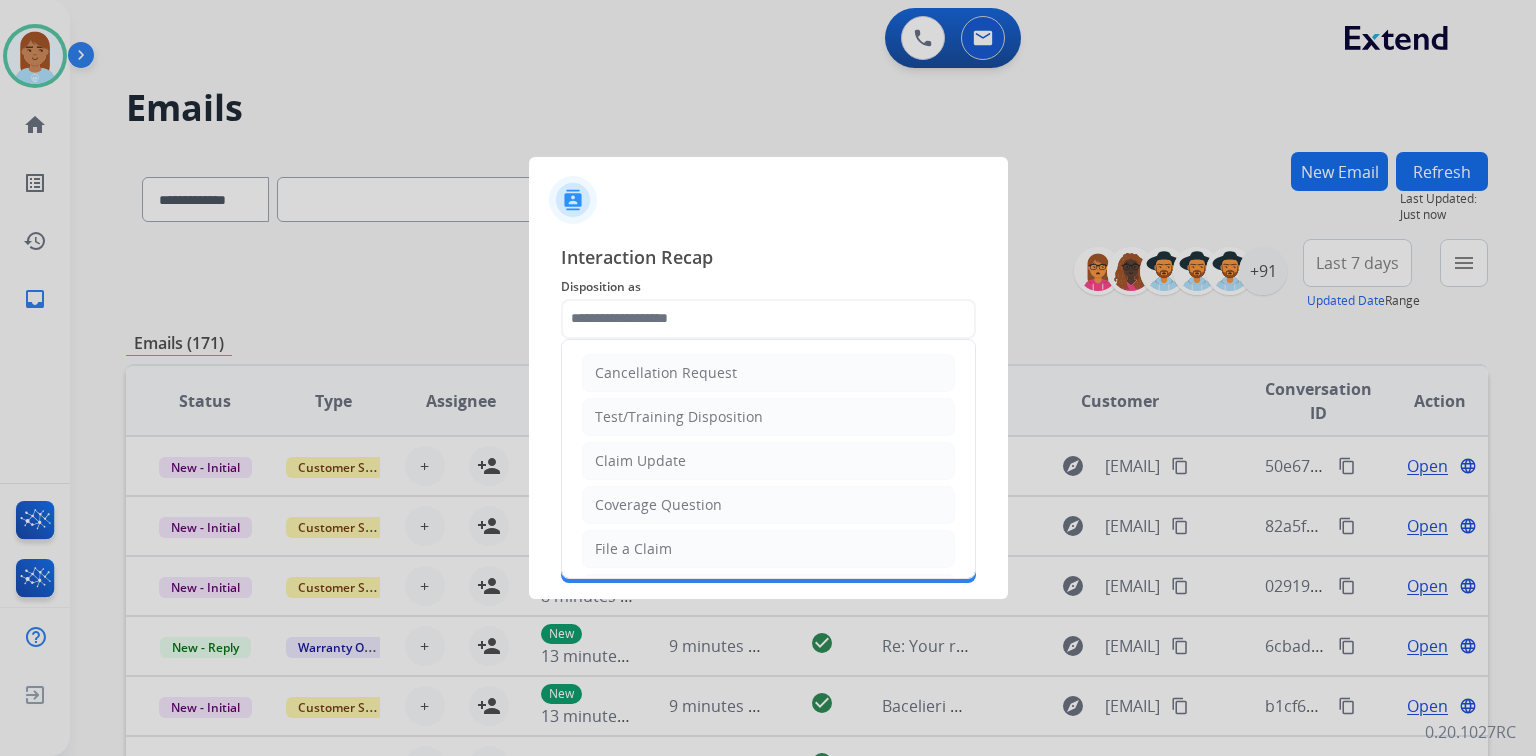 click on "Cancellation Request   Test/Training Disposition   Claim Update   Coverage Question   File a Claim   MyExtend Support   Virtual or Tremendous Card Support   Inquiring about Fraud   Account Update   Resend Contract or Shipping Label   Other   Service Support" 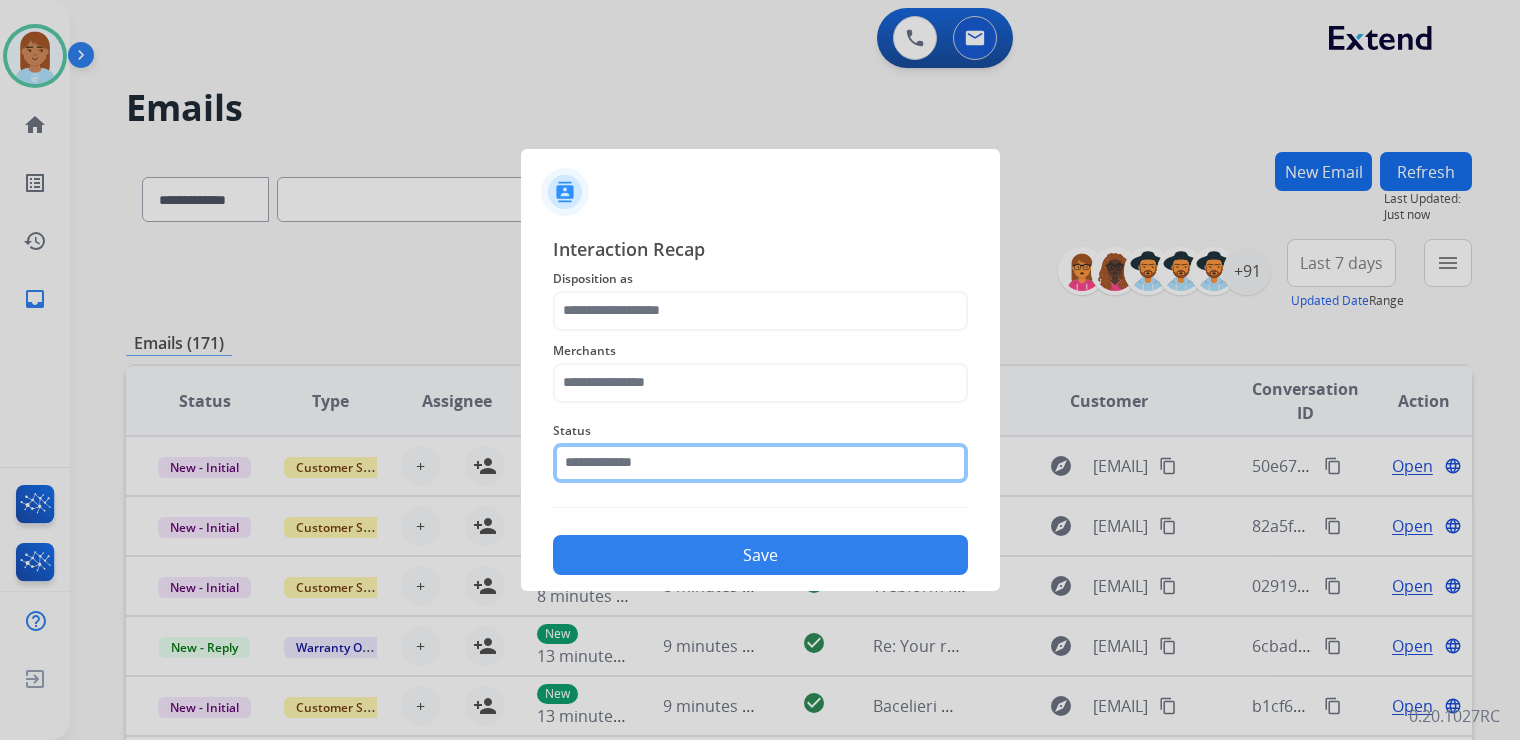 click 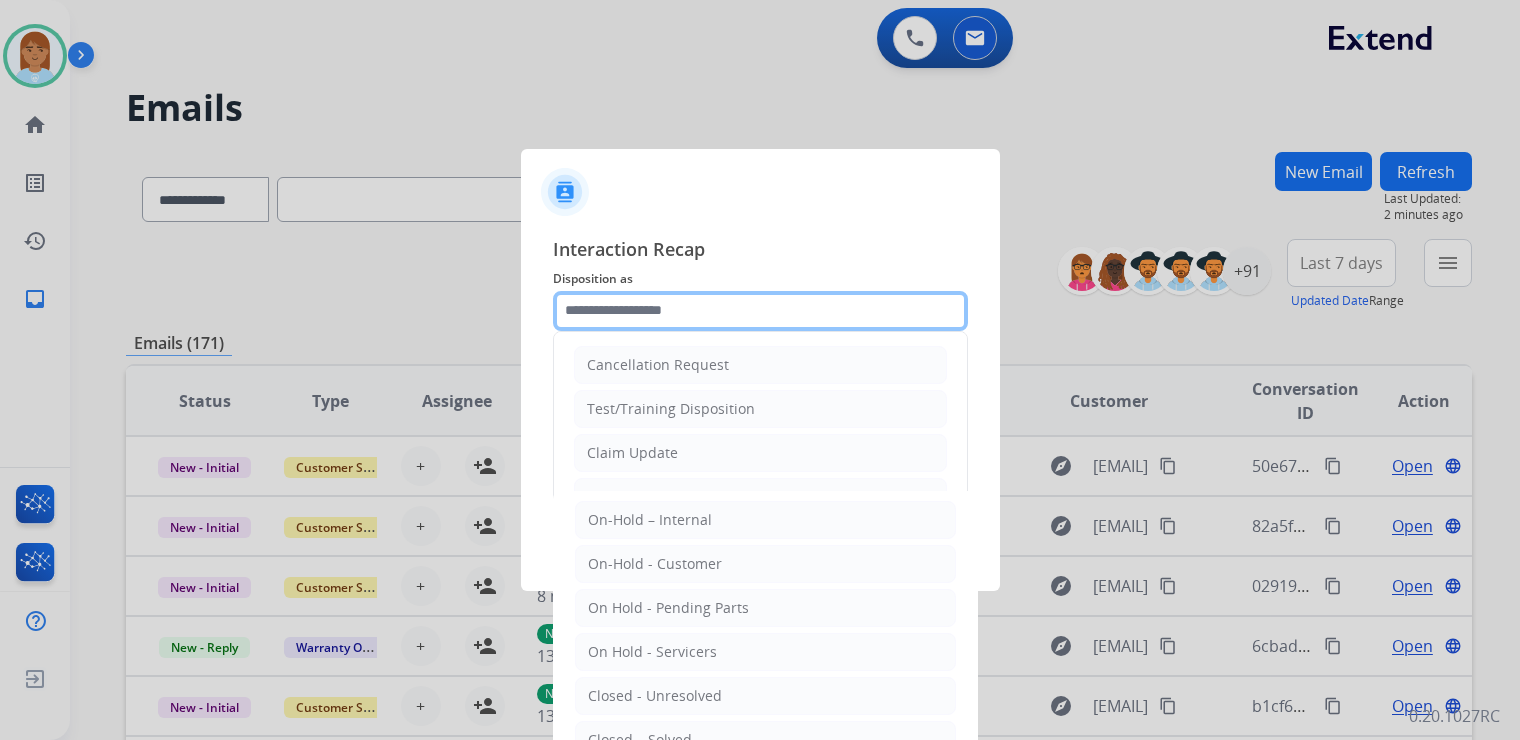 click 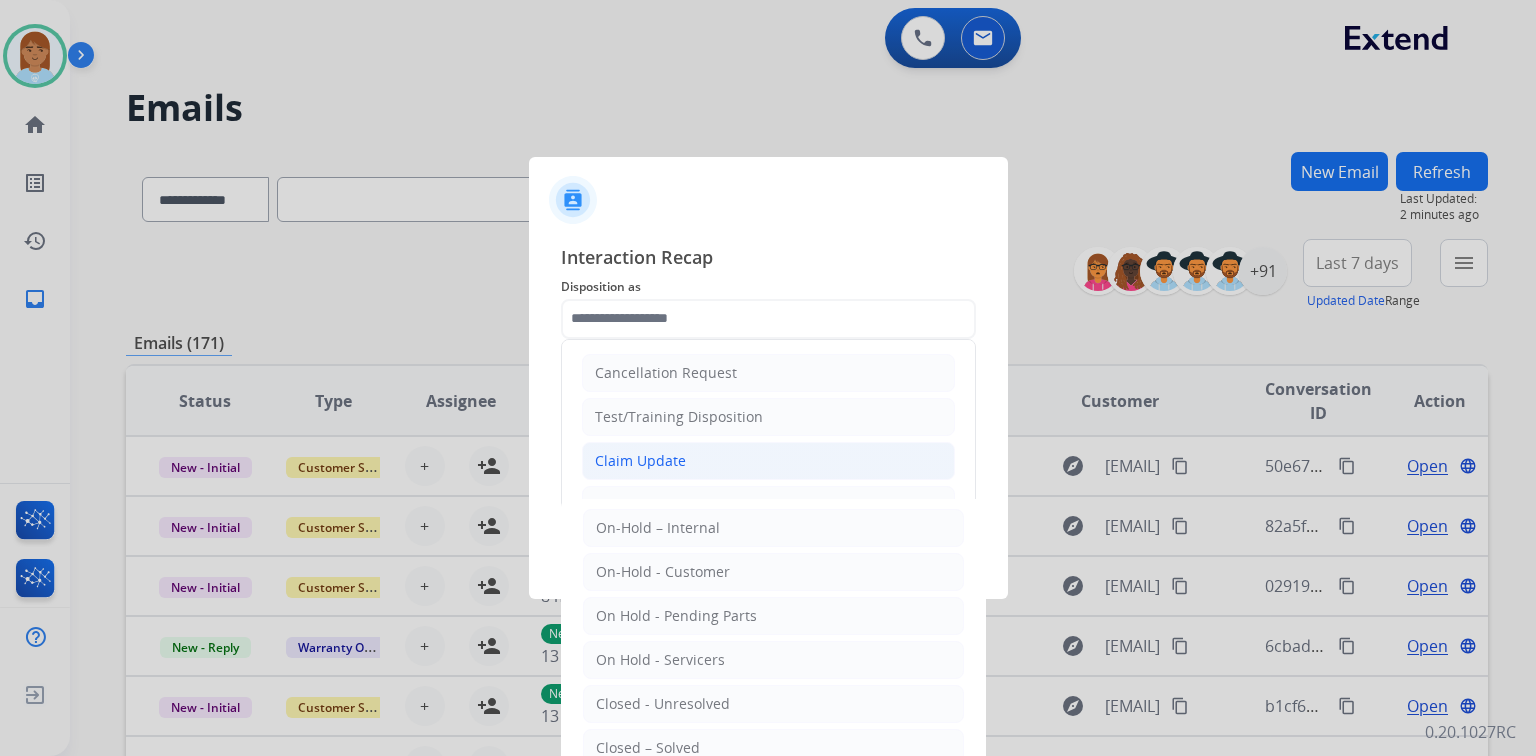 click on "Claim Update" 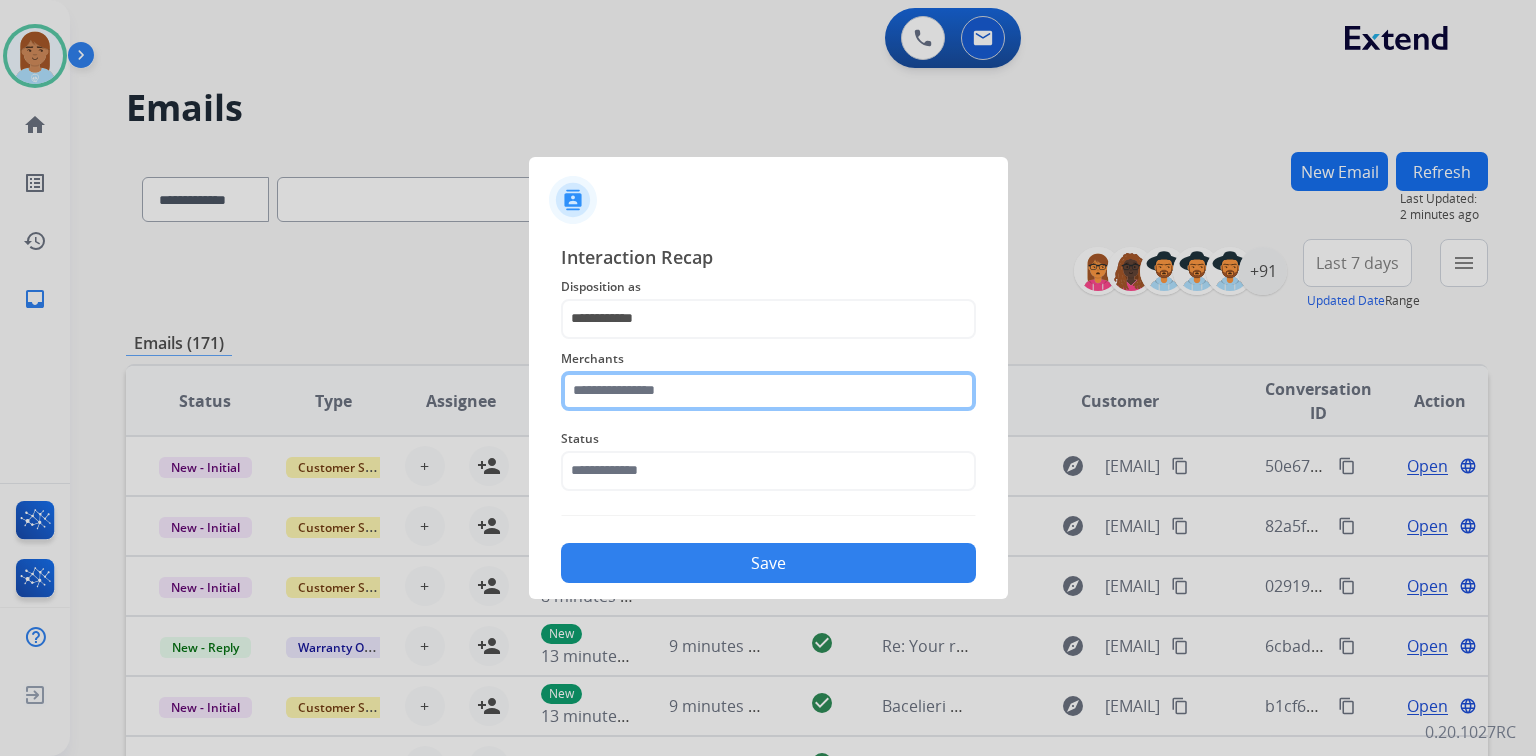 click 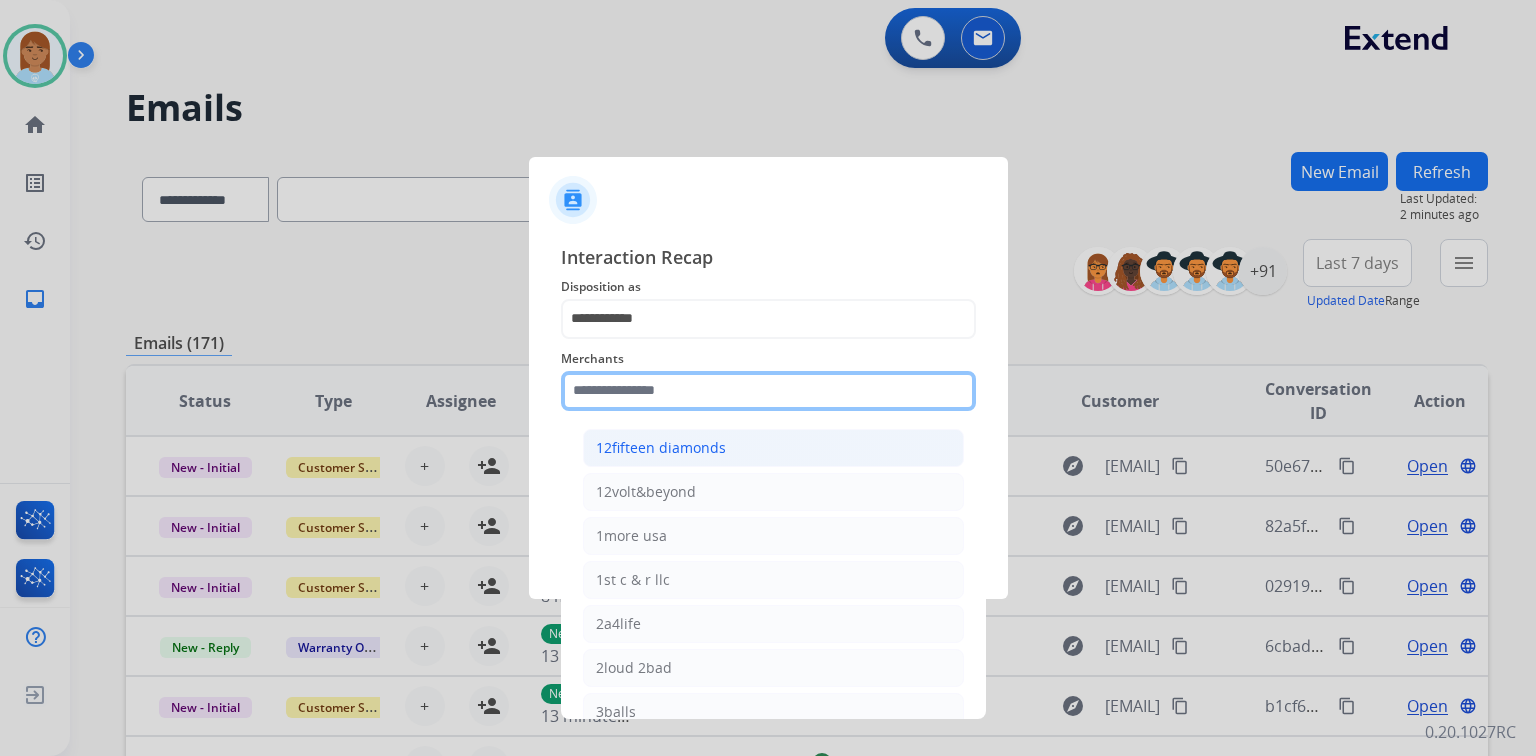 type on "*" 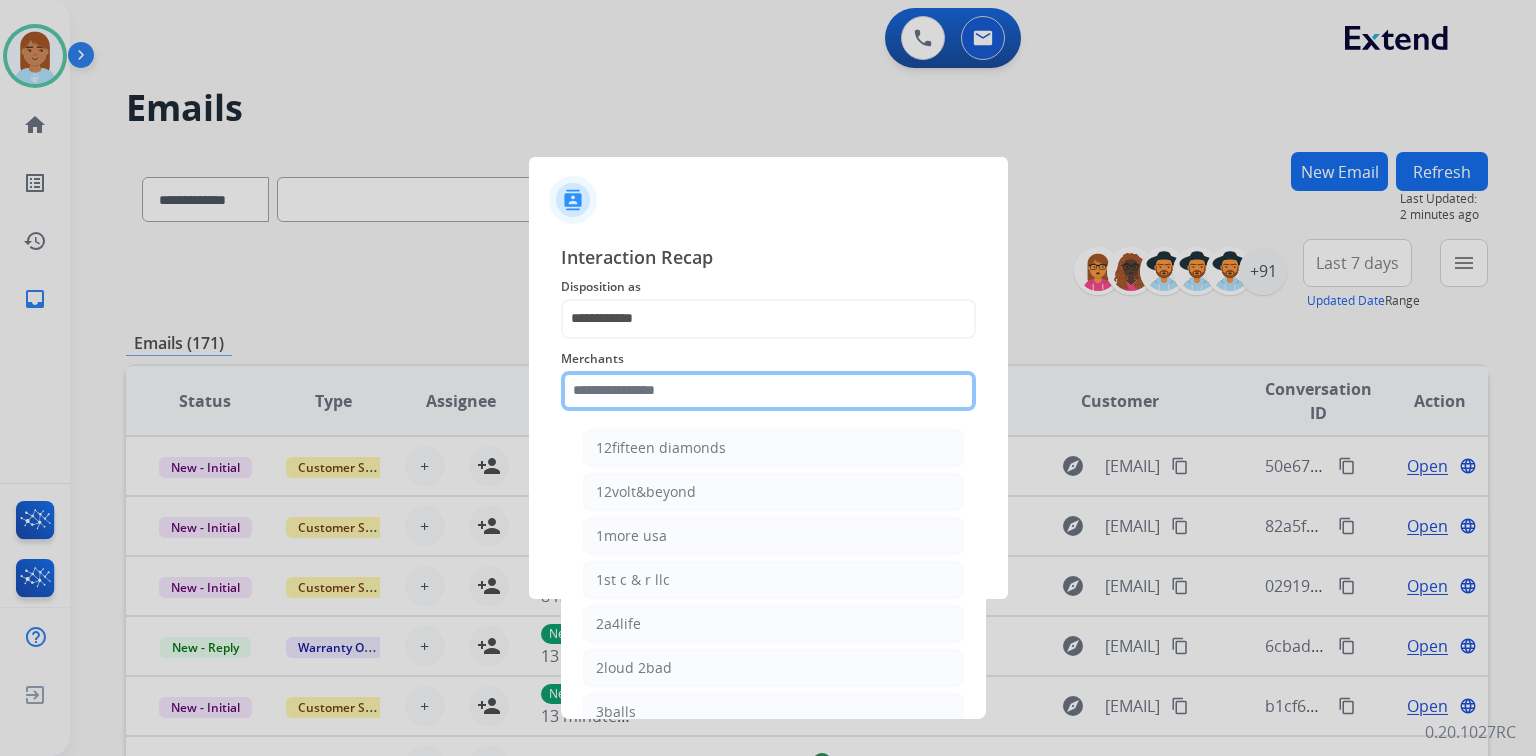 click 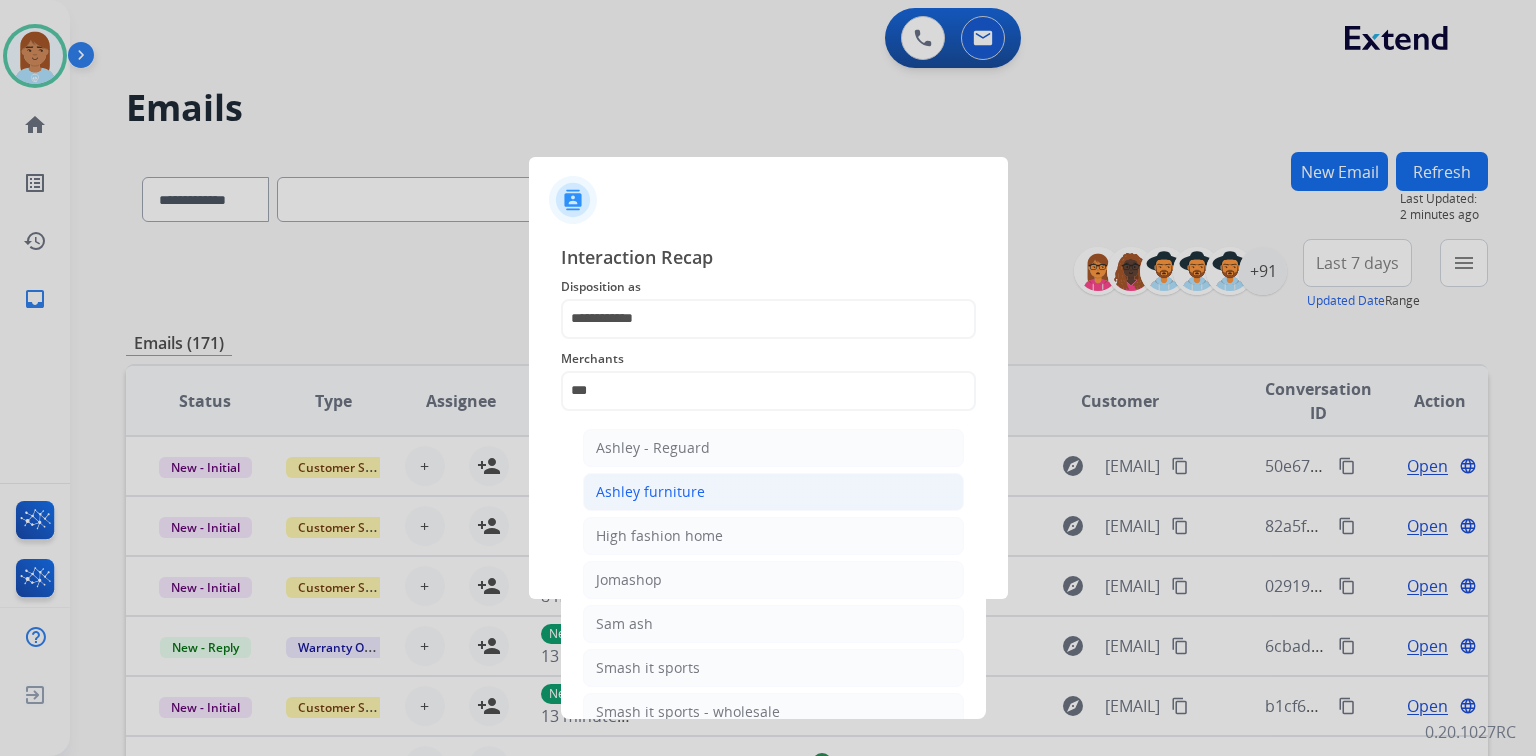 click on "Ashley furniture" 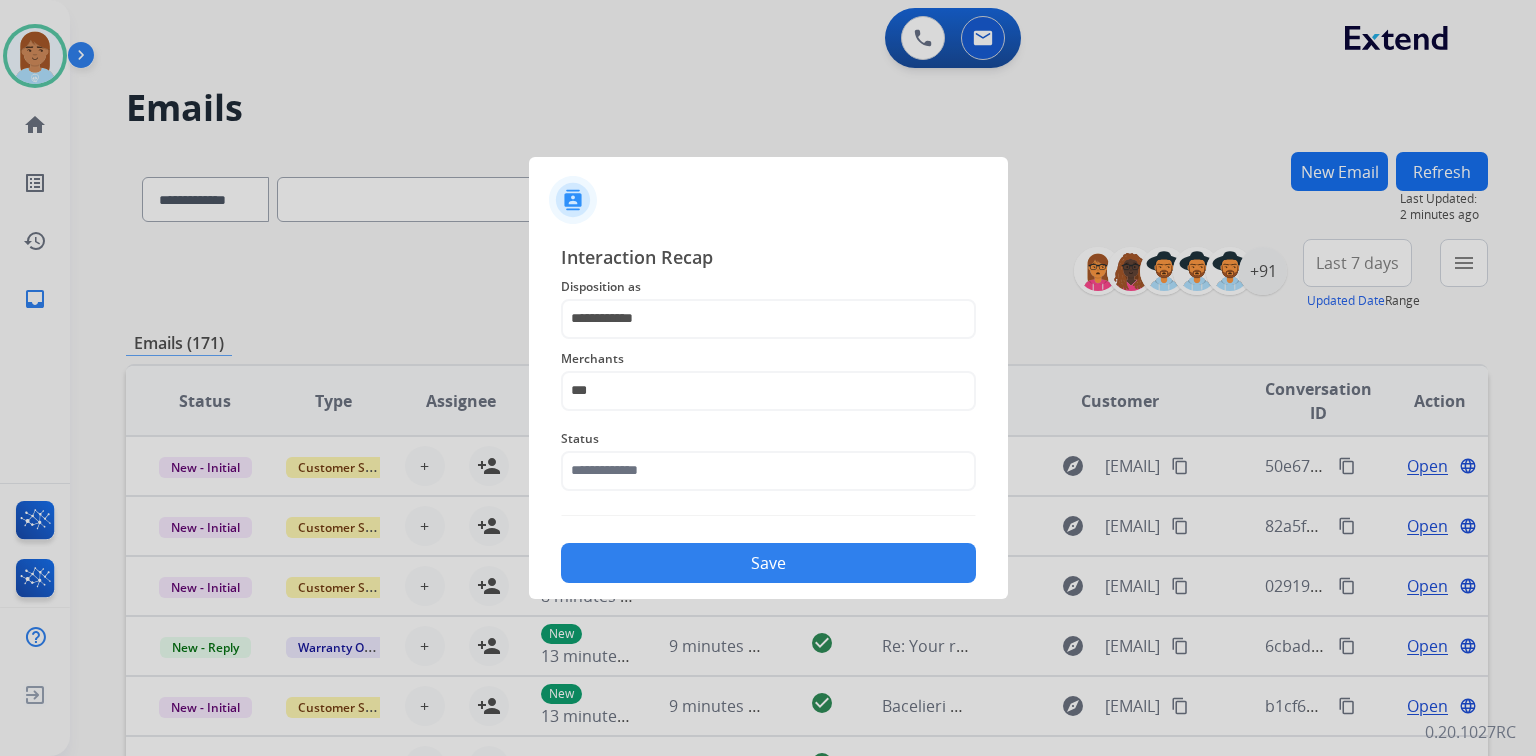 type on "**********" 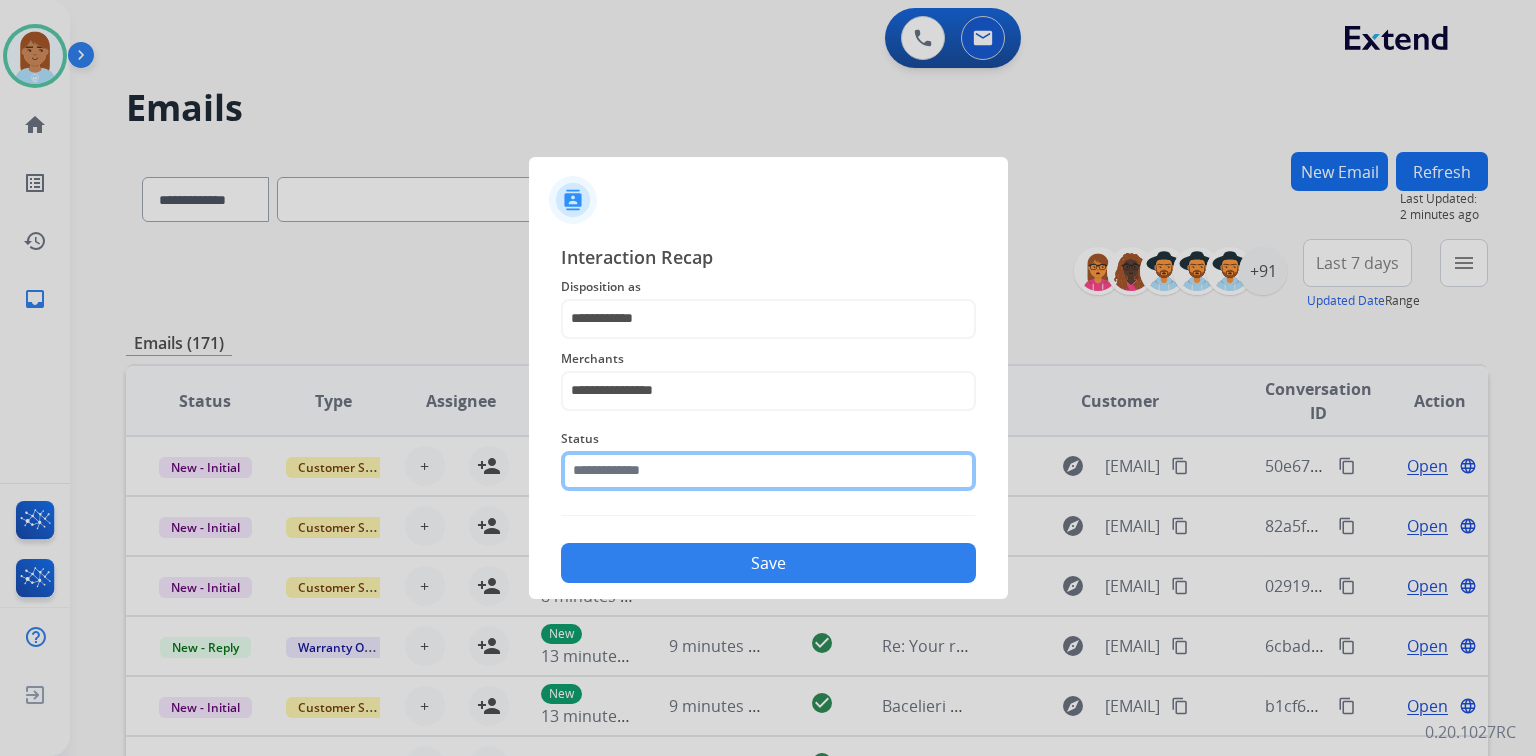 click on "Status" 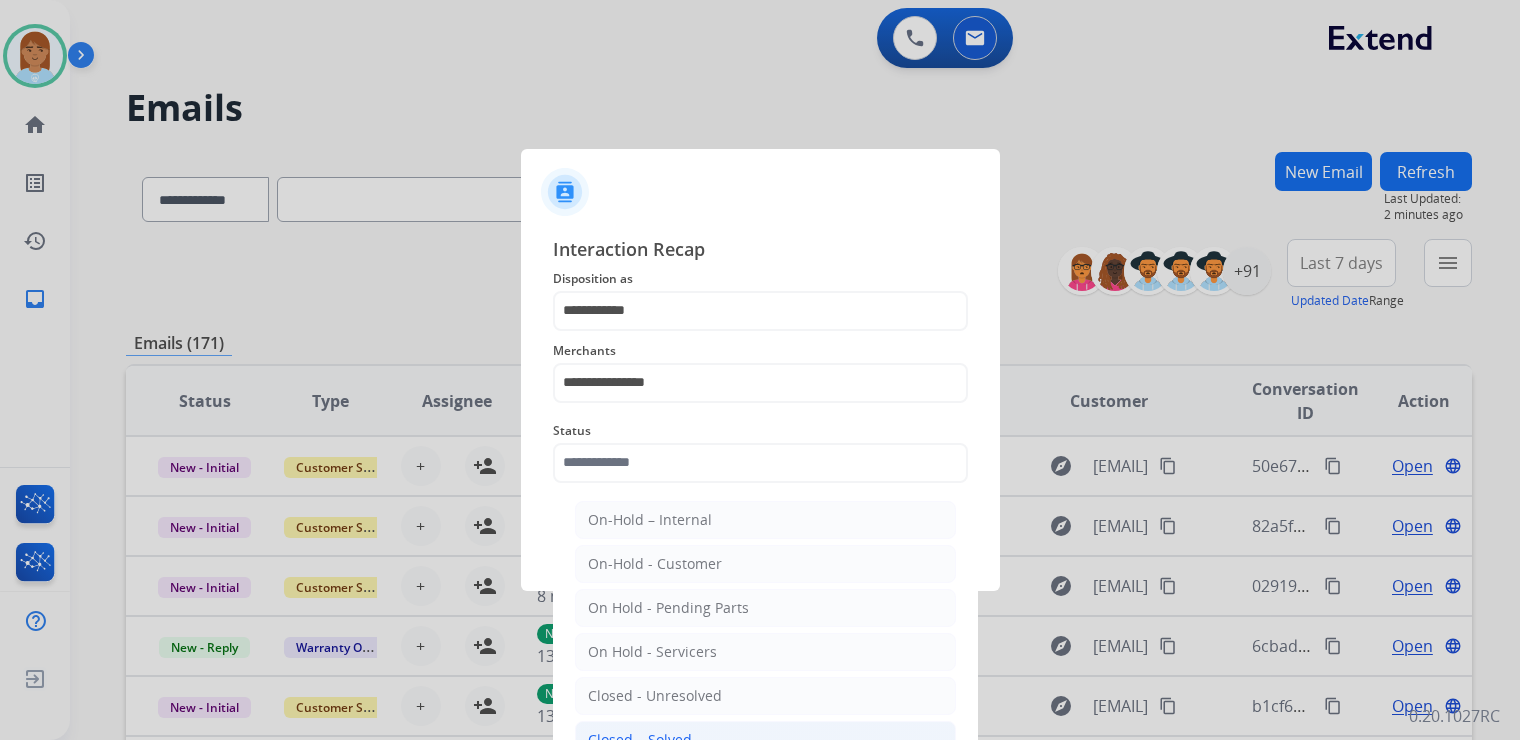 click on "Closed – Solved" 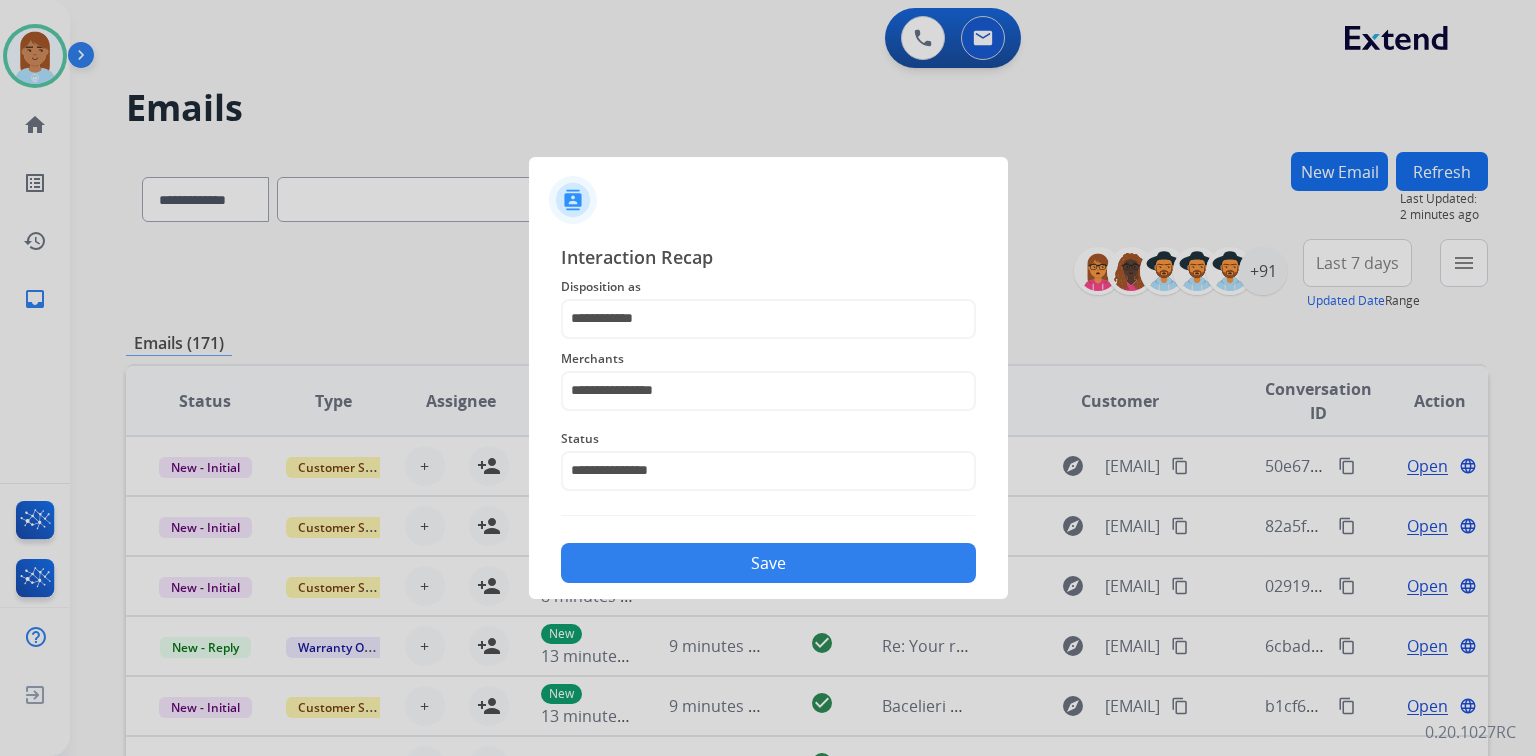 click on "Save" 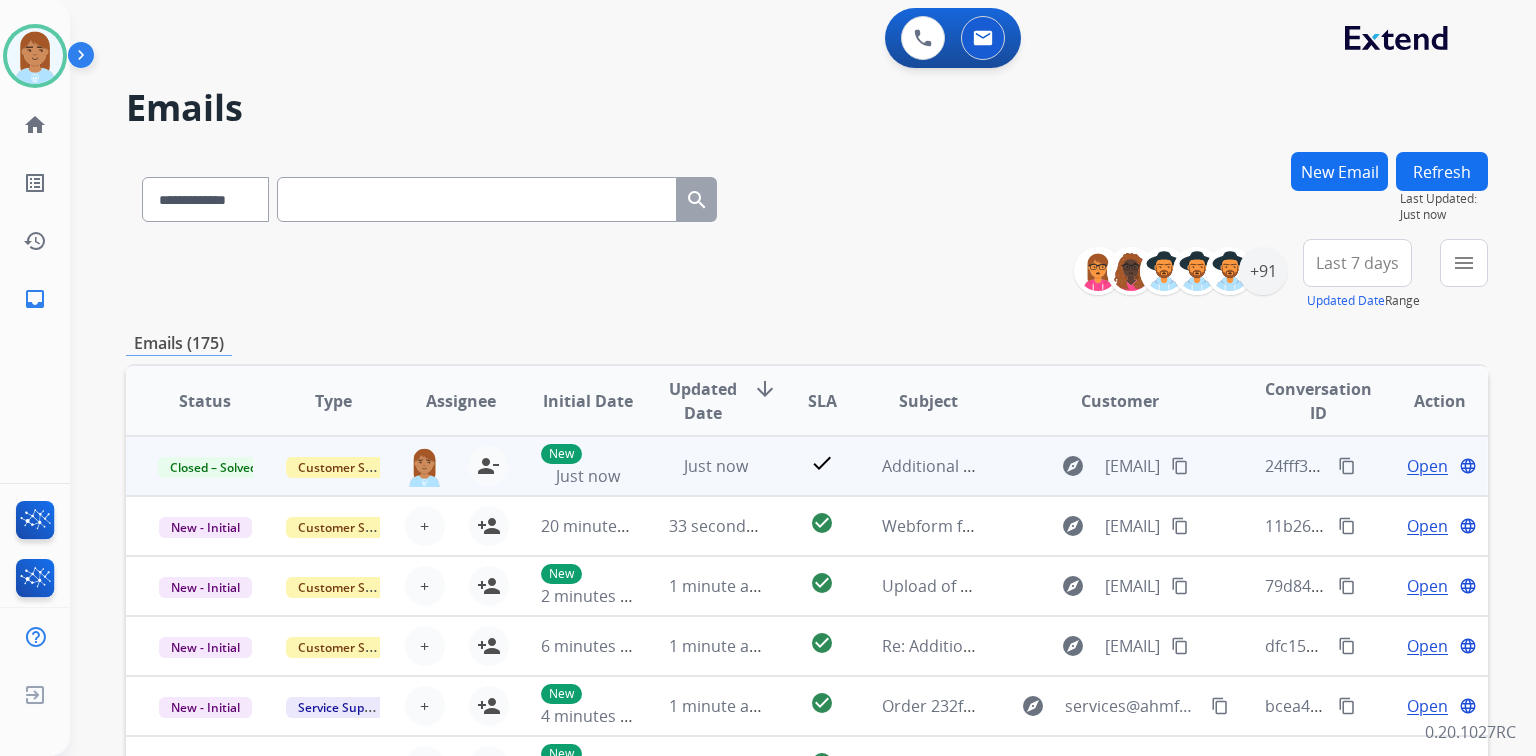 scroll, scrollTop: 1, scrollLeft: 0, axis: vertical 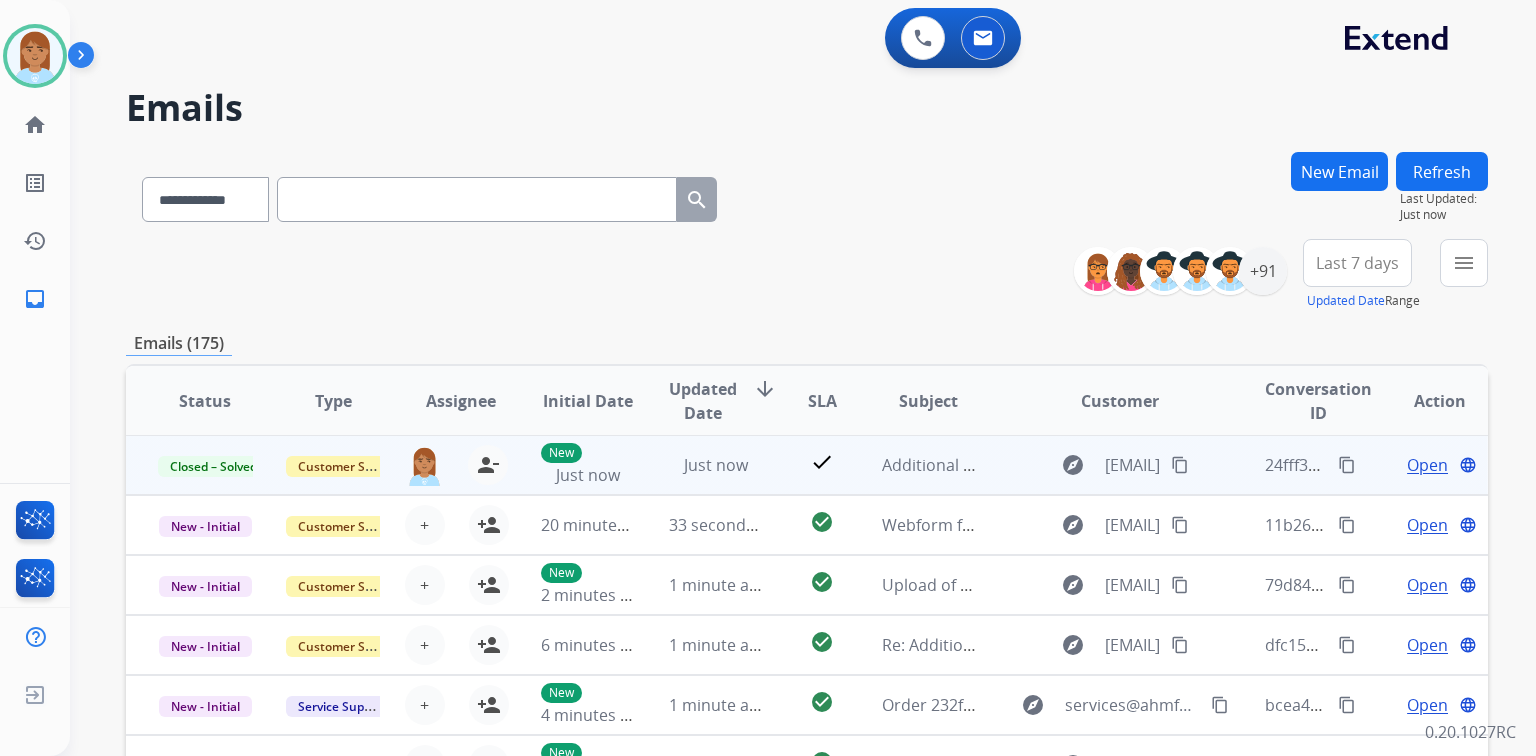 click on "Open" at bounding box center (1427, 465) 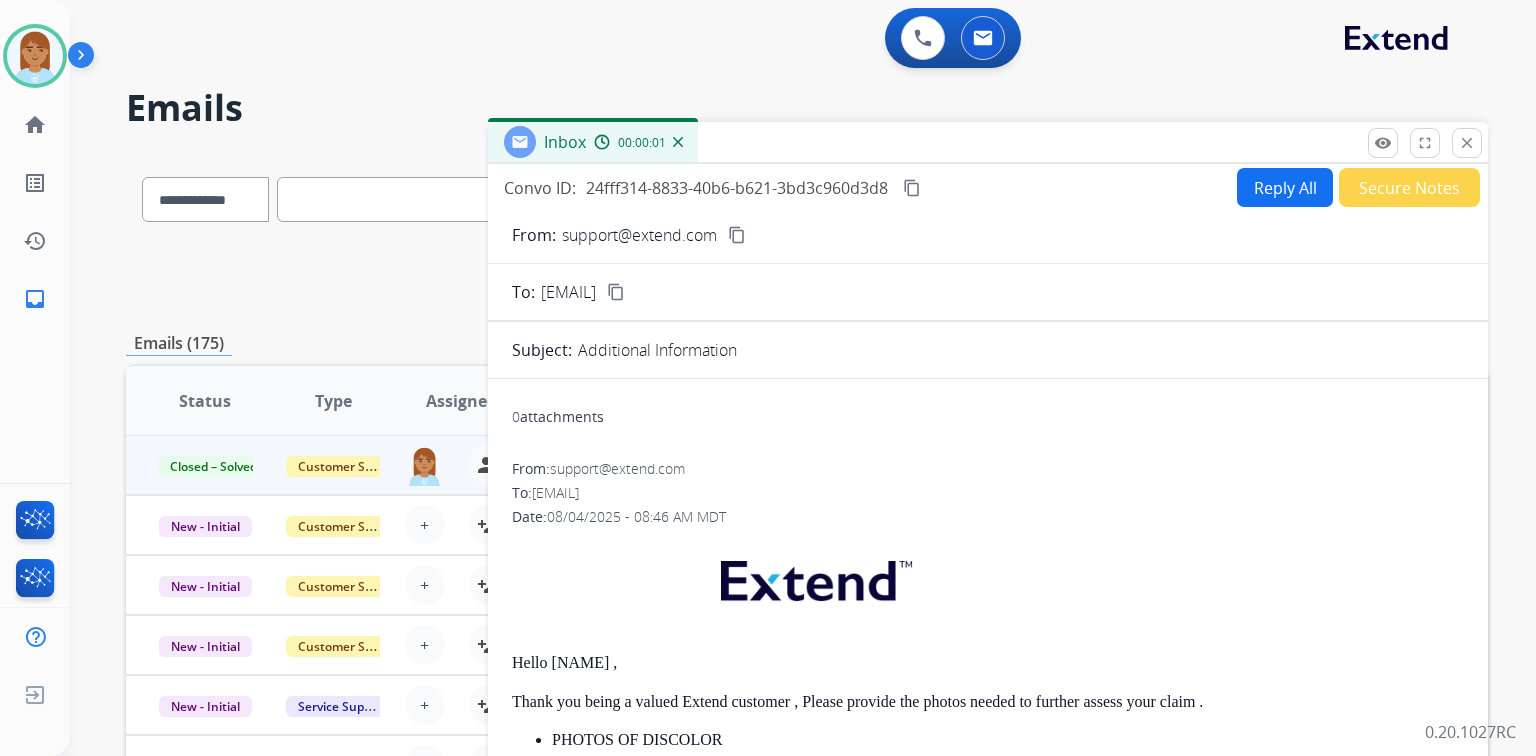 scroll, scrollTop: 0, scrollLeft: 0, axis: both 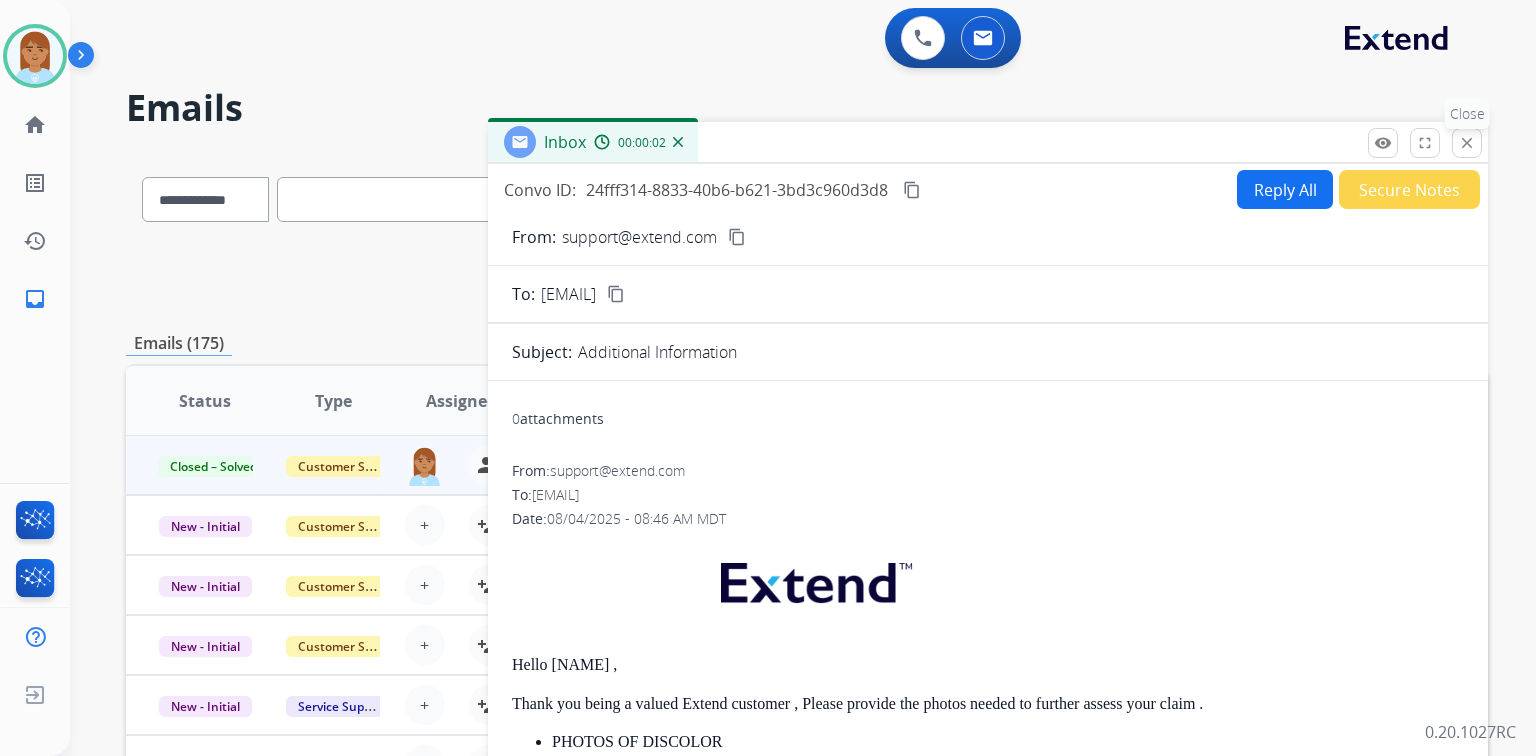 click on "close" at bounding box center (1467, 143) 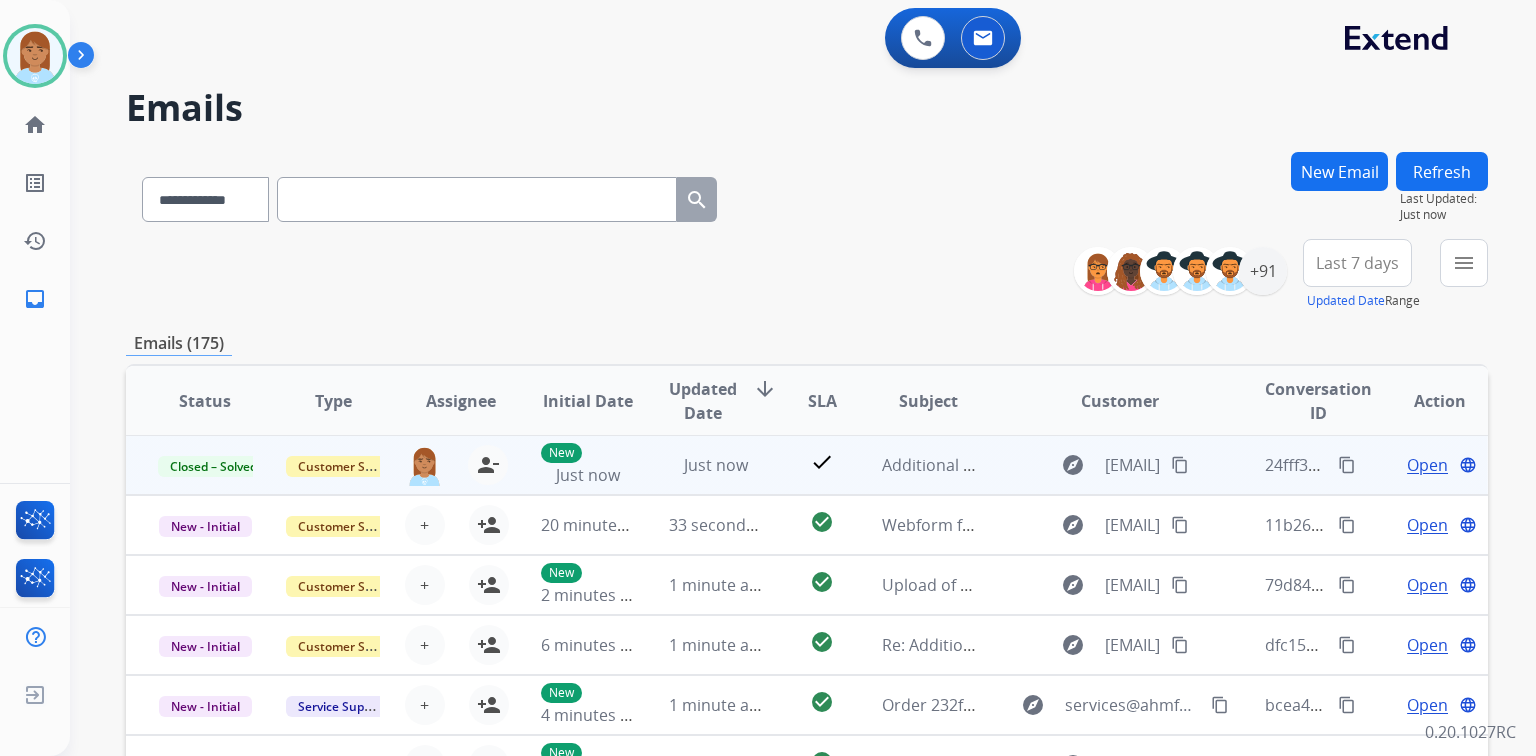 click on "content_copy" at bounding box center [1180, 465] 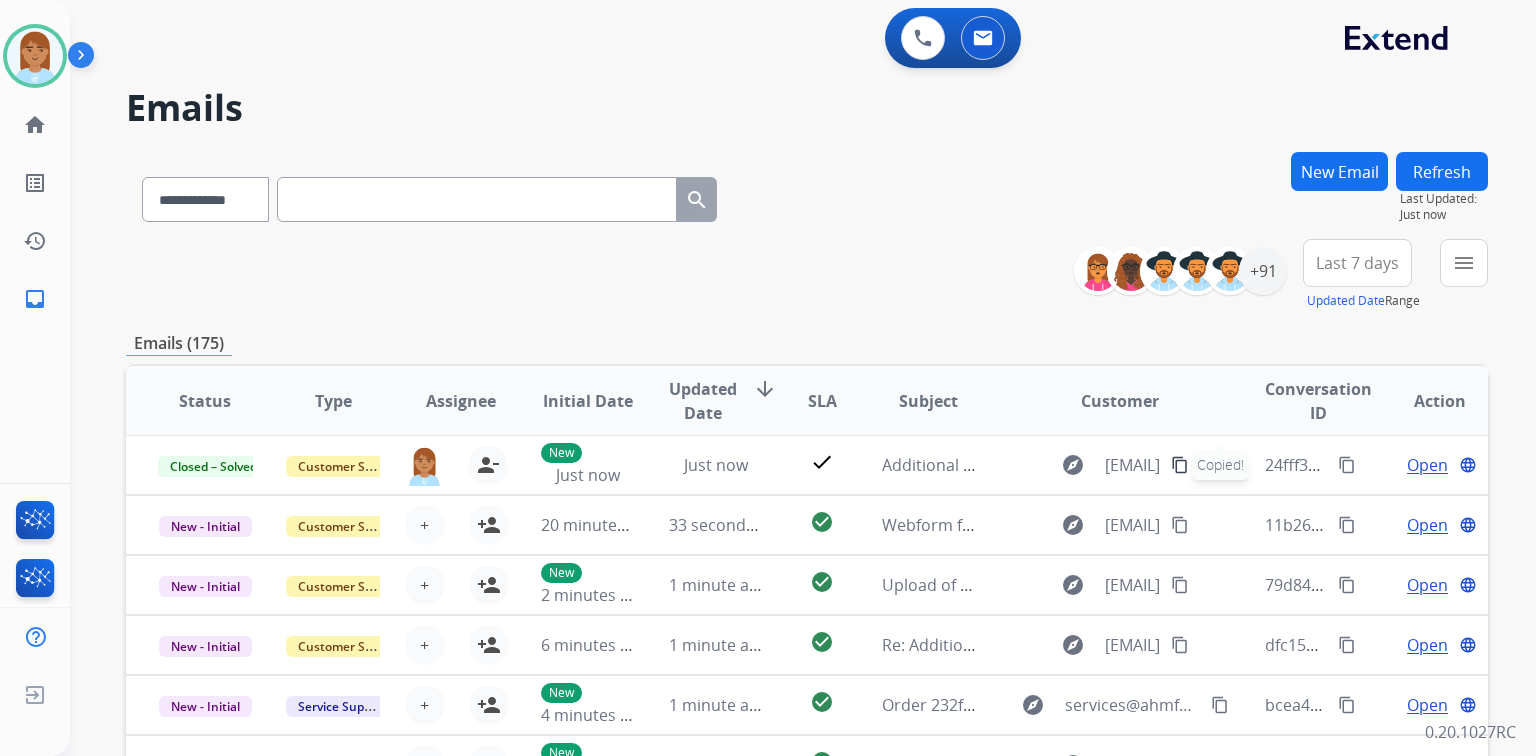 click on "New Email" at bounding box center (1339, 171) 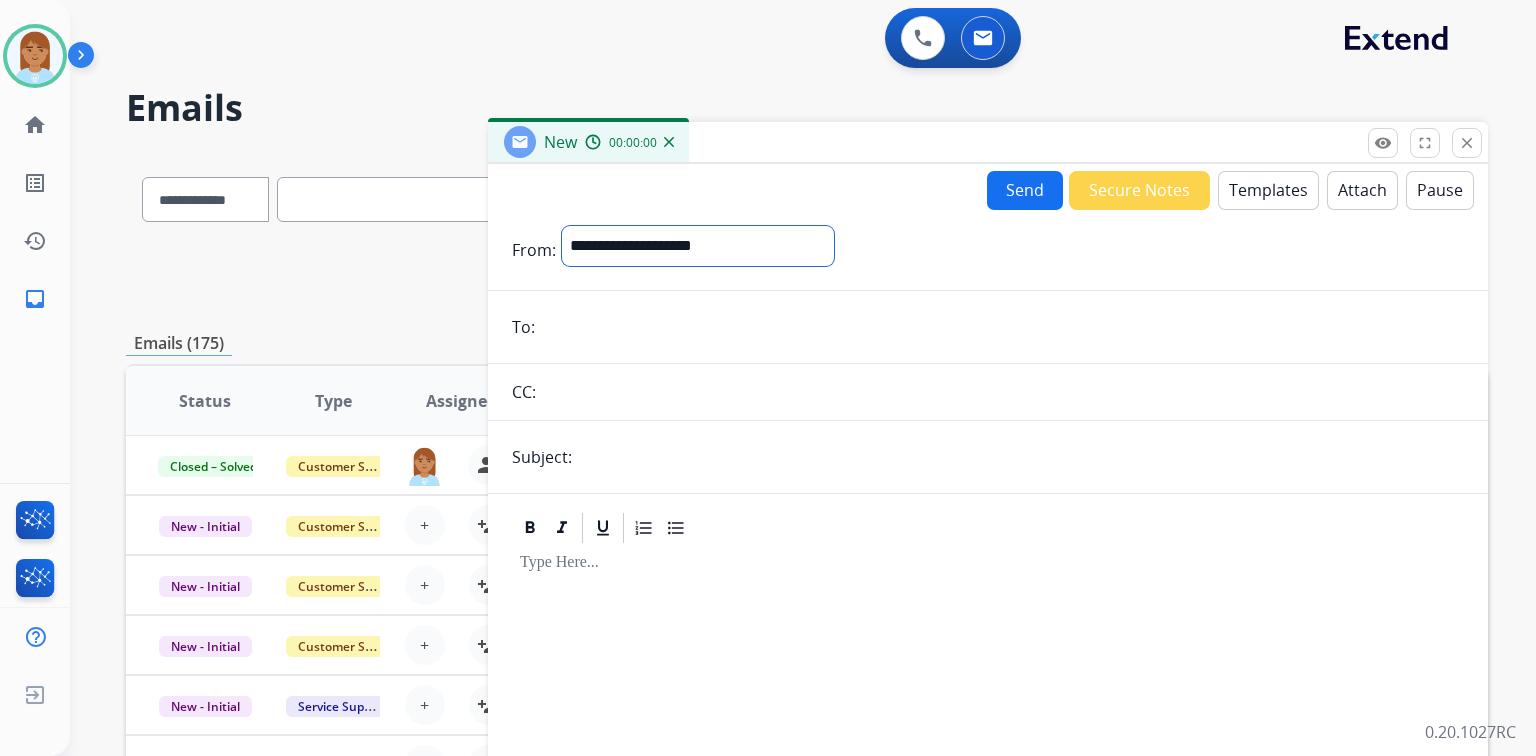 click on "**********" at bounding box center (698, 246) 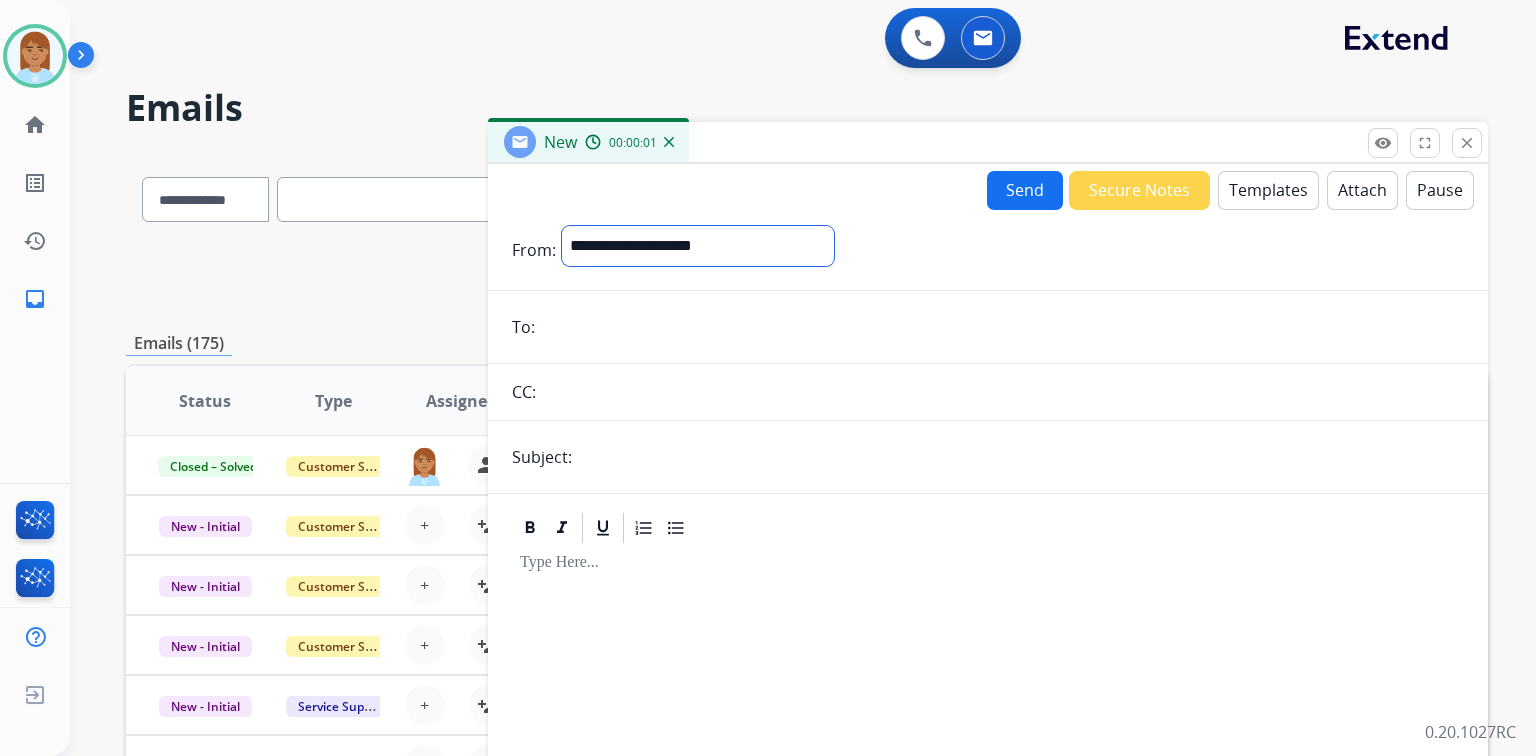 select on "**********" 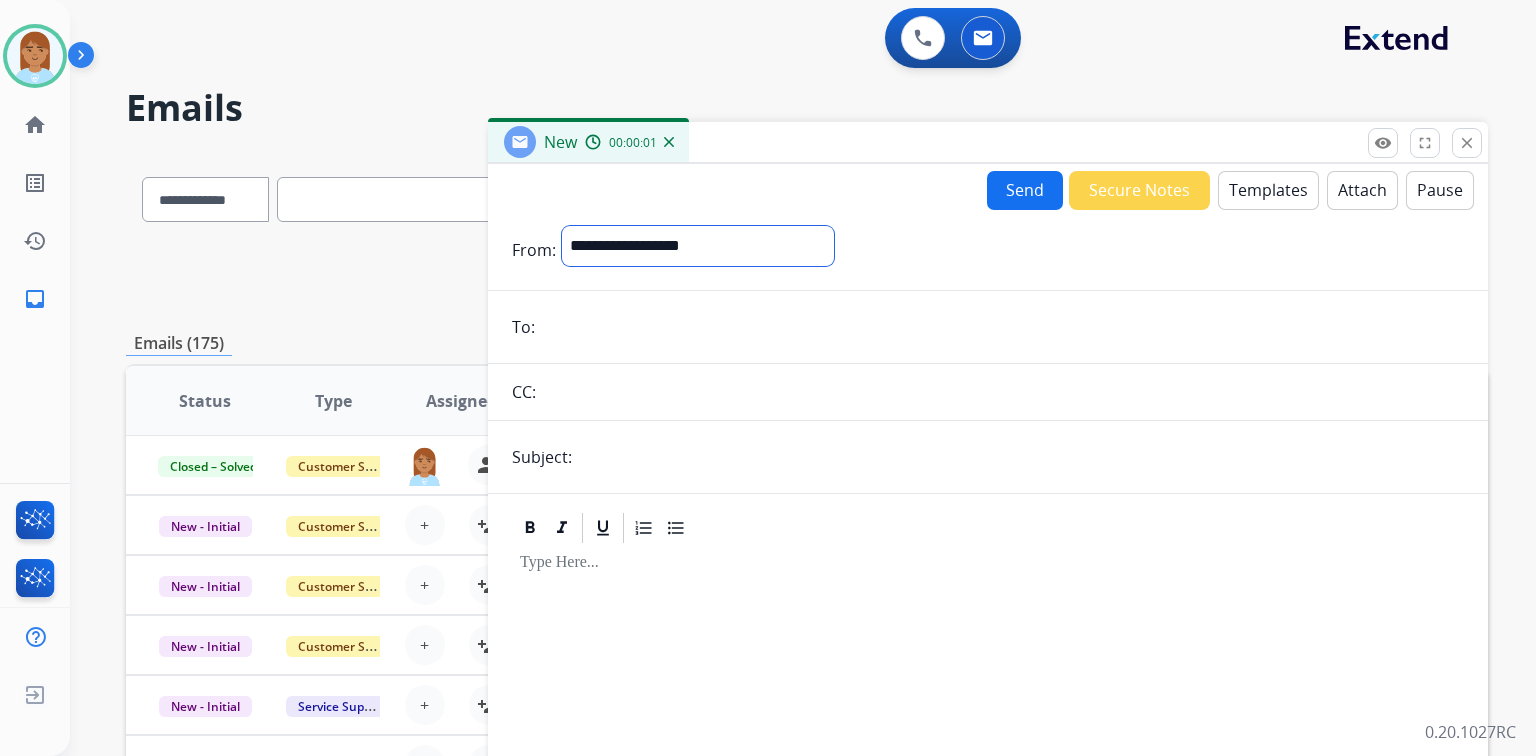 click on "**********" at bounding box center (698, 246) 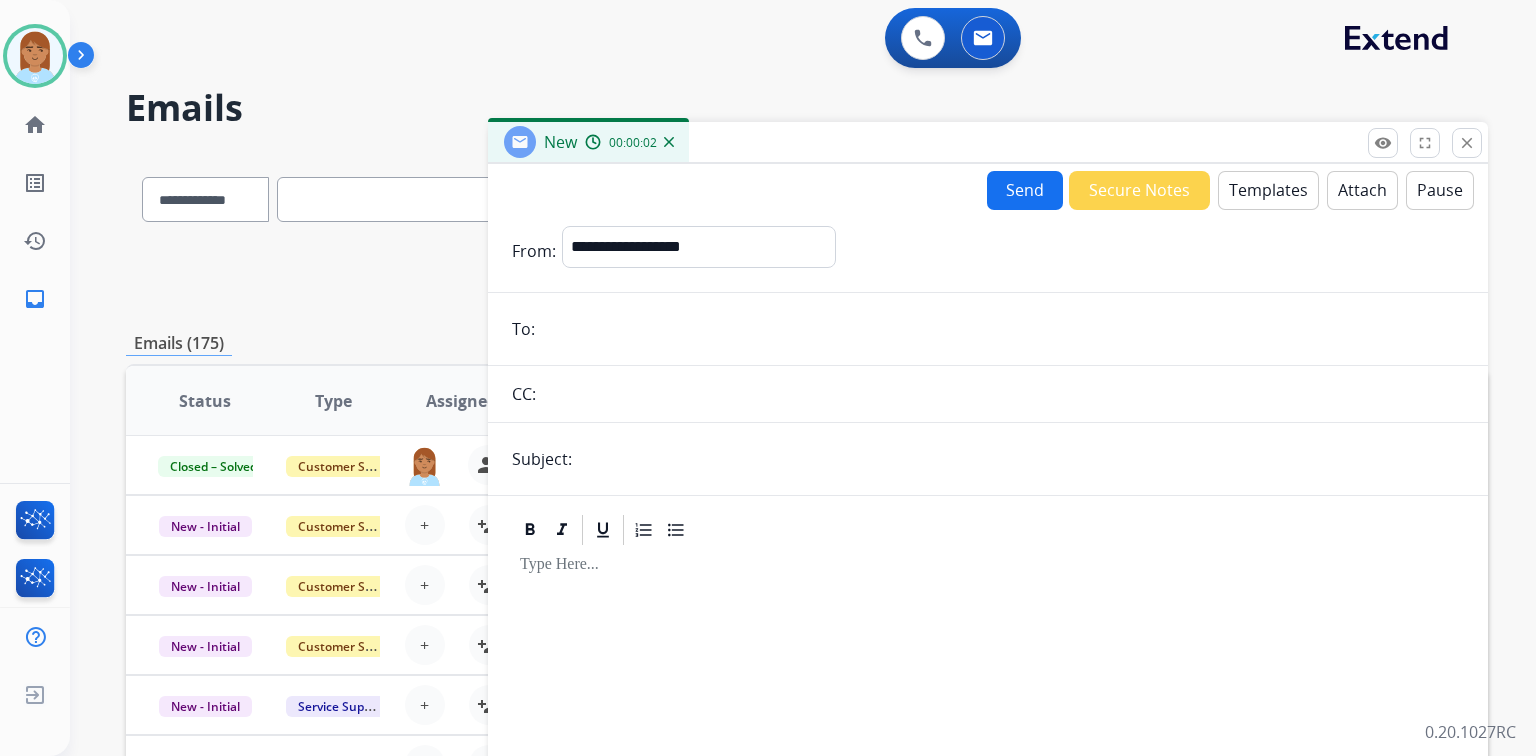 click at bounding box center (1002, 329) 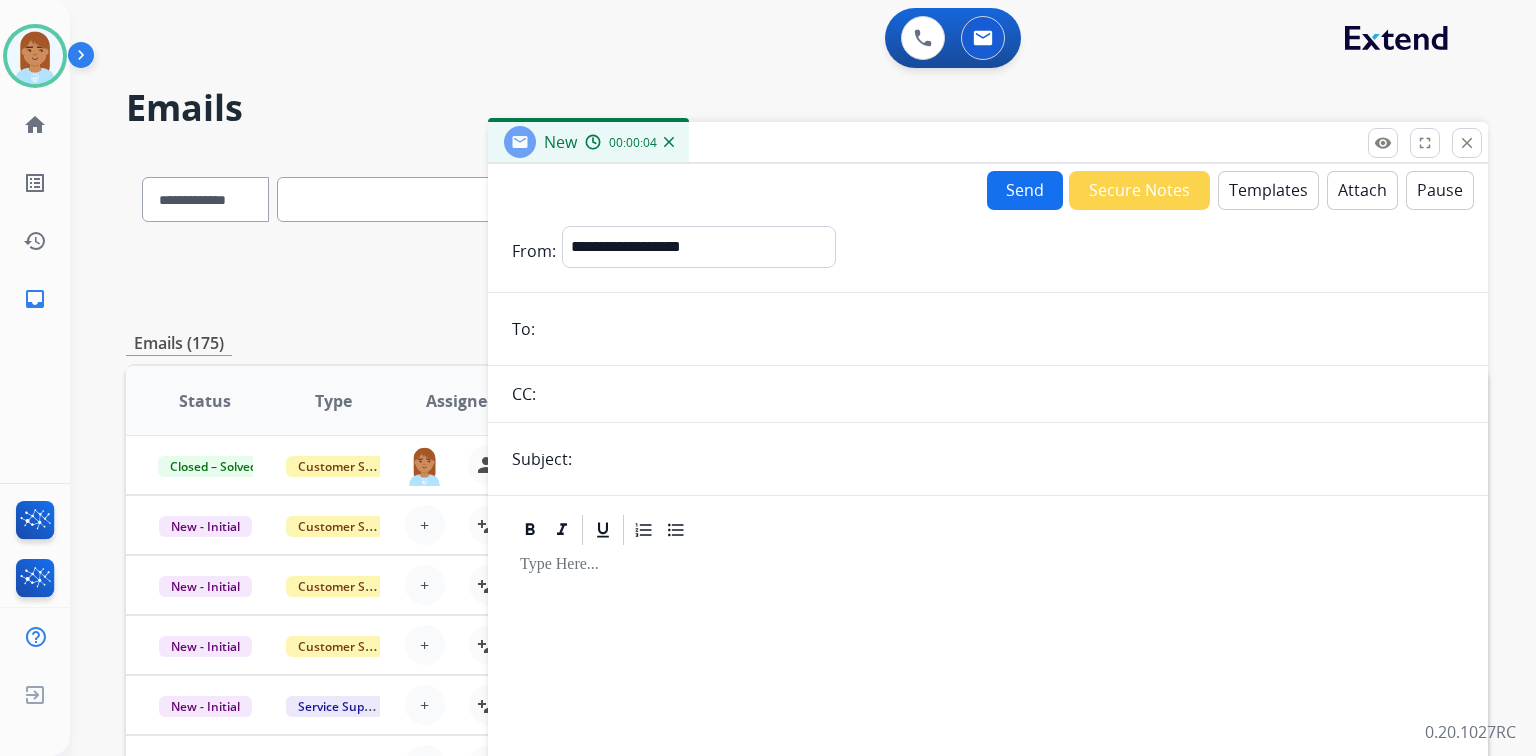 paste on "**********" 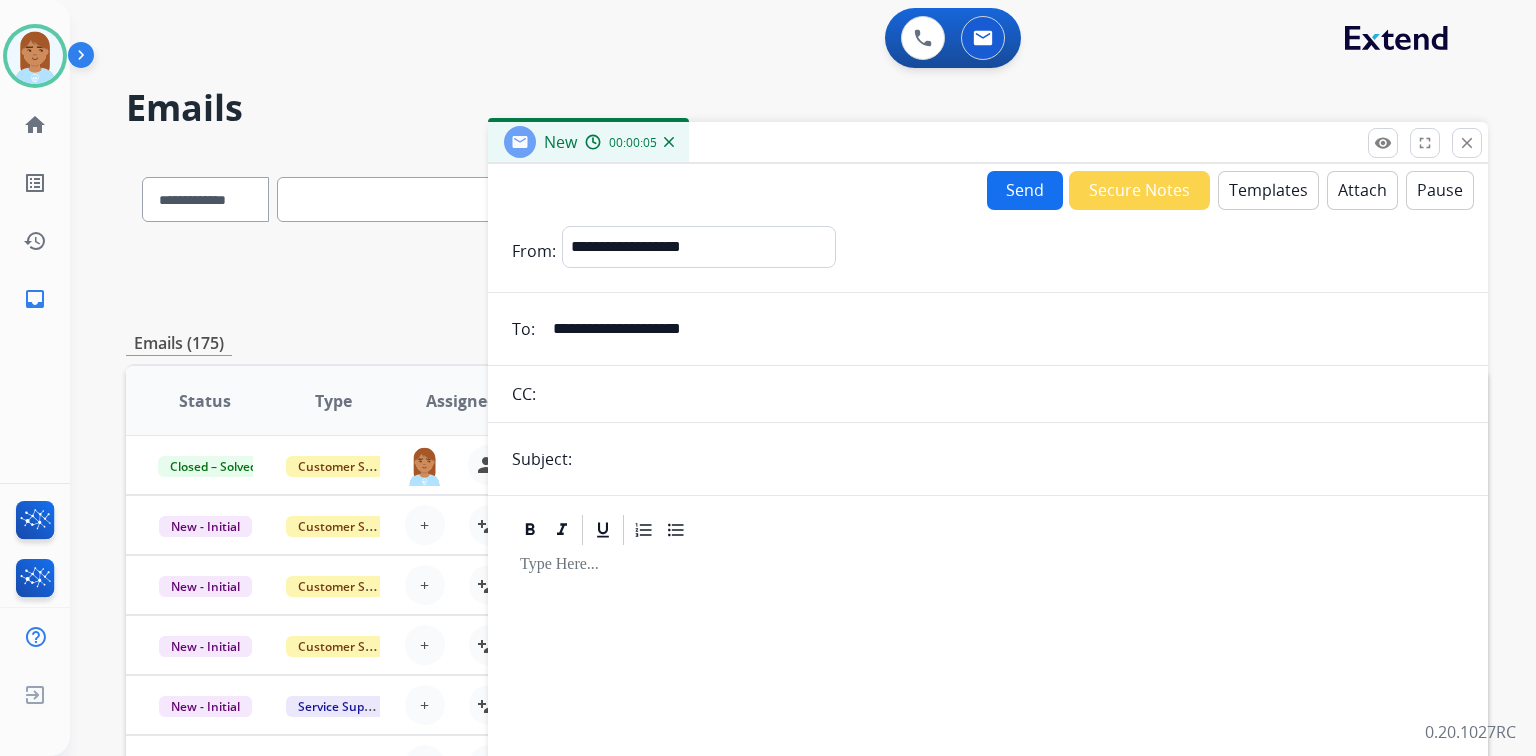 type on "**********" 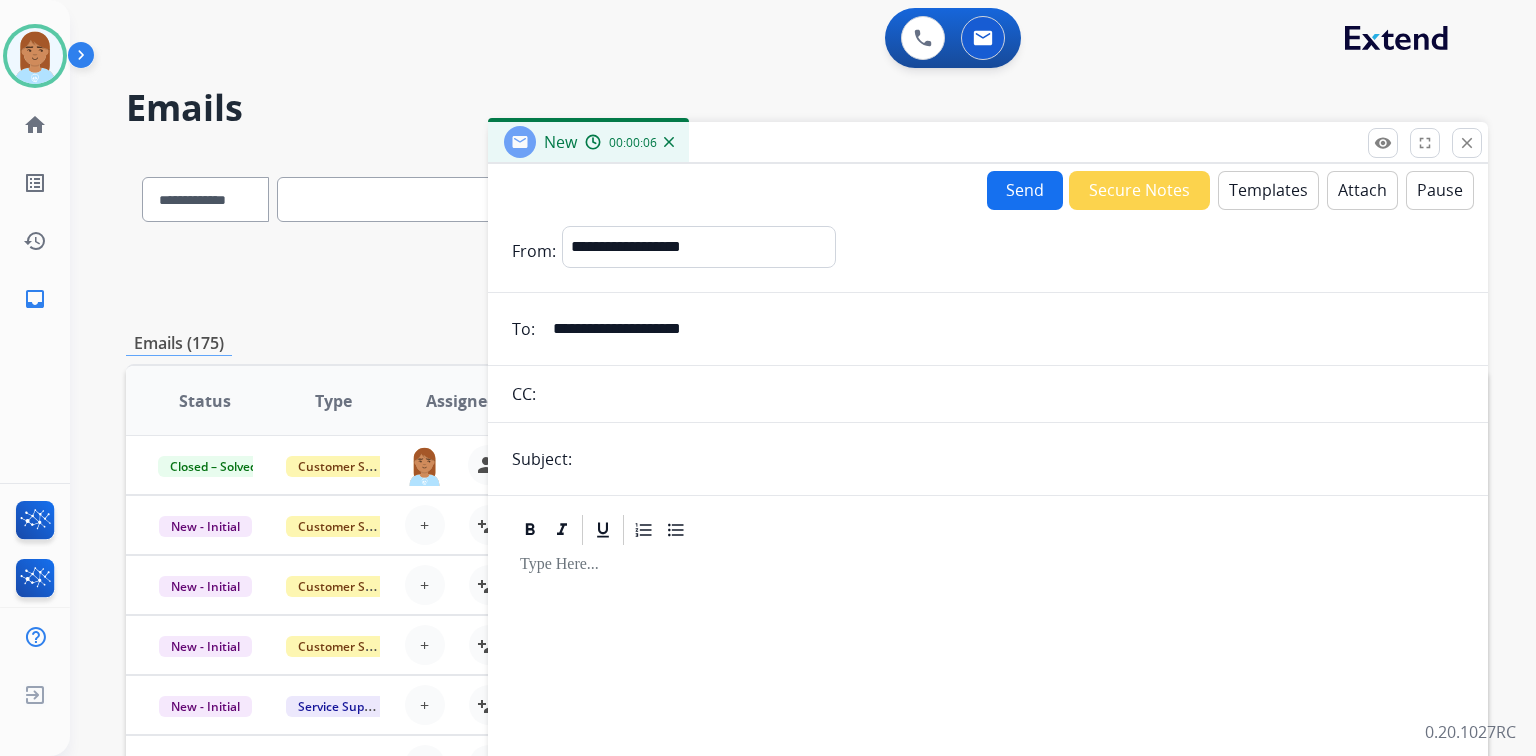 type on "**********" 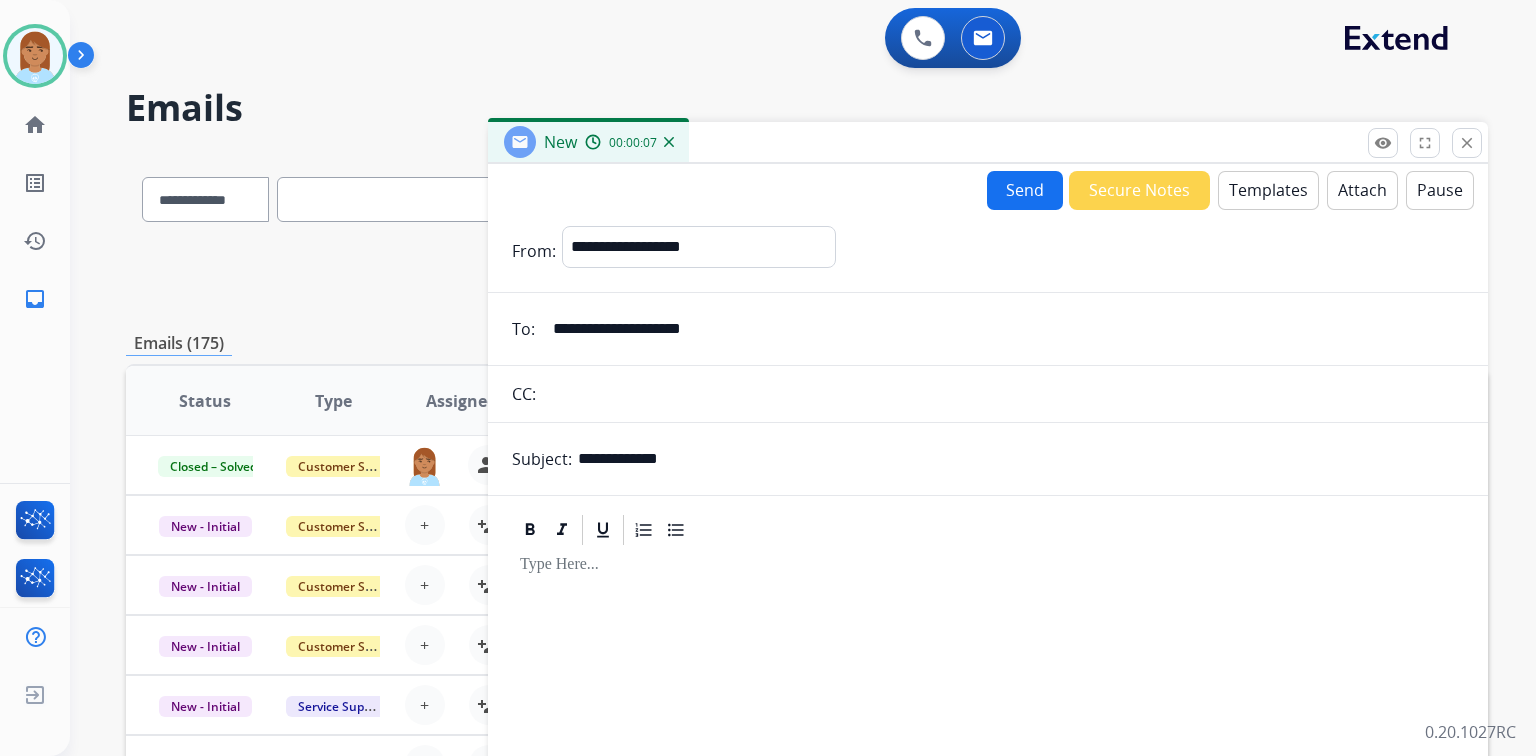 click on "Templates" at bounding box center (1268, 190) 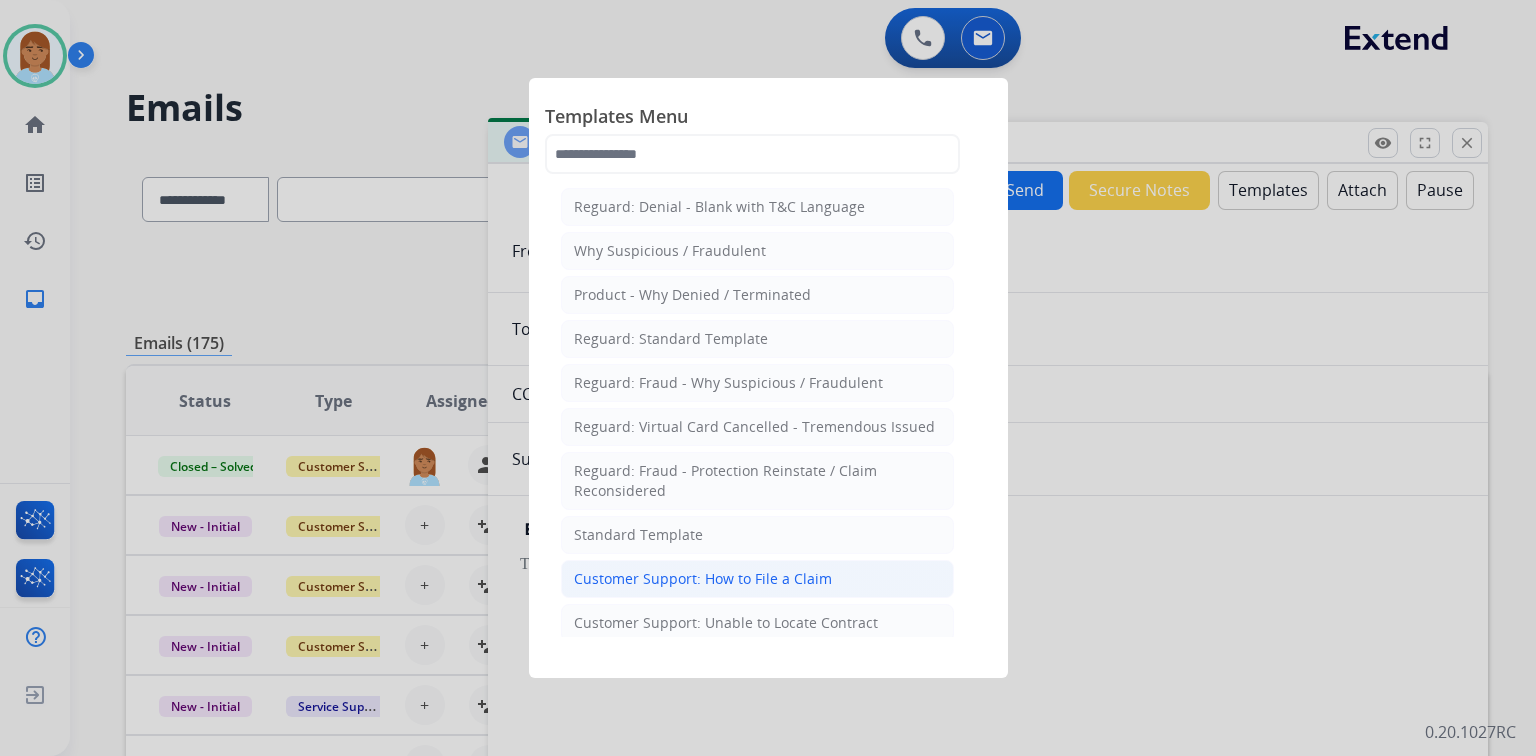 click on "Customer Support: How to File a Claim" 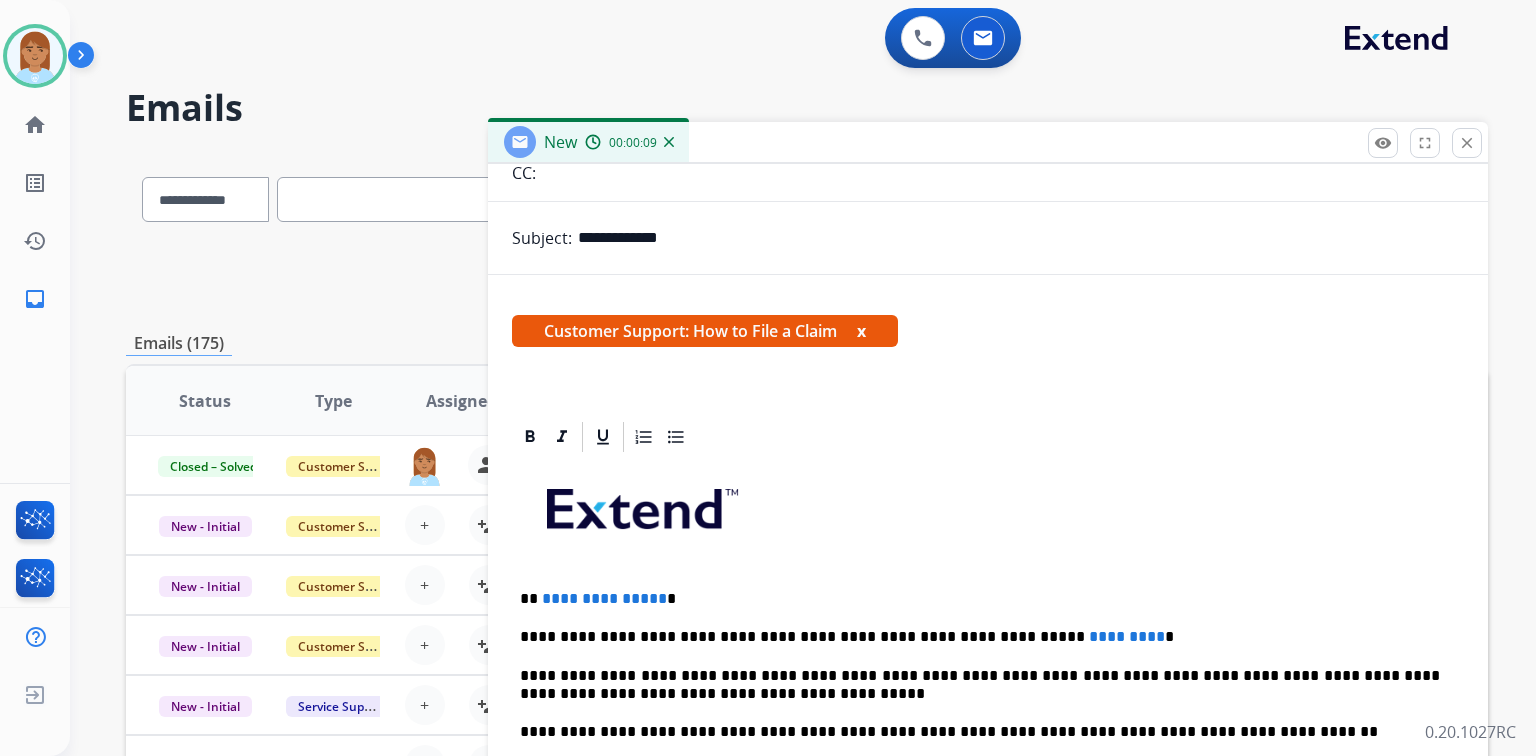 scroll, scrollTop: 383, scrollLeft: 0, axis: vertical 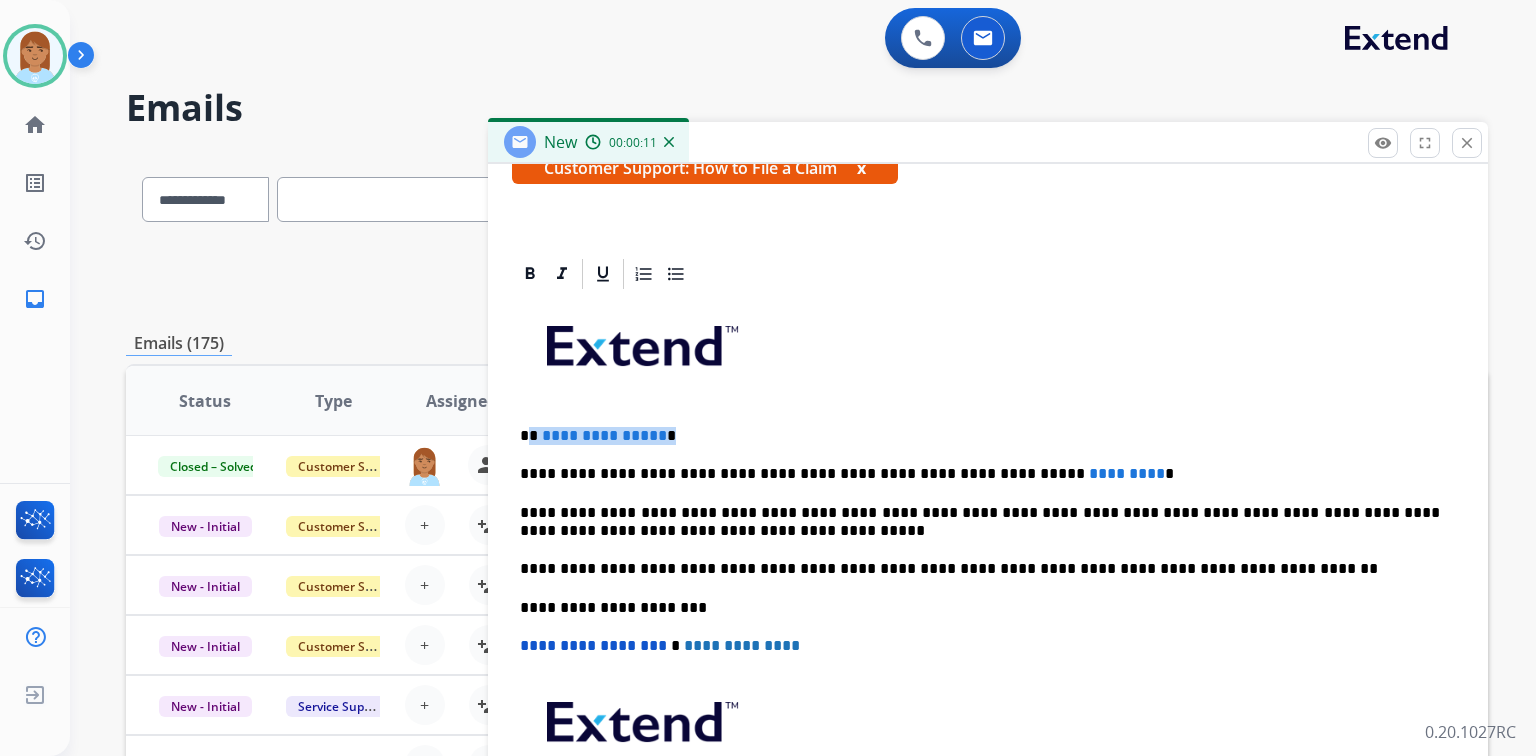 drag, startPoint x: 532, startPoint y: 436, endPoint x: 694, endPoint y: 436, distance: 162 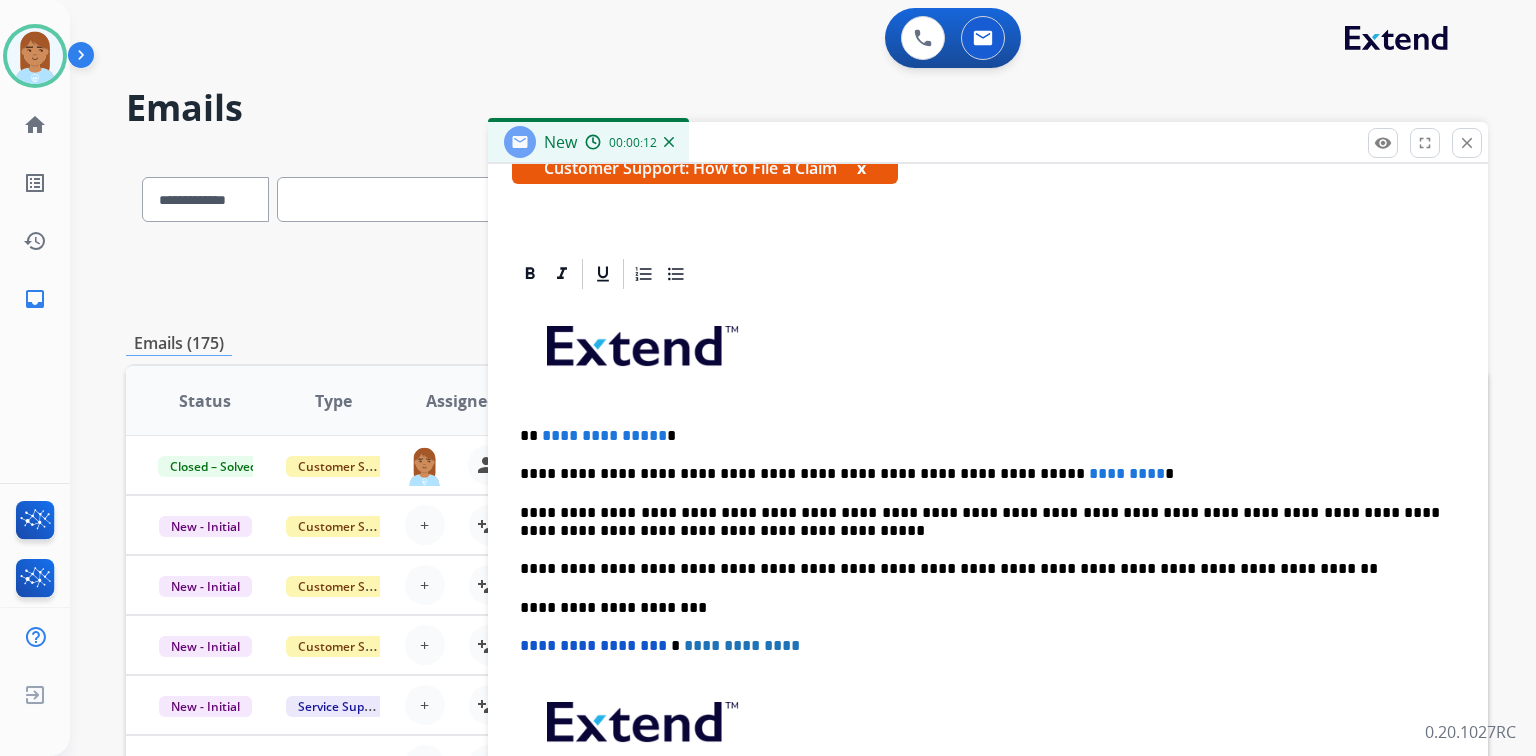 type 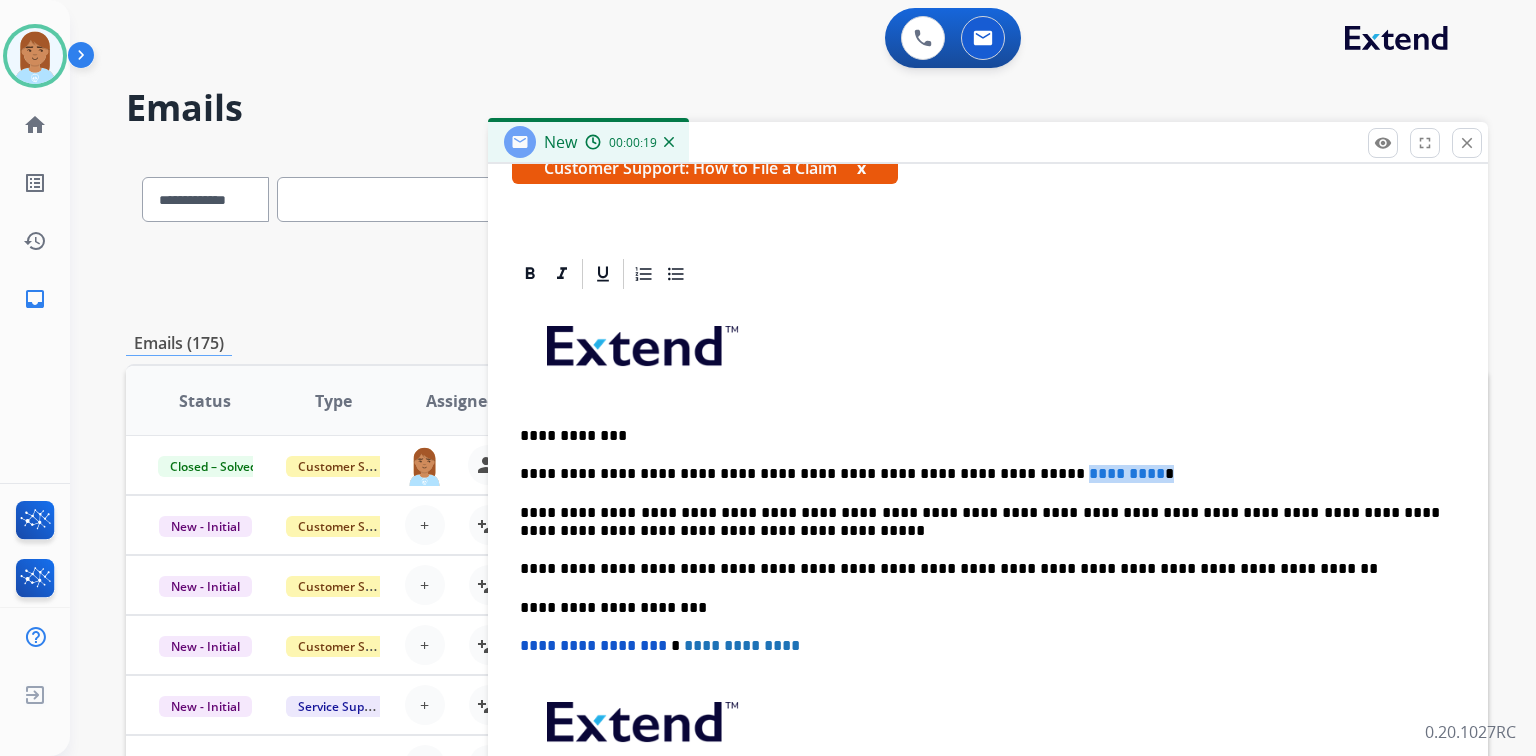 drag, startPoint x: 980, startPoint y: 469, endPoint x: 1162, endPoint y: 440, distance: 184.29596 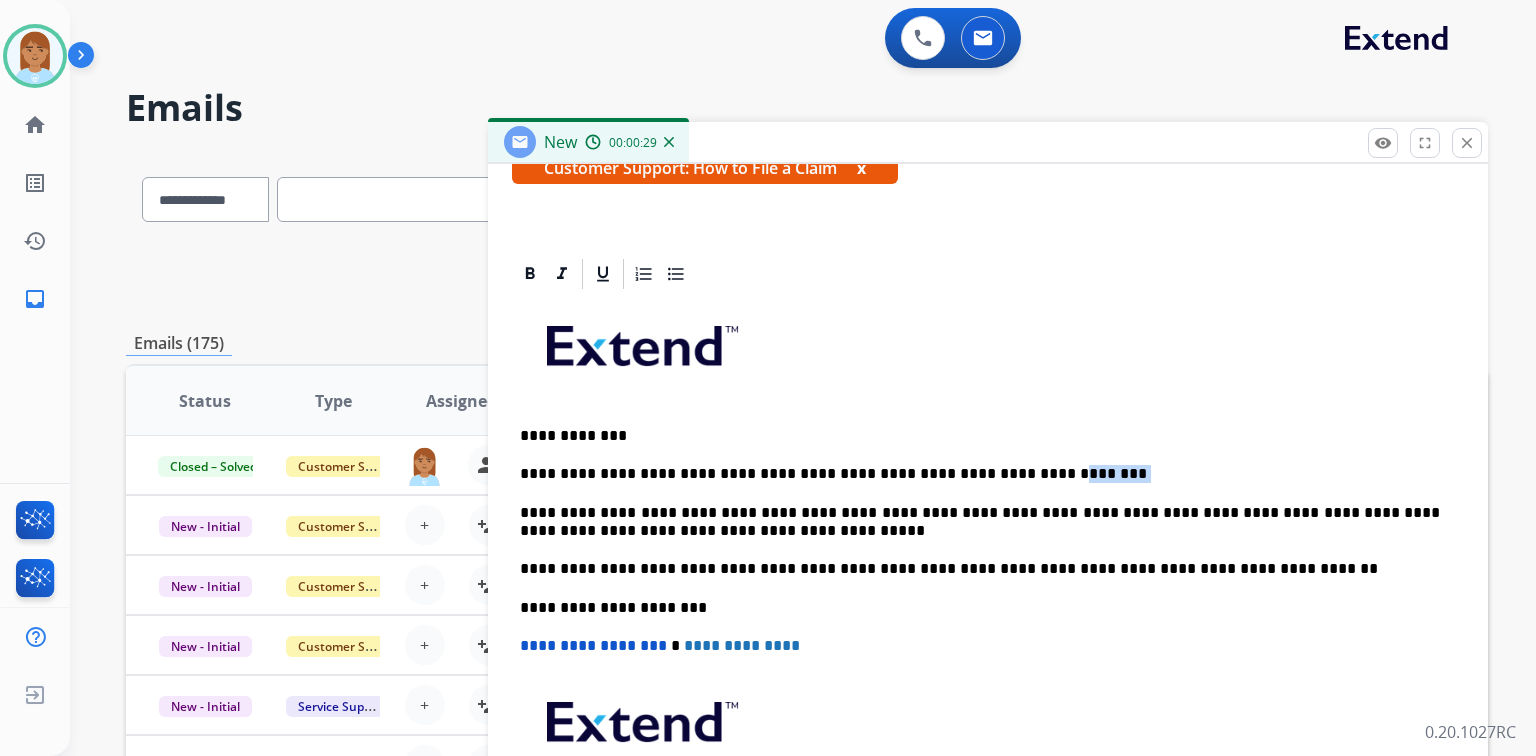 drag, startPoint x: 981, startPoint y: 462, endPoint x: 1099, endPoint y: 459, distance: 118.03813 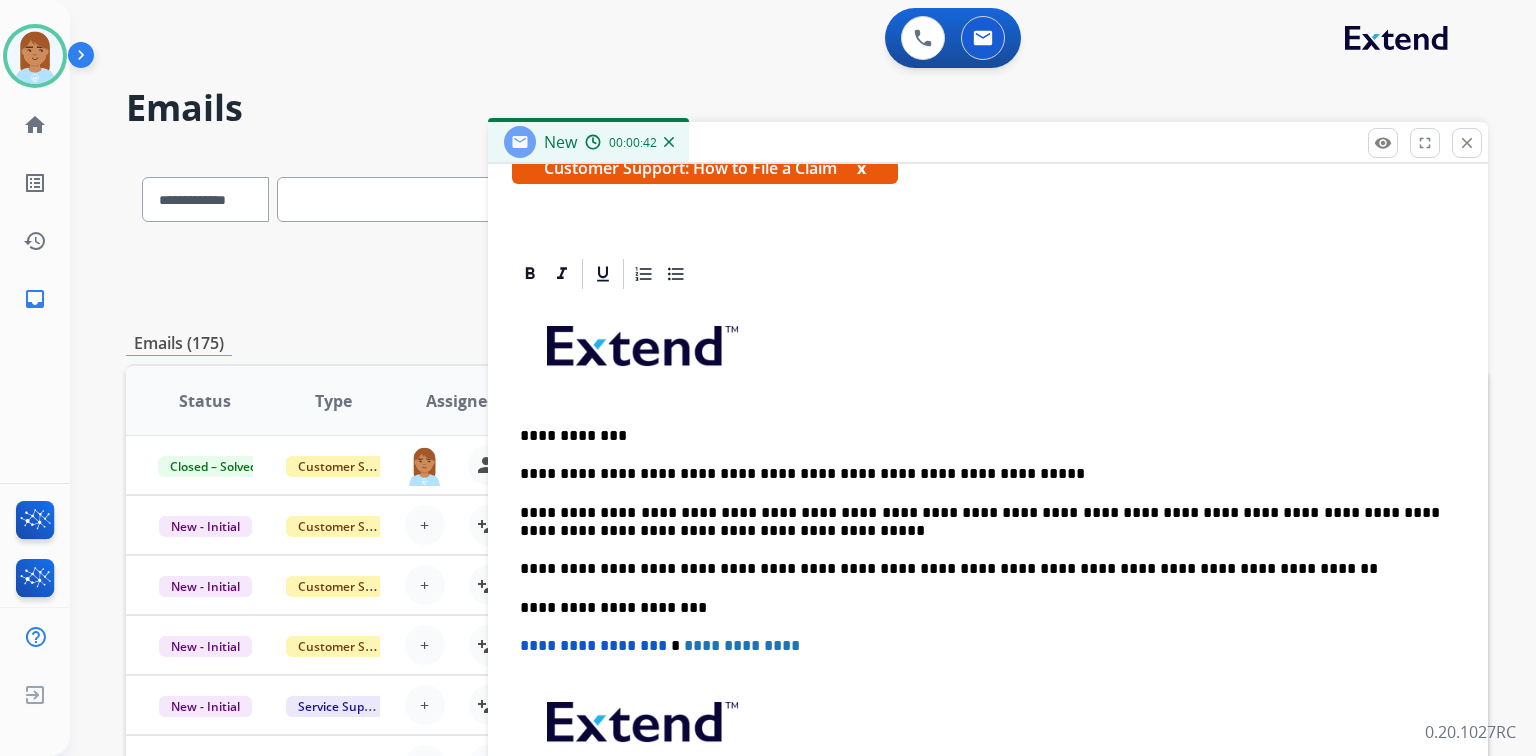 click on "**********" at bounding box center [988, 597] 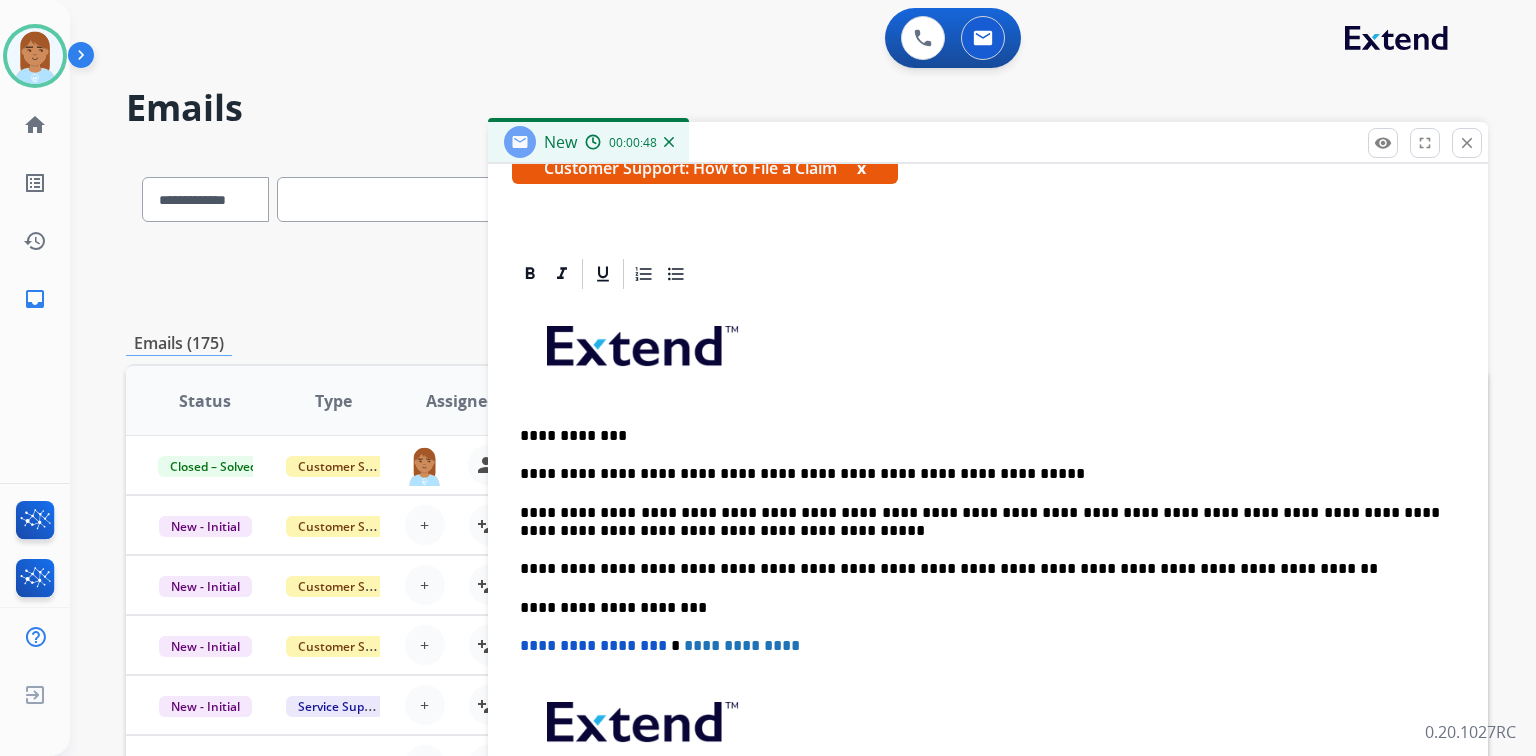 click on "**********" at bounding box center [980, 474] 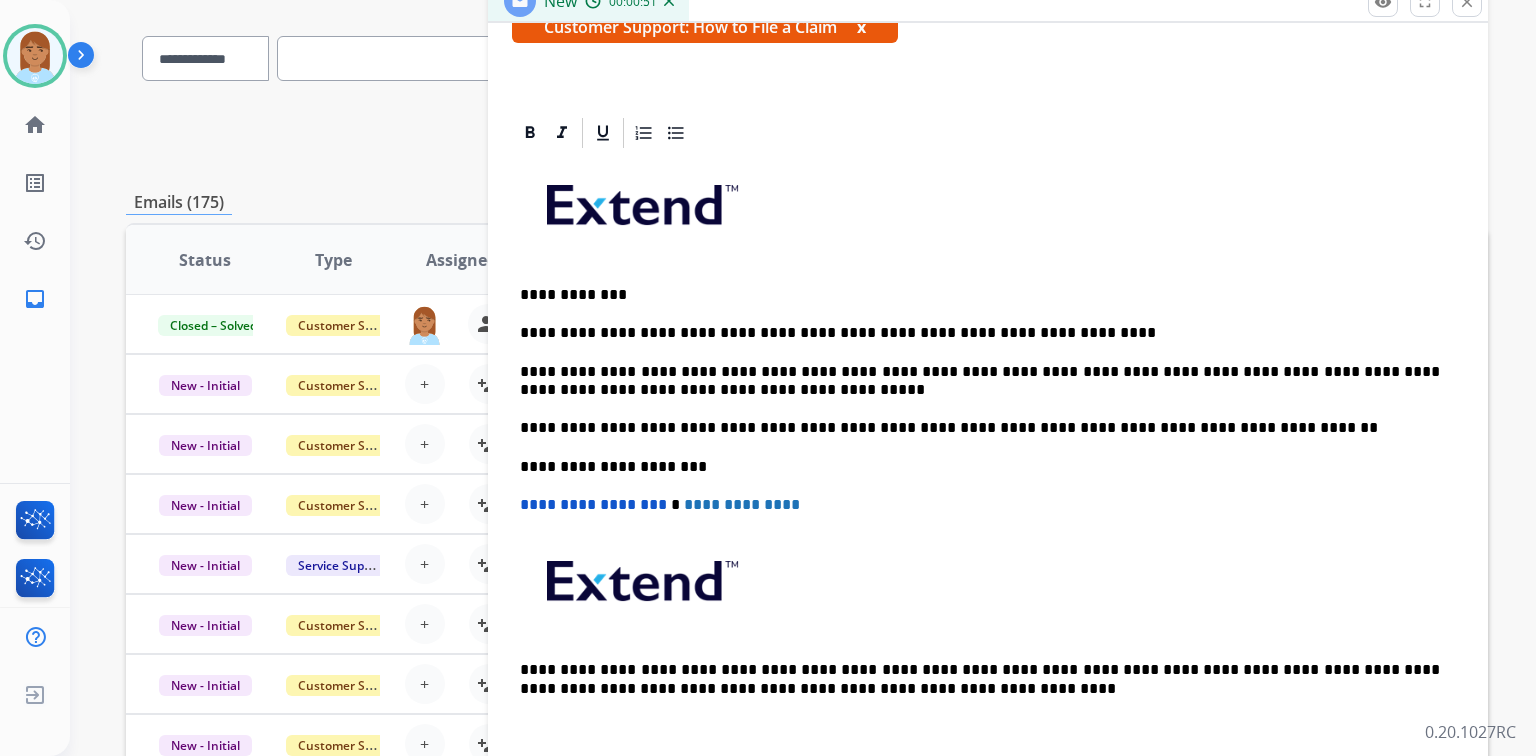 scroll, scrollTop: 0, scrollLeft: 0, axis: both 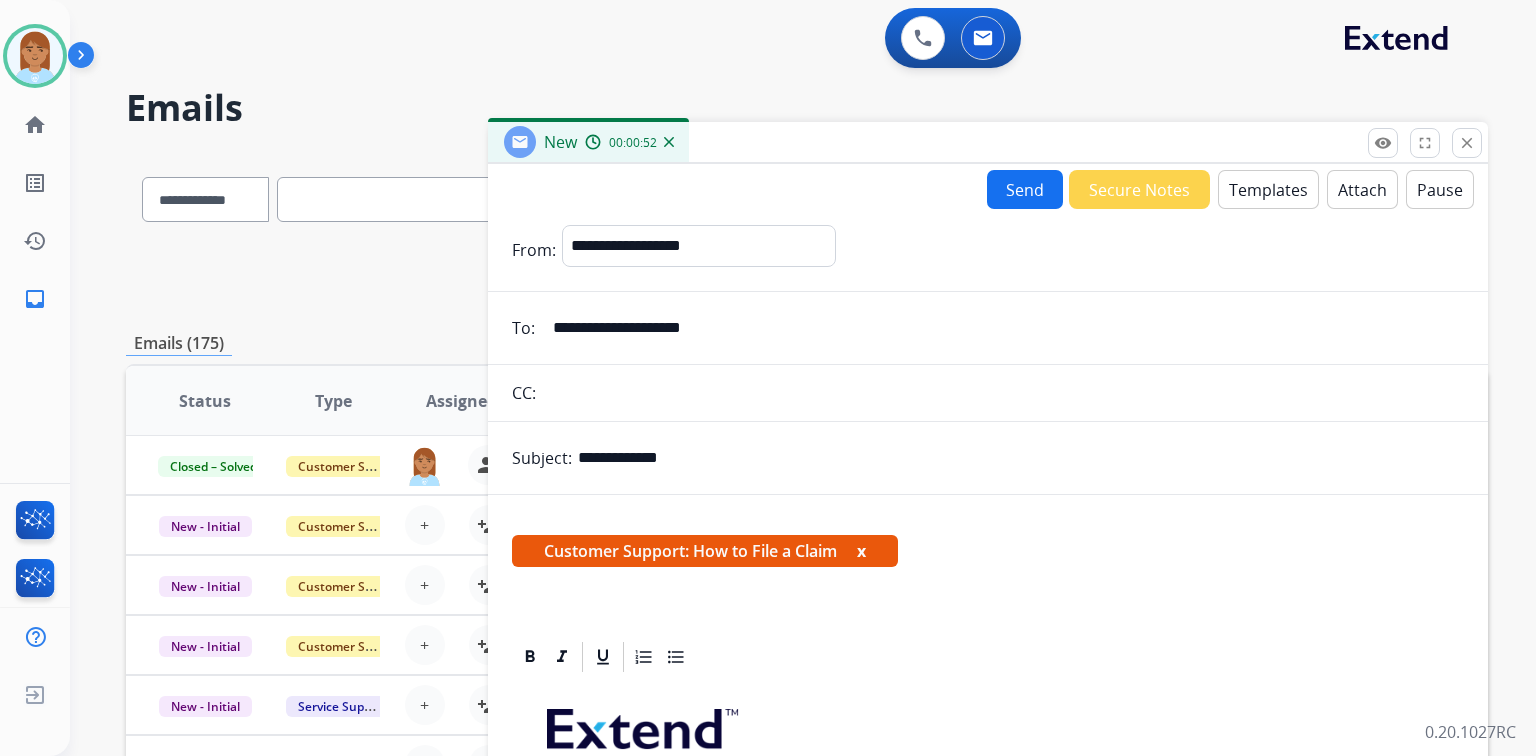 click on "Send" at bounding box center (1025, 189) 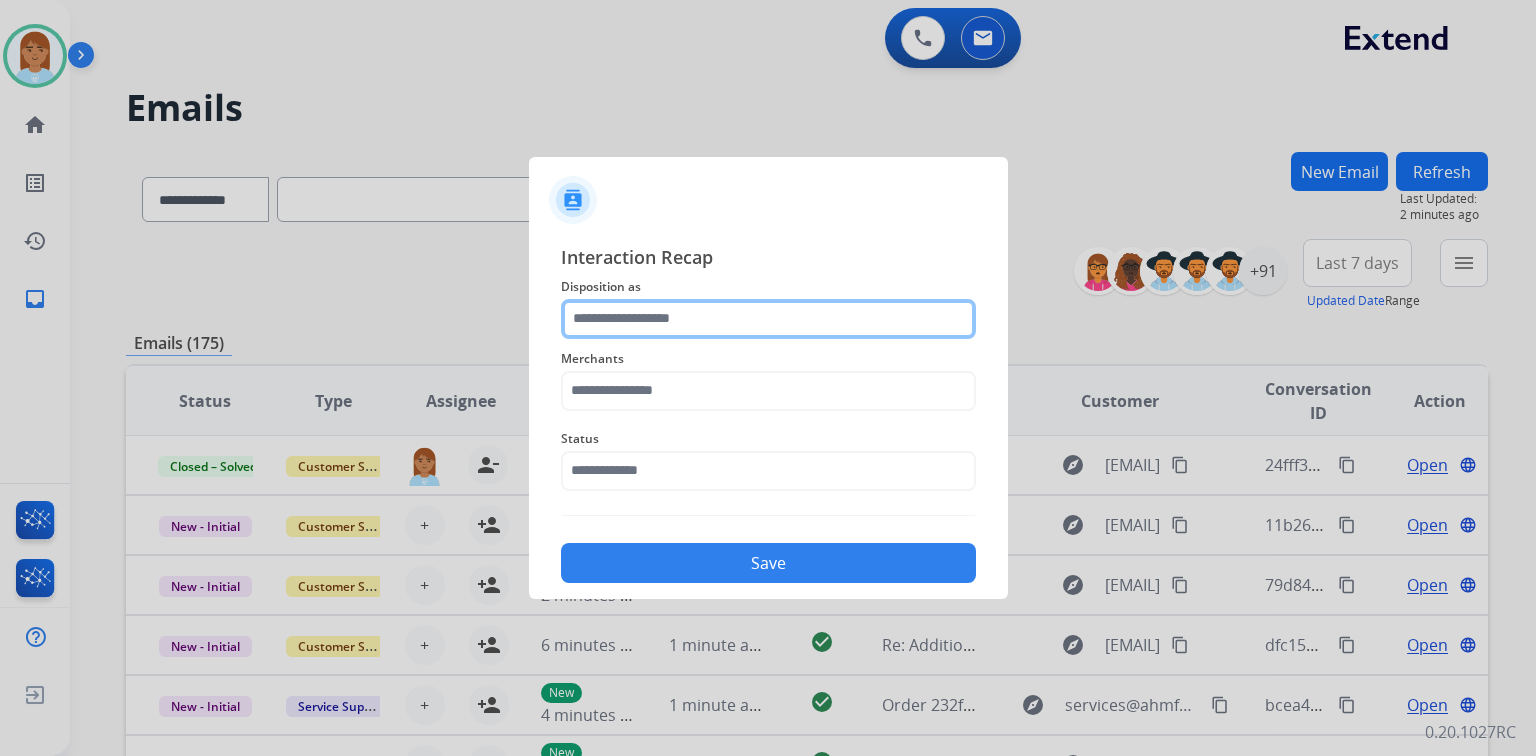 click 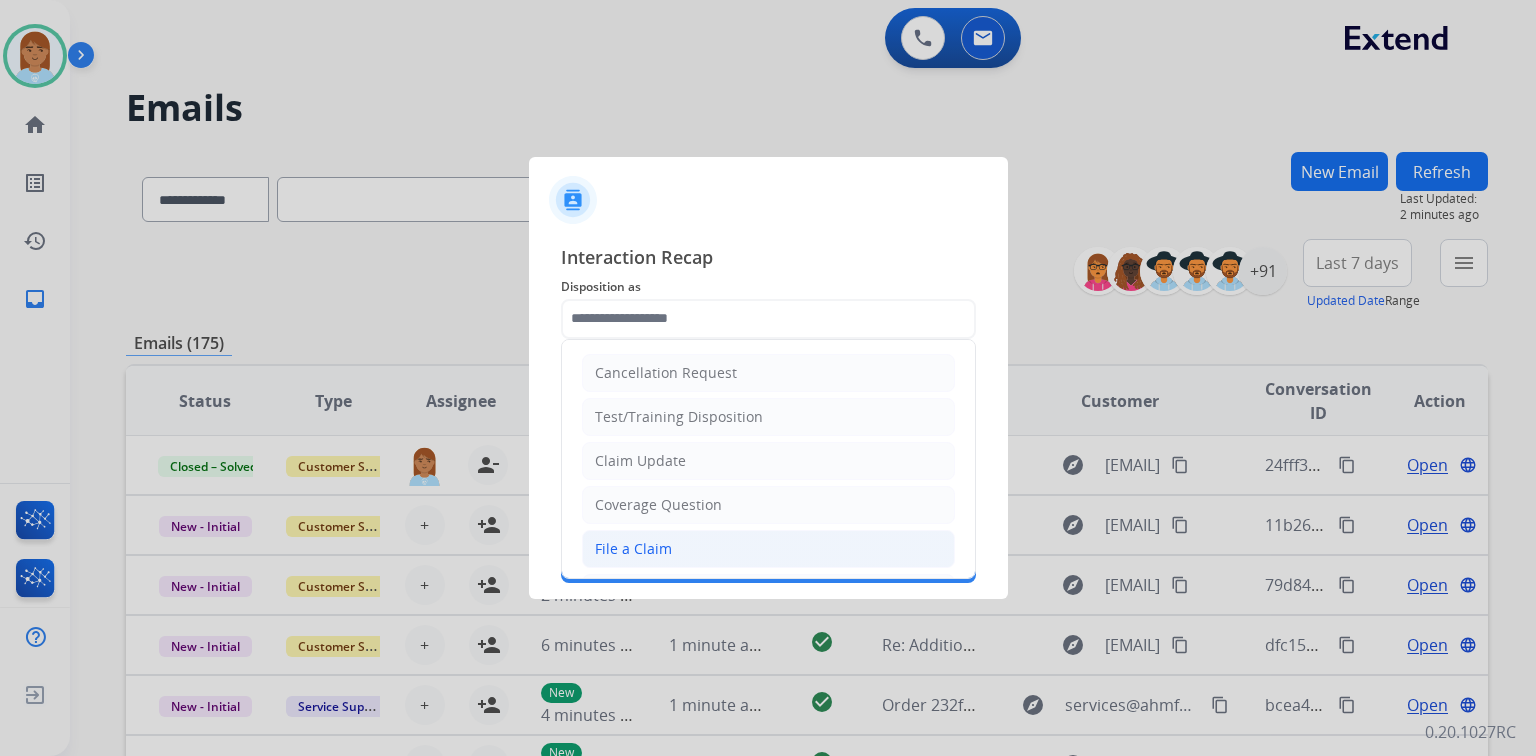 click on "File a Claim" 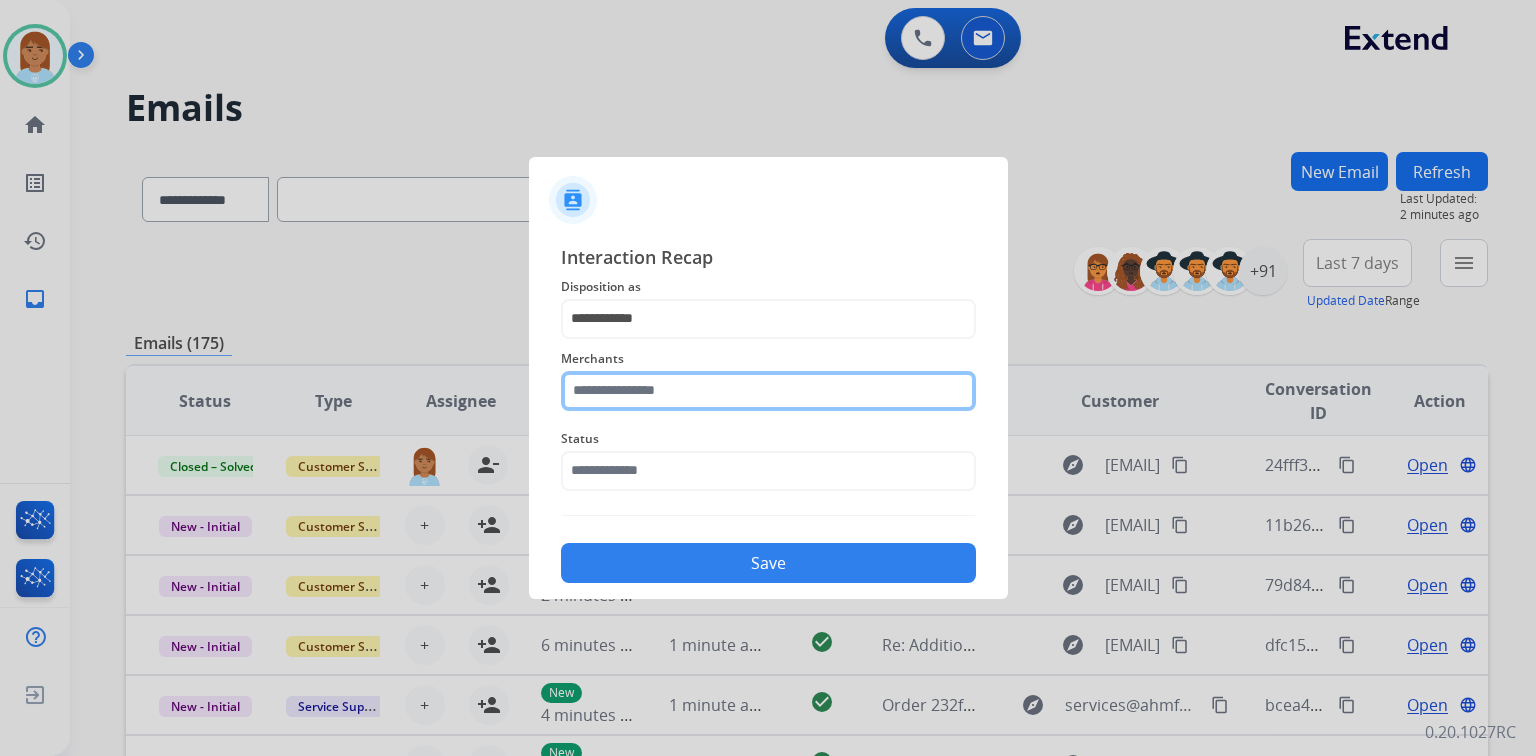 click 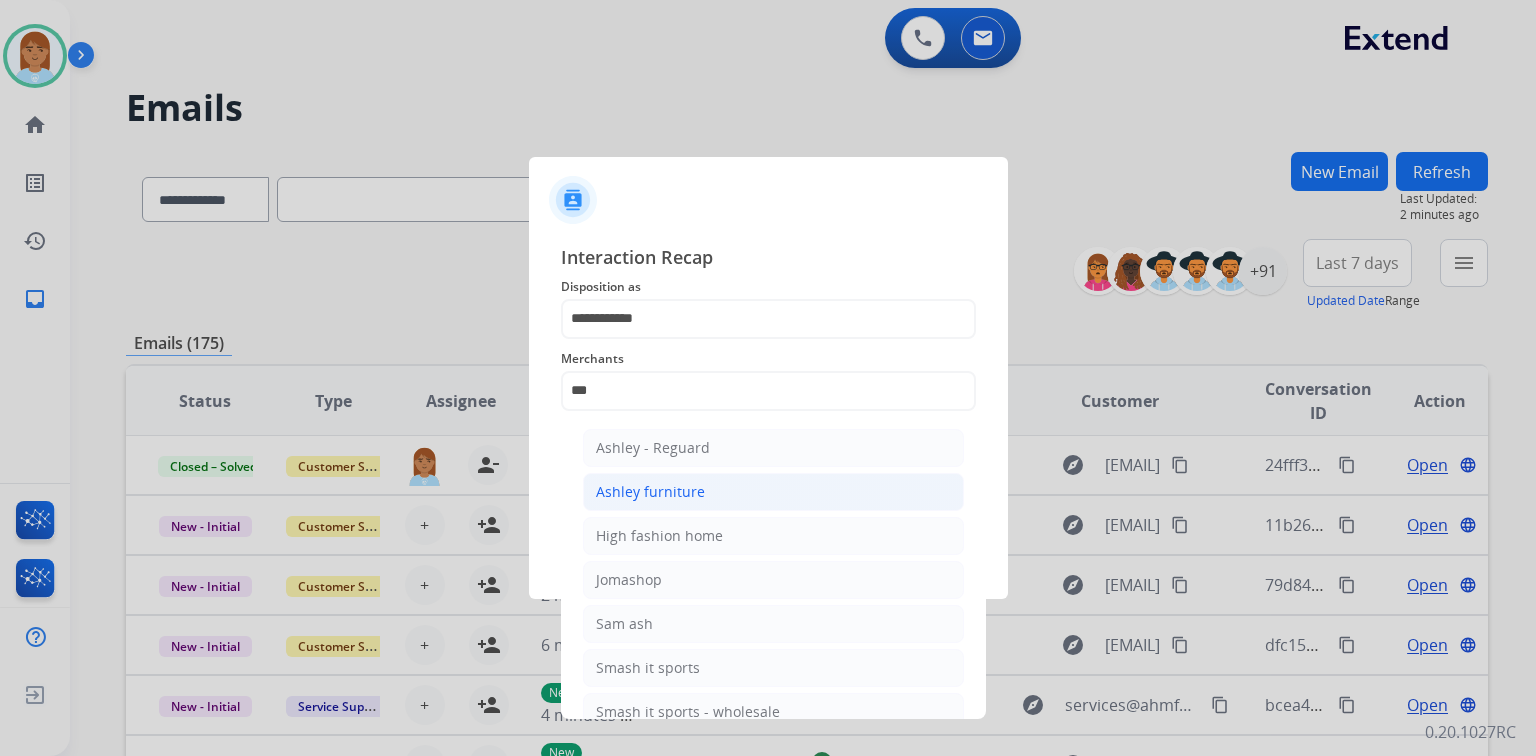 click on "Ashley furniture" 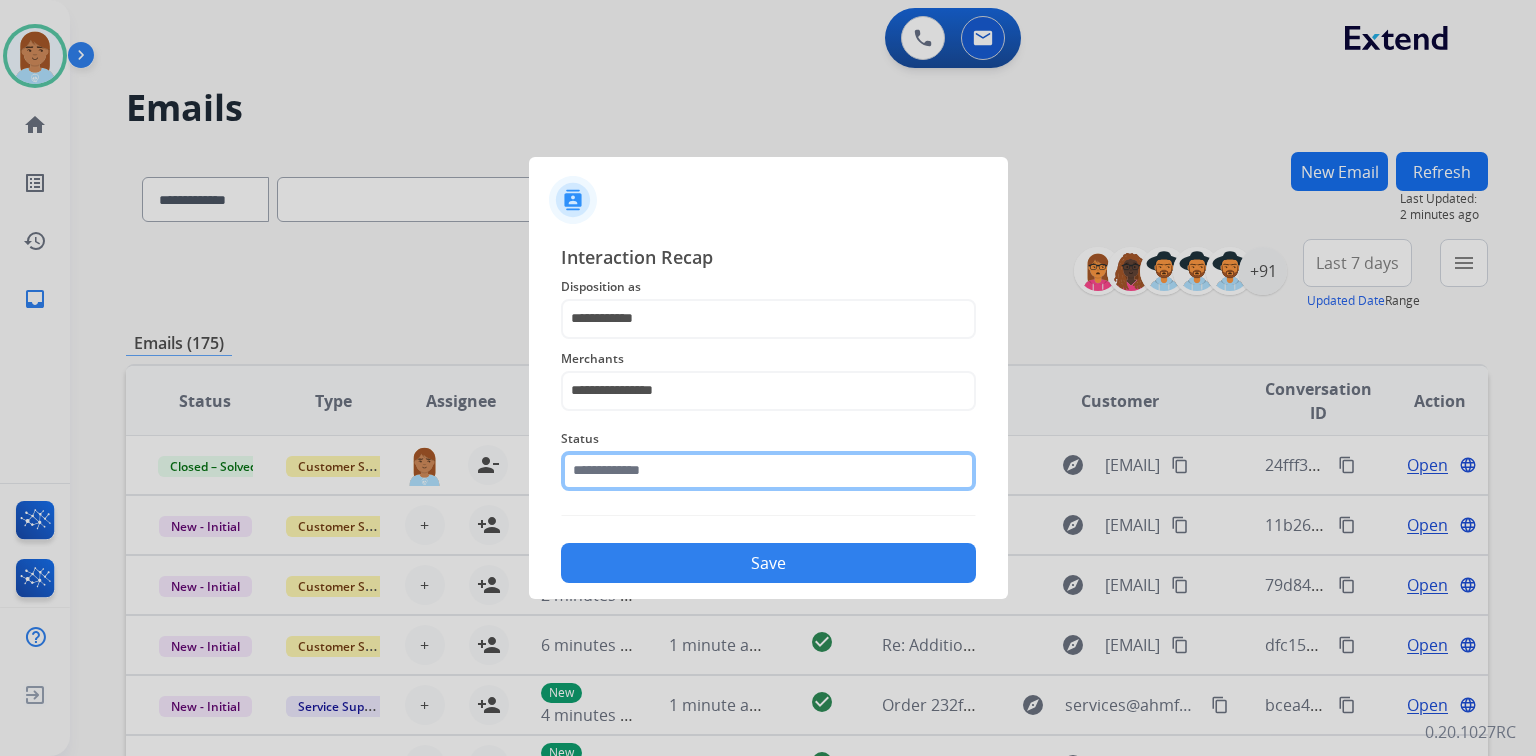 click on "Status" 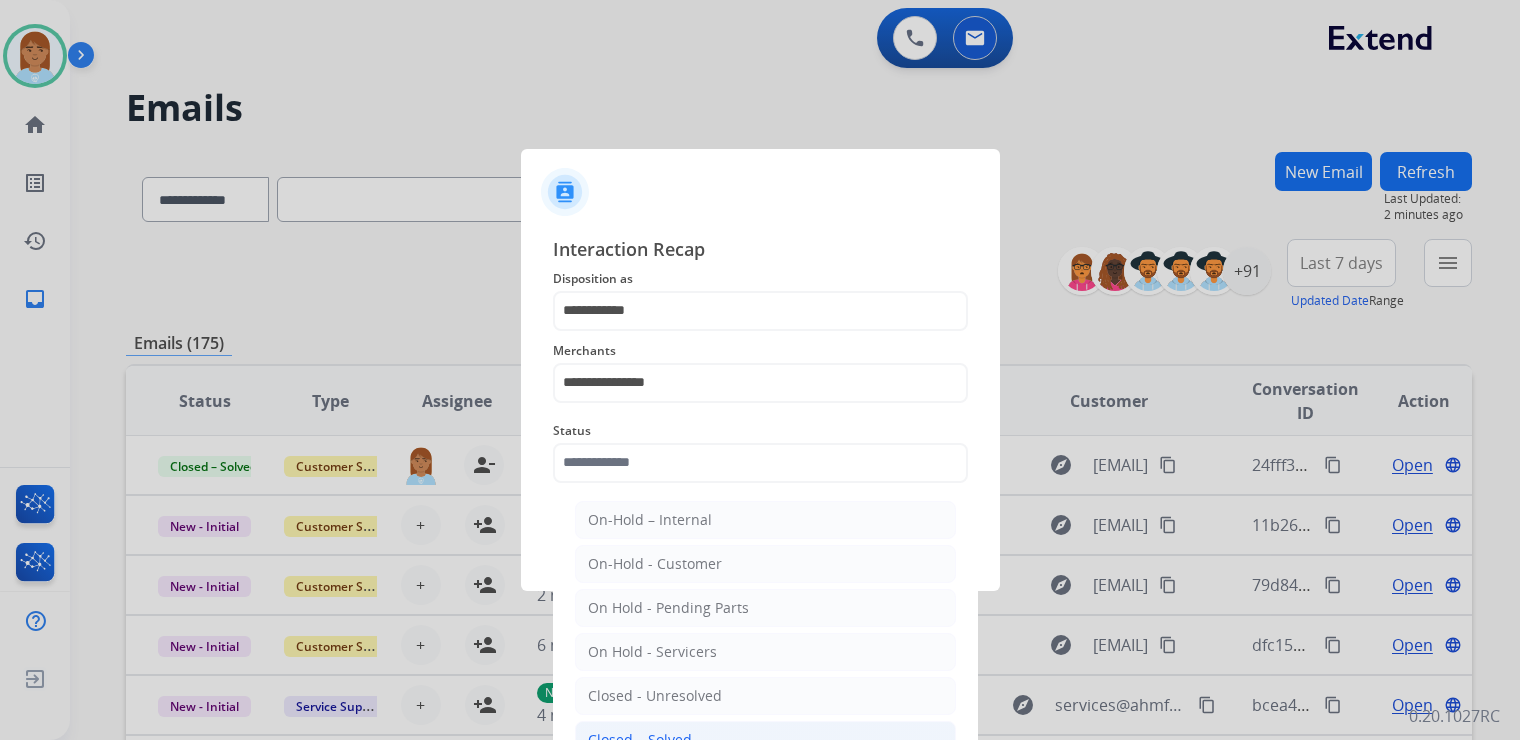 click on "Closed – Solved" 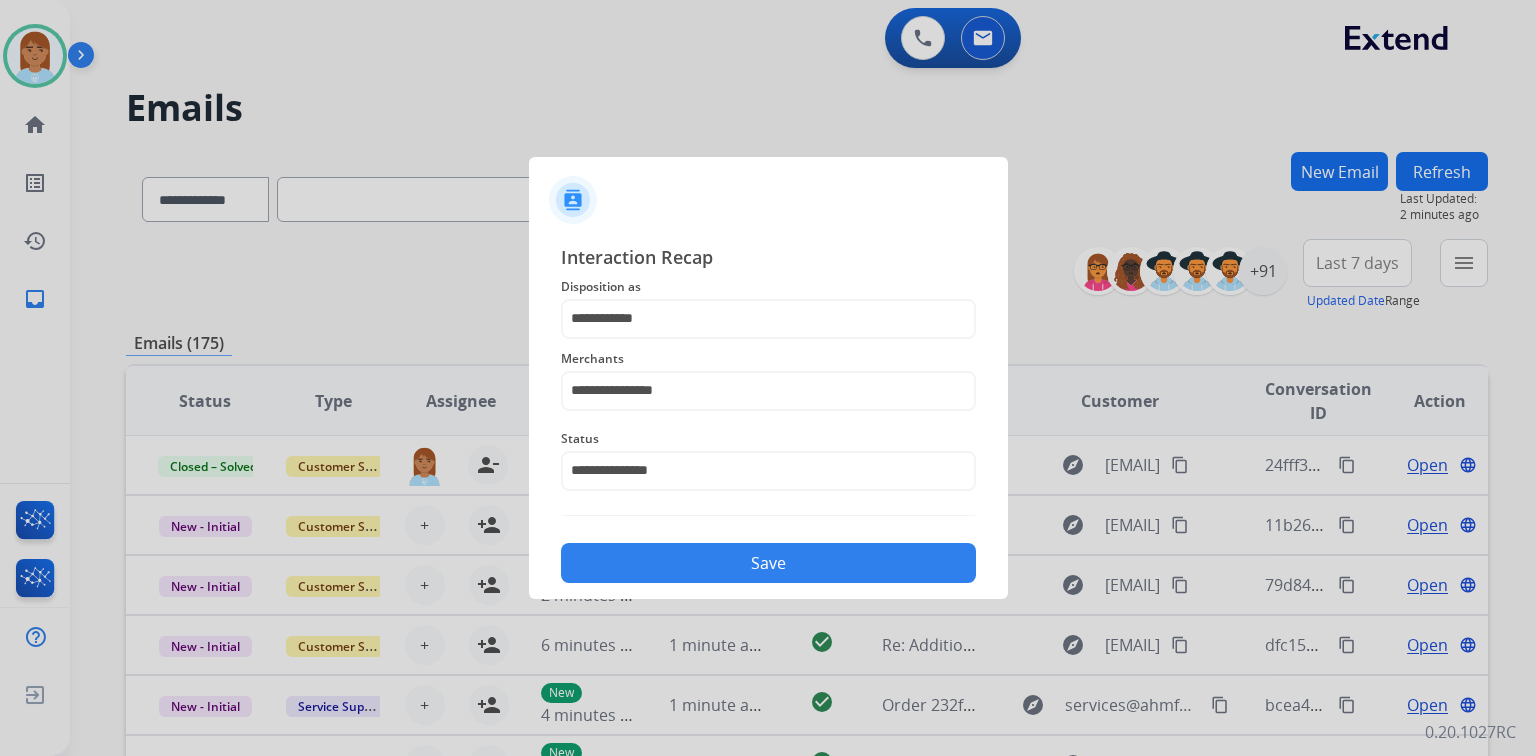 click on "Save" 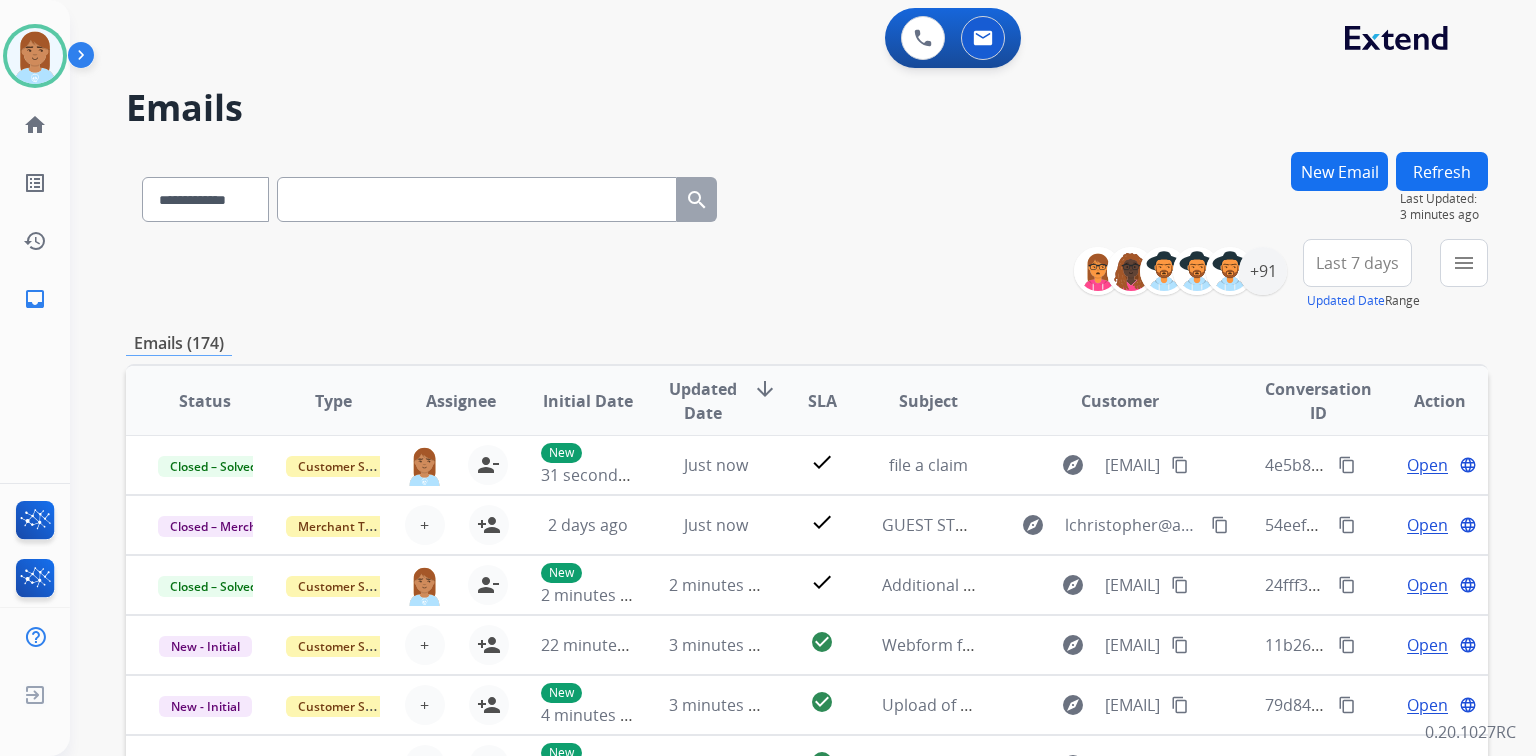 click on "Rasheena   Available  Edit Avatar  Agent:   Rasheena  Routing Profile:  Multi Skill ALL" 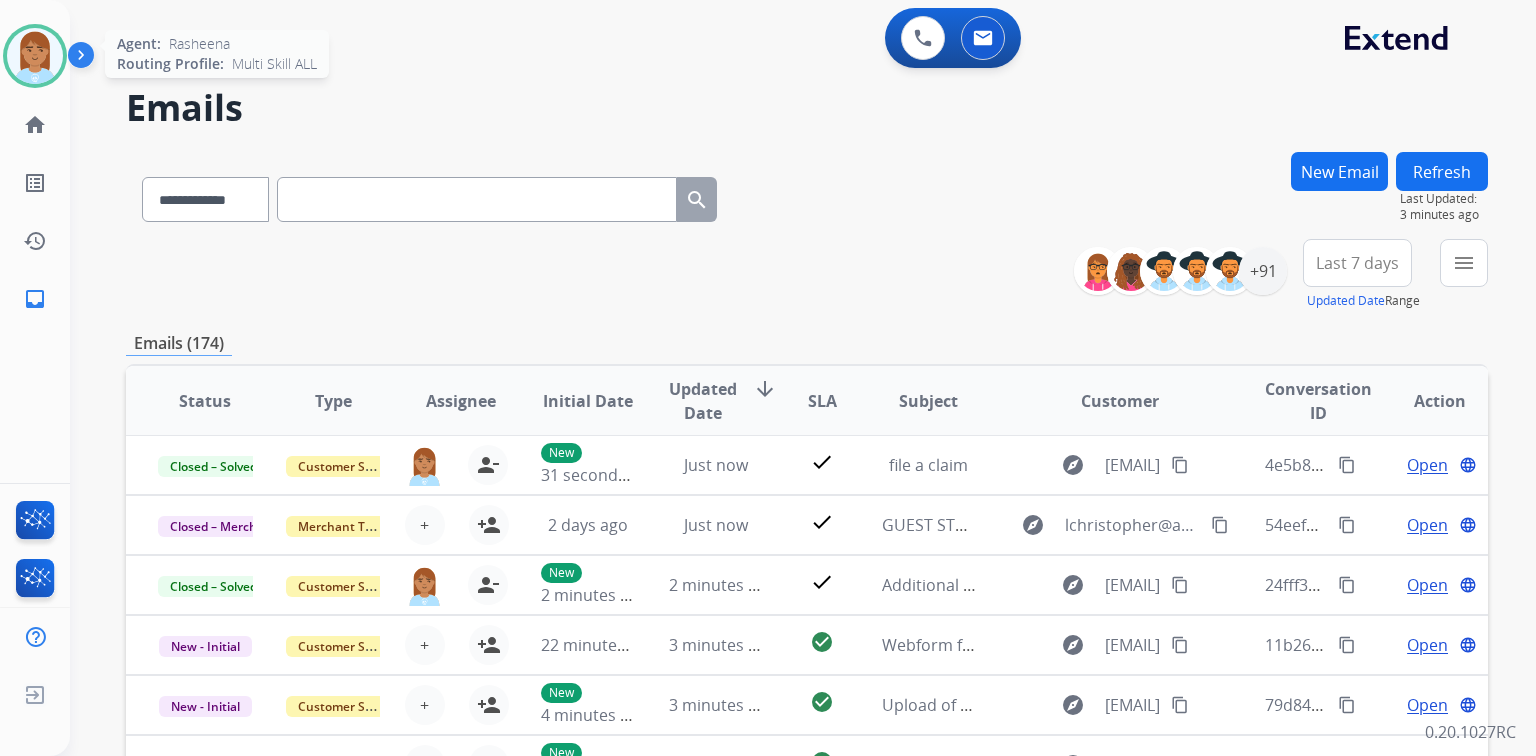 click at bounding box center (35, 56) 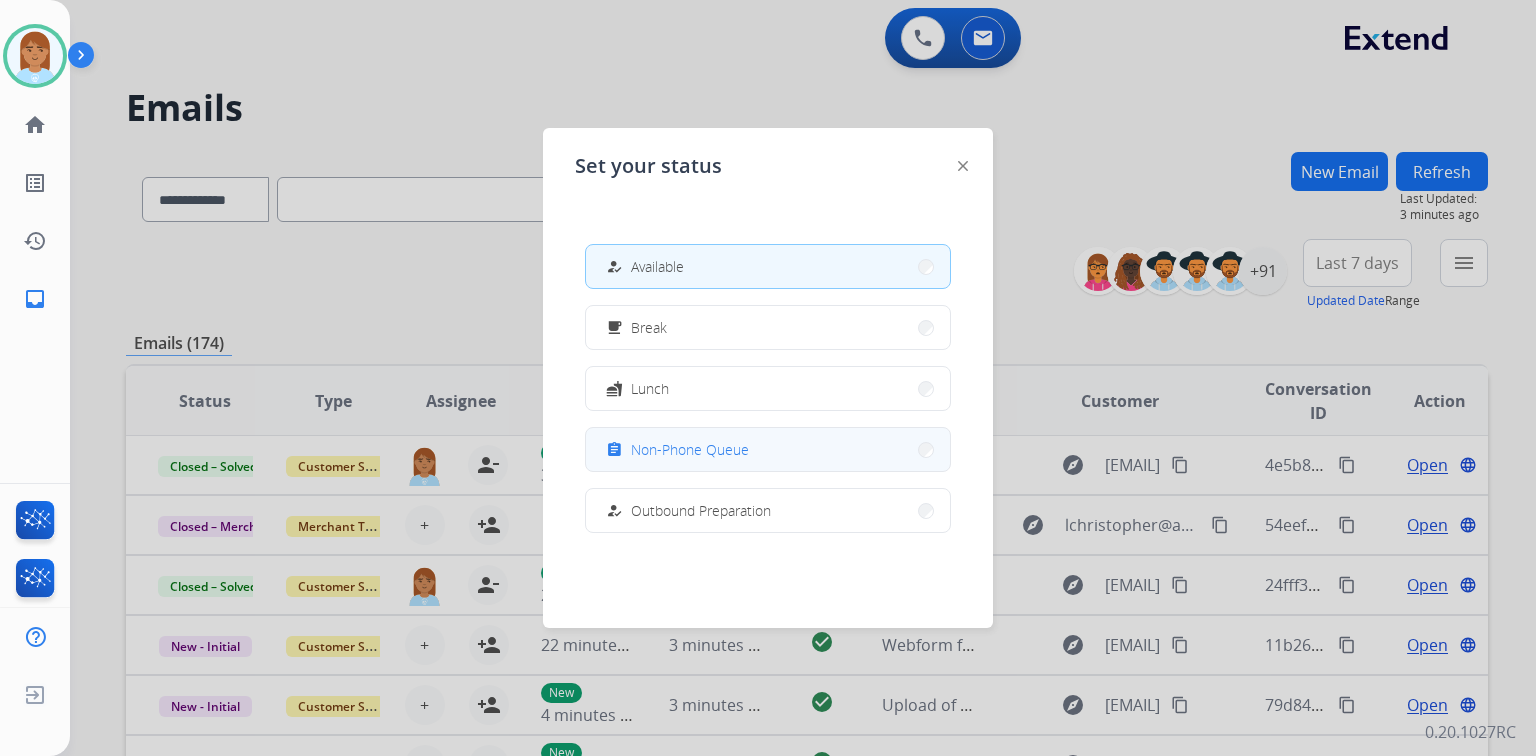 click on "assignment Non-Phone Queue" at bounding box center [768, 449] 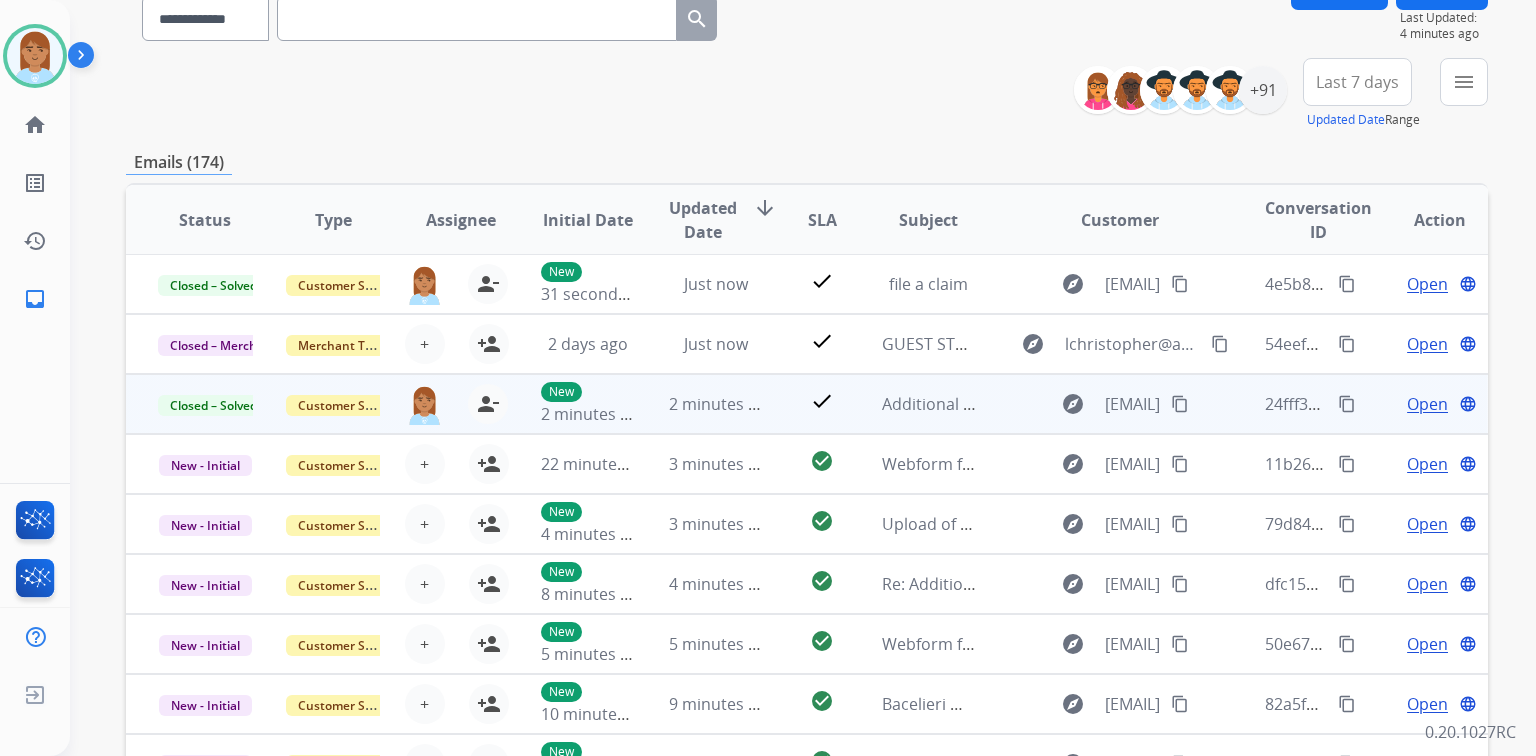 scroll, scrollTop: 381, scrollLeft: 0, axis: vertical 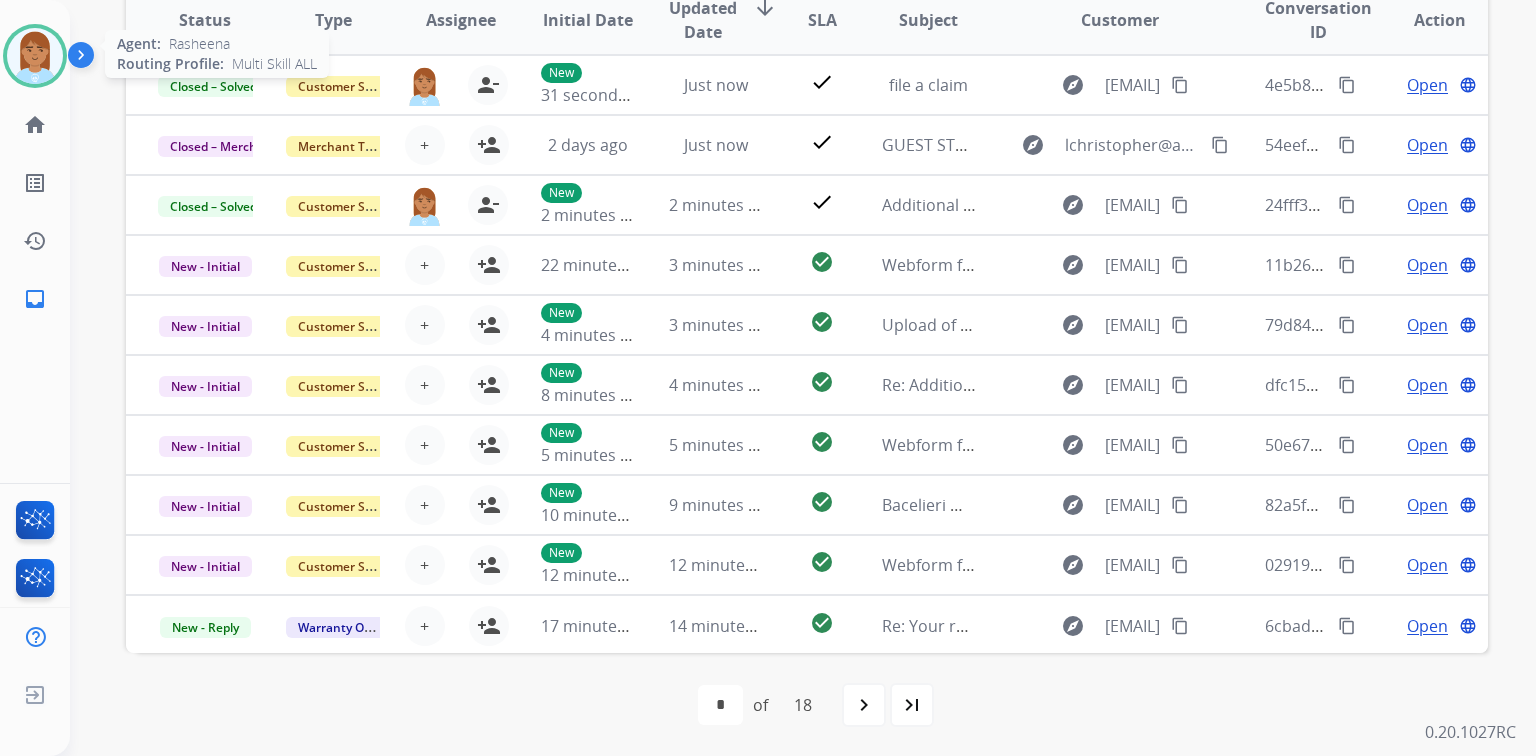 click at bounding box center [35, 56] 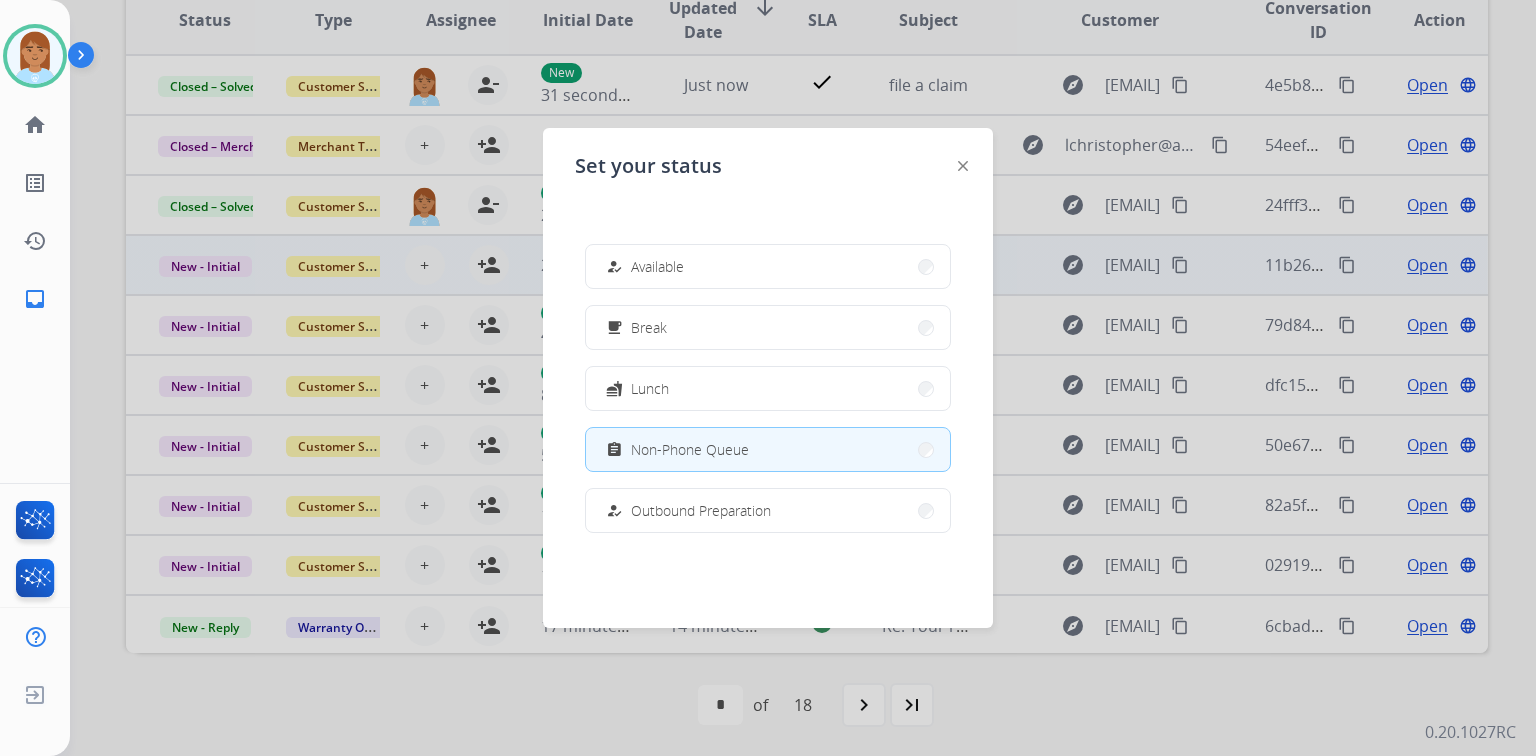 click on "how_to_reg Available" at bounding box center [768, 266] 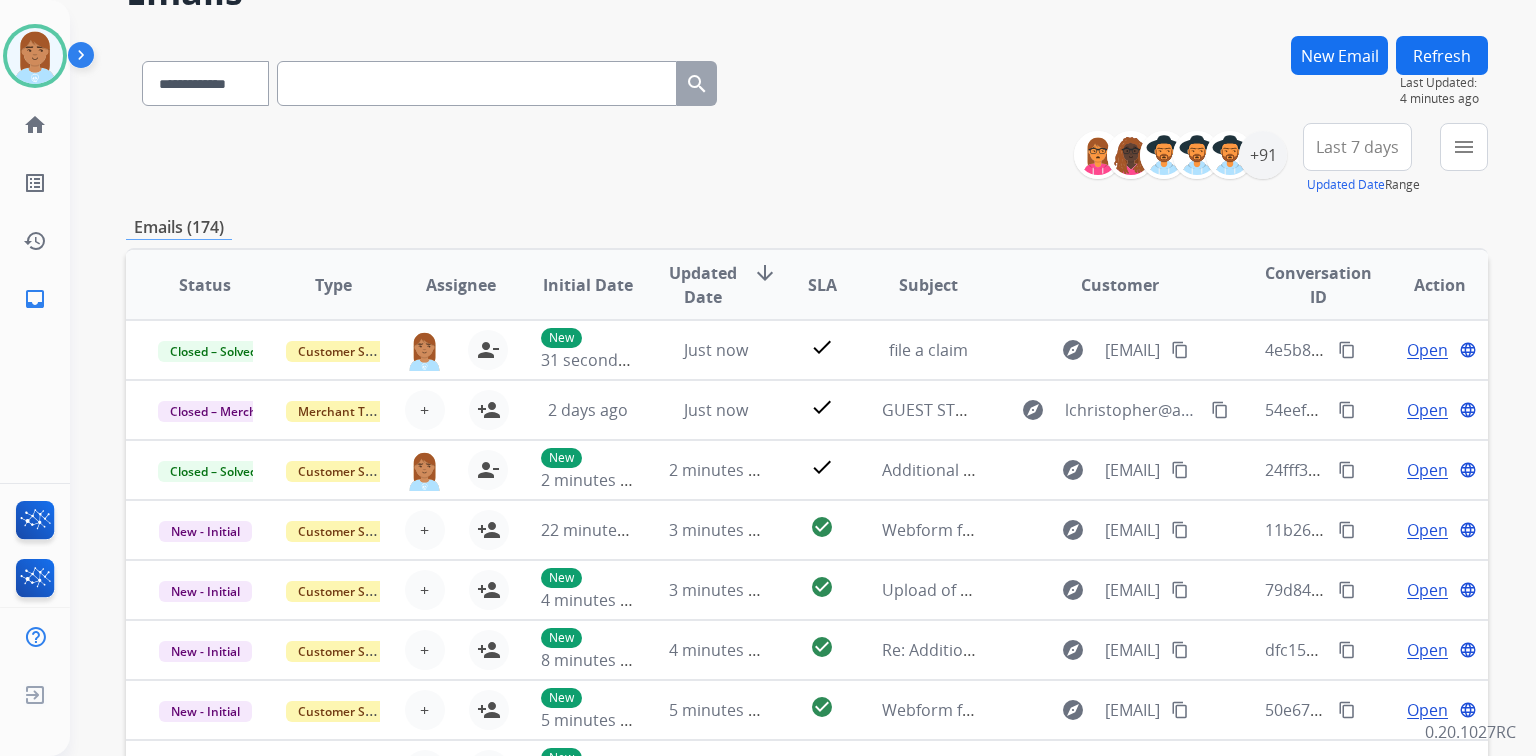 scroll, scrollTop: 0, scrollLeft: 0, axis: both 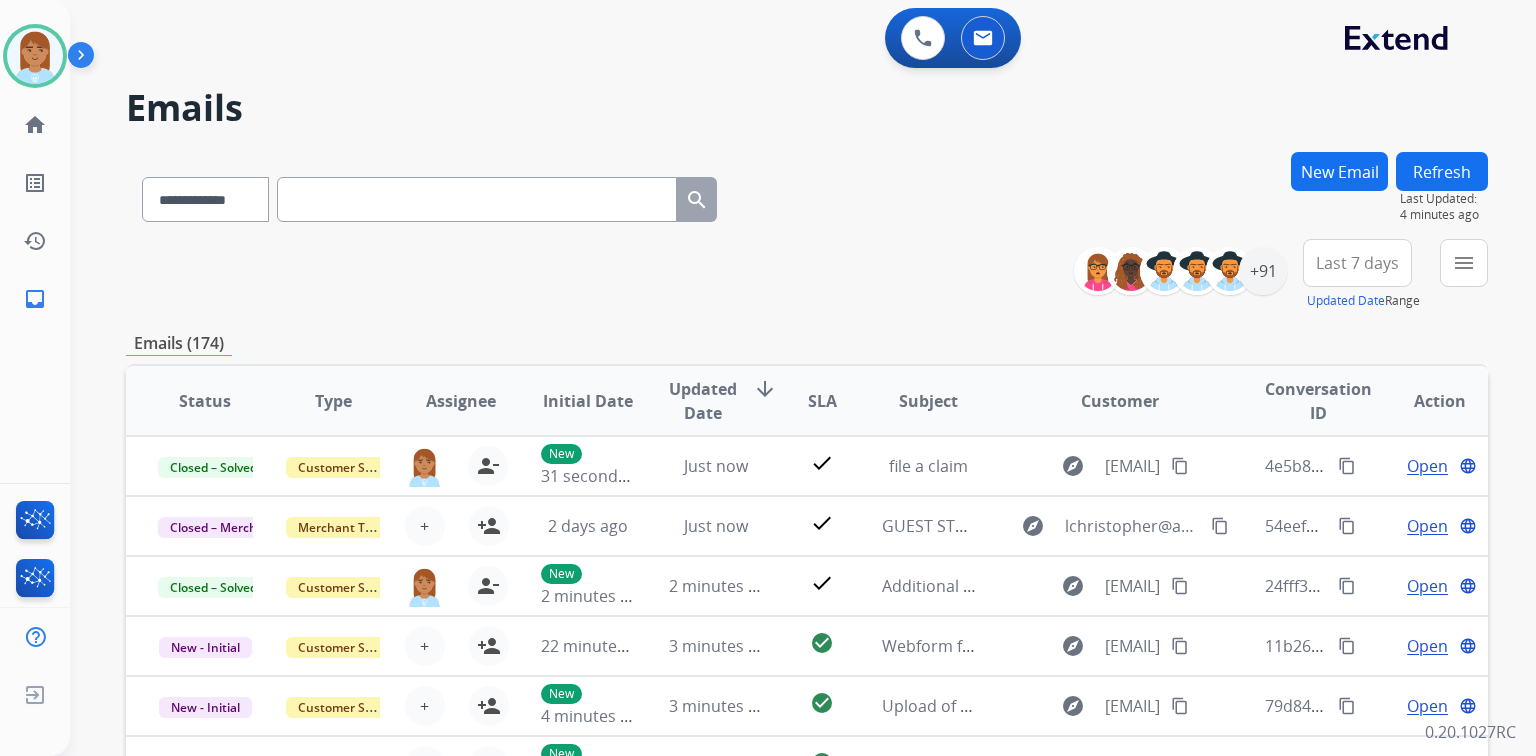 click on "Emails" at bounding box center [807, 108] 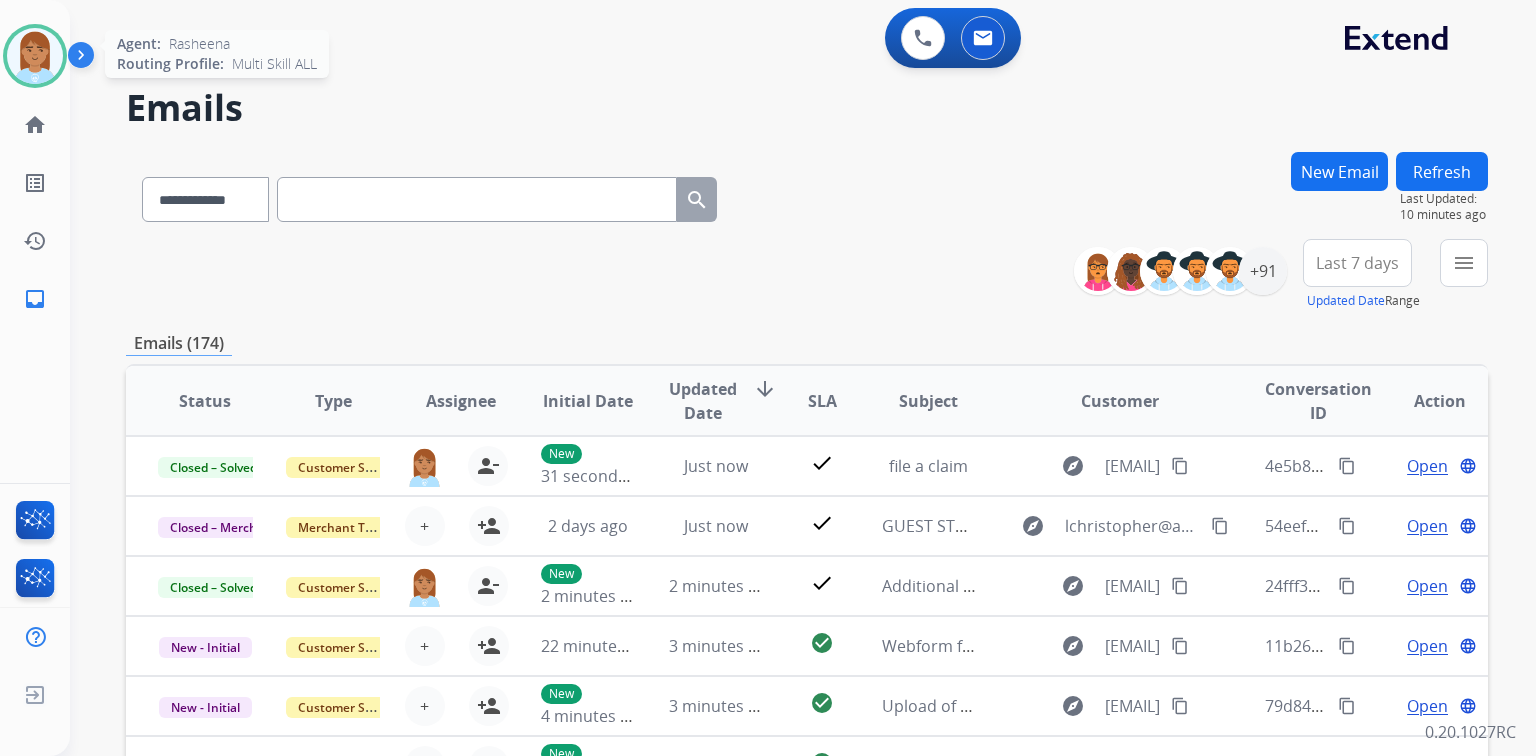 click at bounding box center [35, 56] 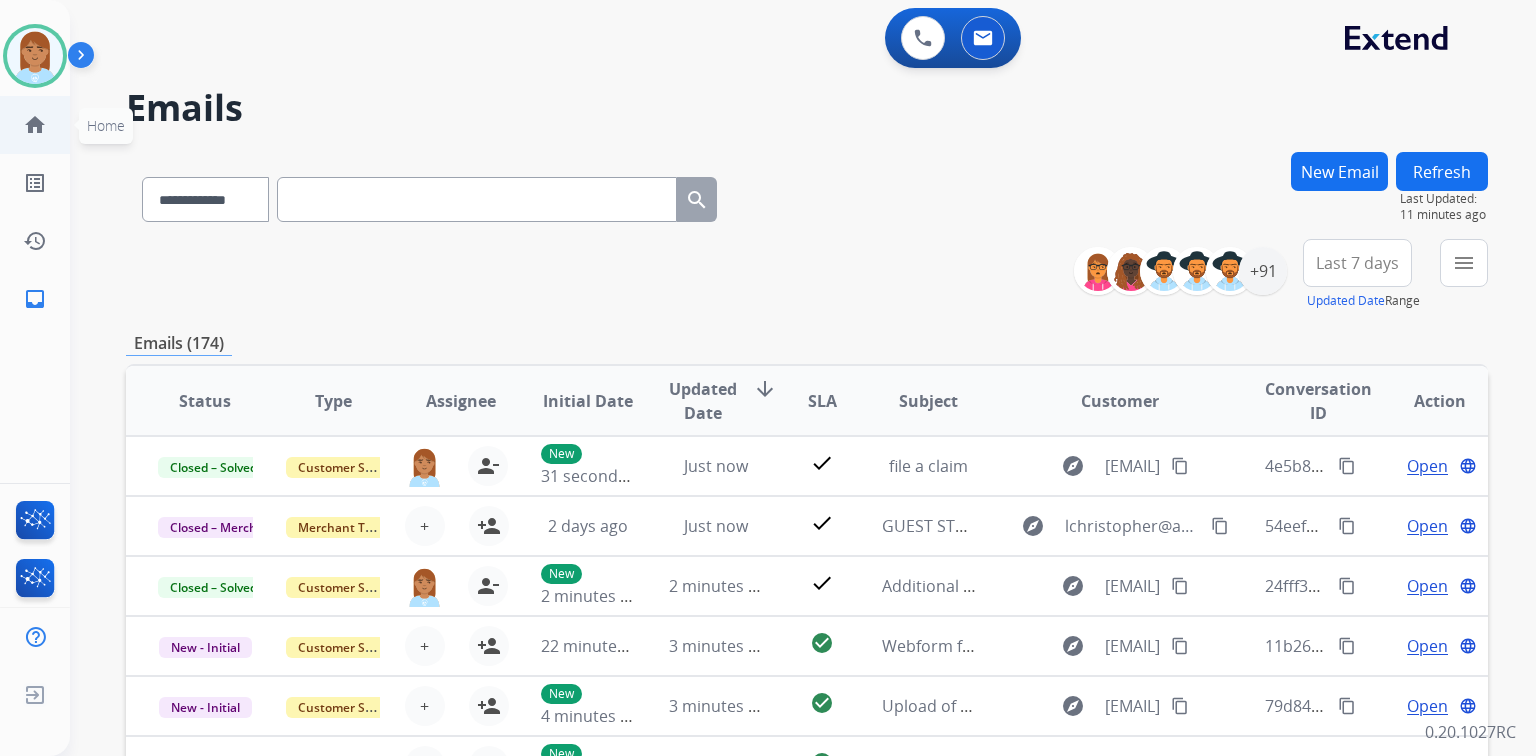 drag, startPoint x: 26, startPoint y: 75, endPoint x: 122, endPoint y: 140, distance: 115.935326 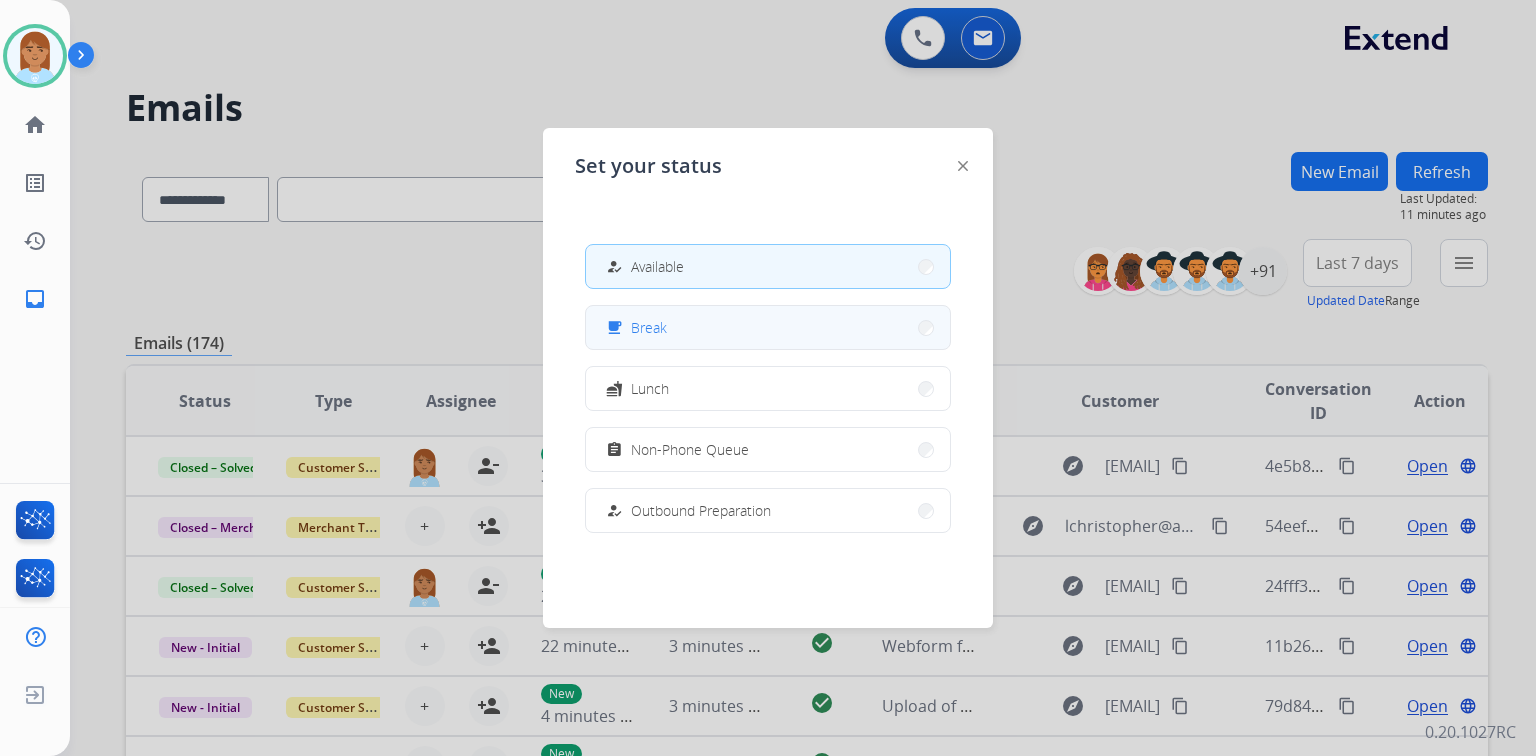 click on "free_breakfast Break" at bounding box center (768, 327) 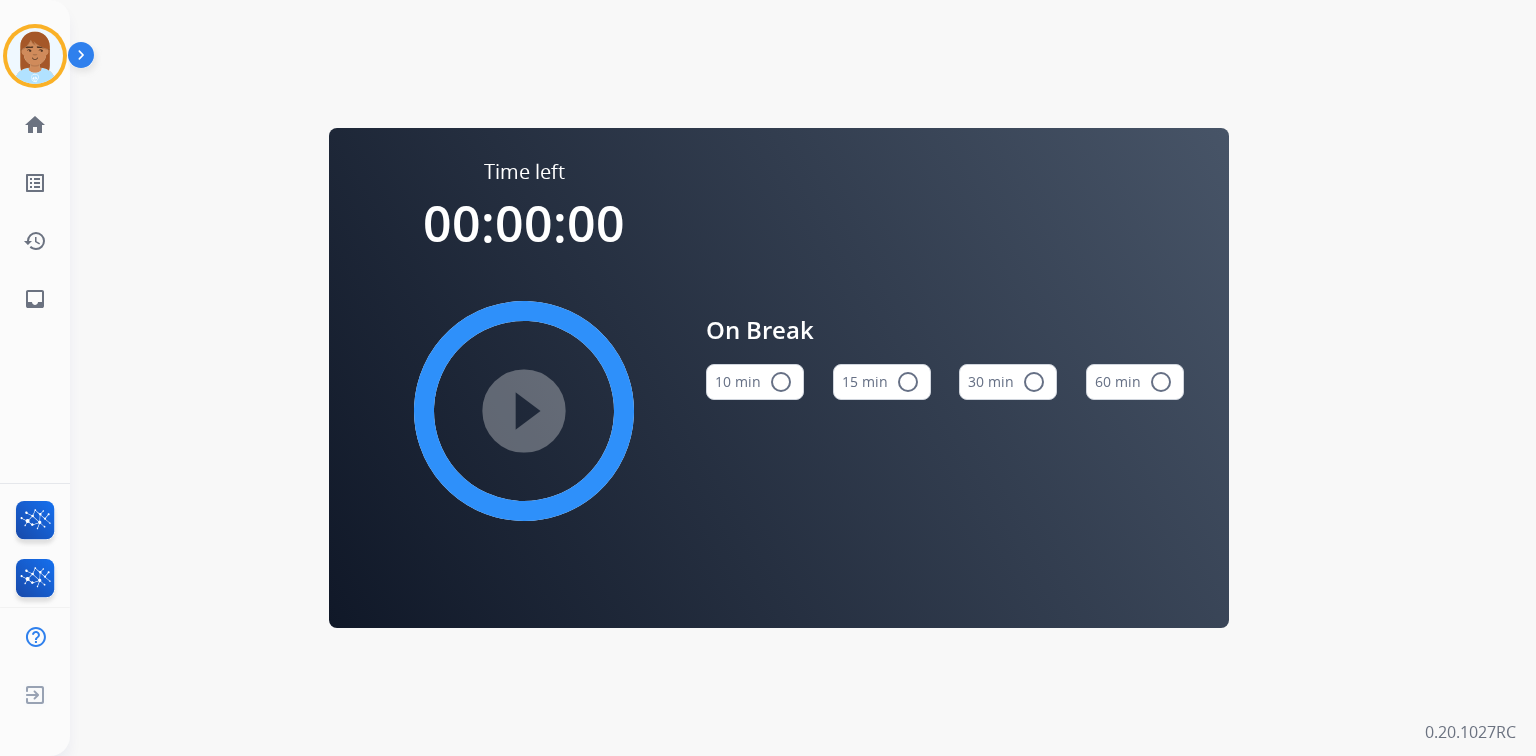 click on "radio_button_unchecked" at bounding box center (908, 382) 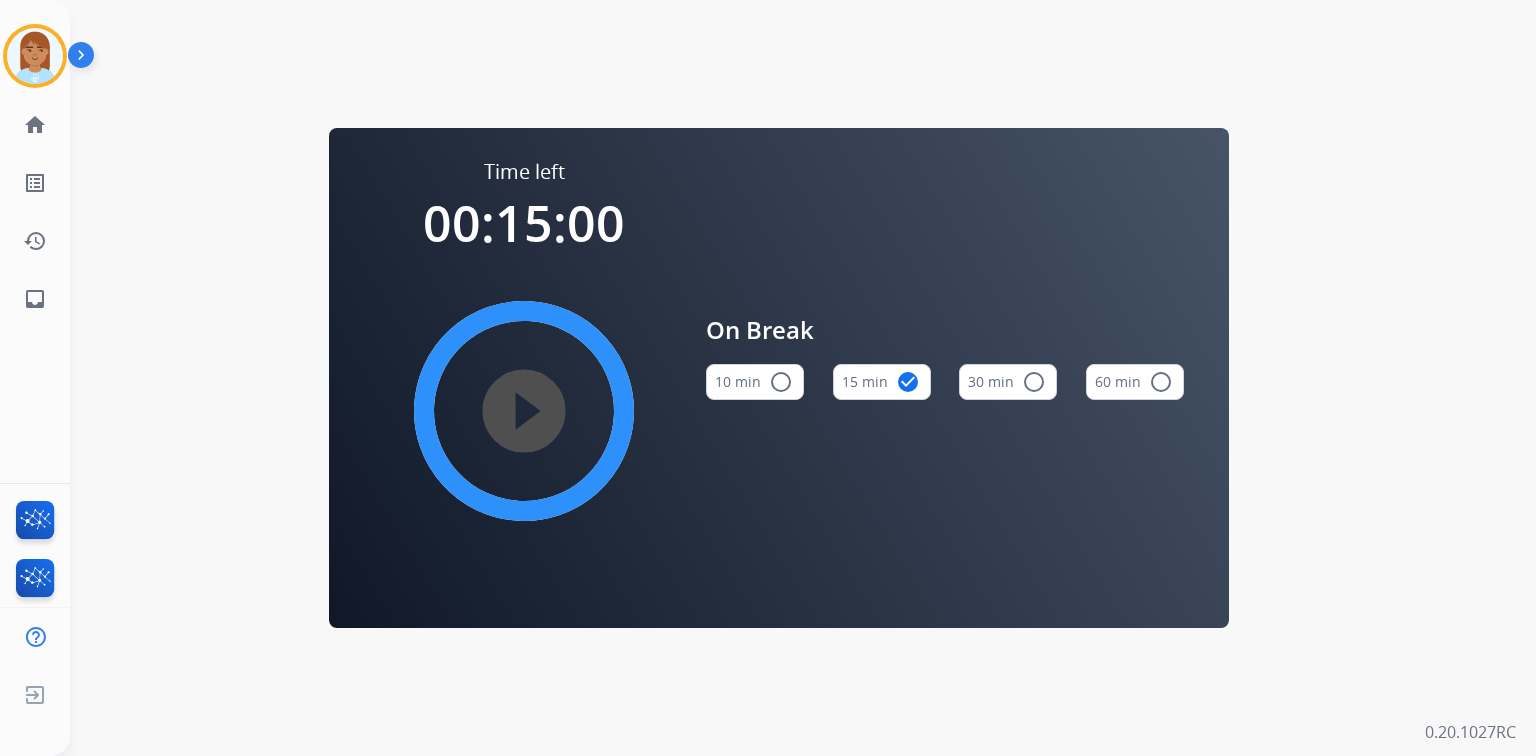 type 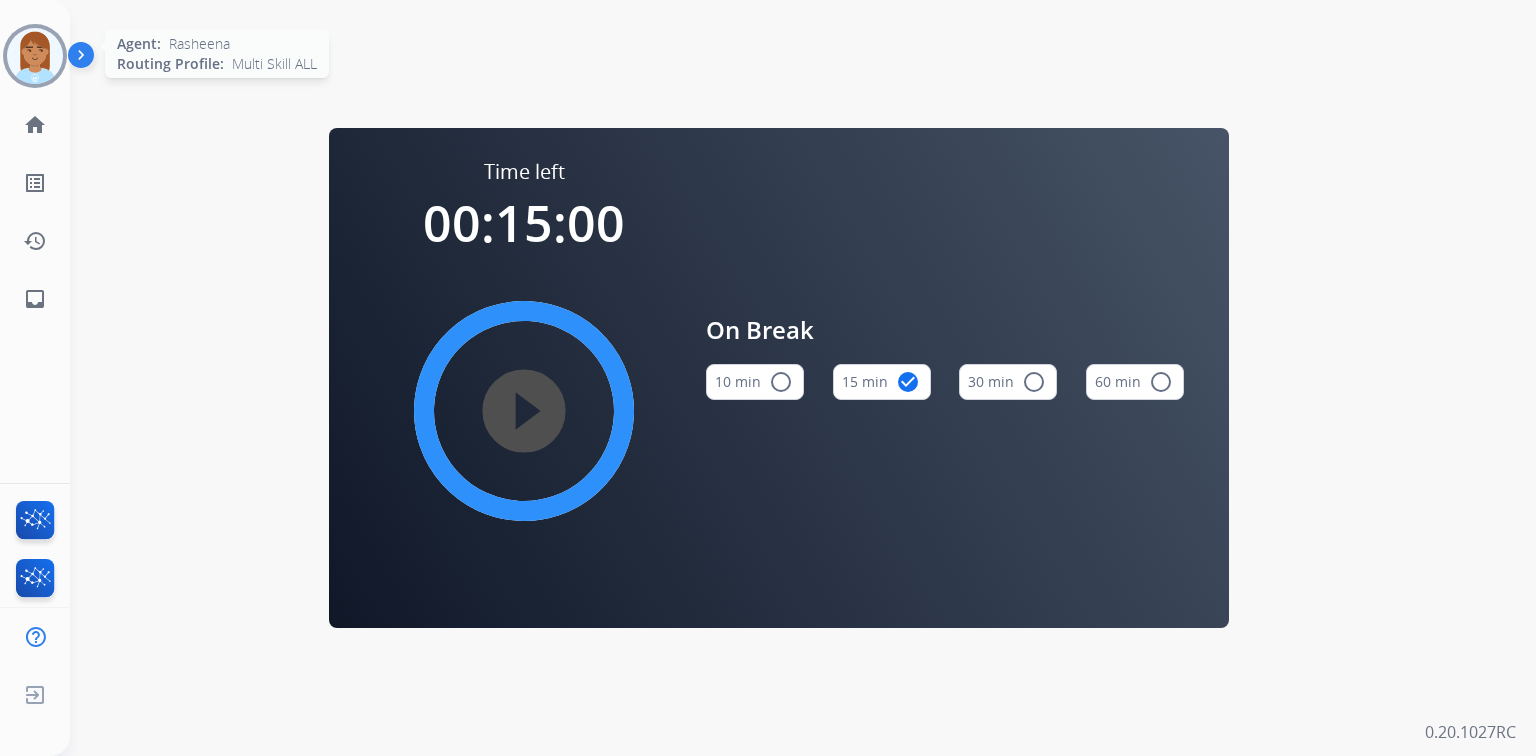 click at bounding box center (35, 56) 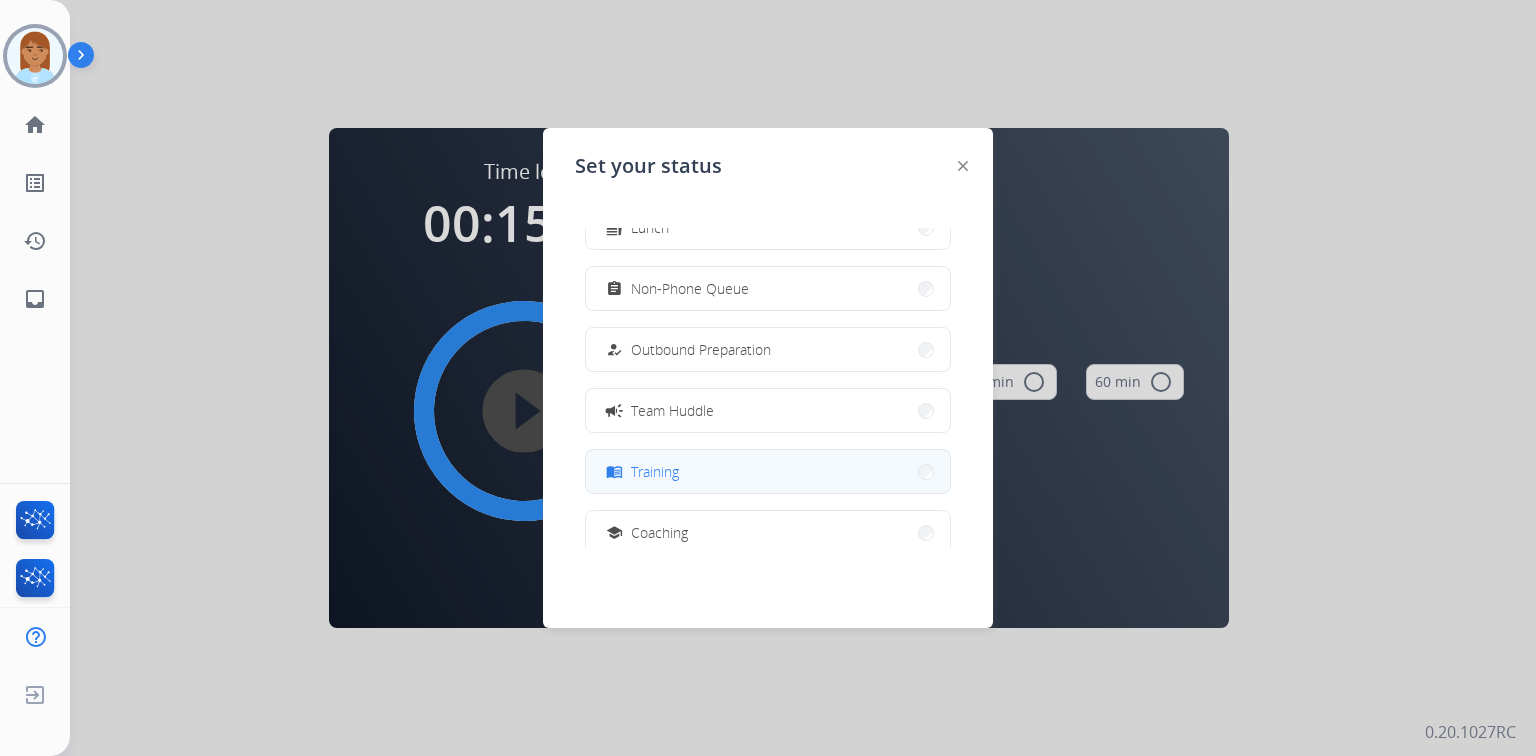 scroll, scrollTop: 376, scrollLeft: 0, axis: vertical 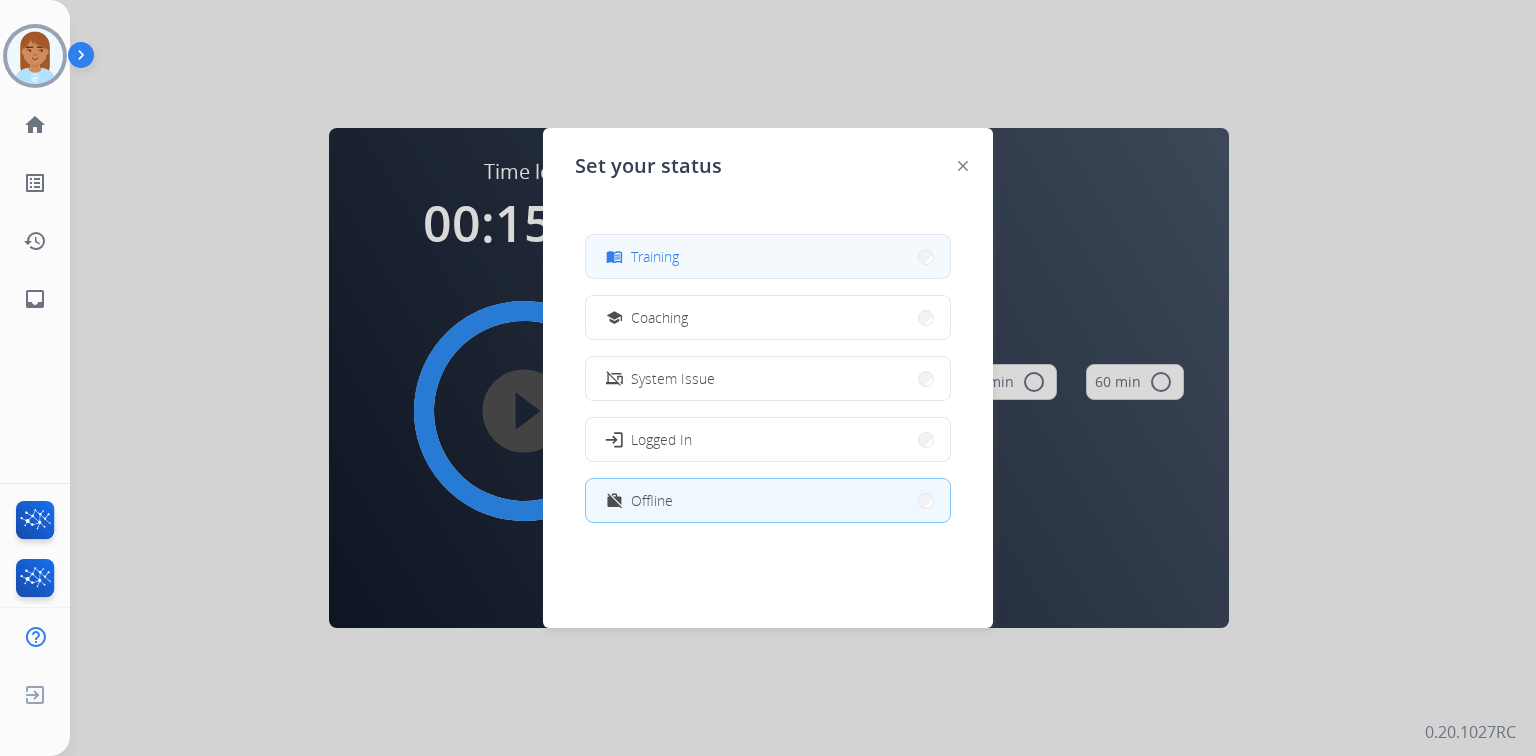 click on "work_off Offline" at bounding box center [768, 500] 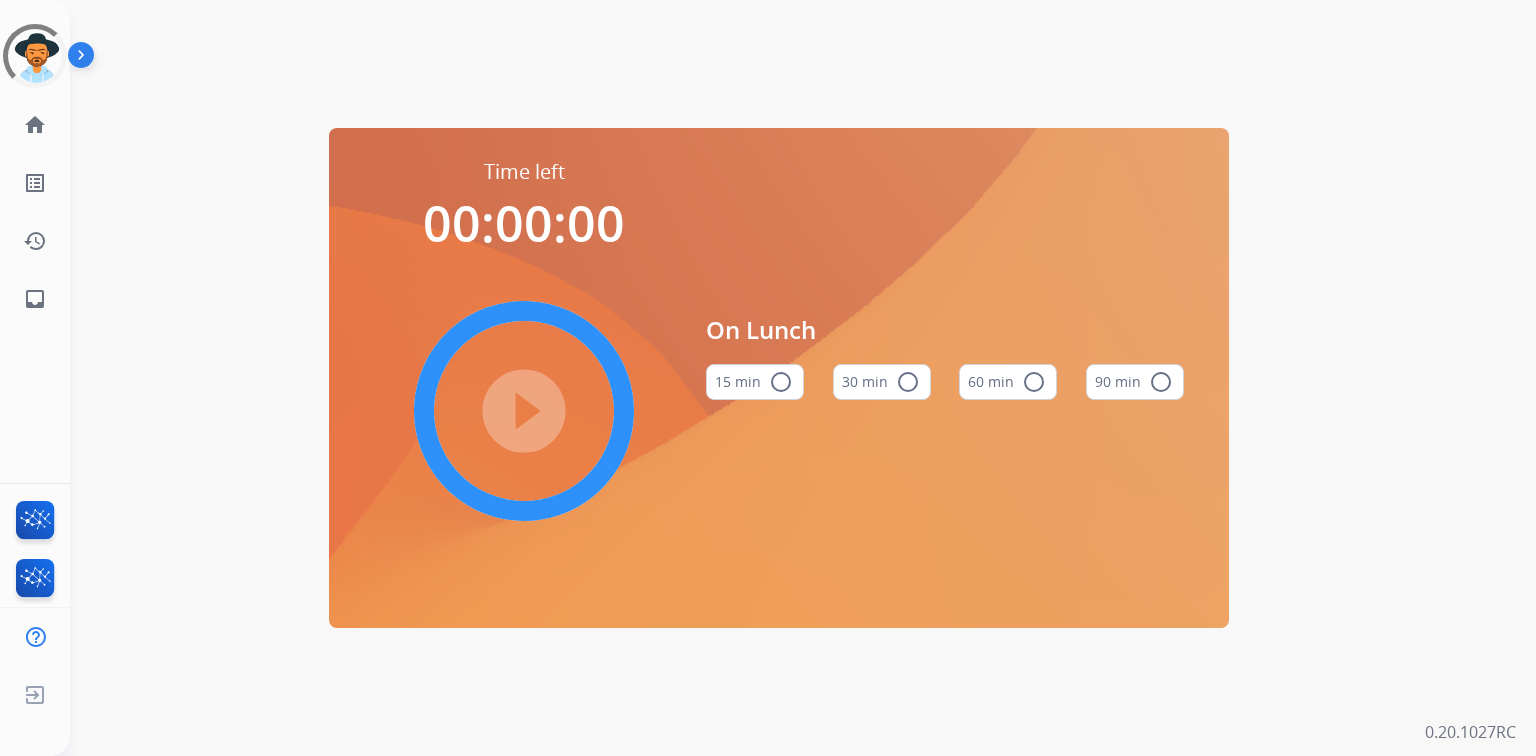 scroll, scrollTop: 0, scrollLeft: 0, axis: both 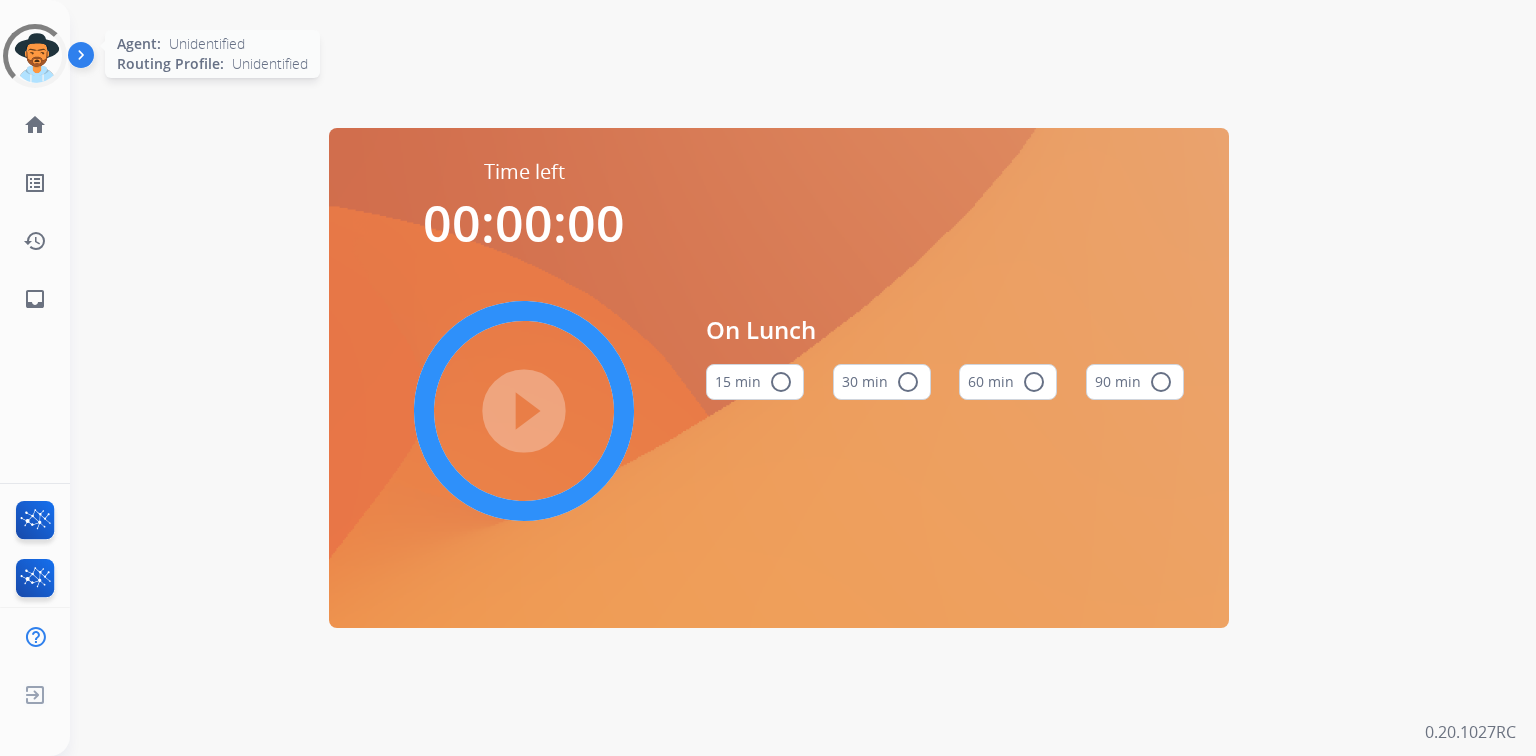 click at bounding box center (35, 56) 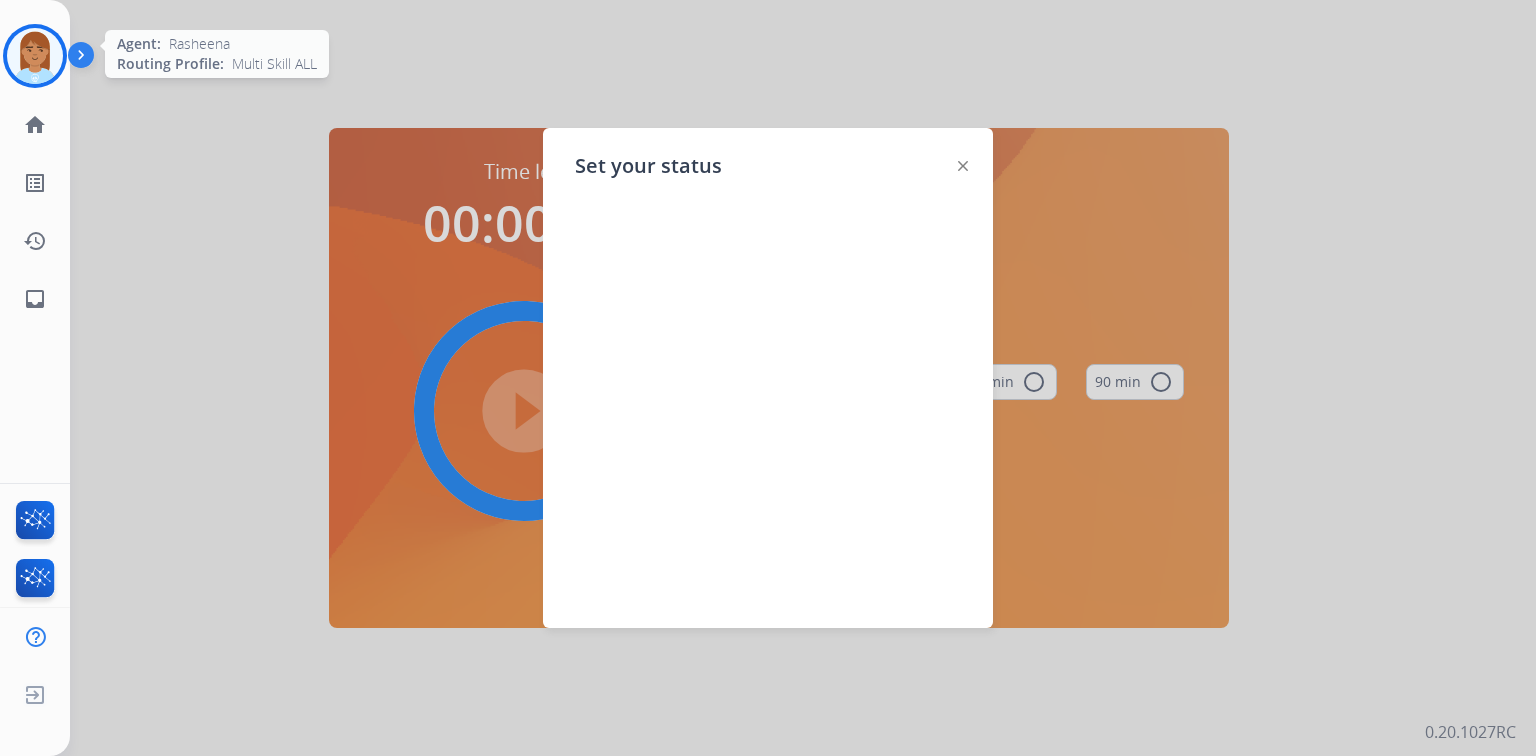 click at bounding box center [963, 166] 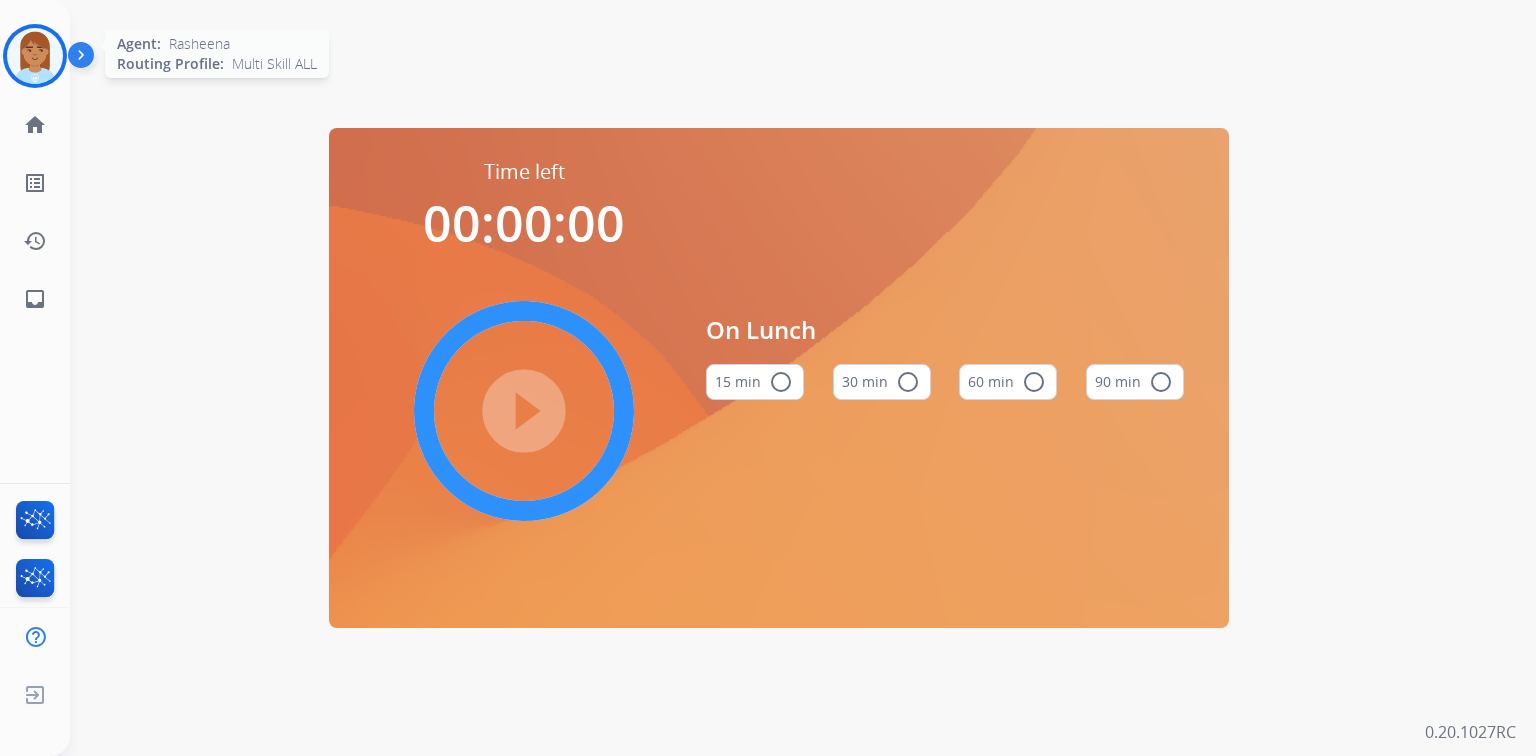 click at bounding box center [35, 56] 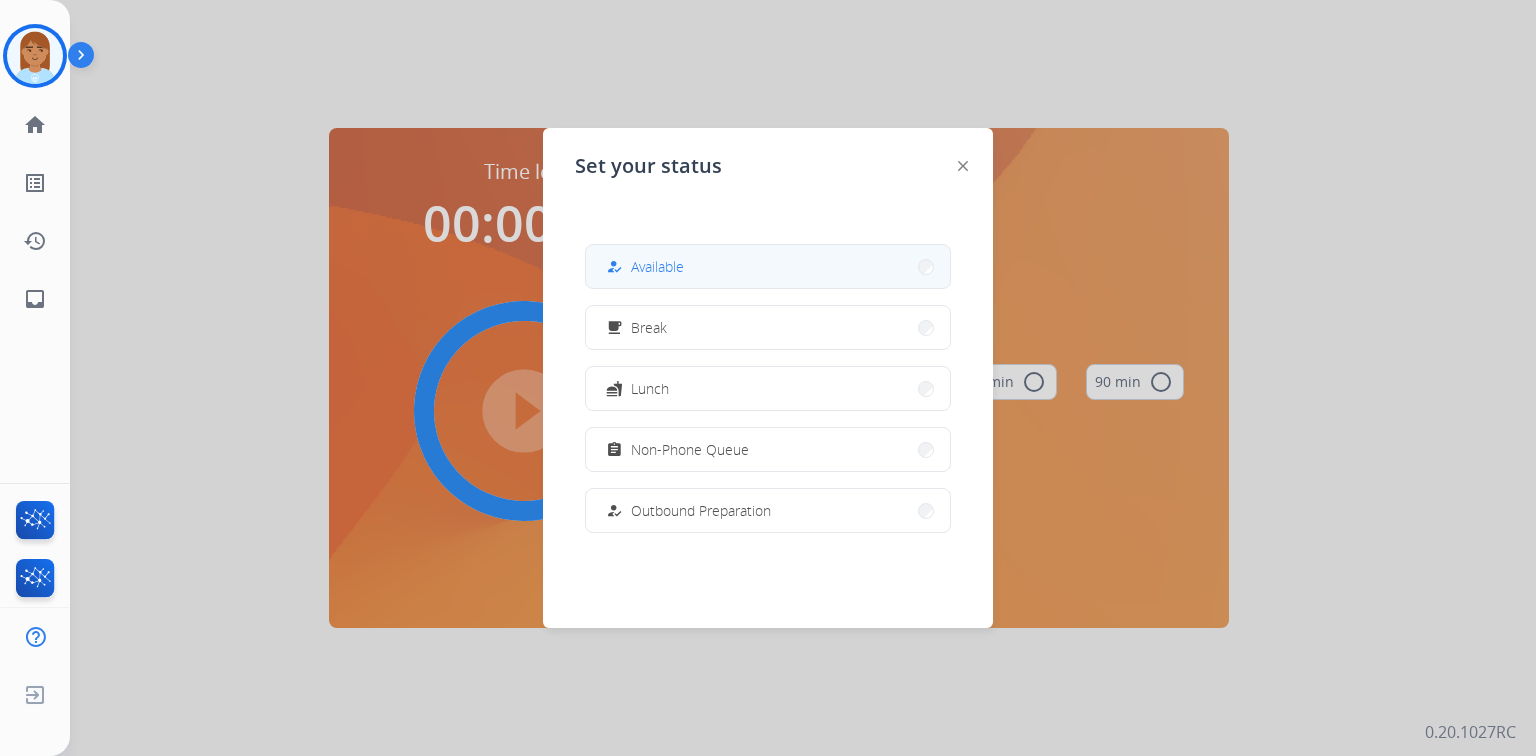click on "how_to_reg Available" at bounding box center (768, 266) 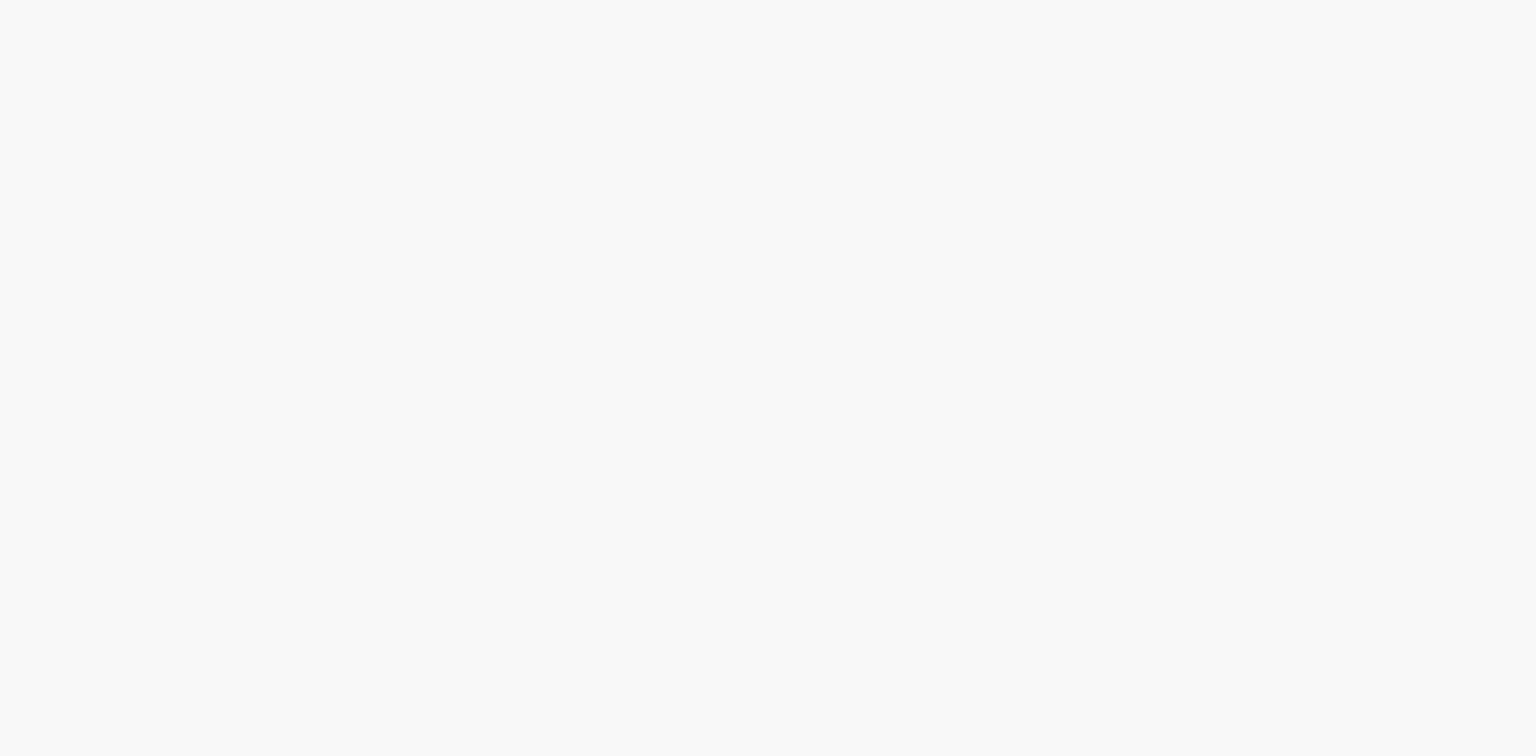 scroll, scrollTop: 0, scrollLeft: 0, axis: both 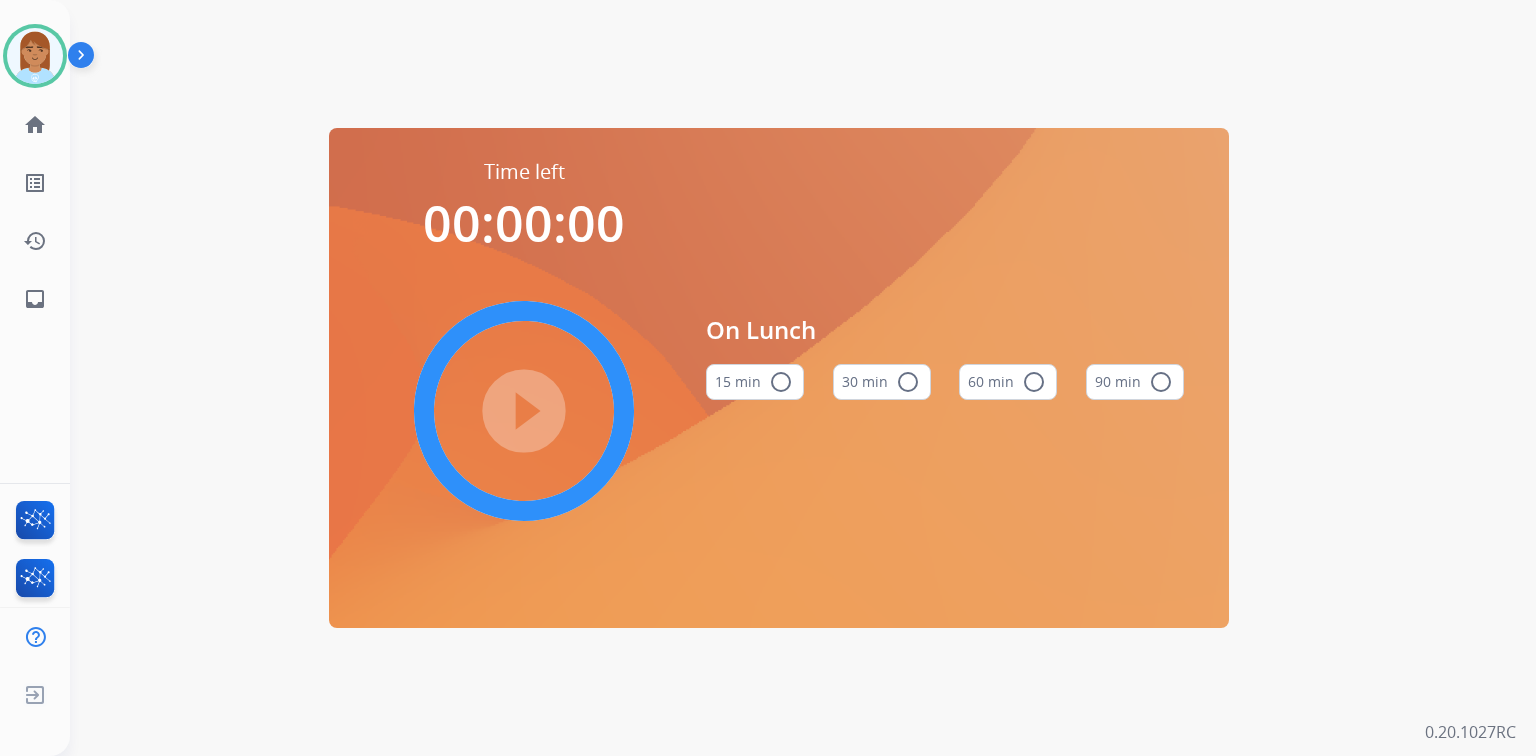 click at bounding box center [35, 56] 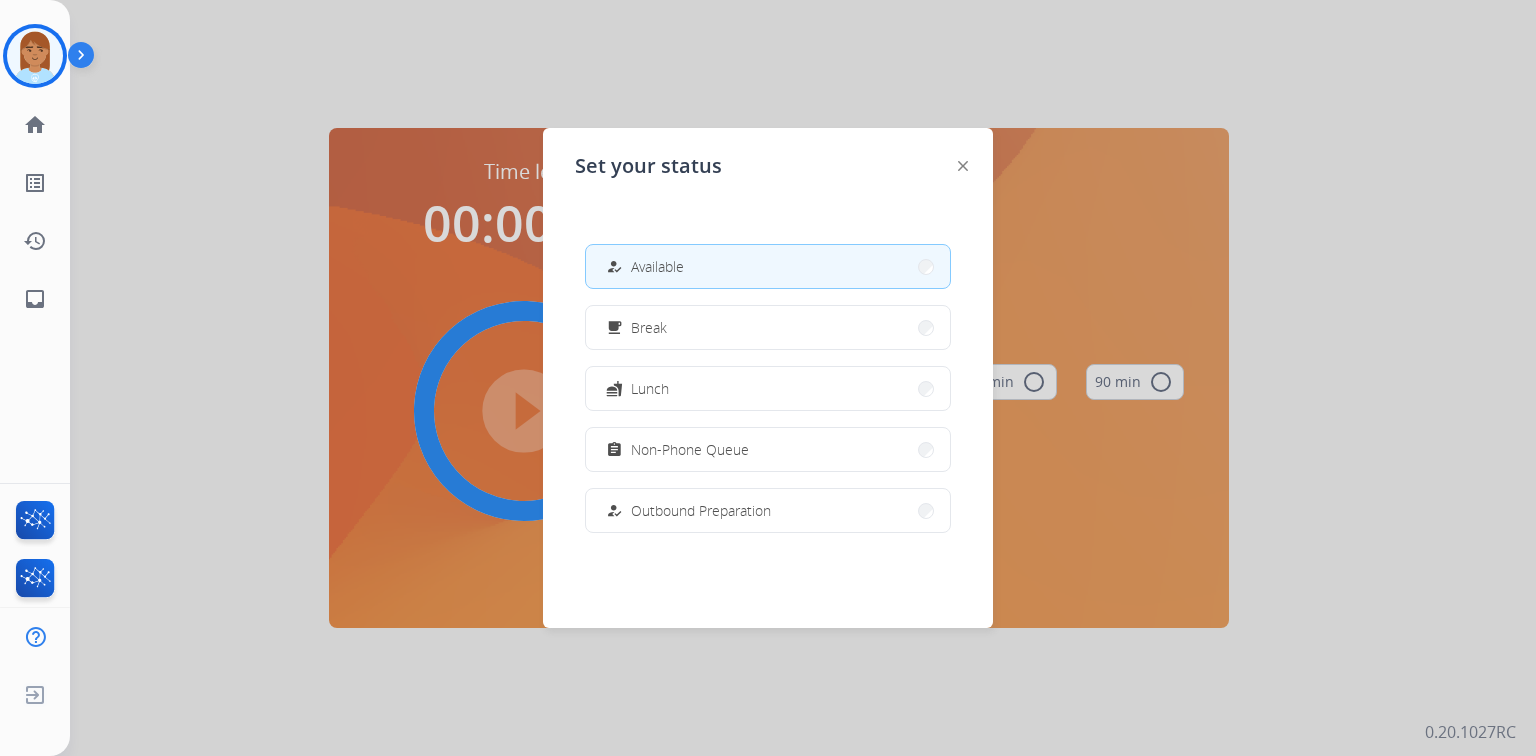 click on "how_to_reg Available" at bounding box center (768, 266) 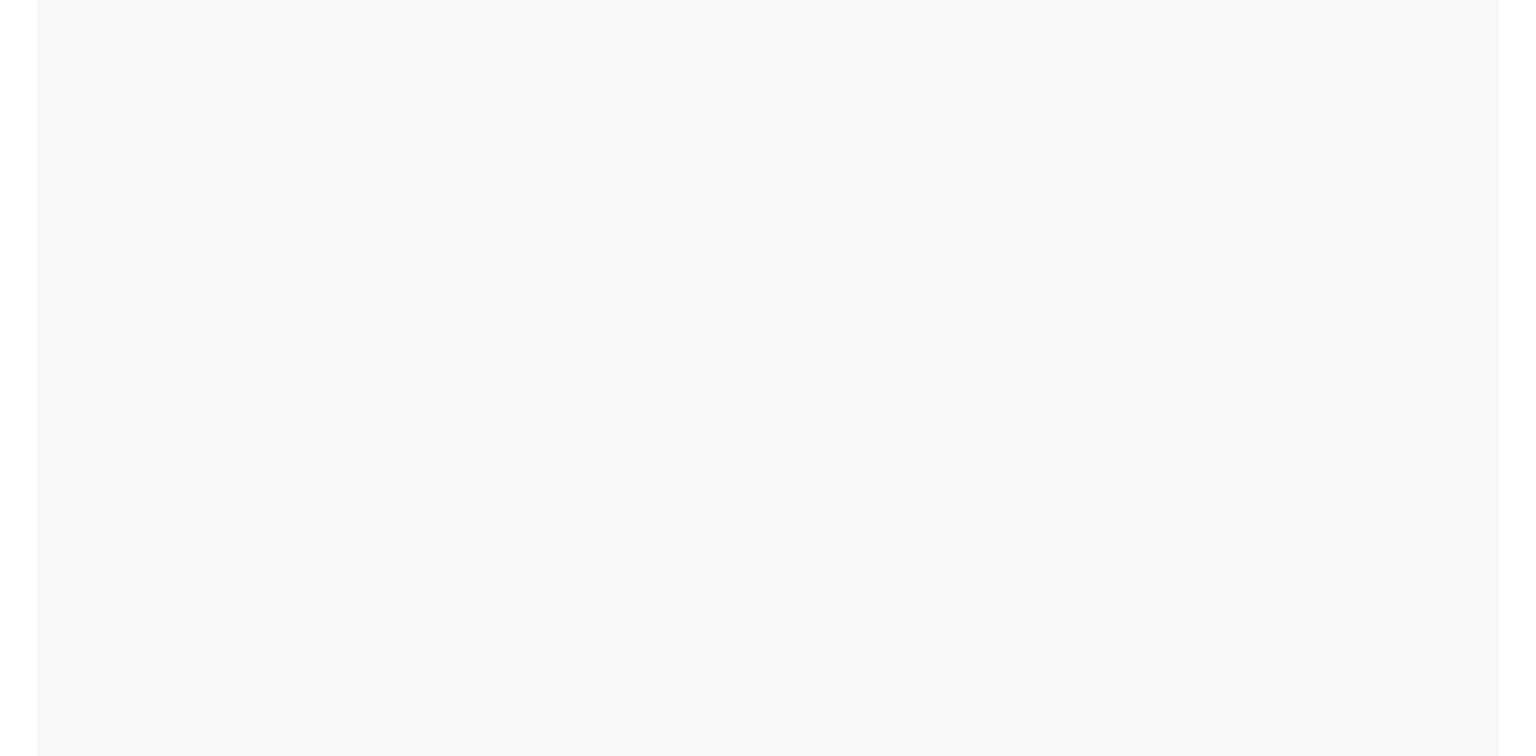 scroll, scrollTop: 0, scrollLeft: 0, axis: both 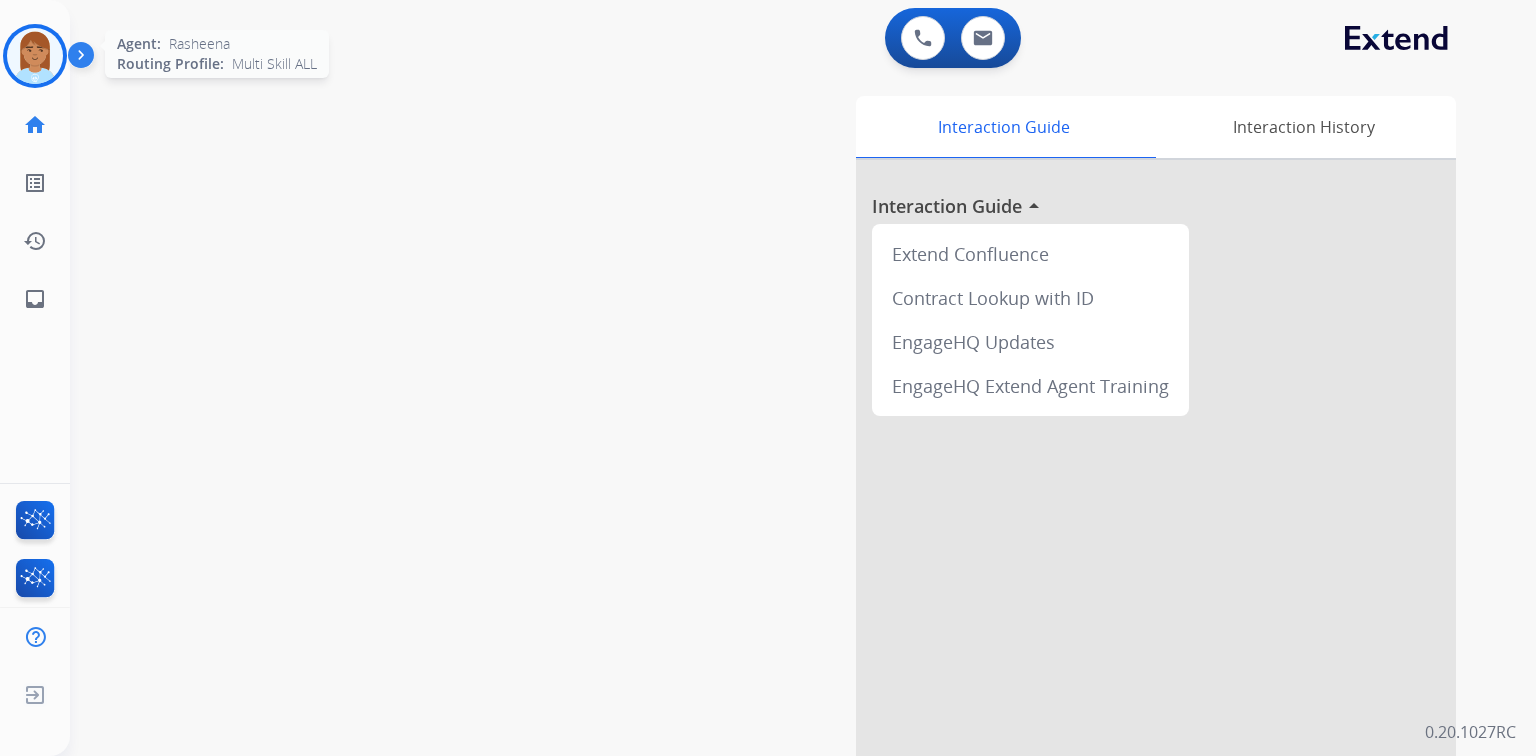 click at bounding box center [35, 56] 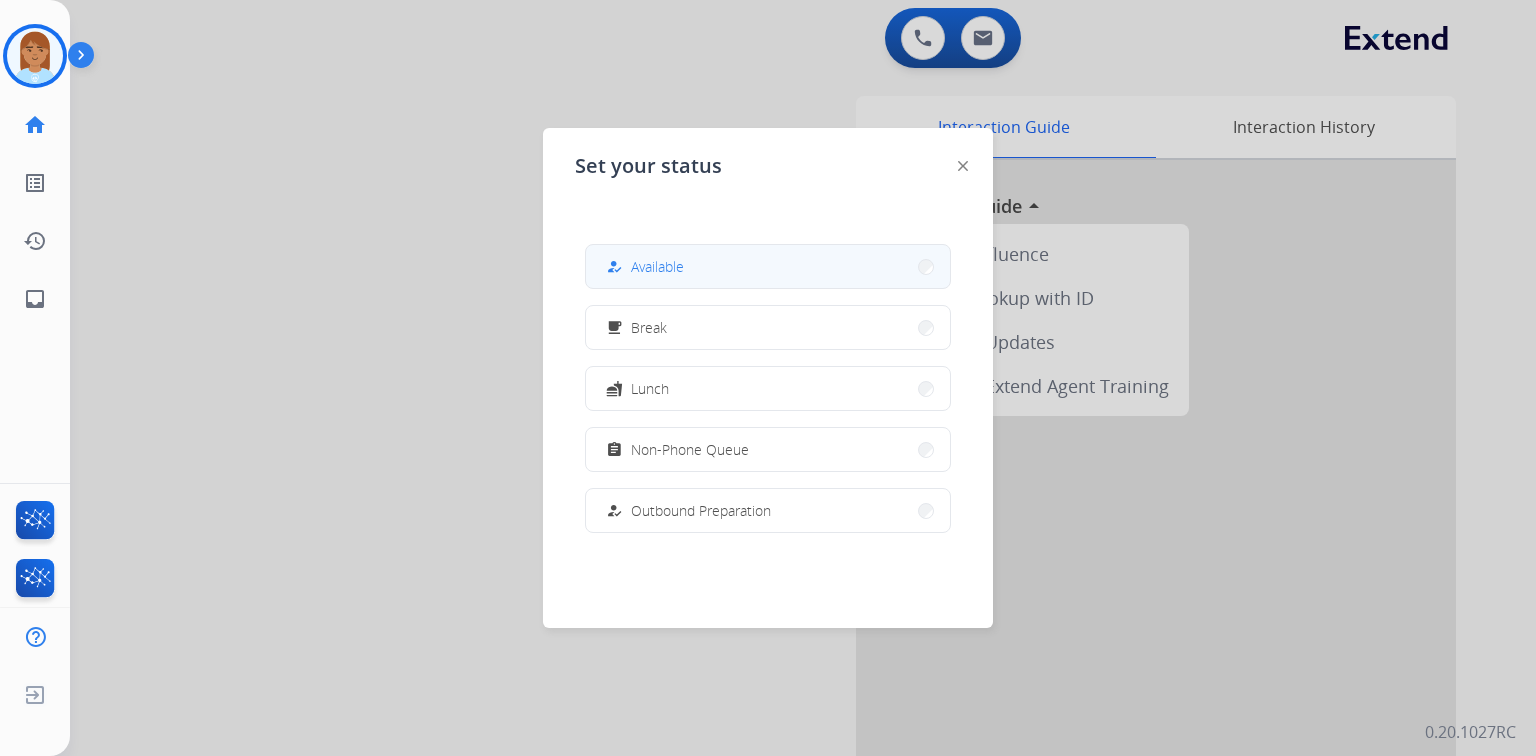 click on "Available" at bounding box center [657, 266] 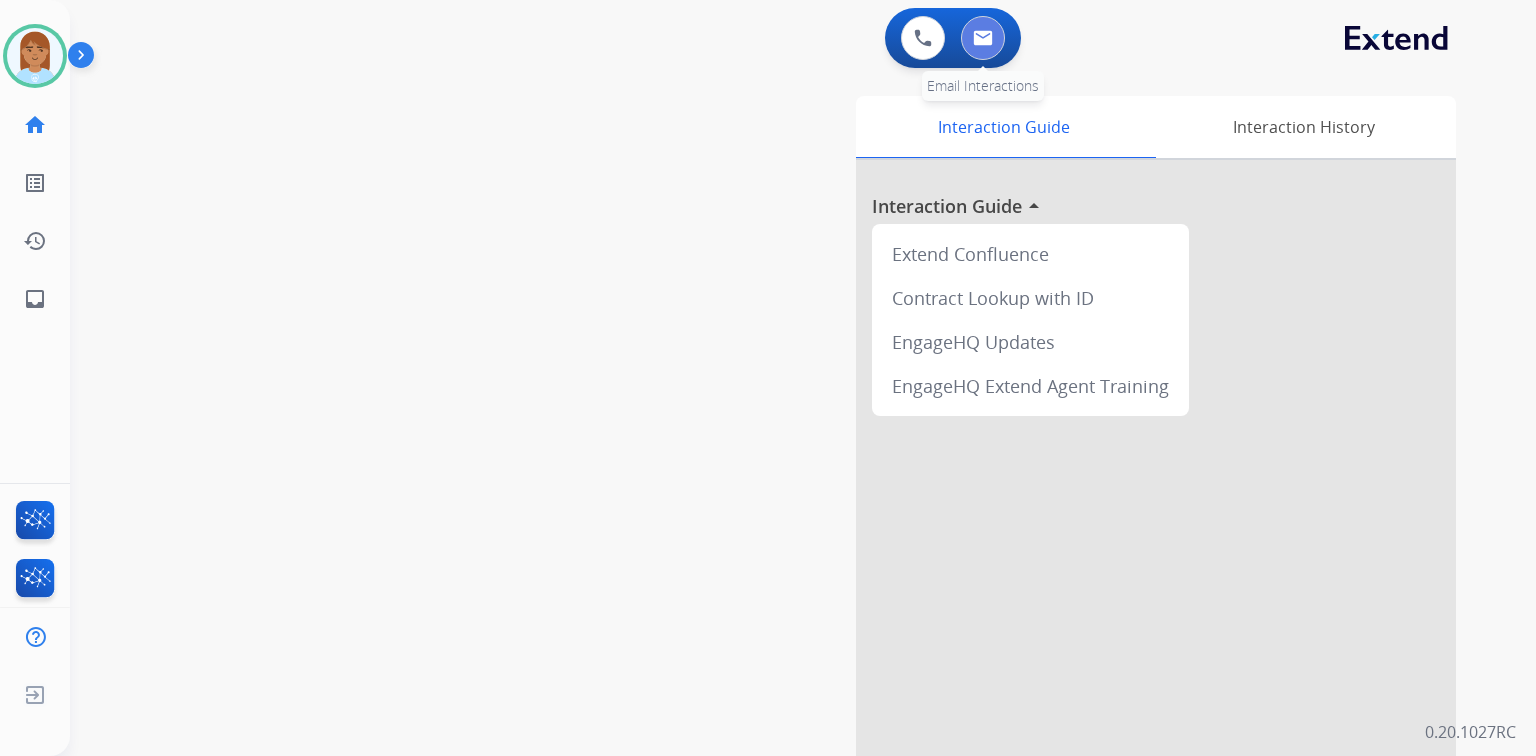 click at bounding box center [983, 38] 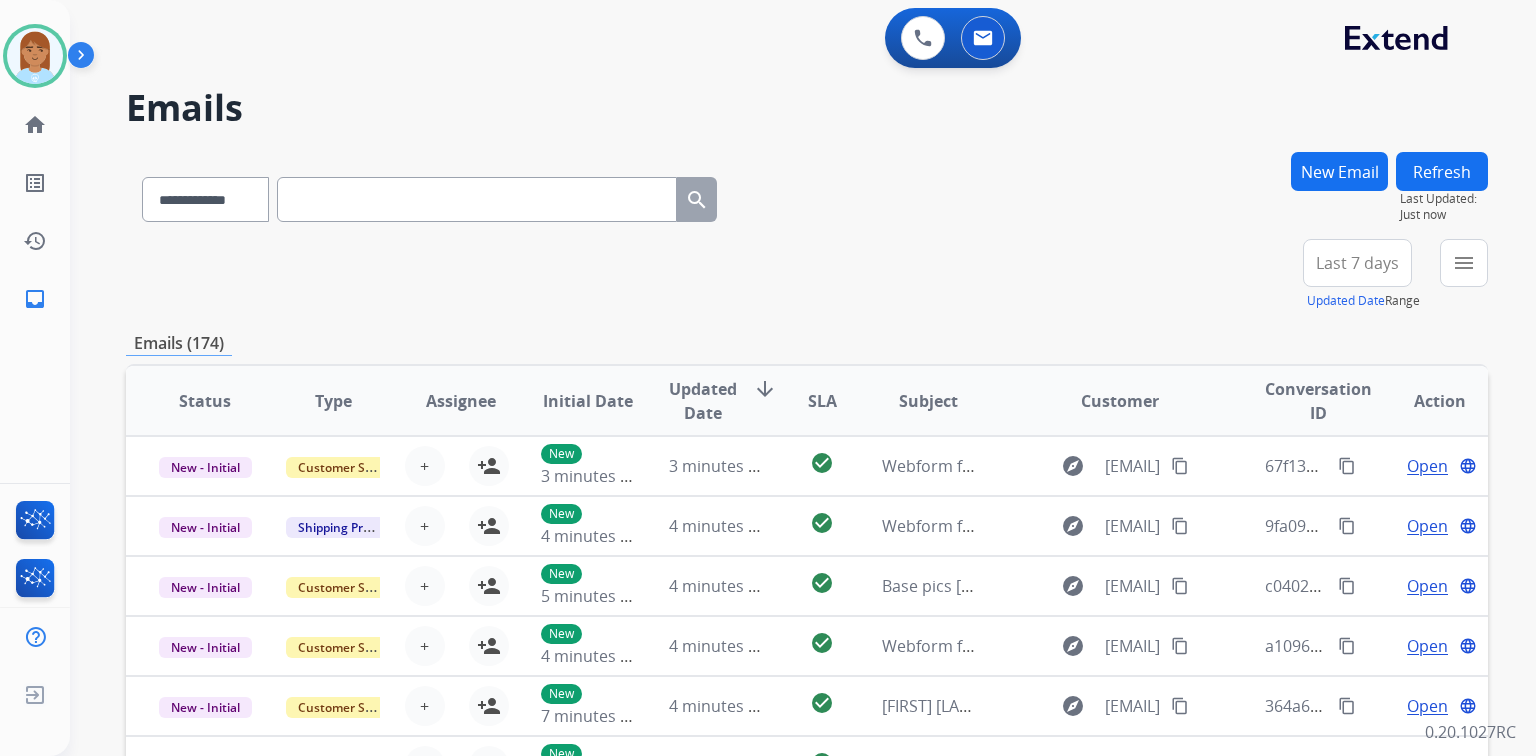 click at bounding box center (477, 199) 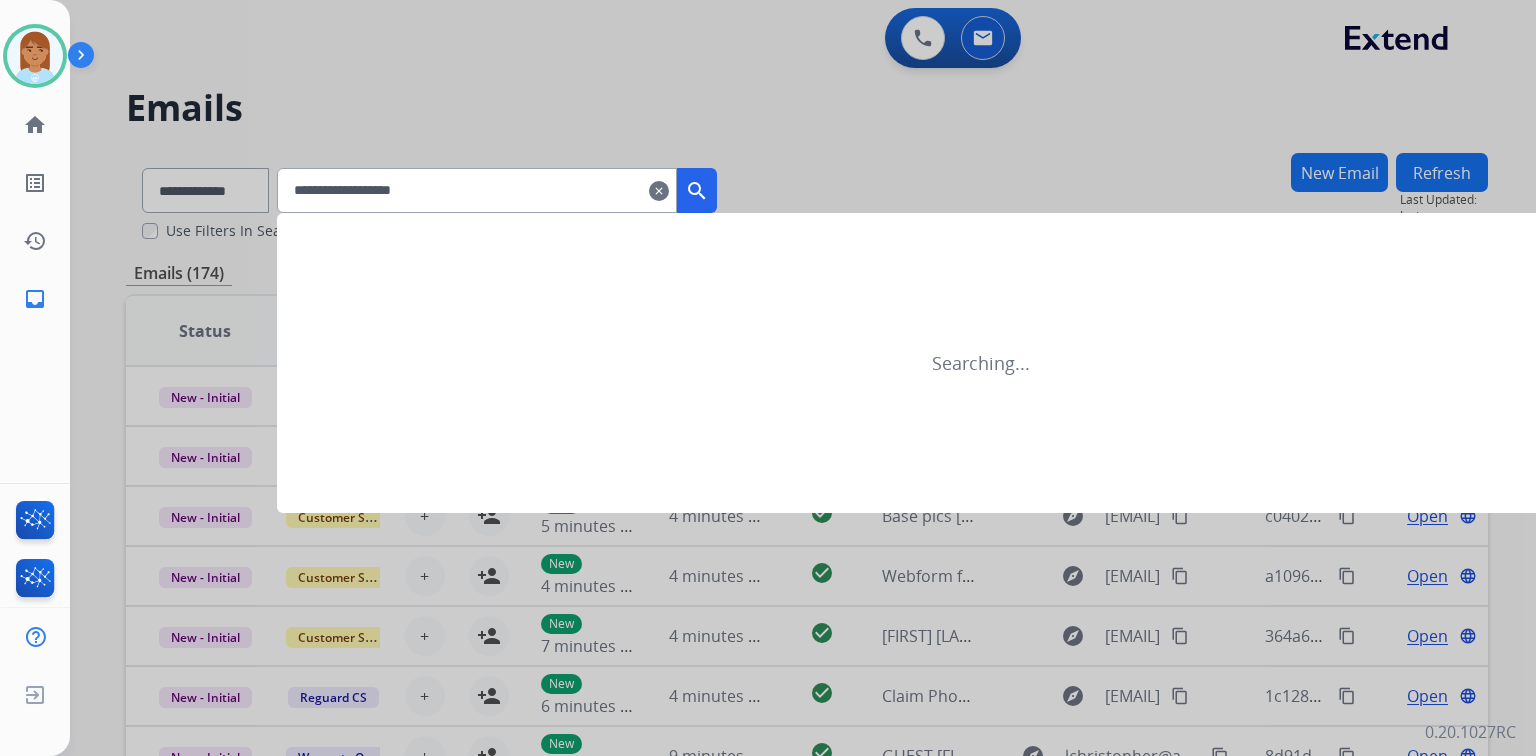type on "**********" 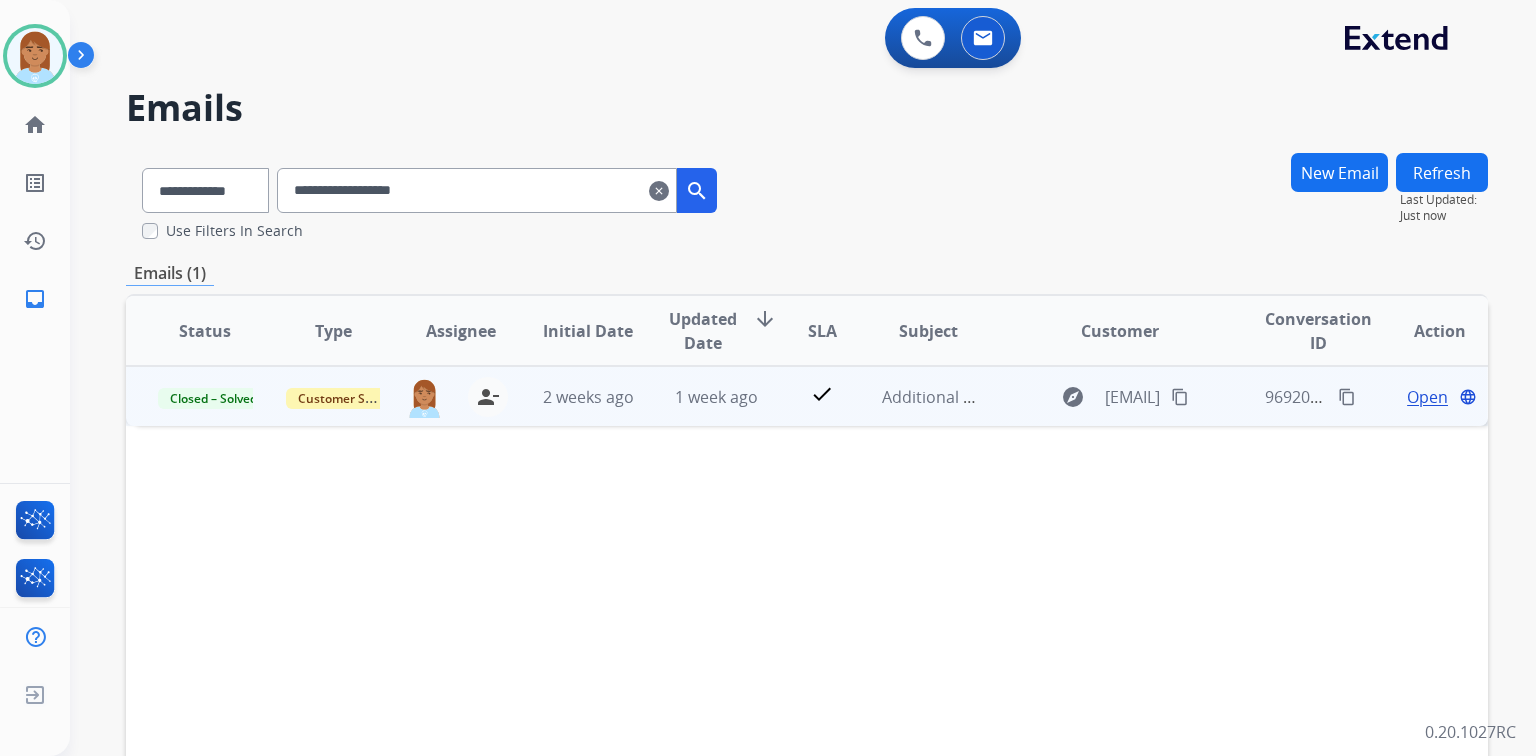 click on "Open" at bounding box center [1427, 397] 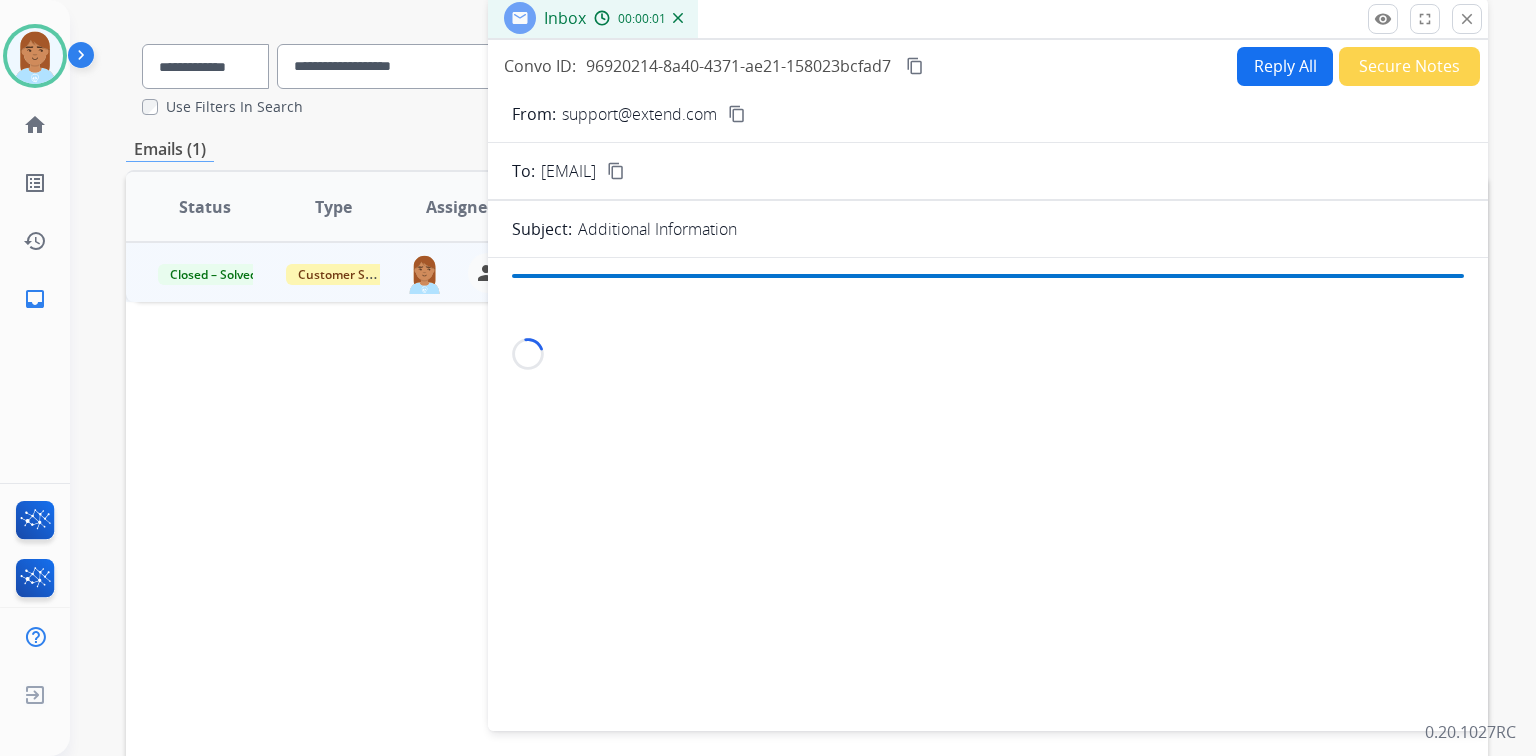 scroll, scrollTop: 160, scrollLeft: 0, axis: vertical 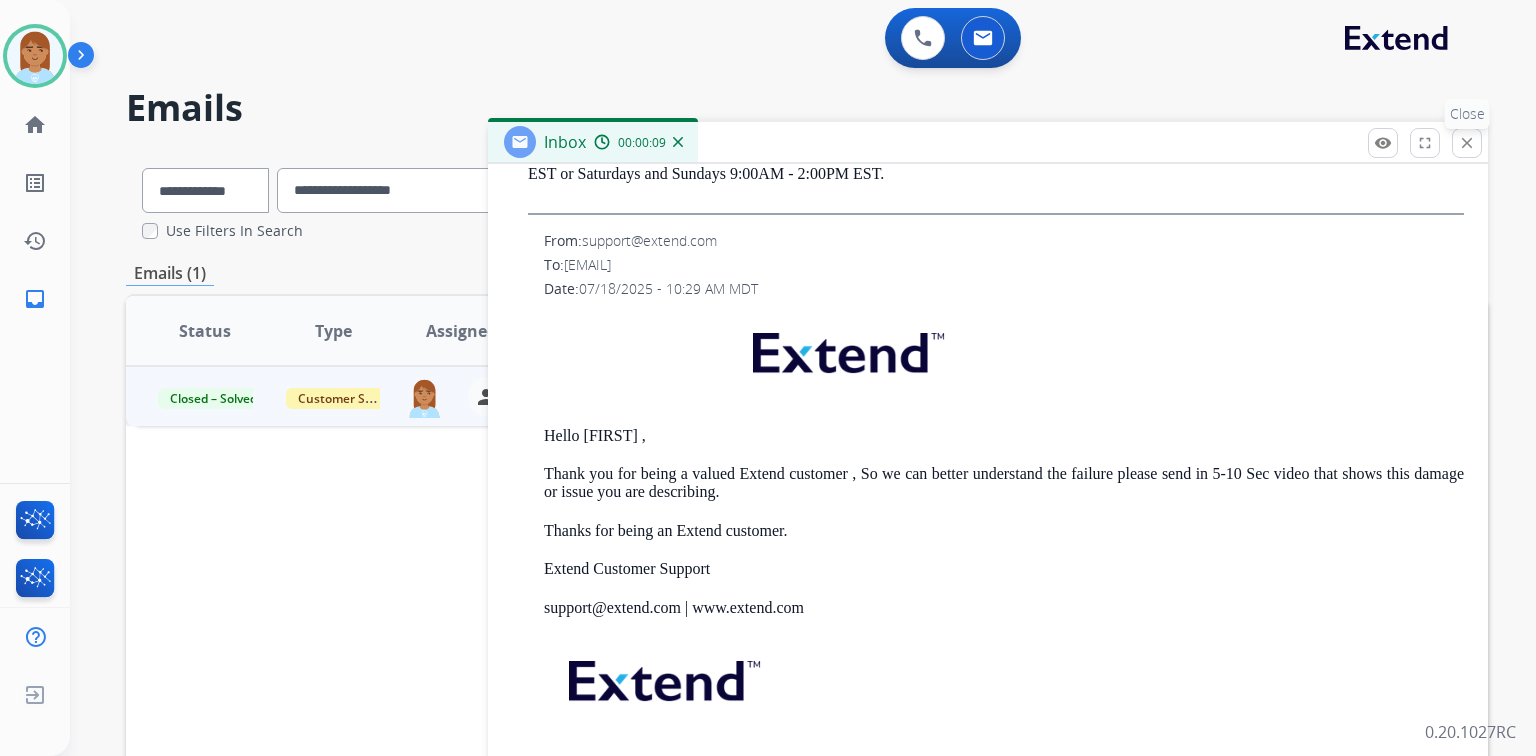 click on "close" at bounding box center (1467, 143) 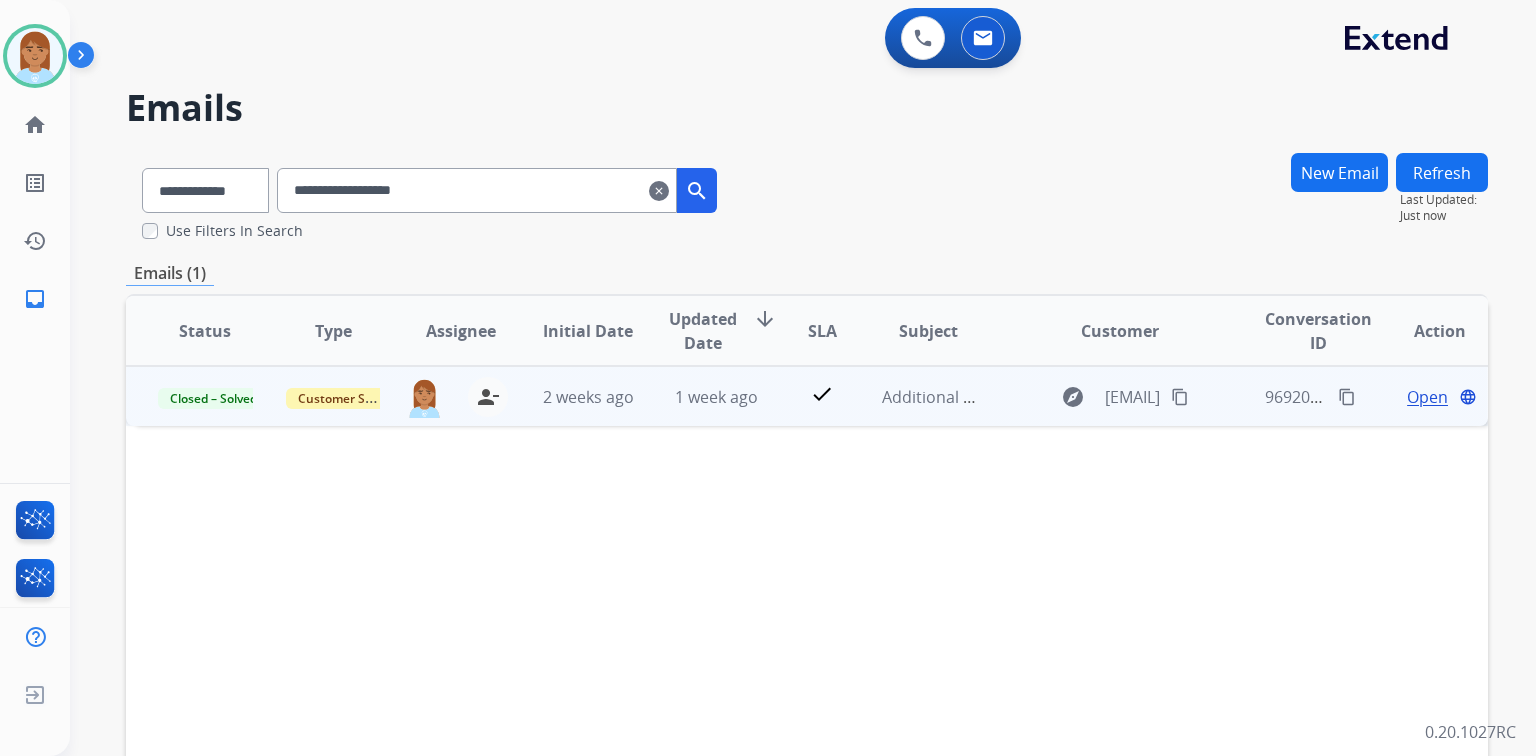 click on "Open" at bounding box center (1427, 397) 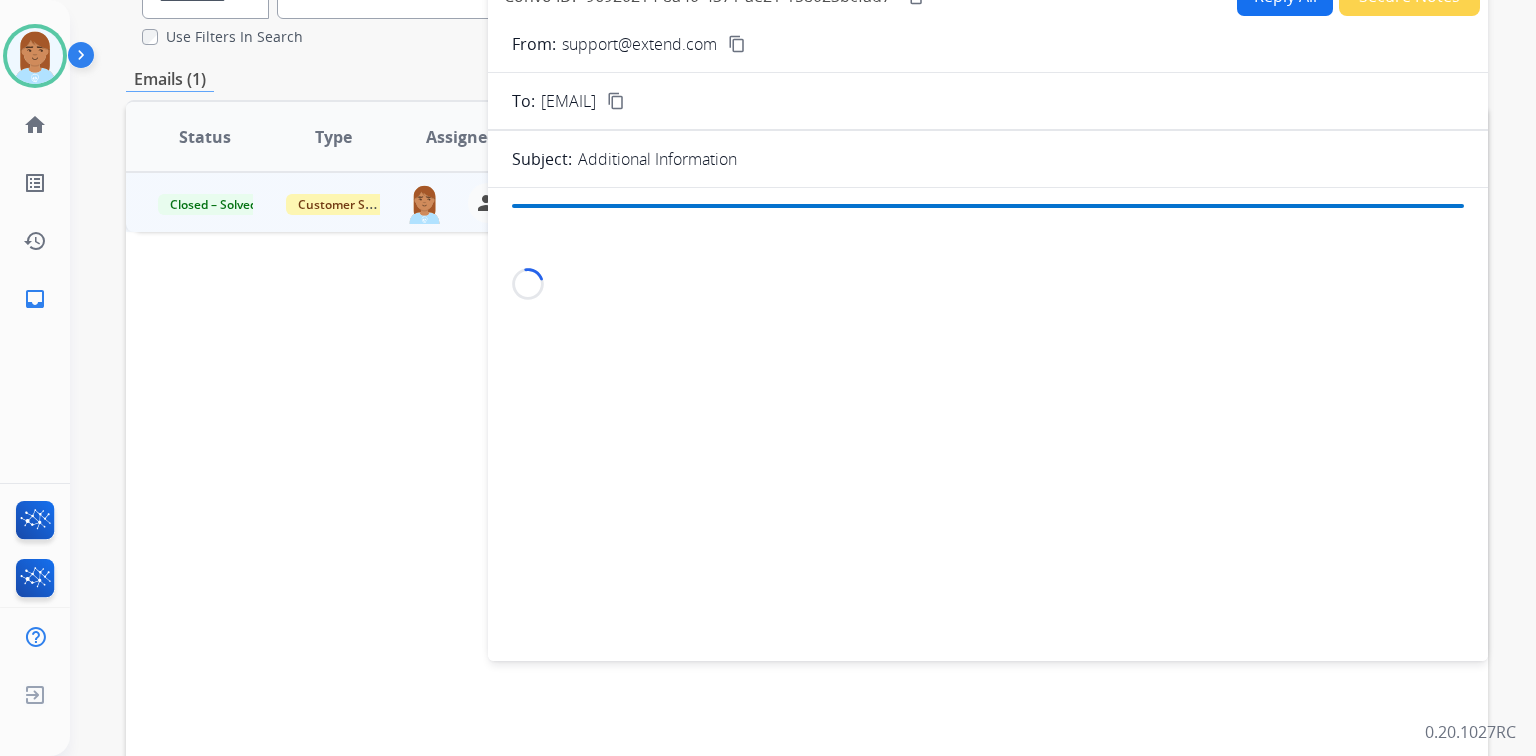 scroll, scrollTop: 312, scrollLeft: 0, axis: vertical 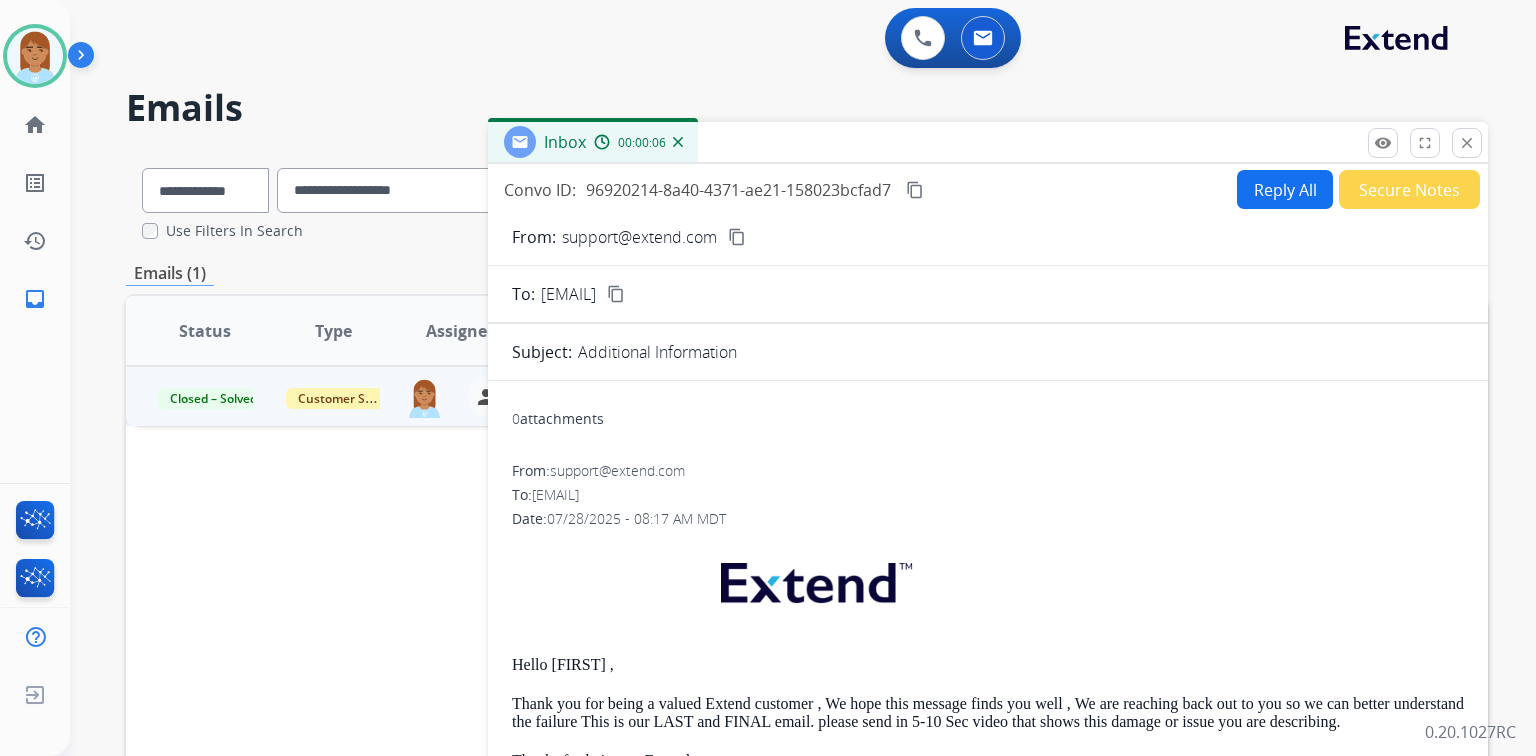 click on "close" at bounding box center [1467, 143] 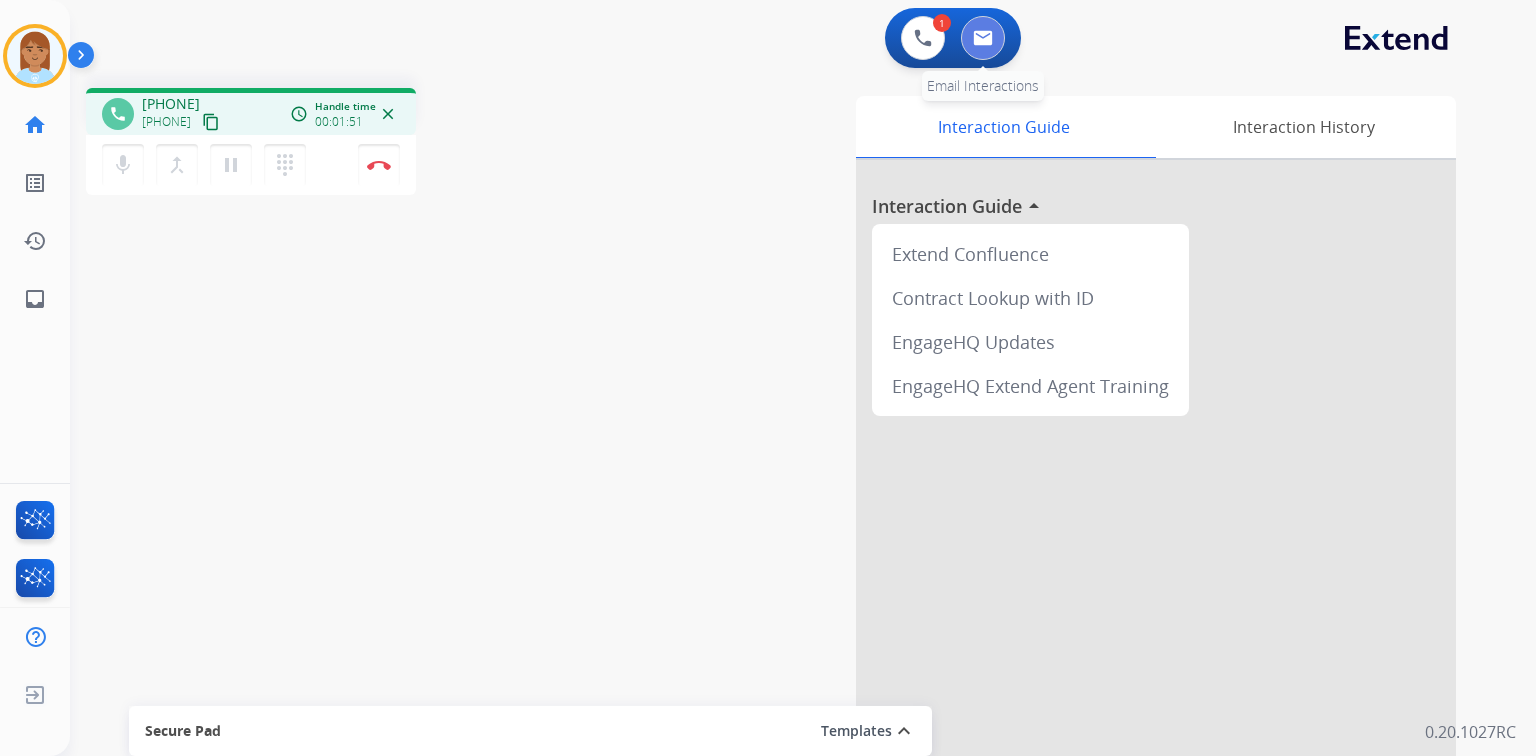 click at bounding box center [983, 38] 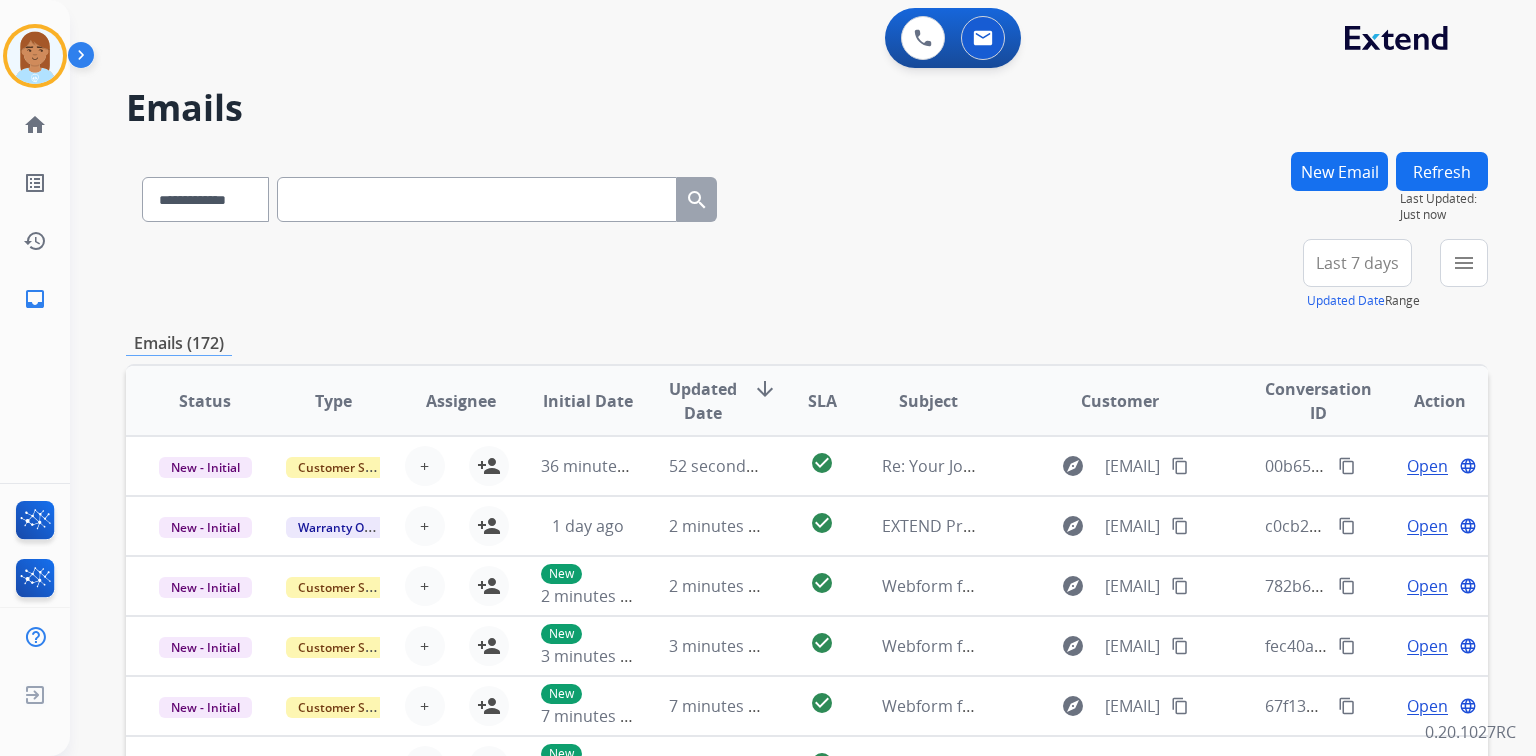 click on "New Email" at bounding box center (1339, 171) 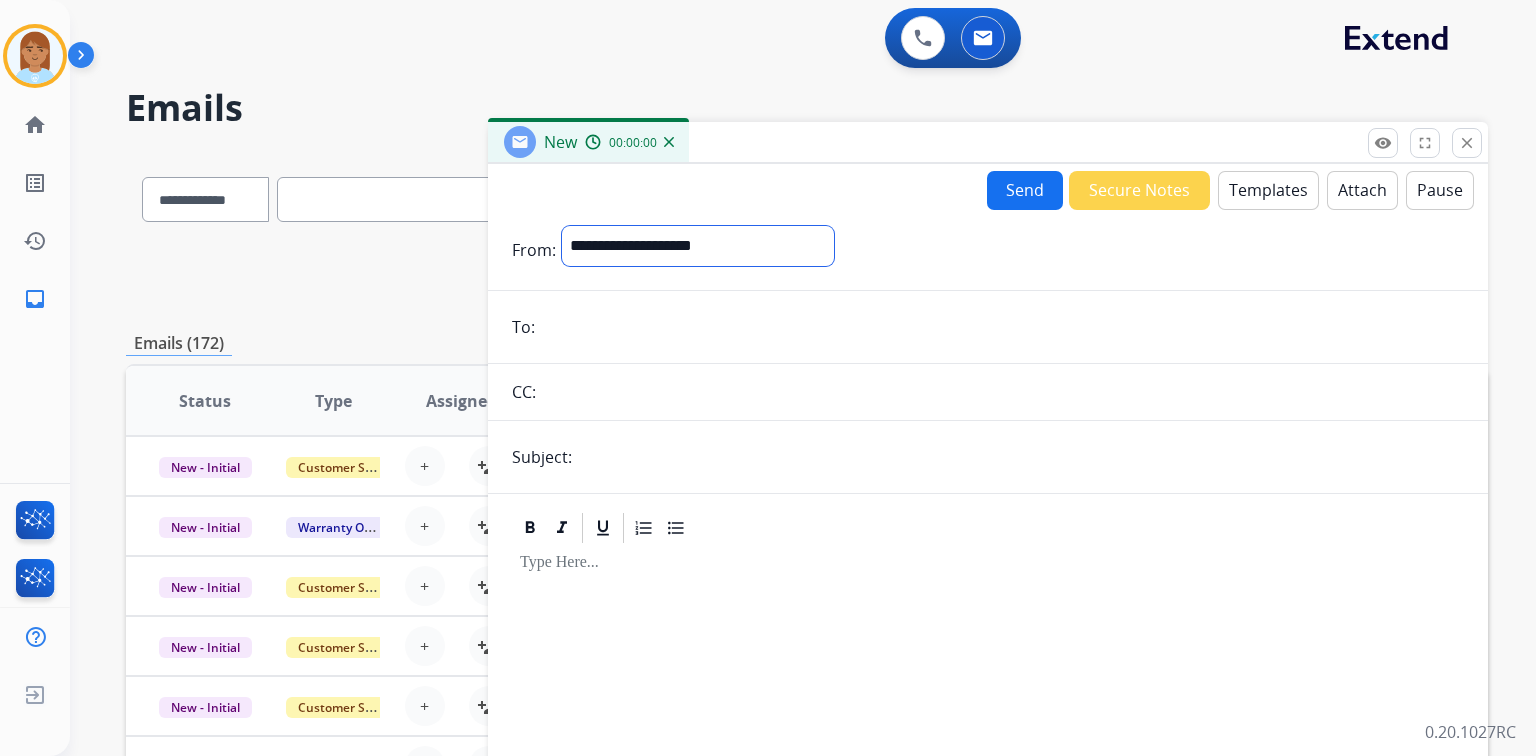 click on "**********" at bounding box center [698, 246] 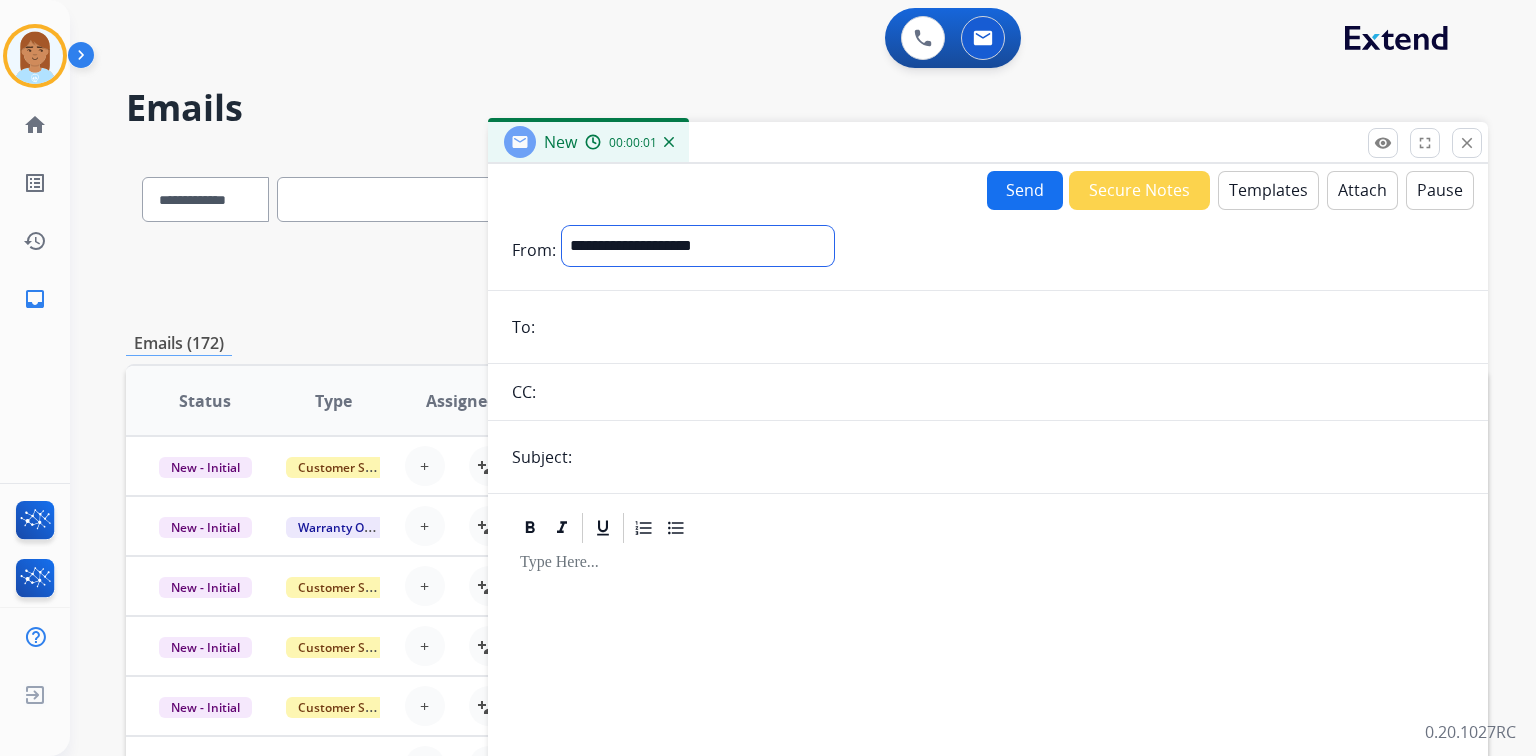 select on "**********" 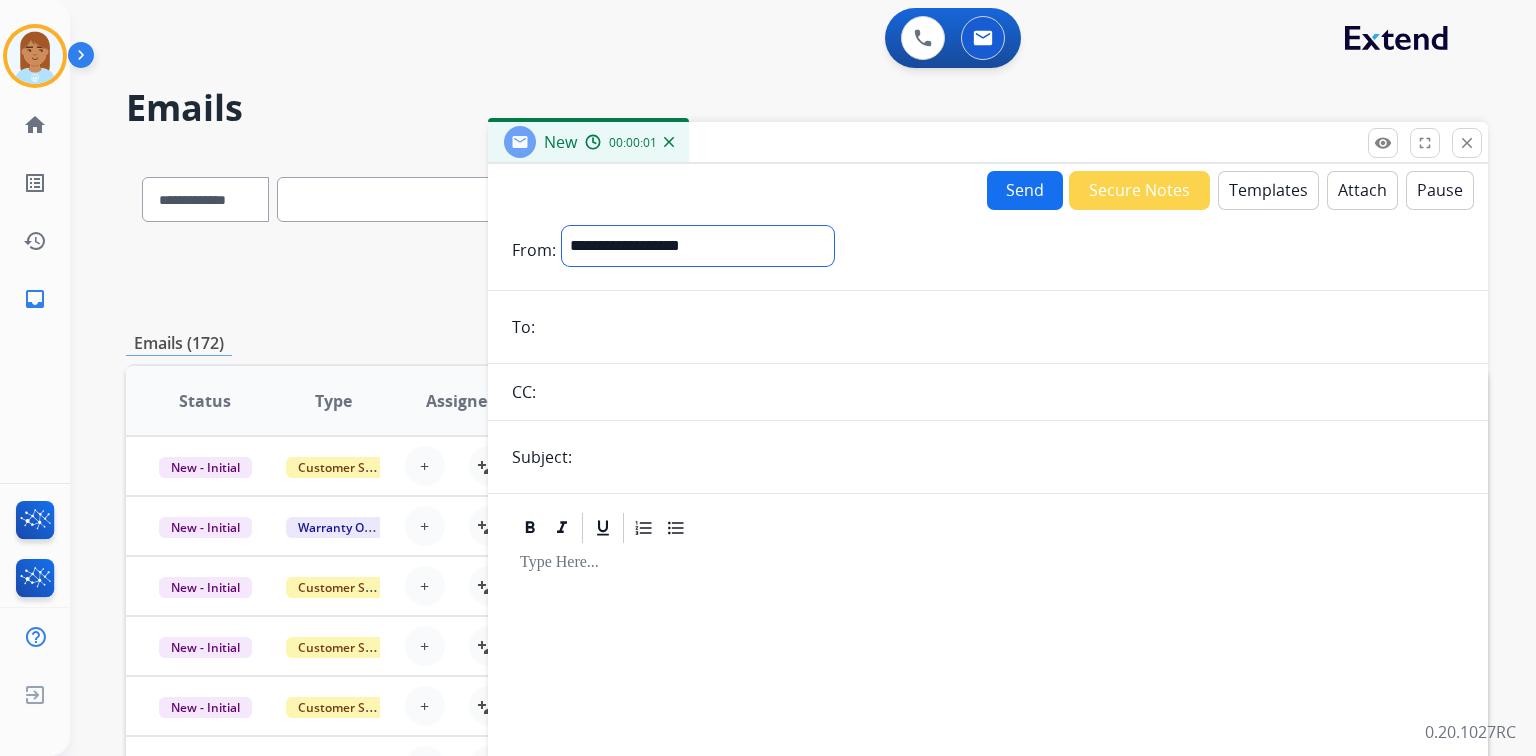 click on "**********" at bounding box center (698, 246) 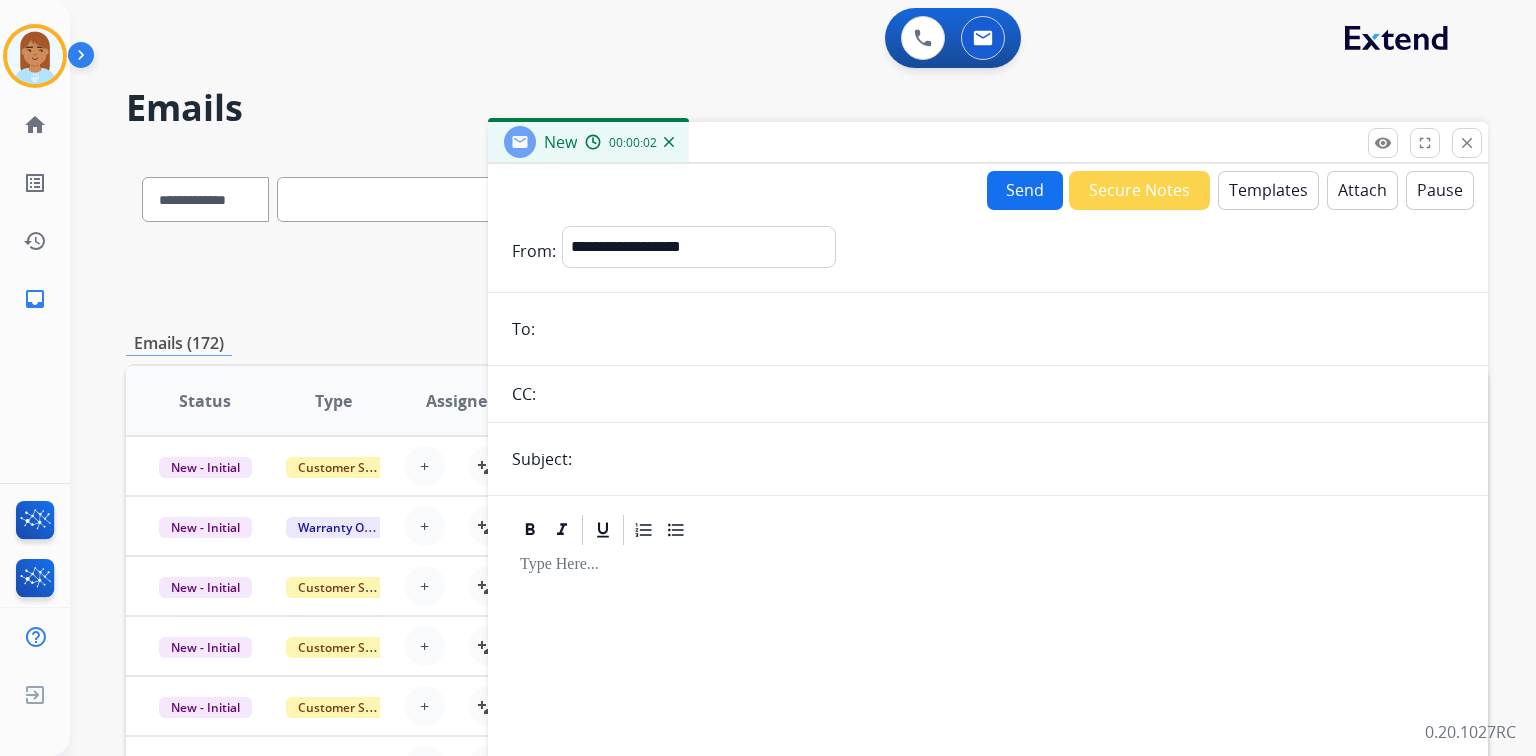 click at bounding box center [1002, 329] 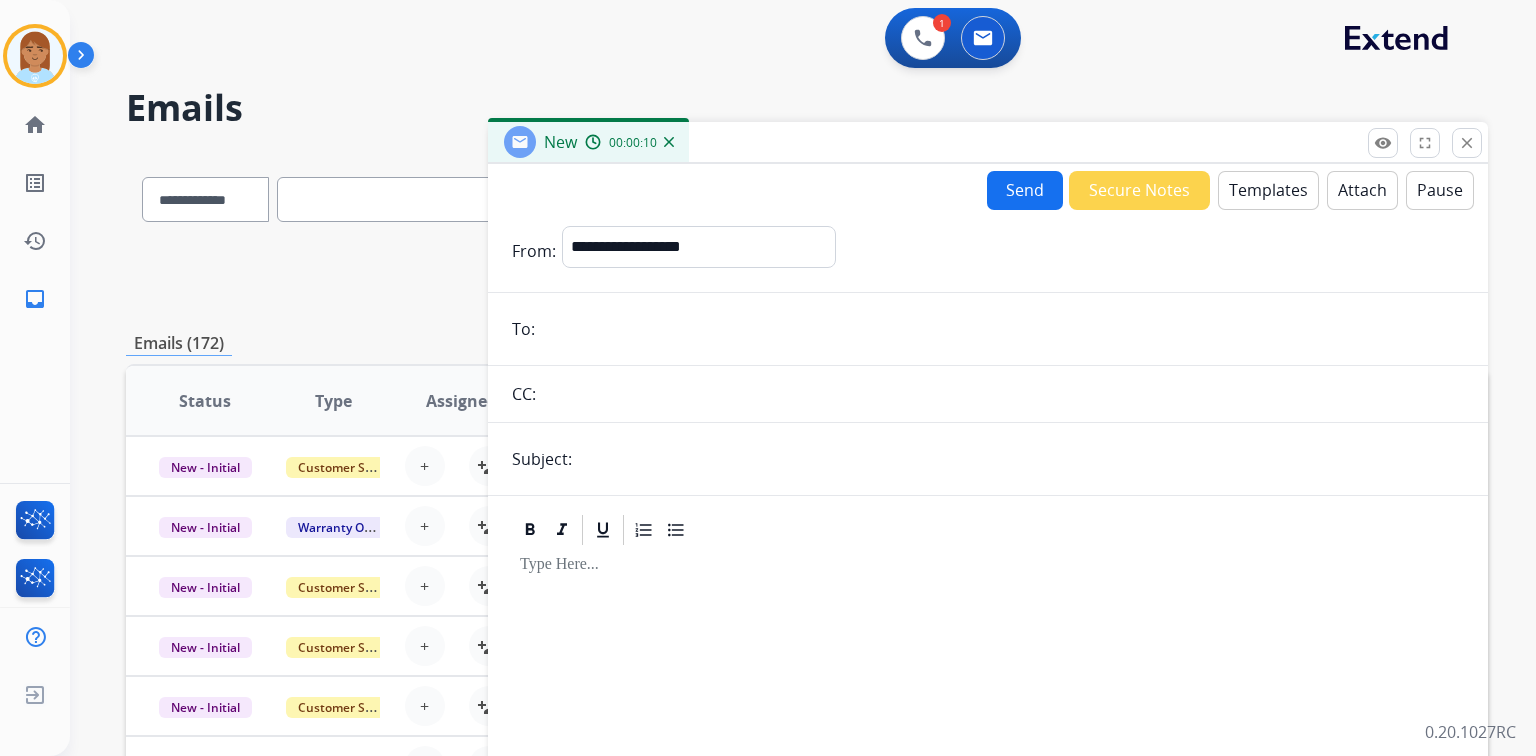 paste on "**********" 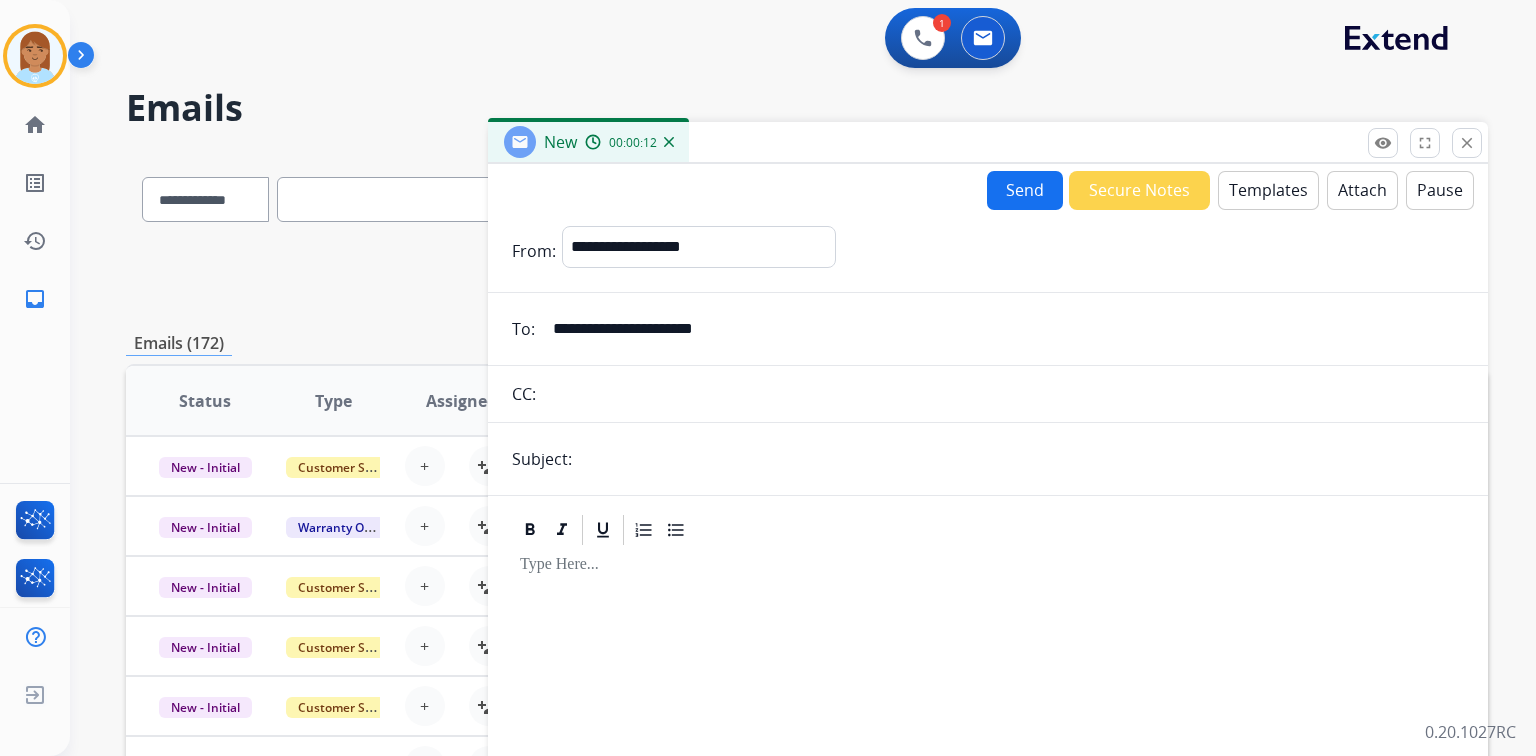 type on "**********" 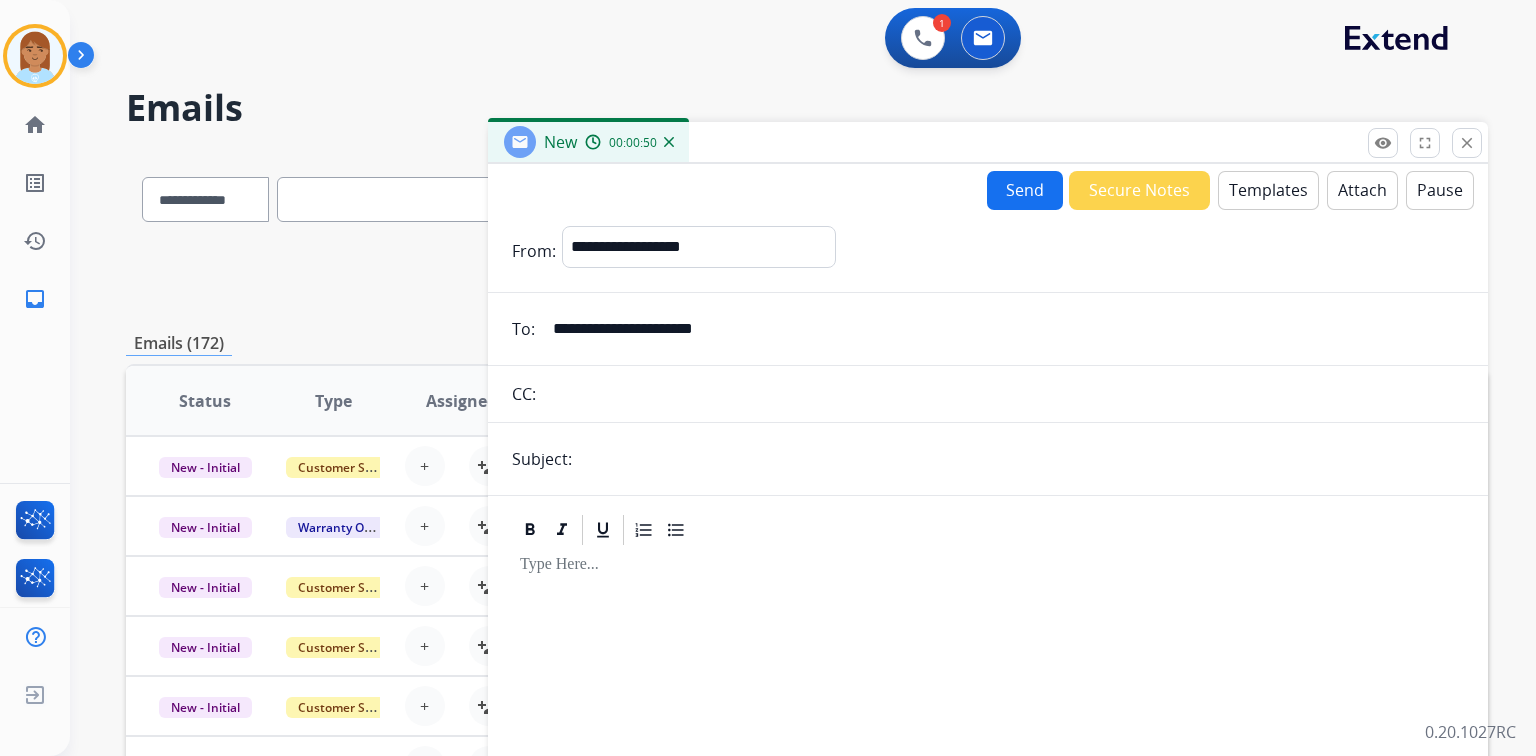 type on "**********" 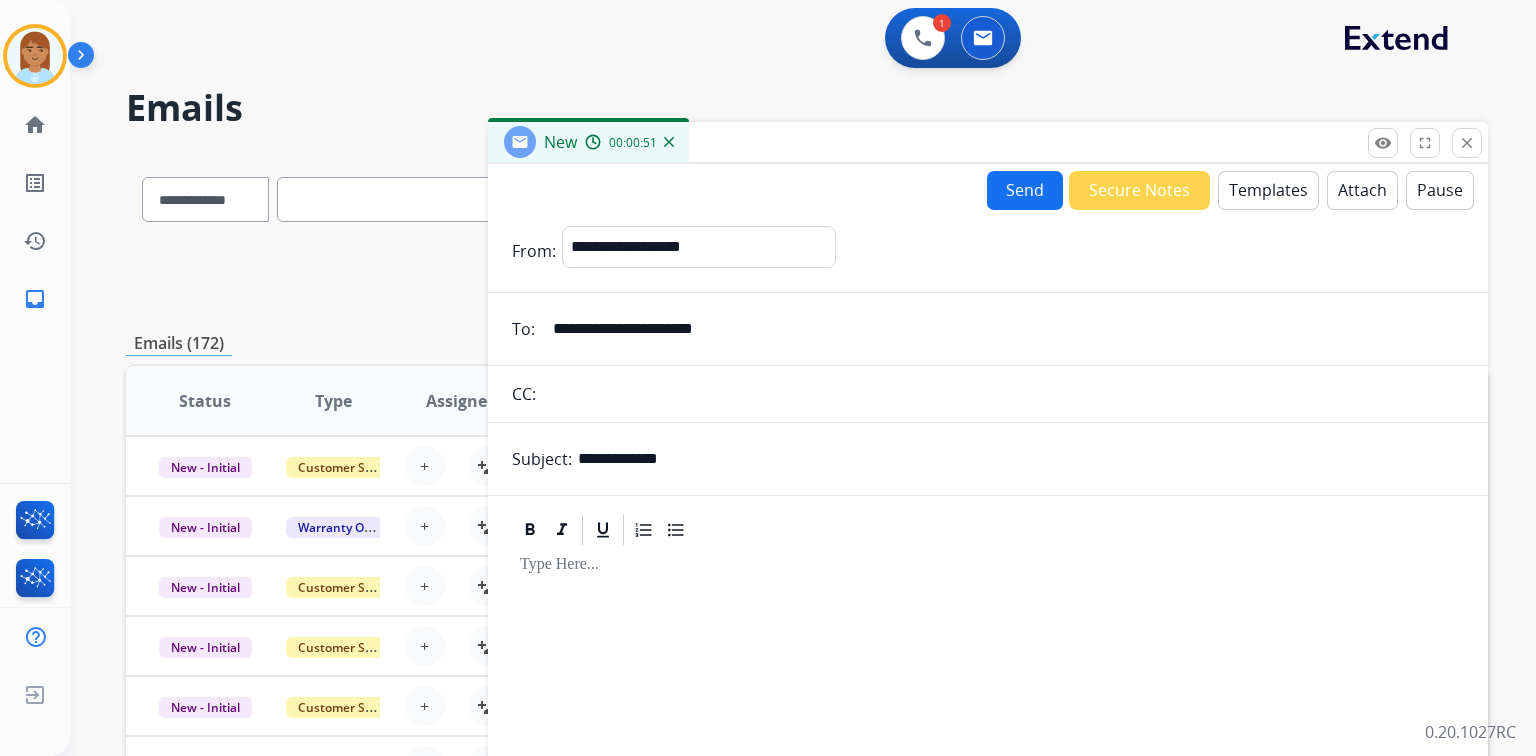 click on "Templates" at bounding box center [1268, 190] 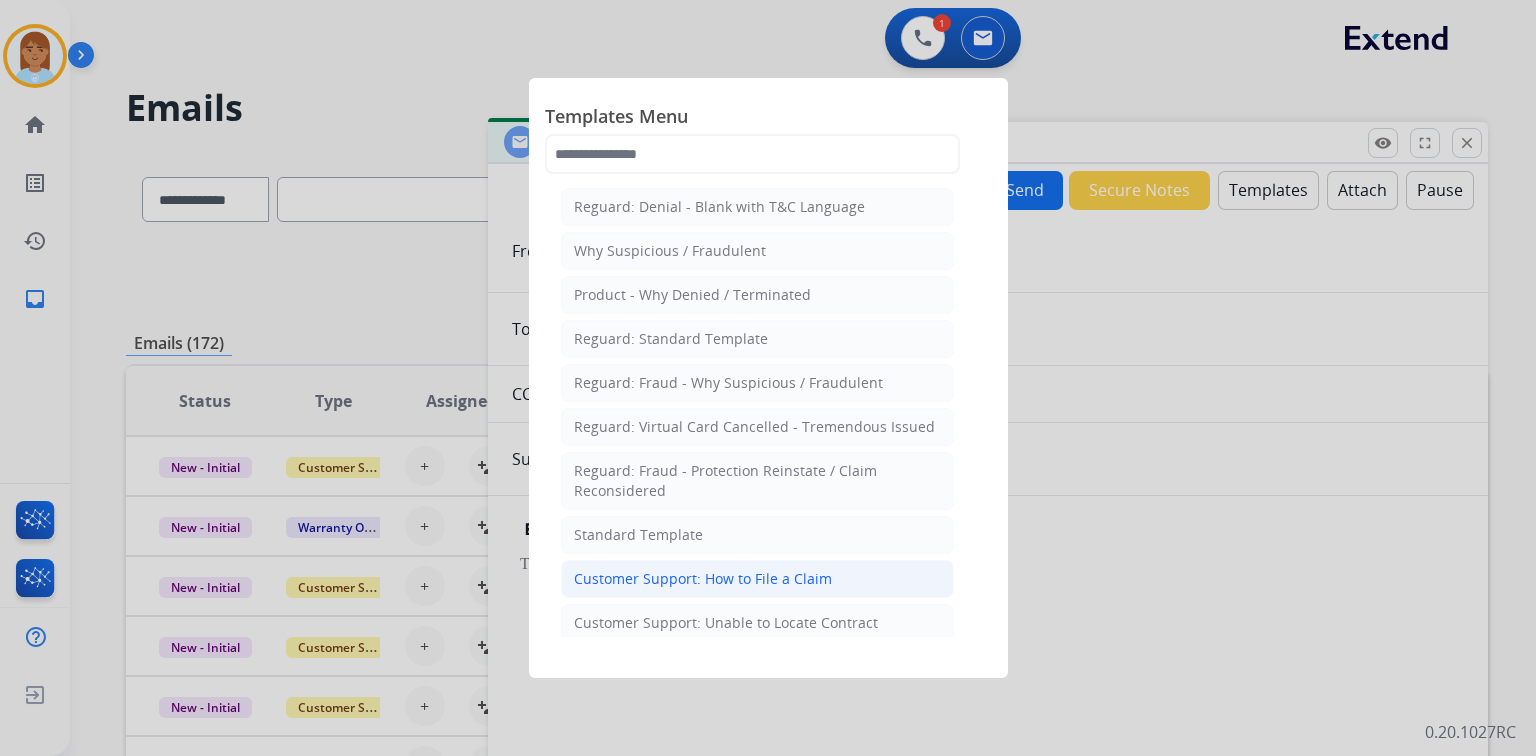 click on "Customer Support: How to File a Claim" 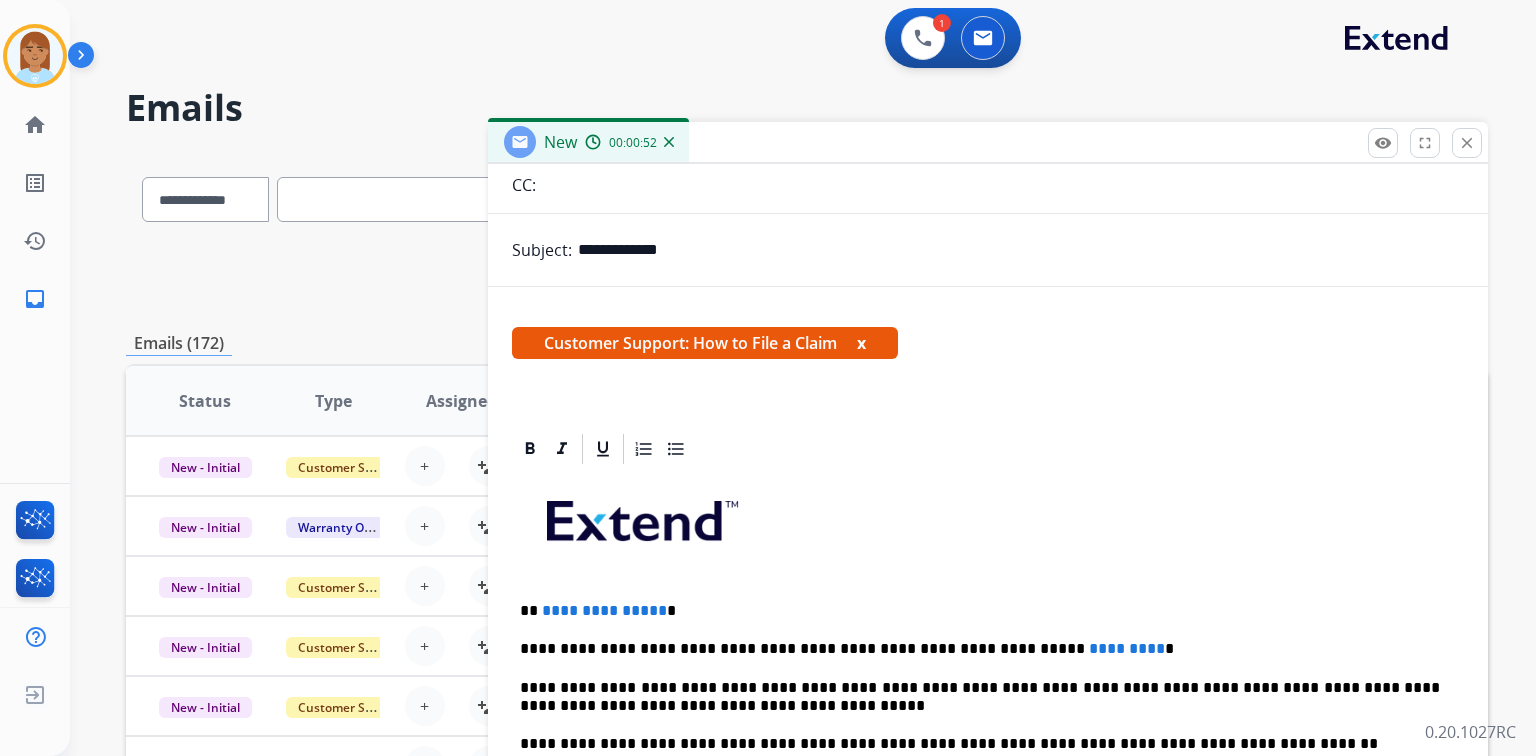scroll, scrollTop: 383, scrollLeft: 0, axis: vertical 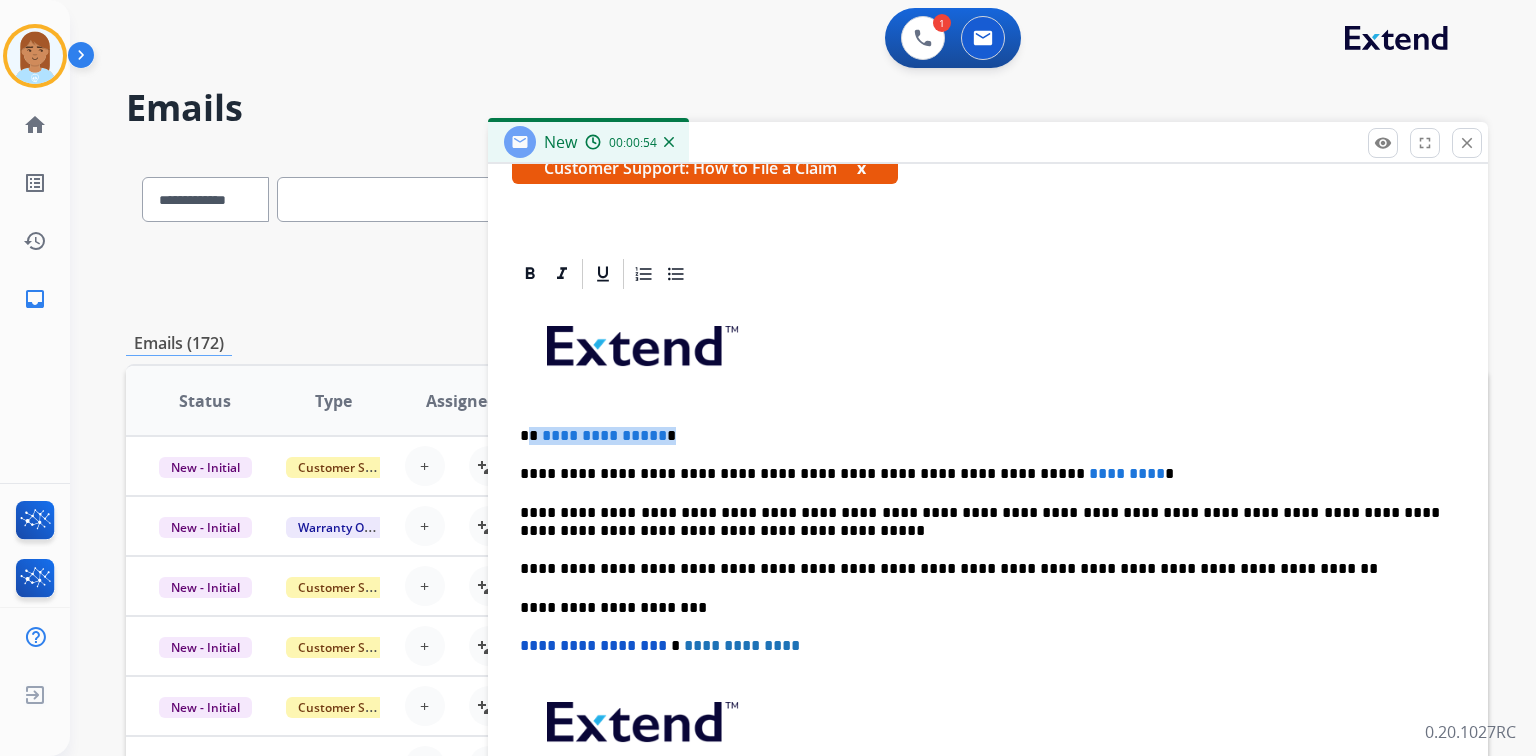 drag, startPoint x: 528, startPoint y: 433, endPoint x: 700, endPoint y: 440, distance: 172.14238 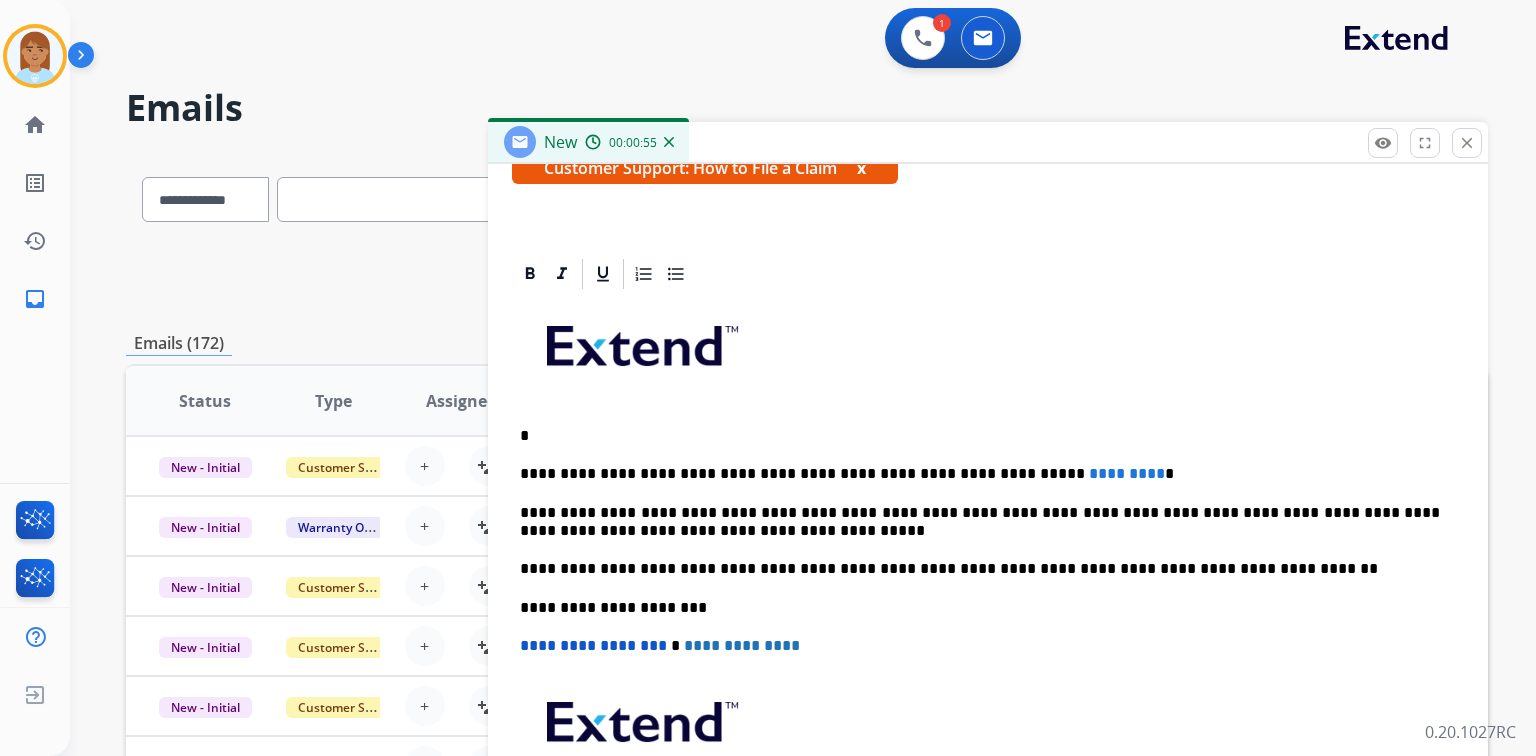type 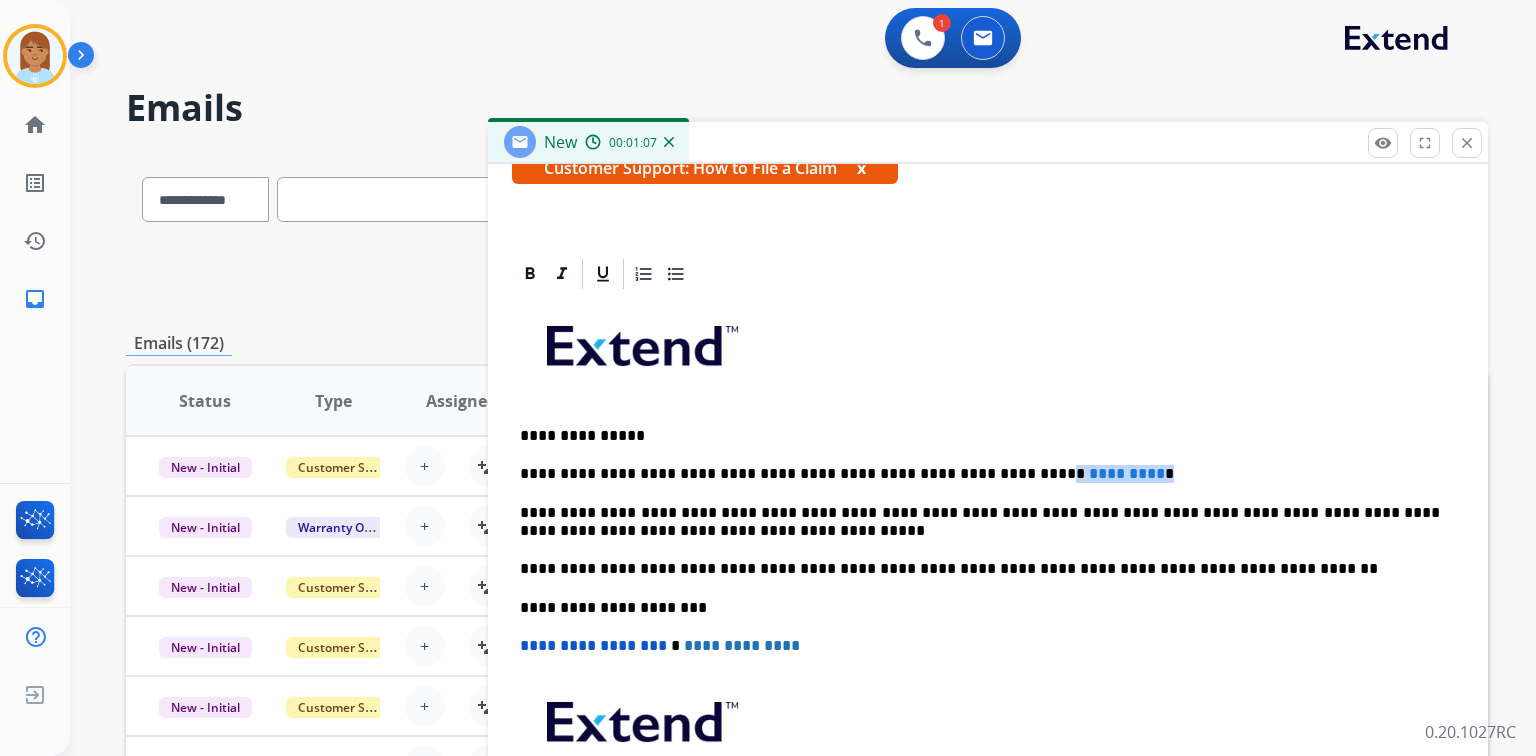drag, startPoint x: 972, startPoint y: 472, endPoint x: 1112, endPoint y: 466, distance: 140.12851 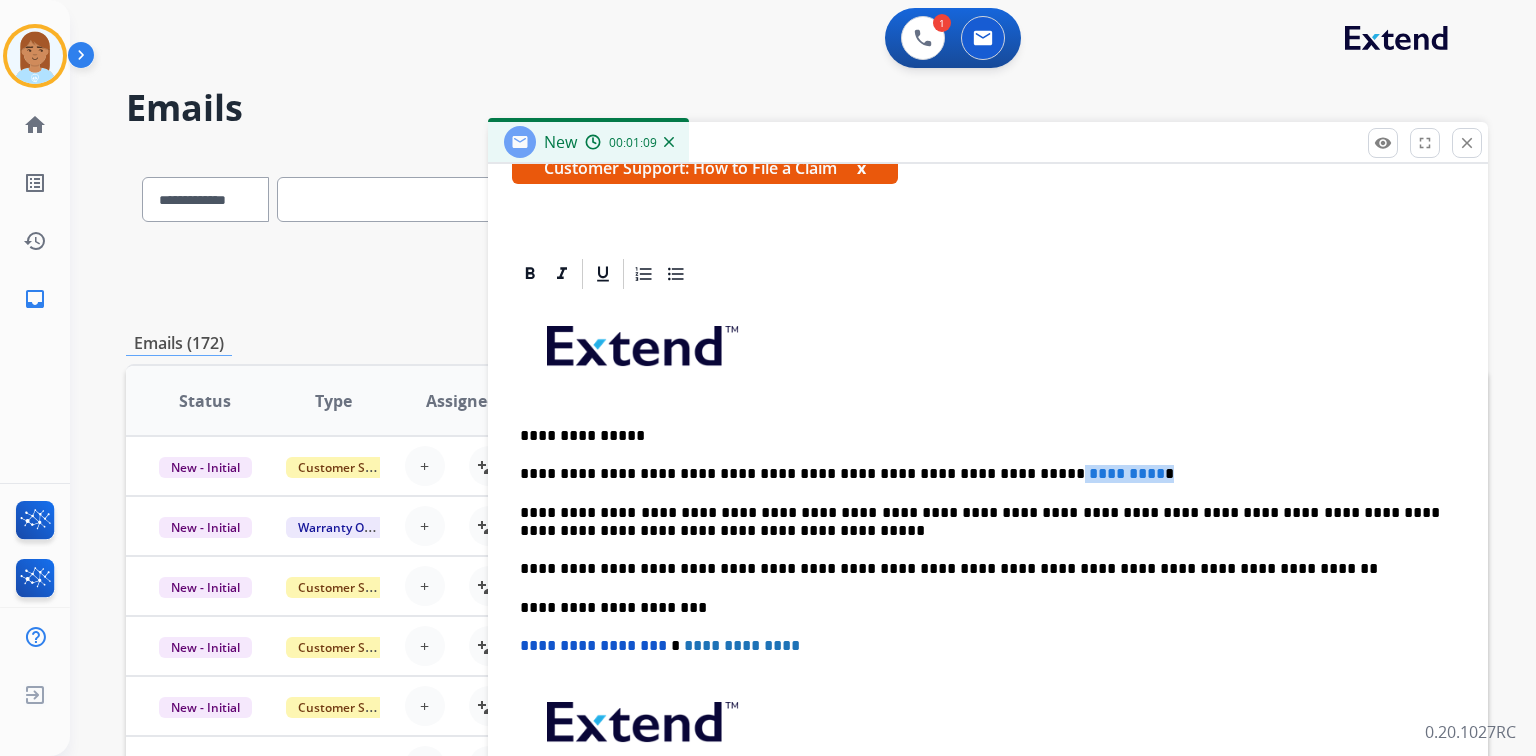 drag, startPoint x: 977, startPoint y: 468, endPoint x: 1120, endPoint y: 456, distance: 143.50261 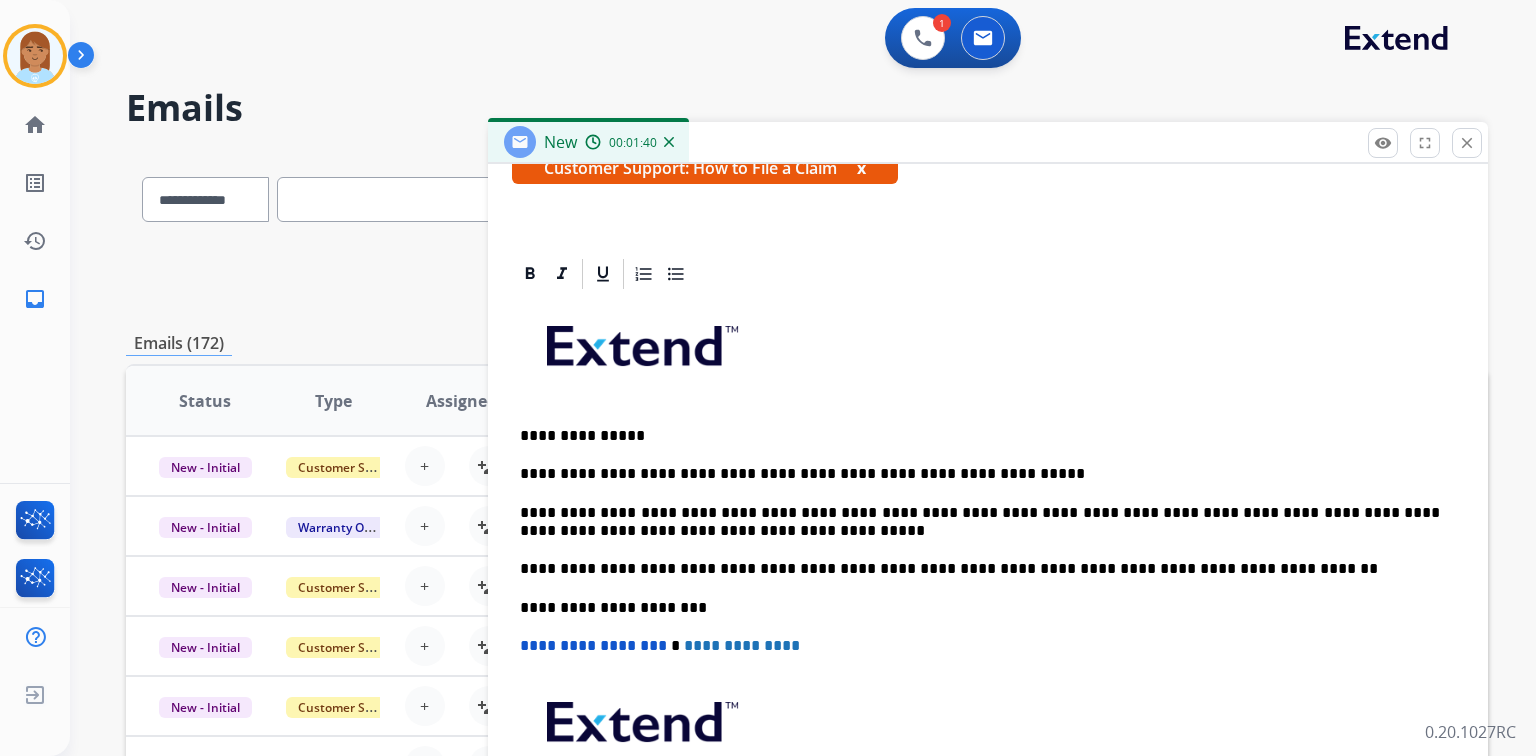click on "**********" at bounding box center (988, 597) 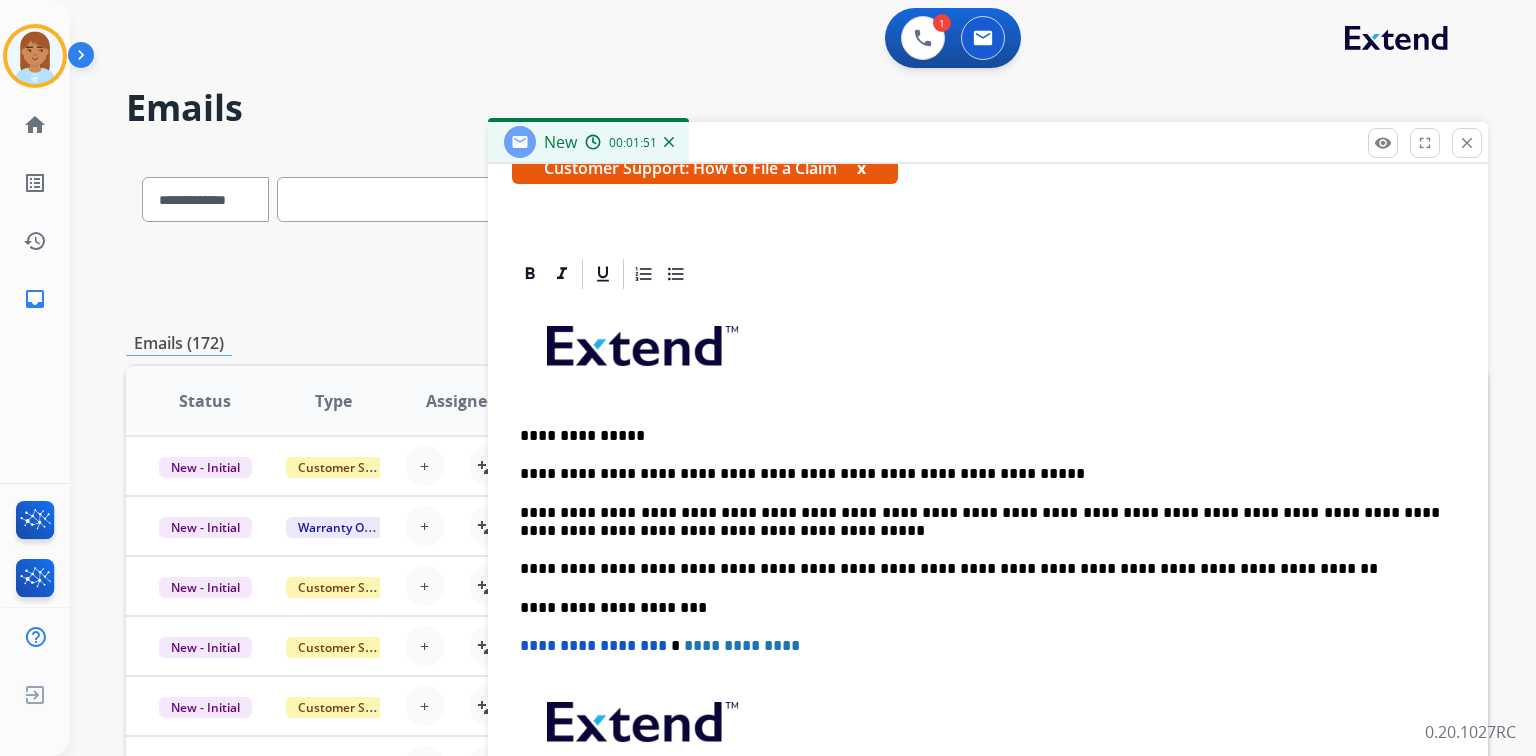 click on "**********" at bounding box center (980, 474) 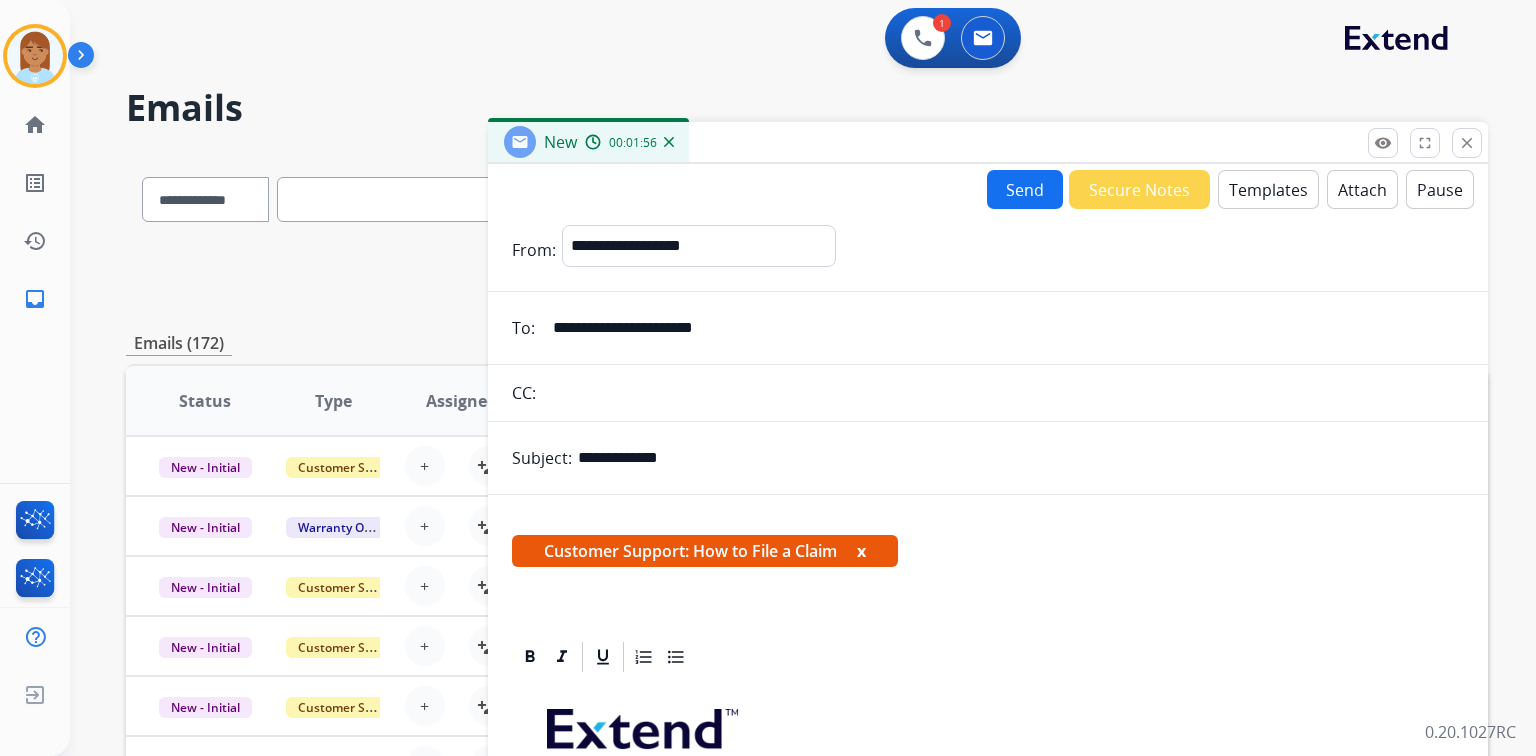 scroll, scrollTop: 0, scrollLeft: 0, axis: both 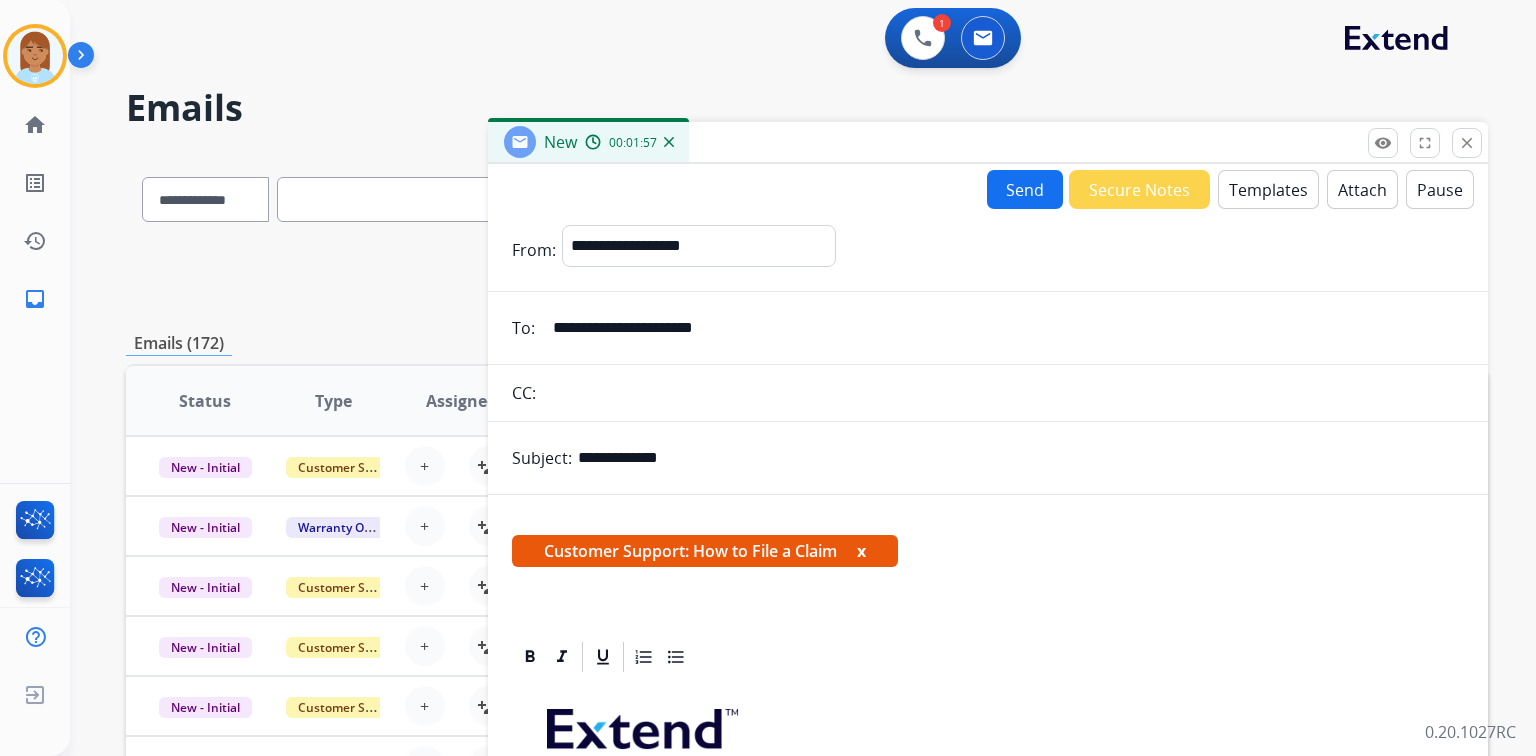 click on "Send" at bounding box center [1025, 189] 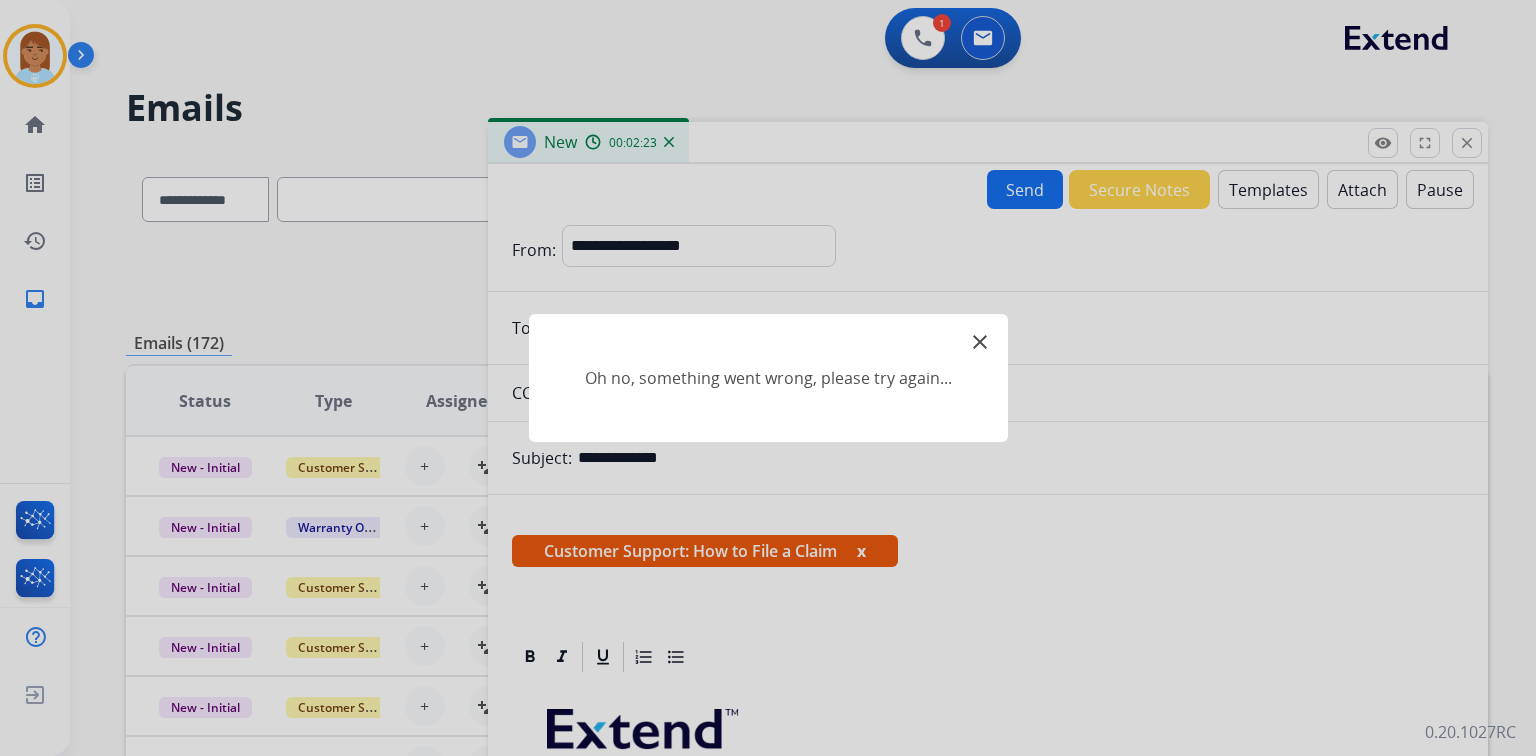 drag, startPoint x: 1204, startPoint y: 144, endPoint x: 1204, endPoint y: 328, distance: 184 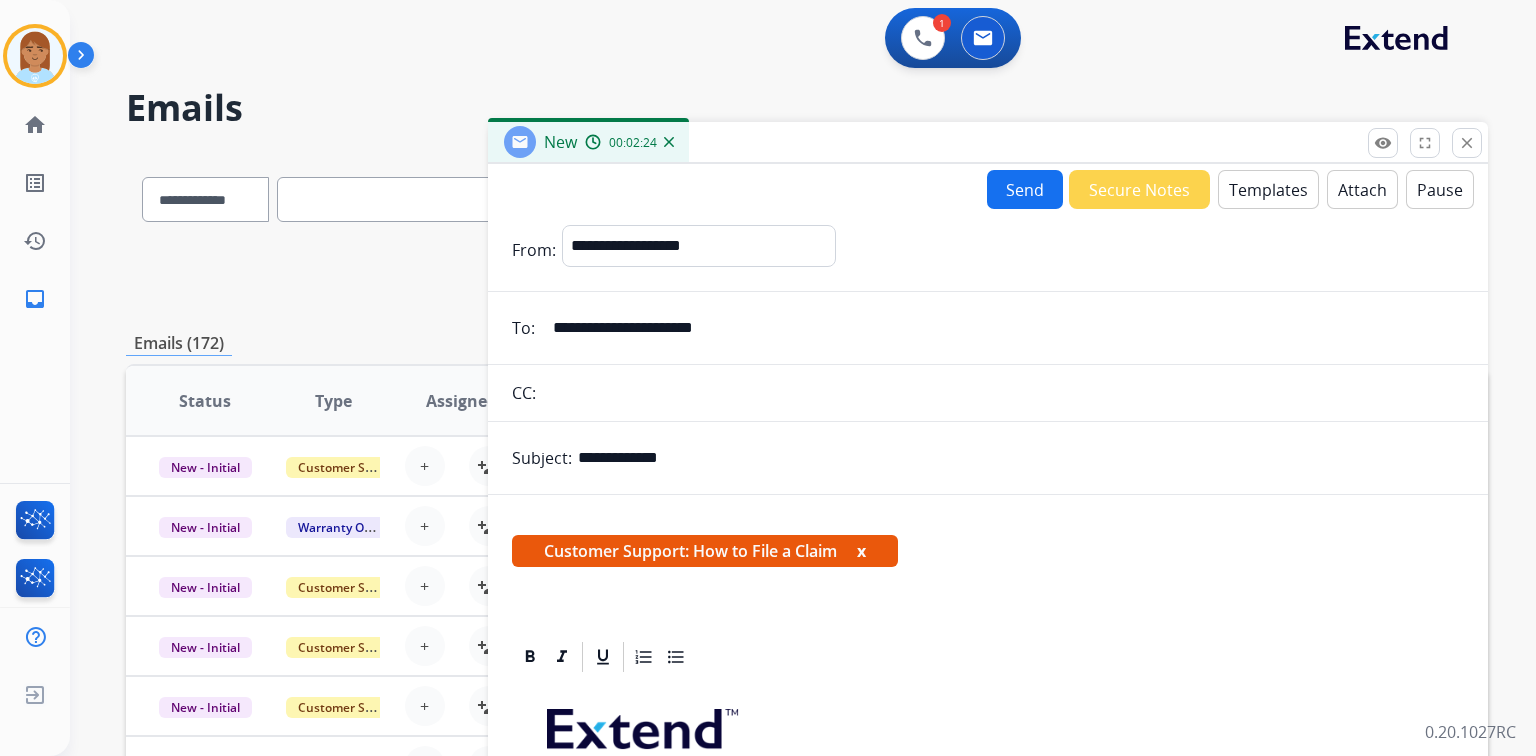 drag, startPoint x: 1464, startPoint y: 133, endPoint x: 1451, endPoint y: 142, distance: 15.811388 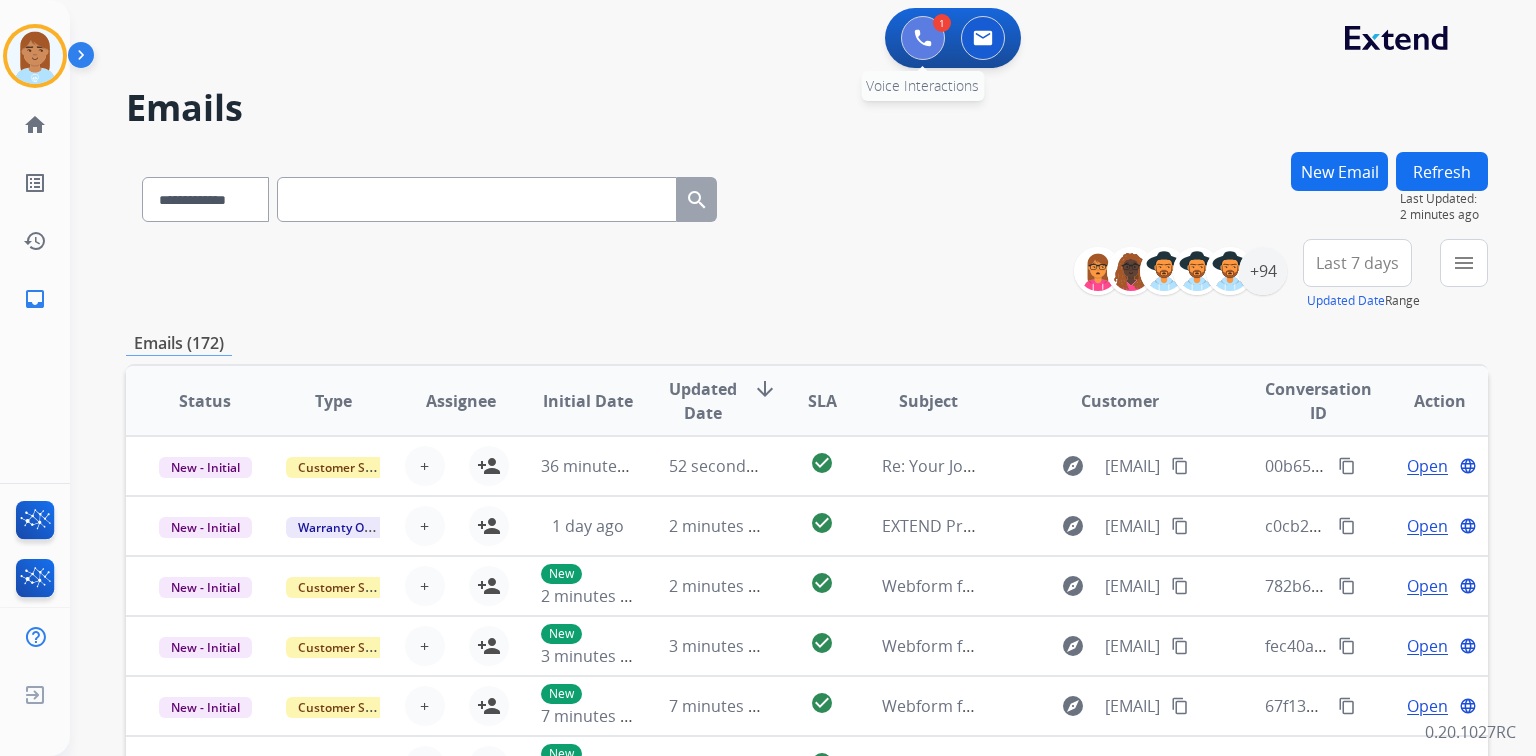 click at bounding box center (923, 38) 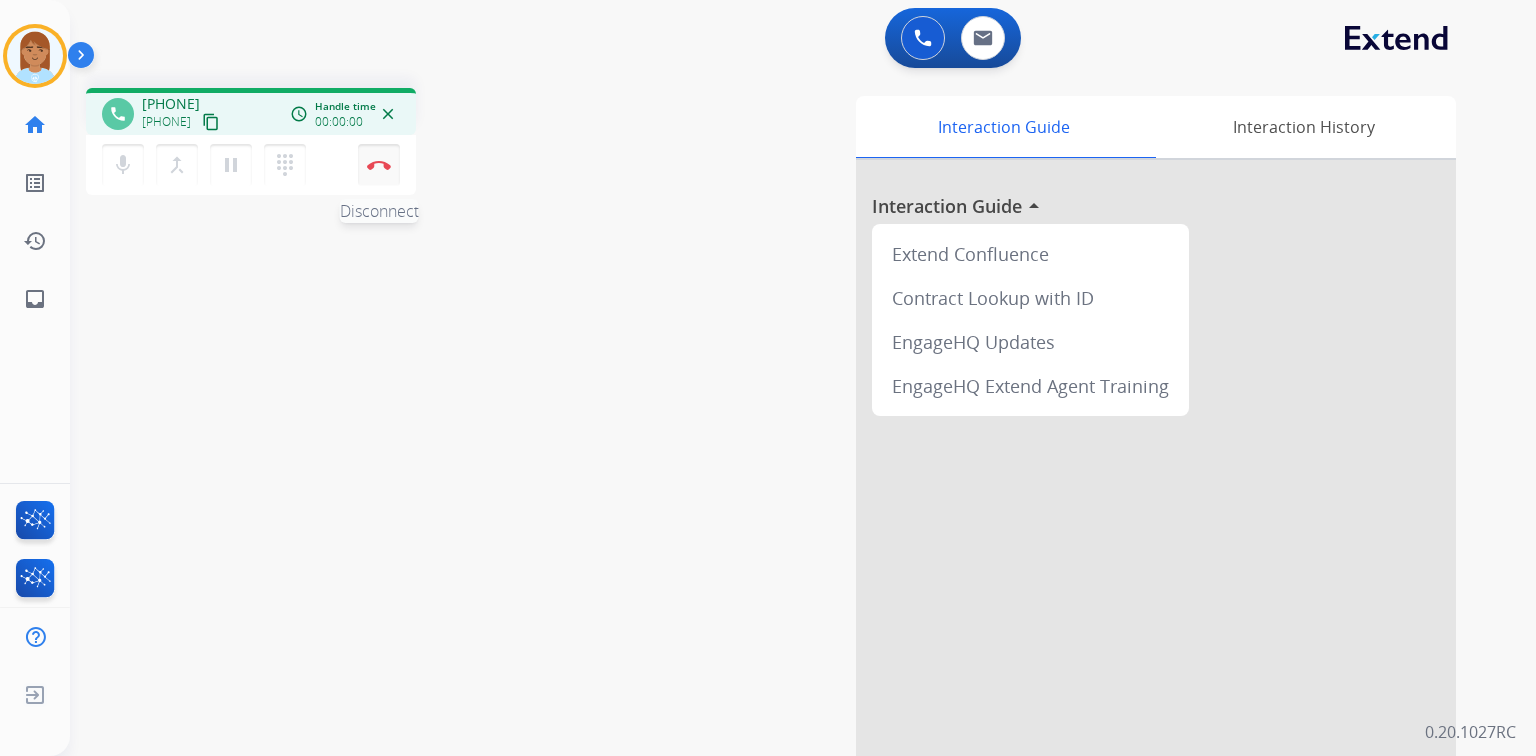 click on "Disconnect" at bounding box center (379, 165) 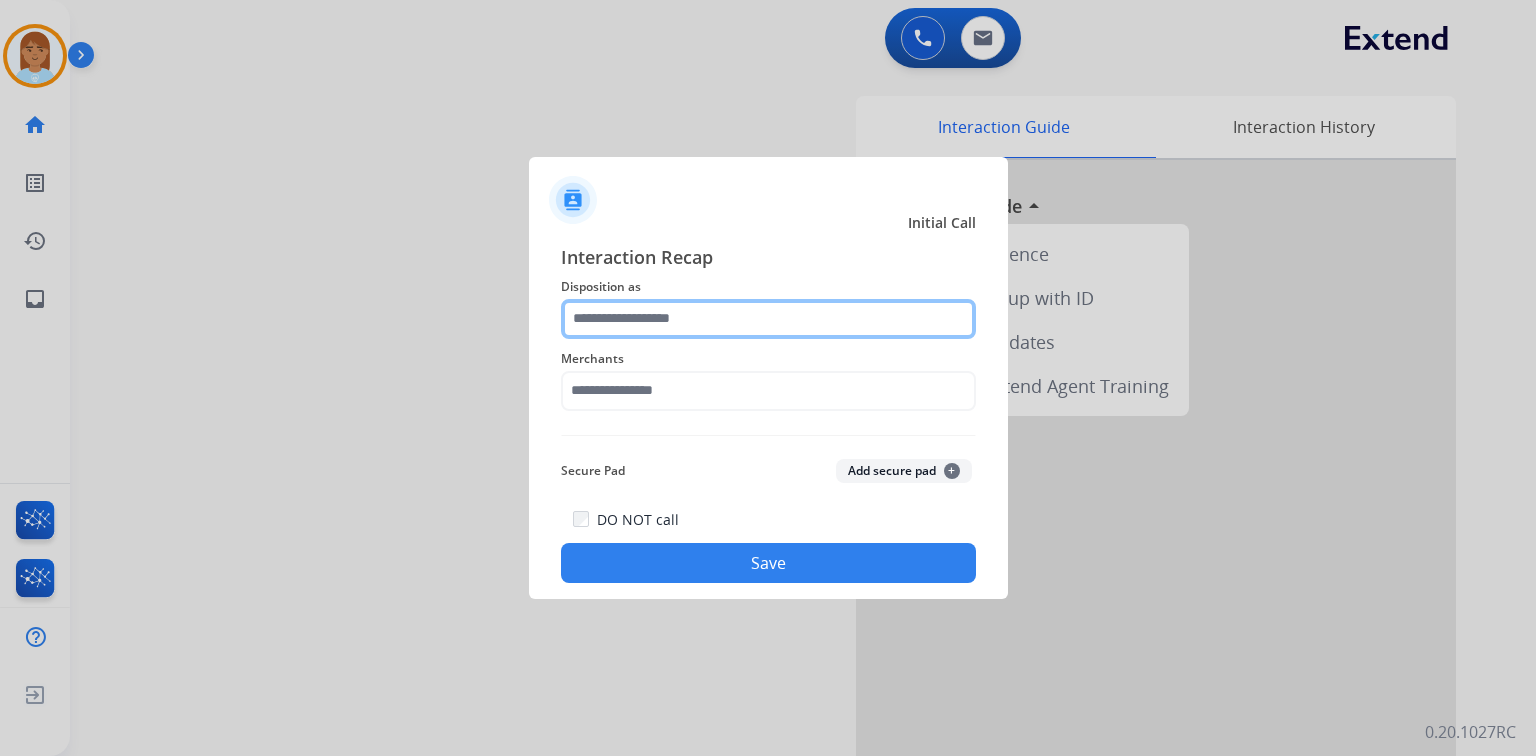 click 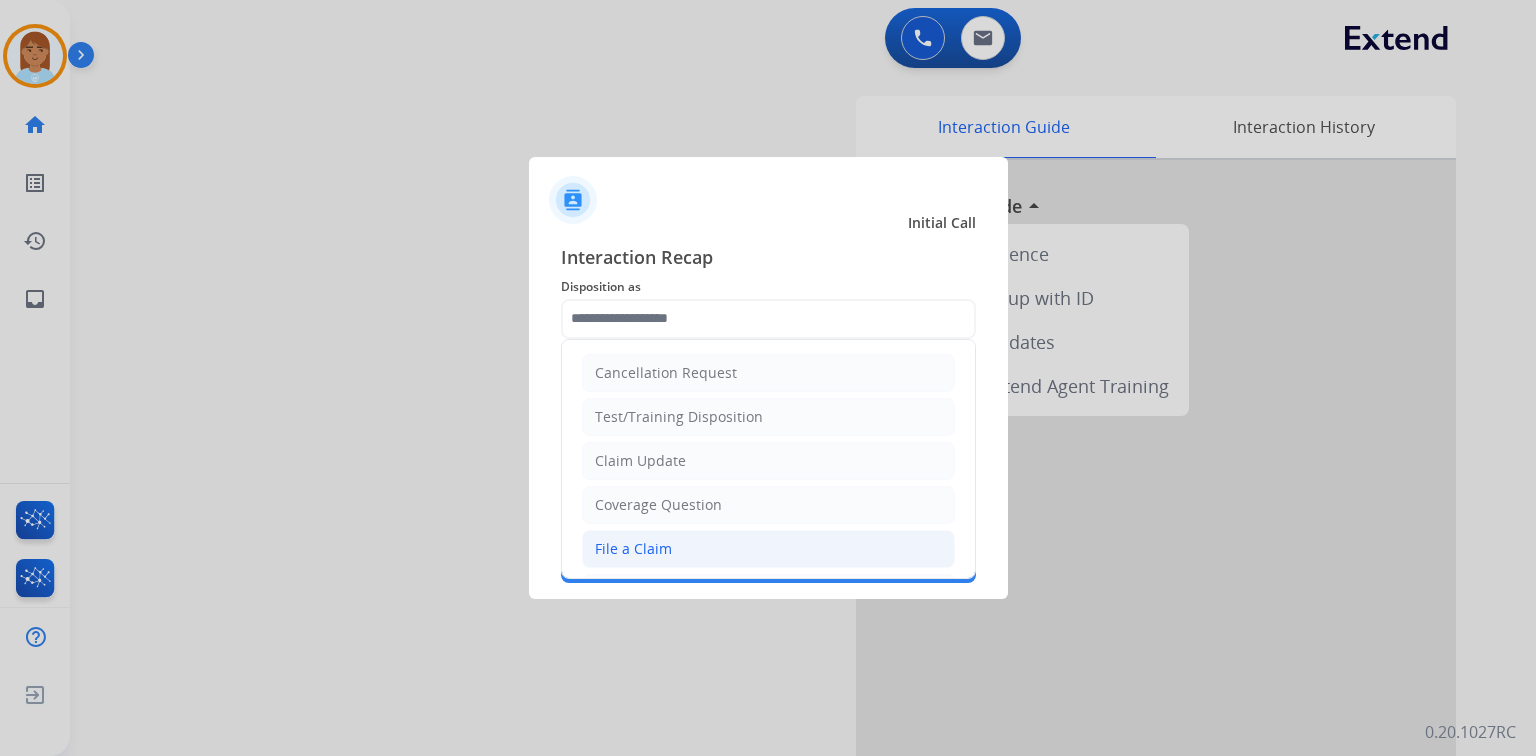 click on "File a Claim" 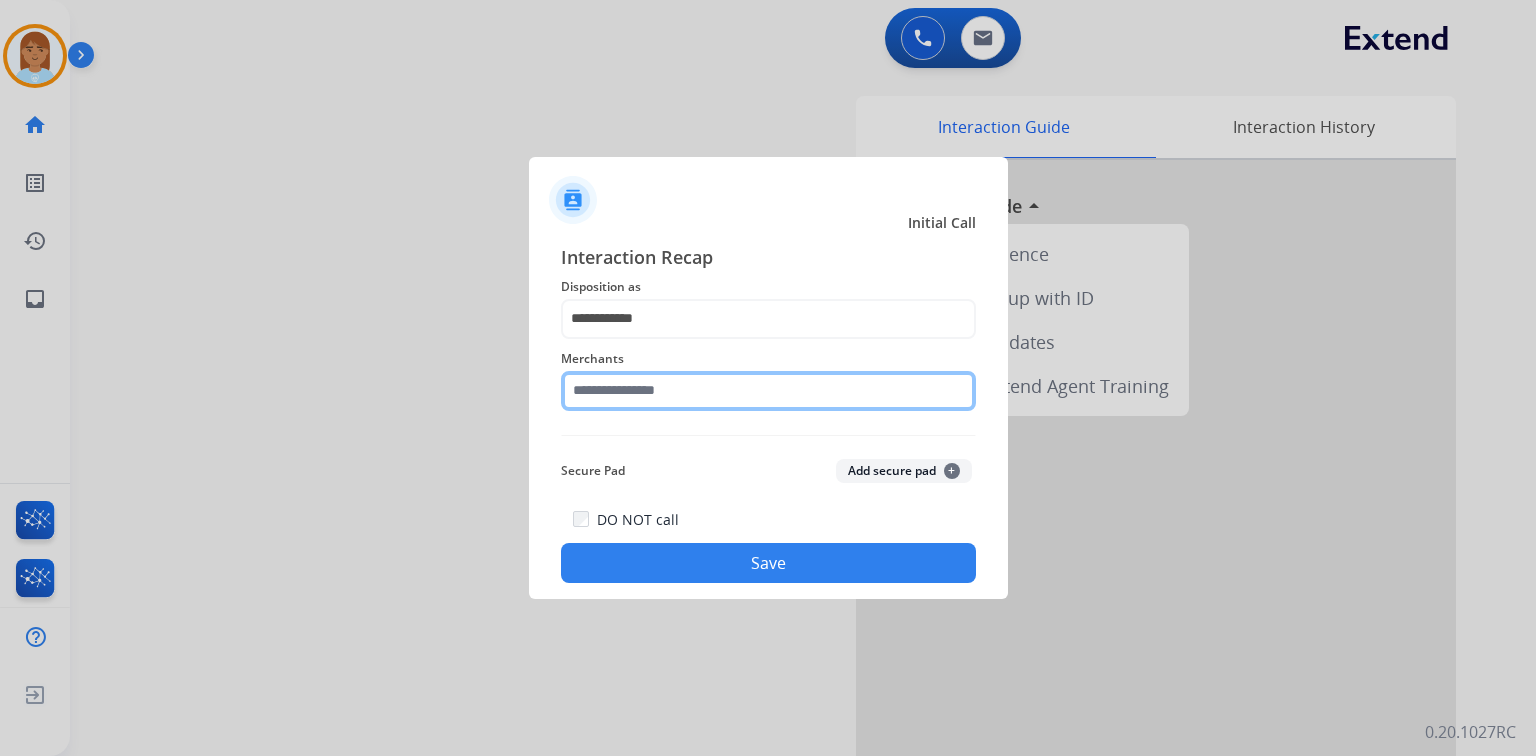 click 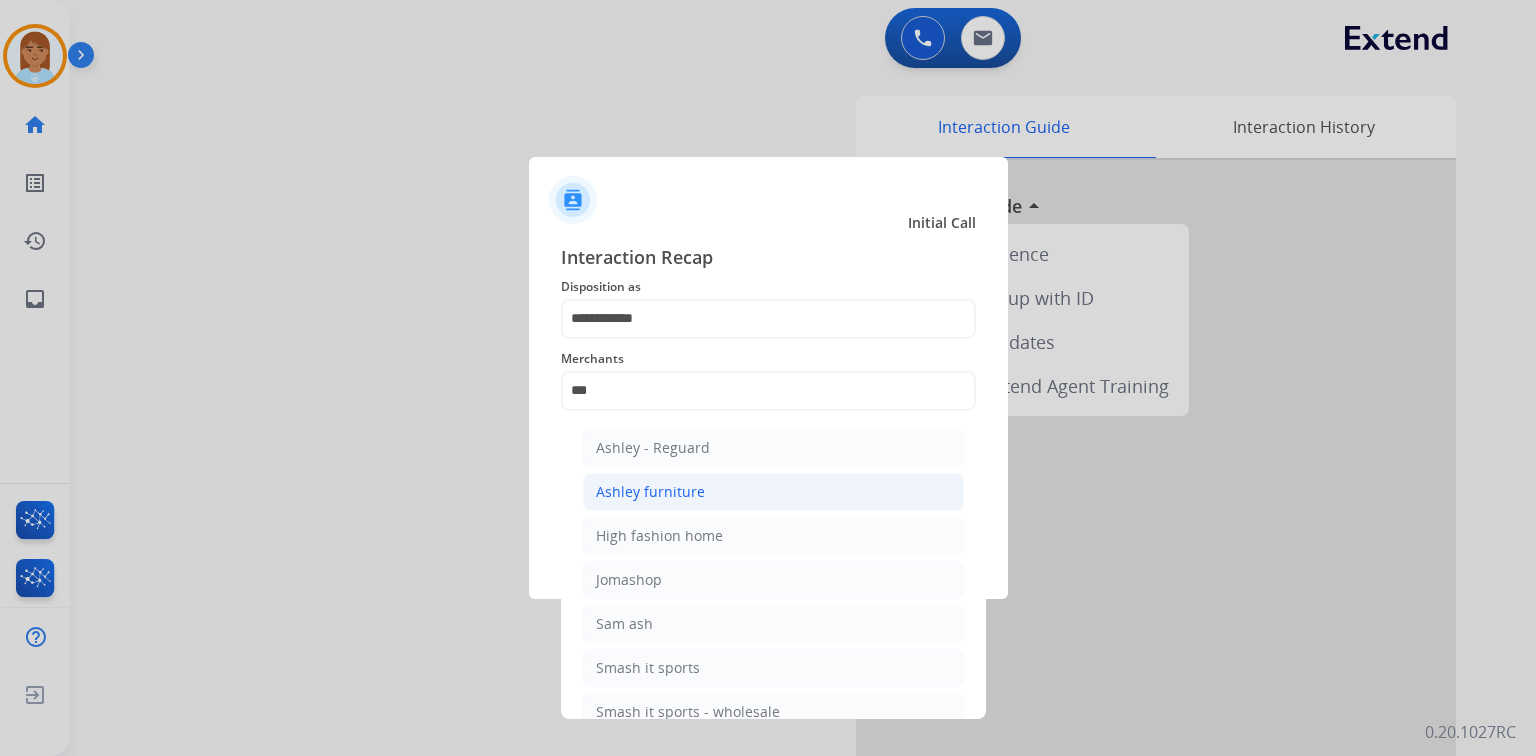 click on "Ashley furniture" 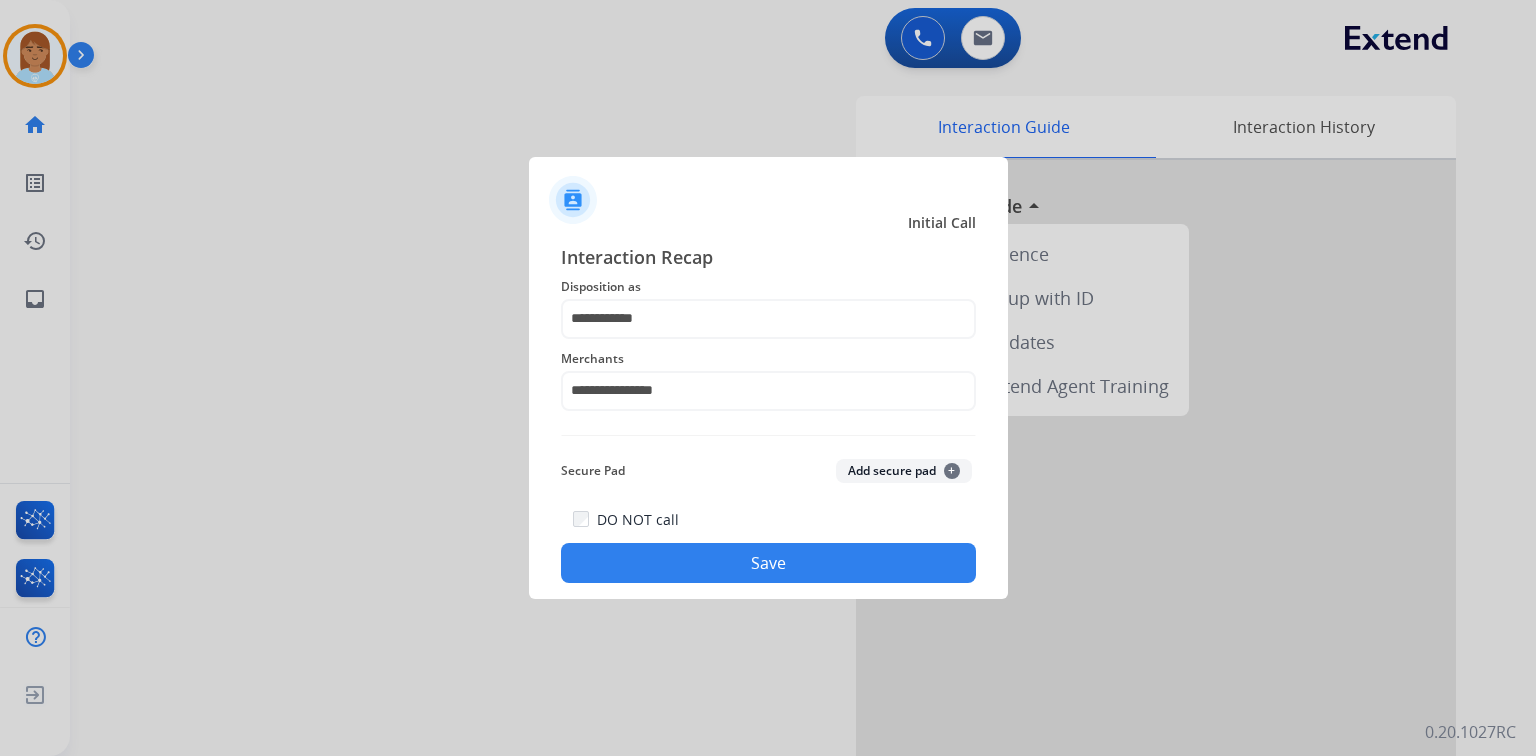 click on "**********" 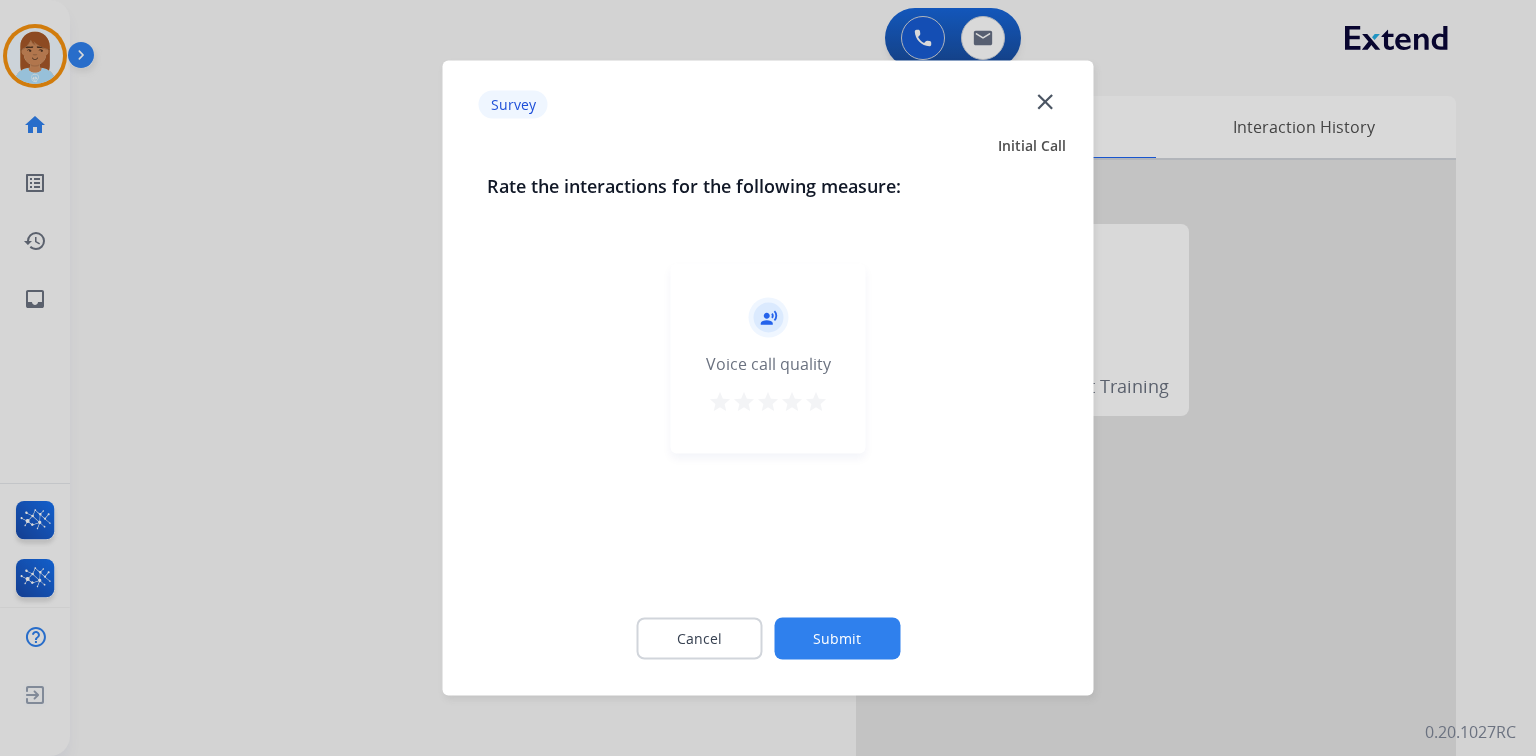 click on "star" at bounding box center (816, 402) 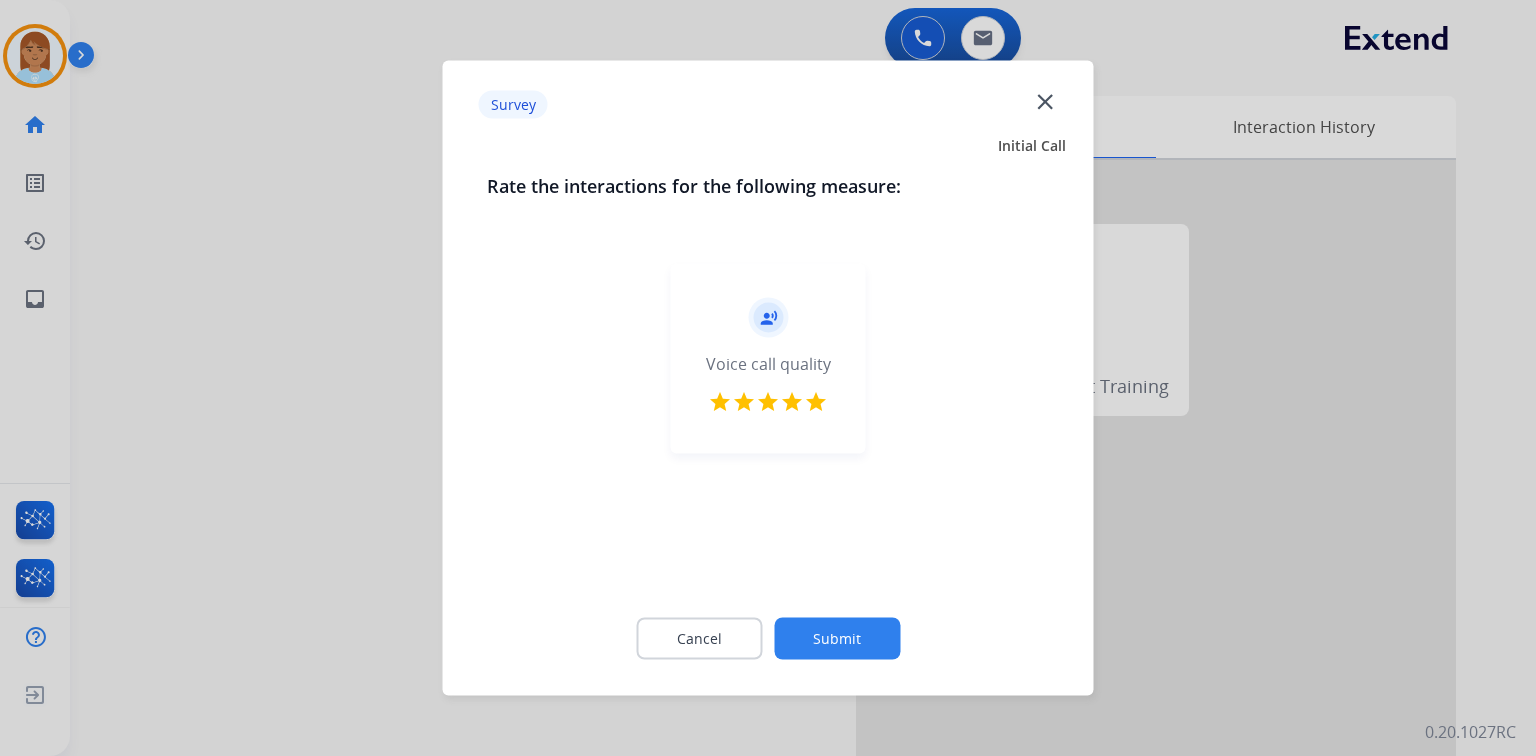 click on "Cancel Submit" 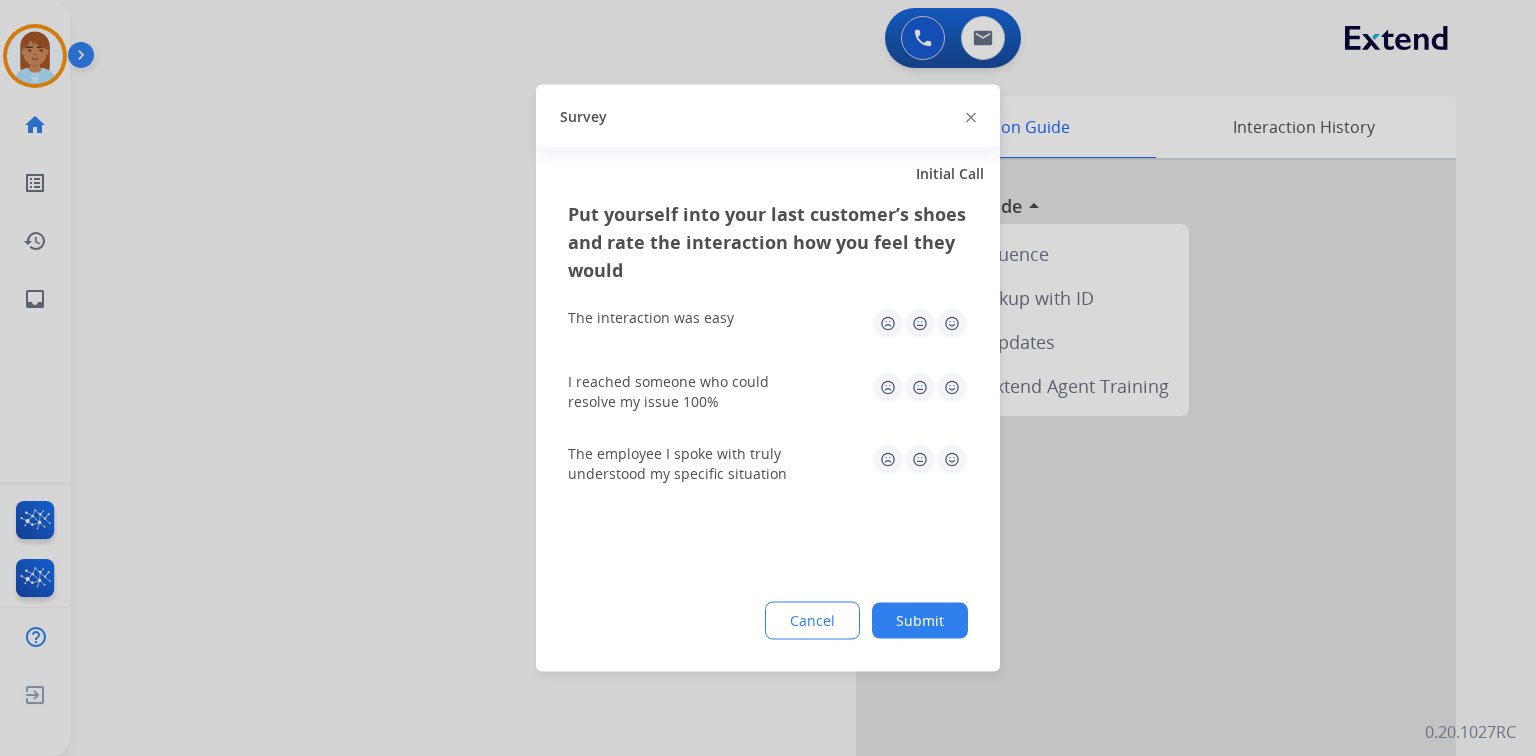 click 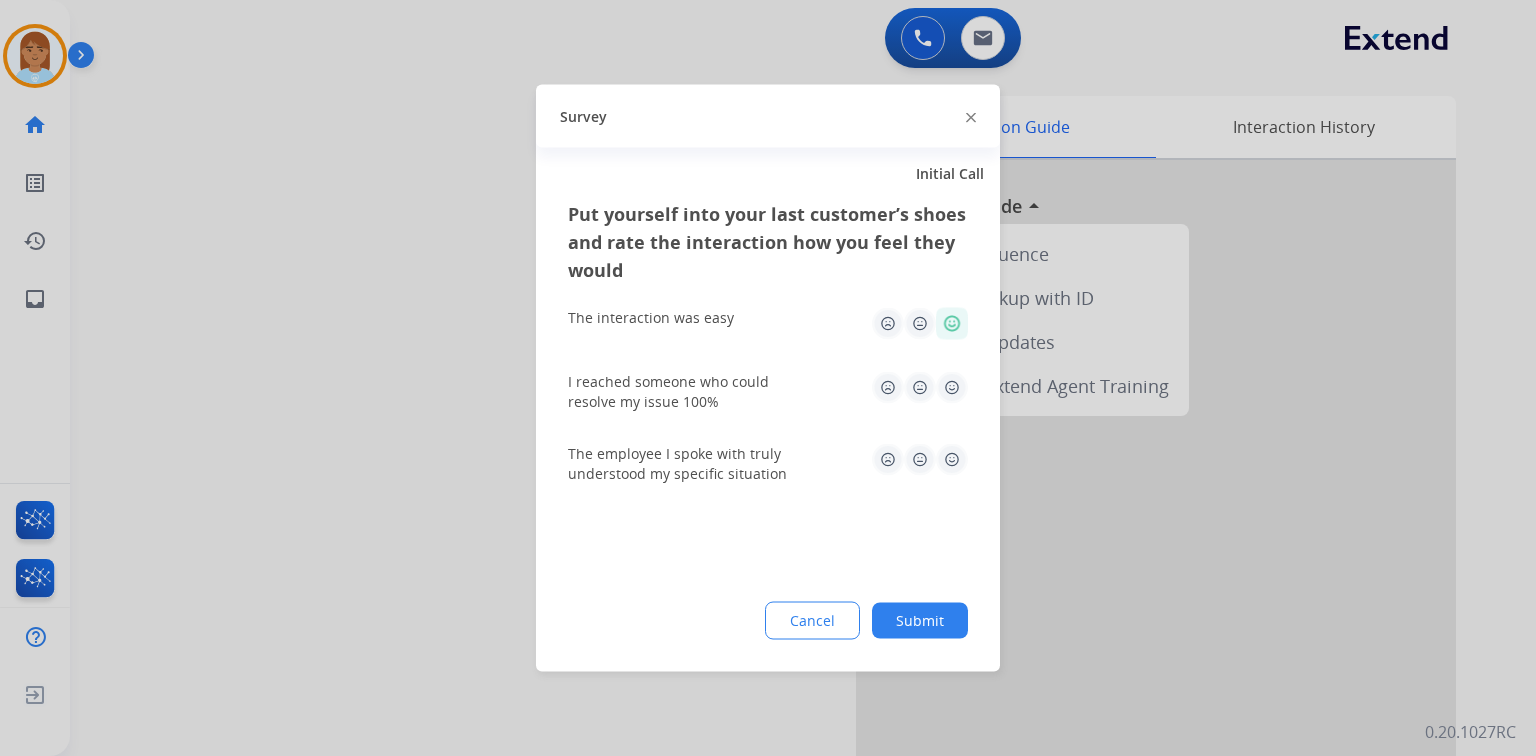 click on "Put yourself into your last customer’s shoes and rate the interaction how you feel they would  The interaction was easy   I reached someone who could resolve my issue 100%   The employee I spoke with truly understood my specific situation  Cancel Submit" 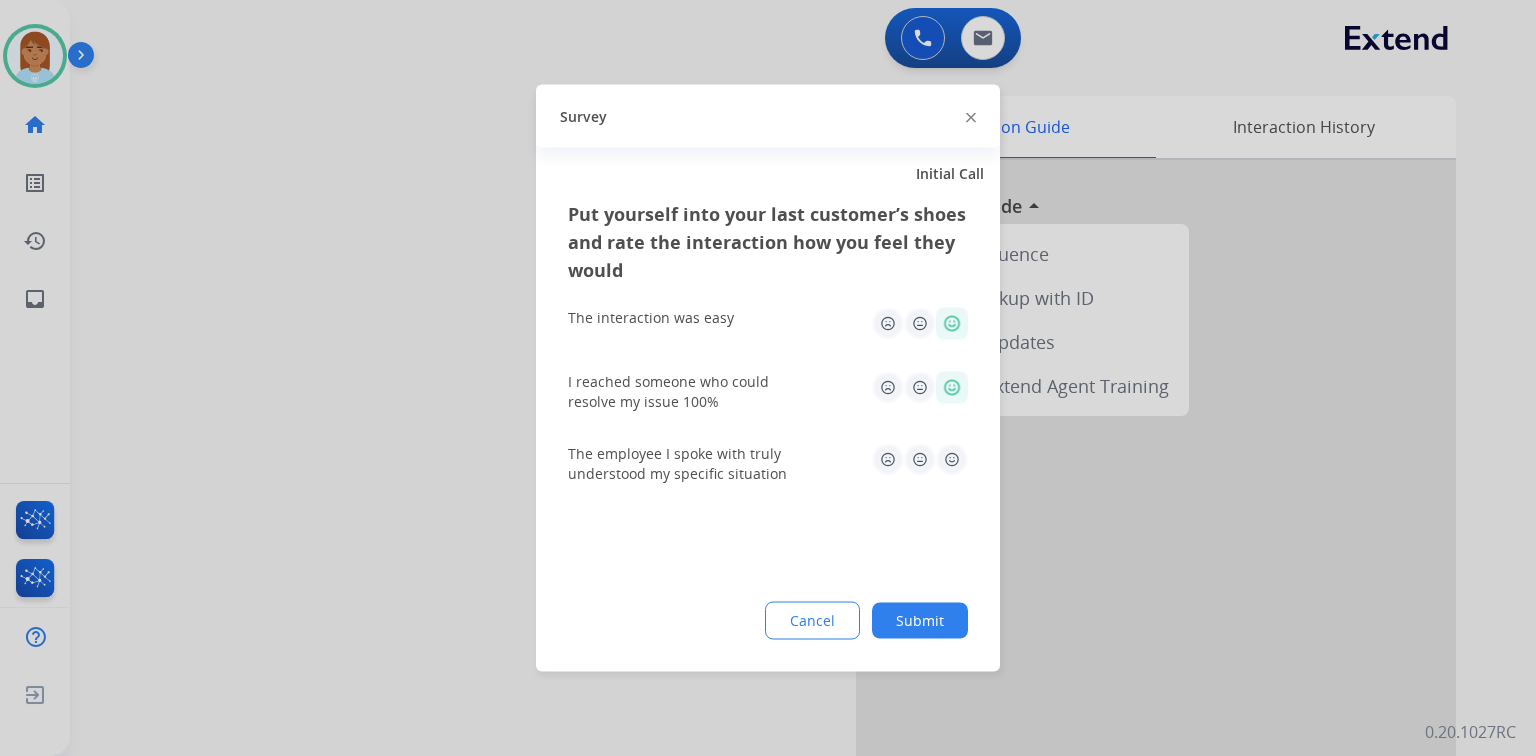 click 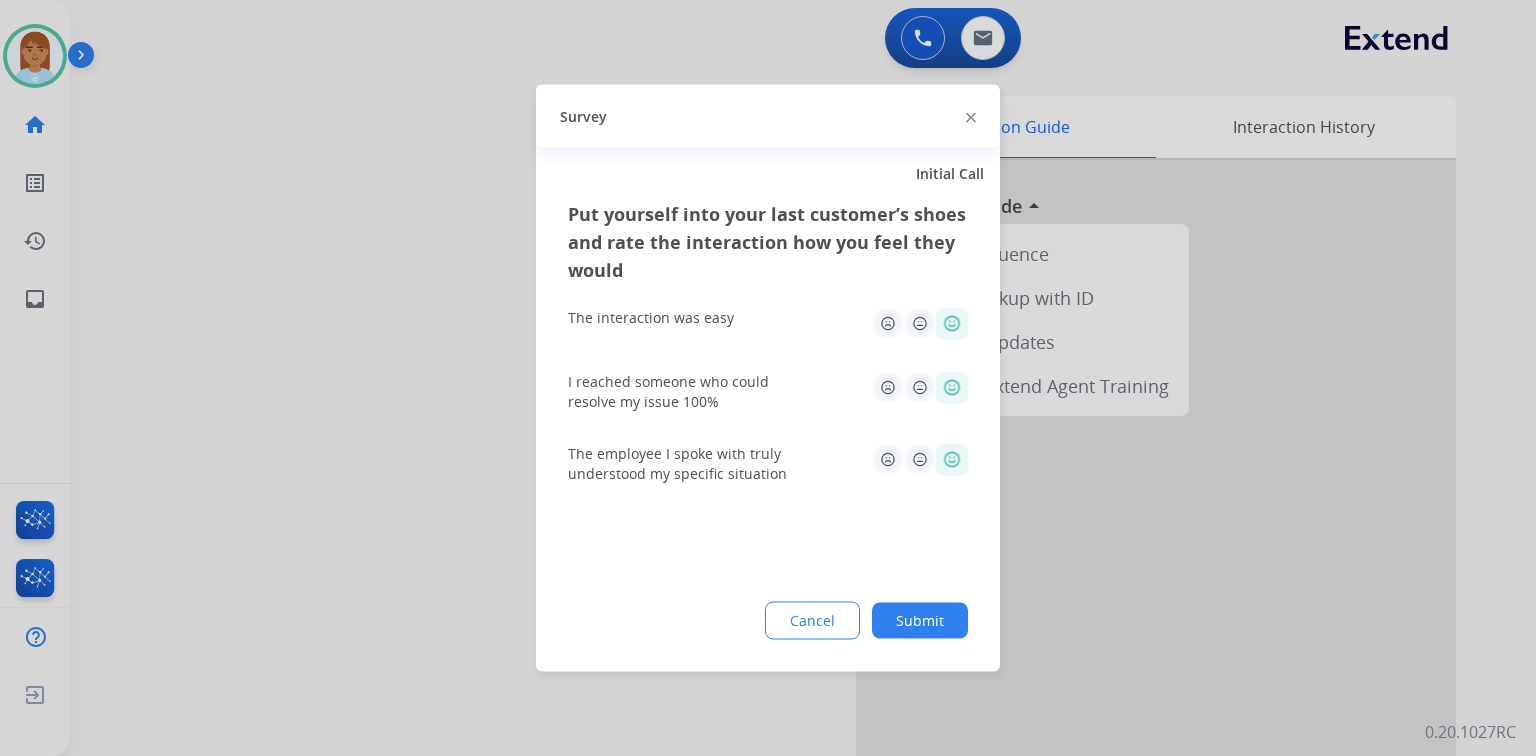 click on "Put yourself into your last customer’s shoes and rate the interaction how you feel they would  The interaction was easy   I reached someone who could resolve my issue 100%   The employee I spoke with truly understood my specific situation  Cancel Submit" 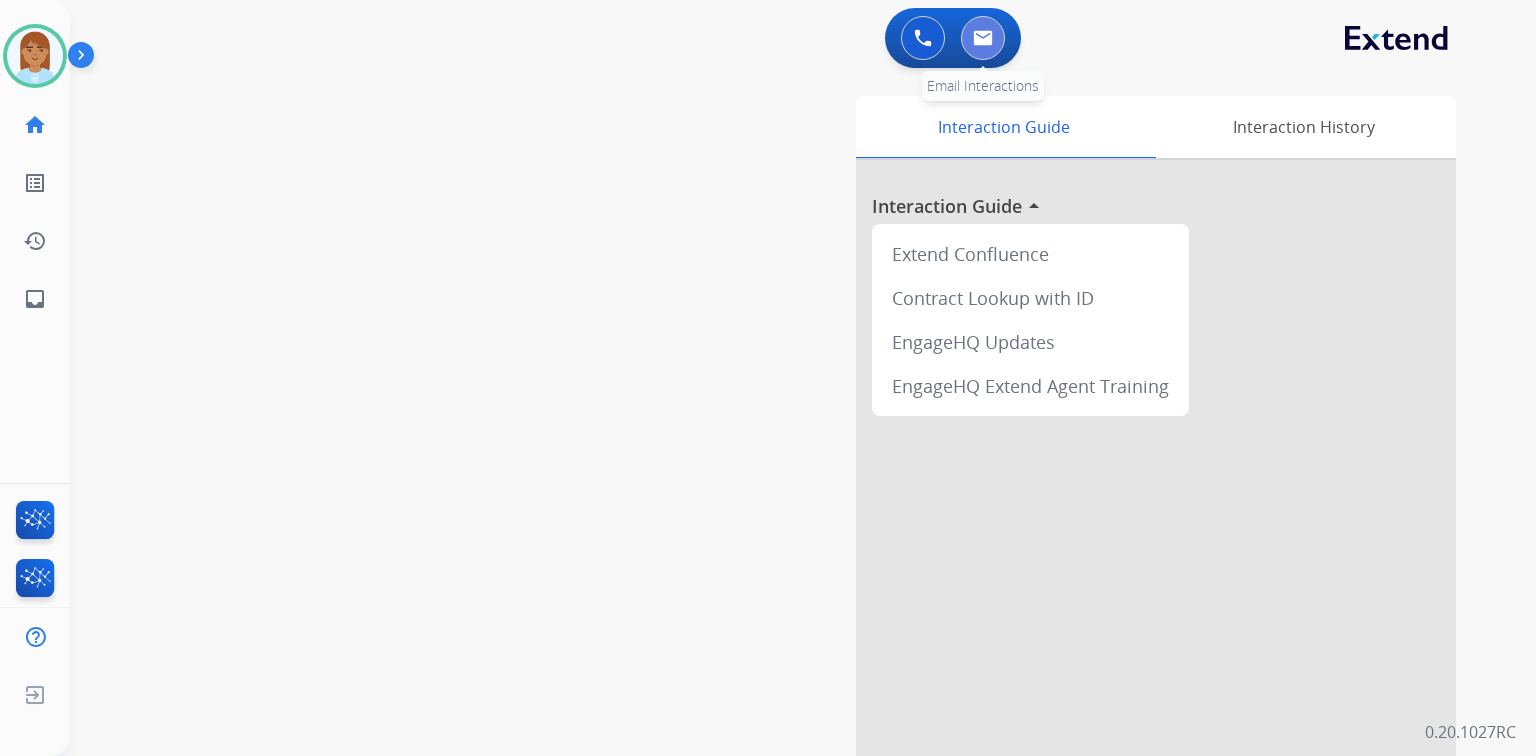click at bounding box center (983, 38) 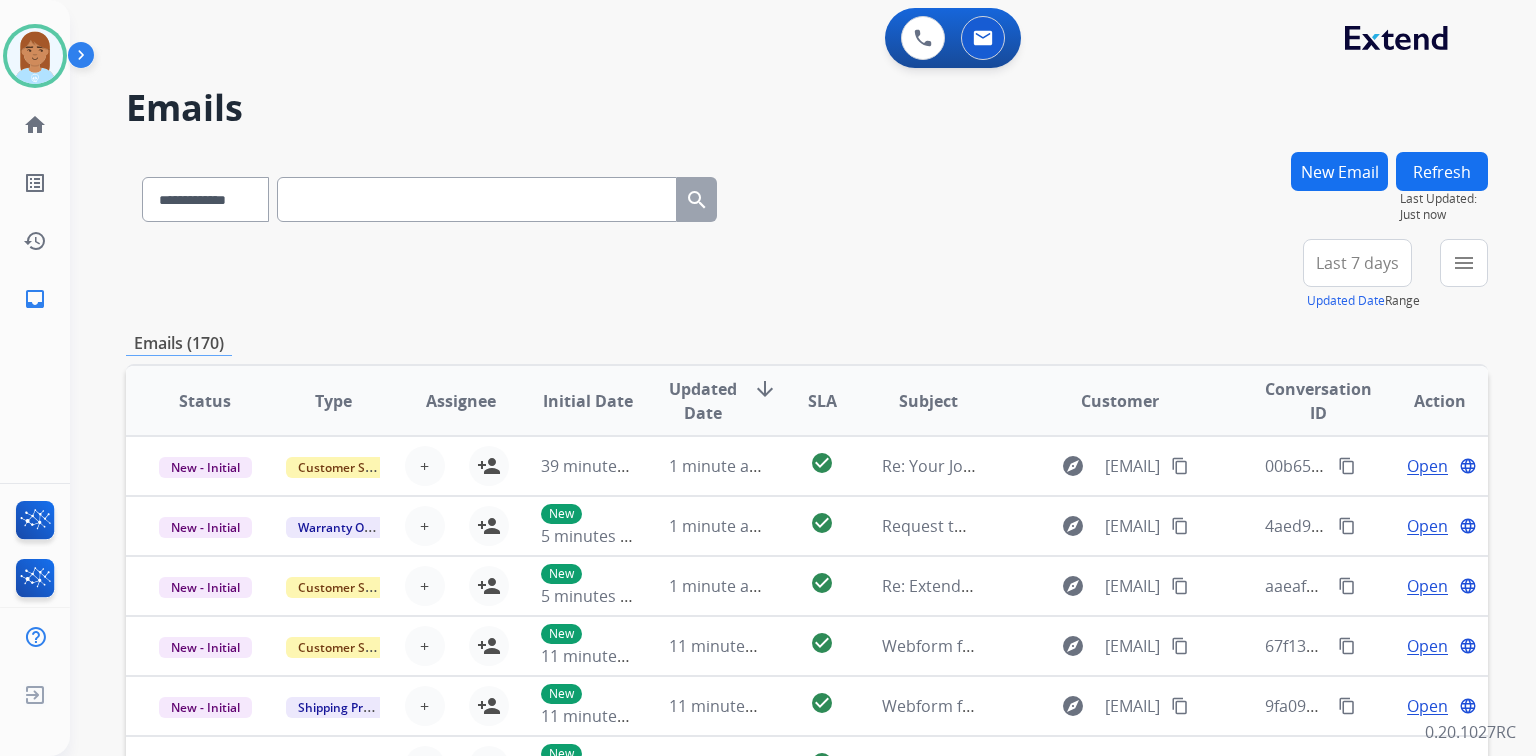 click on "New Email" at bounding box center (1339, 195) 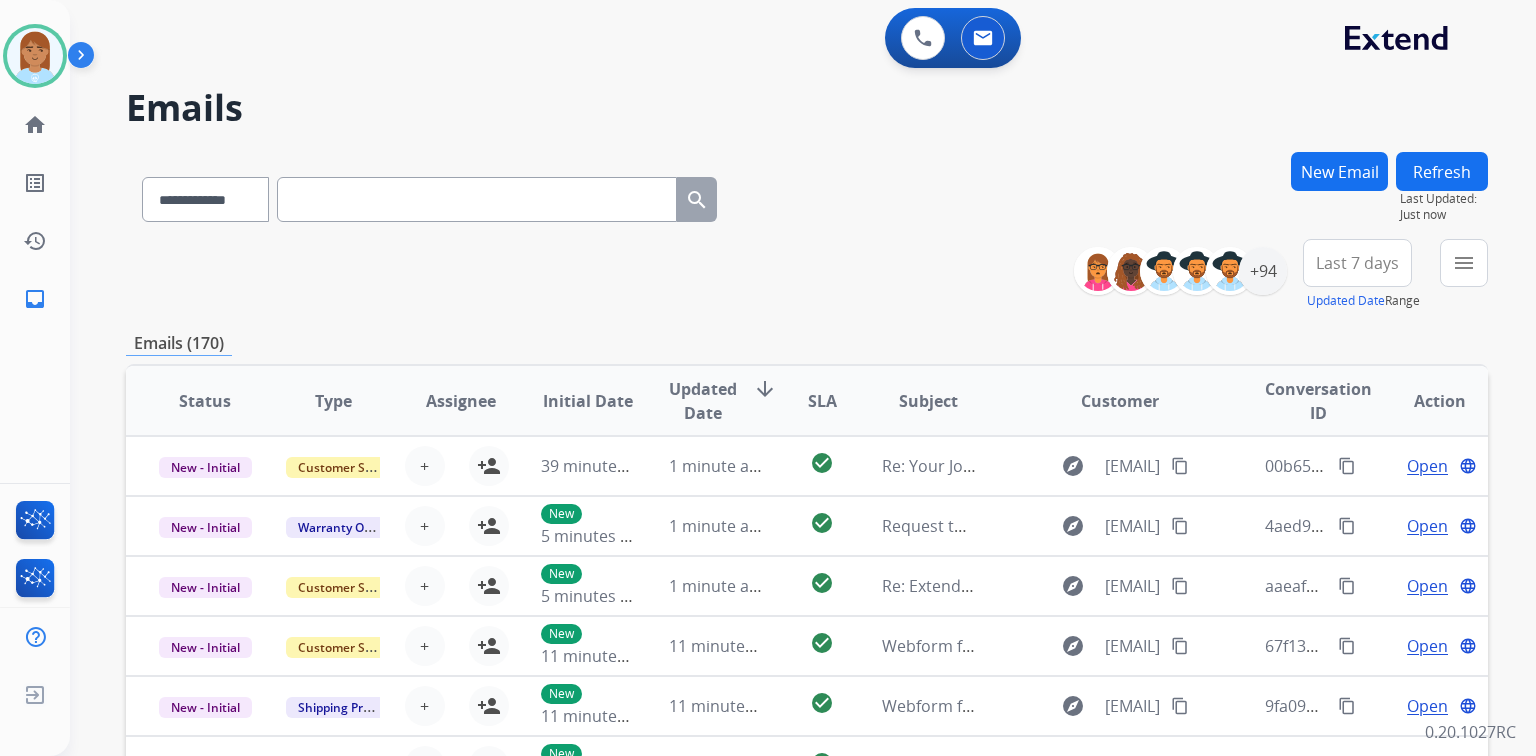 click on "New Email" at bounding box center [1339, 171] 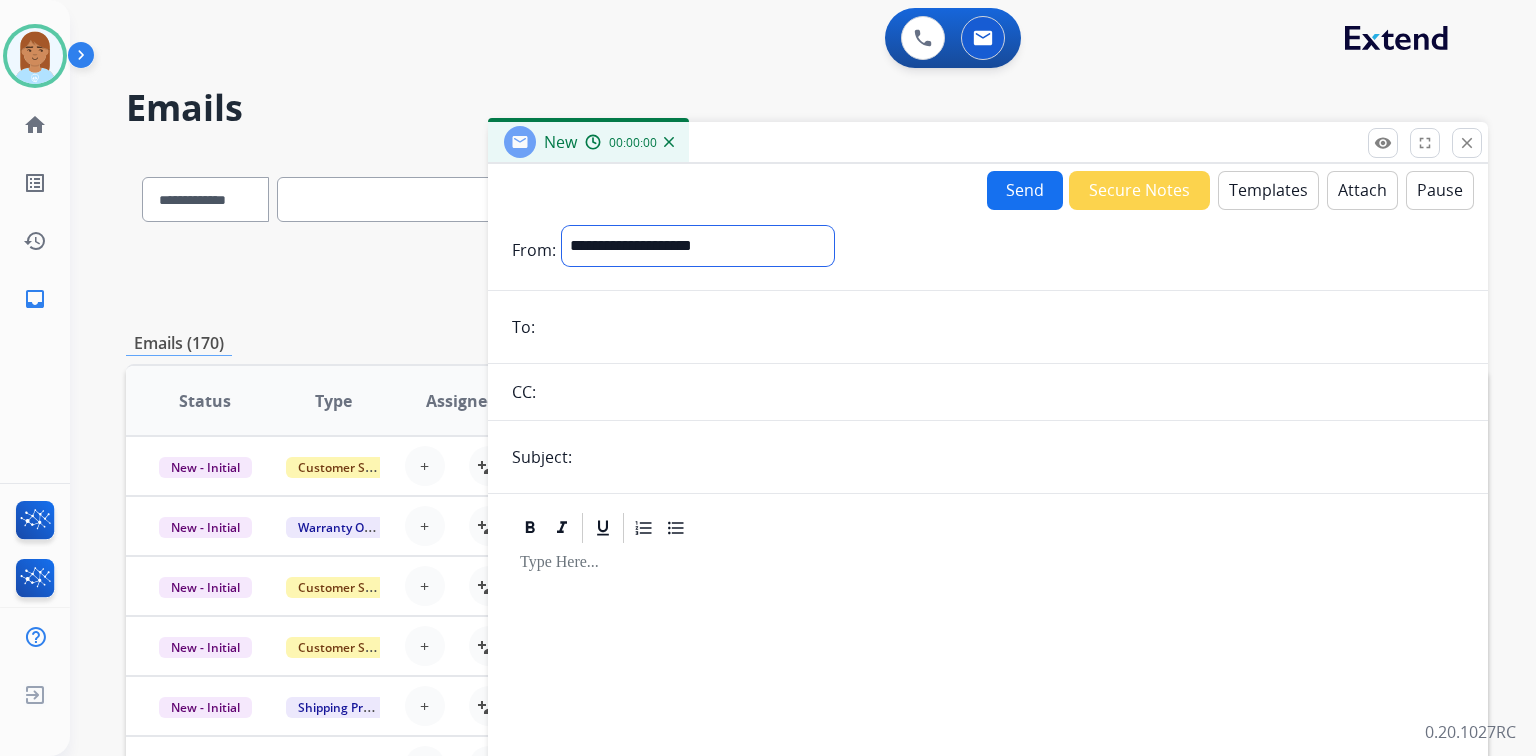 drag, startPoint x: 783, startPoint y: 240, endPoint x: 781, endPoint y: 264, distance: 24.083189 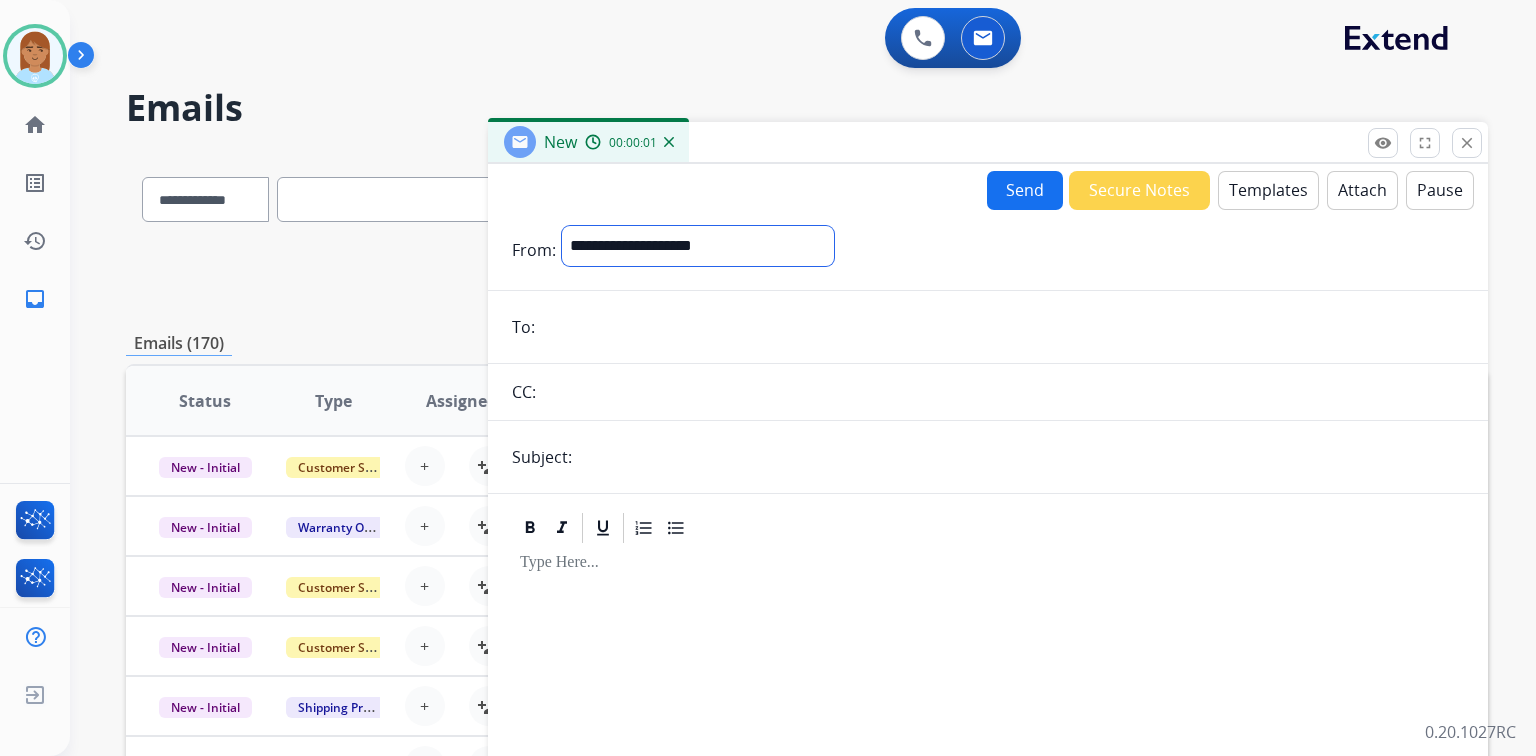 select on "**********" 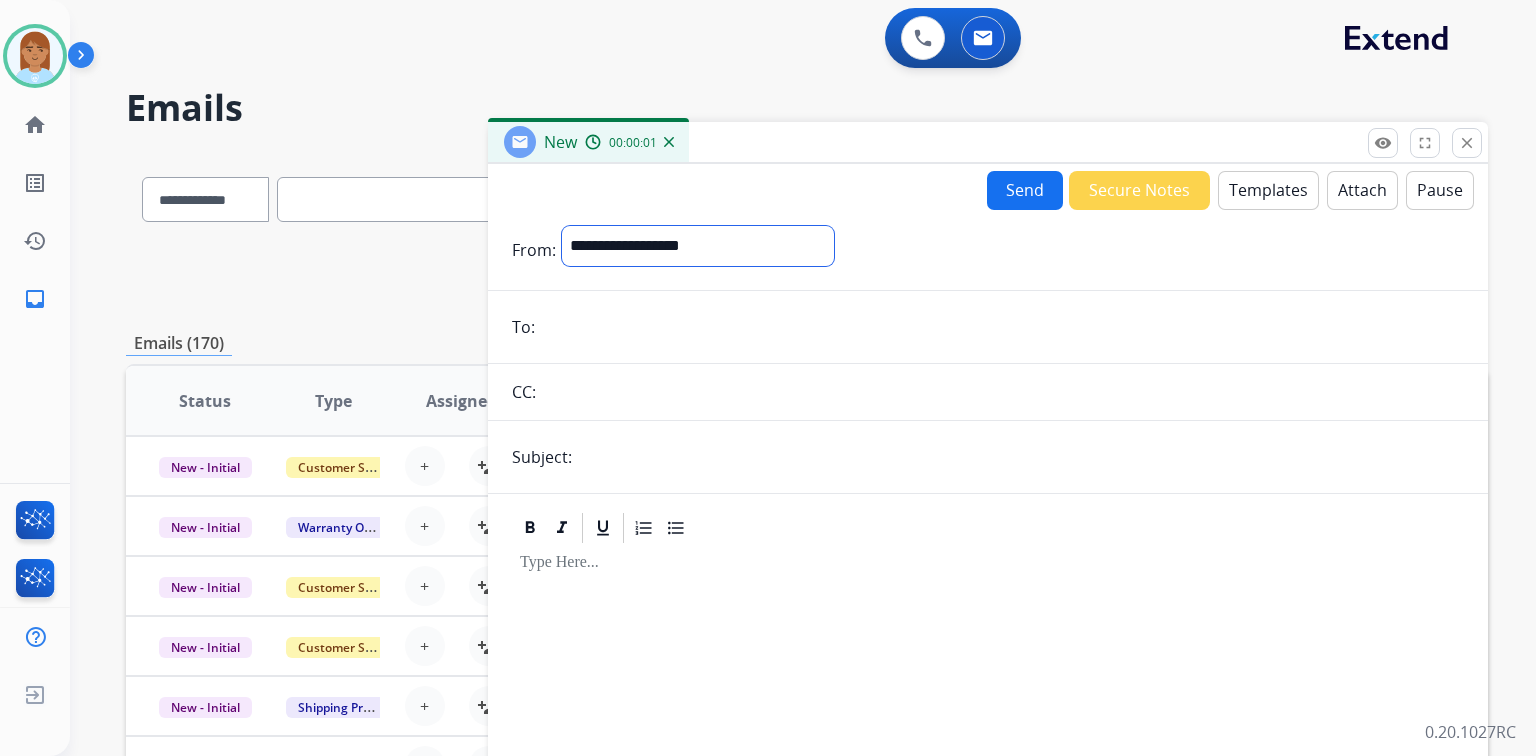 click on "**********" at bounding box center (698, 246) 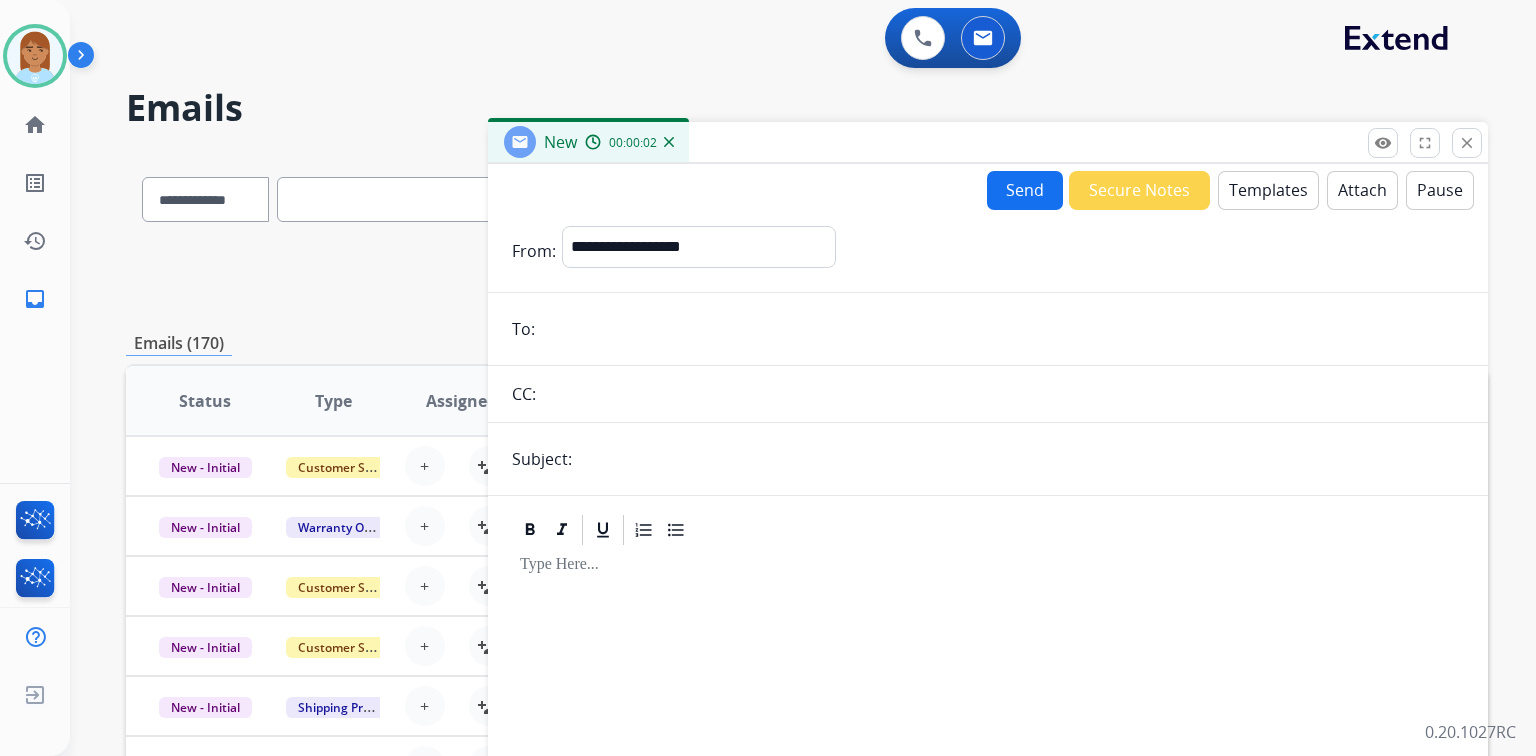 click at bounding box center (1002, 329) 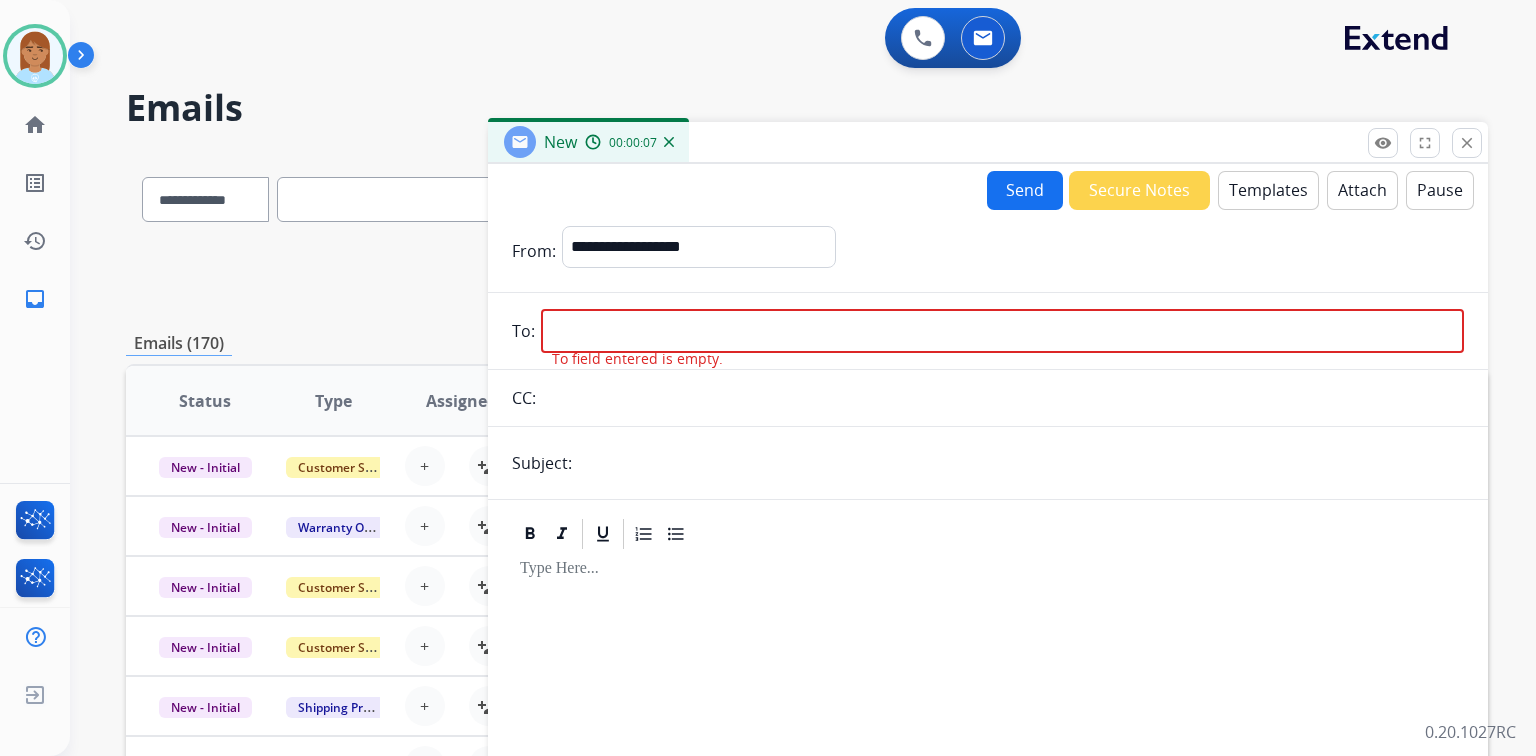 click at bounding box center (1002, 331) 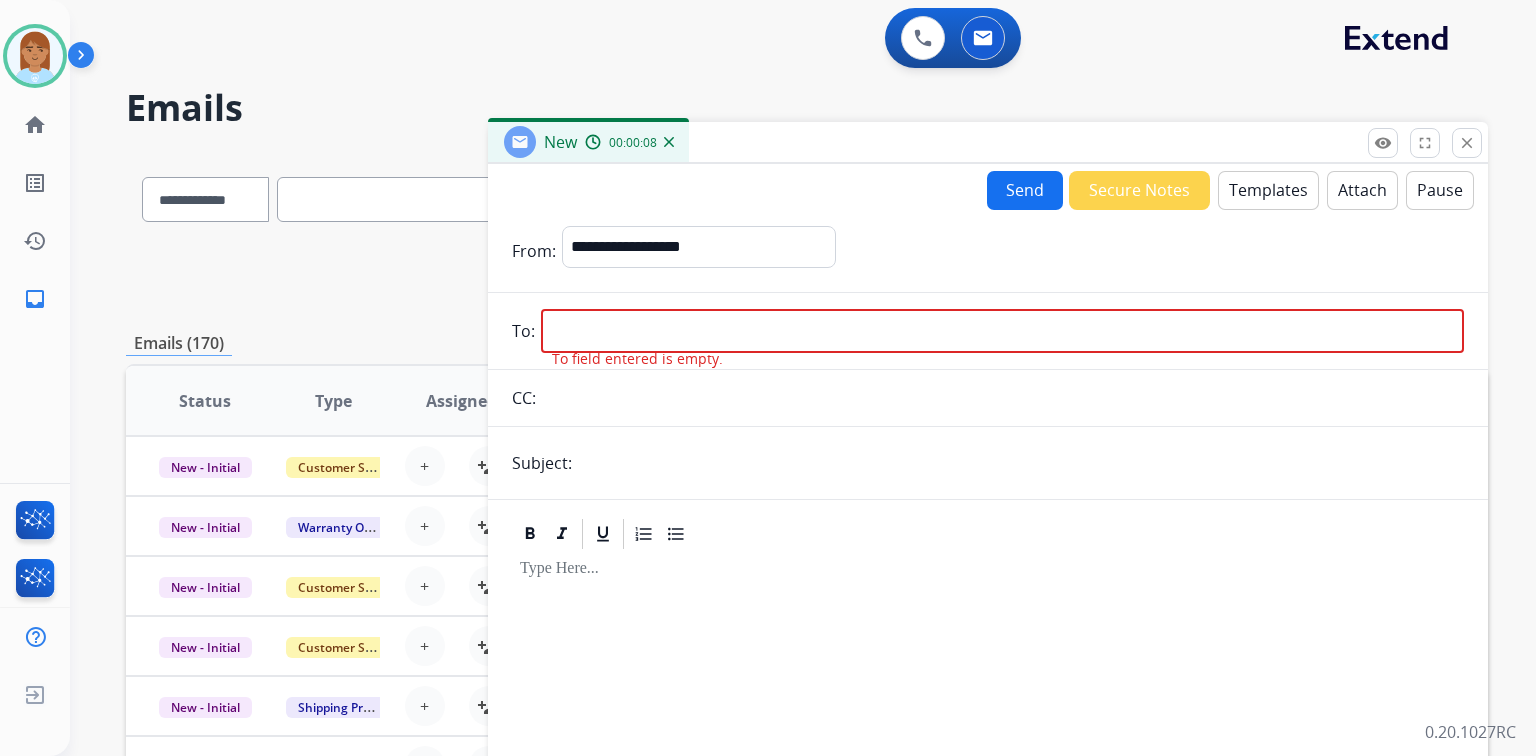paste on "**********" 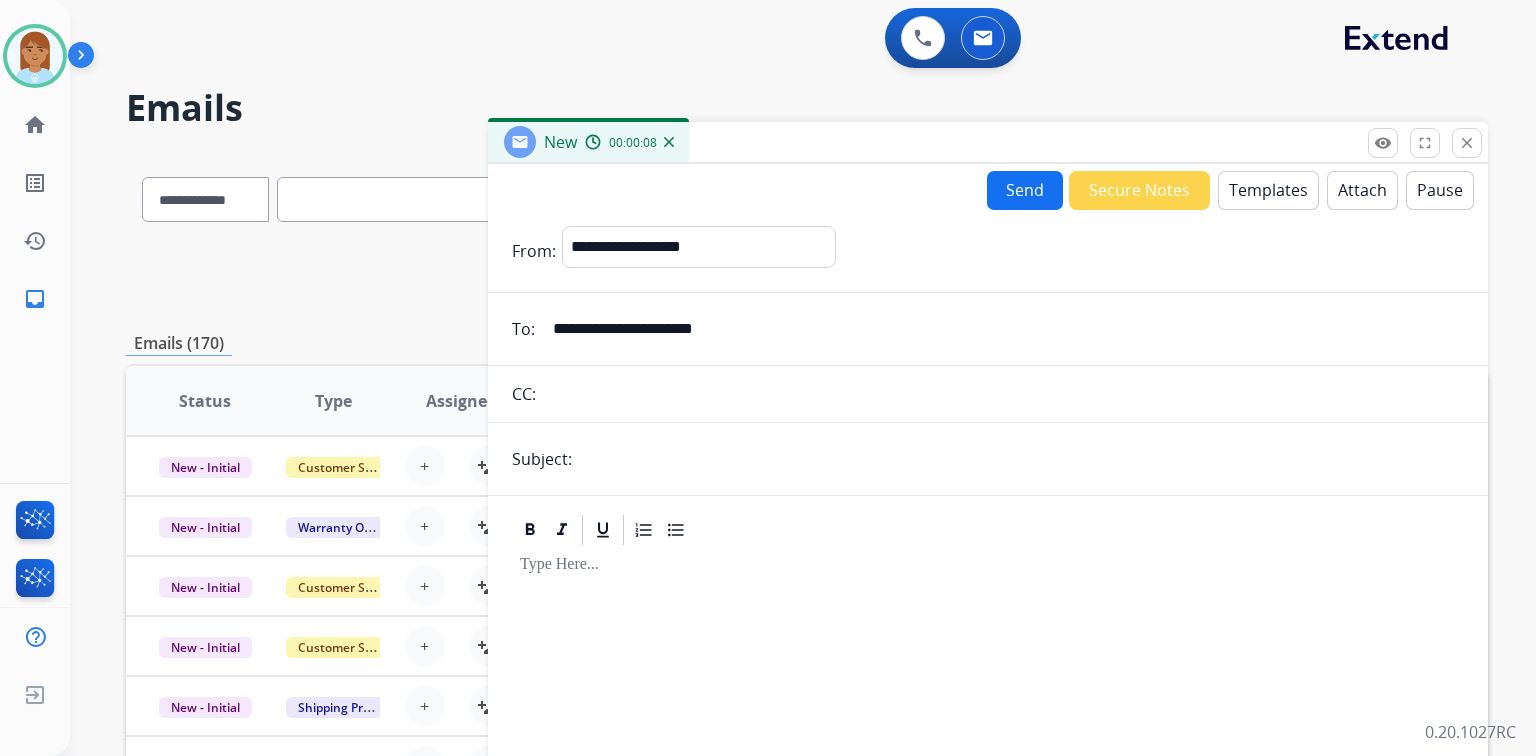 type on "**********" 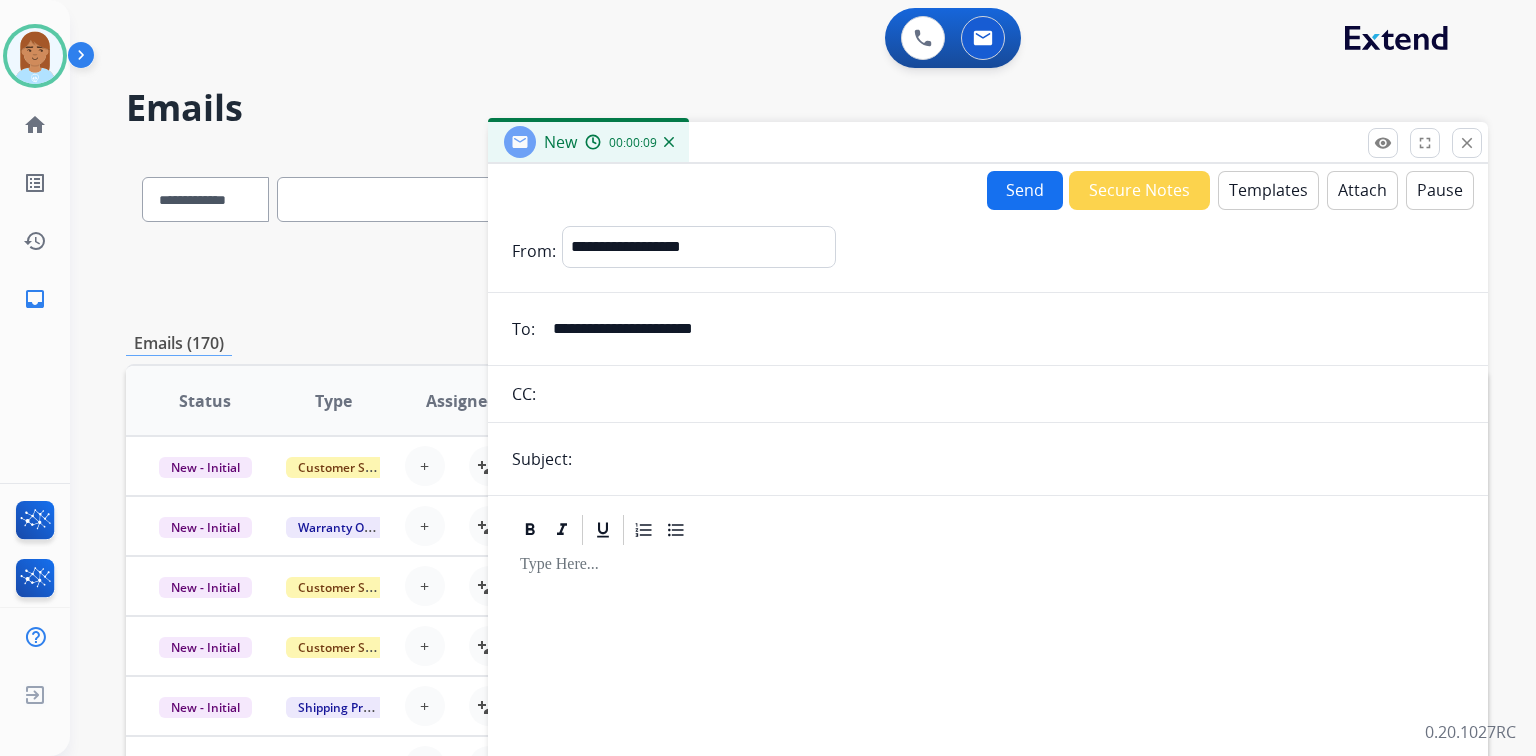 click at bounding box center (1021, 459) 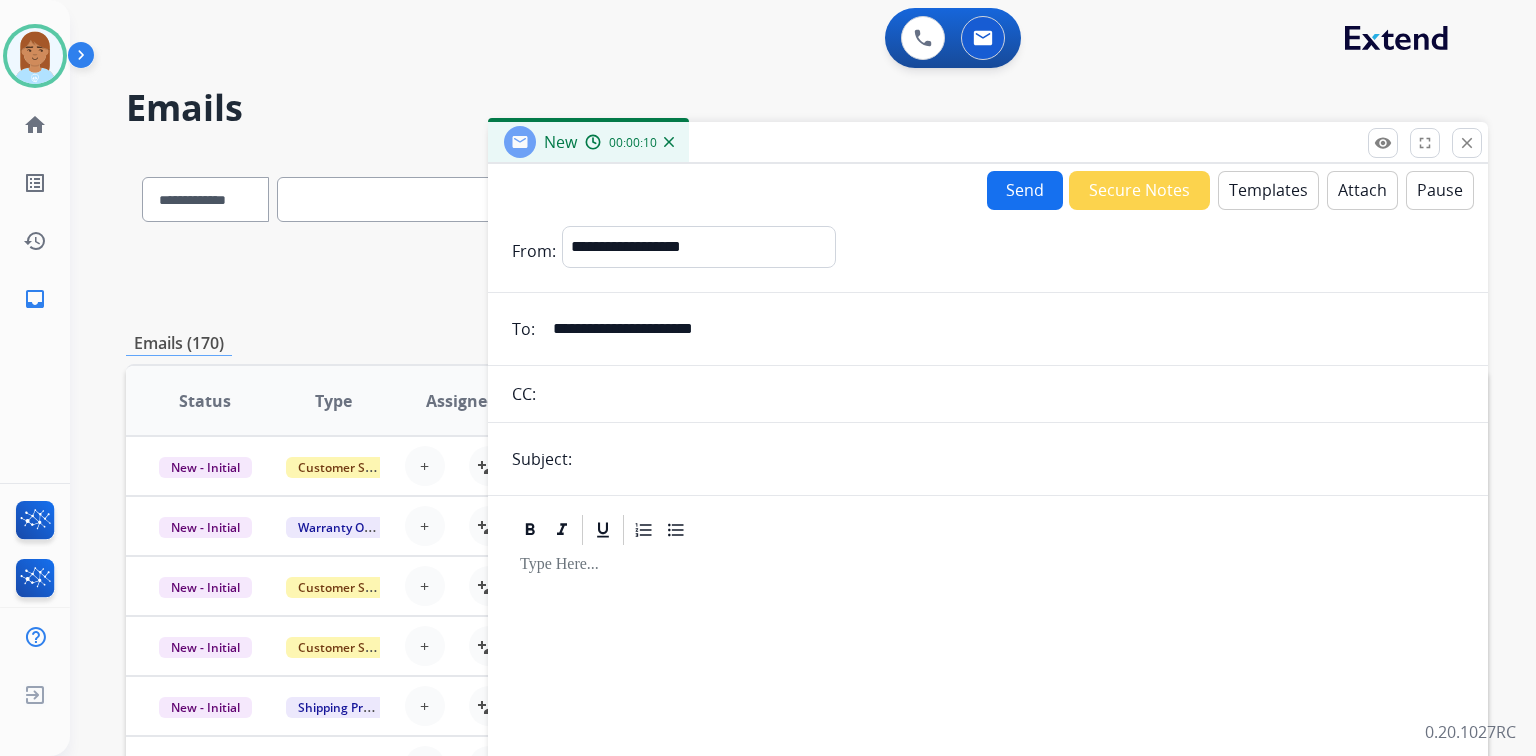 type on "**********" 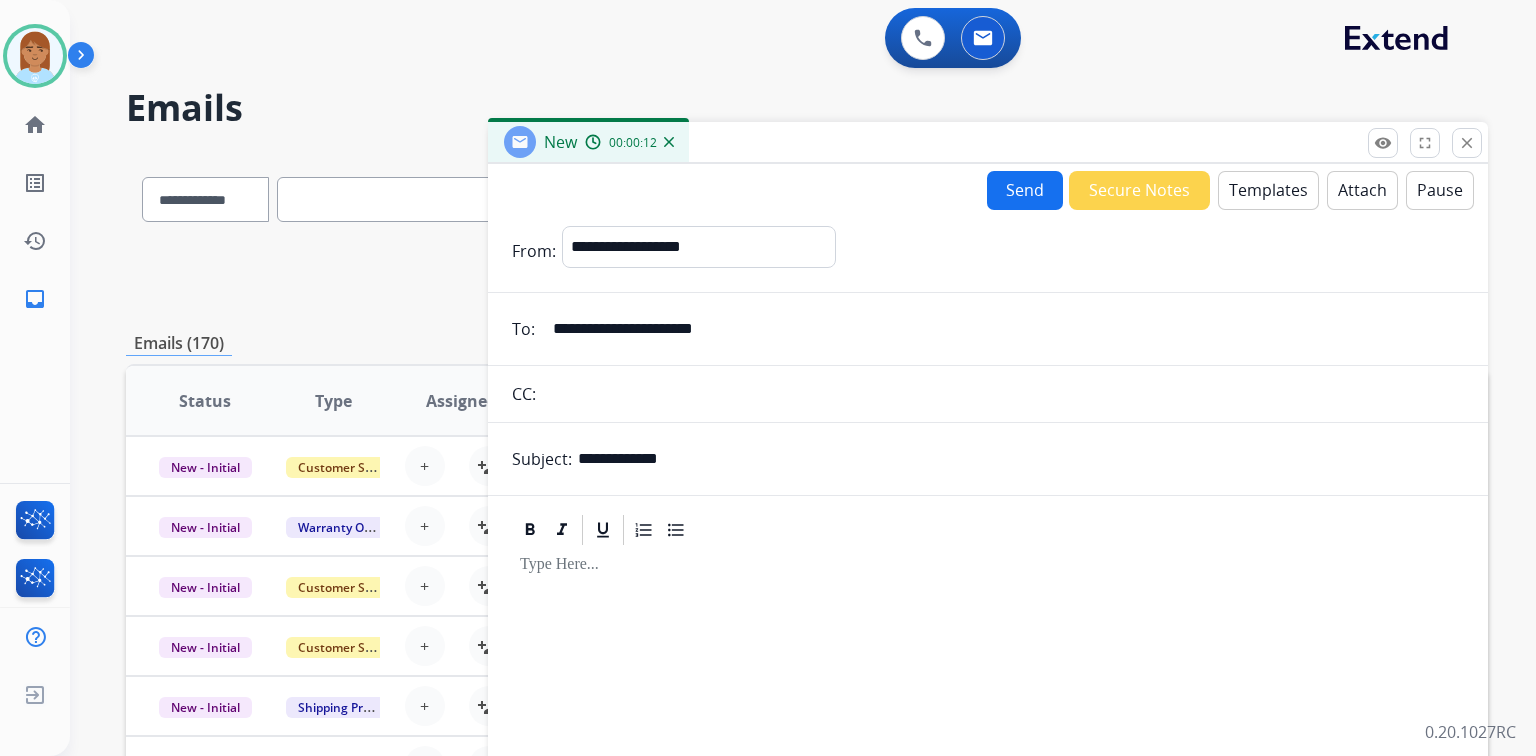 click on "Templates" at bounding box center (1268, 190) 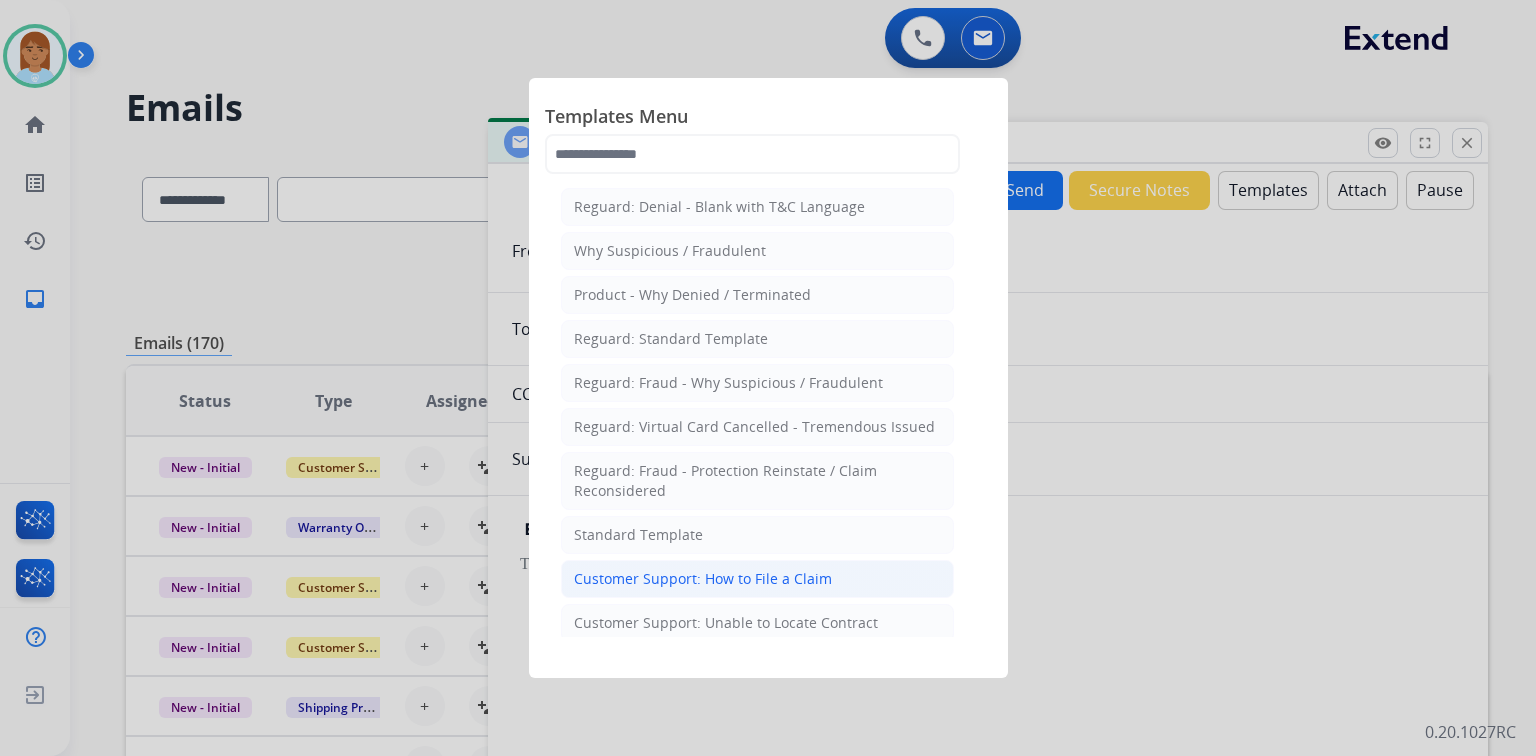 click on "Customer Support: How to File a Claim" 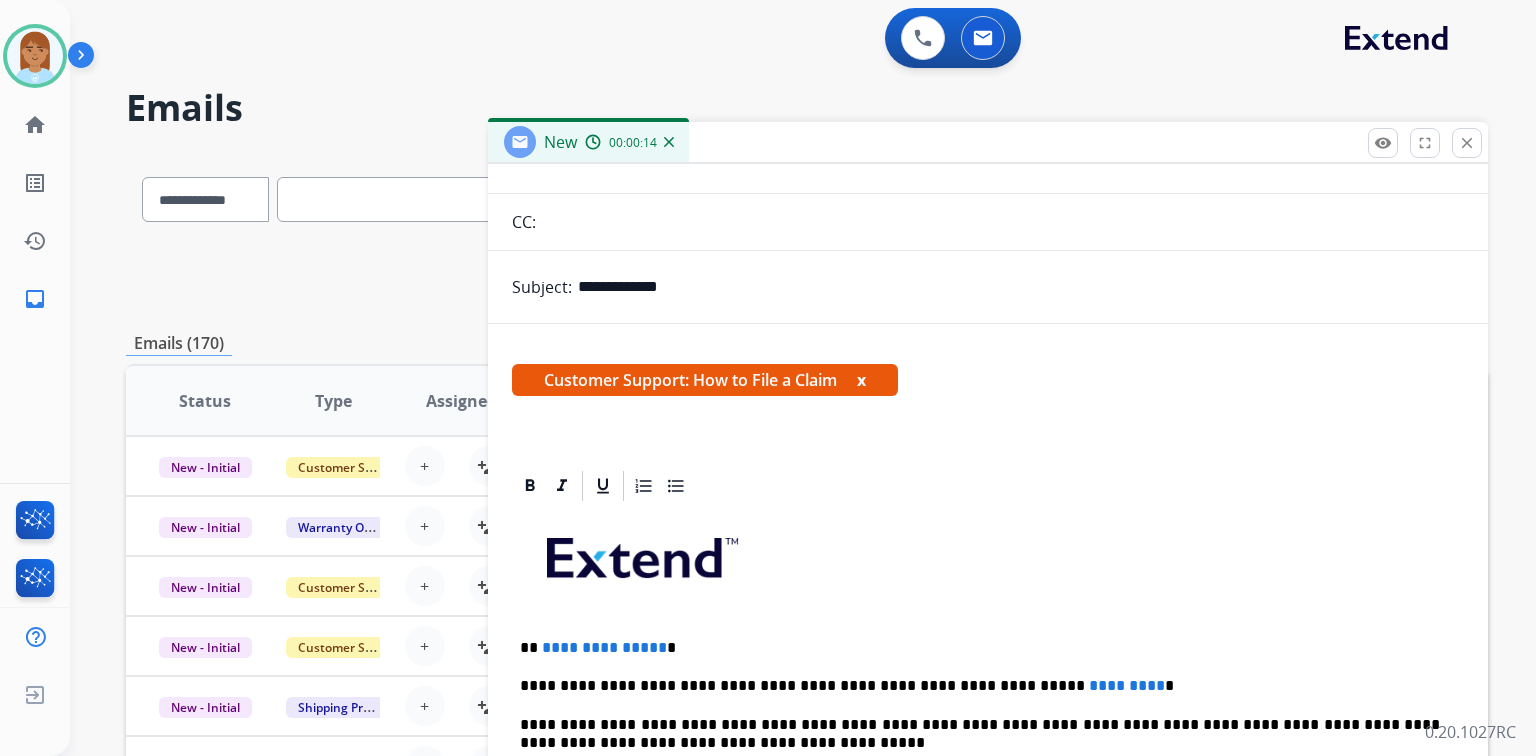 scroll, scrollTop: 383, scrollLeft: 0, axis: vertical 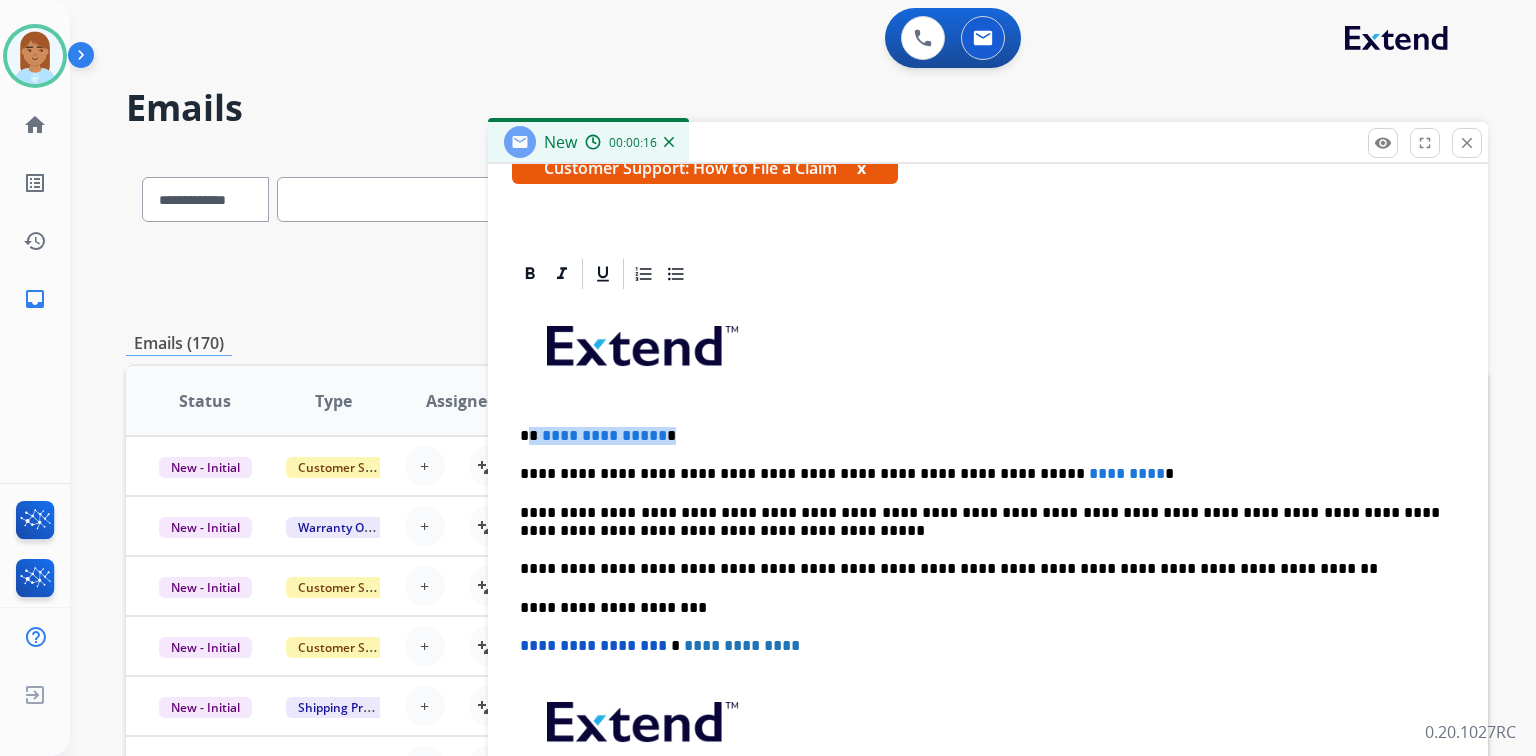 drag, startPoint x: 529, startPoint y: 430, endPoint x: 683, endPoint y: 409, distance: 155.42522 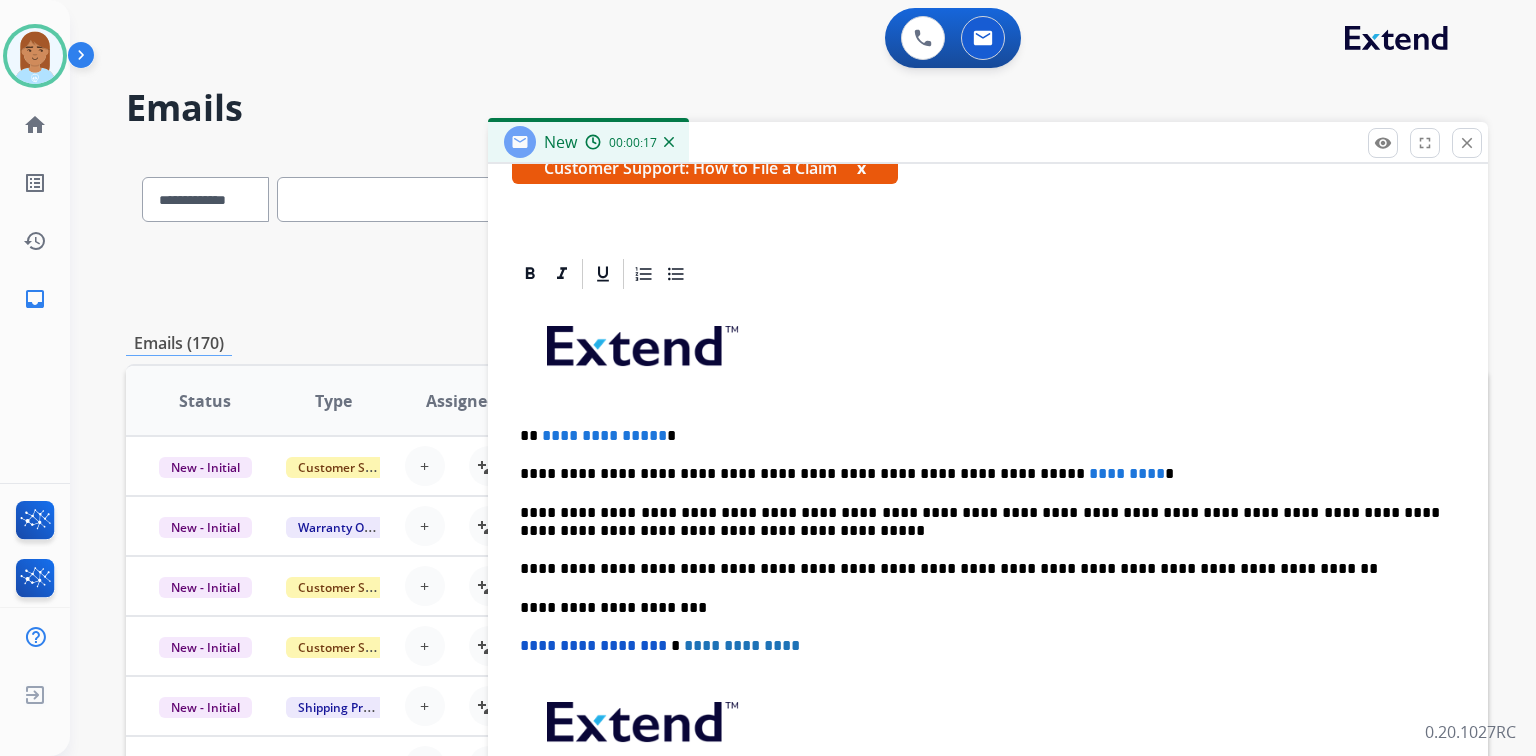 type 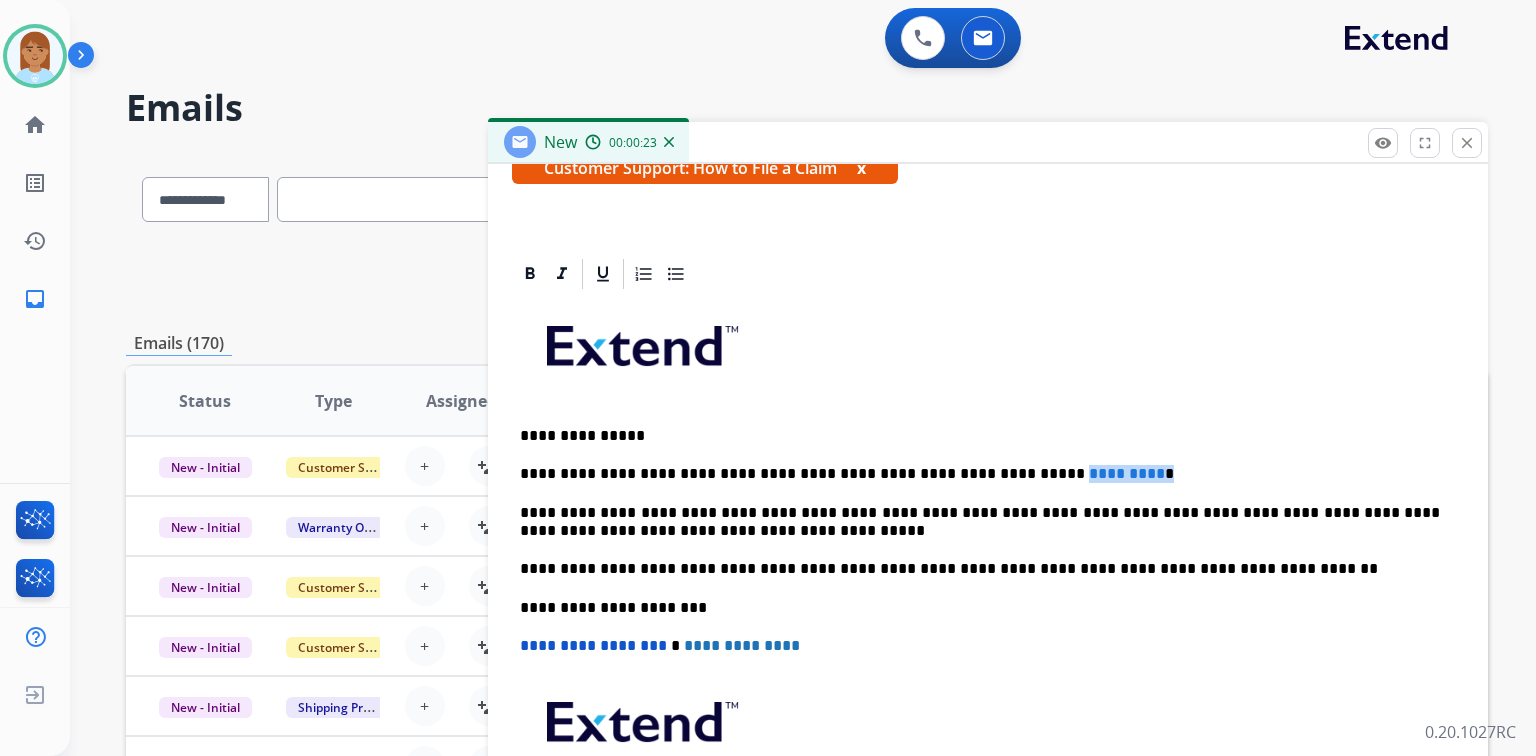 drag, startPoint x: 980, startPoint y: 474, endPoint x: 1144, endPoint y: 471, distance: 164.02744 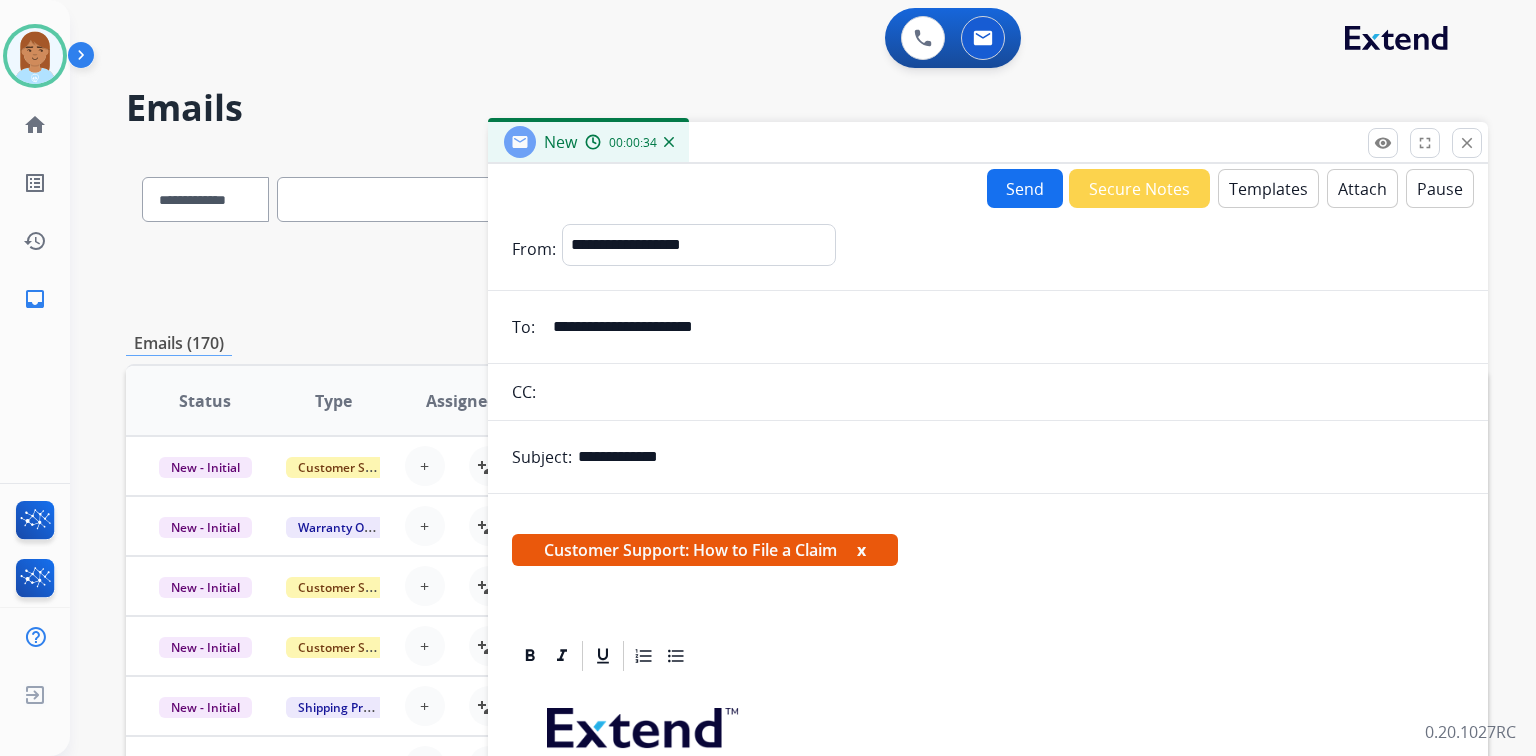 scroll, scrollTop: 0, scrollLeft: 0, axis: both 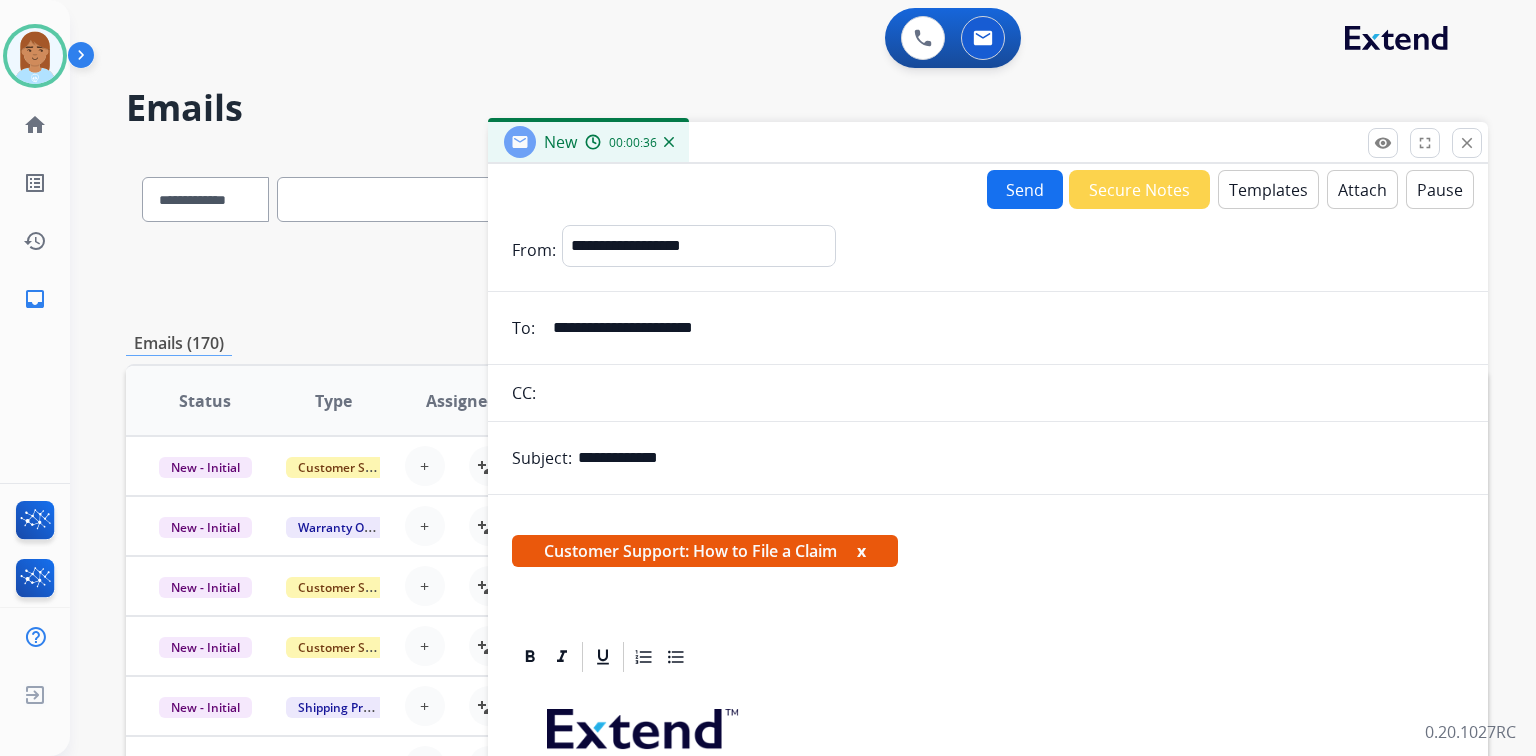 click on "Send" at bounding box center [1025, 189] 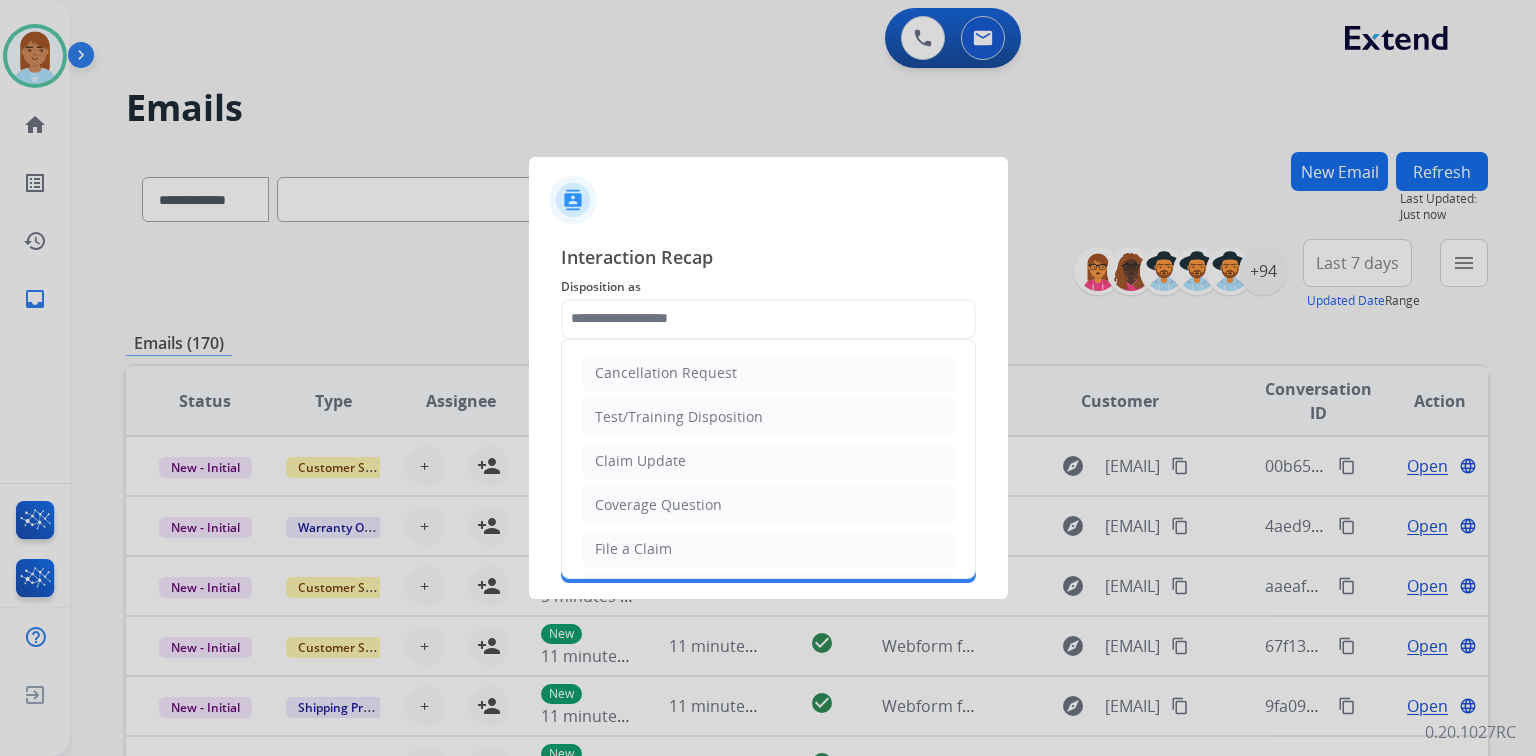 click 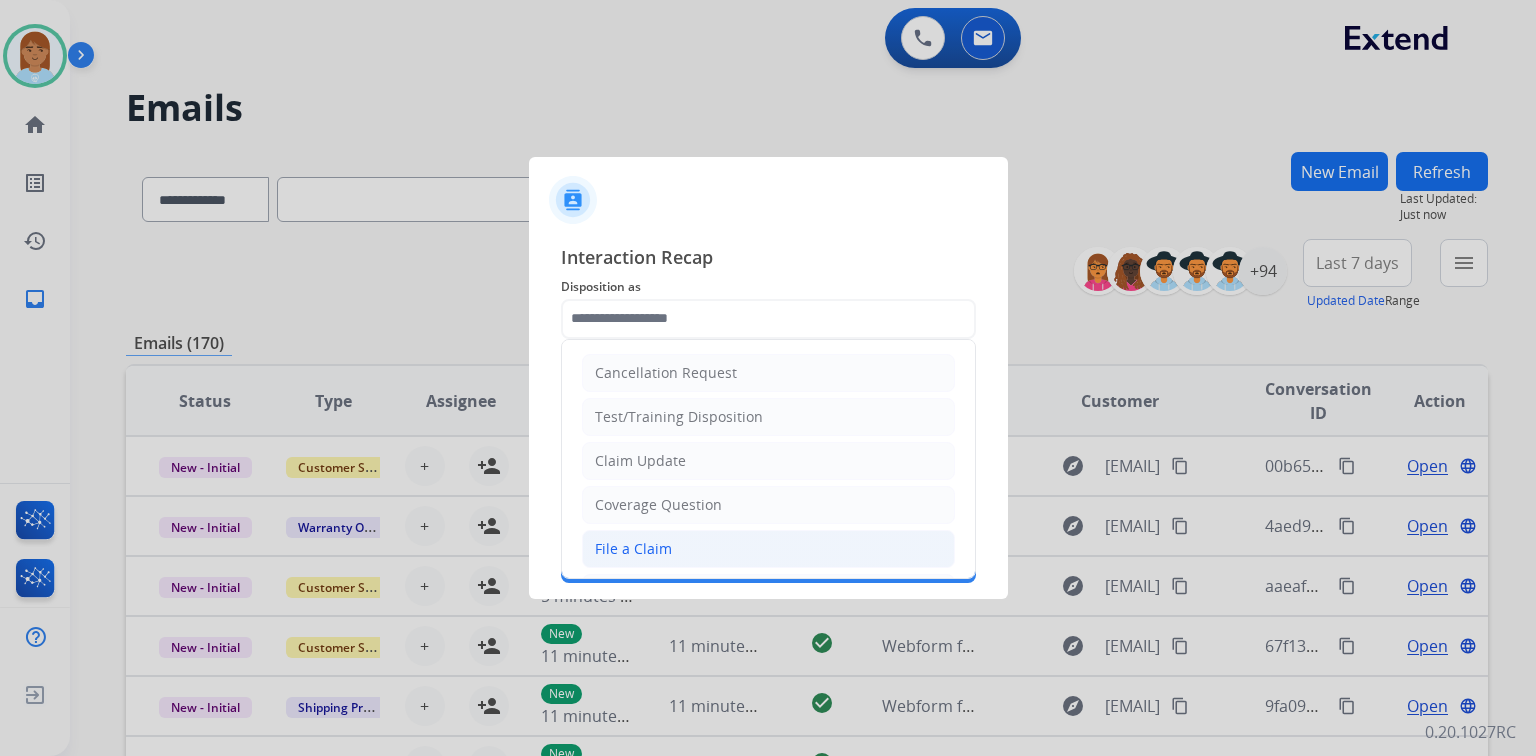 click on "File a Claim" 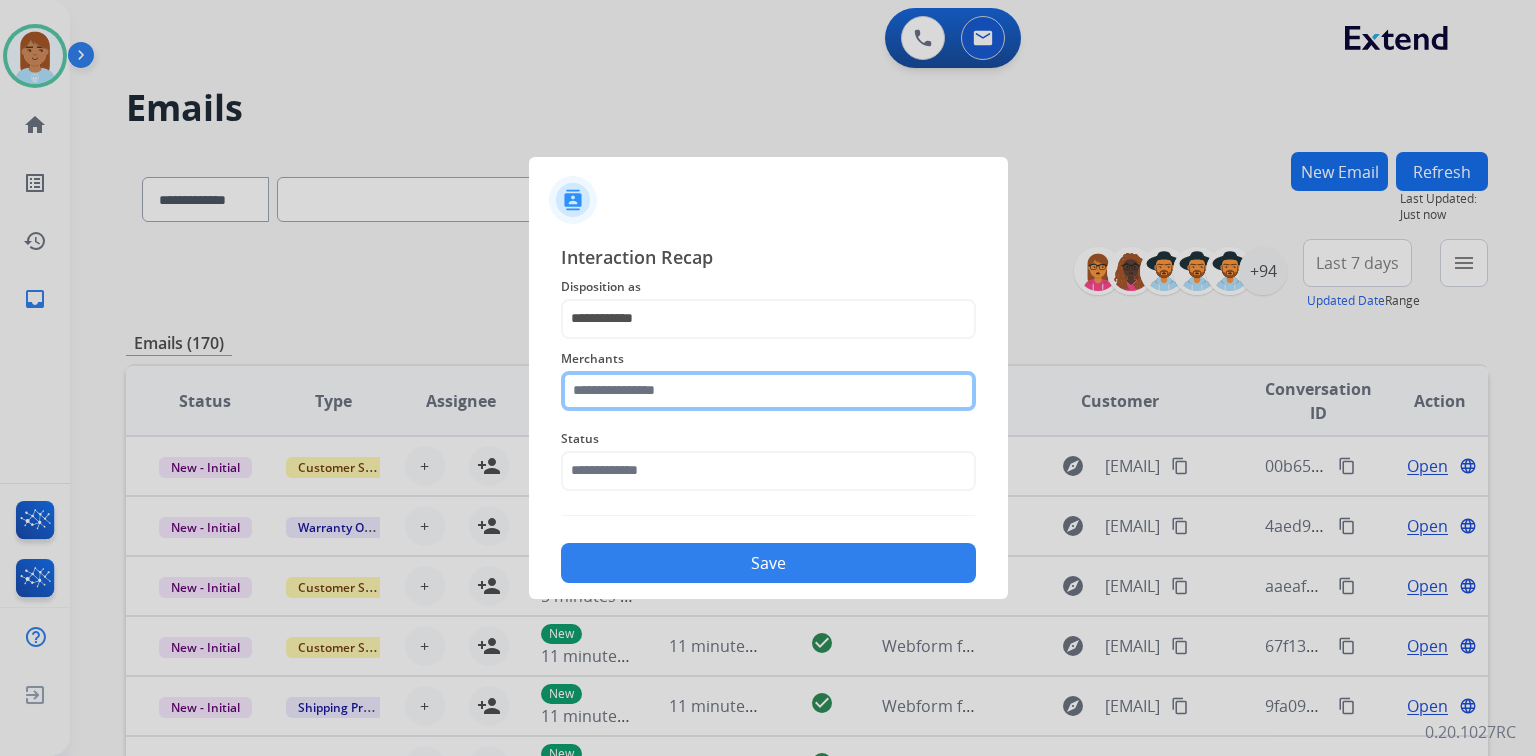 click 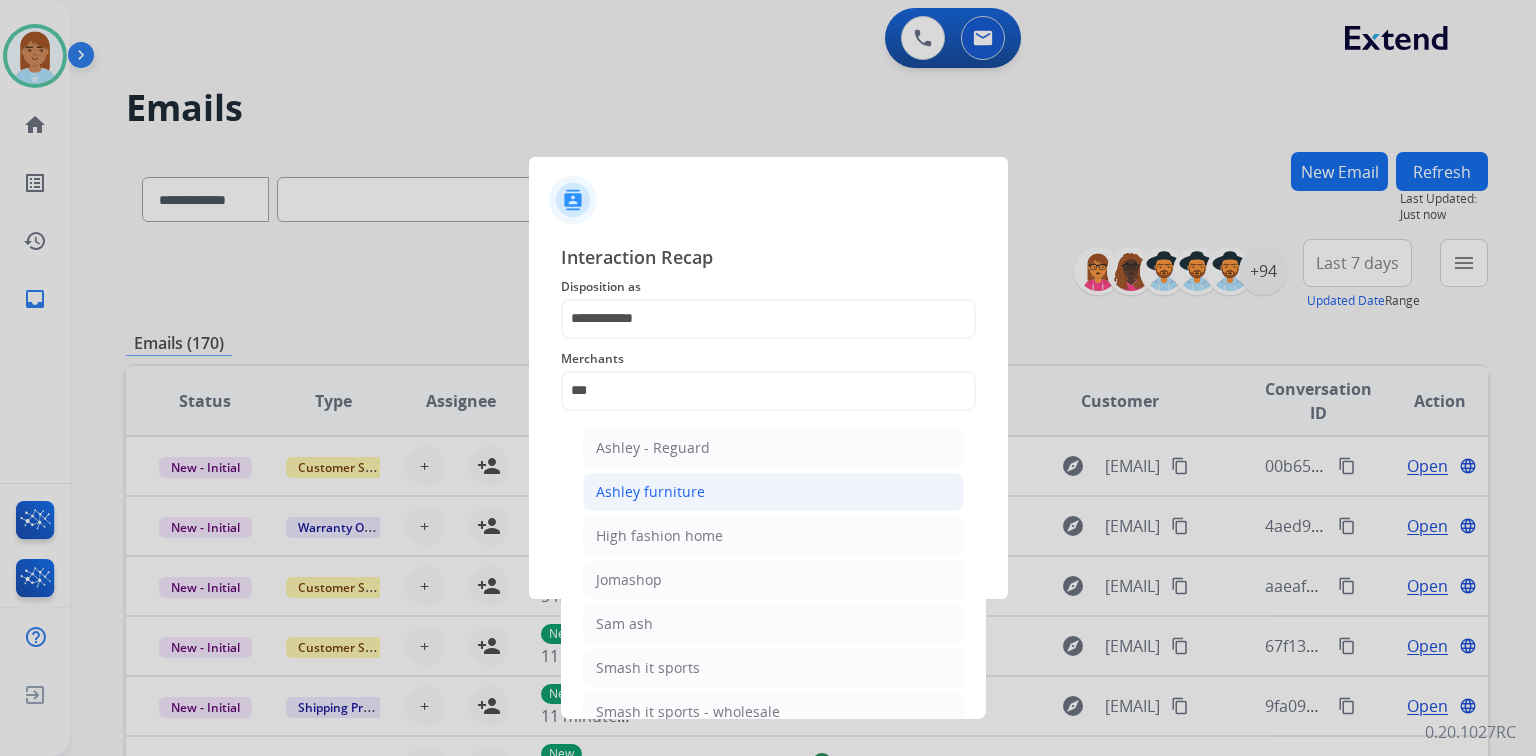 click on "Ashley furniture" 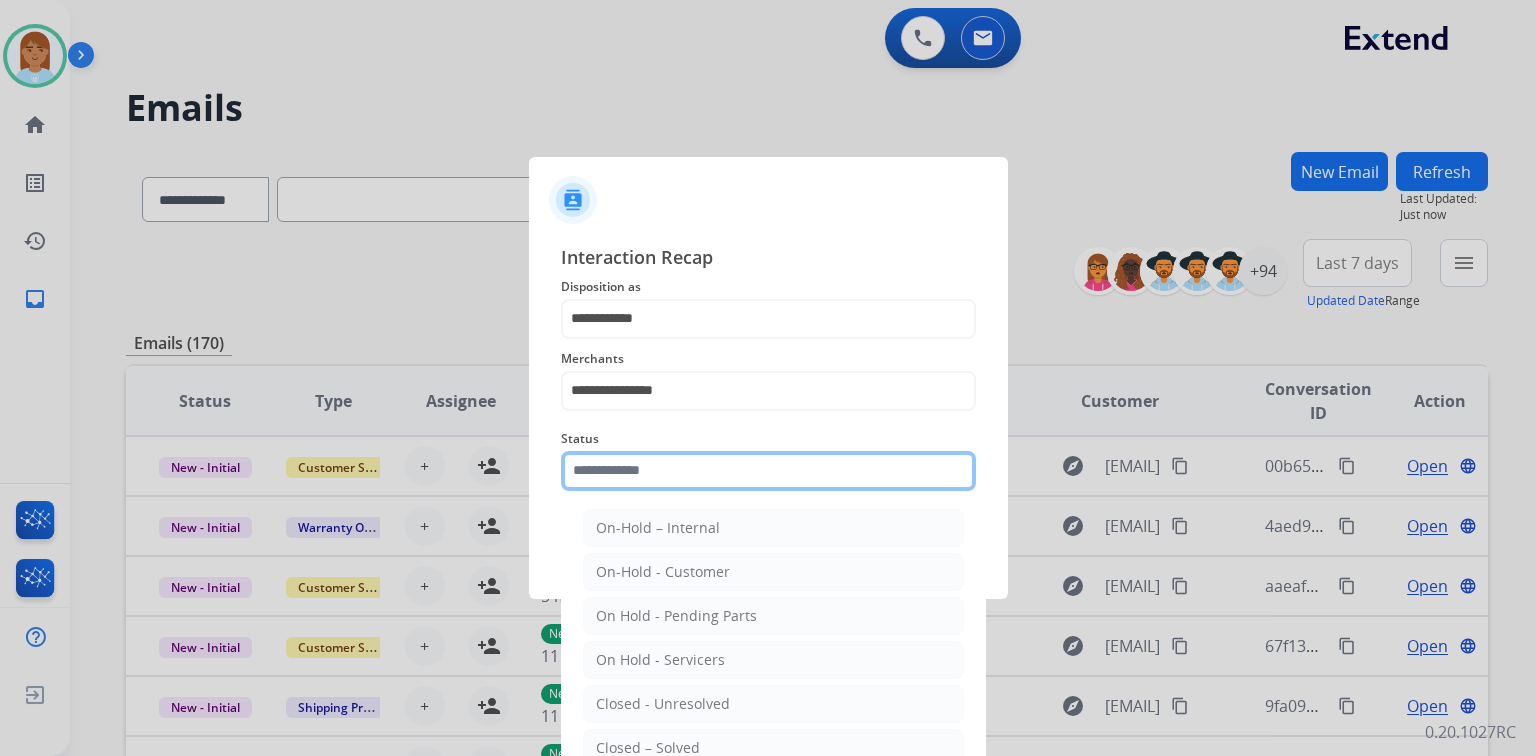click 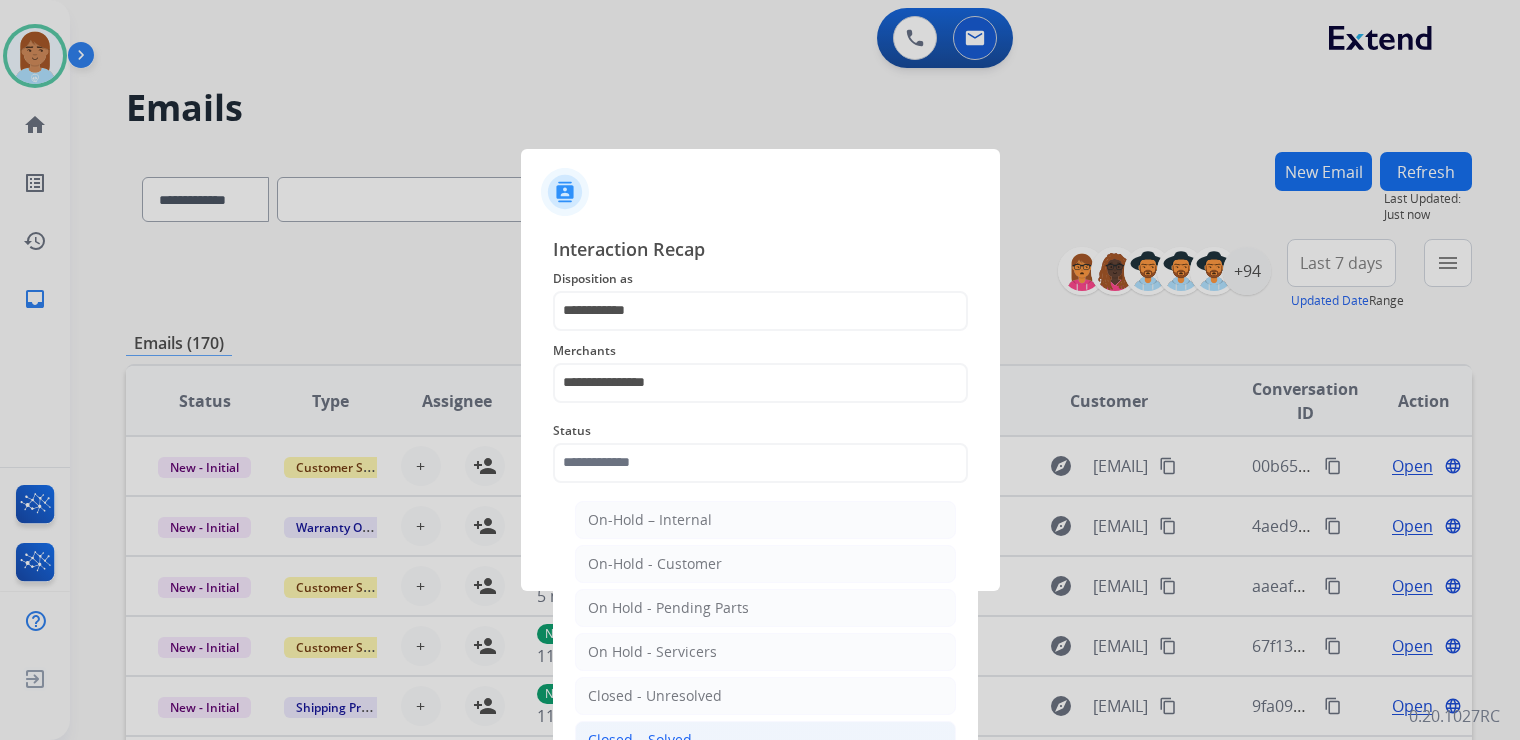 click on "Closed – Solved" 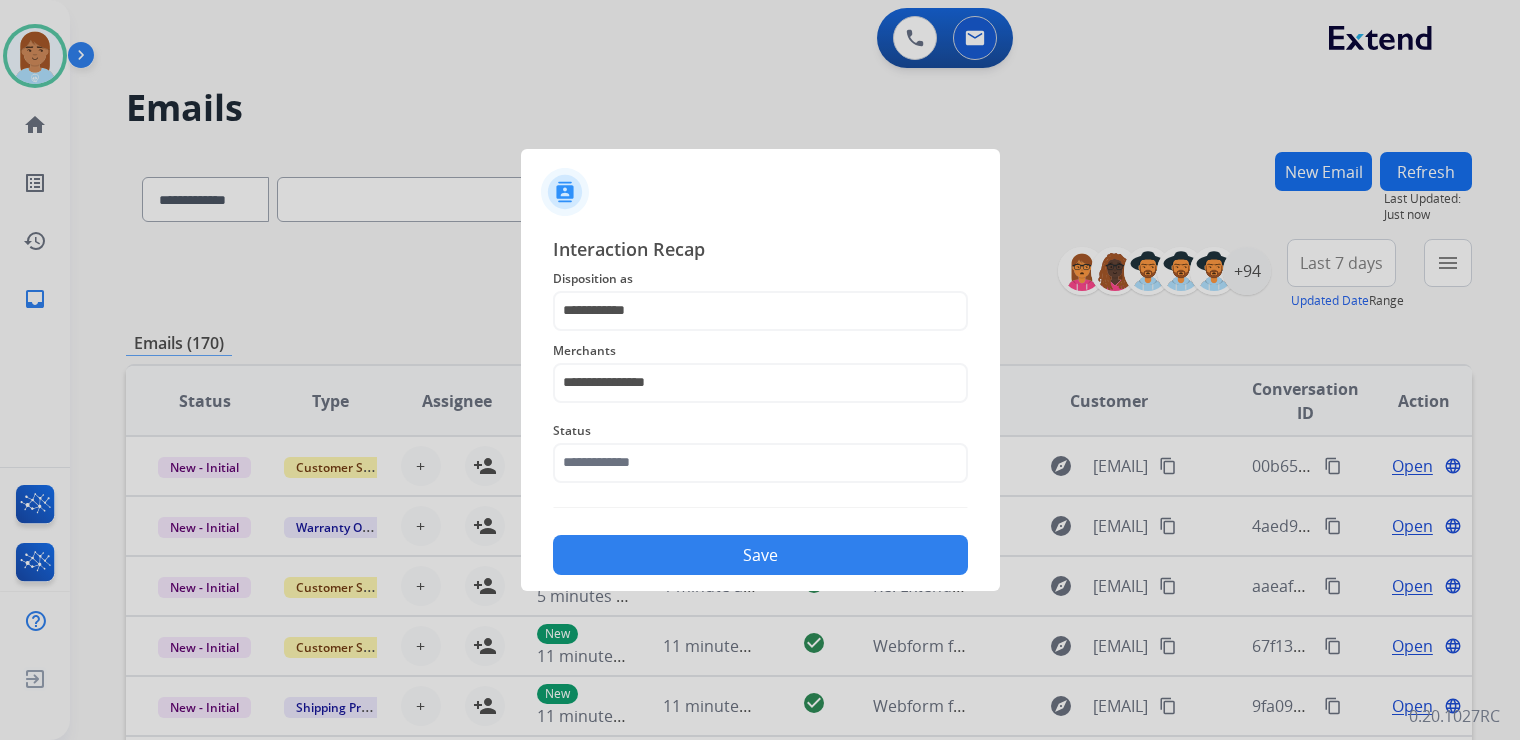 type on "**********" 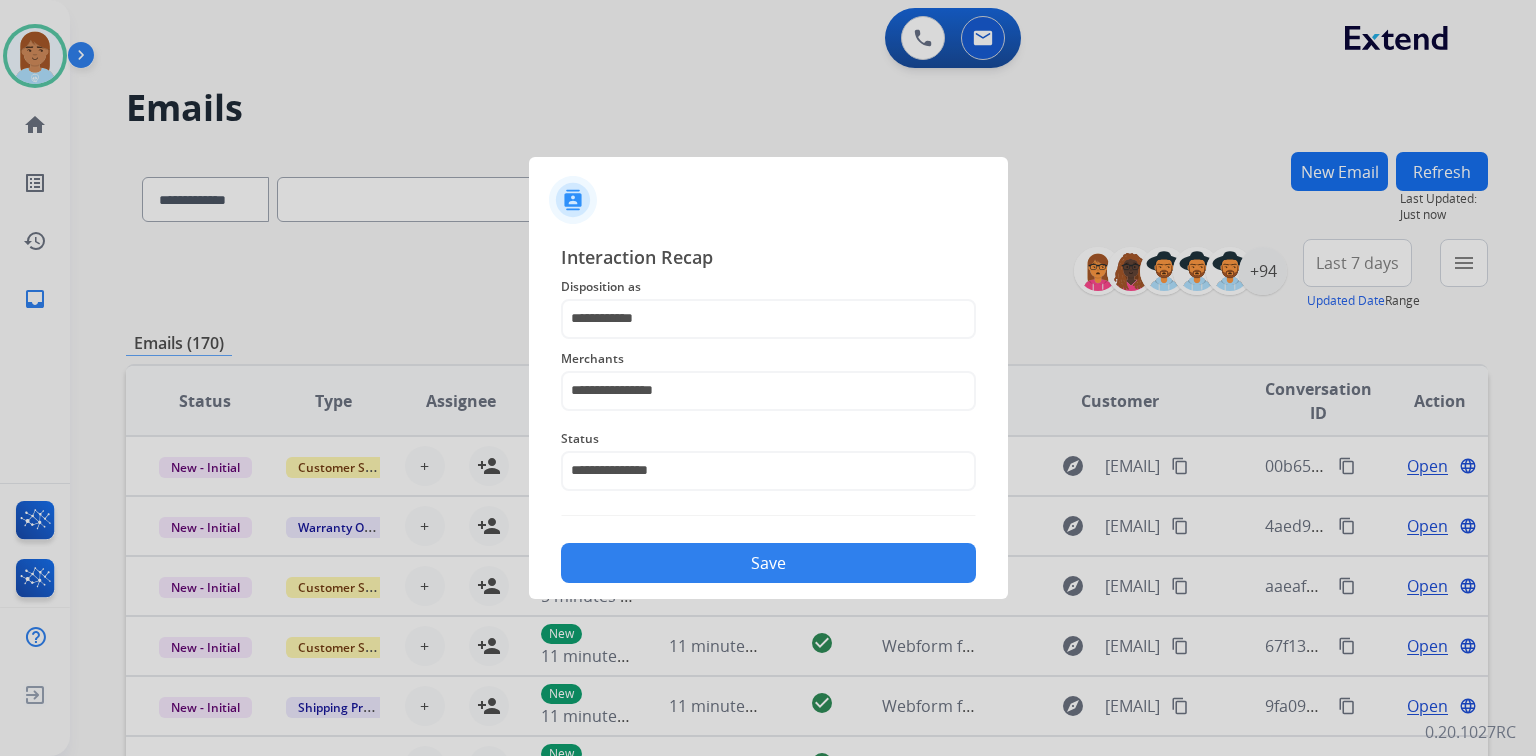 click on "Save" 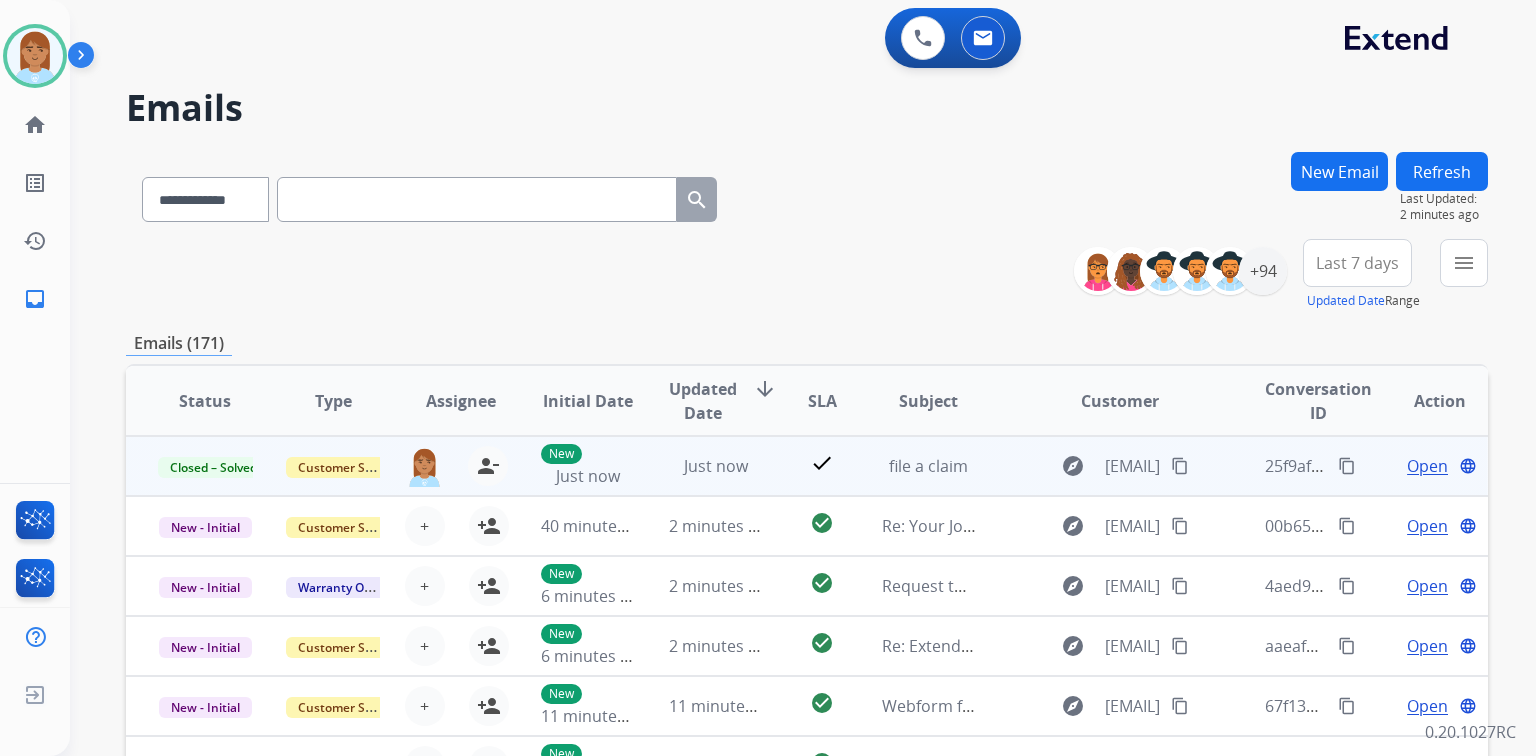 click on "content_copy" at bounding box center [1347, 466] 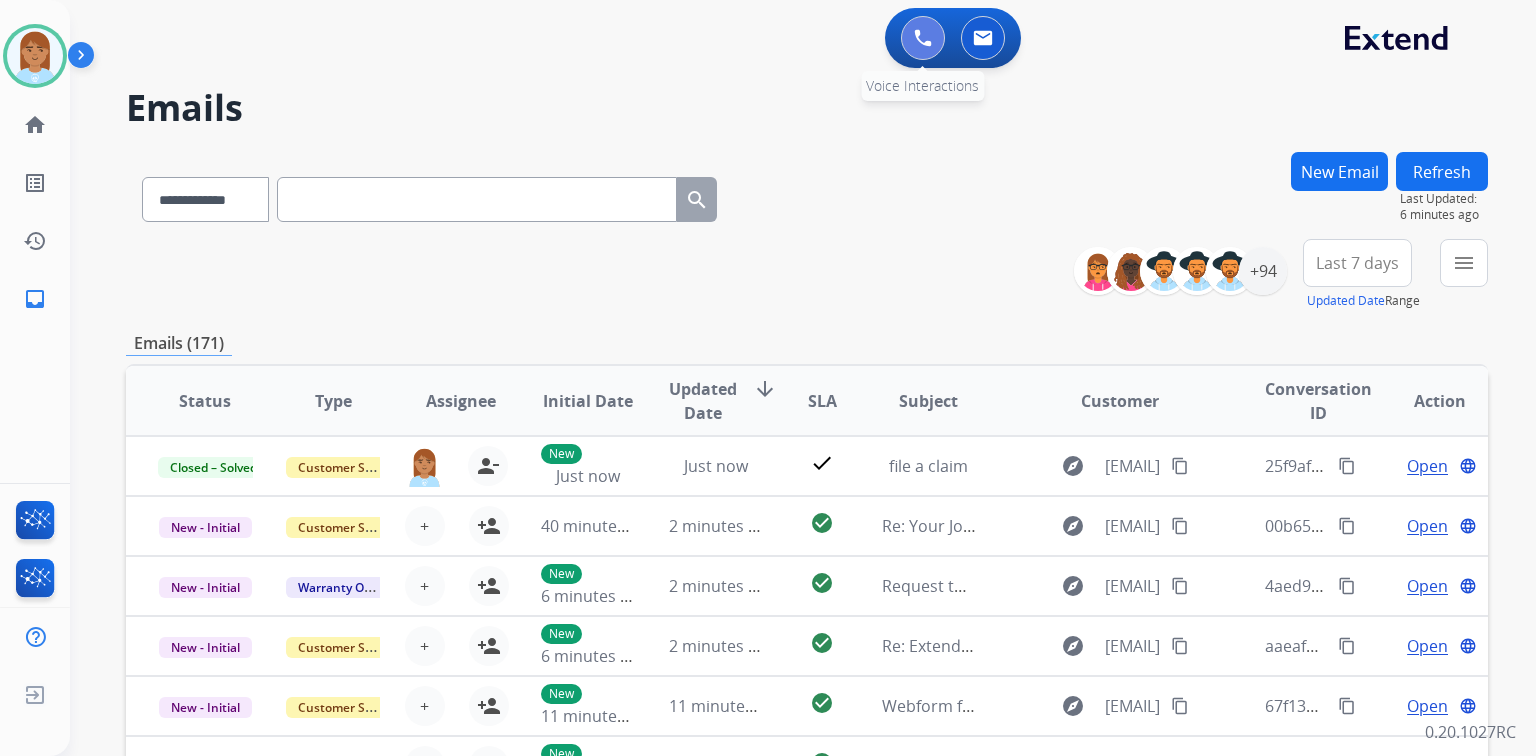 click at bounding box center (923, 38) 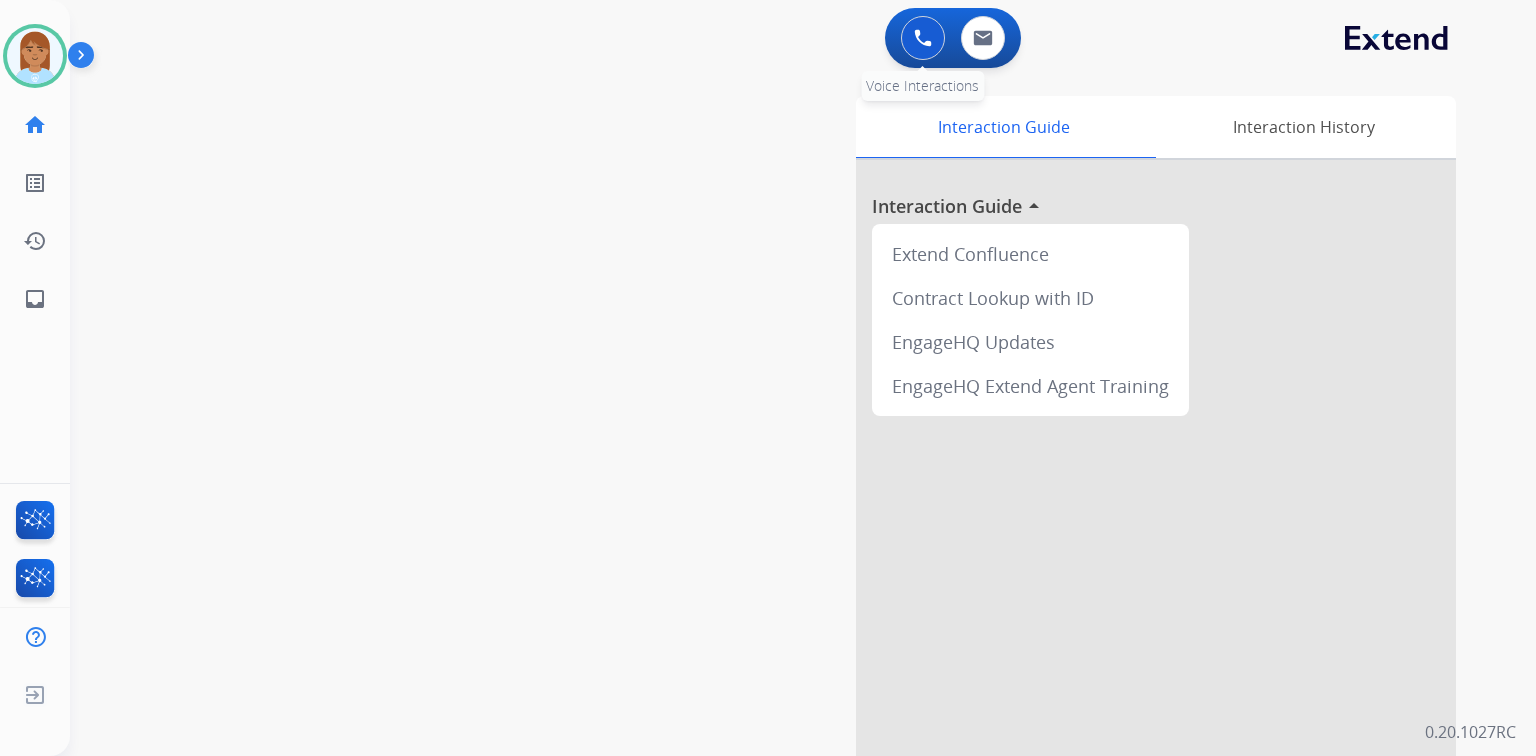 click at bounding box center (923, 38) 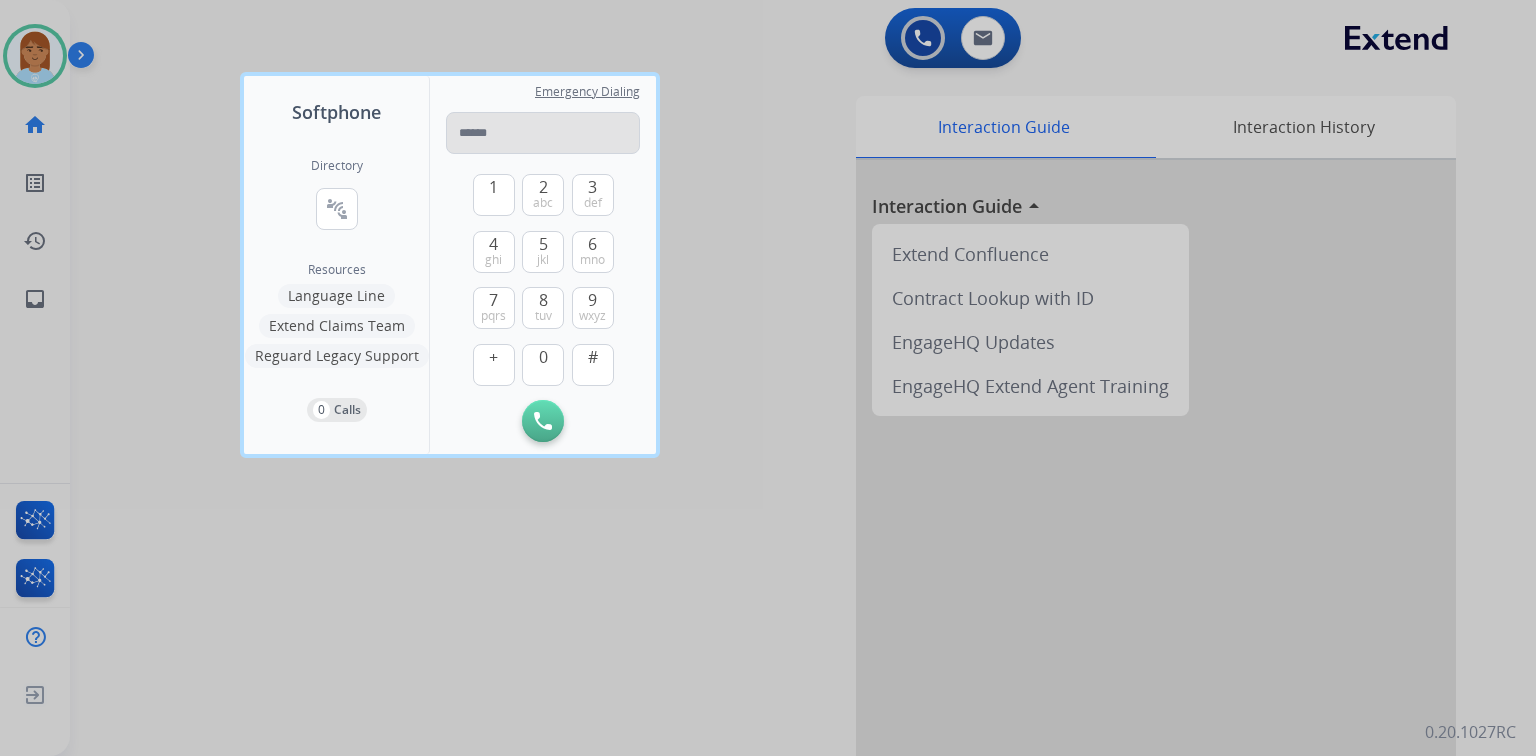 click at bounding box center [543, 133] 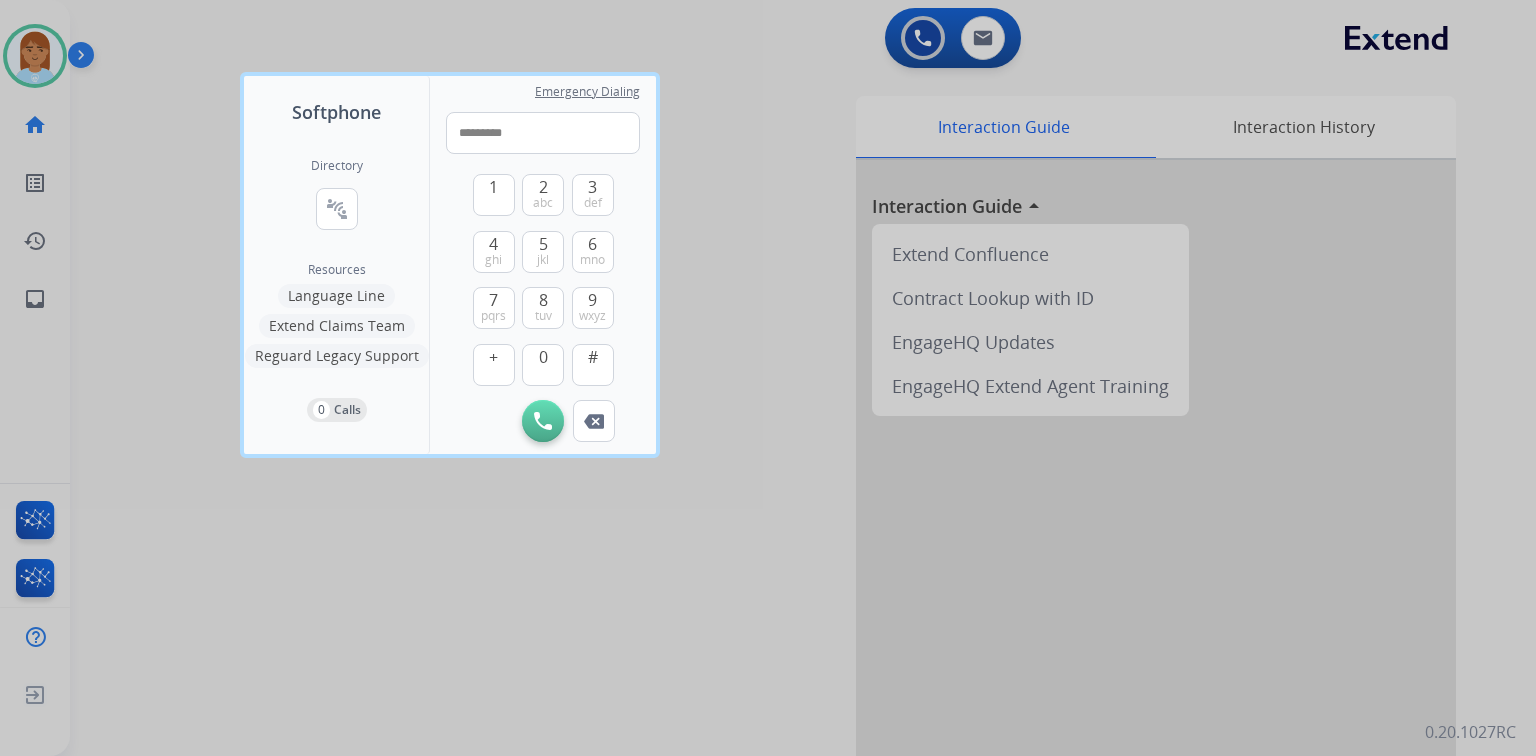 type on "**********" 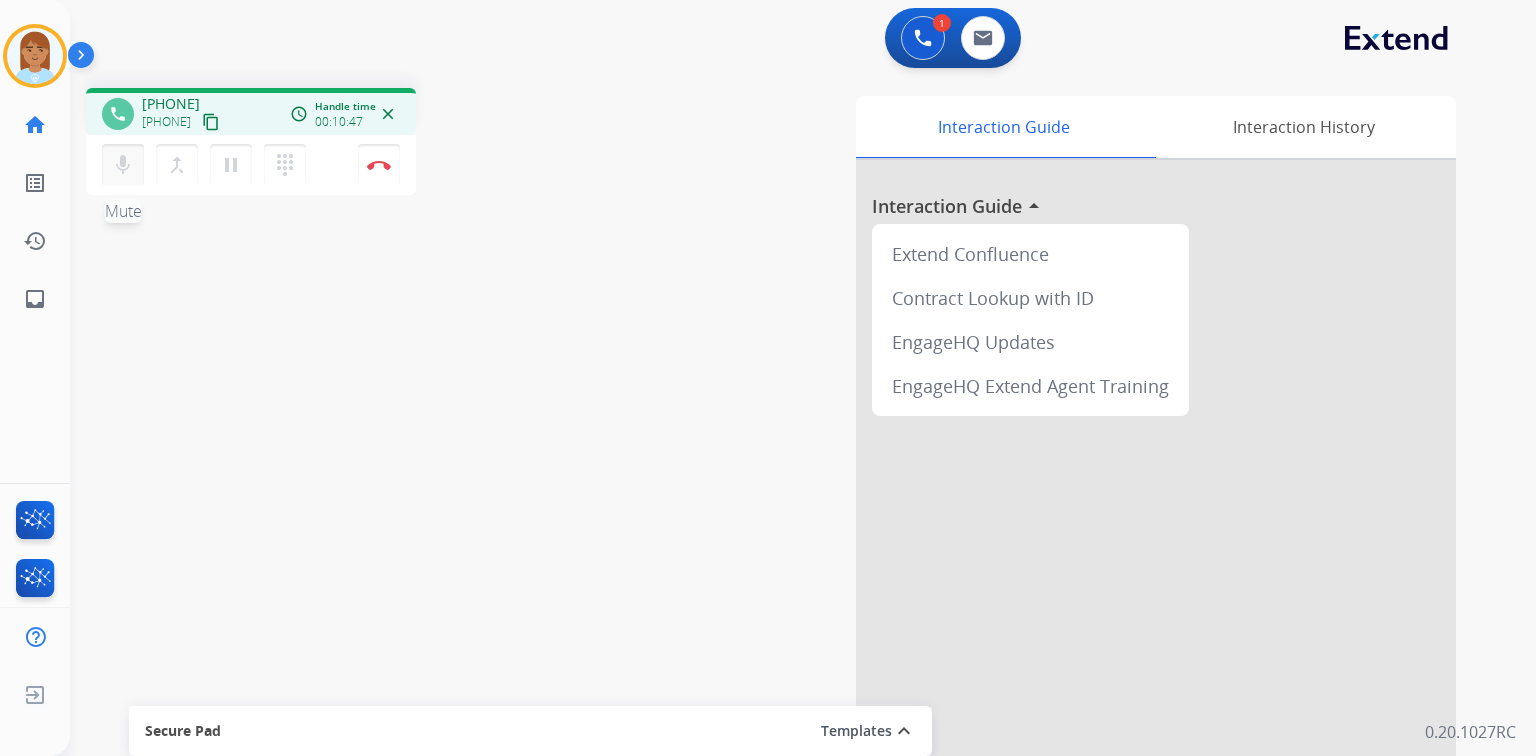 click on "mic" at bounding box center [123, 165] 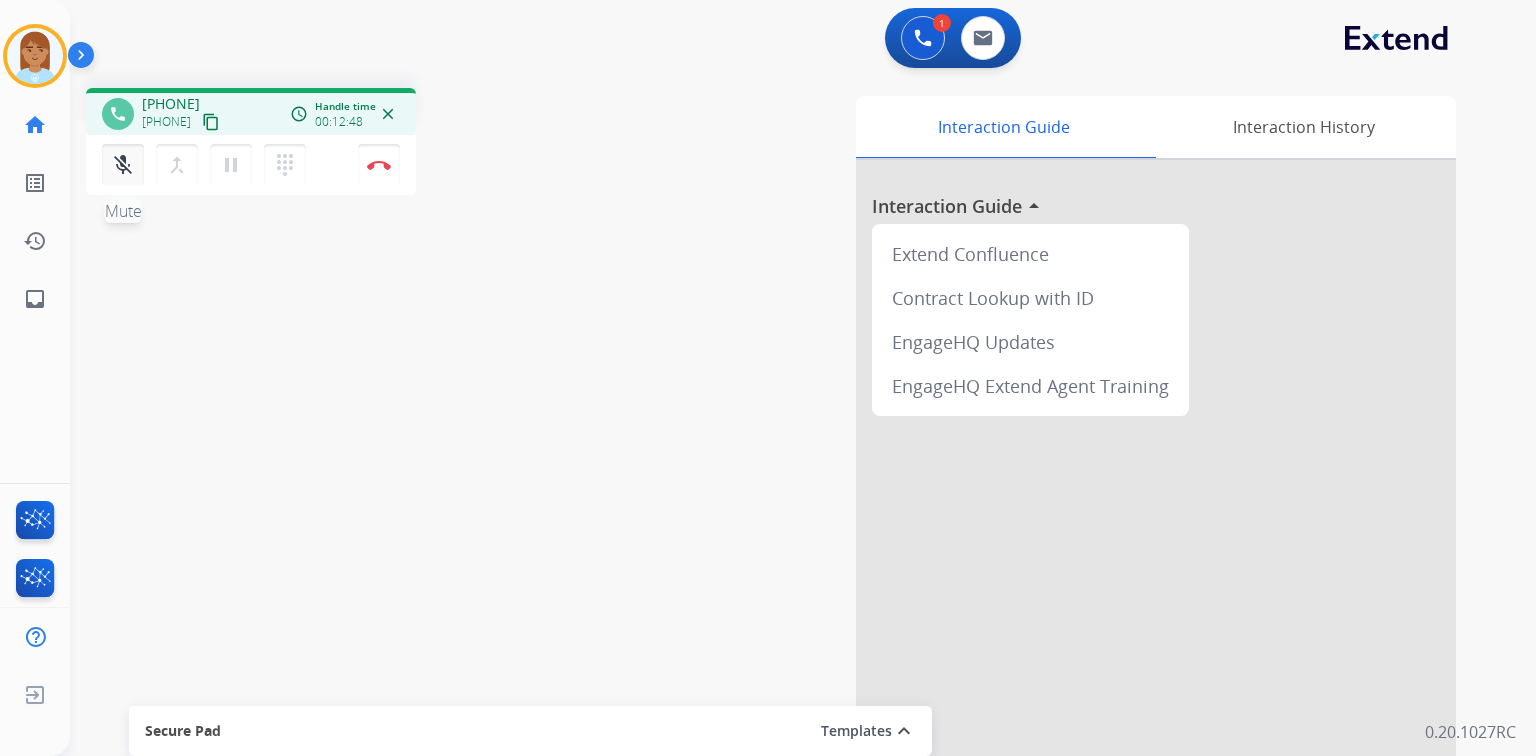 click on "mic_off Mute" at bounding box center (123, 165) 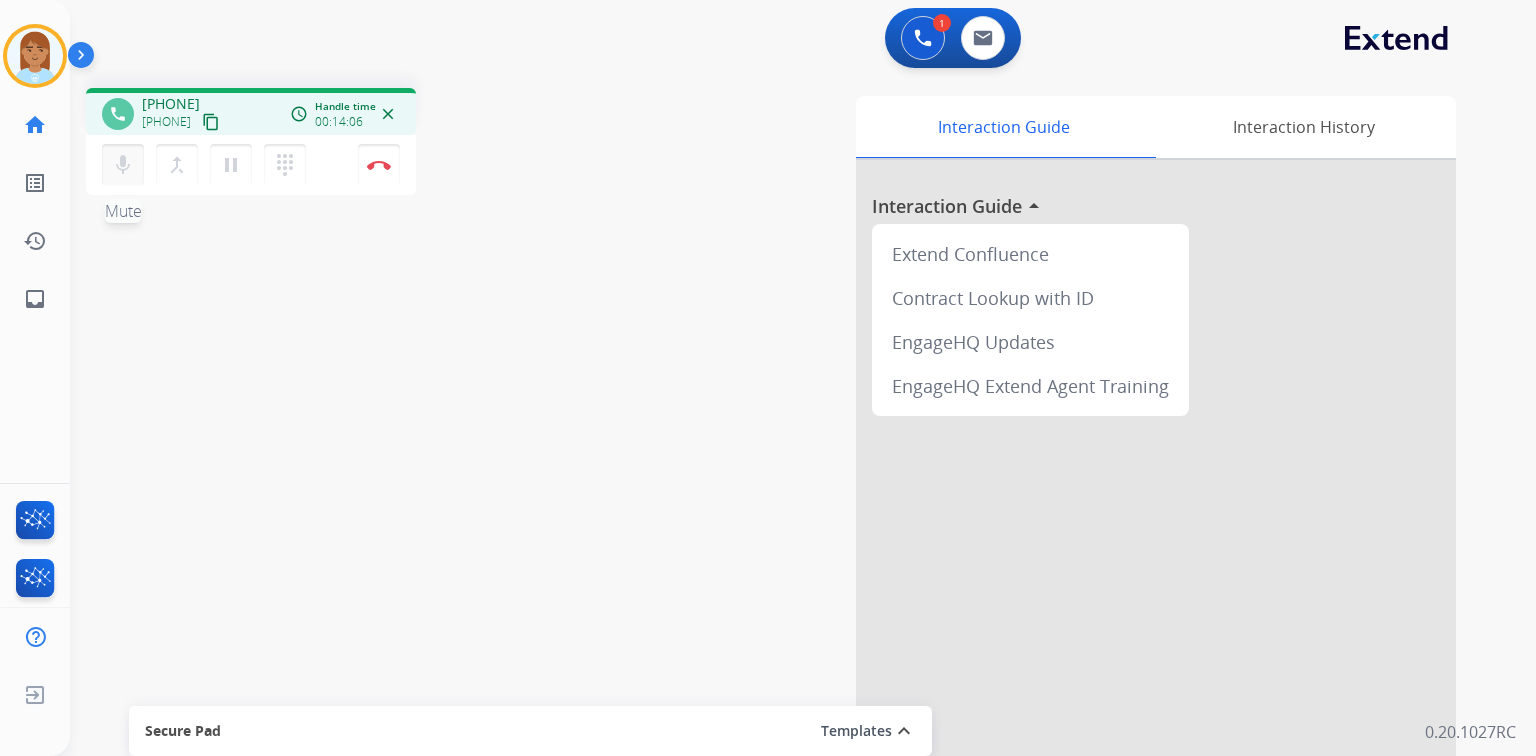click on "mic" at bounding box center [123, 165] 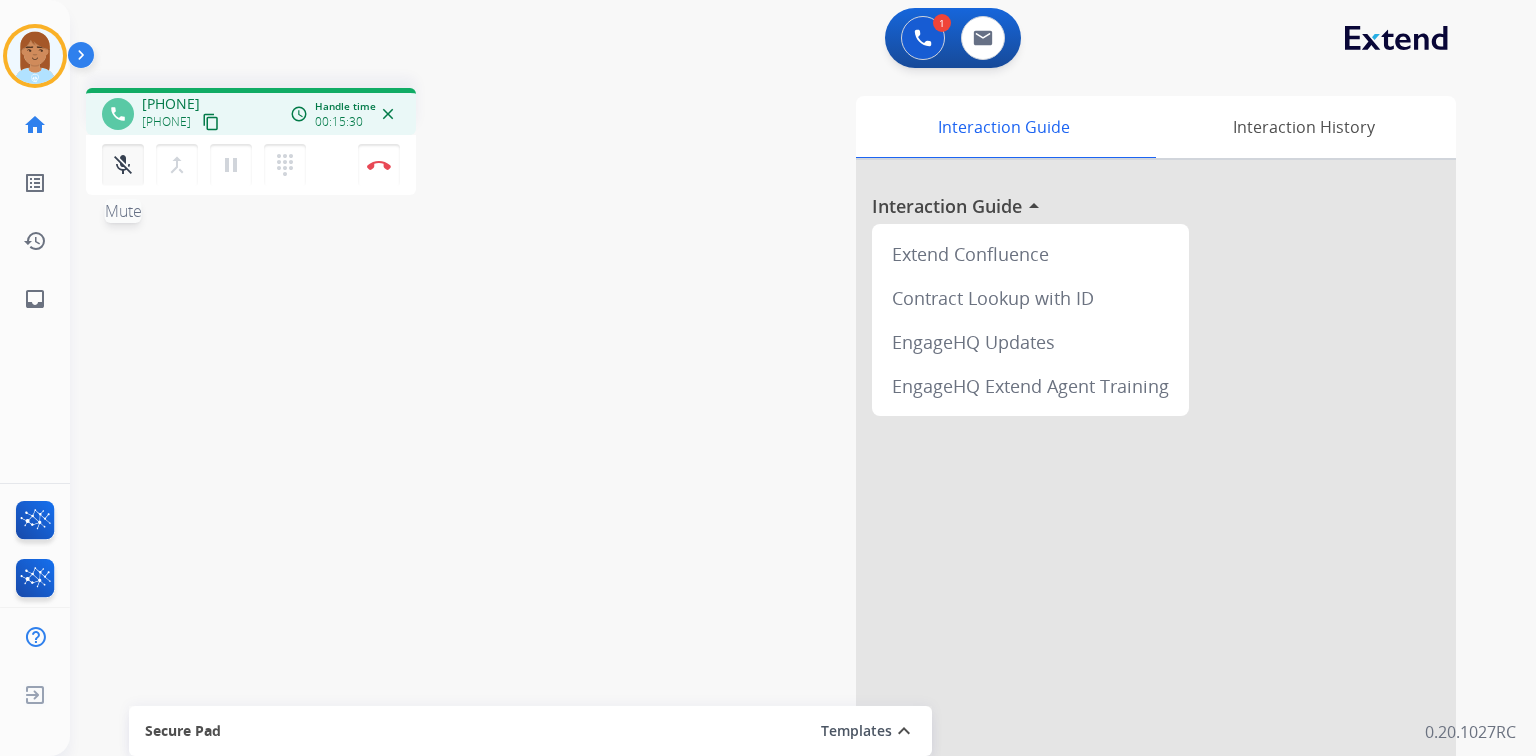 click on "mic_off" at bounding box center (123, 165) 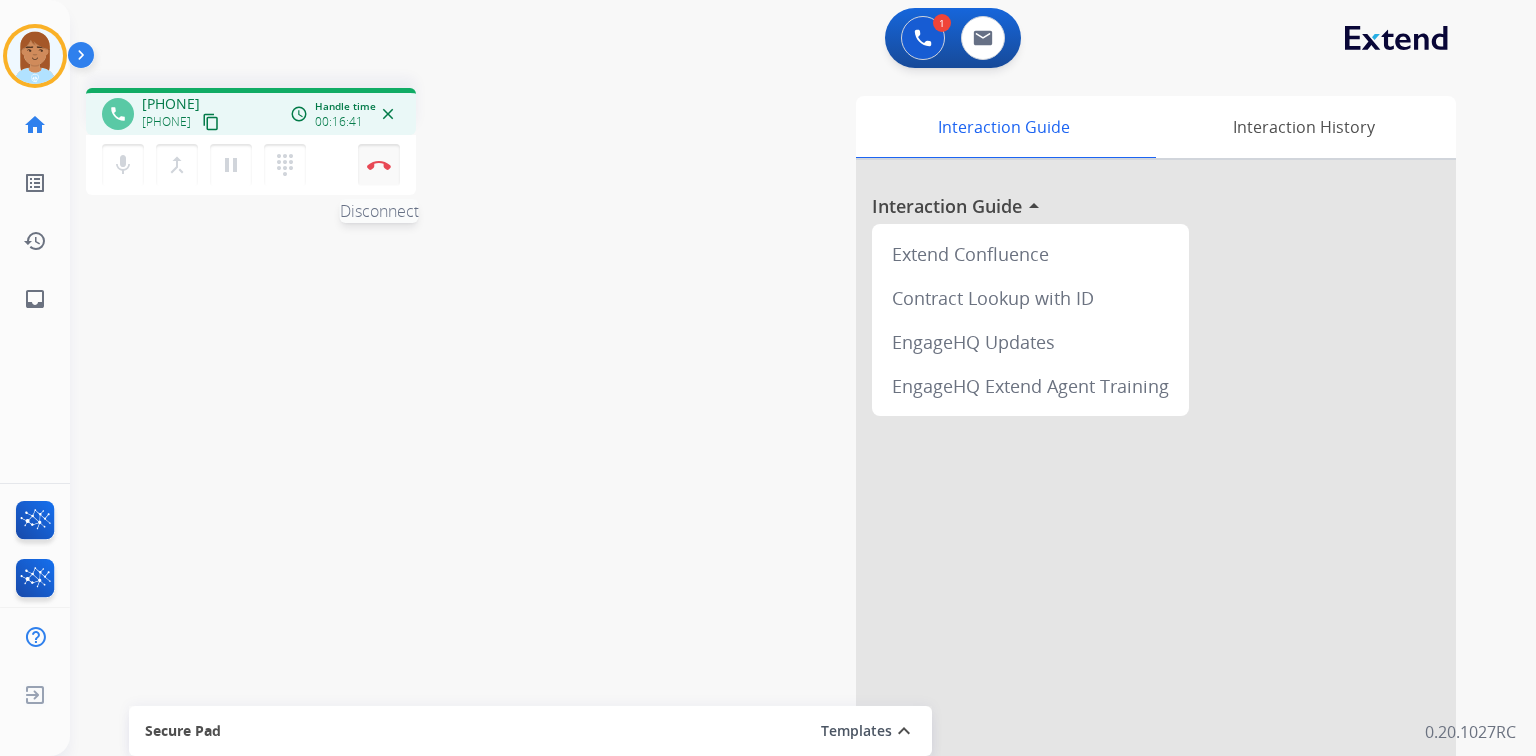 click at bounding box center [379, 165] 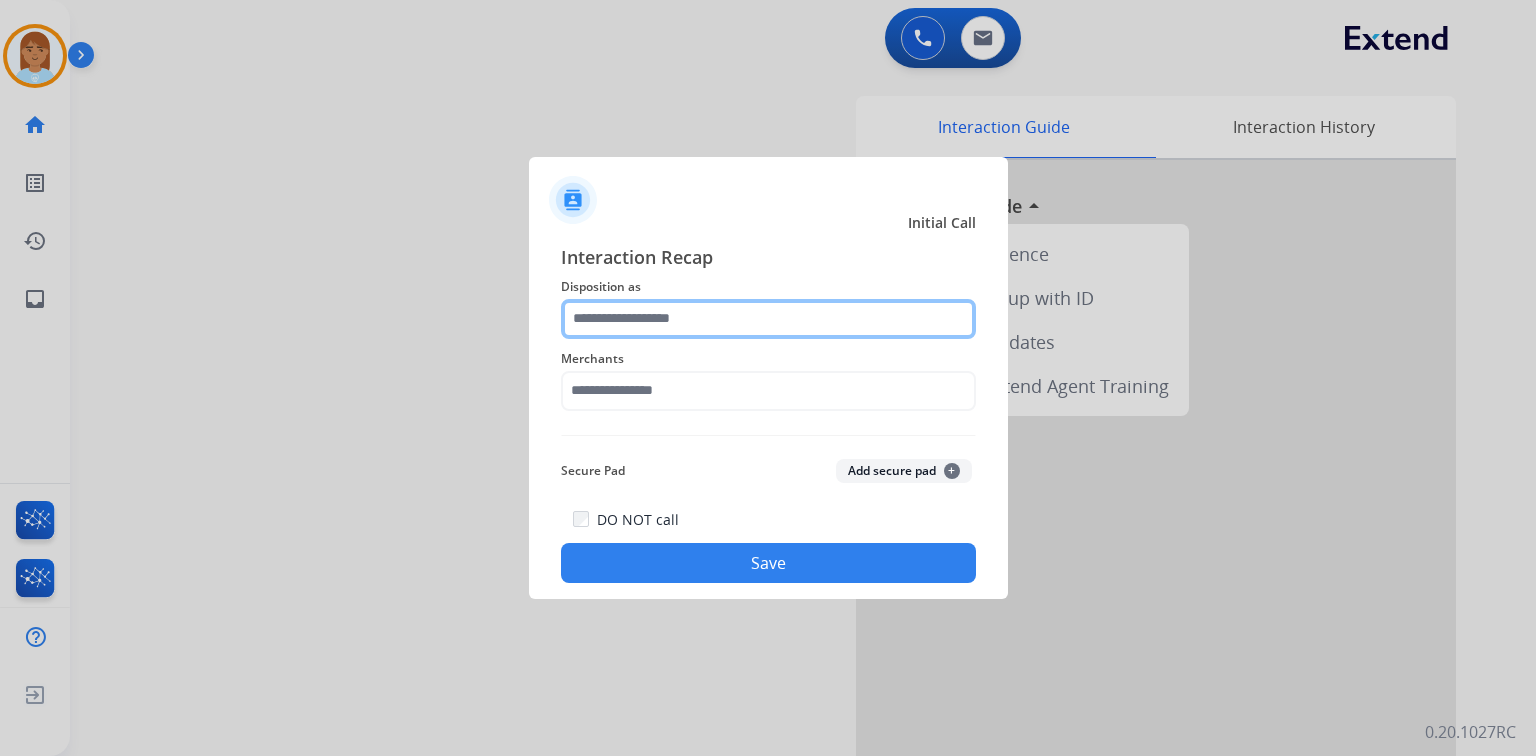 click 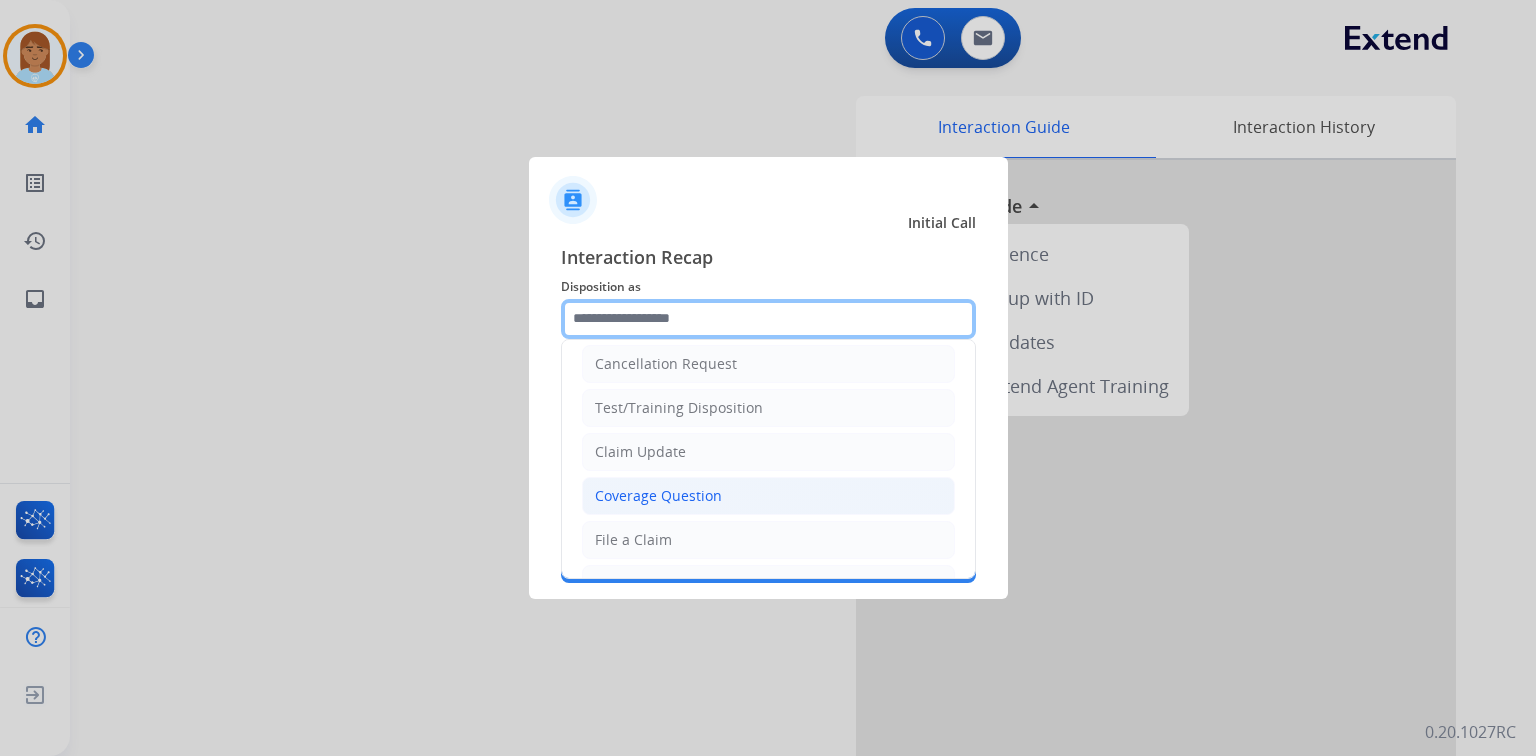 scroll, scrollTop: 0, scrollLeft: 0, axis: both 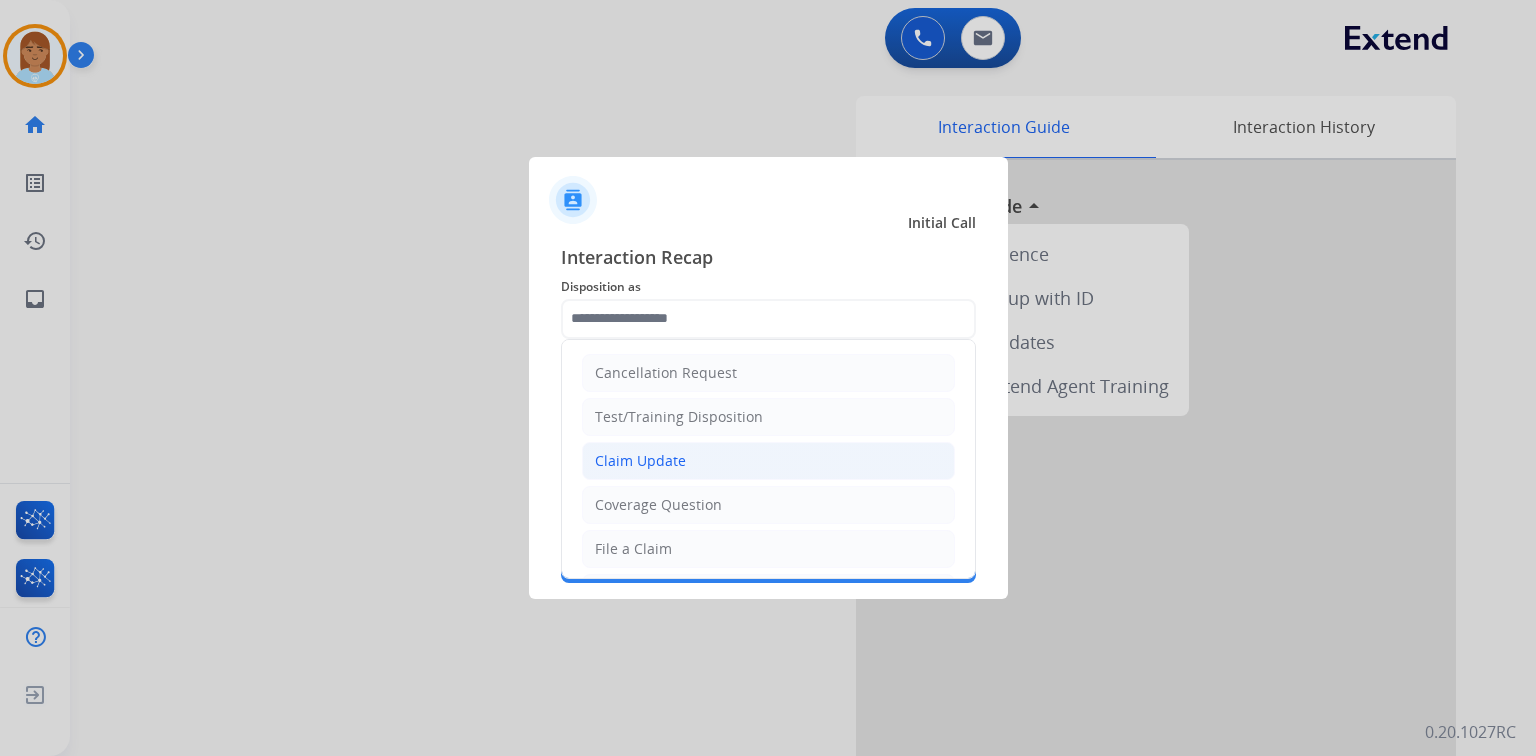 click on "Claim Update" 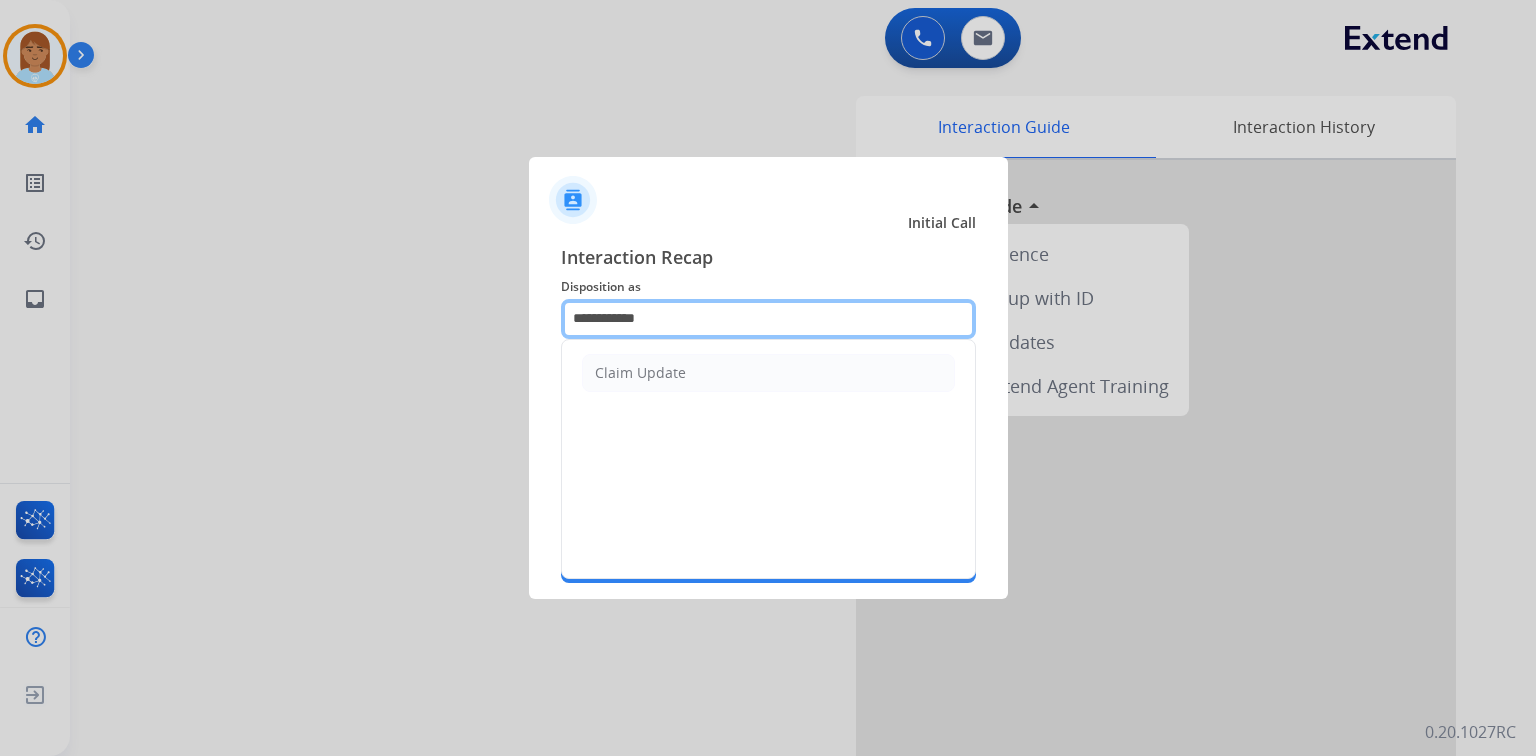 drag, startPoint x: 706, startPoint y: 322, endPoint x: 335, endPoint y: 381, distance: 375.66208 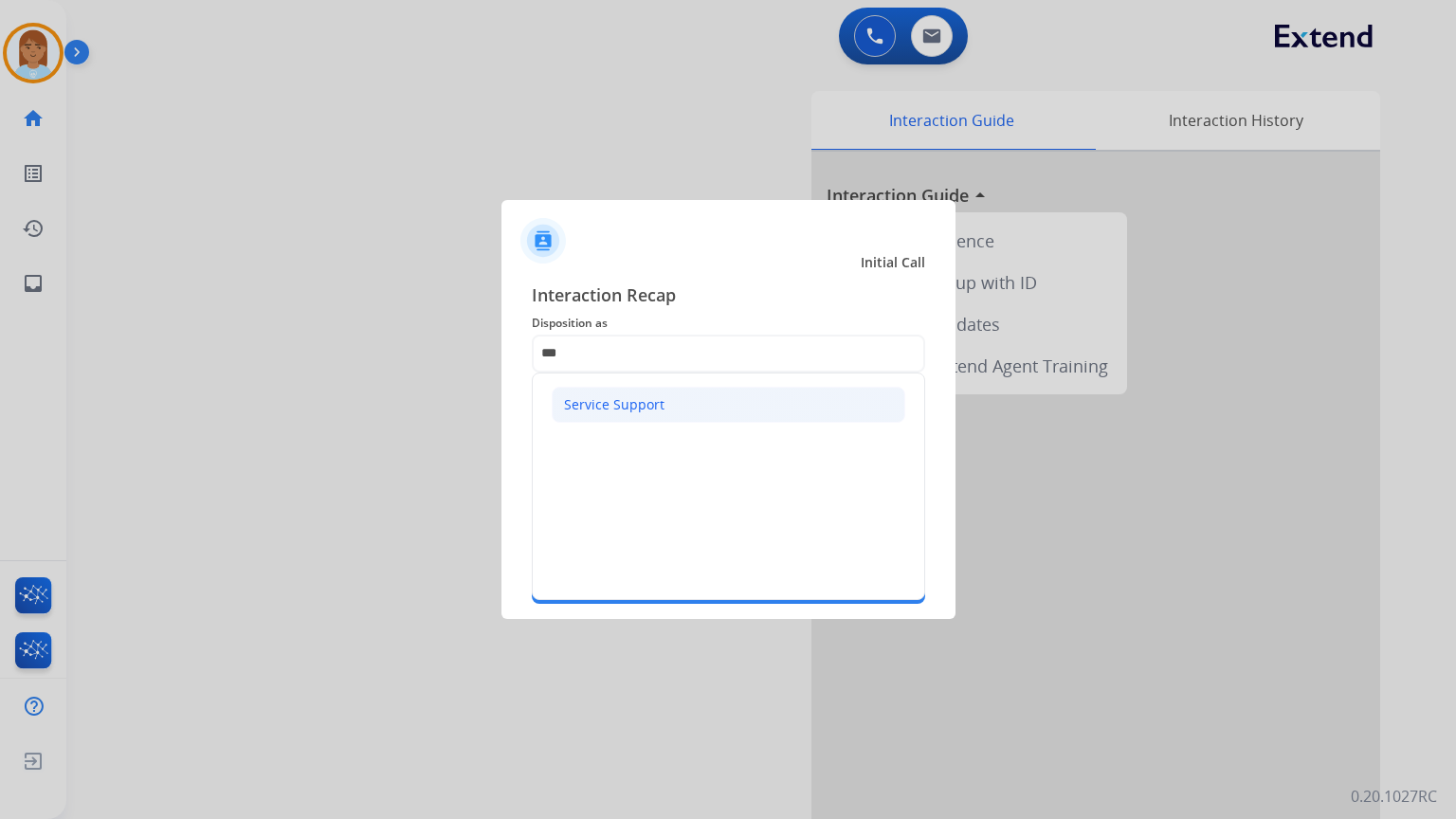 click on "Service Support" 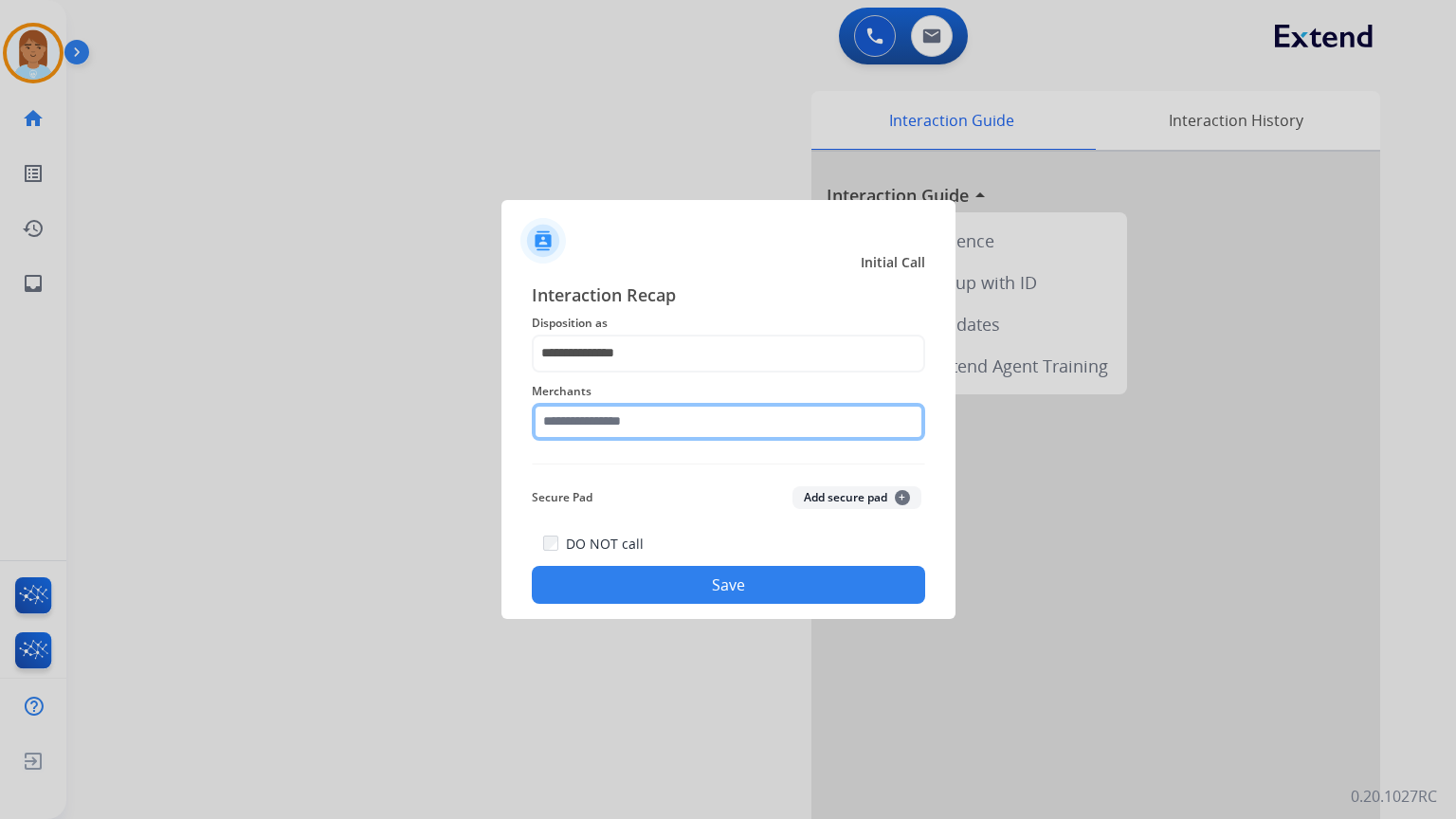 click 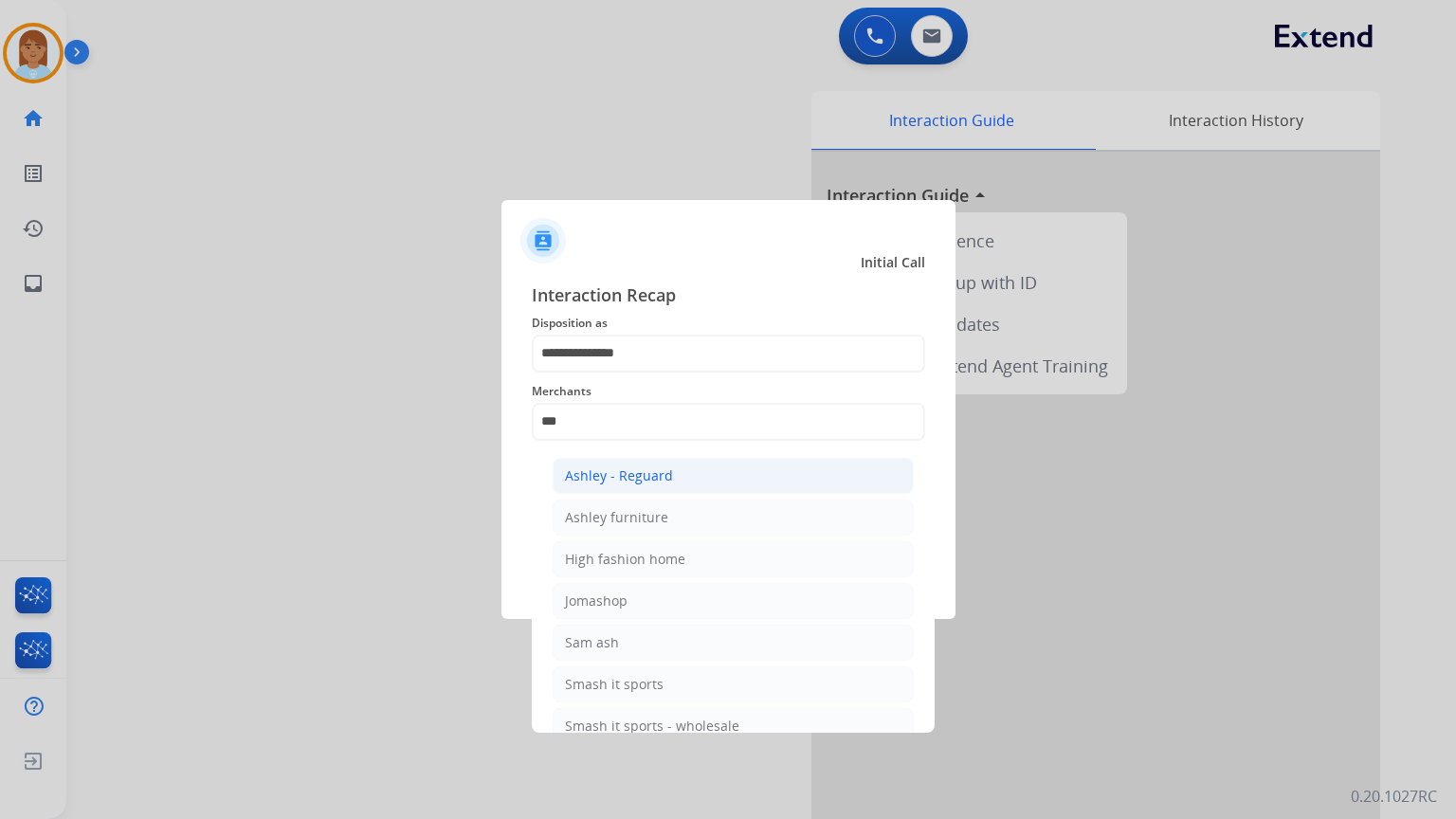 click on "Ashley - Reguard" 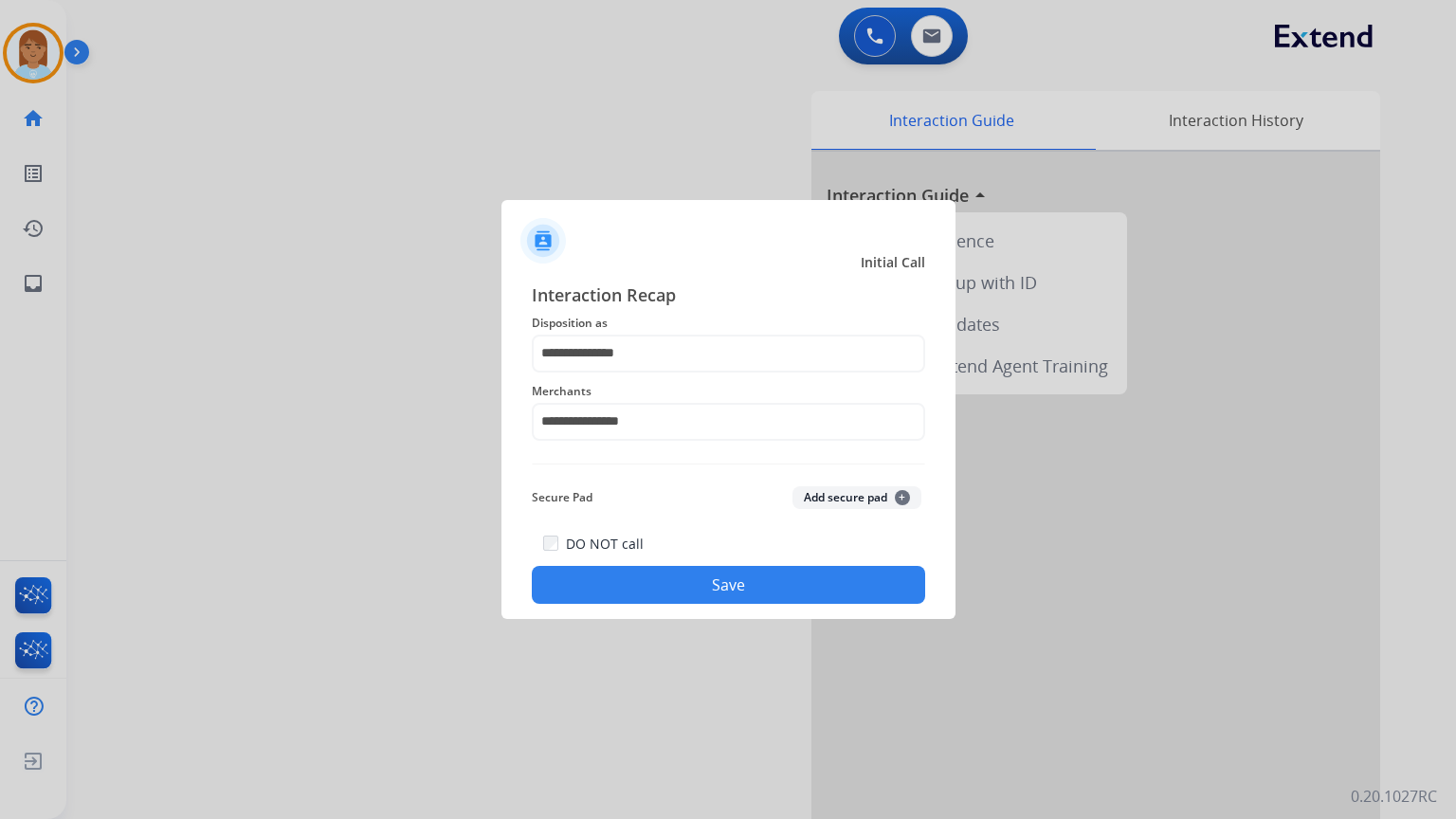 click on "Save" 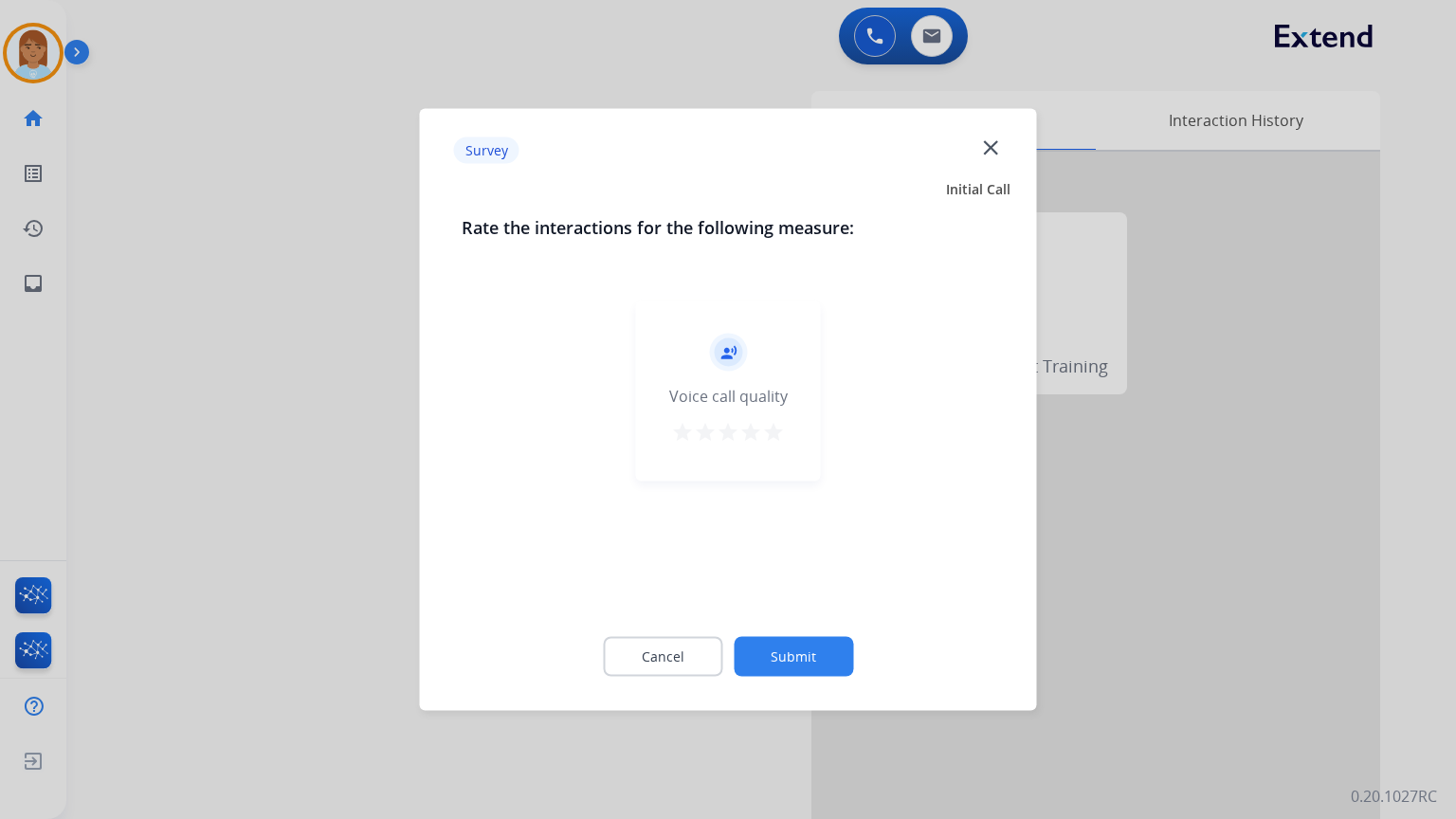 click on "star" at bounding box center (774, 432) 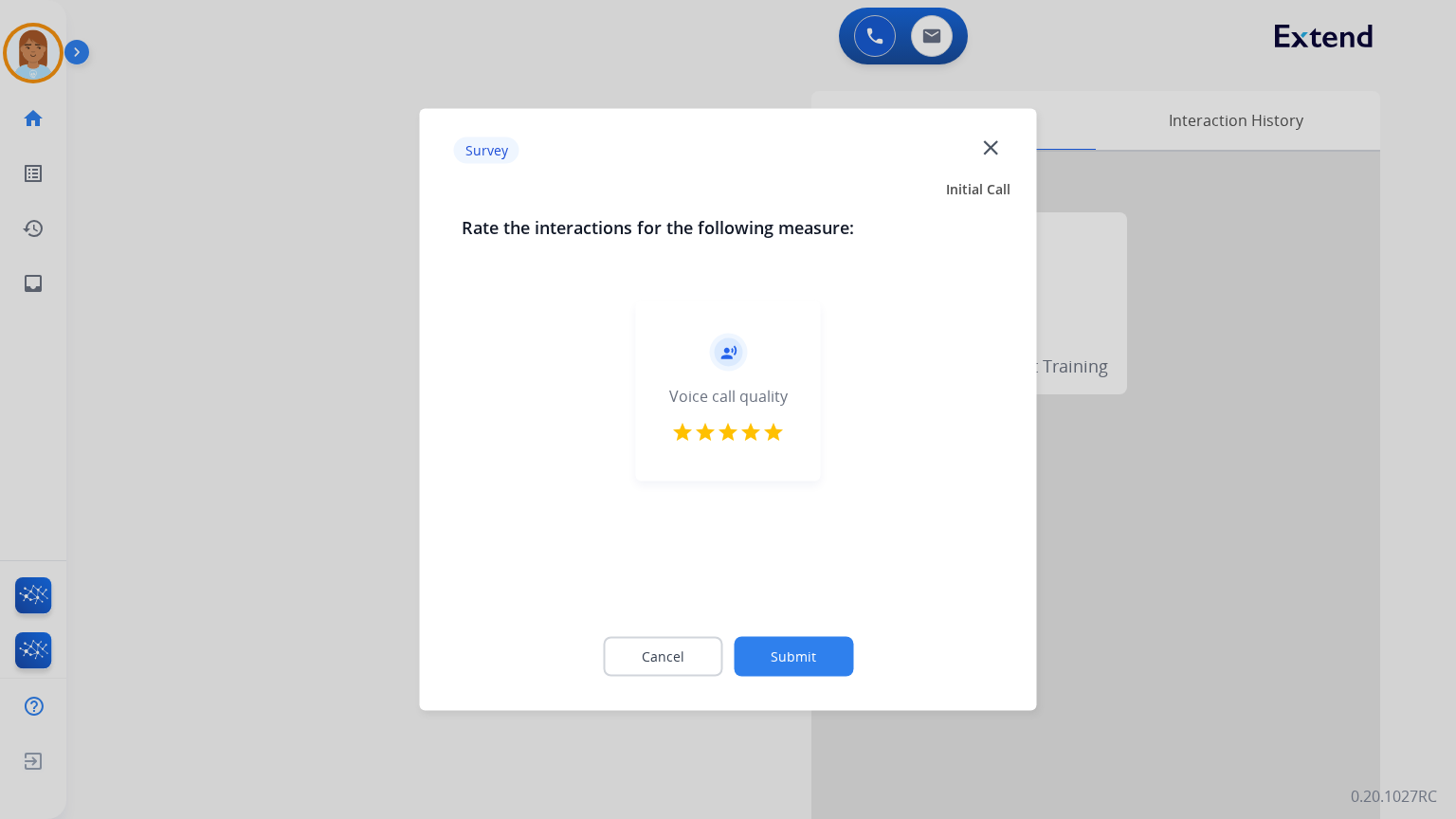 click on "Submit" 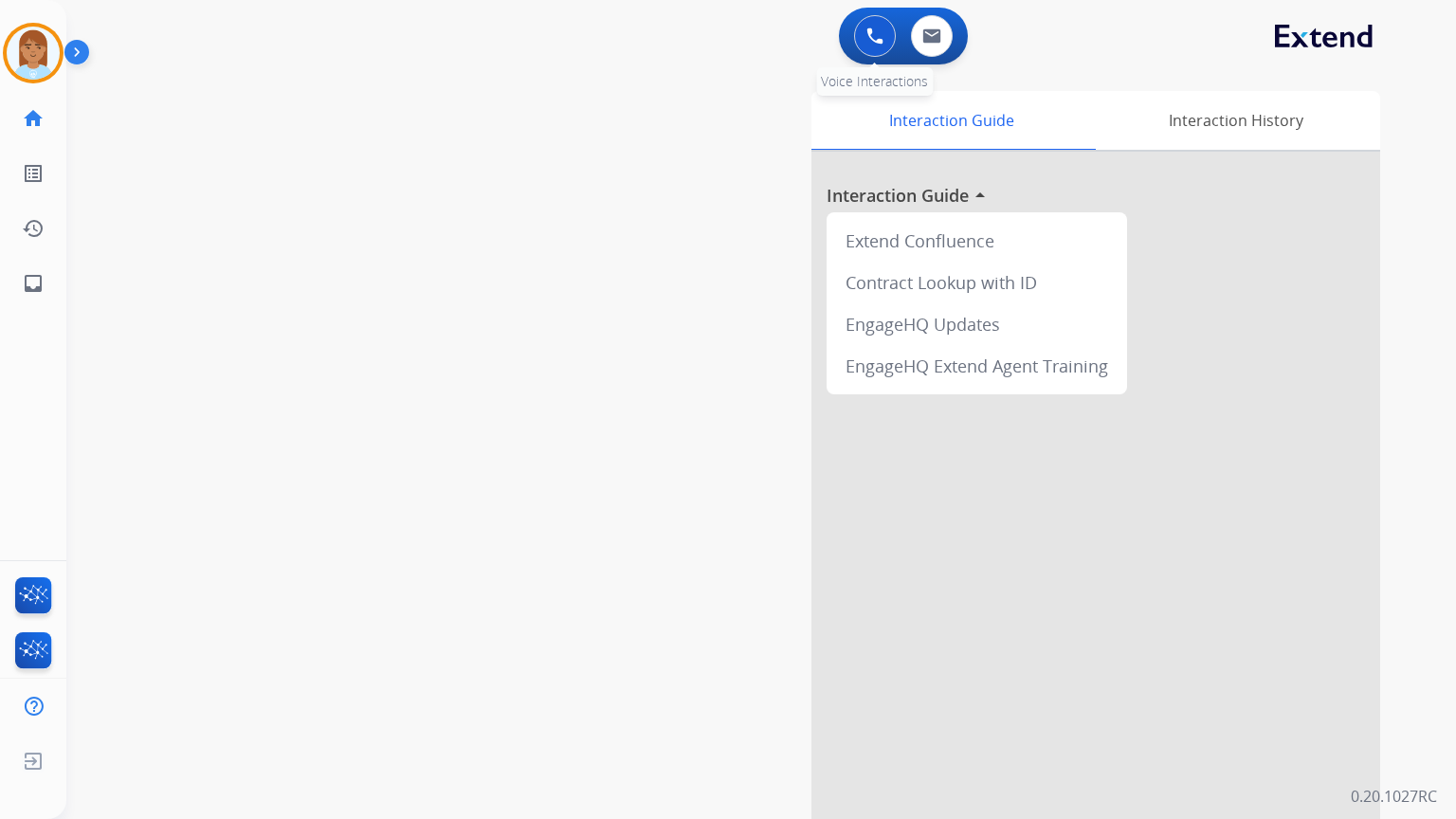 click at bounding box center (875, 36) 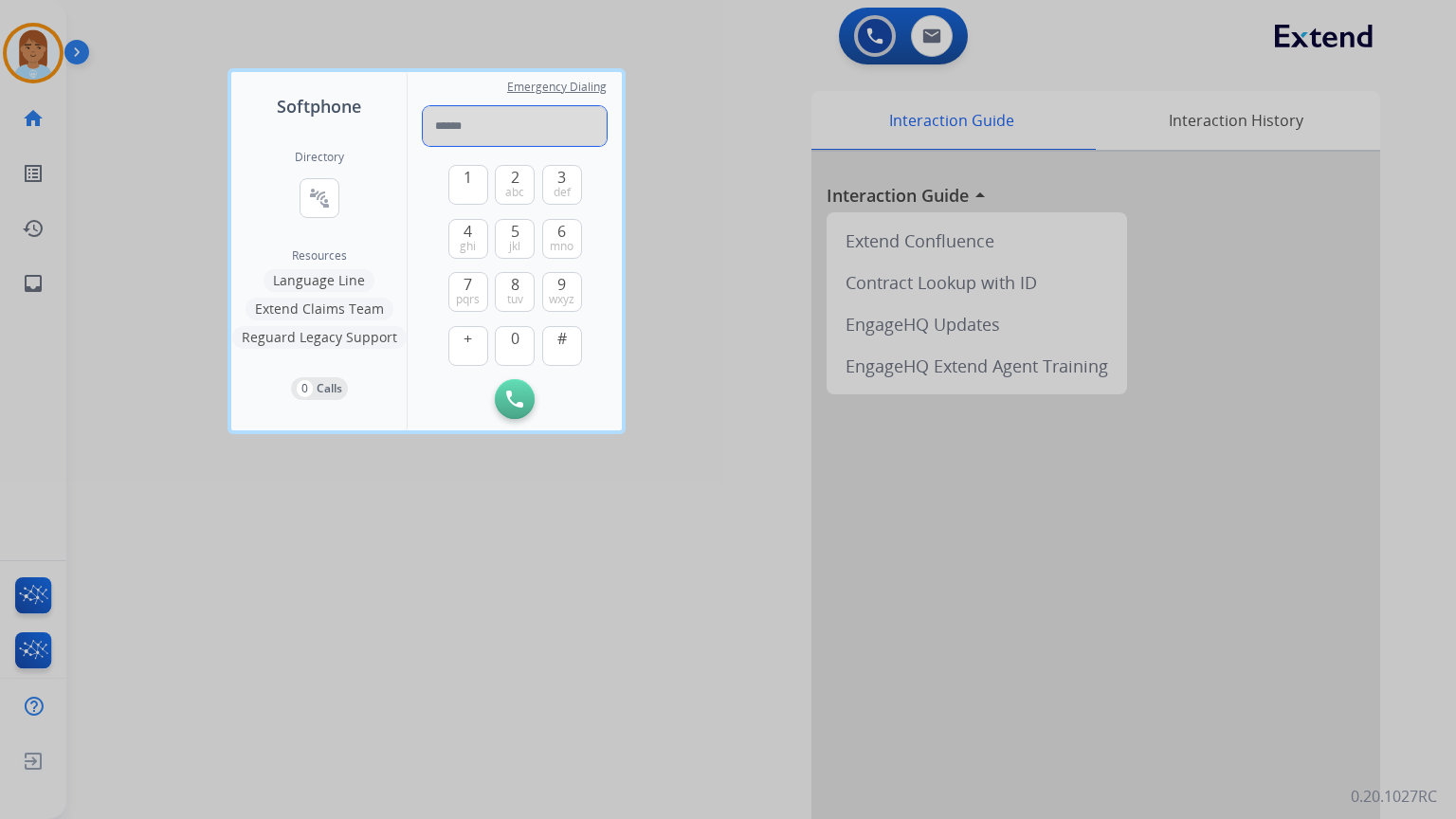 click at bounding box center (515, 126) 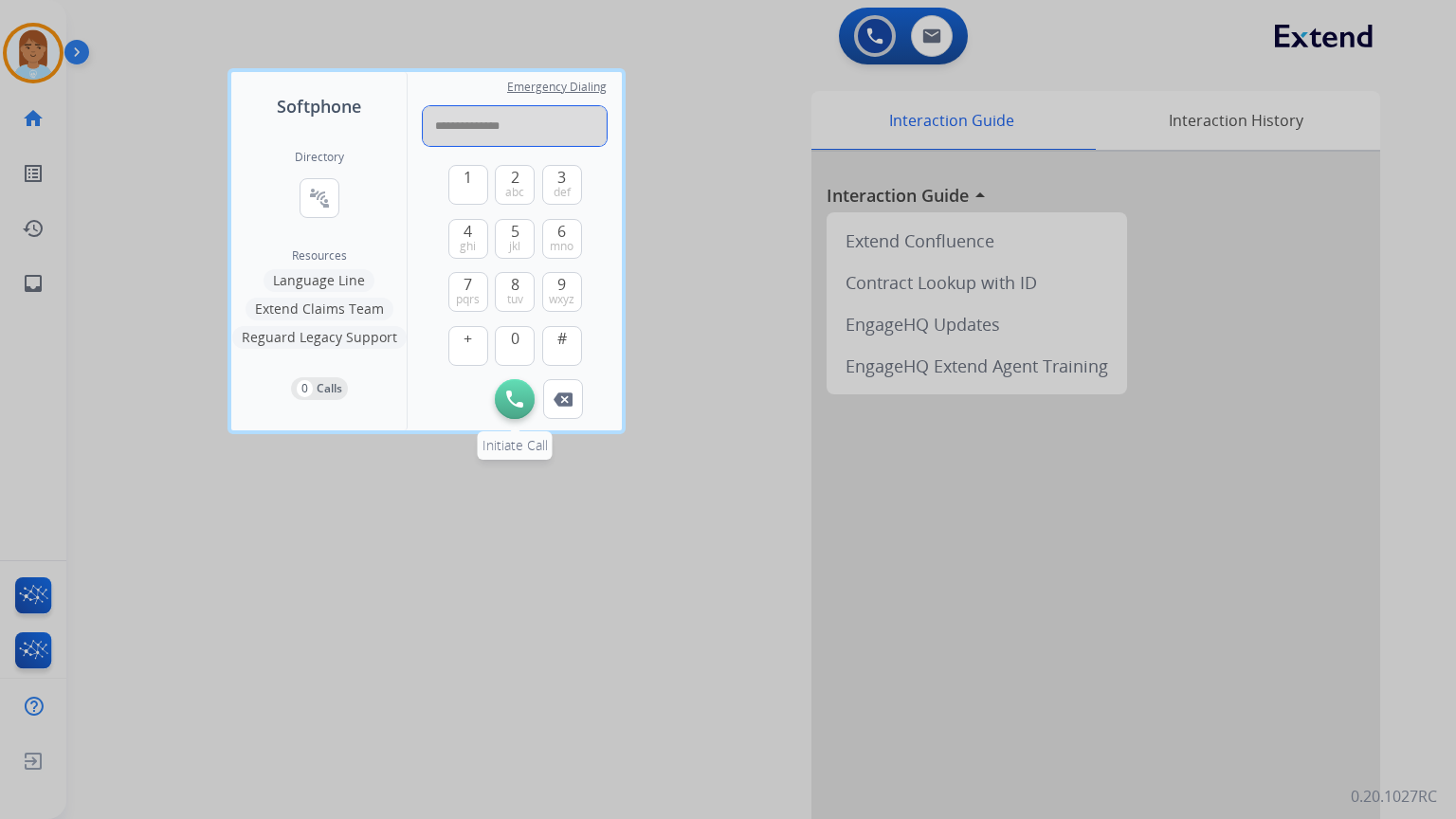 type on "**********" 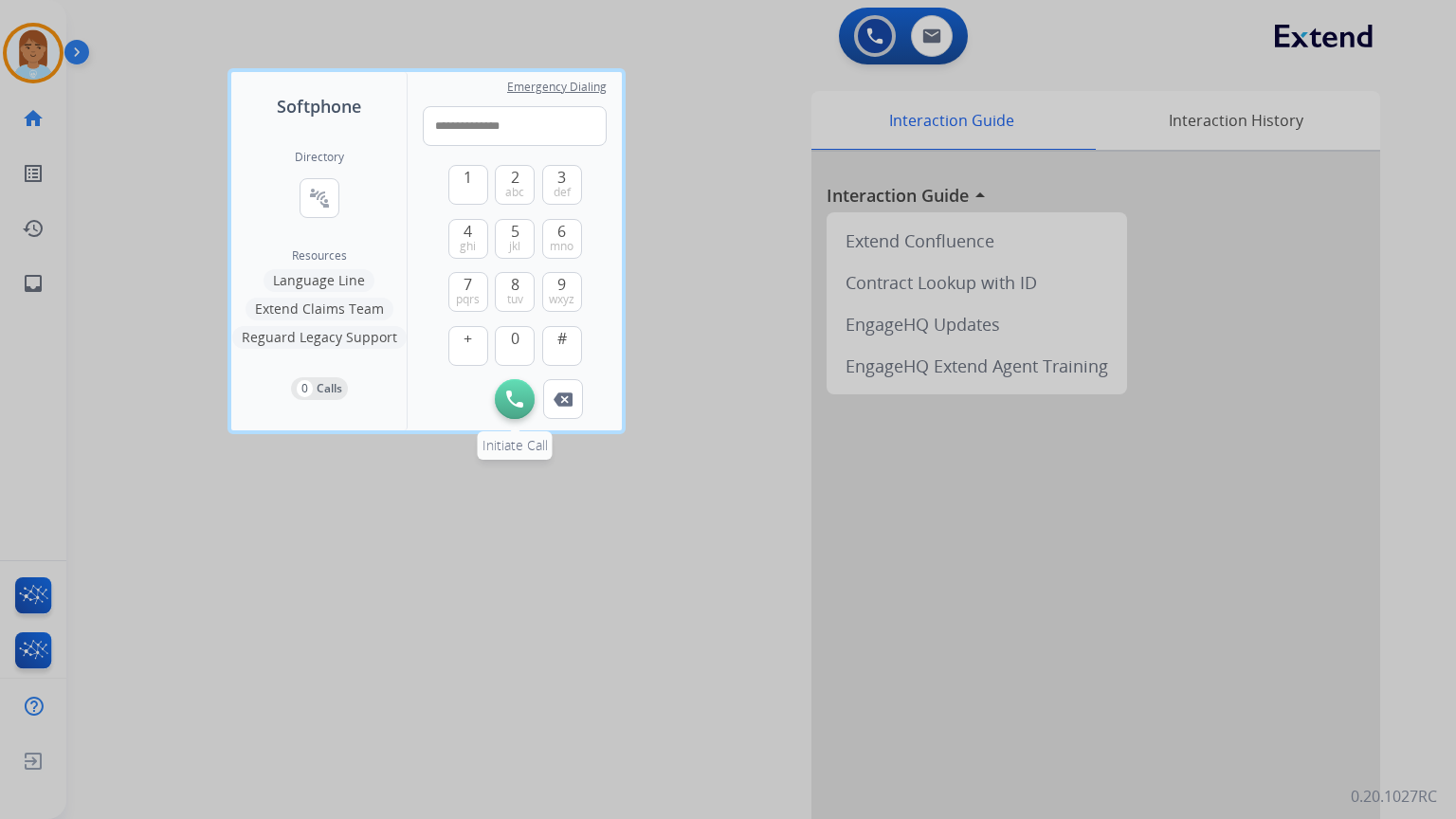 click at bounding box center (515, 399) 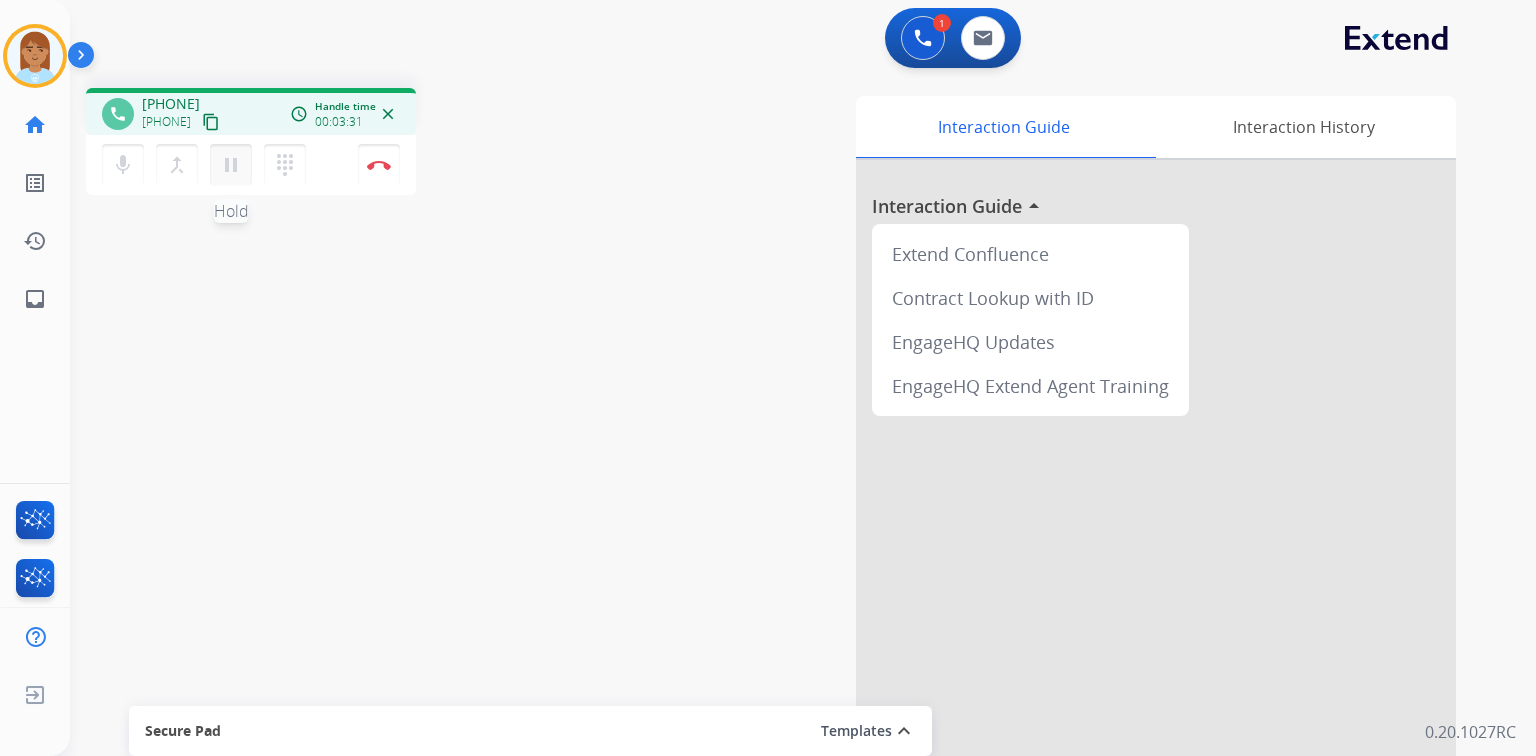 click on "pause" at bounding box center (231, 165) 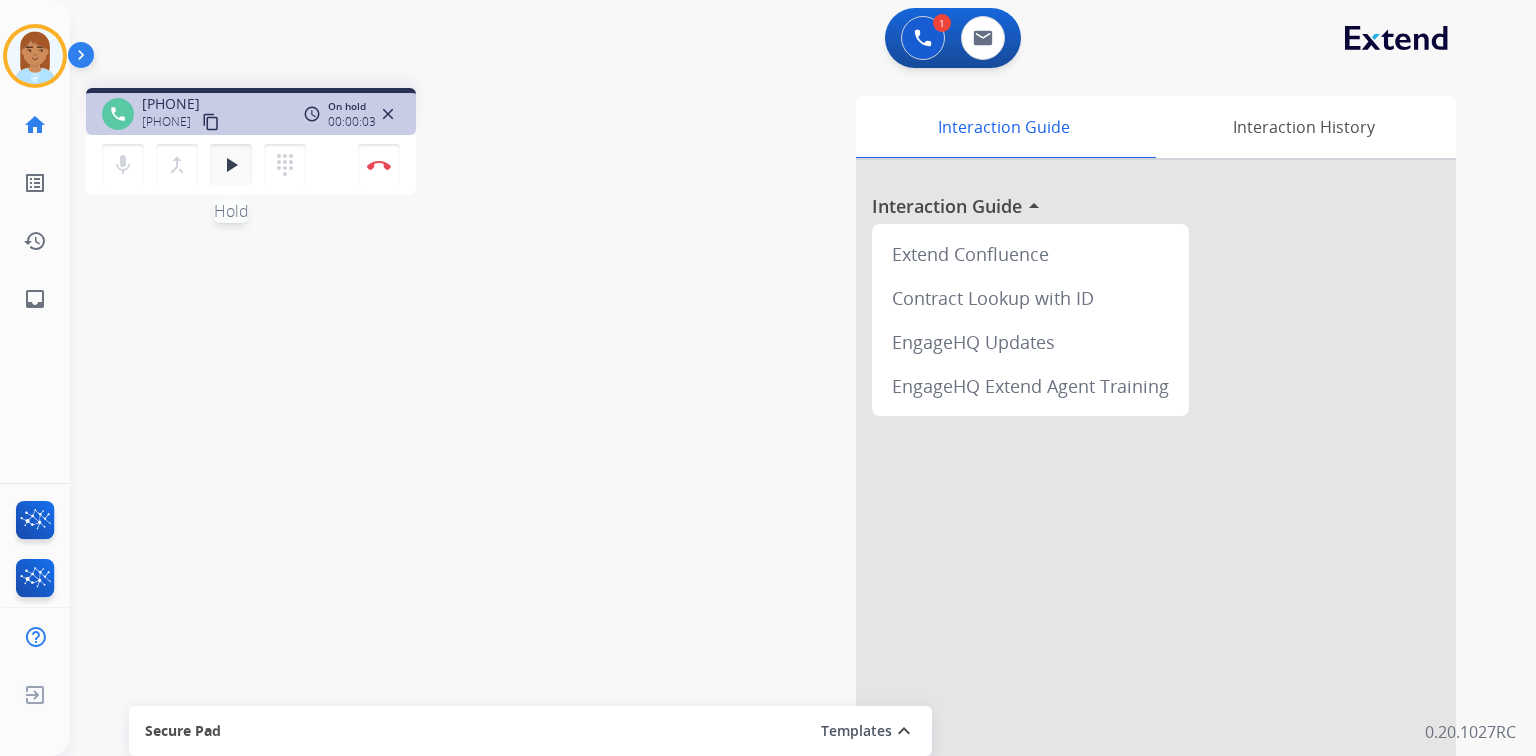 type 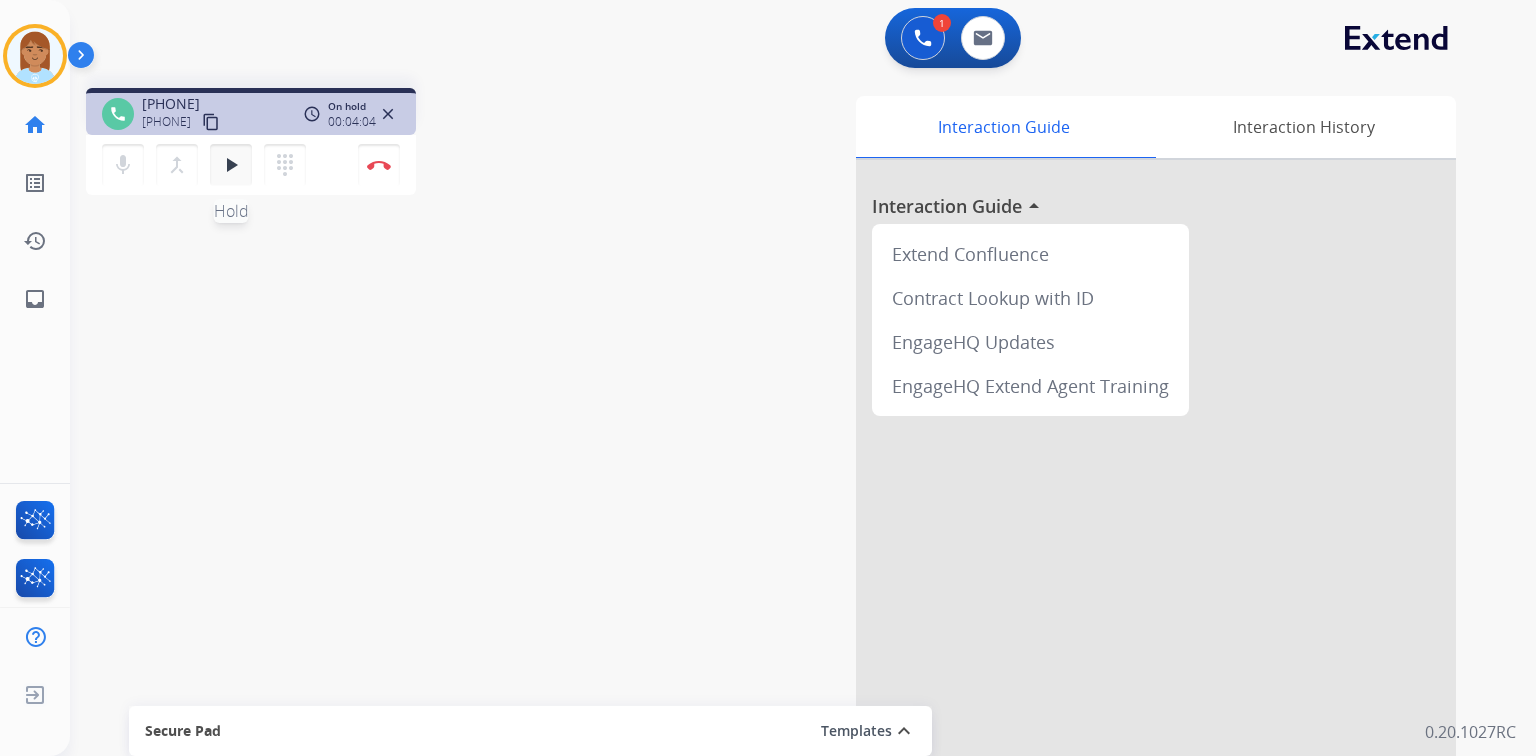 click on "play_arrow Hold" at bounding box center (231, 165) 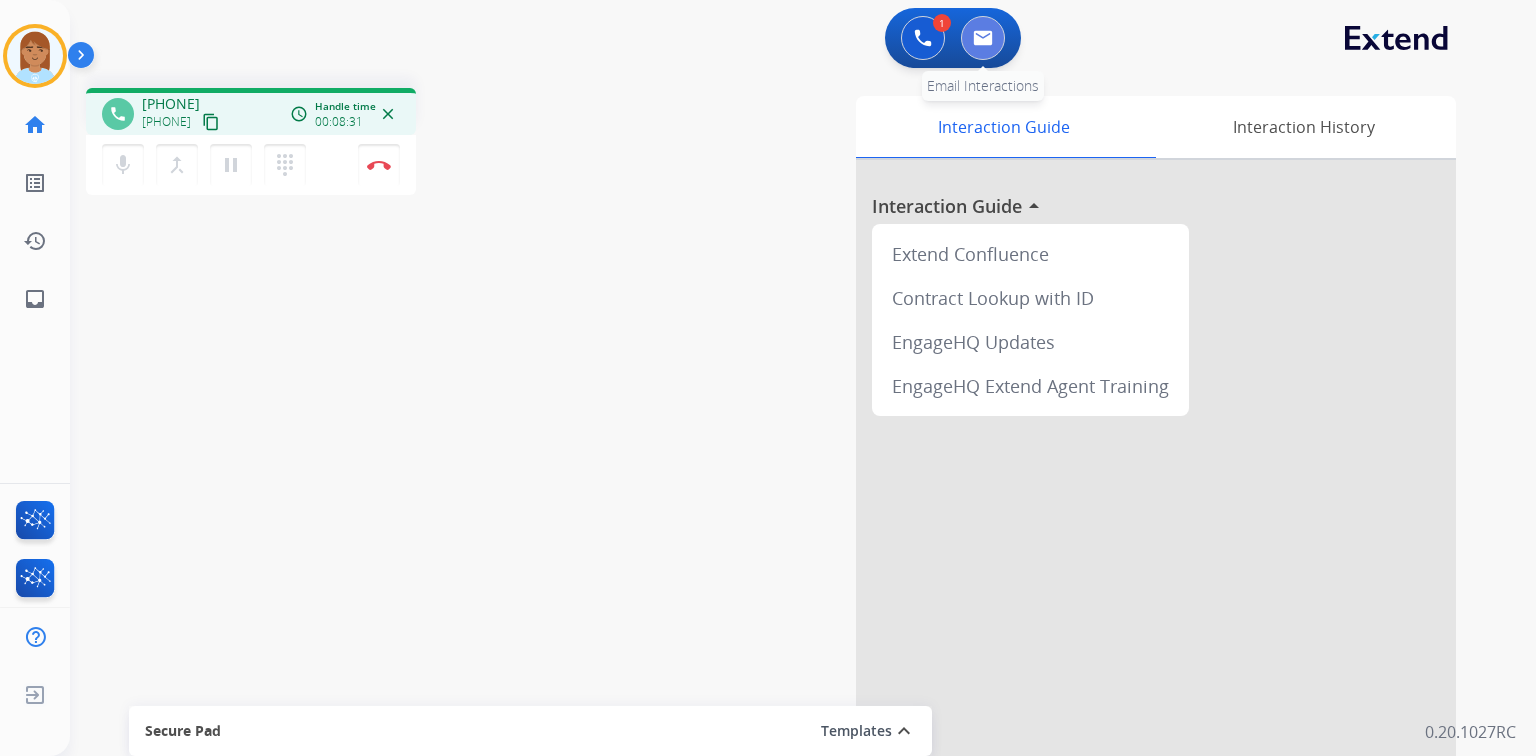 click at bounding box center [983, 38] 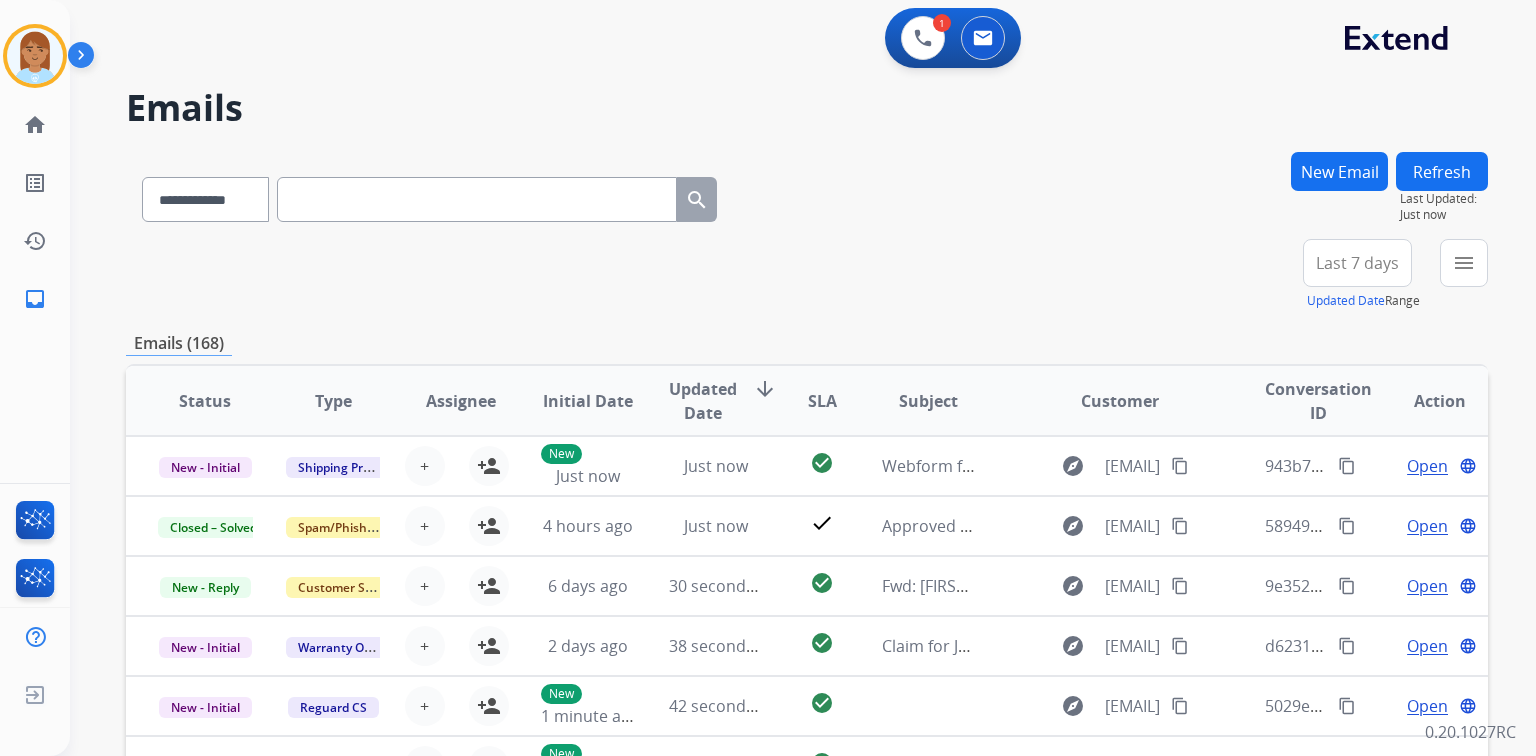 click on "New Email" at bounding box center (1339, 171) 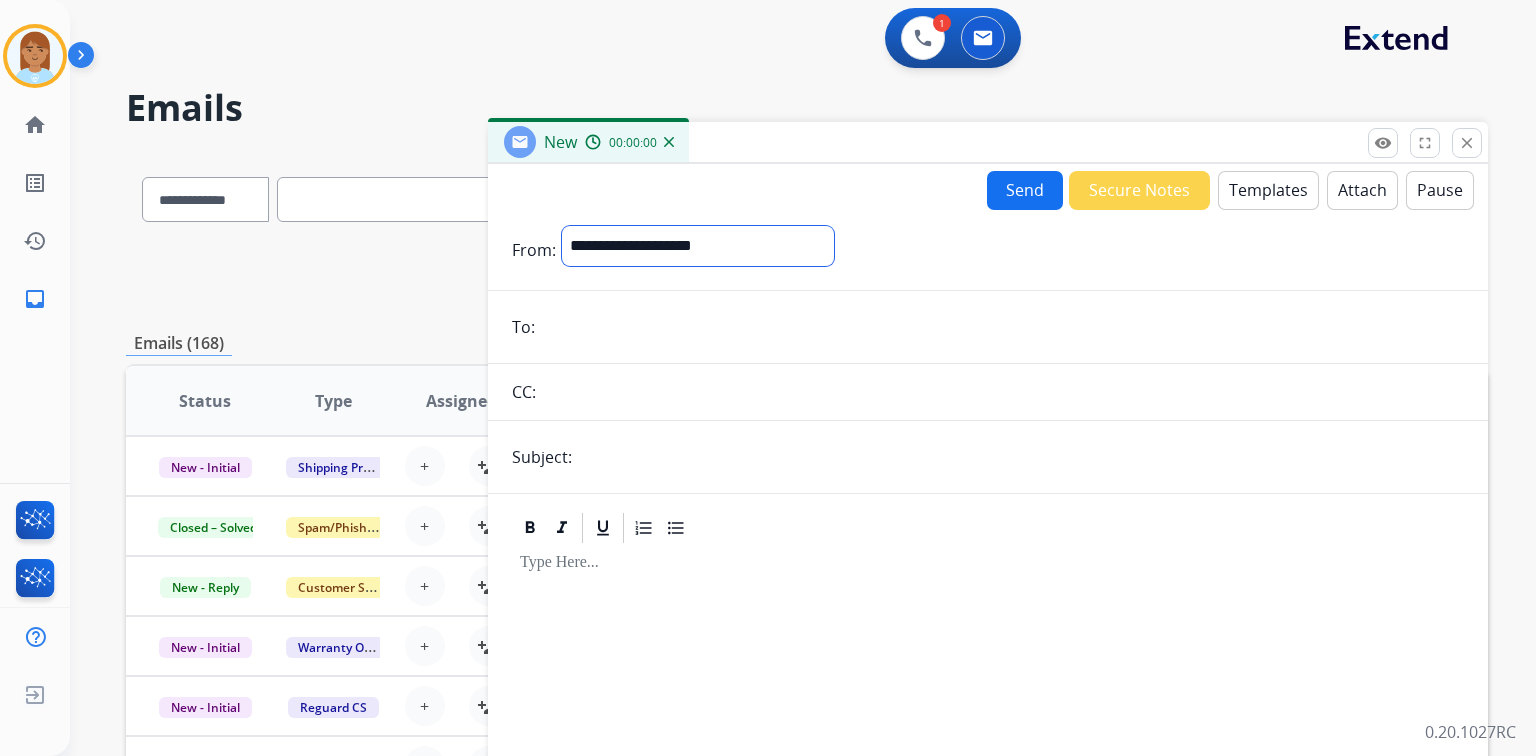 click on "**********" at bounding box center (698, 246) 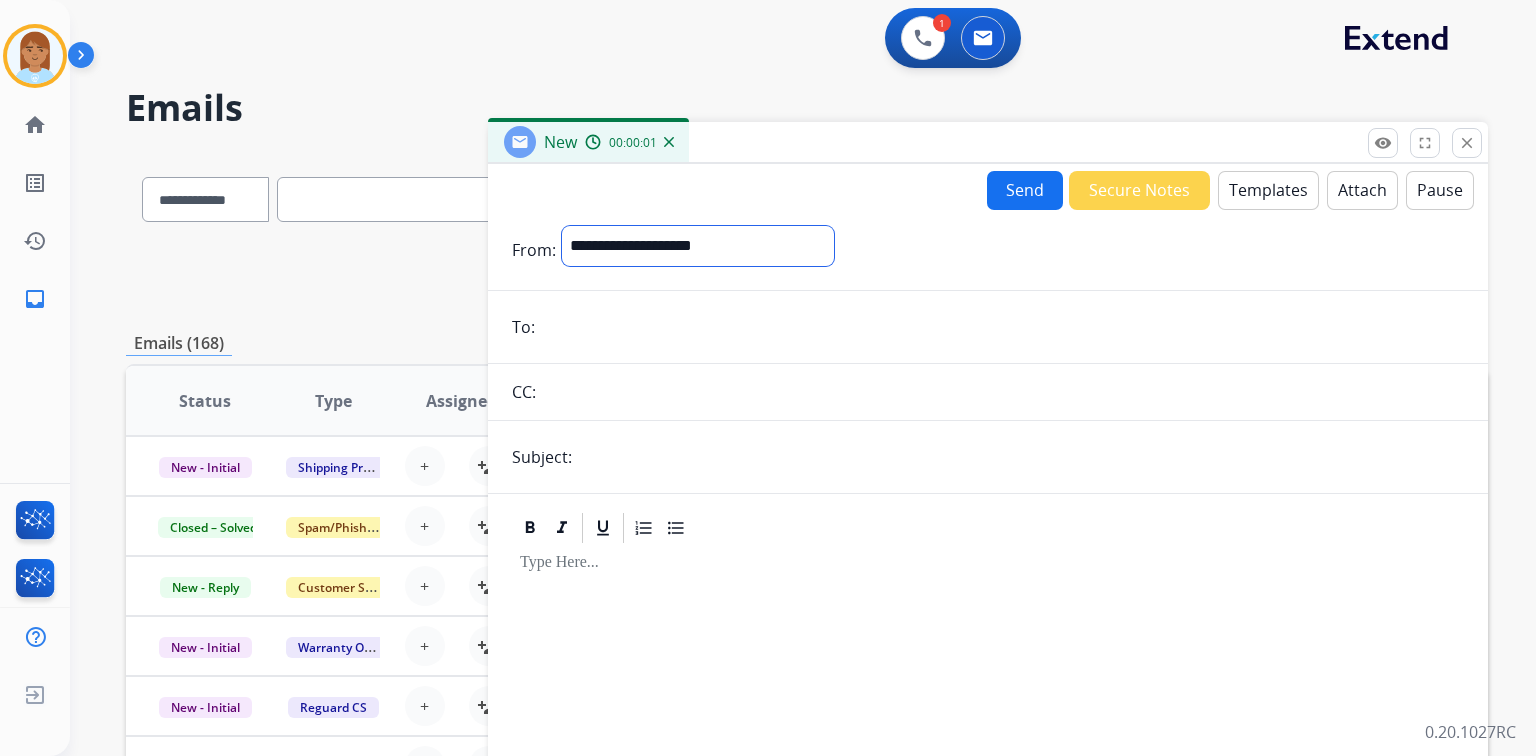 select on "**********" 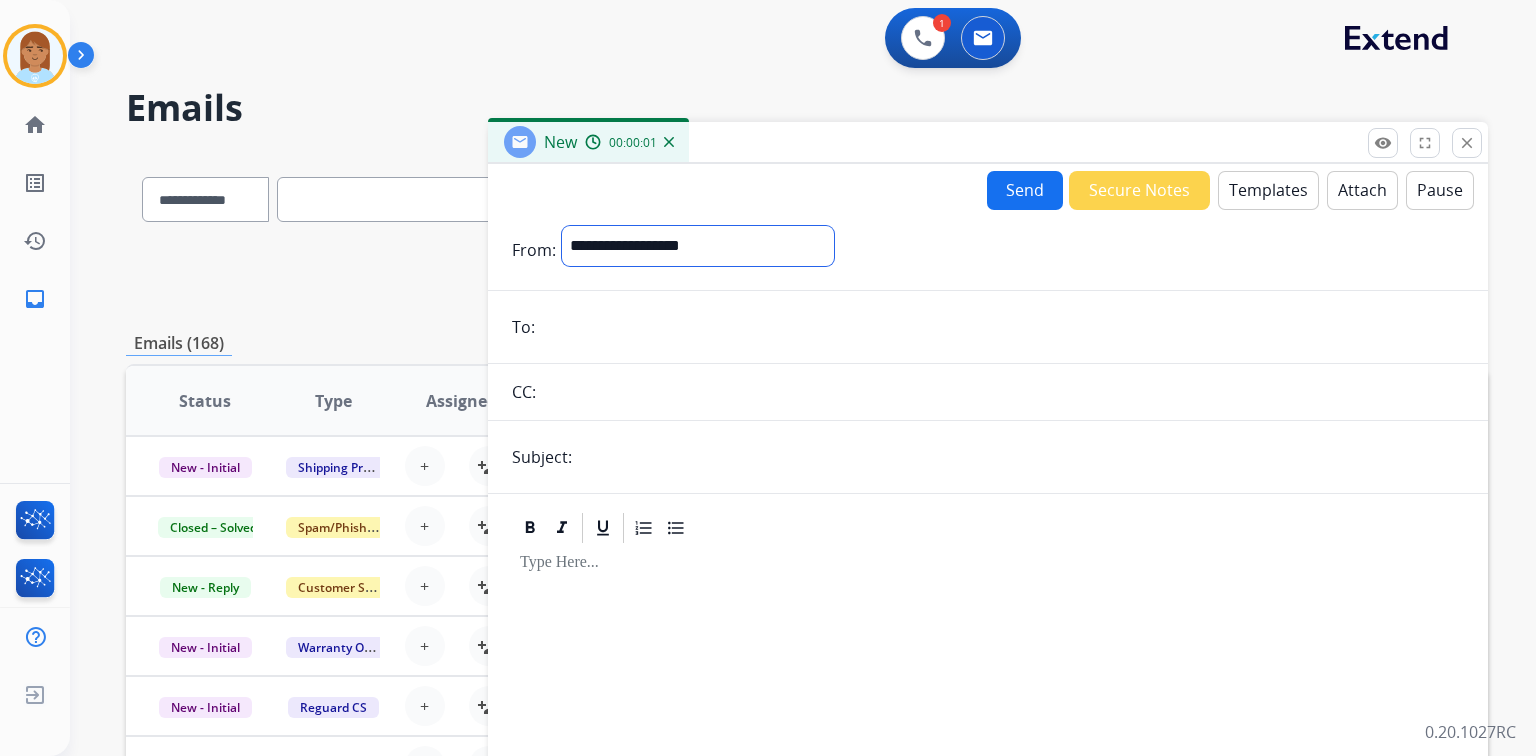click on "**********" at bounding box center (698, 246) 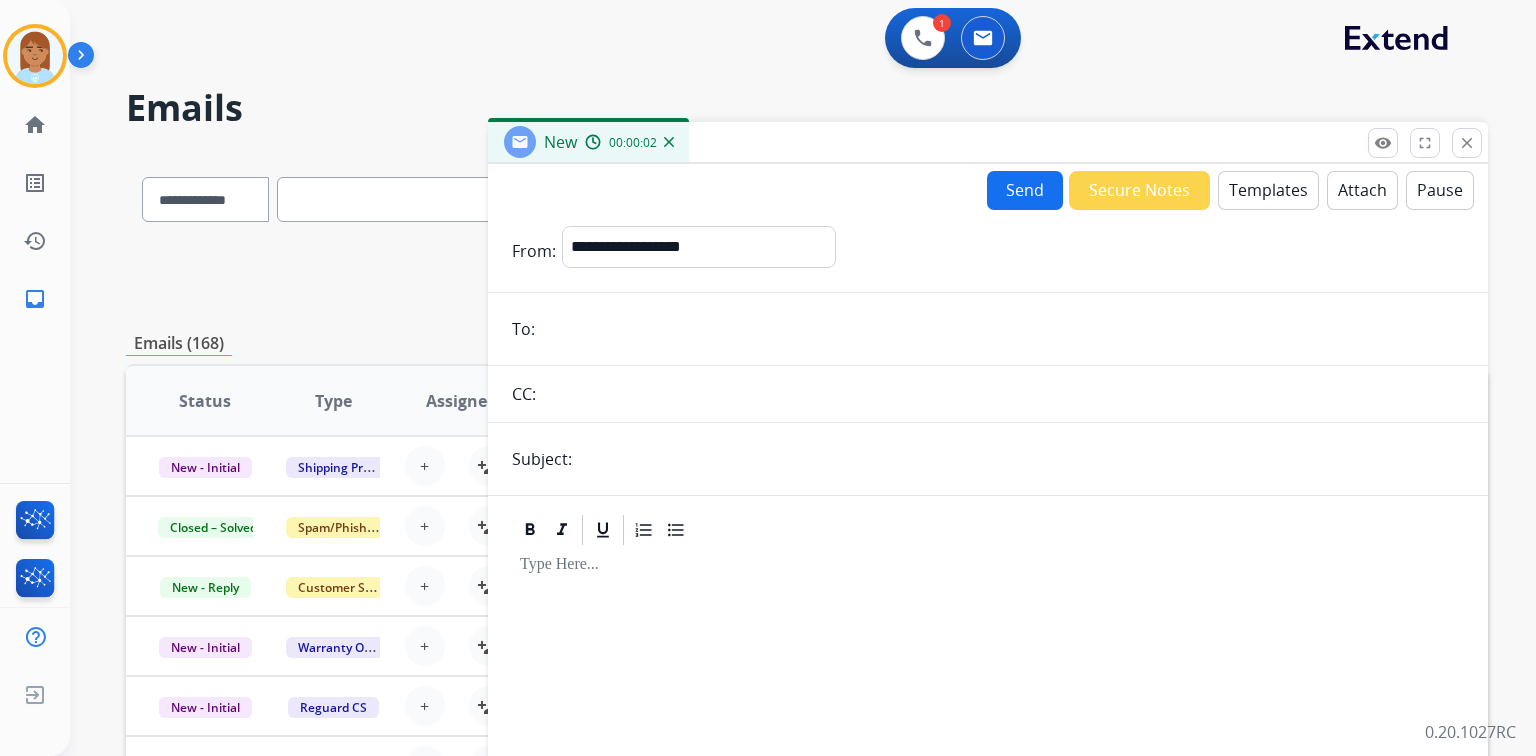 click at bounding box center [1002, 329] 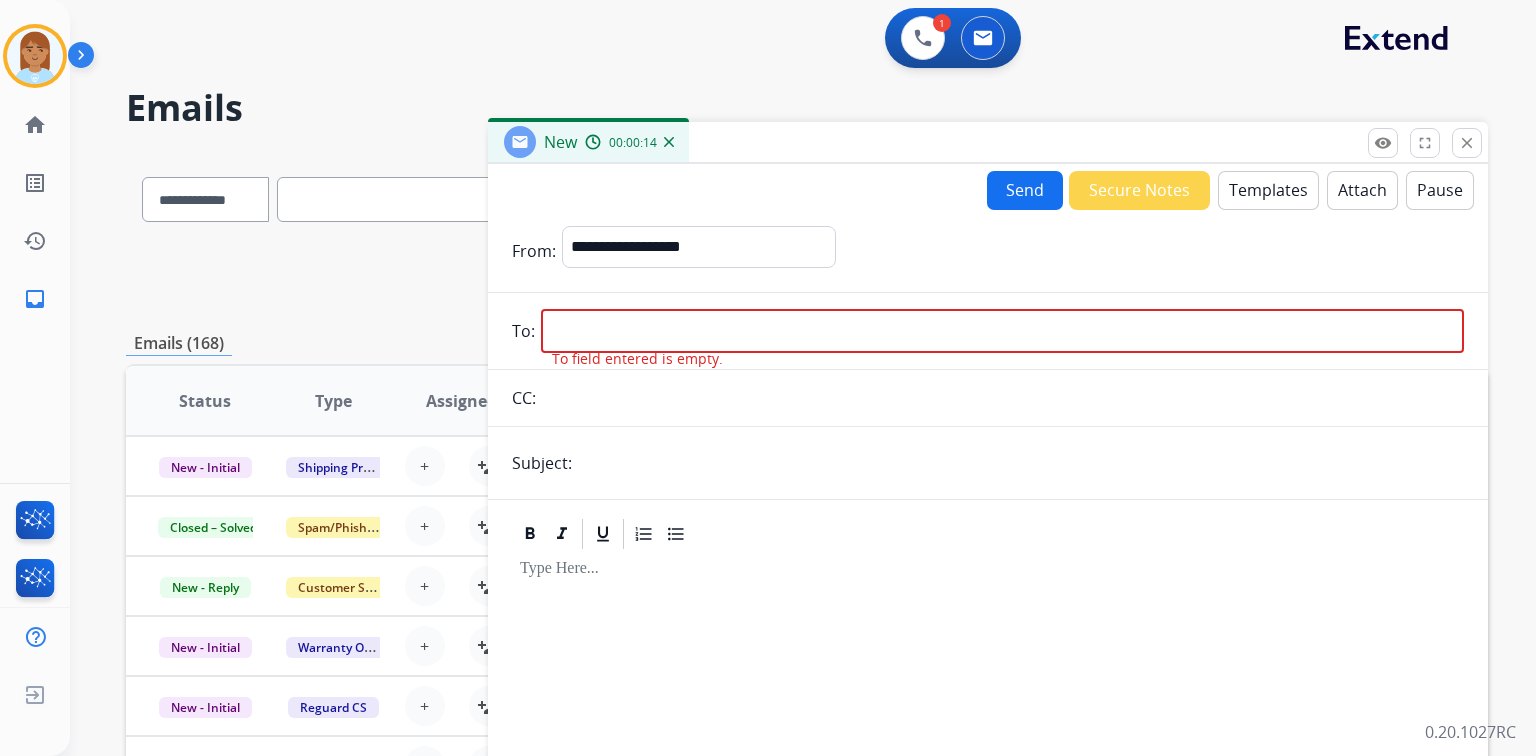 click at bounding box center (1002, 331) 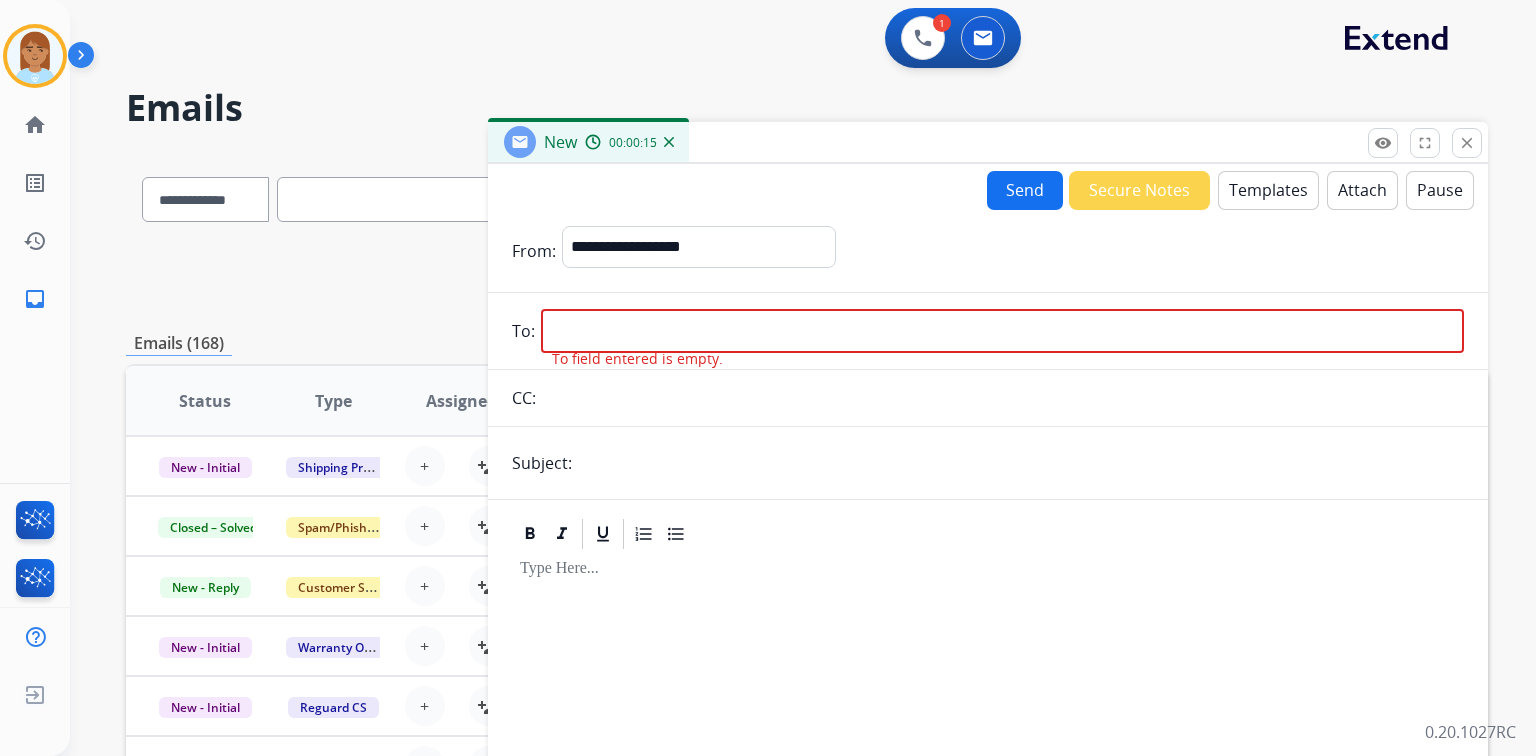 paste on "**********" 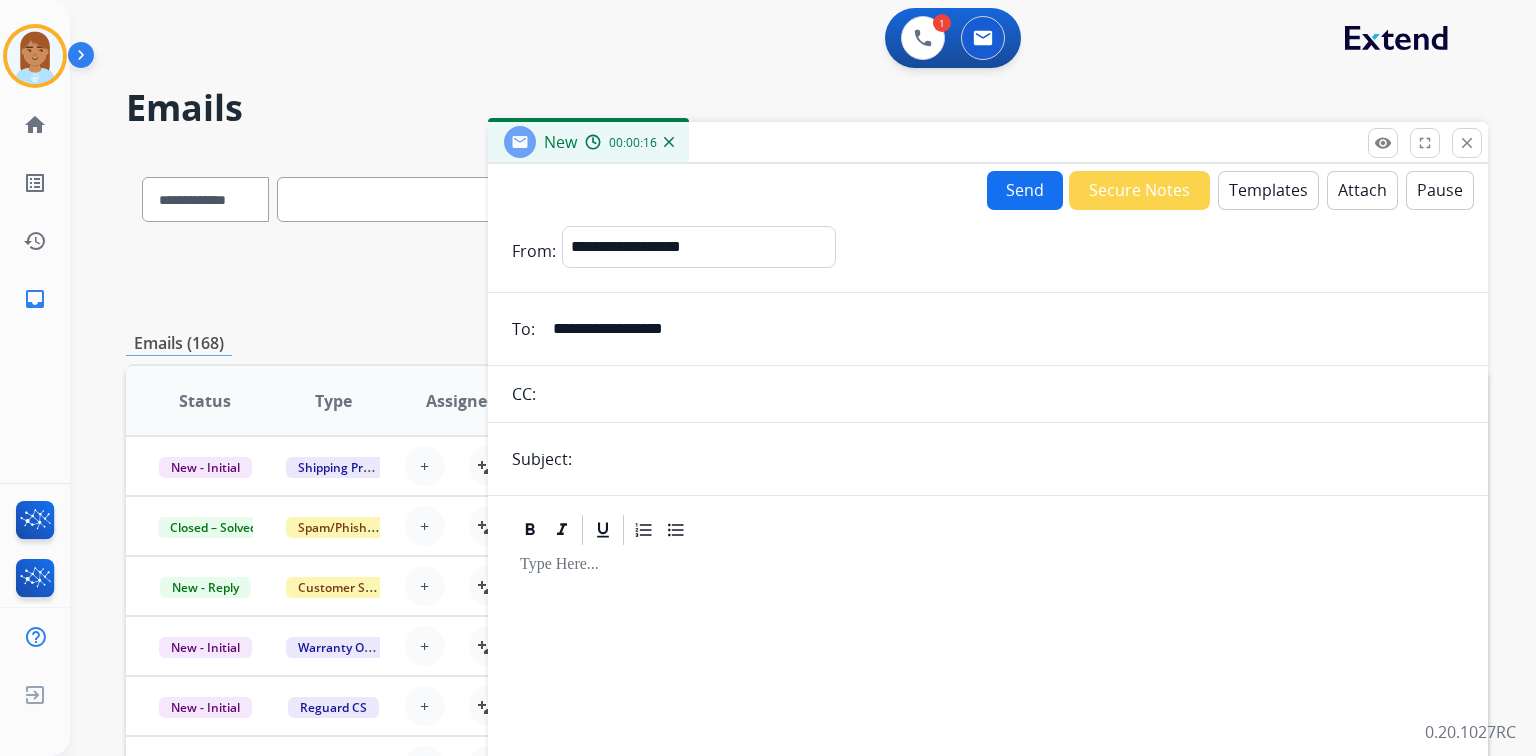 type on "**********" 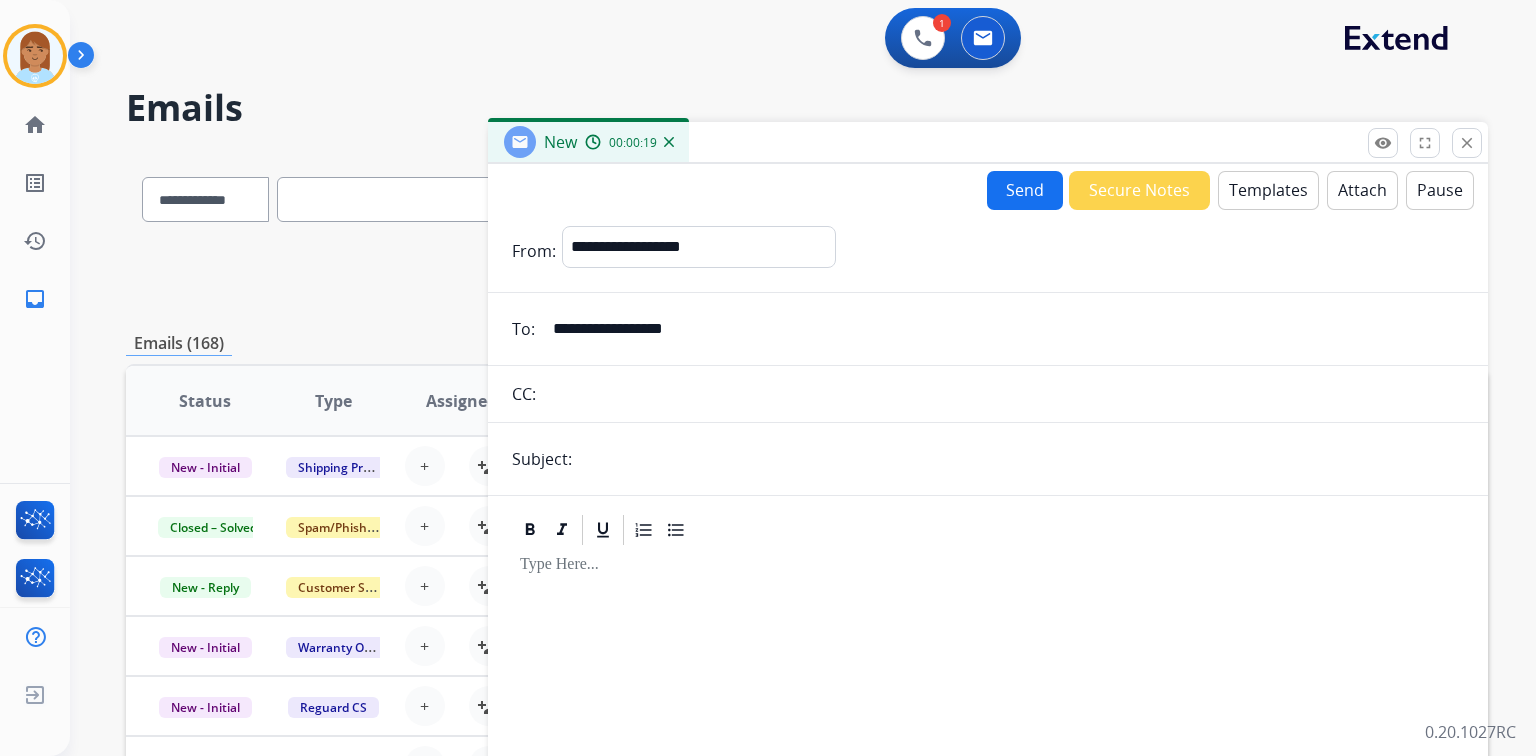 type on "**********" 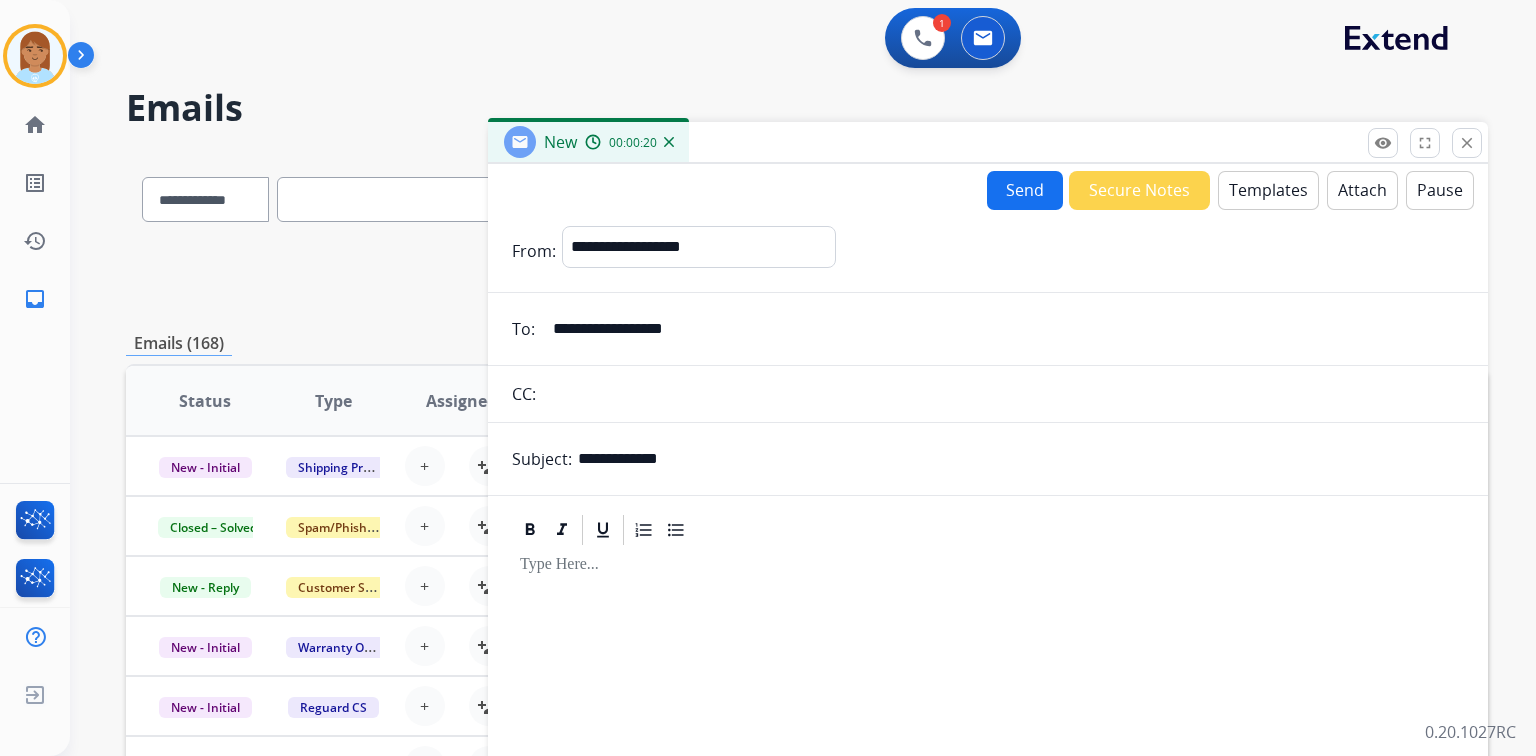 click on "Templates" at bounding box center (1268, 190) 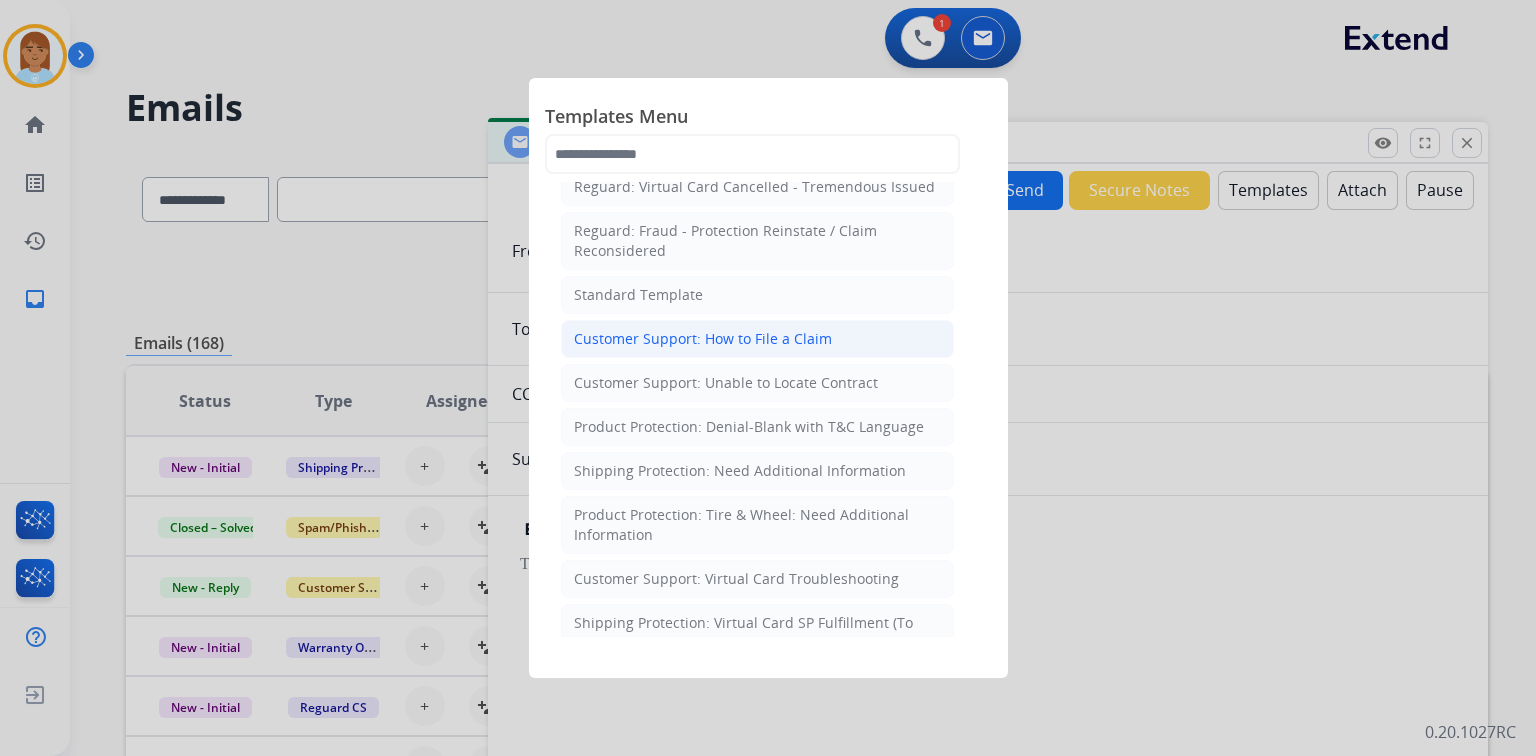 scroll, scrollTop: 0, scrollLeft: 0, axis: both 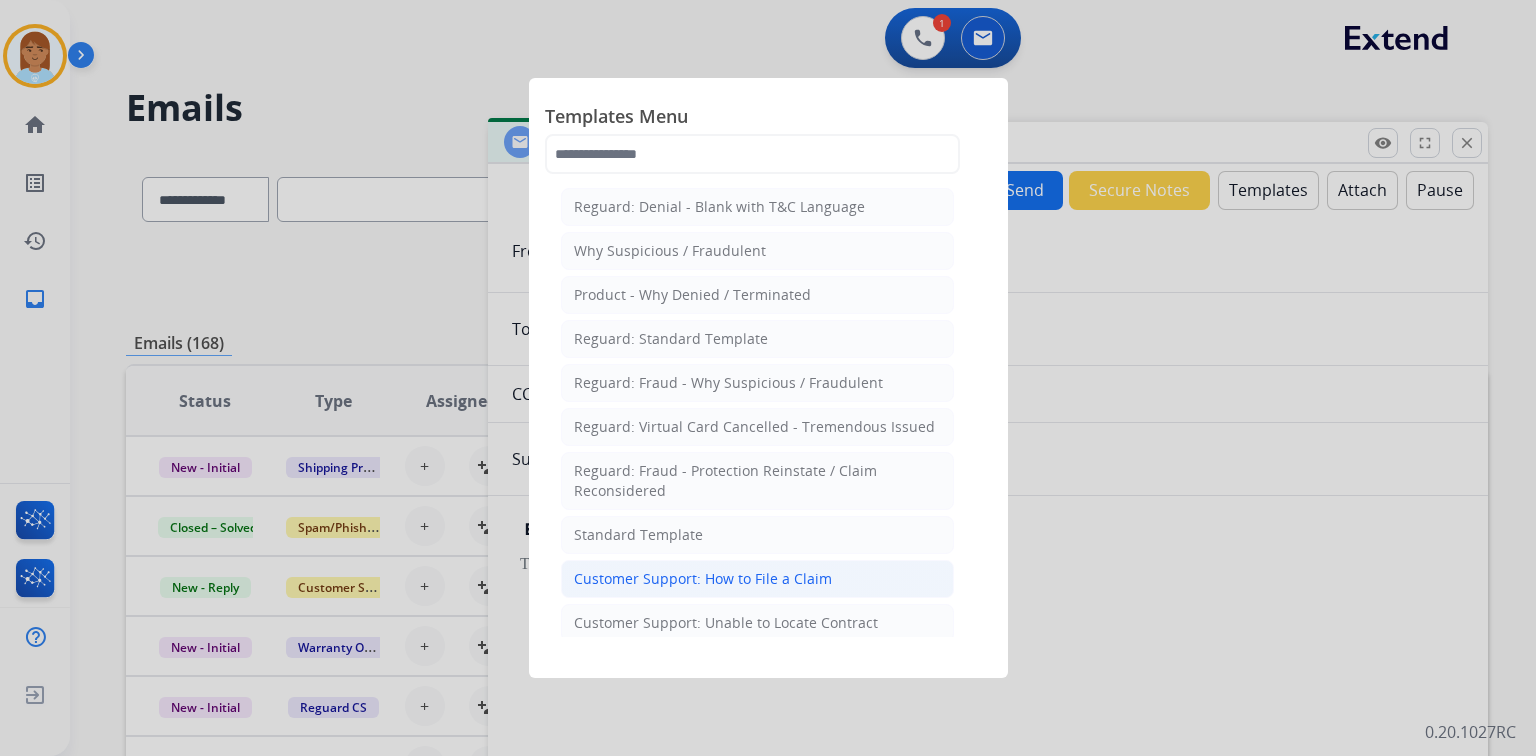 click on "Customer Support: How to File a Claim" 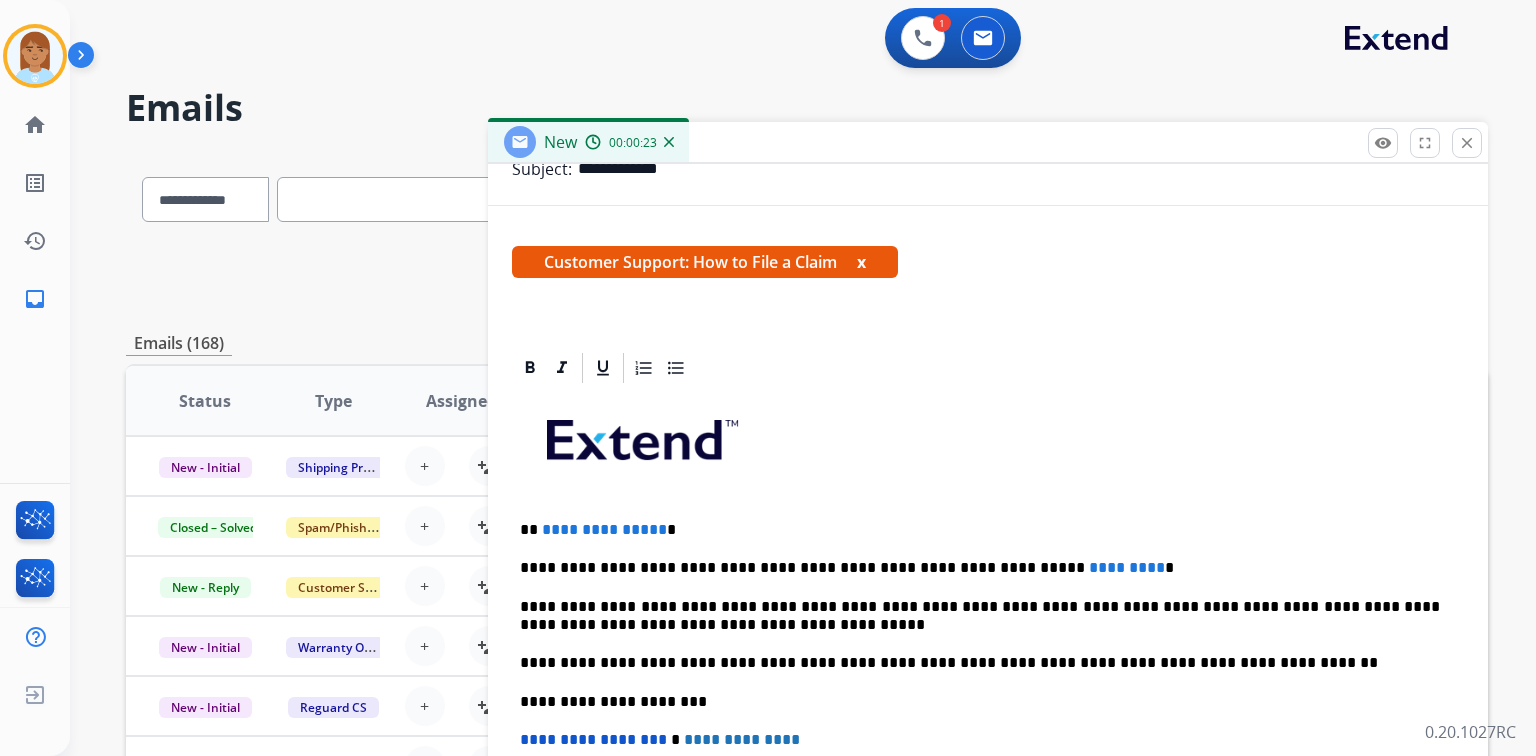 scroll, scrollTop: 383, scrollLeft: 0, axis: vertical 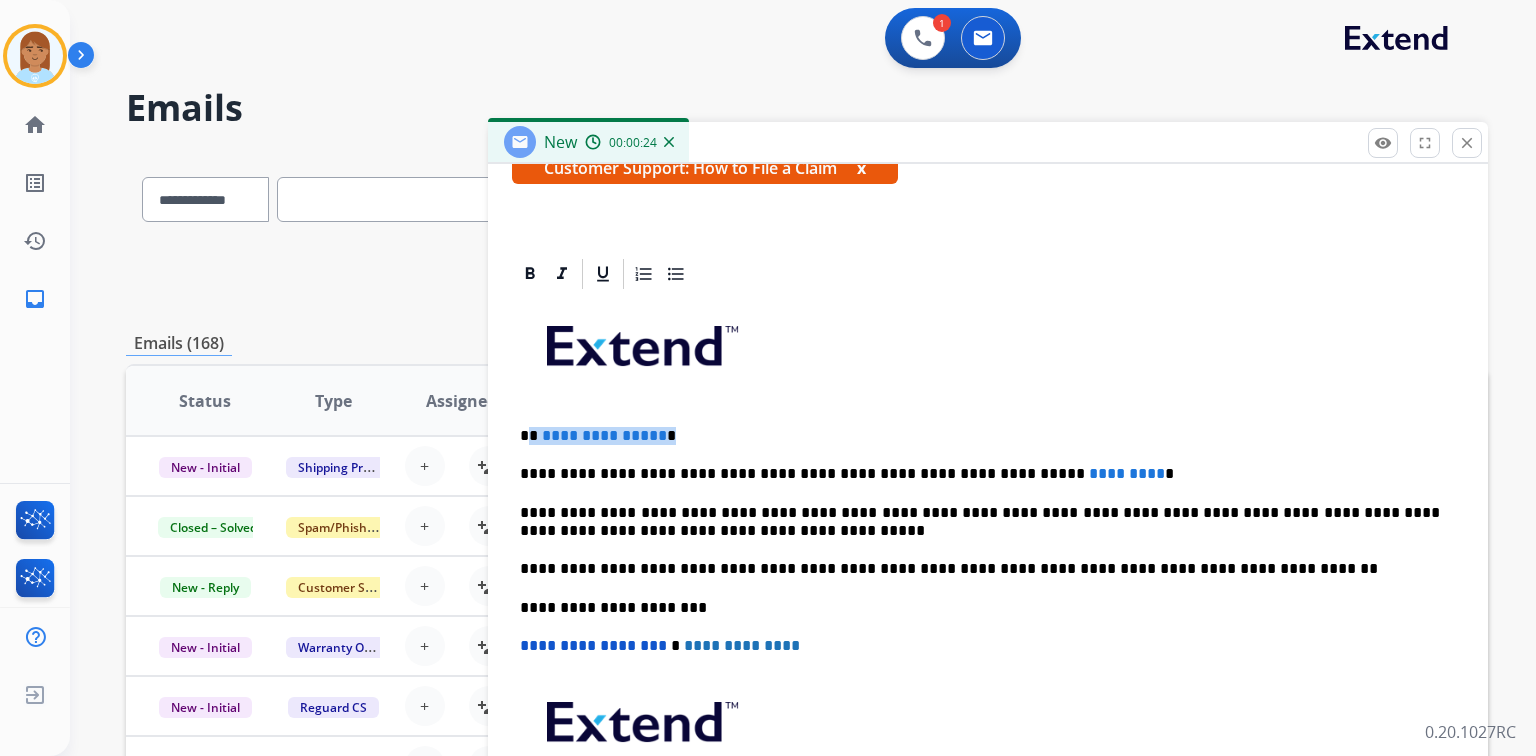 drag, startPoint x: 529, startPoint y: 431, endPoint x: 733, endPoint y: 423, distance: 204.1568 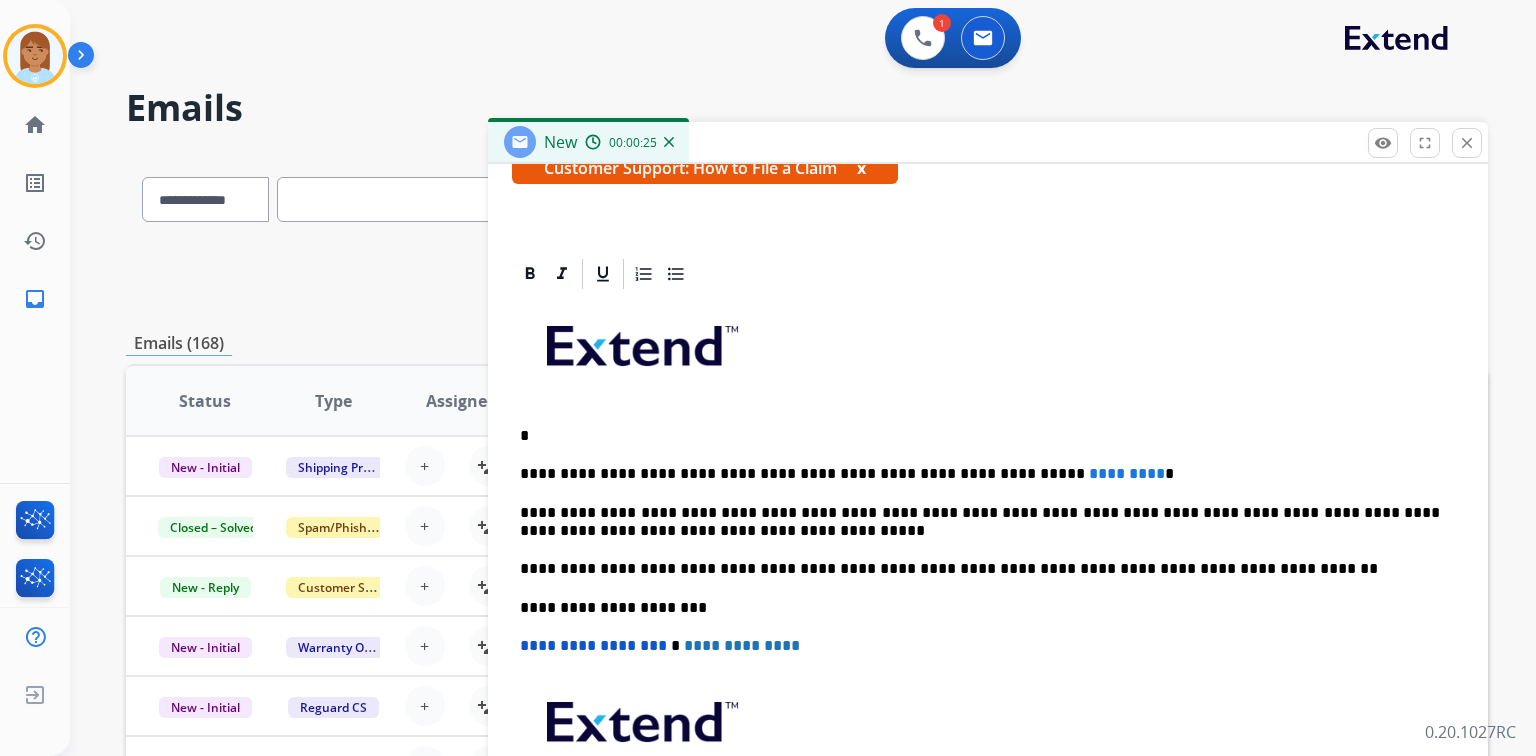 type 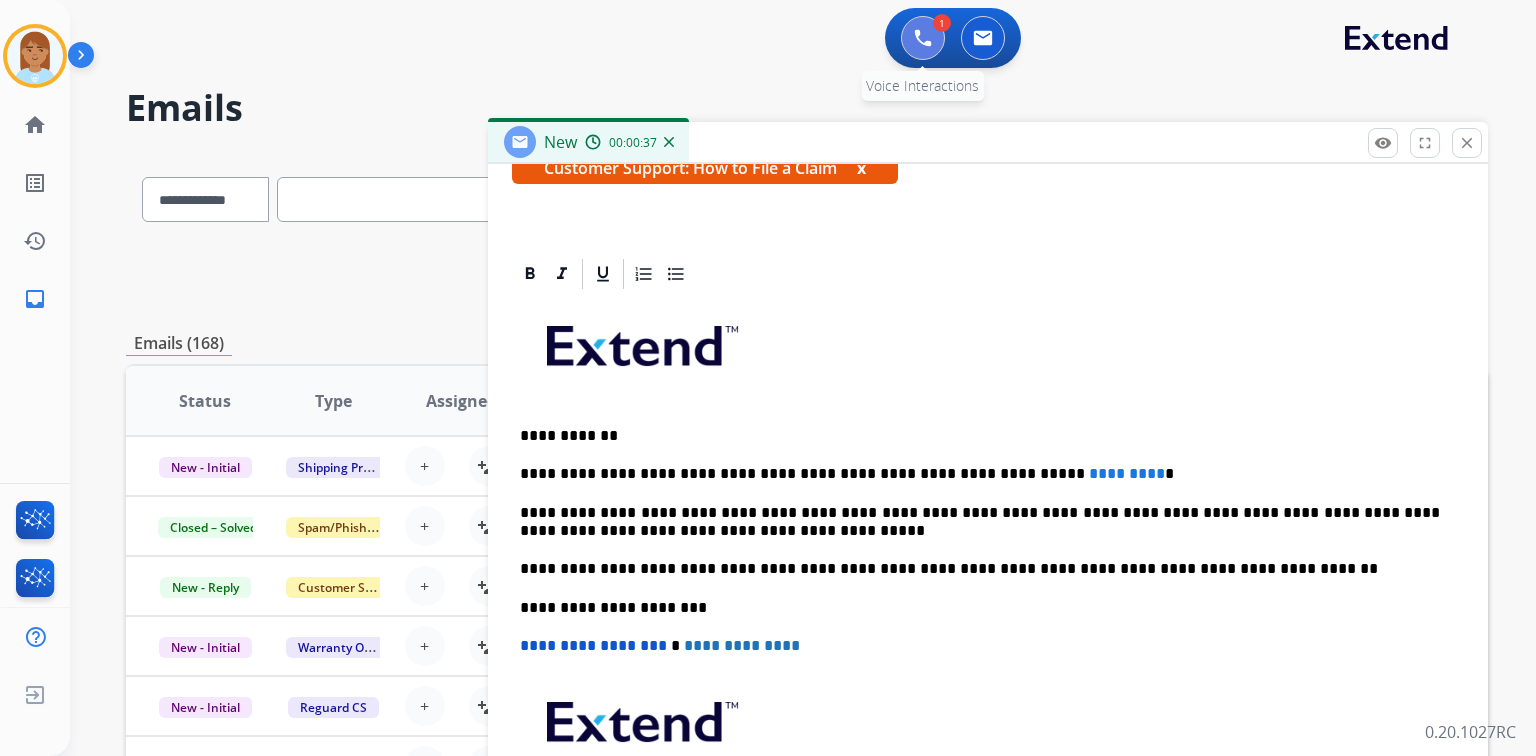 click at bounding box center (923, 38) 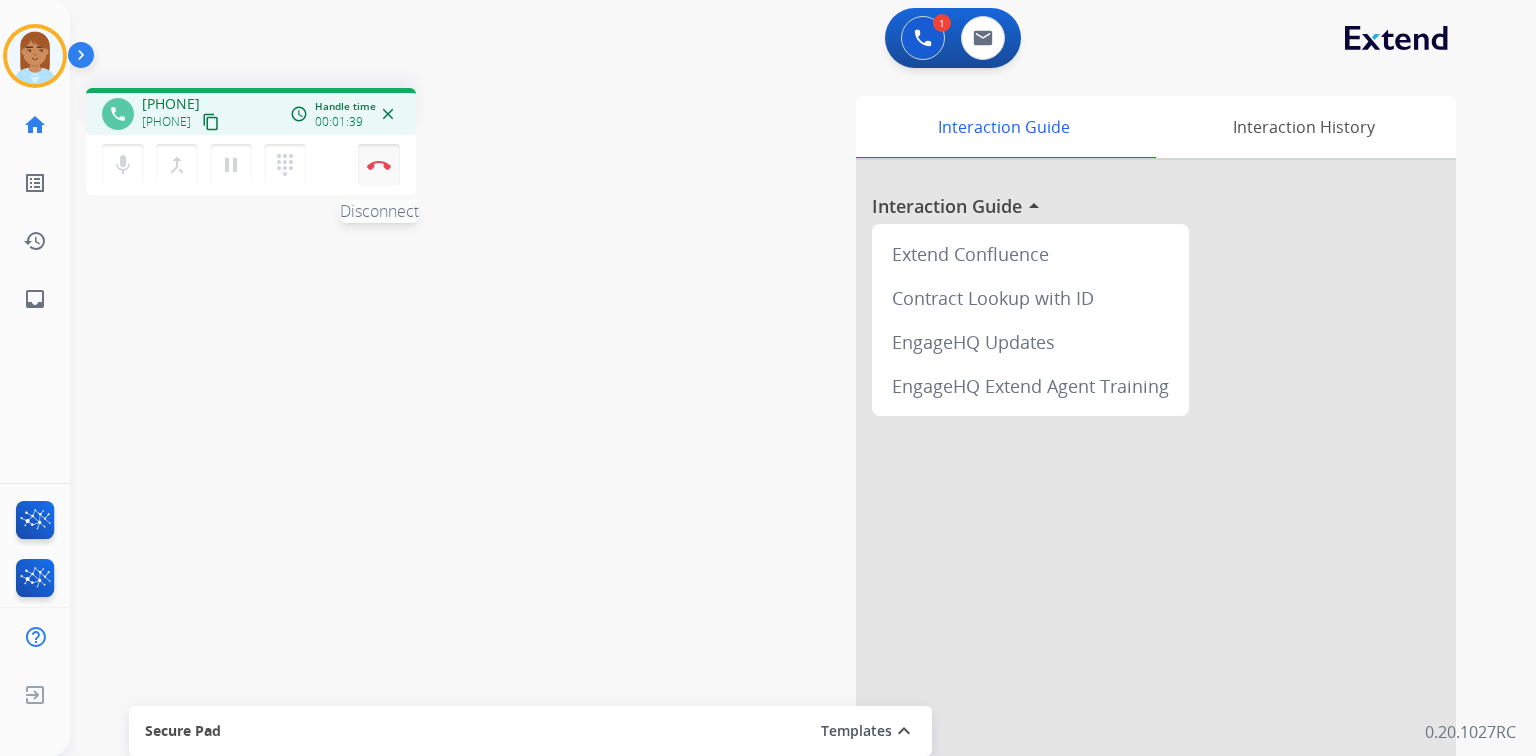 click at bounding box center [379, 165] 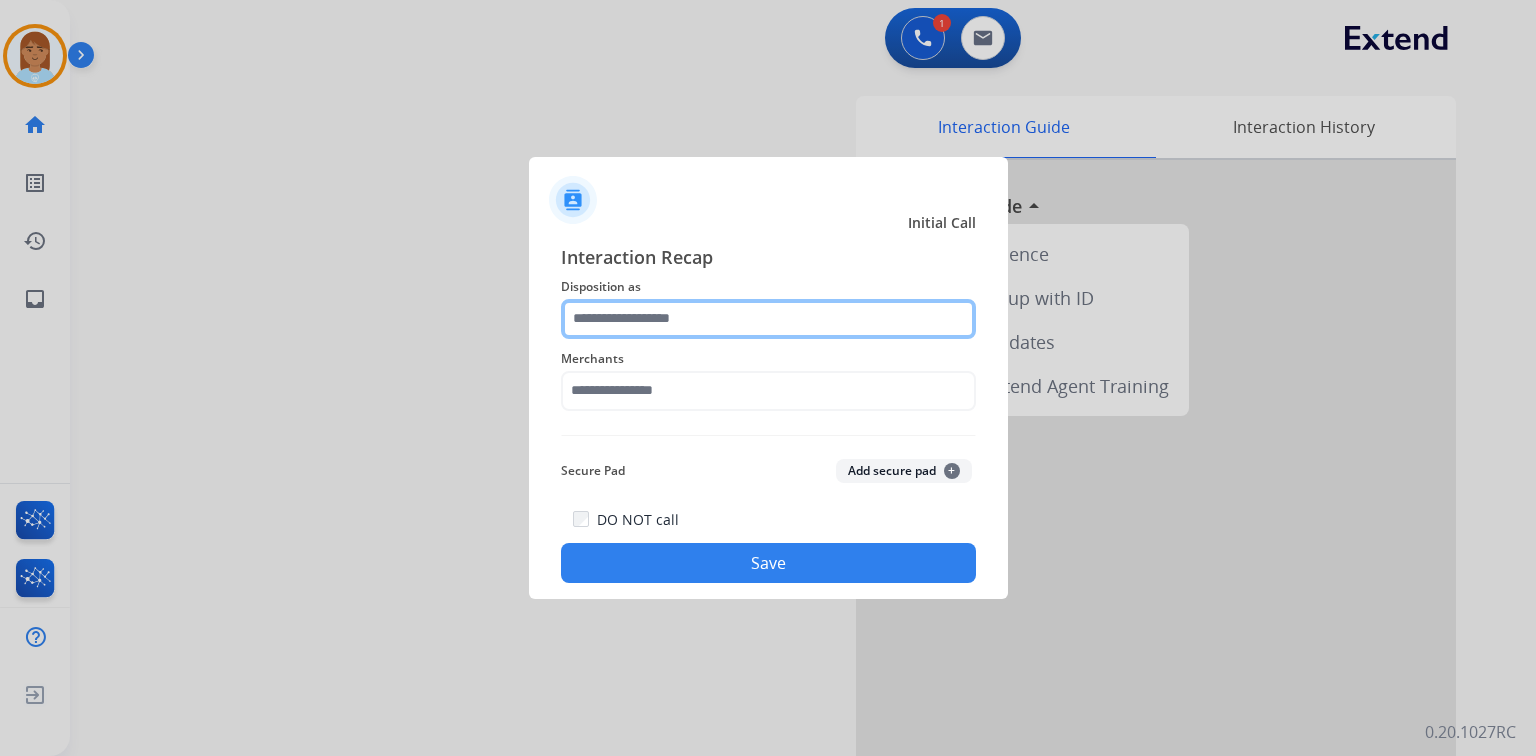 click 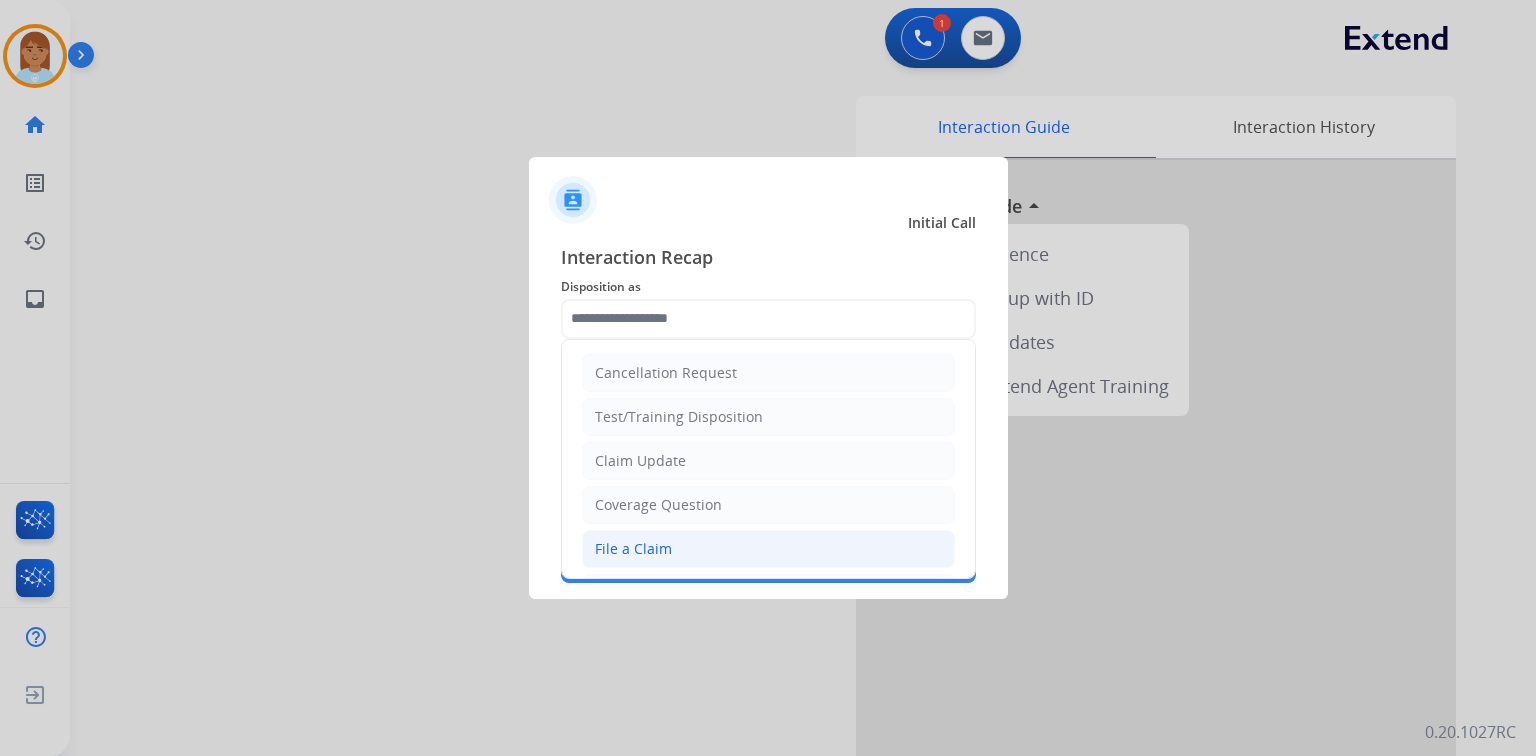 click on "File a Claim" 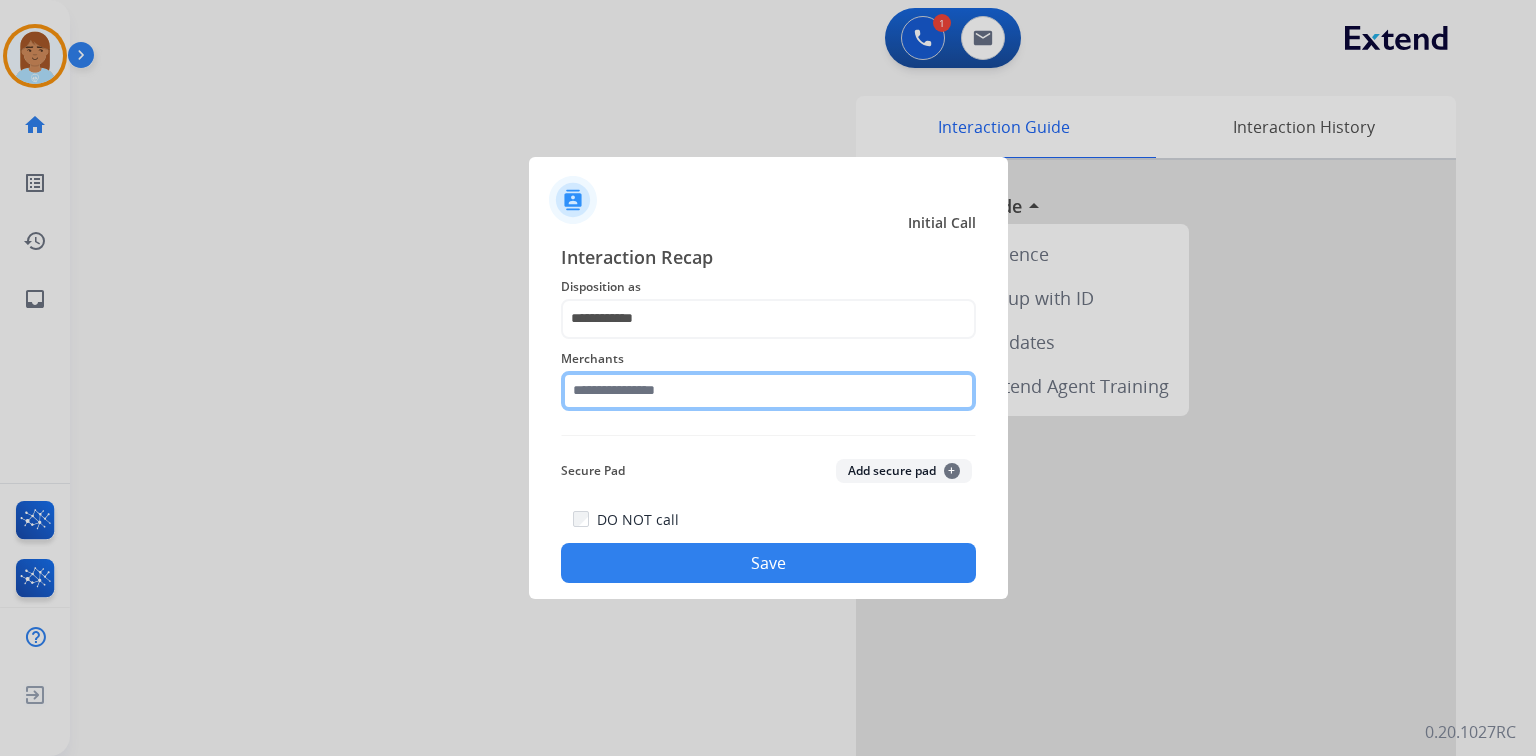 click 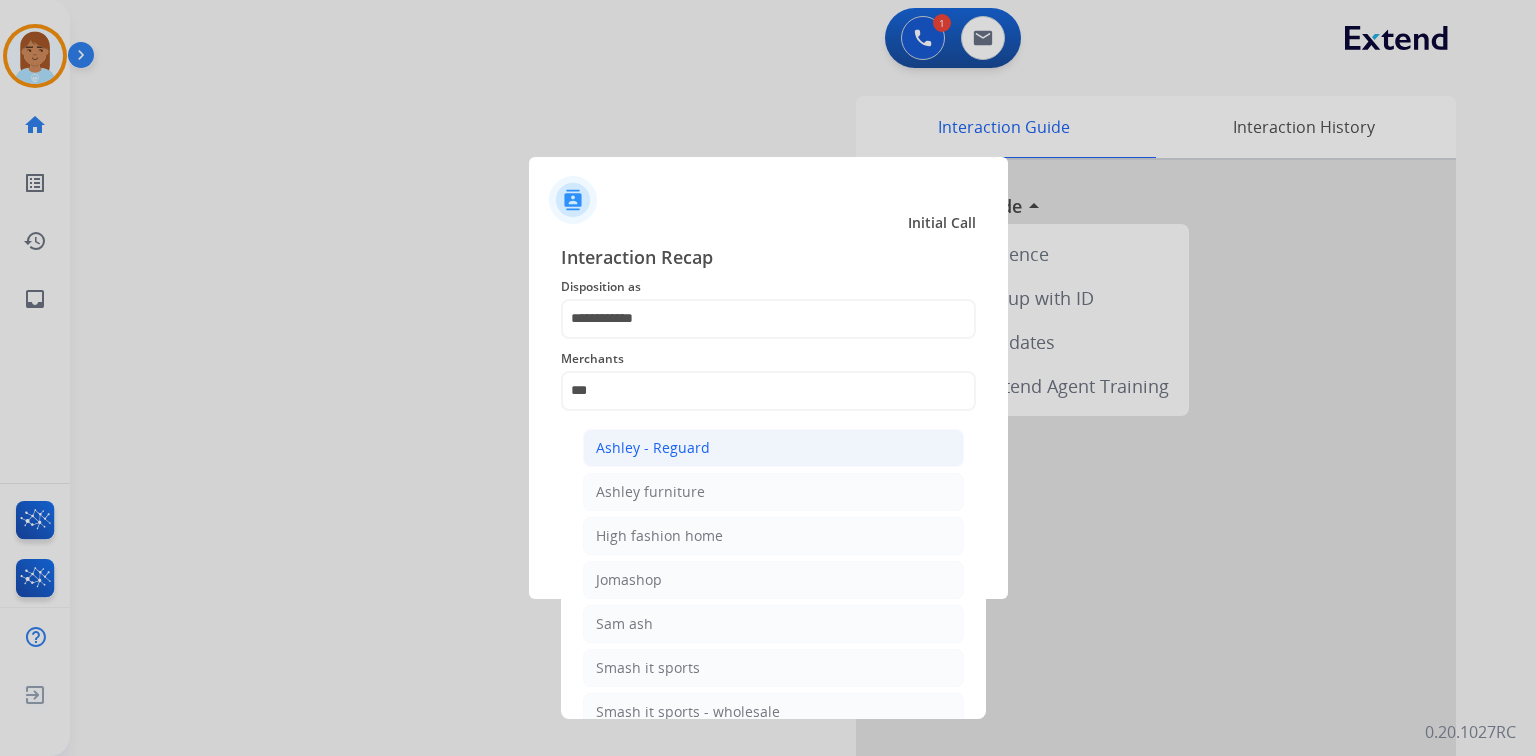 click on "Ashley - Reguard" 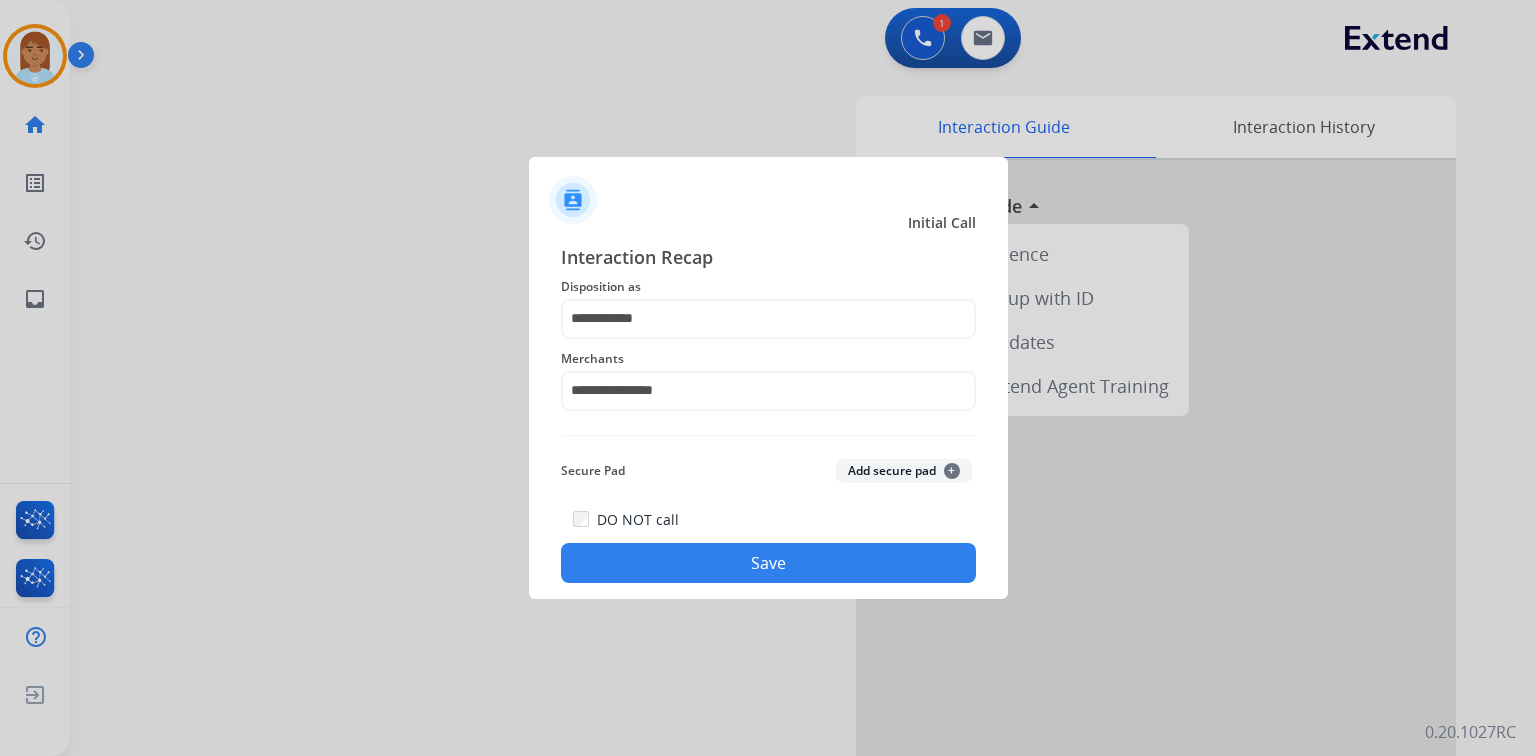 click on "Save" 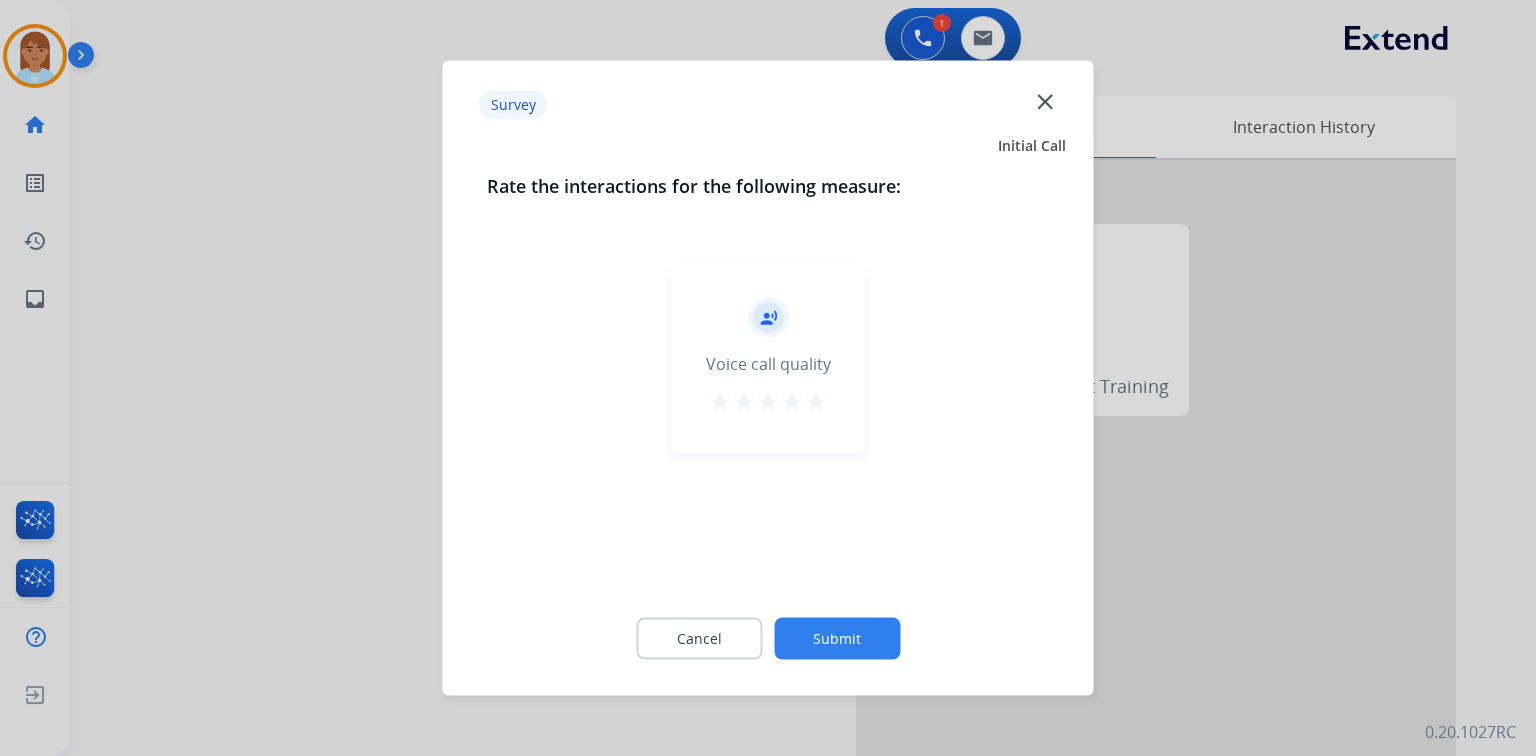 click on "star" at bounding box center (816, 402) 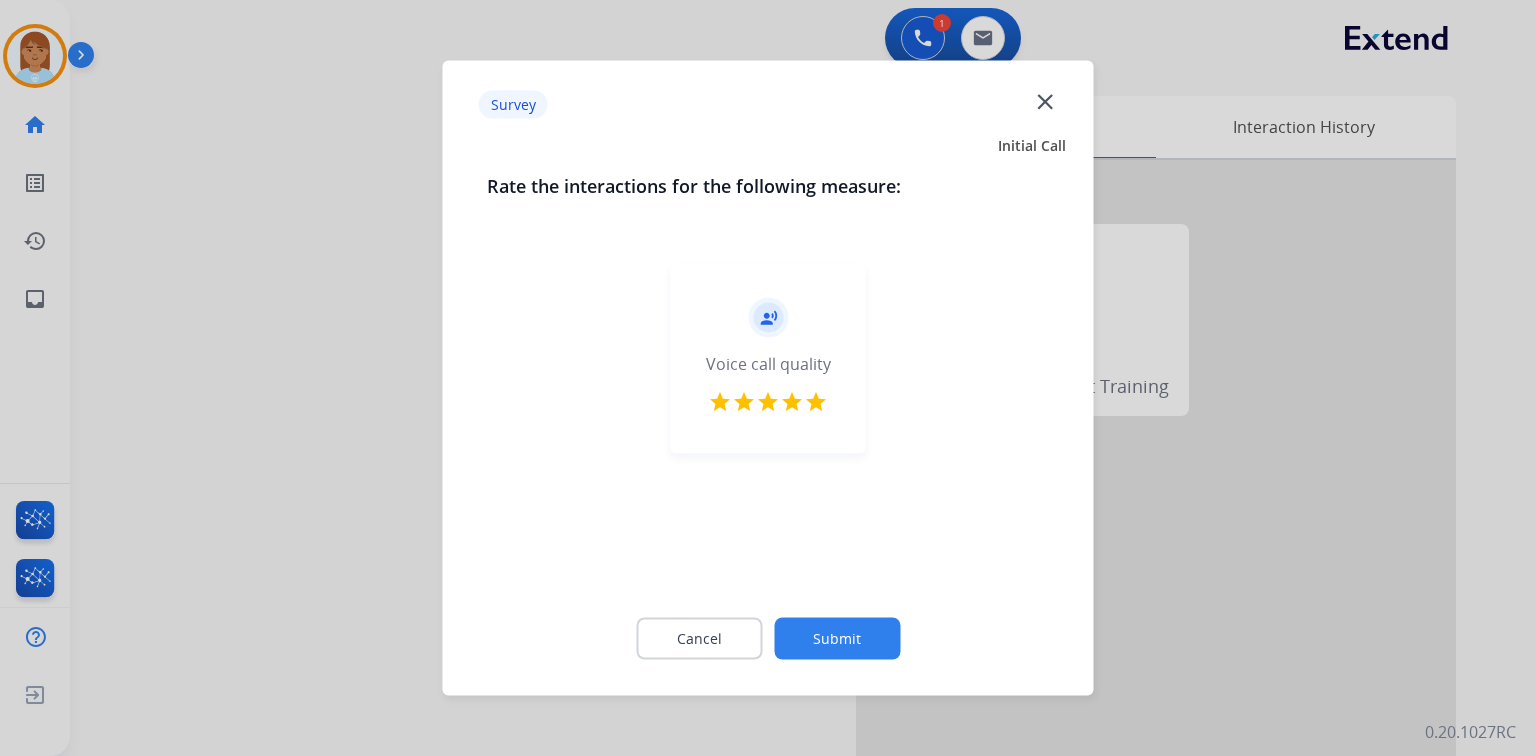 click on "Submit" 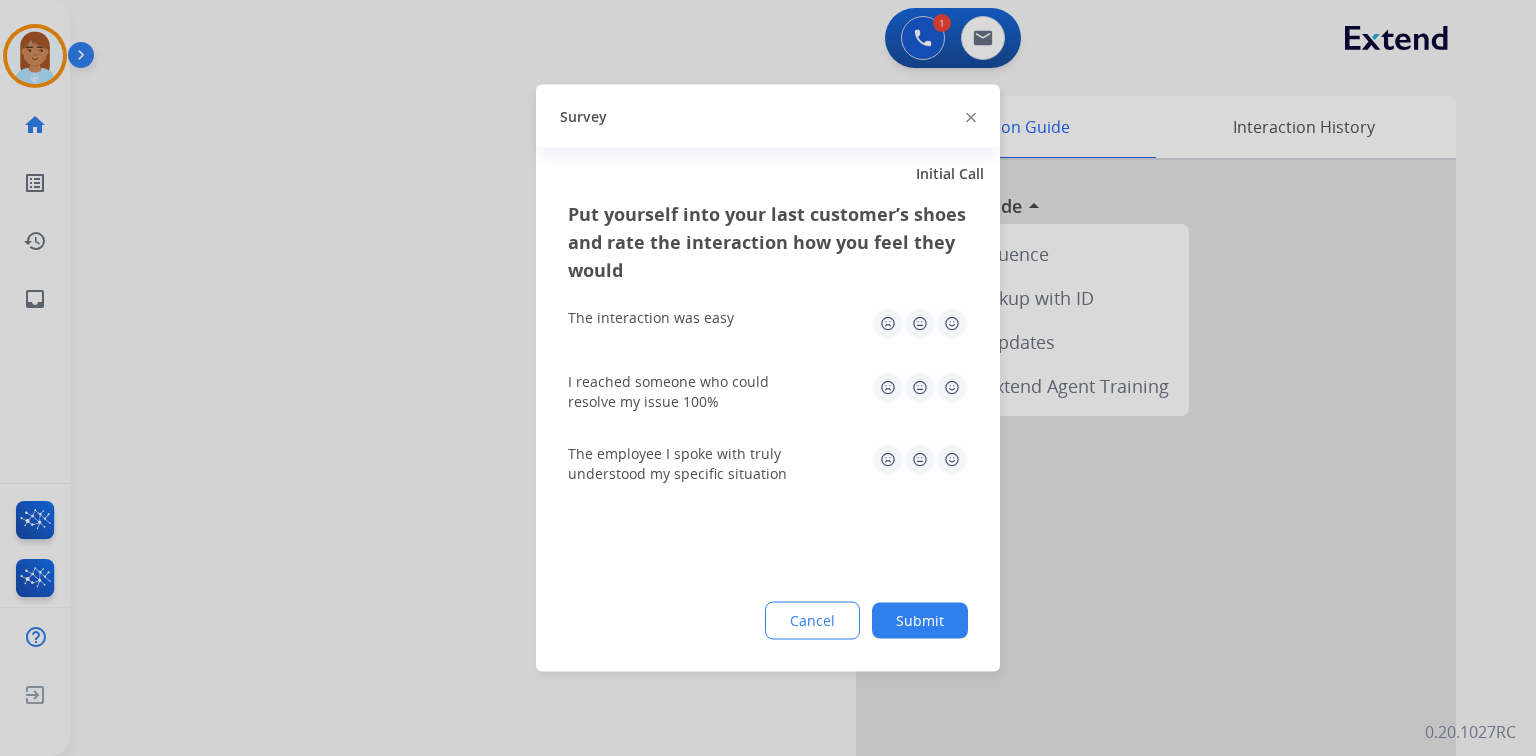 click 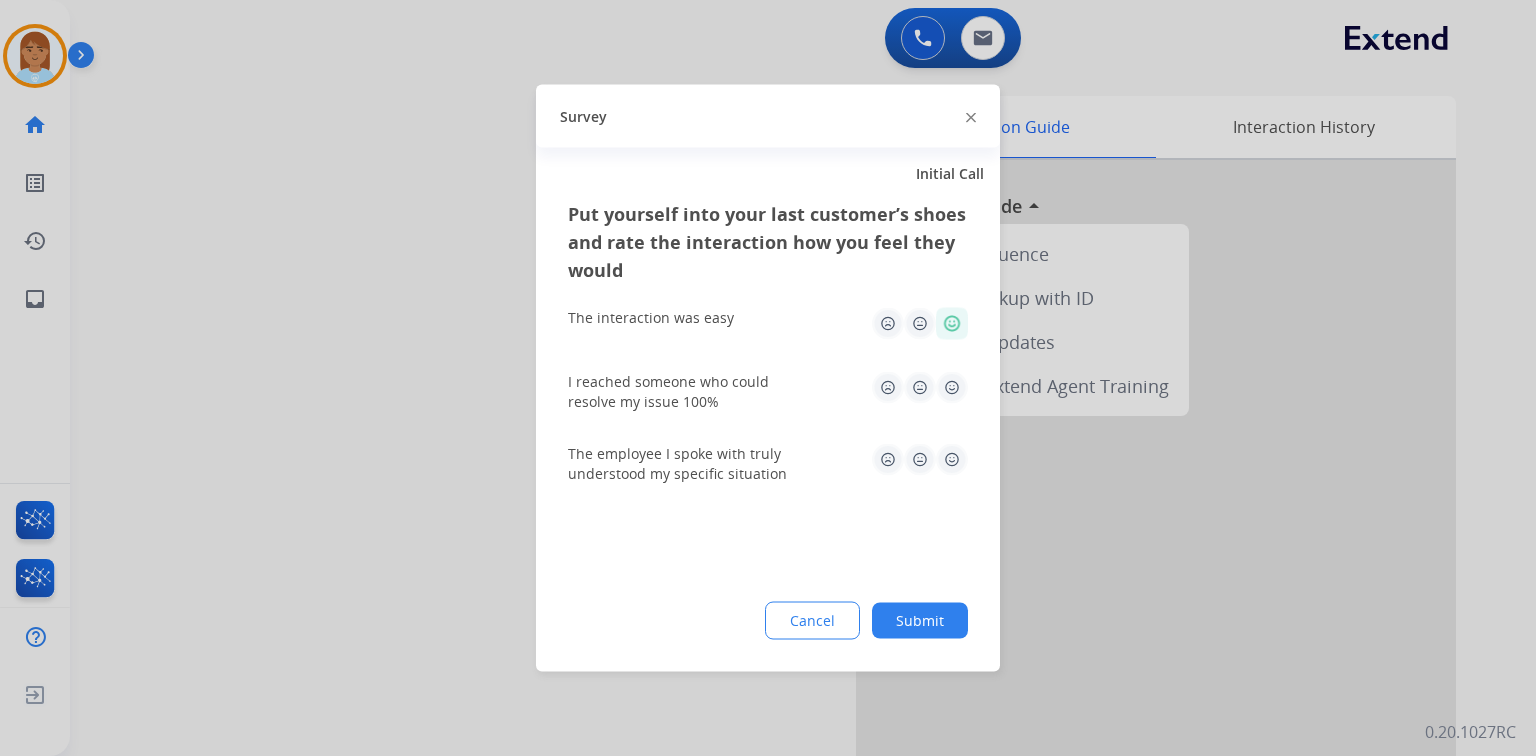 click 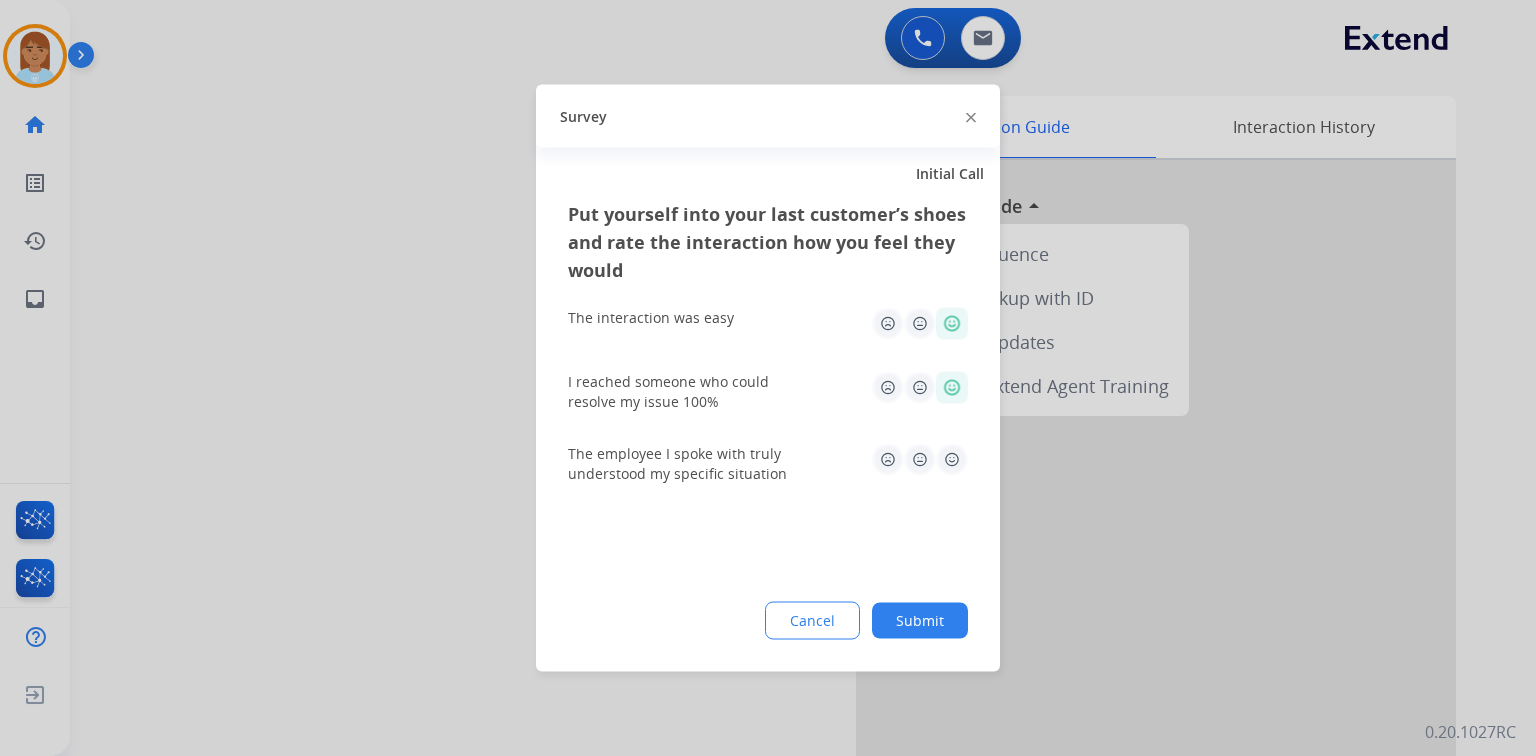 click 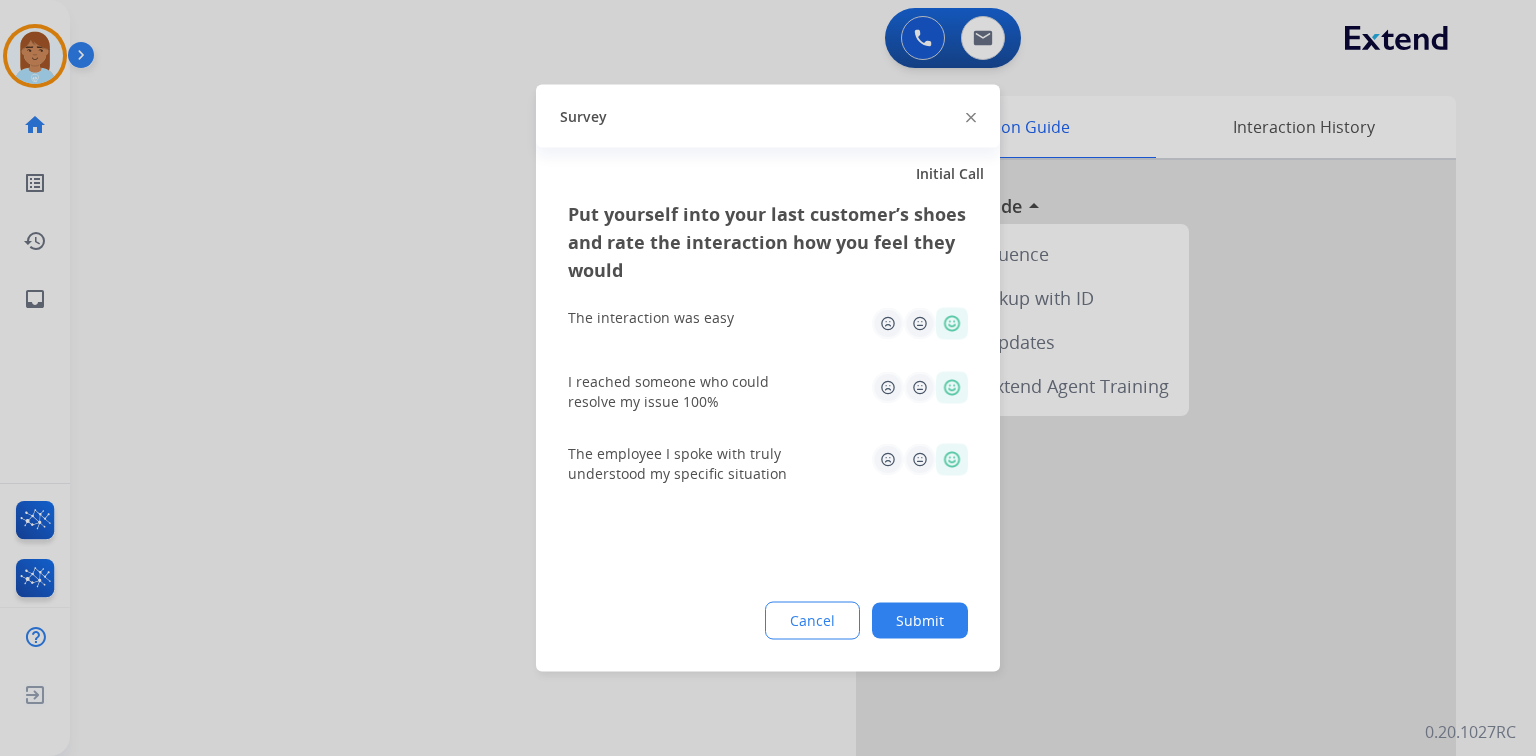 click on "Submit" 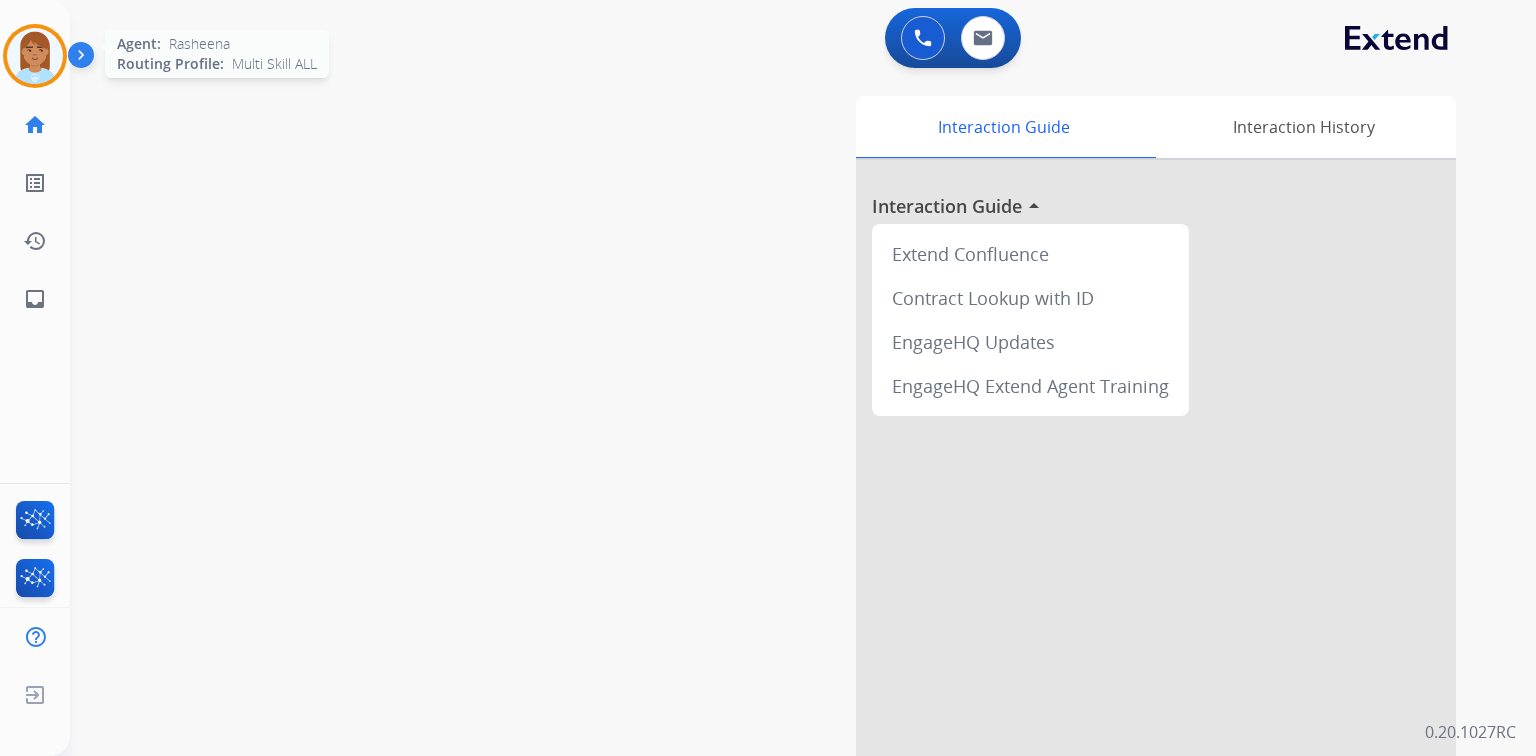 click at bounding box center [35, 56] 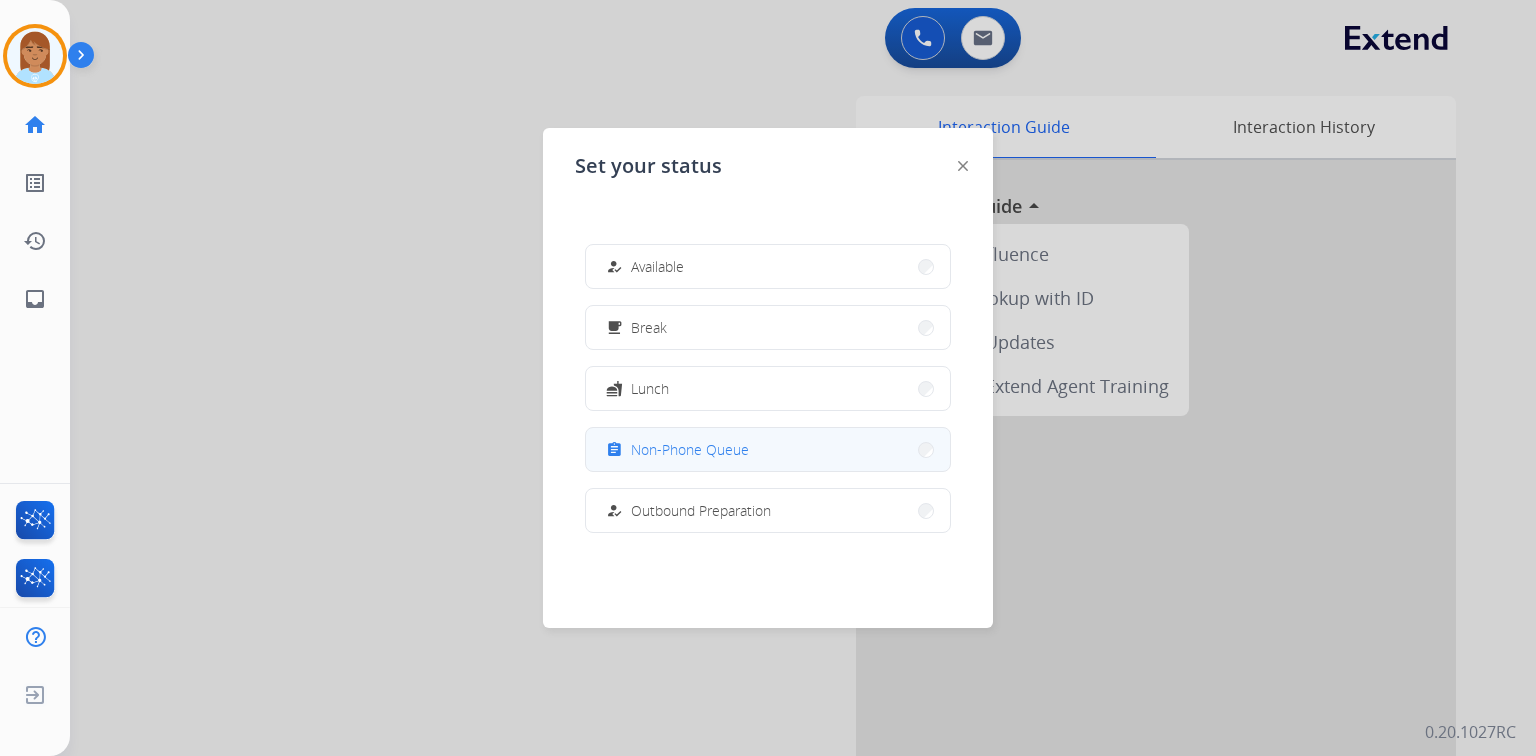 click on "Non-Phone Queue" at bounding box center (690, 449) 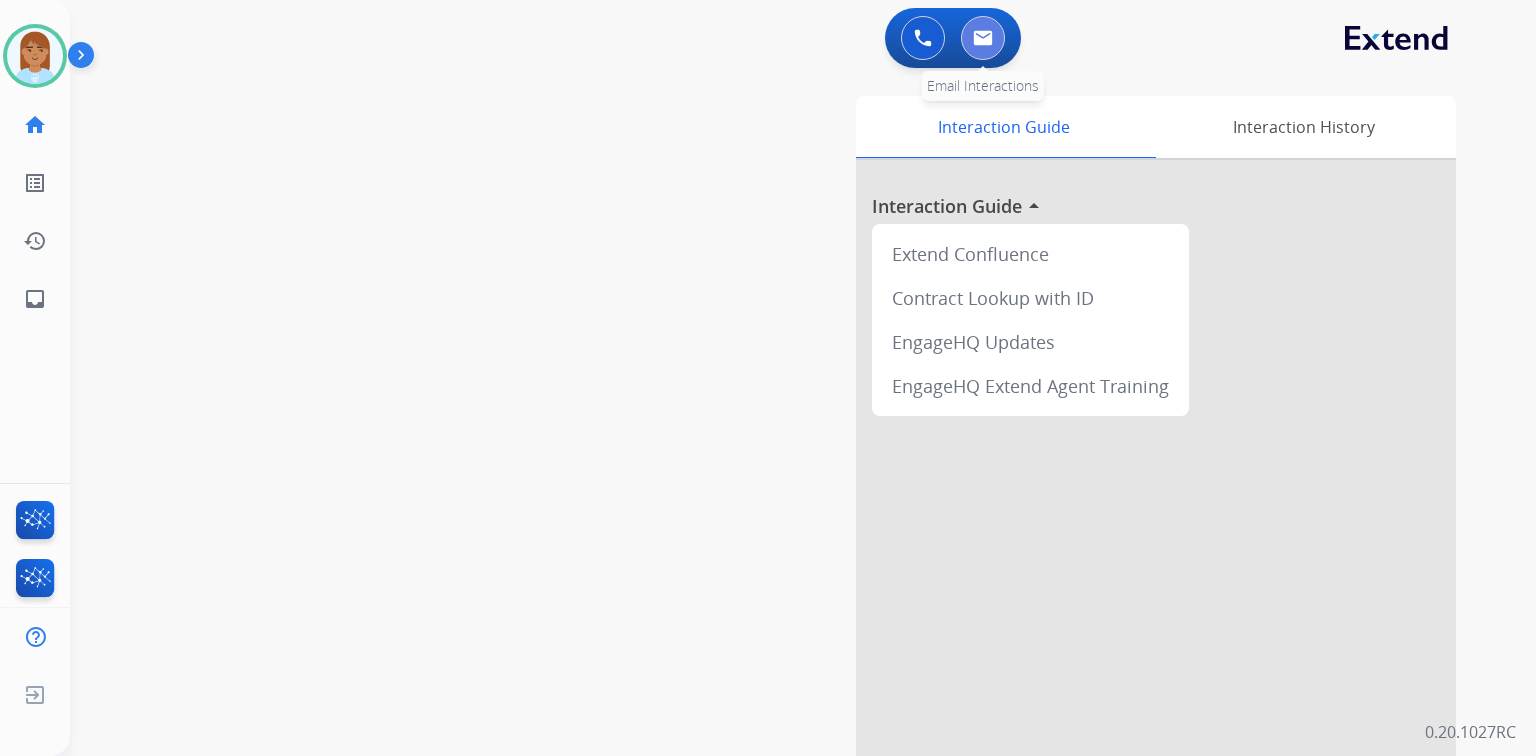click at bounding box center [983, 38] 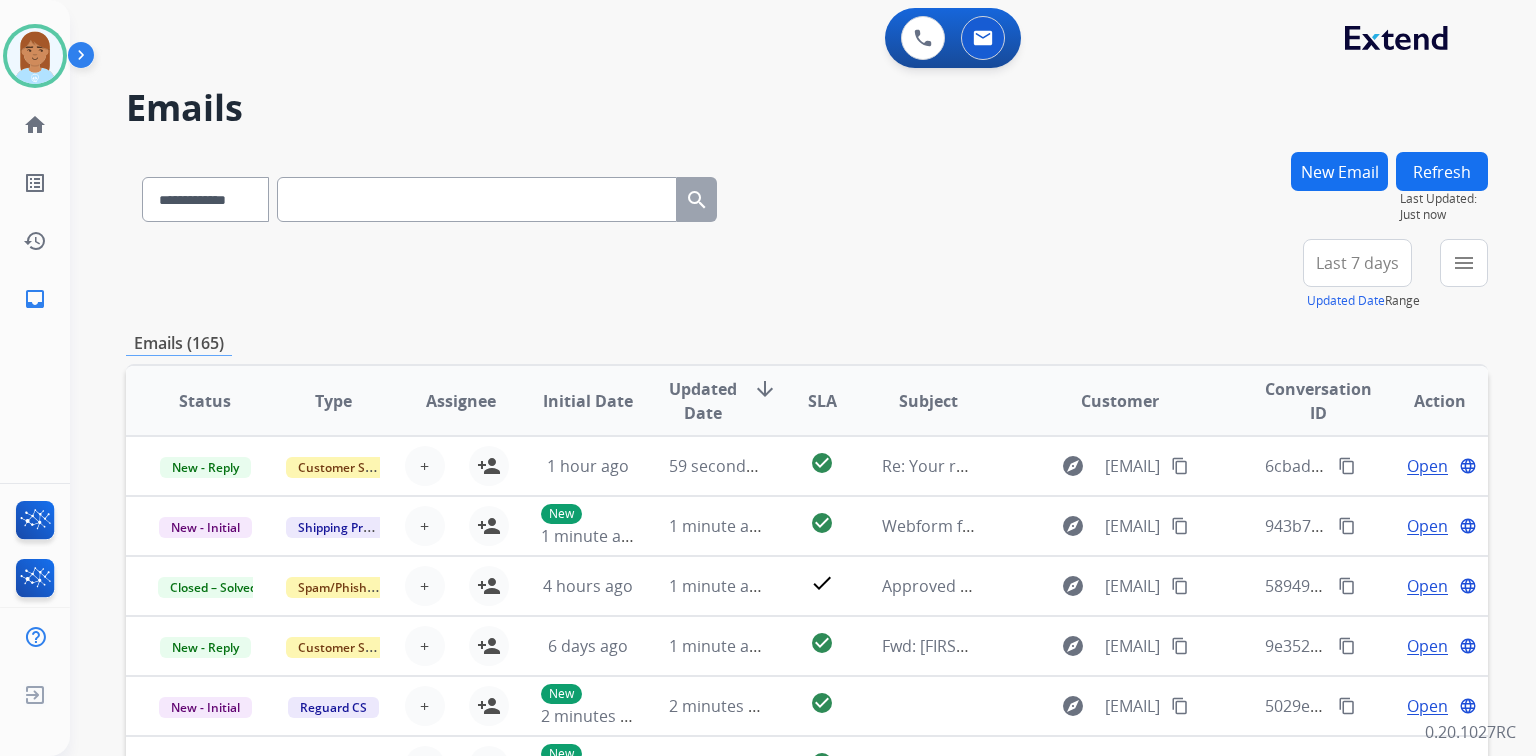 click on "New Email" at bounding box center (1339, 171) 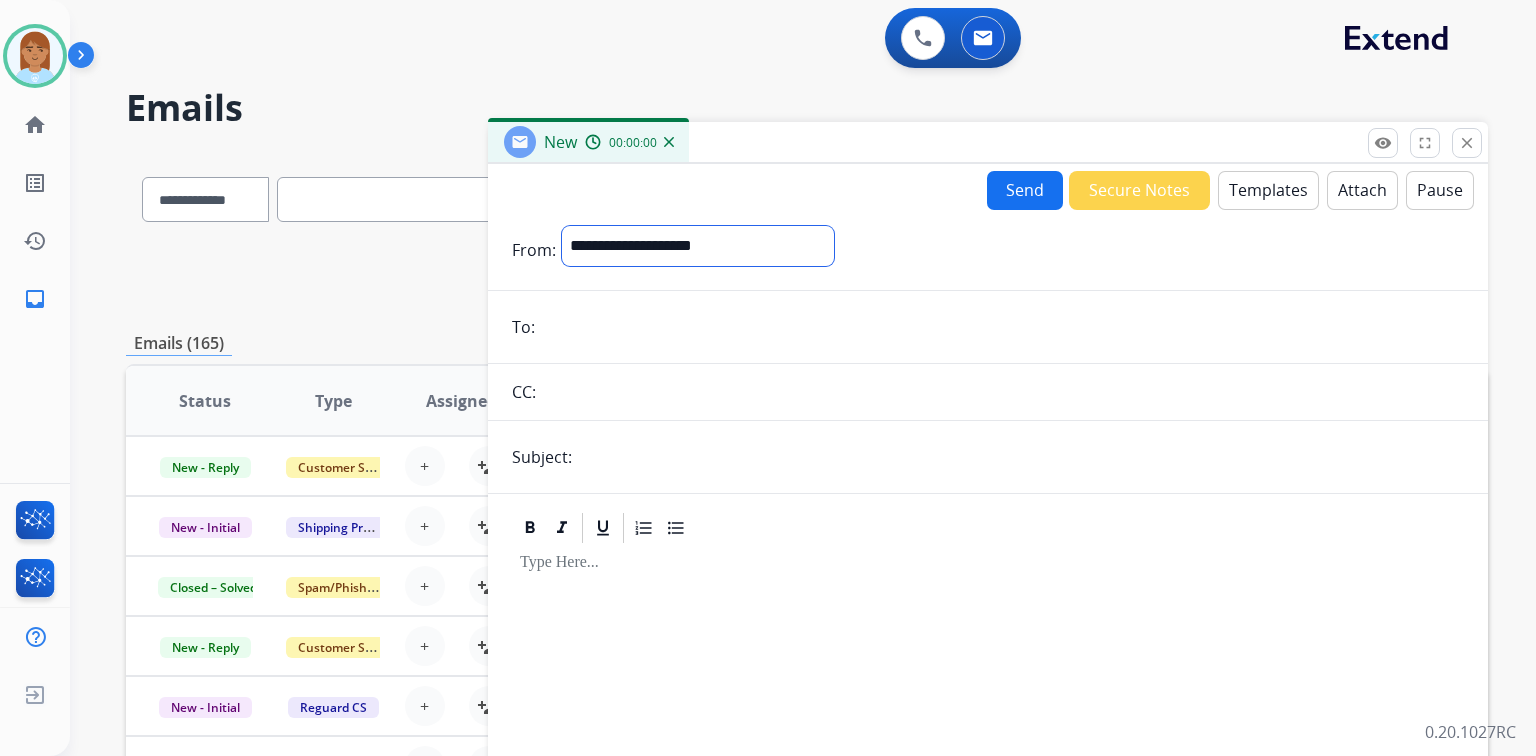 drag, startPoint x: 757, startPoint y: 248, endPoint x: 744, endPoint y: 263, distance: 19.849434 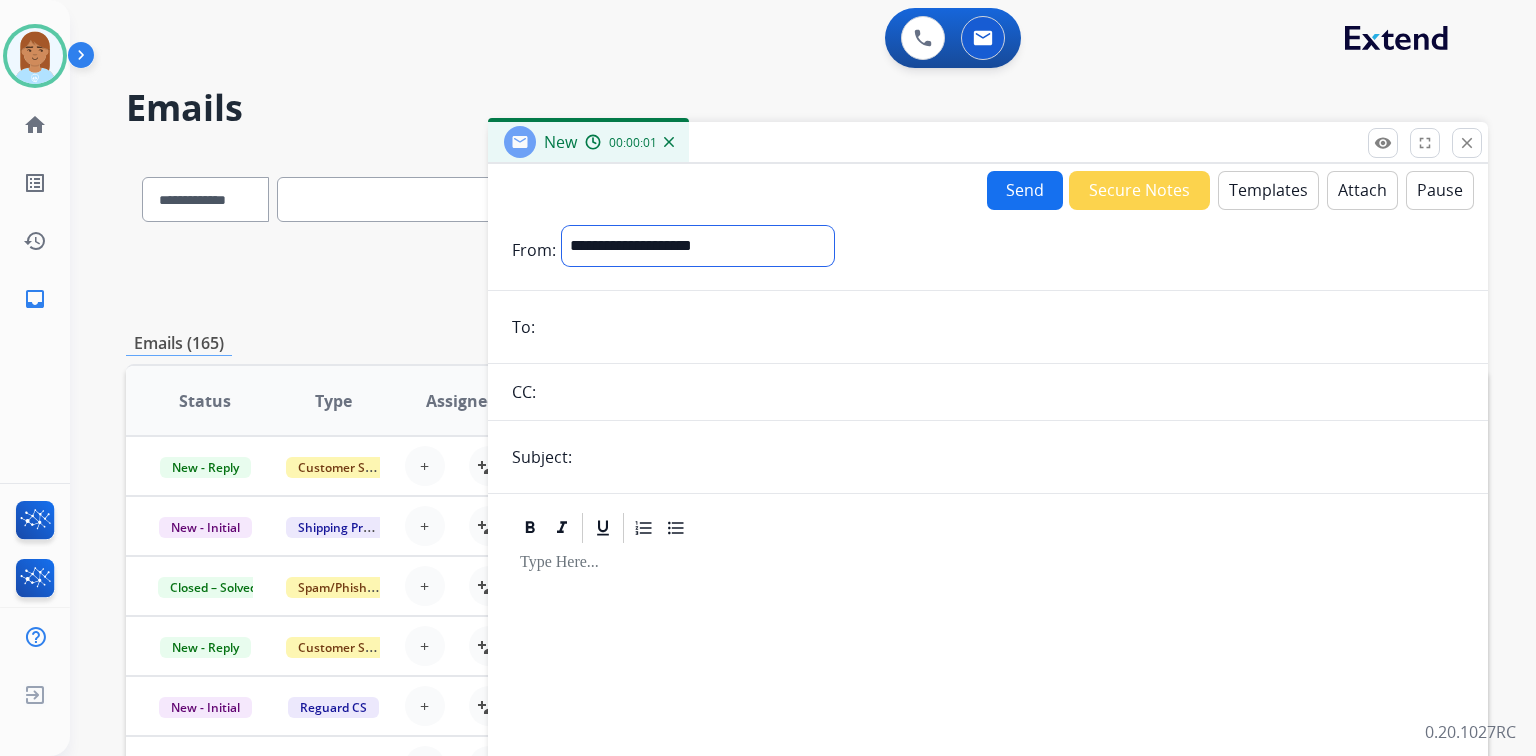 select on "**********" 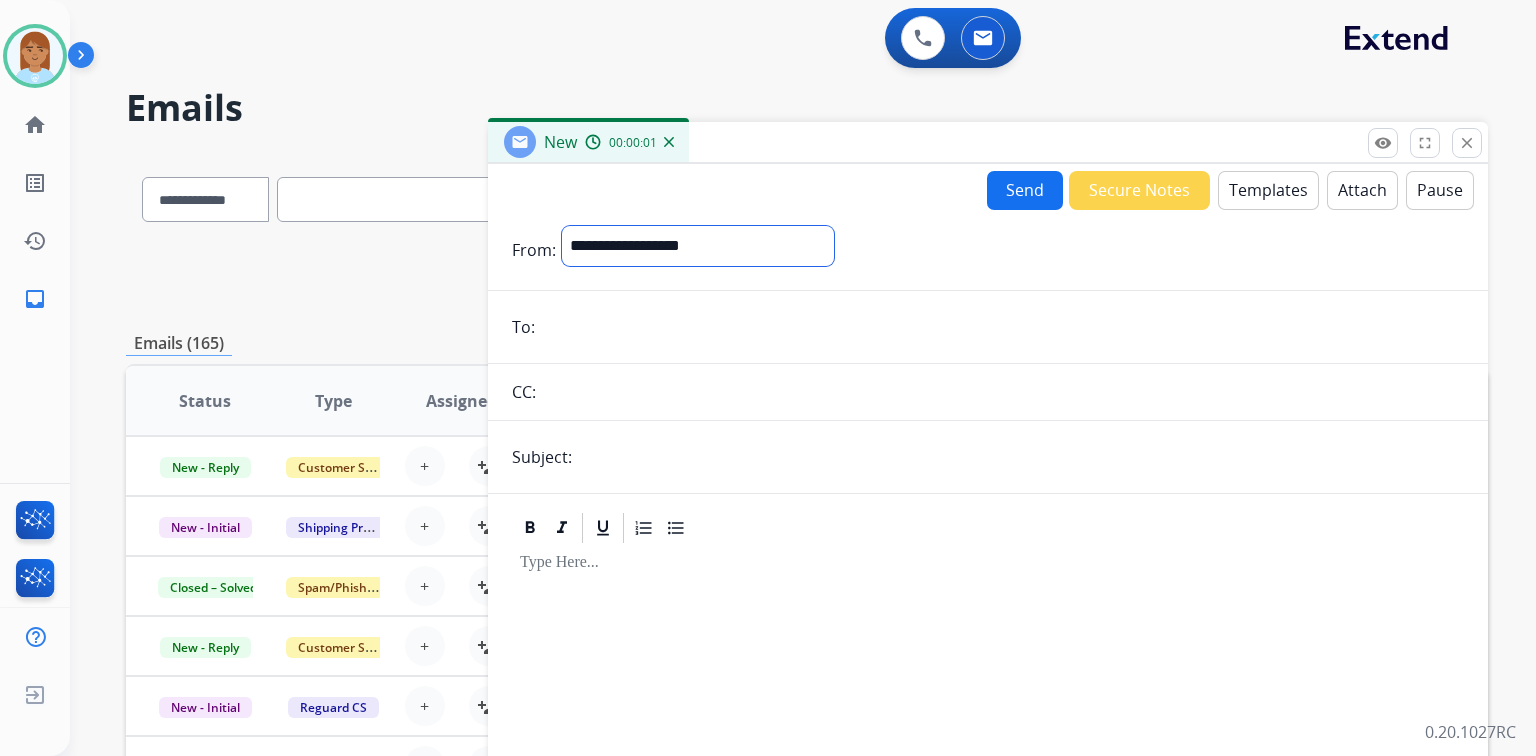 click on "**********" at bounding box center (698, 246) 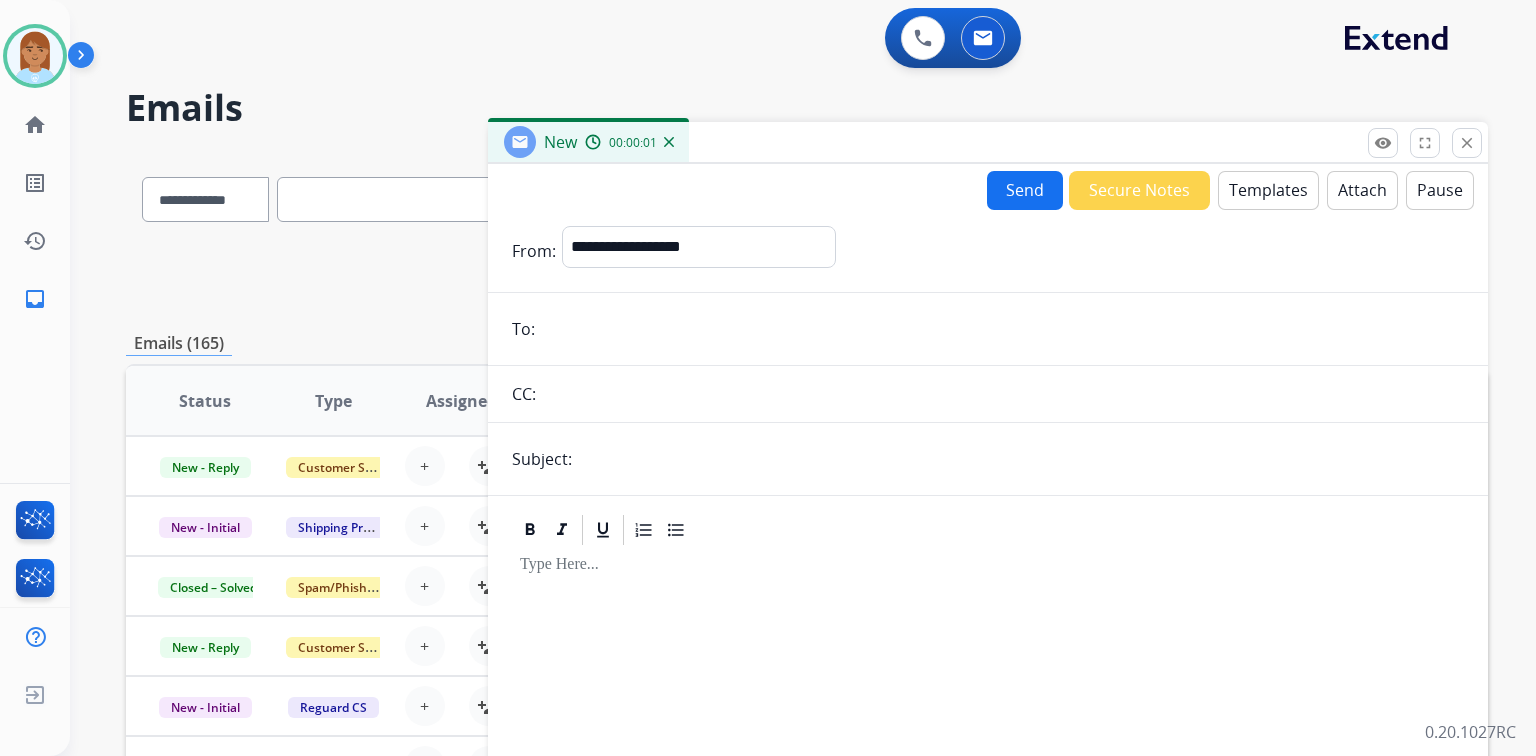 click at bounding box center [1002, 329] 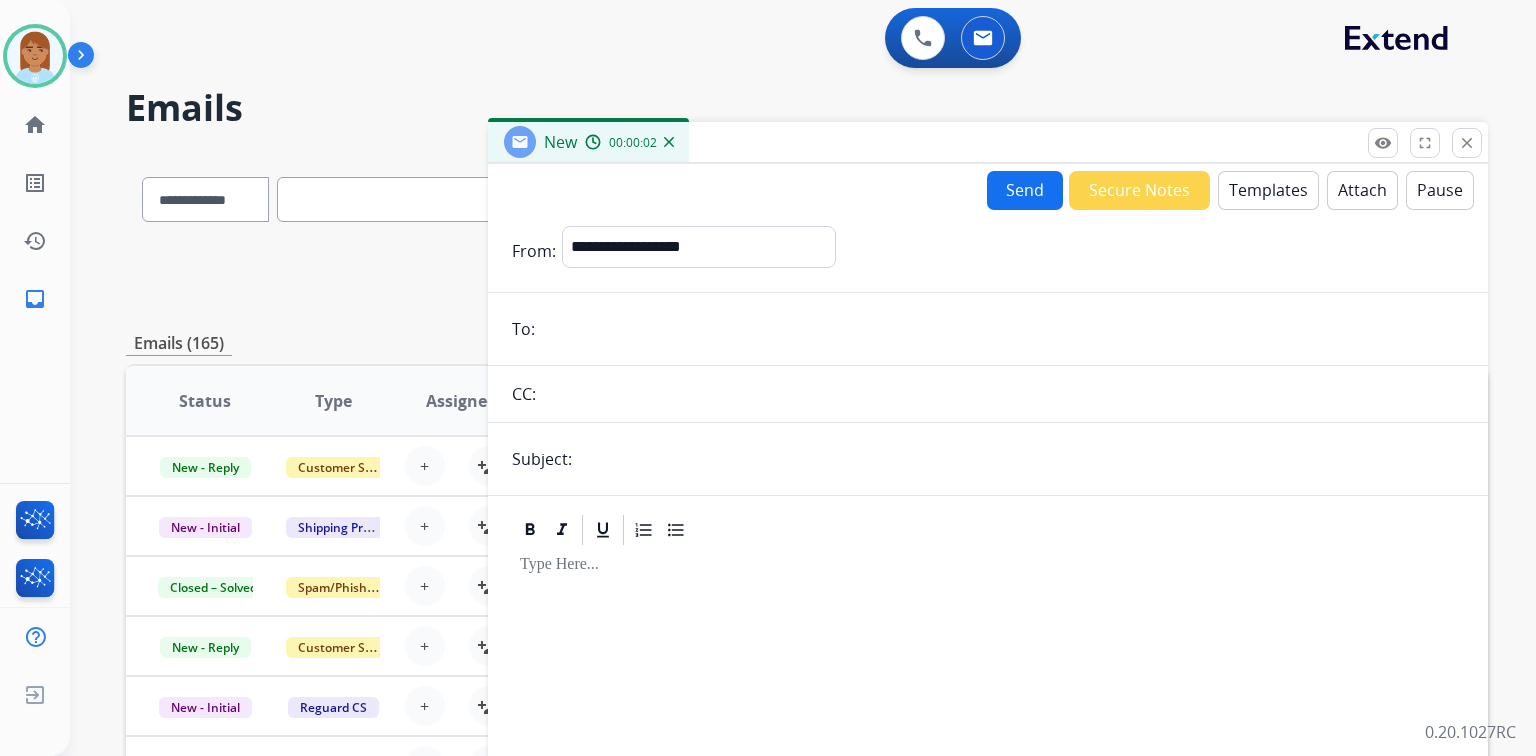 paste on "**********" 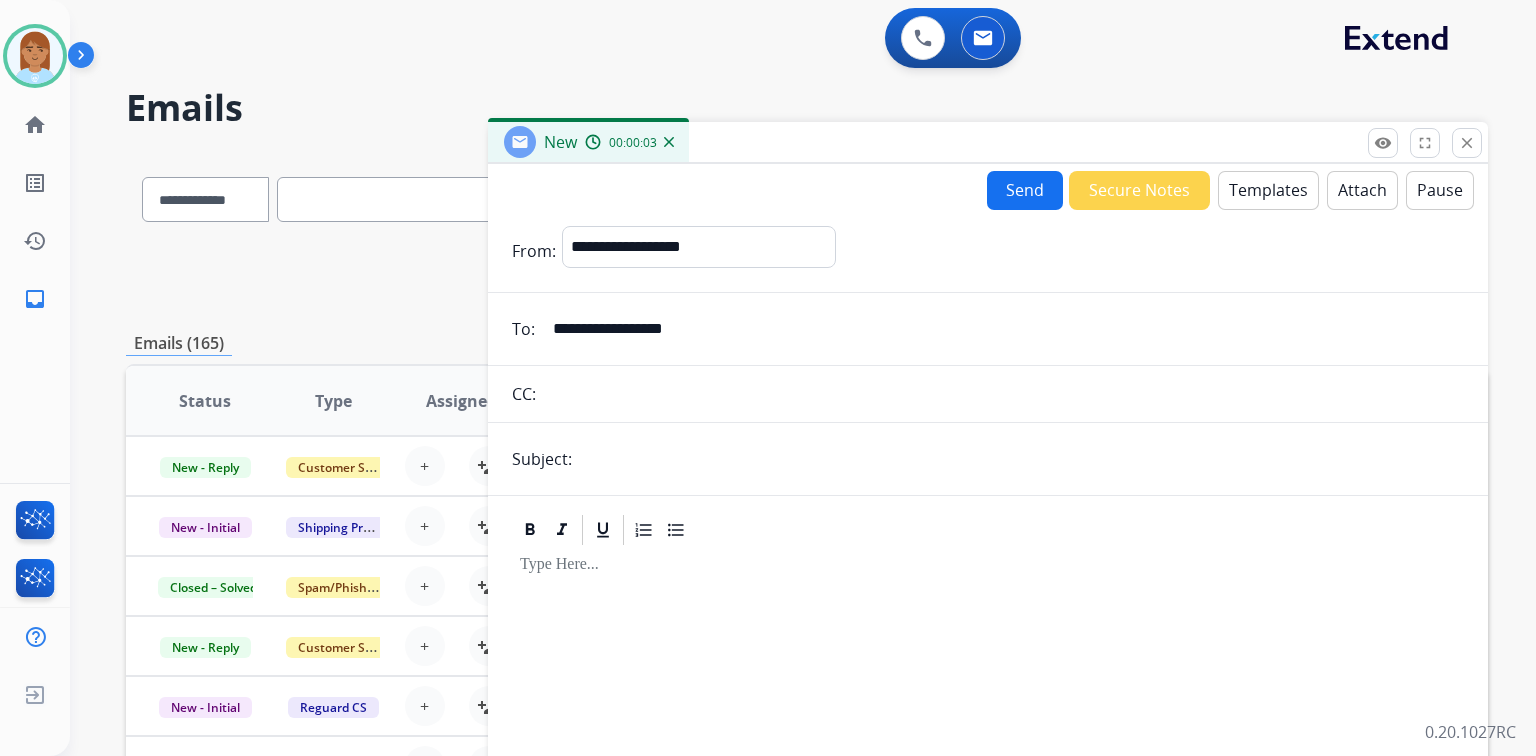 type on "**********" 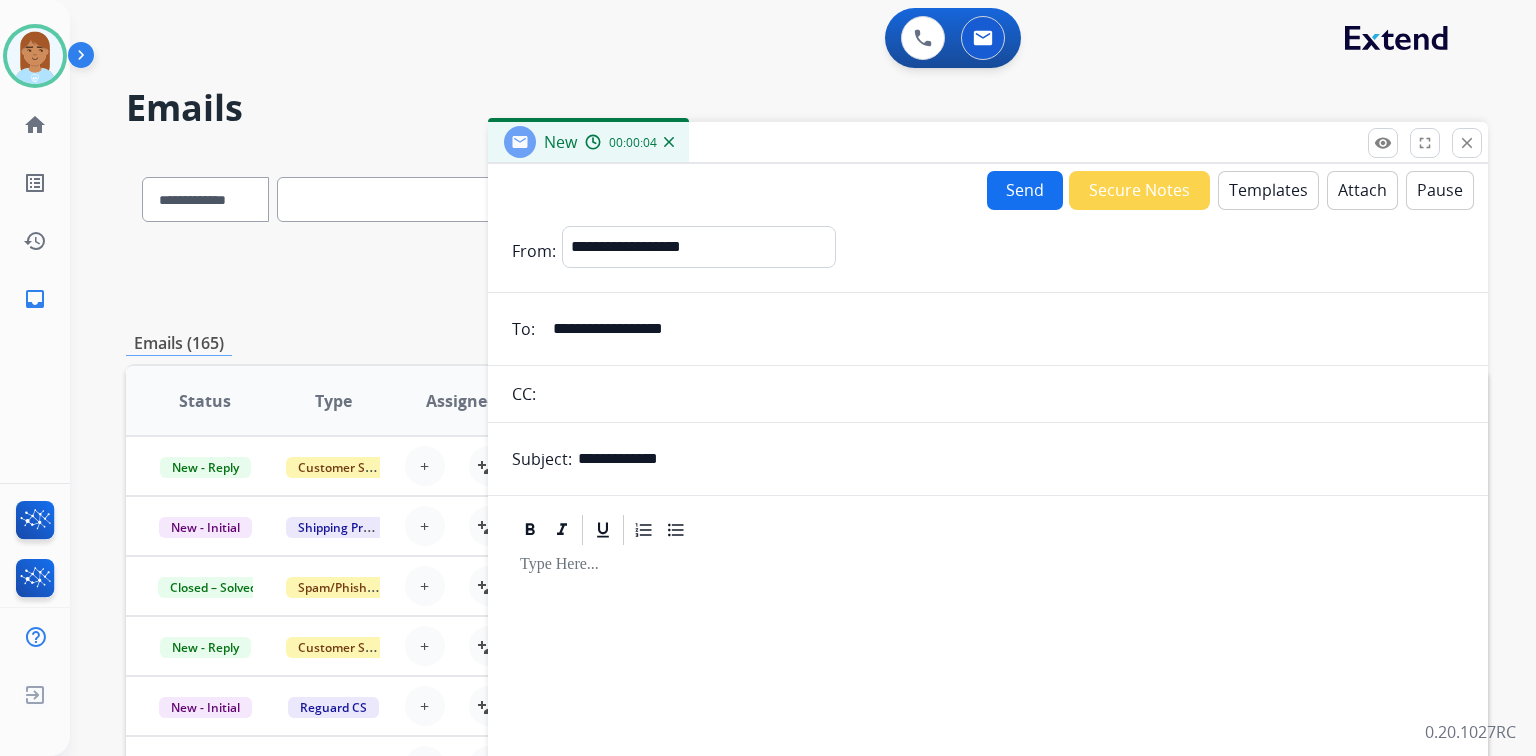 click on "Templates" at bounding box center [1268, 190] 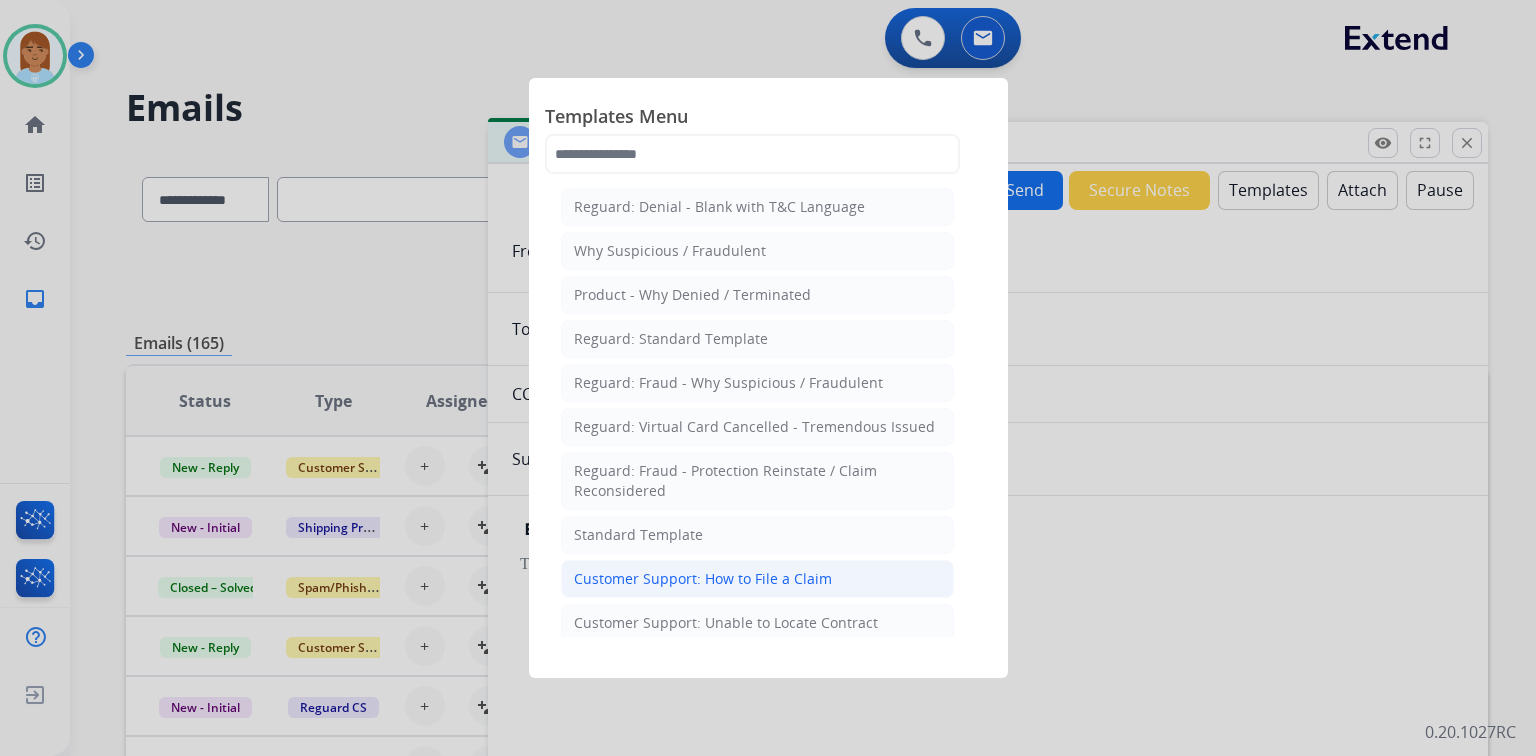 click on "Customer Support: How to File a Claim" 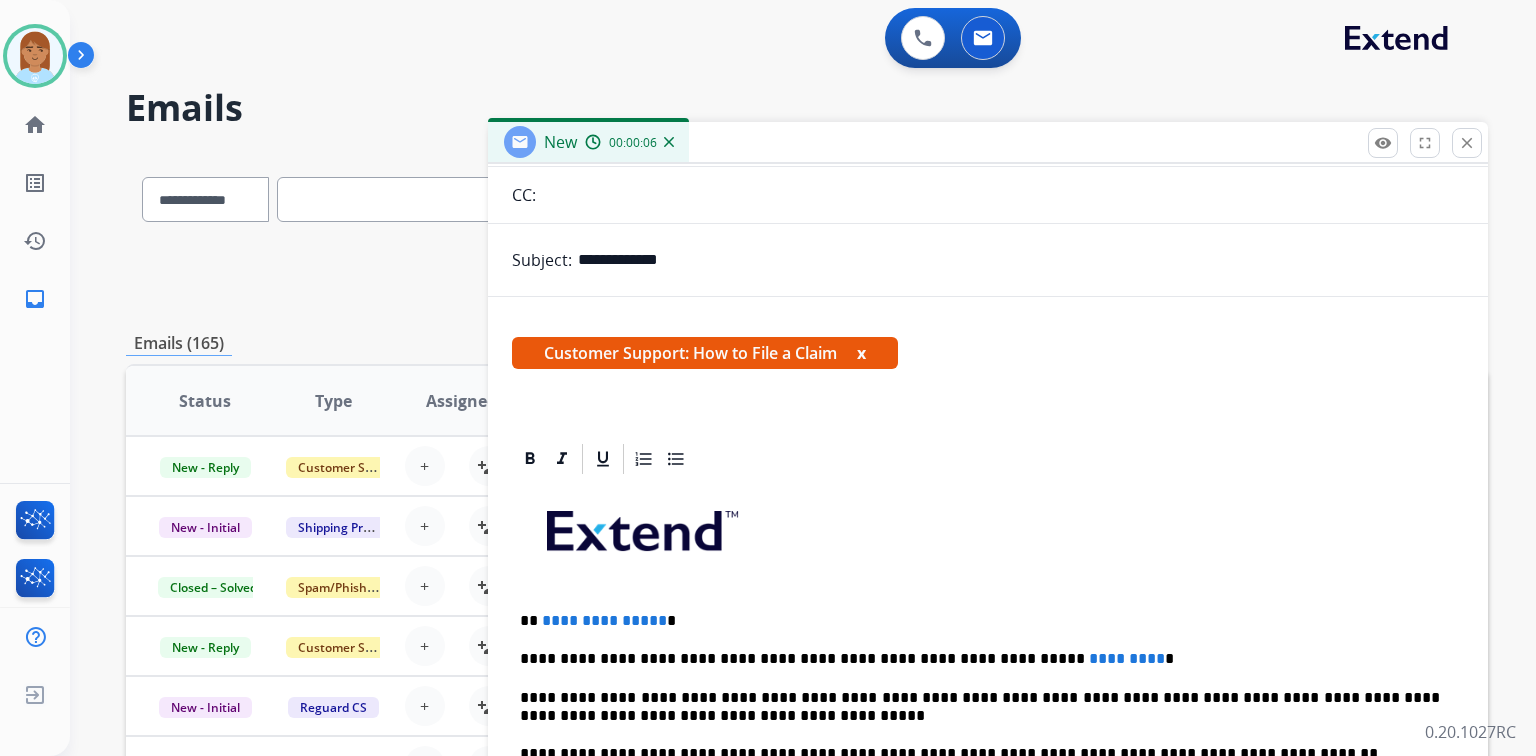 scroll, scrollTop: 383, scrollLeft: 0, axis: vertical 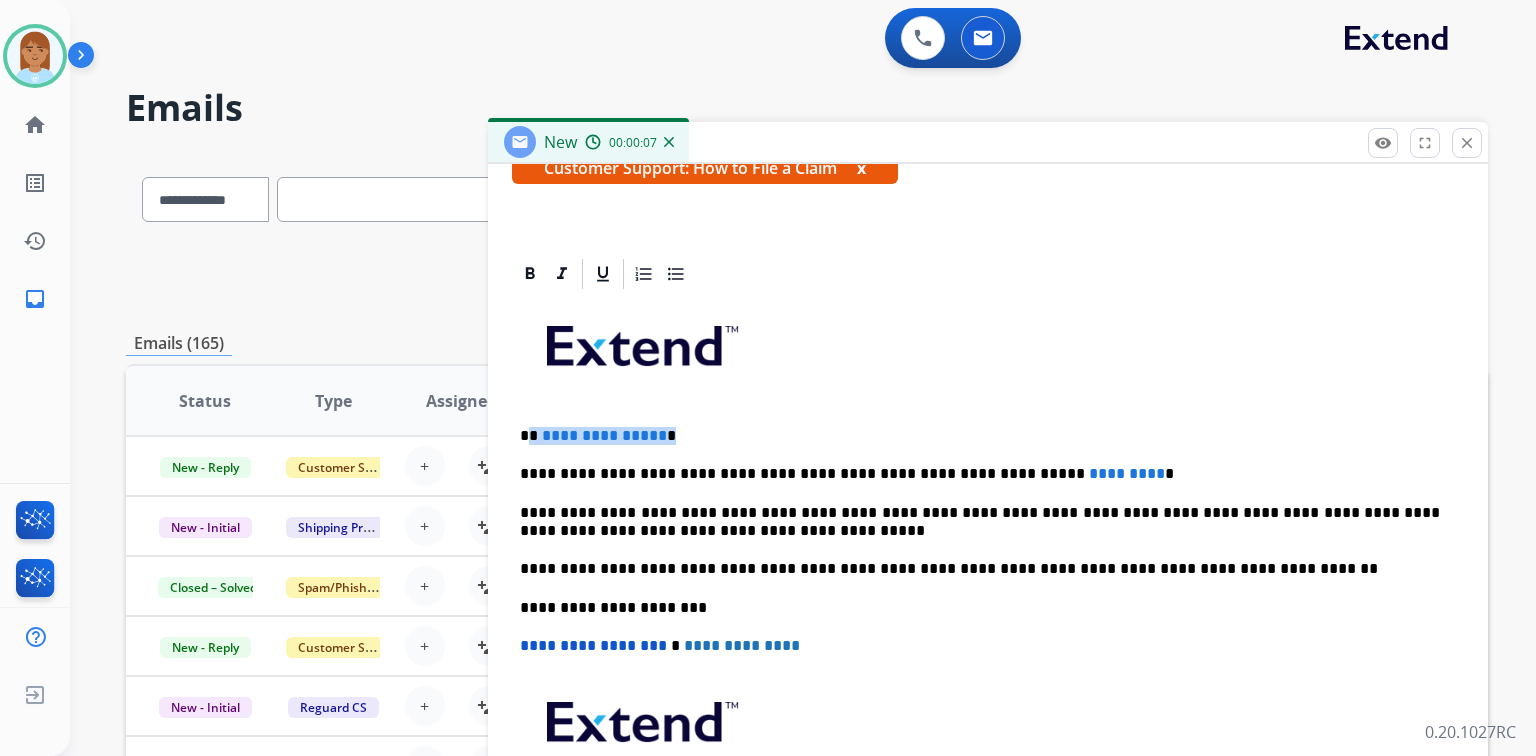 drag, startPoint x: 531, startPoint y: 429, endPoint x: 698, endPoint y: 424, distance: 167.07483 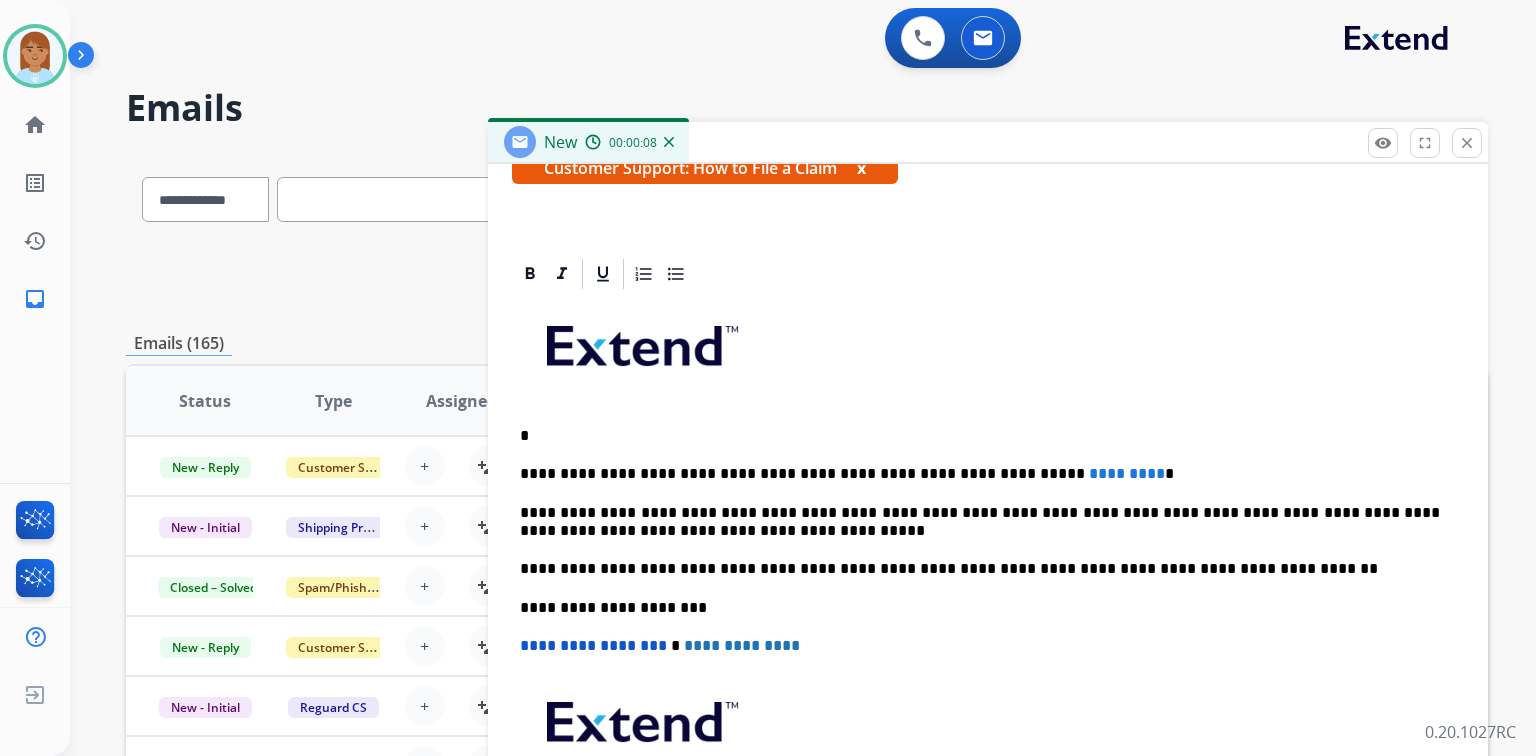 type 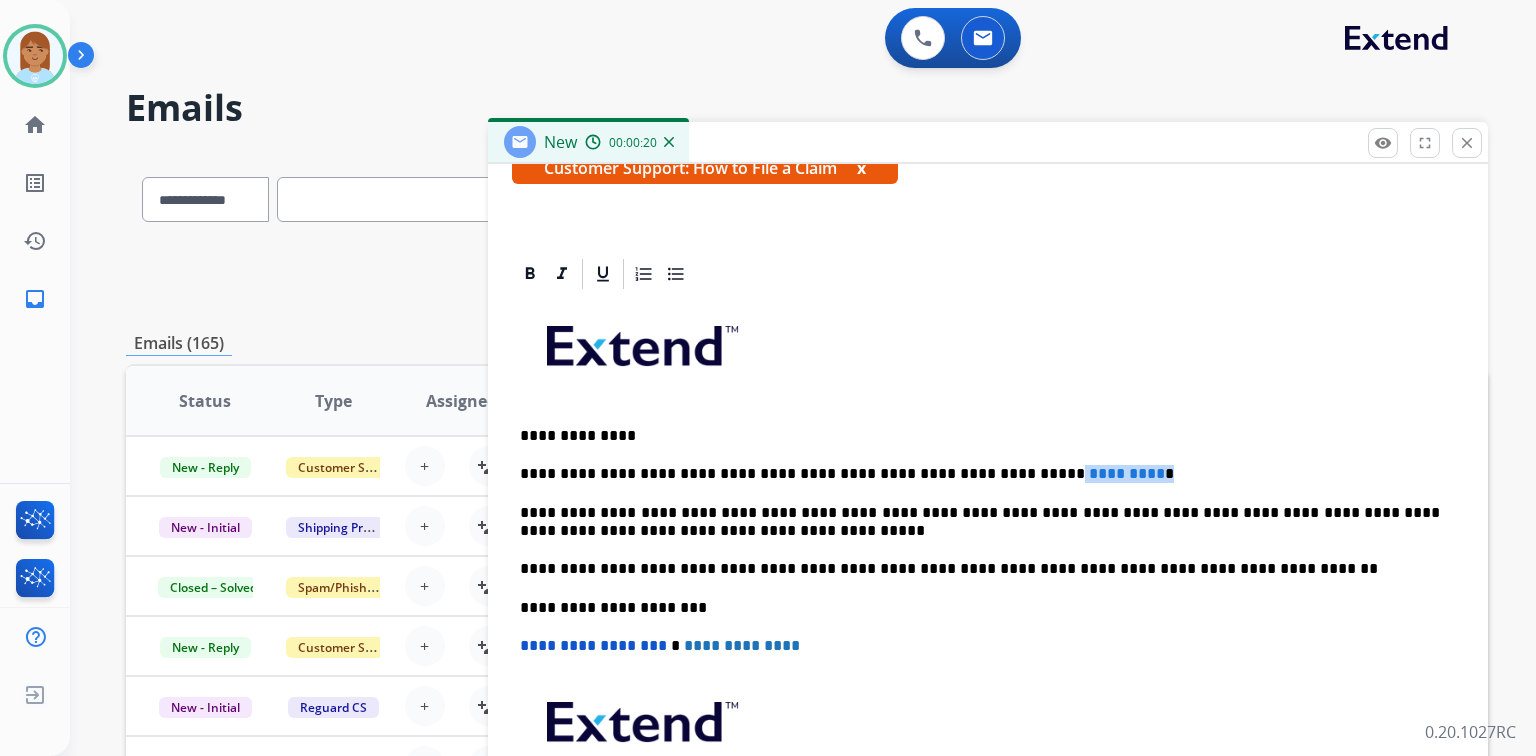 drag, startPoint x: 977, startPoint y: 461, endPoint x: 1106, endPoint y: 460, distance: 129.00388 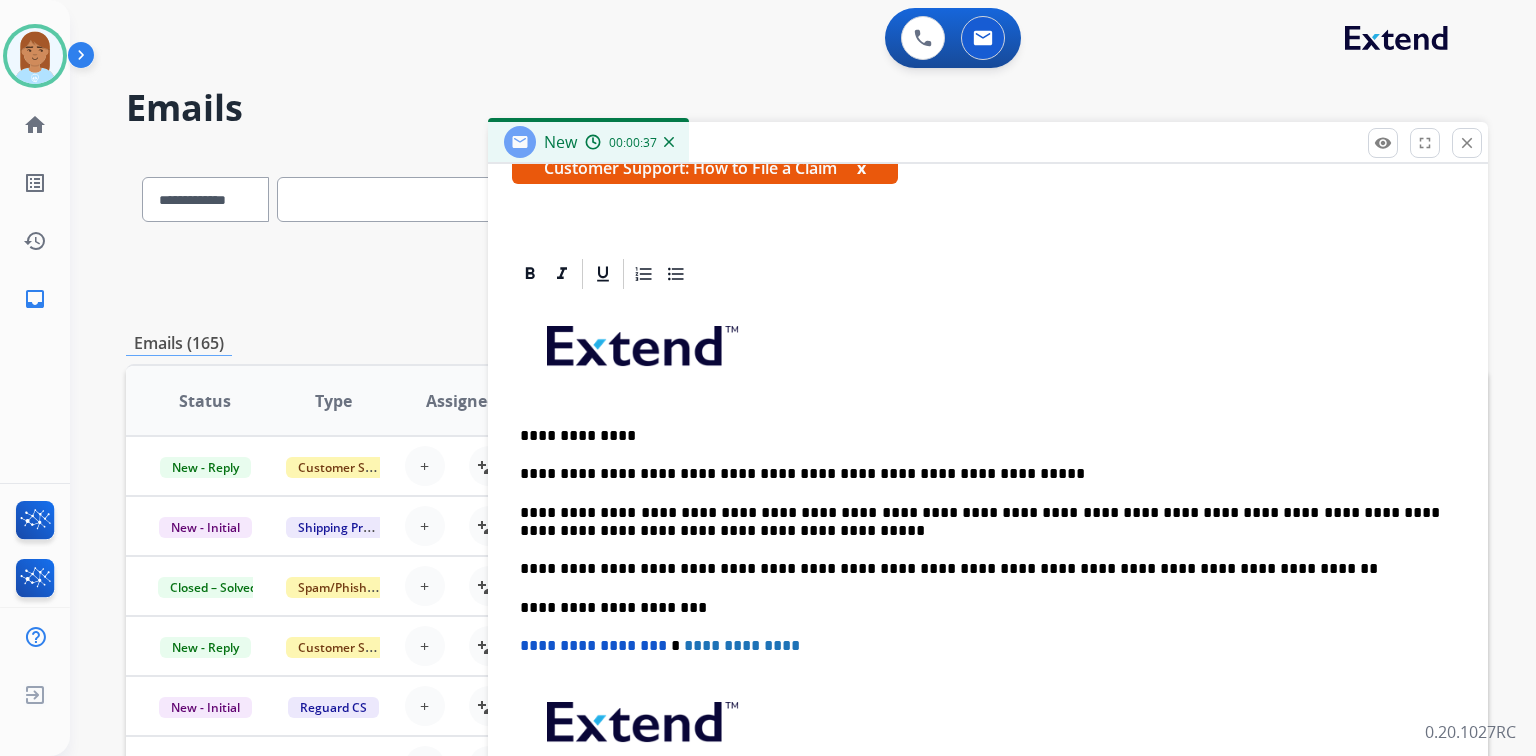 click on "**********" at bounding box center (980, 474) 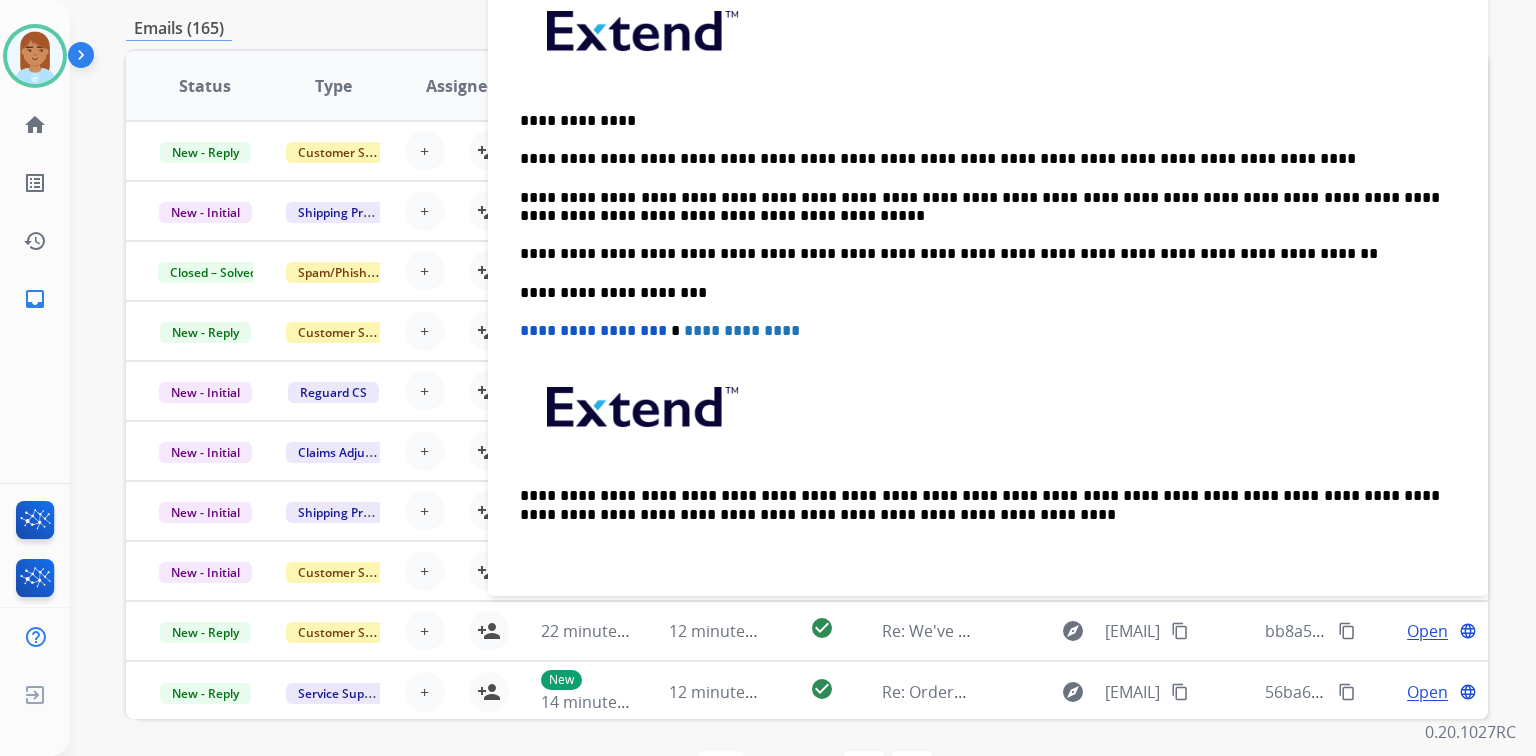 scroll, scrollTop: 0, scrollLeft: 0, axis: both 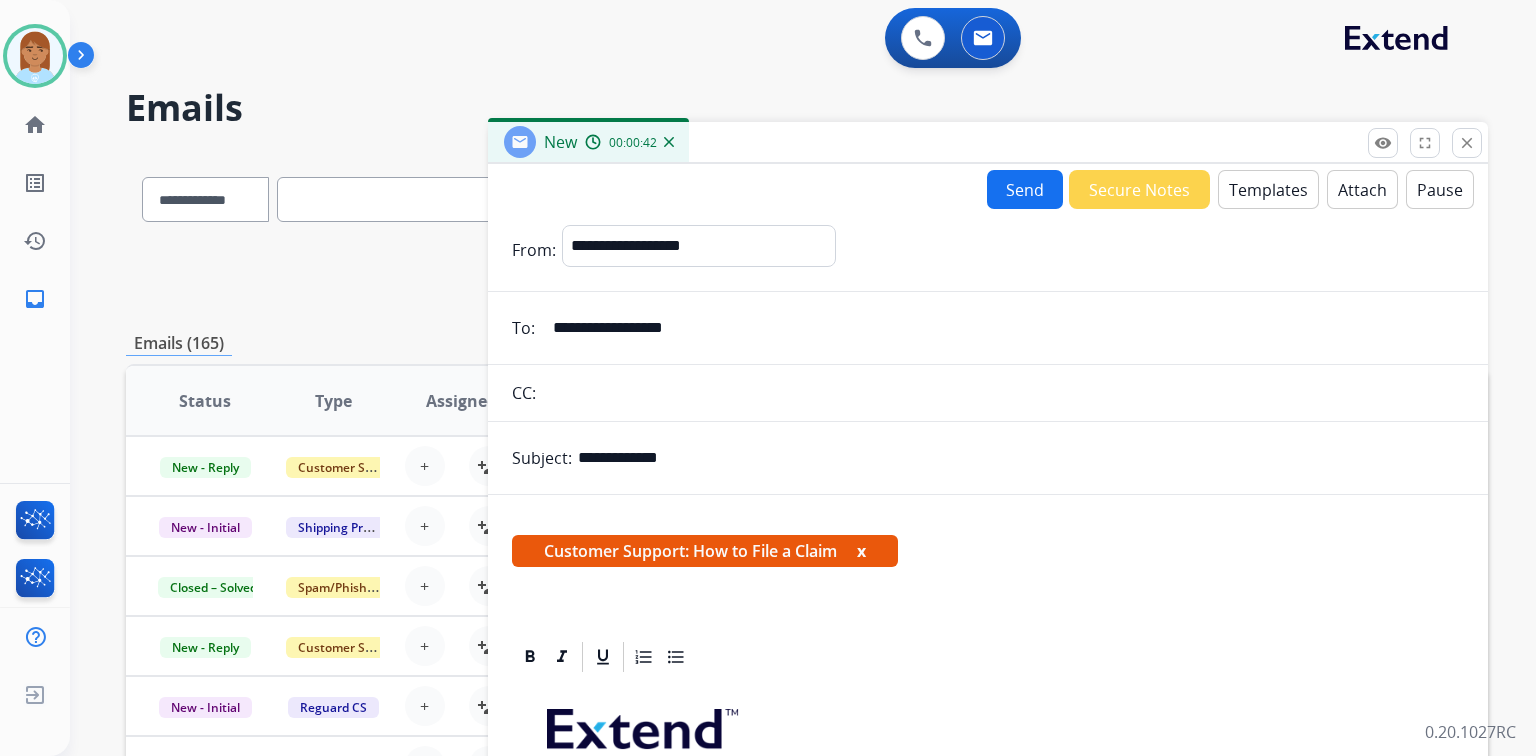 click on "Send" at bounding box center [1025, 189] 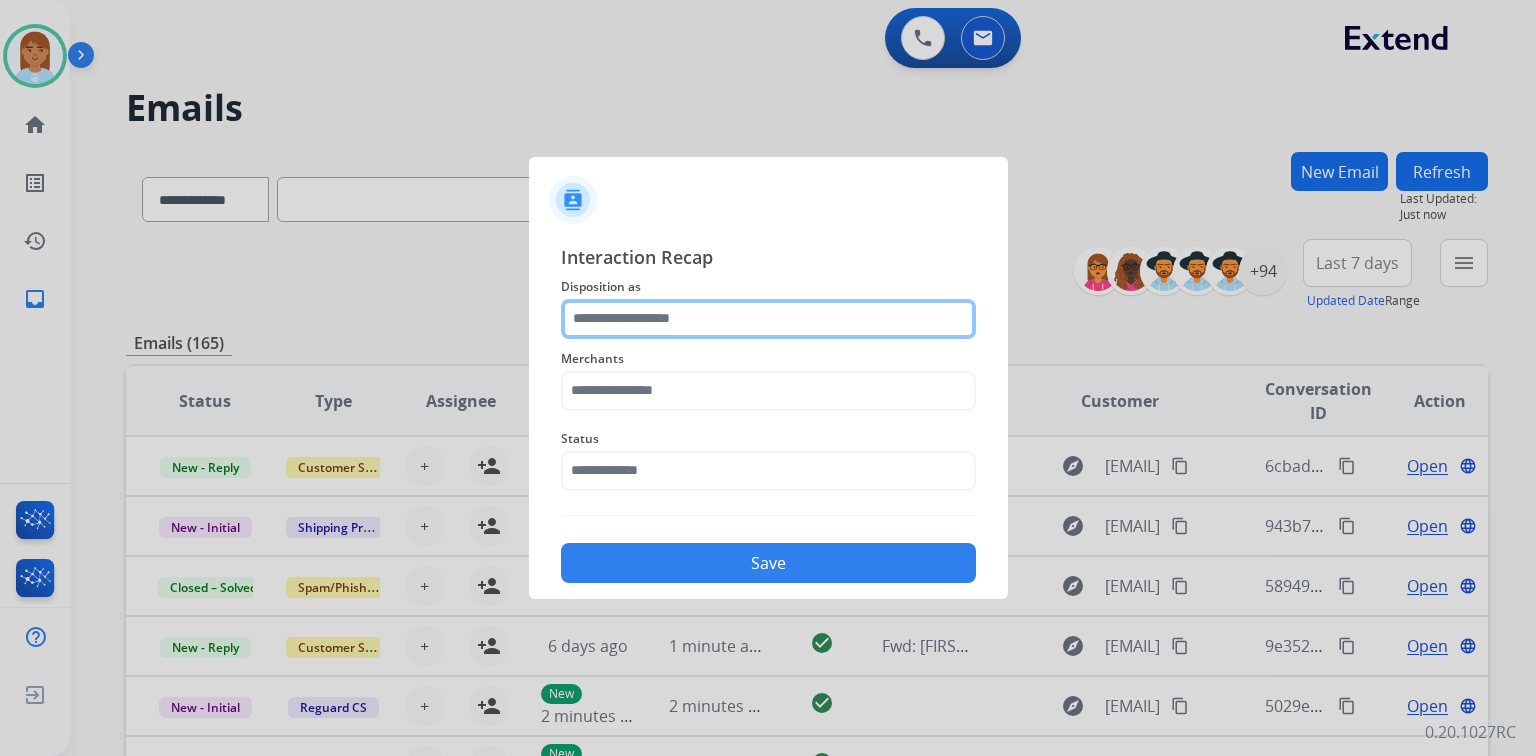 click 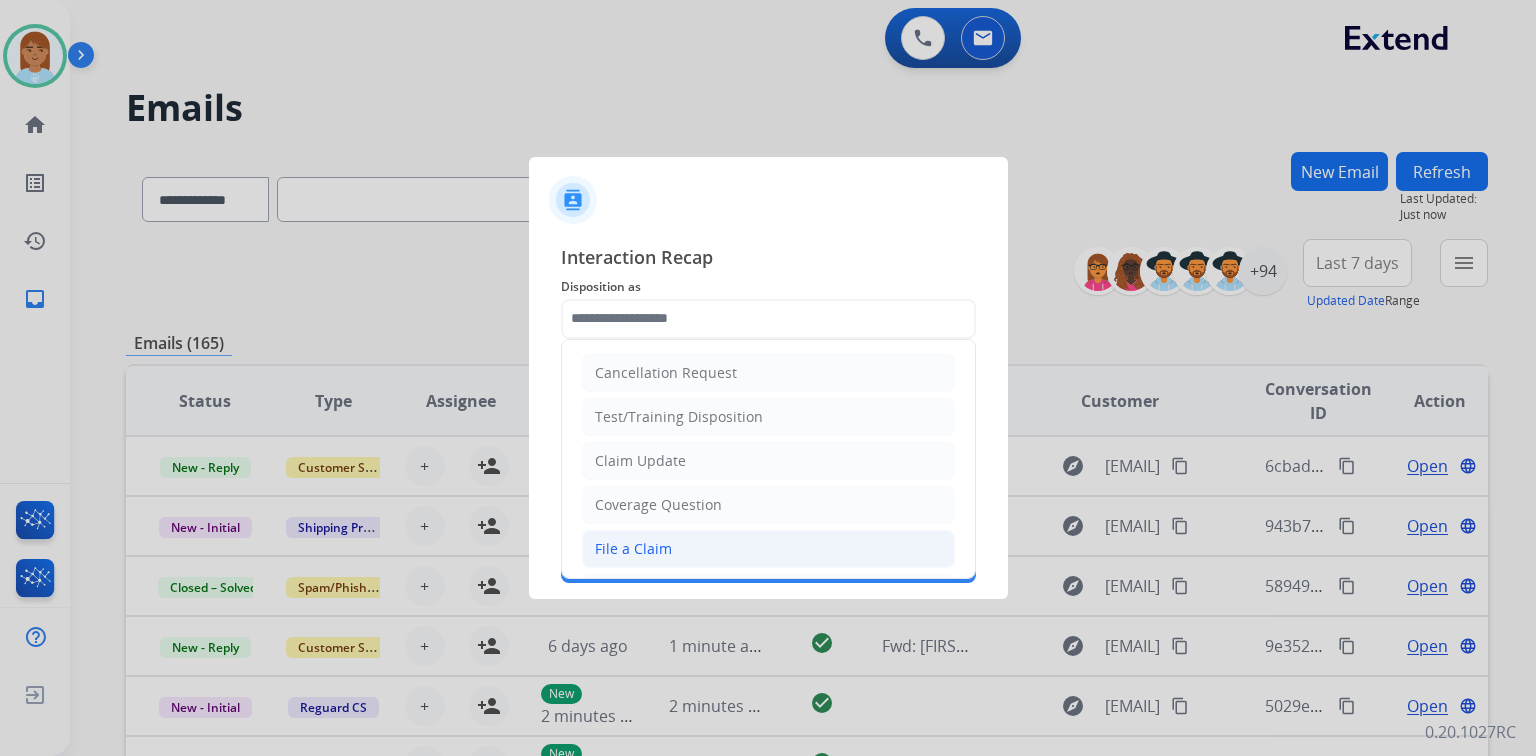 click on "File a Claim" 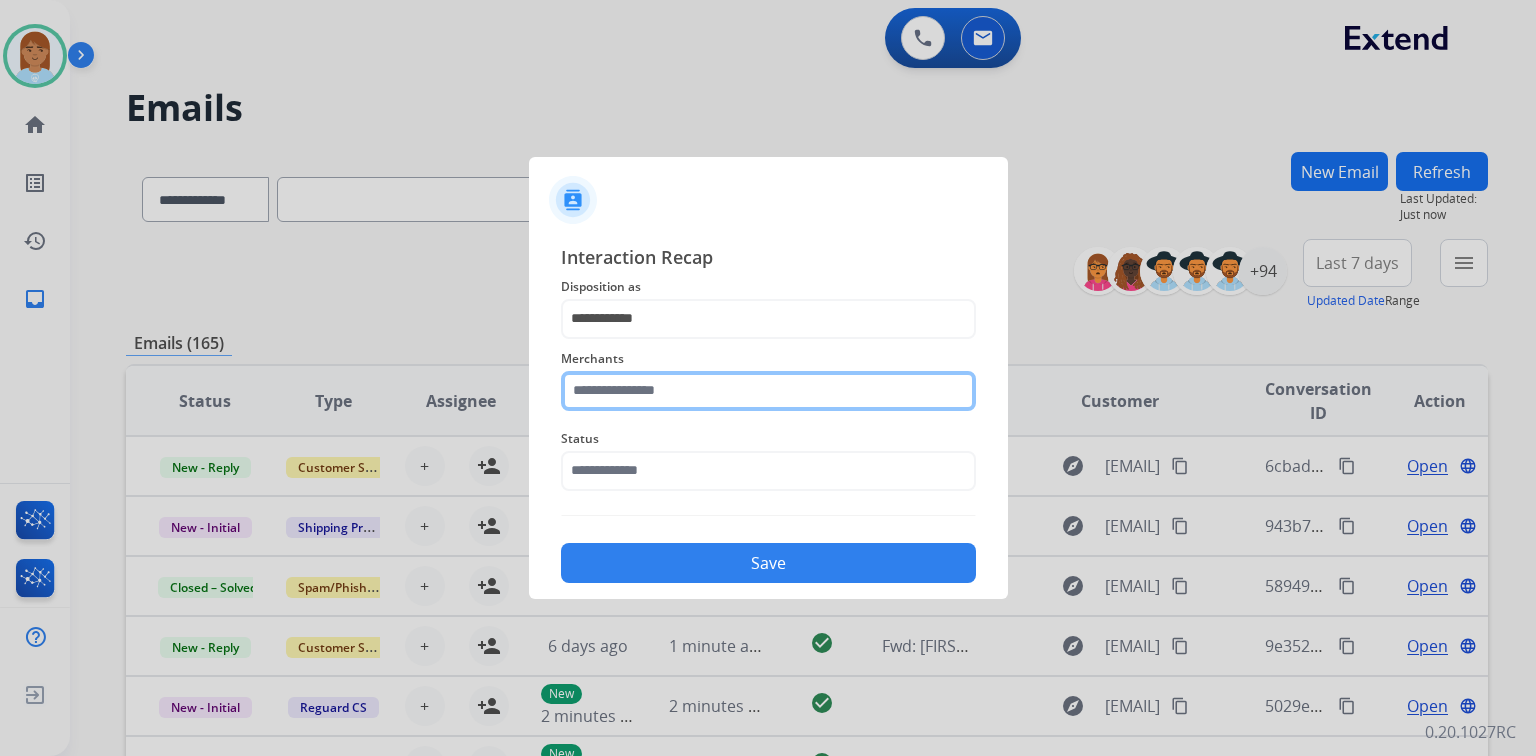 click 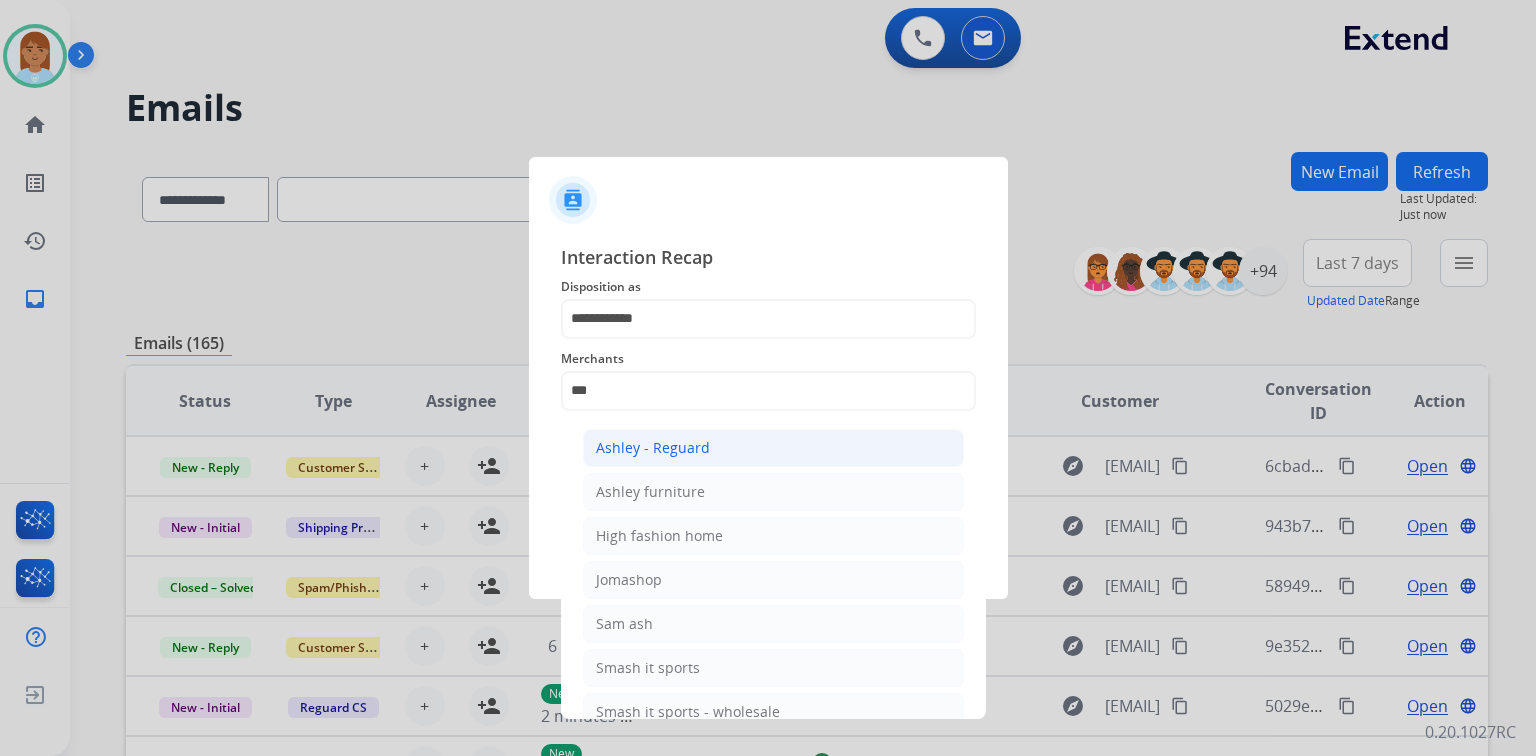 click on "Ashley - Reguard" 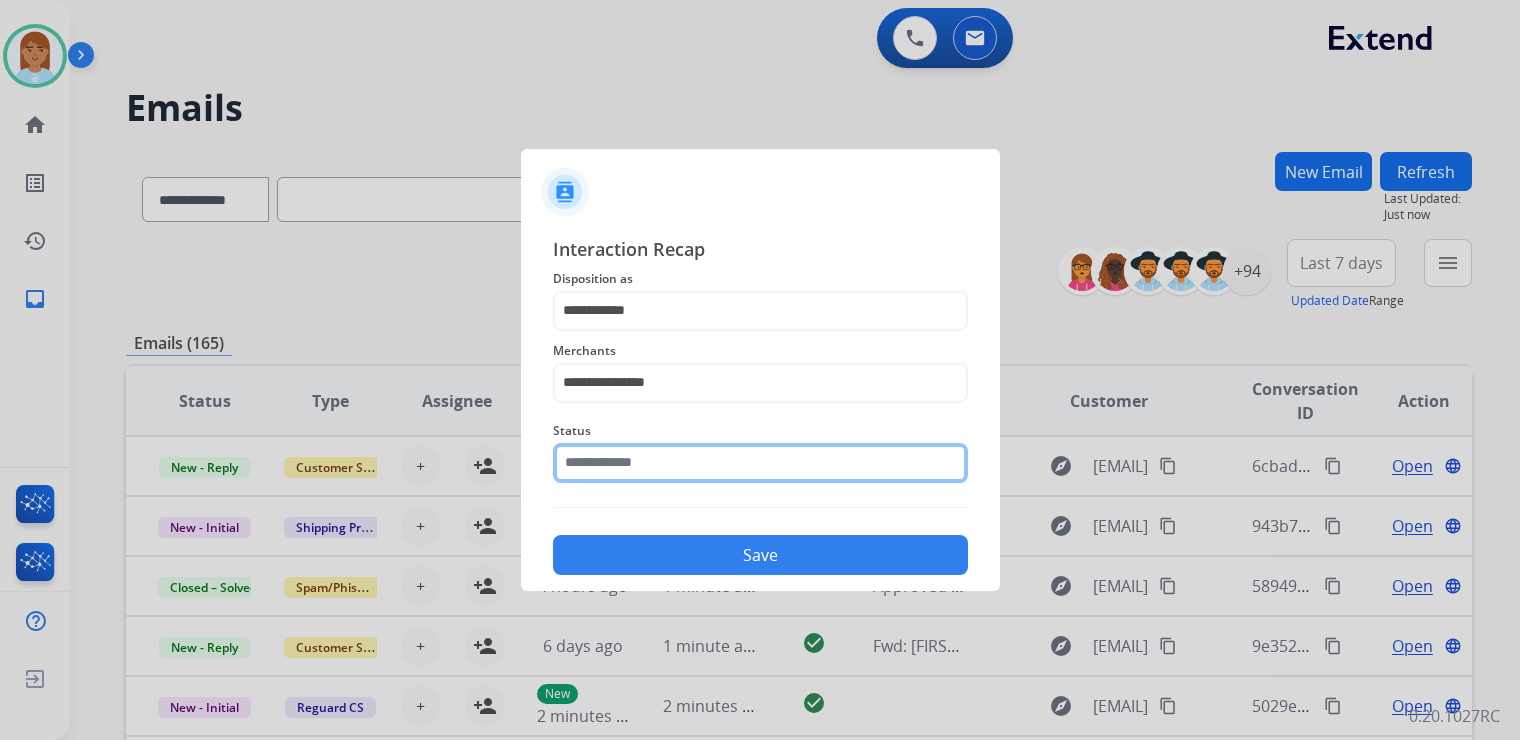 click 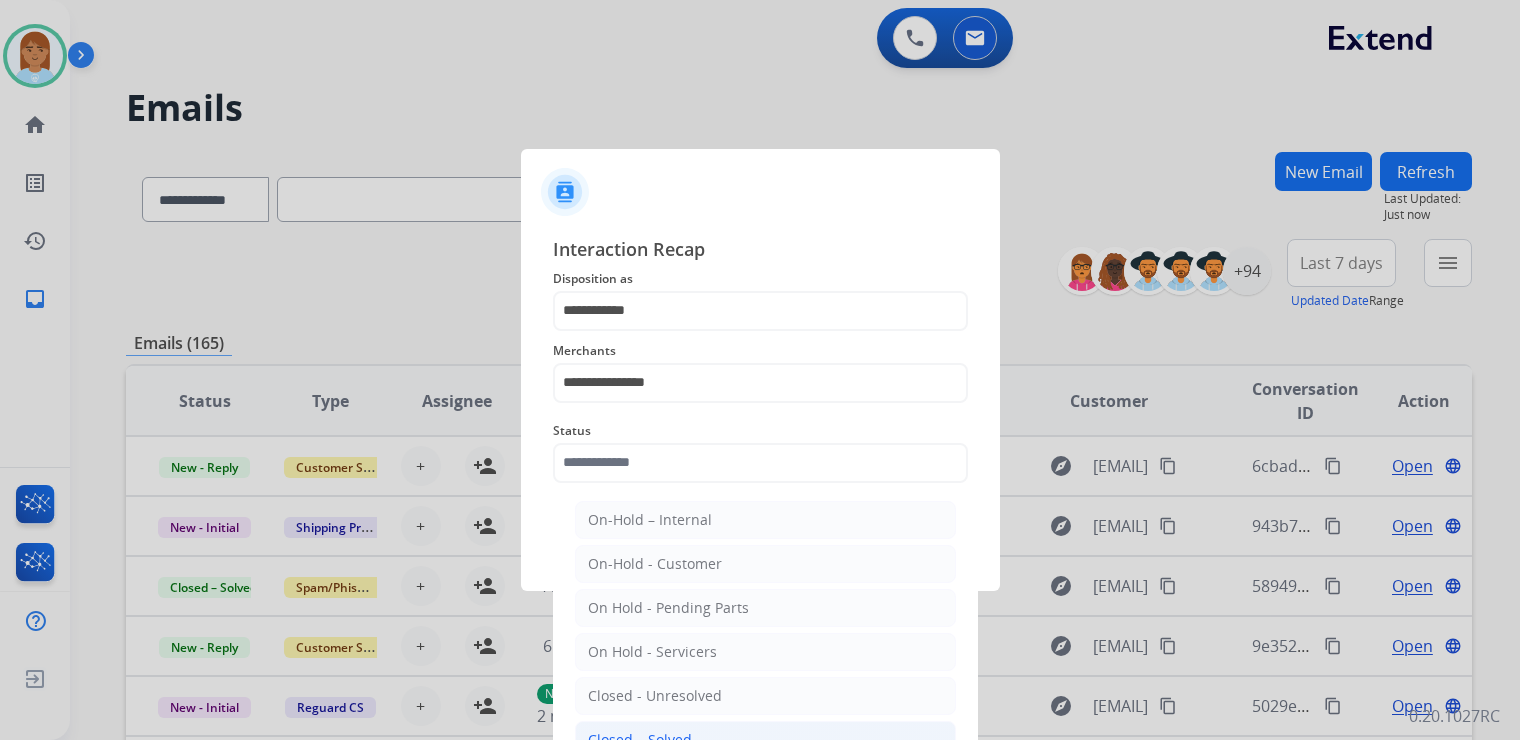 click on "Closed – Solved" 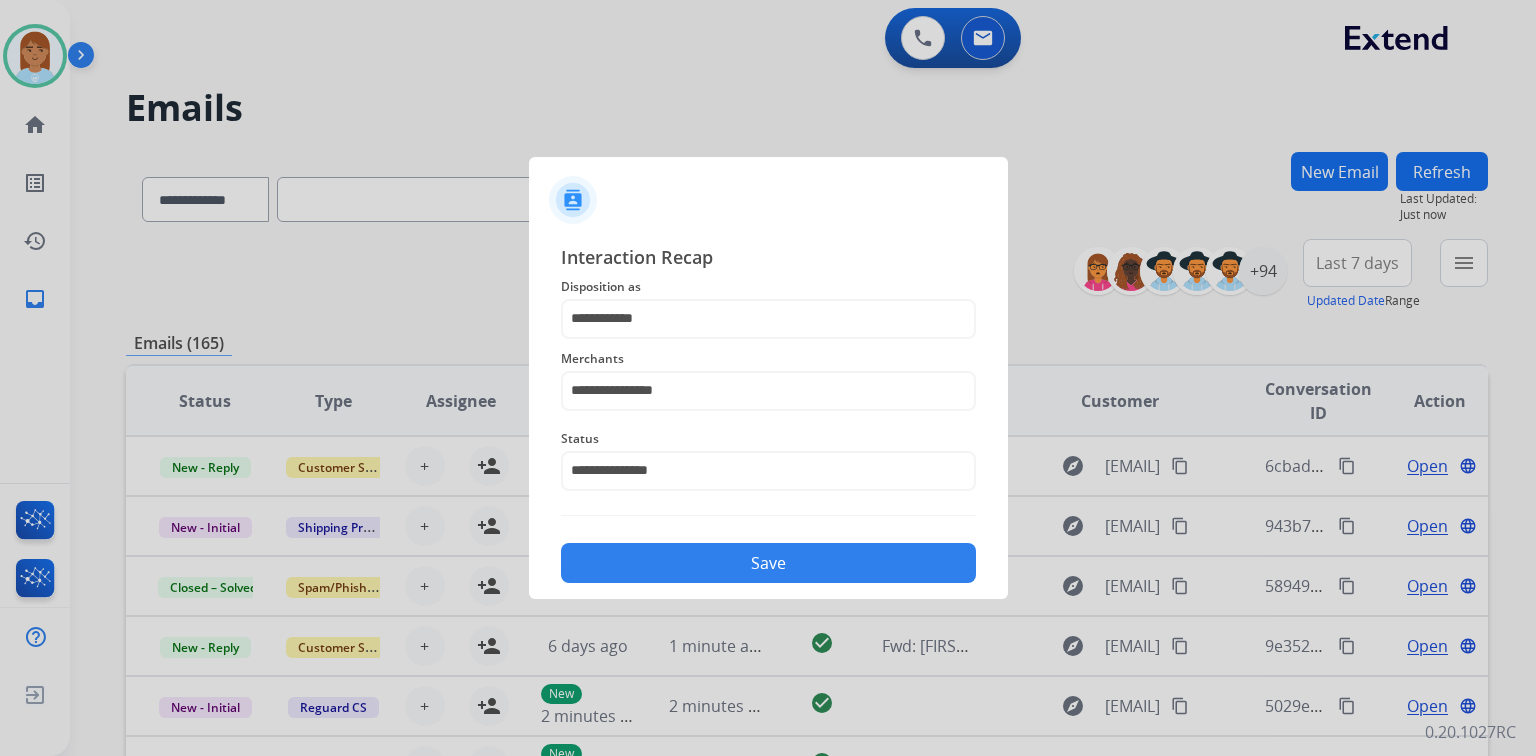click on "Save" 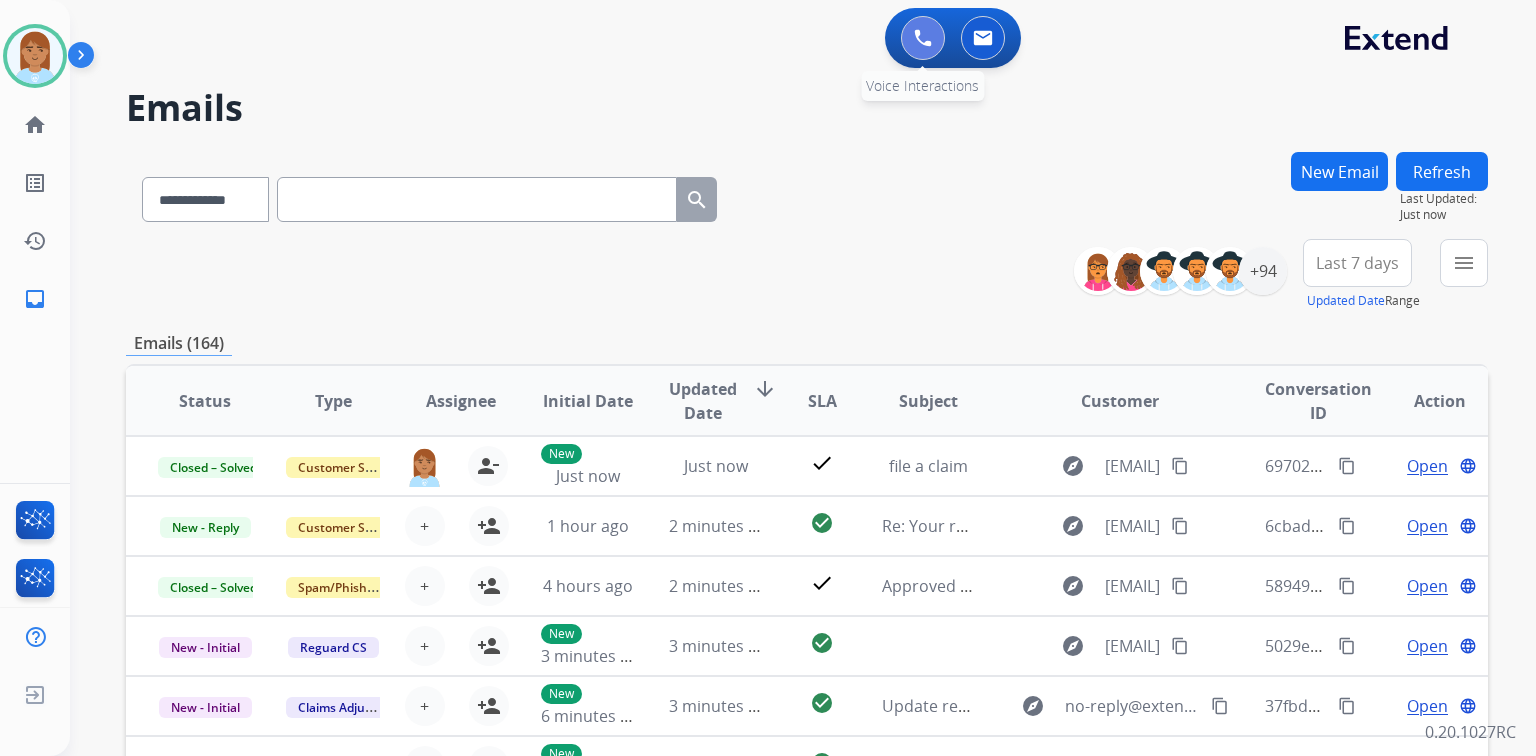 click at bounding box center [923, 38] 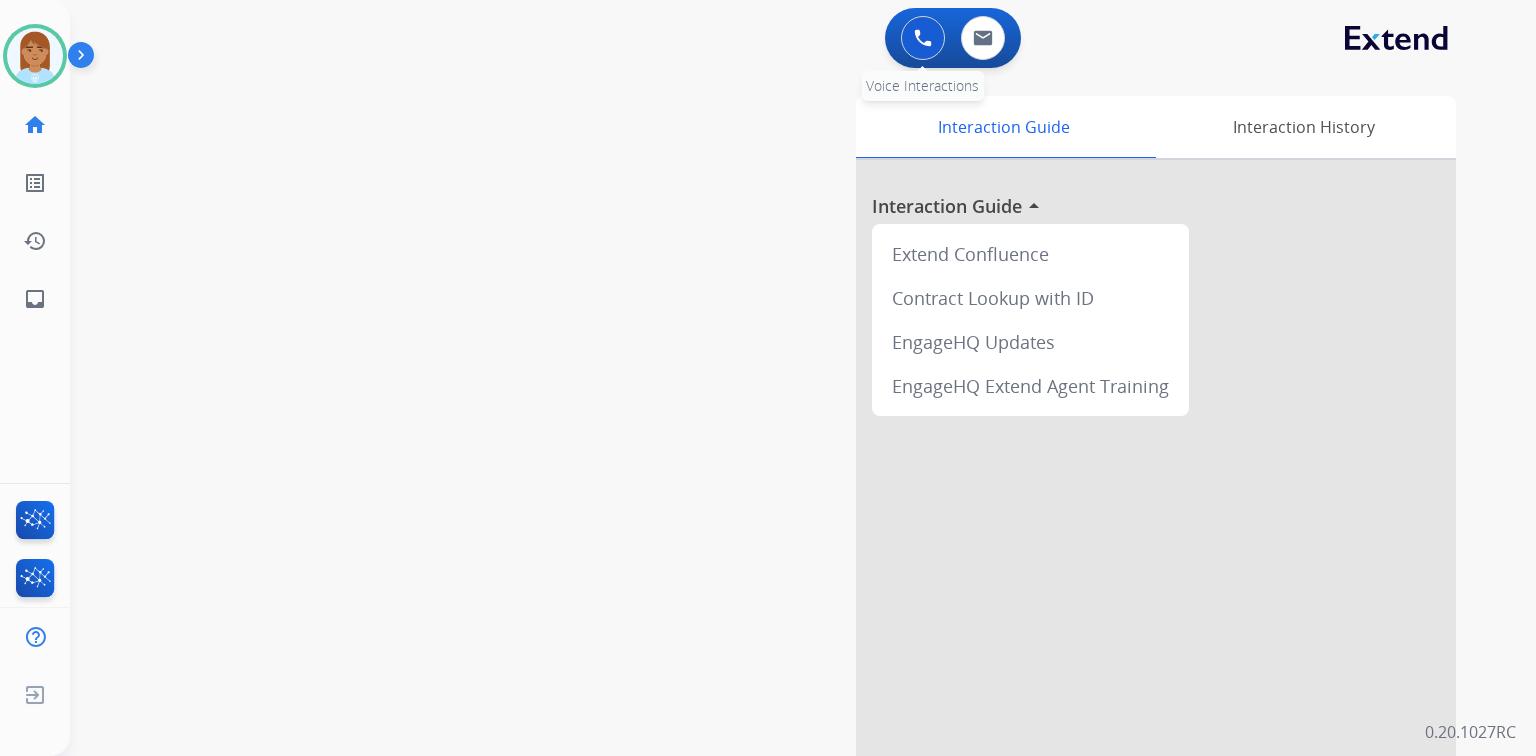 click at bounding box center [923, 38] 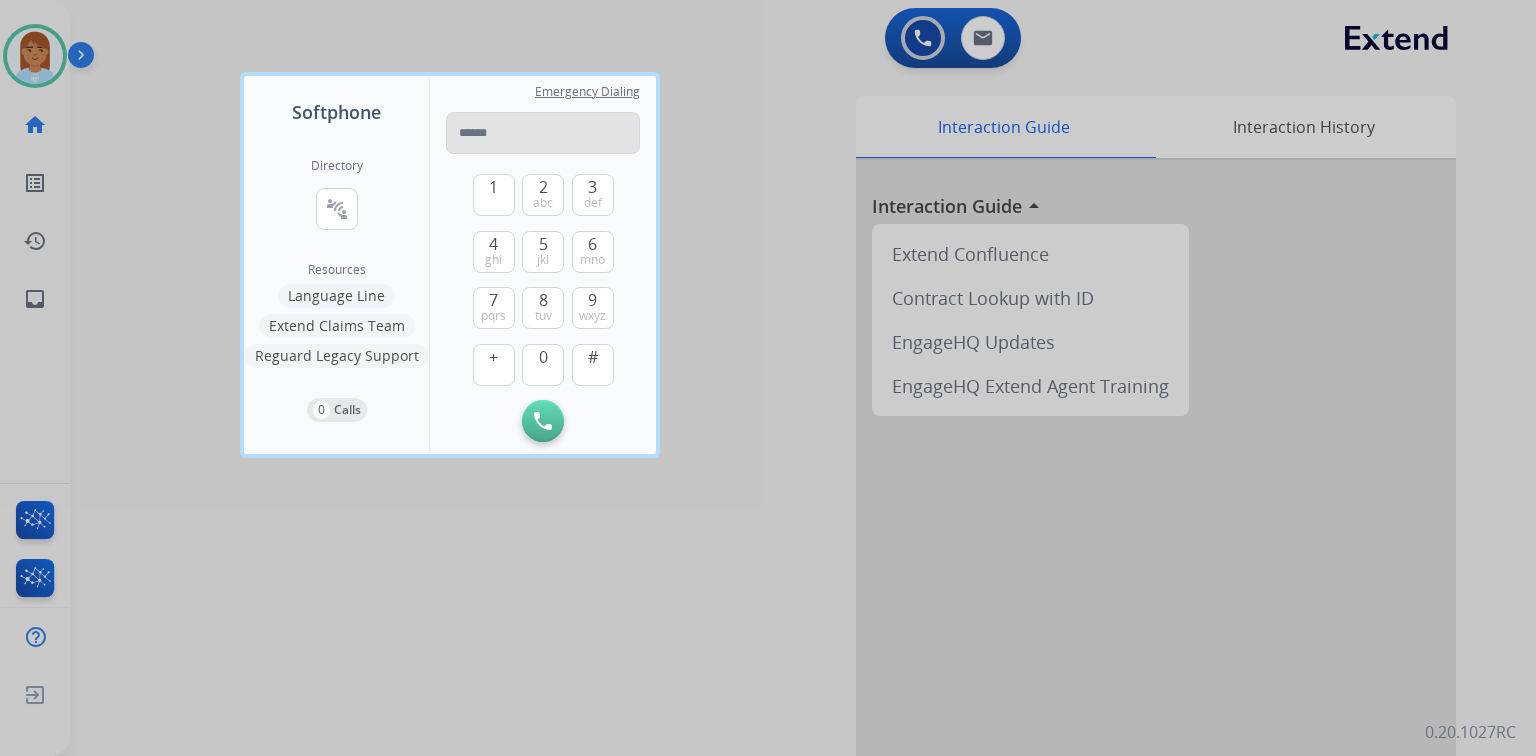 click at bounding box center [543, 133] 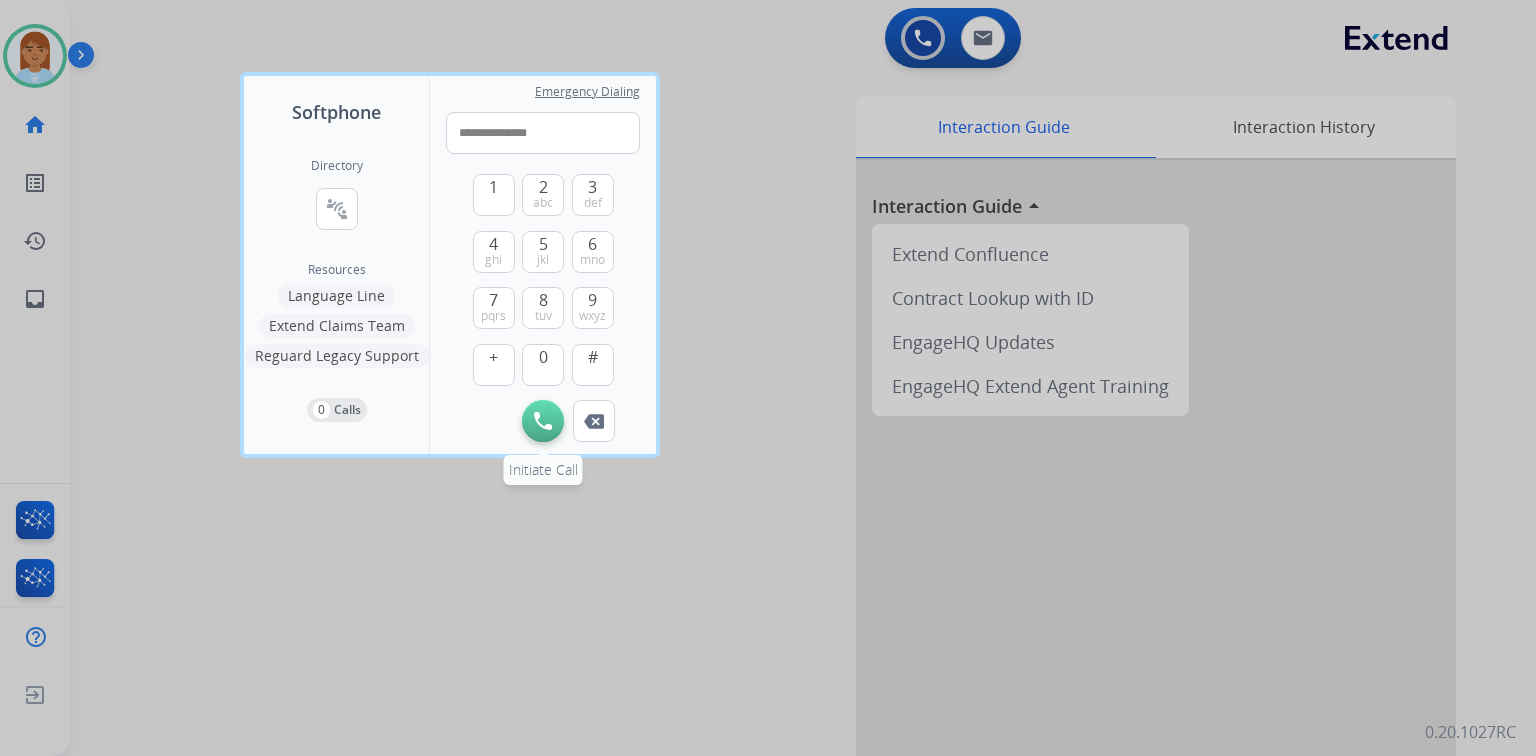 type on "**********" 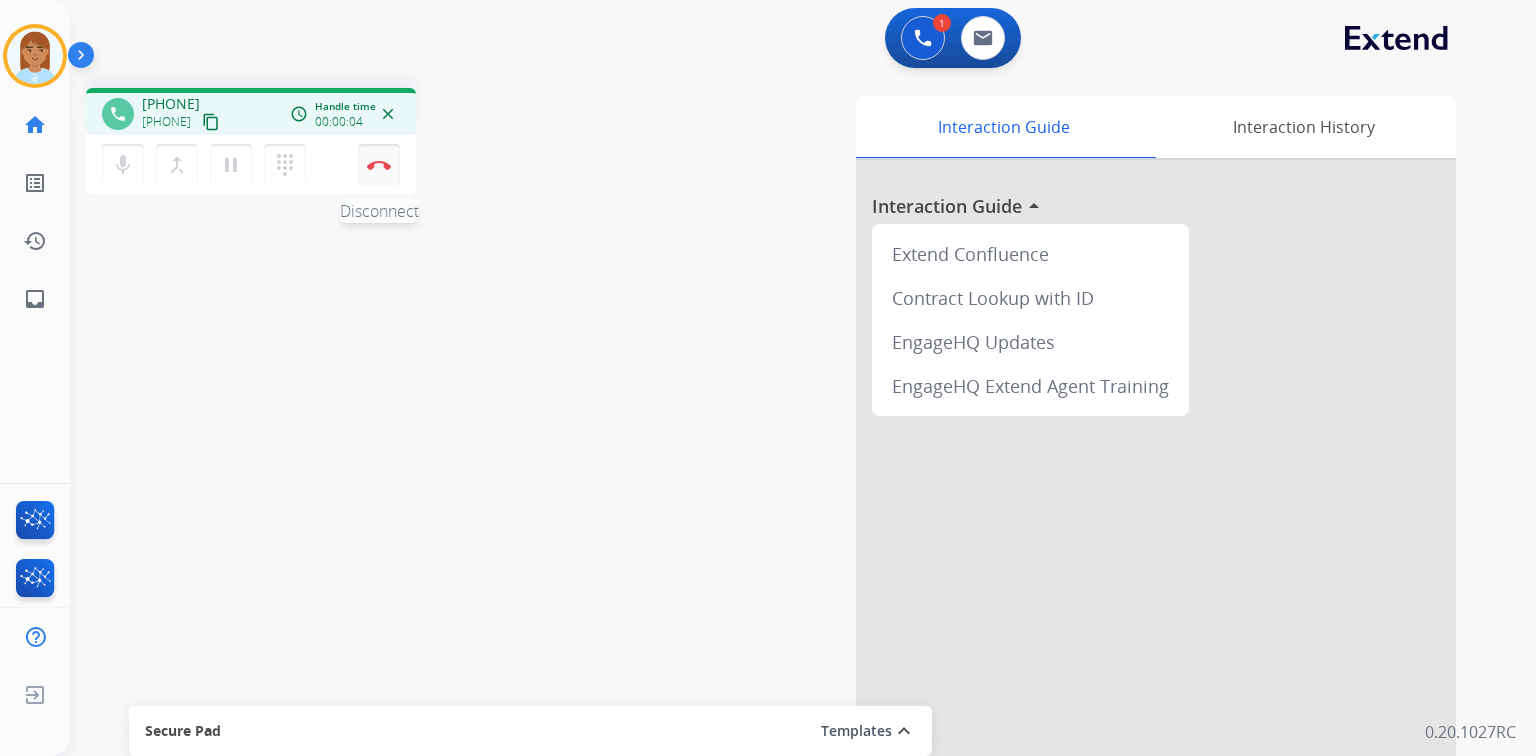 click on "Disconnect" at bounding box center [379, 165] 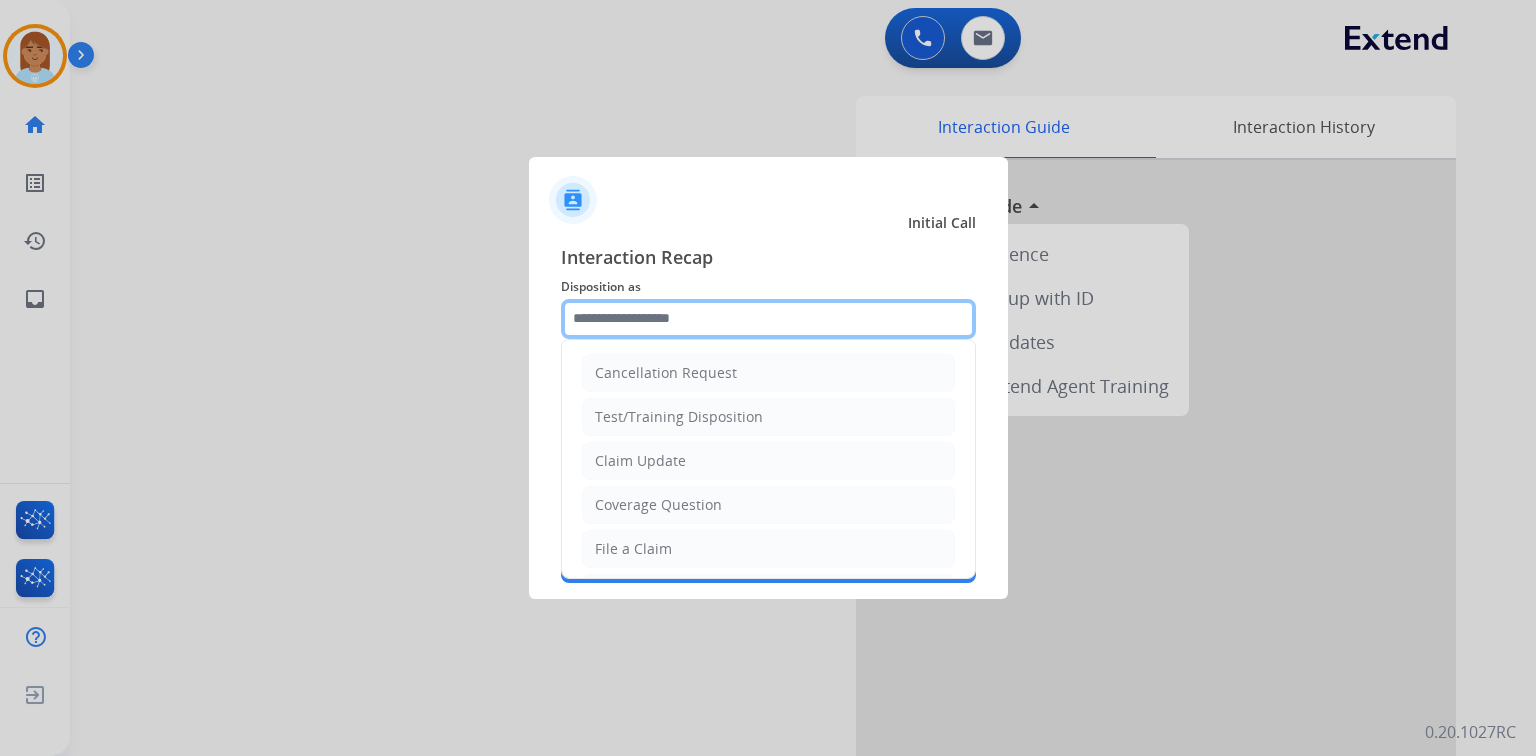 click 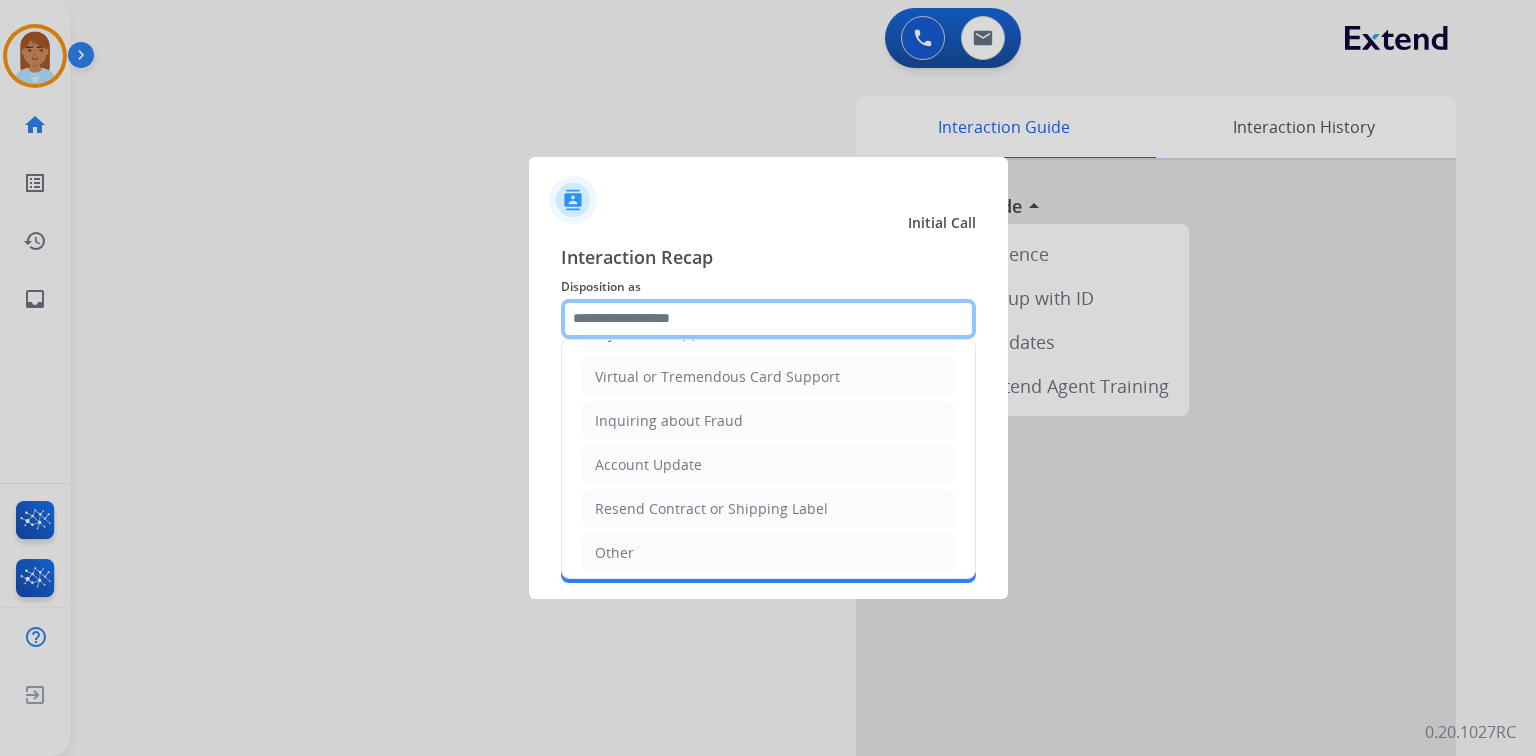 scroll, scrollTop: 394, scrollLeft: 0, axis: vertical 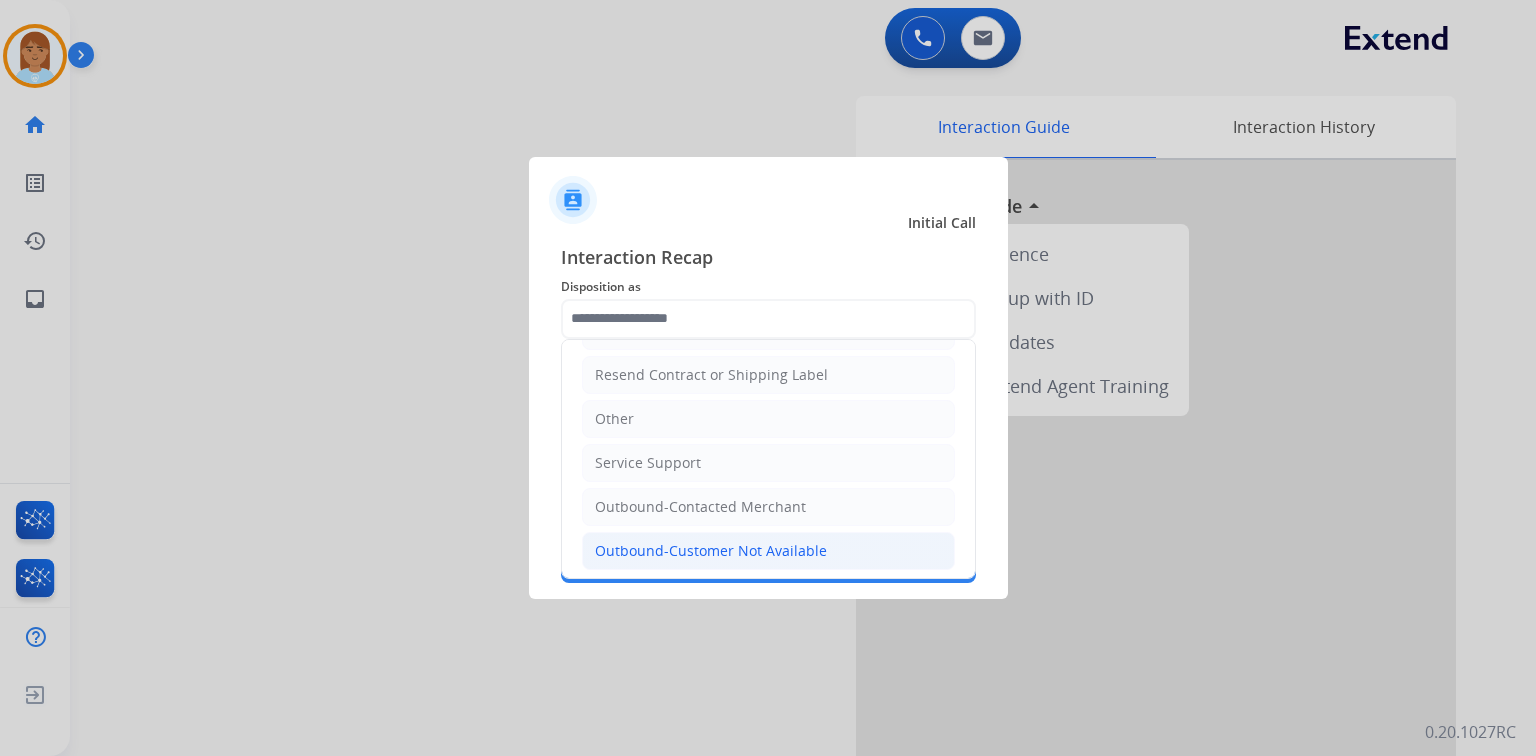 click on "Outbound-Customer Not Available" 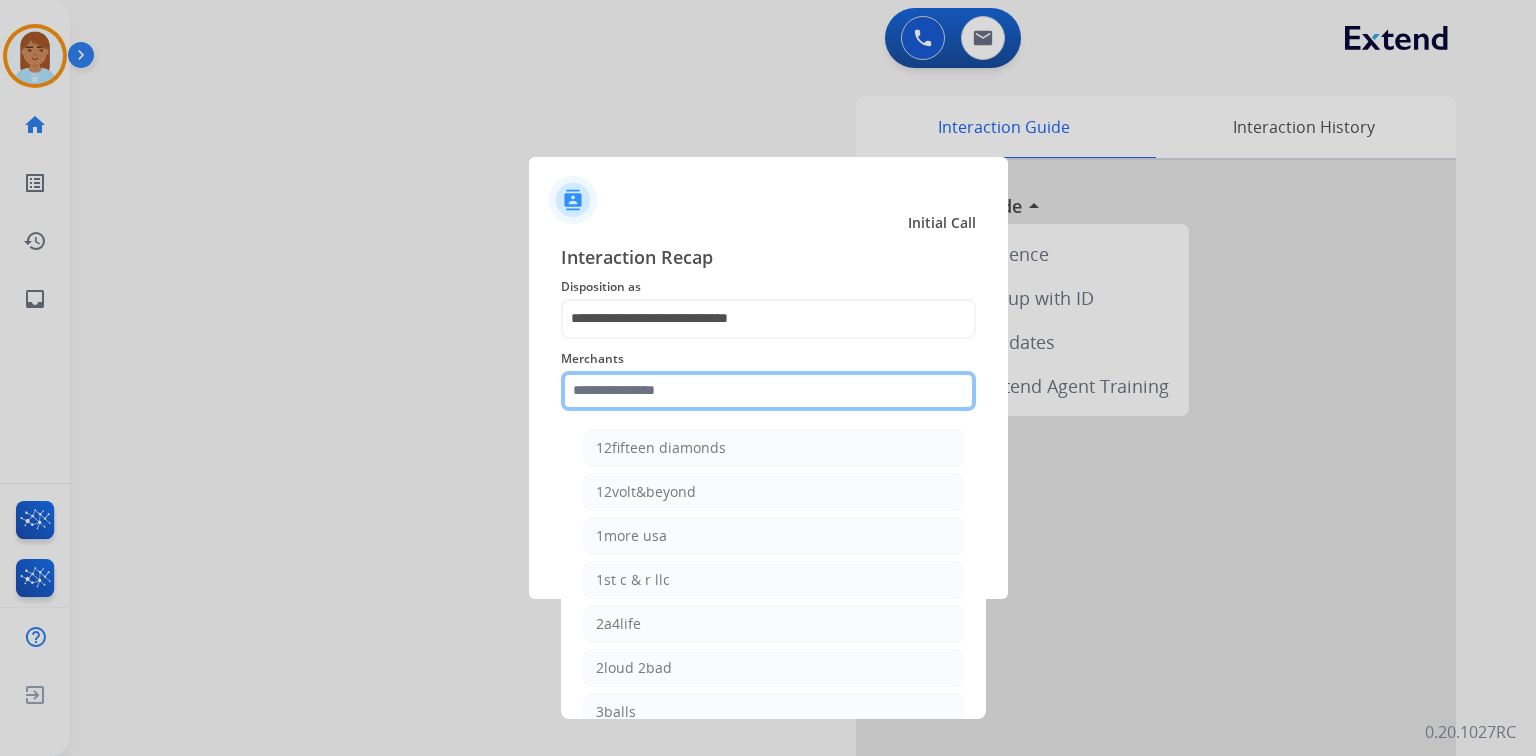 drag, startPoint x: 751, startPoint y: 374, endPoint x: 752, endPoint y: 397, distance: 23.021729 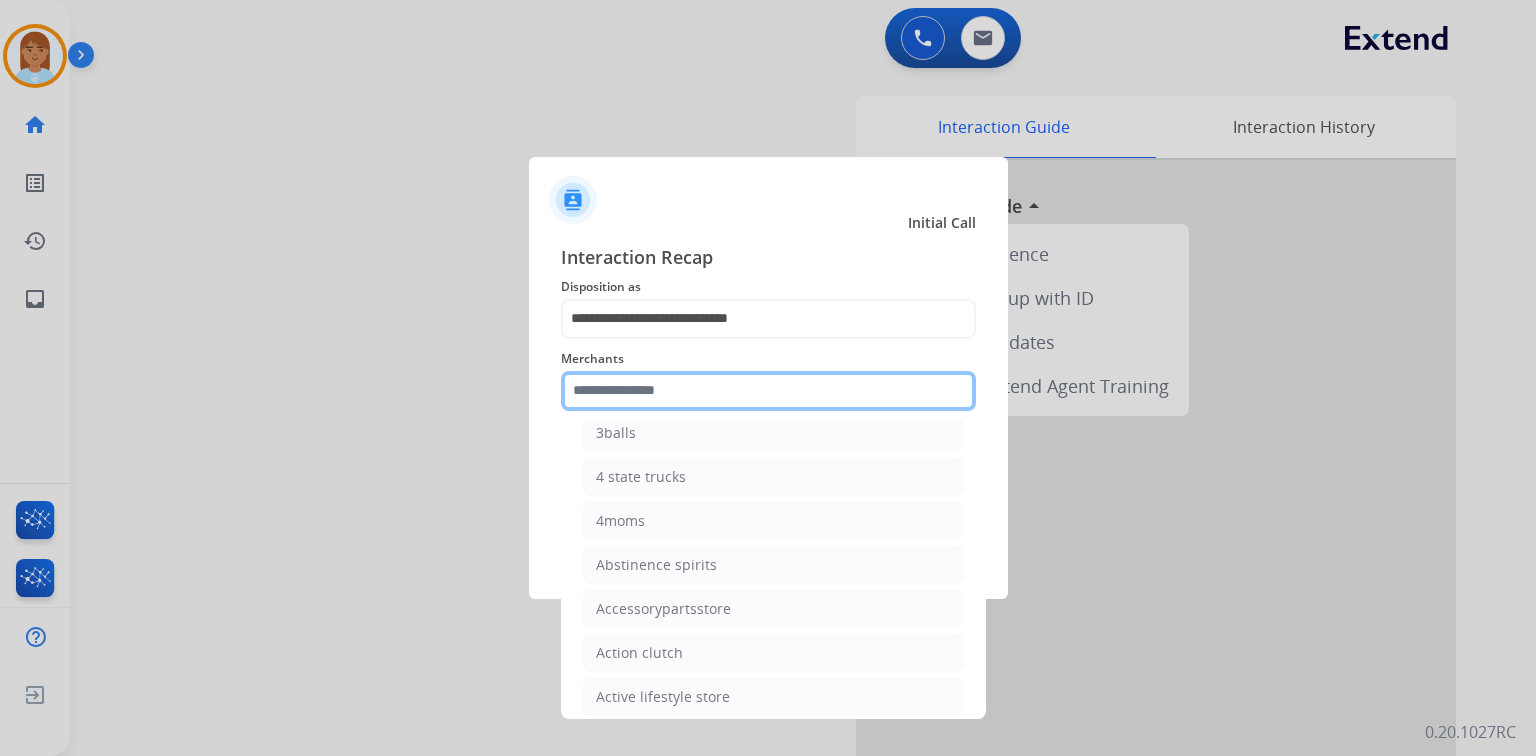 scroll, scrollTop: 0, scrollLeft: 0, axis: both 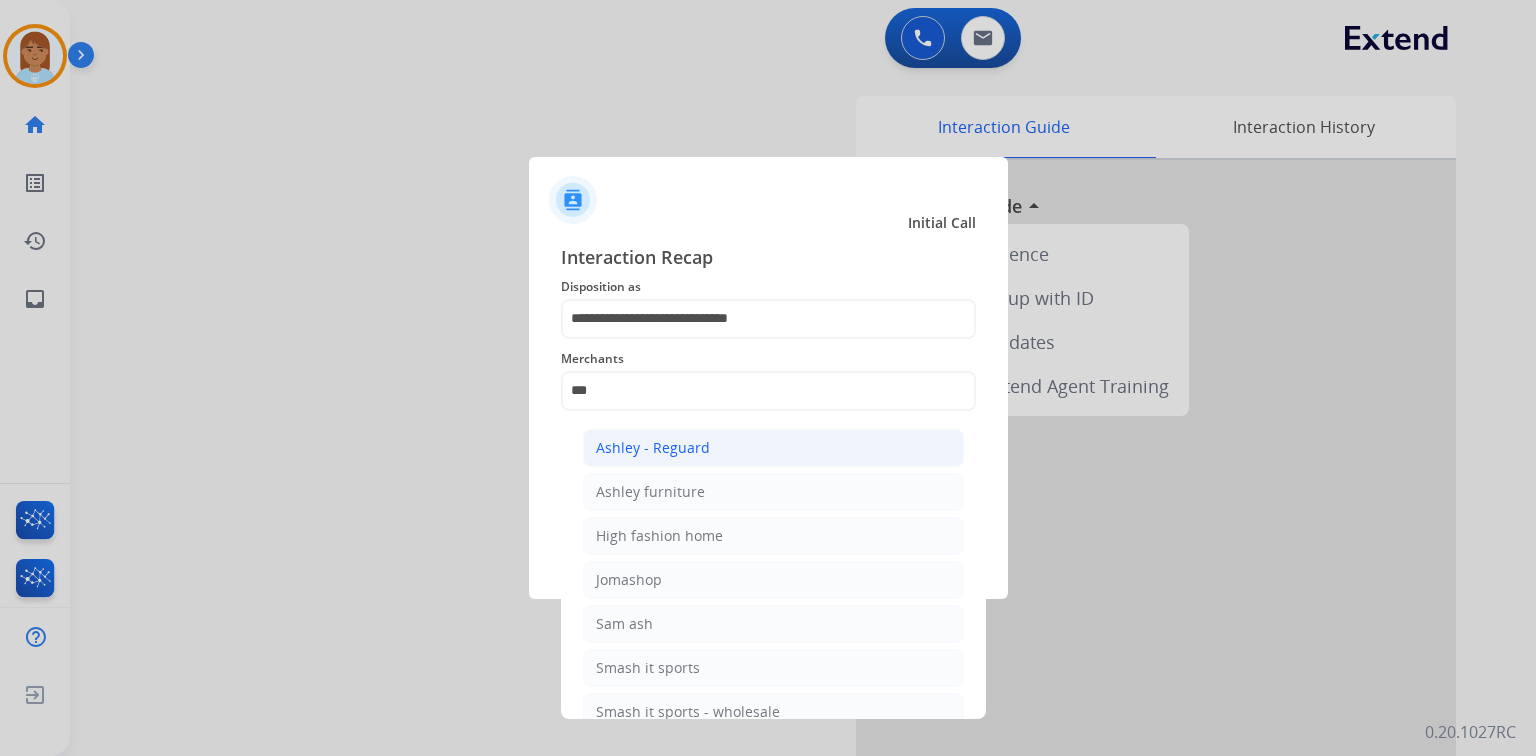 click on "Ashley - Reguard" 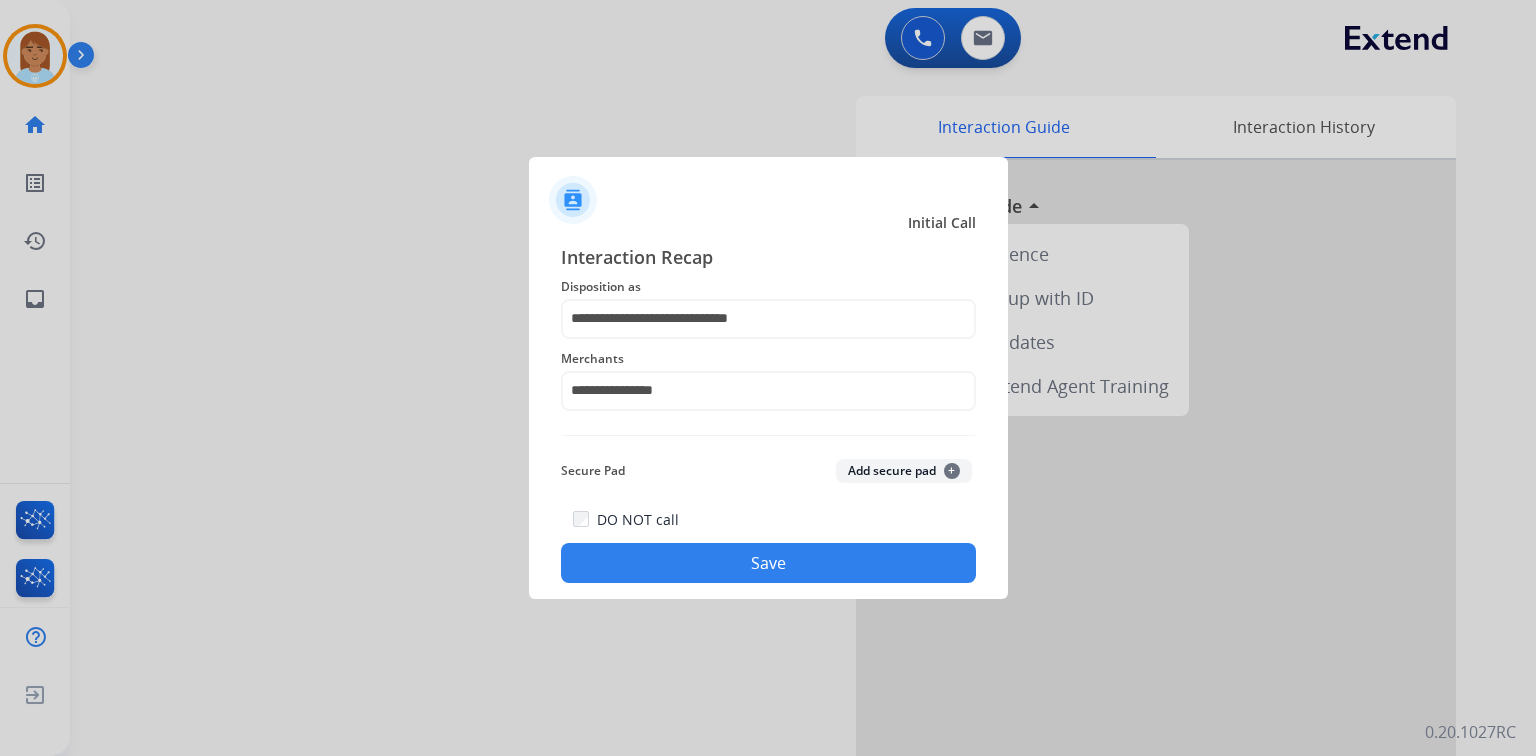 click on "Save" 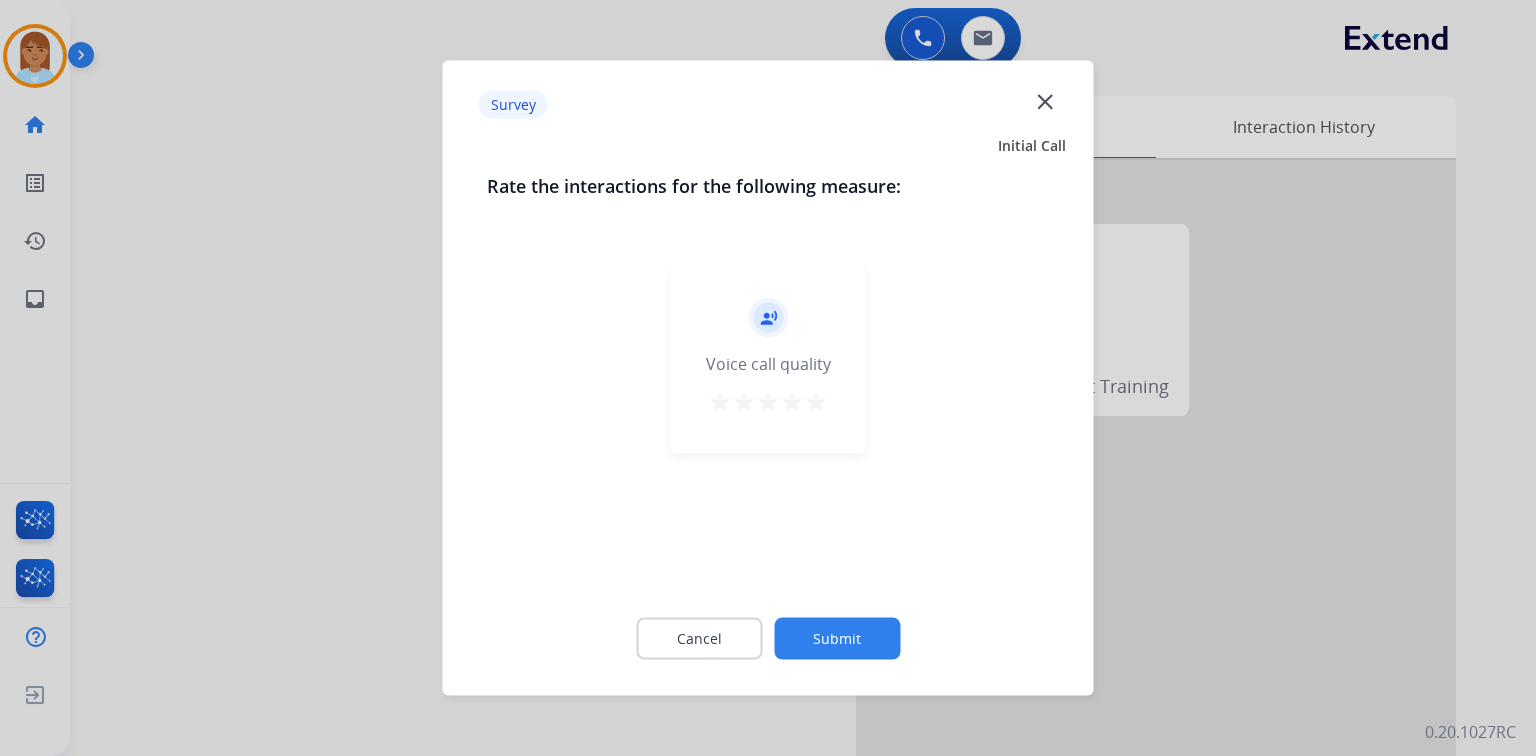 click on "star" at bounding box center [816, 402] 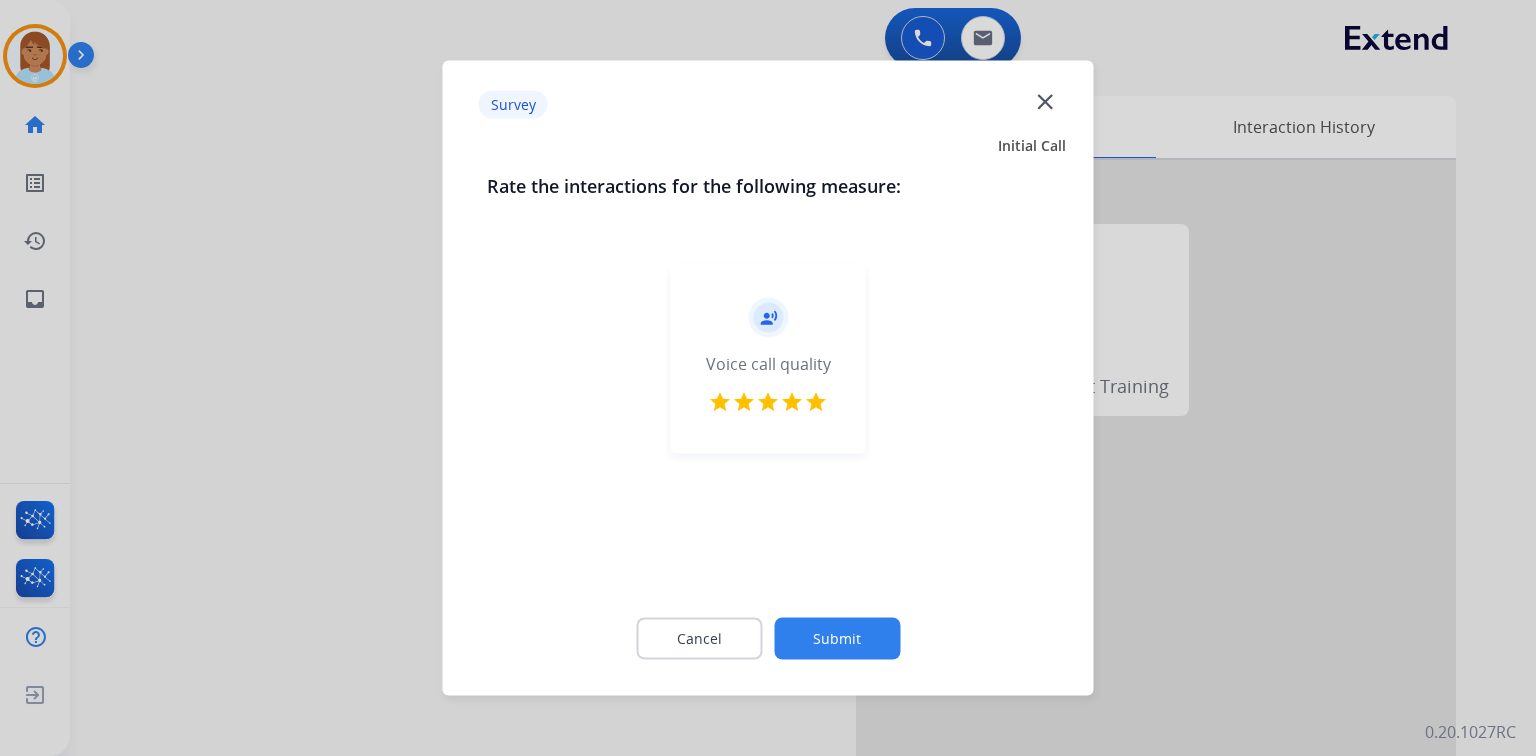 drag, startPoint x: 884, startPoint y: 639, endPoint x: 918, endPoint y: 649, distance: 35.44009 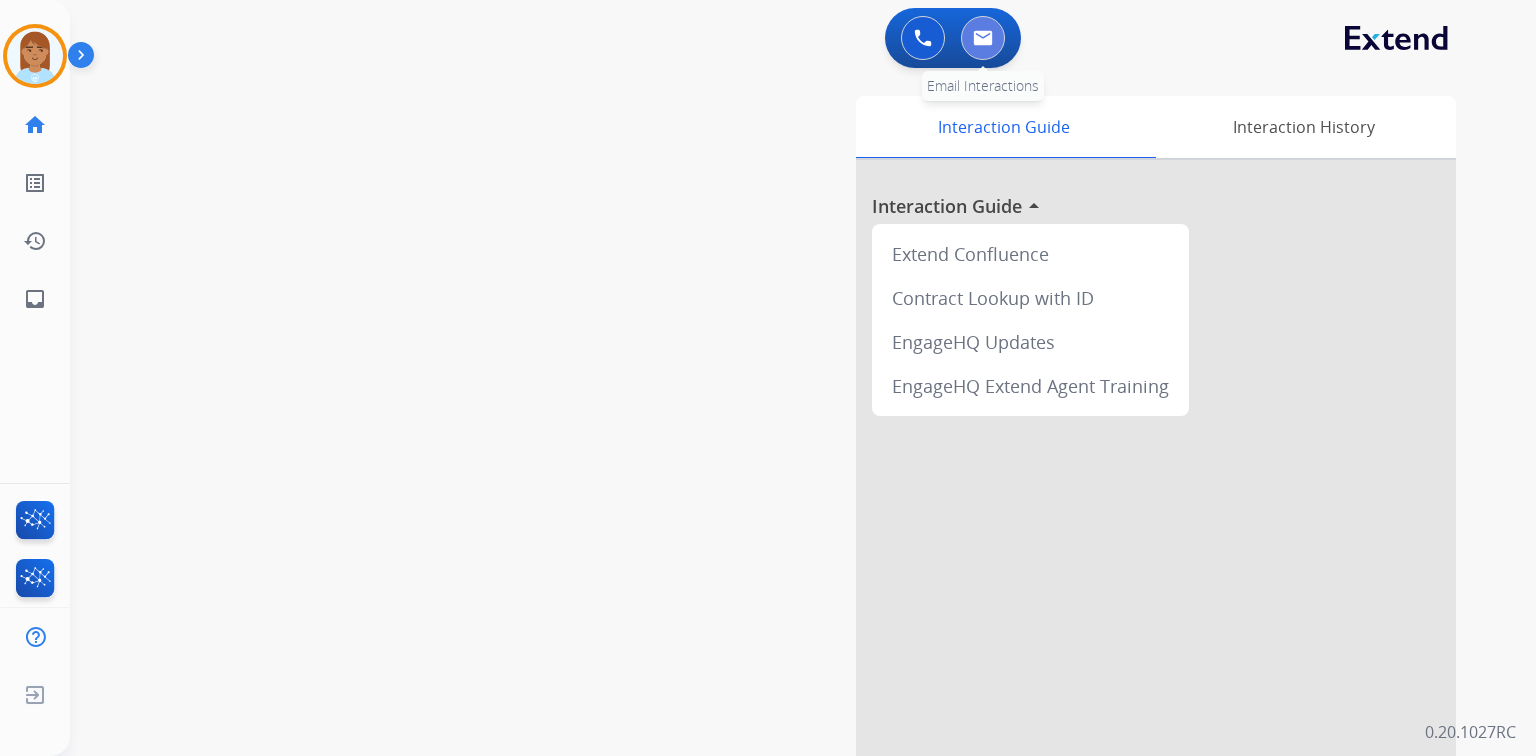 click at bounding box center [983, 38] 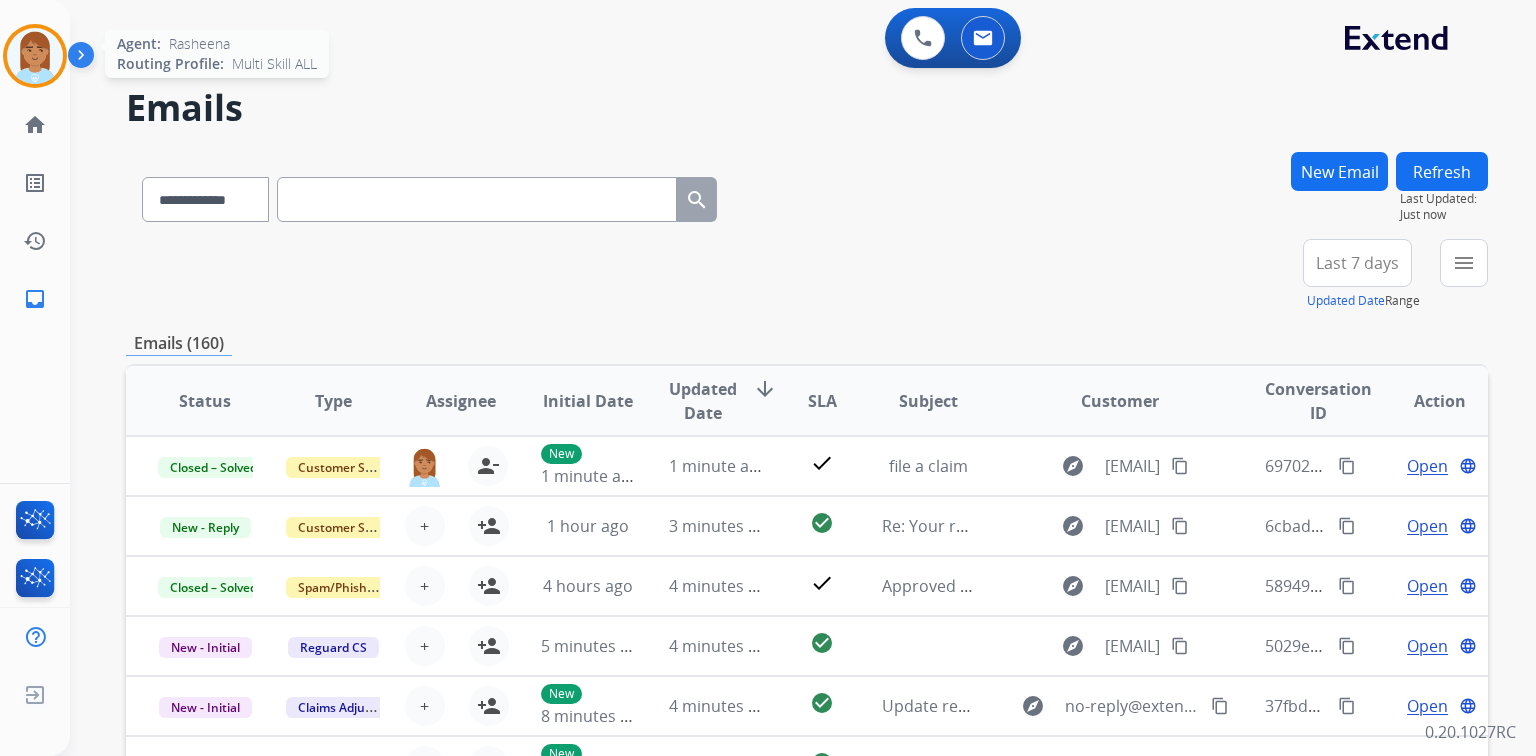 click at bounding box center (35, 56) 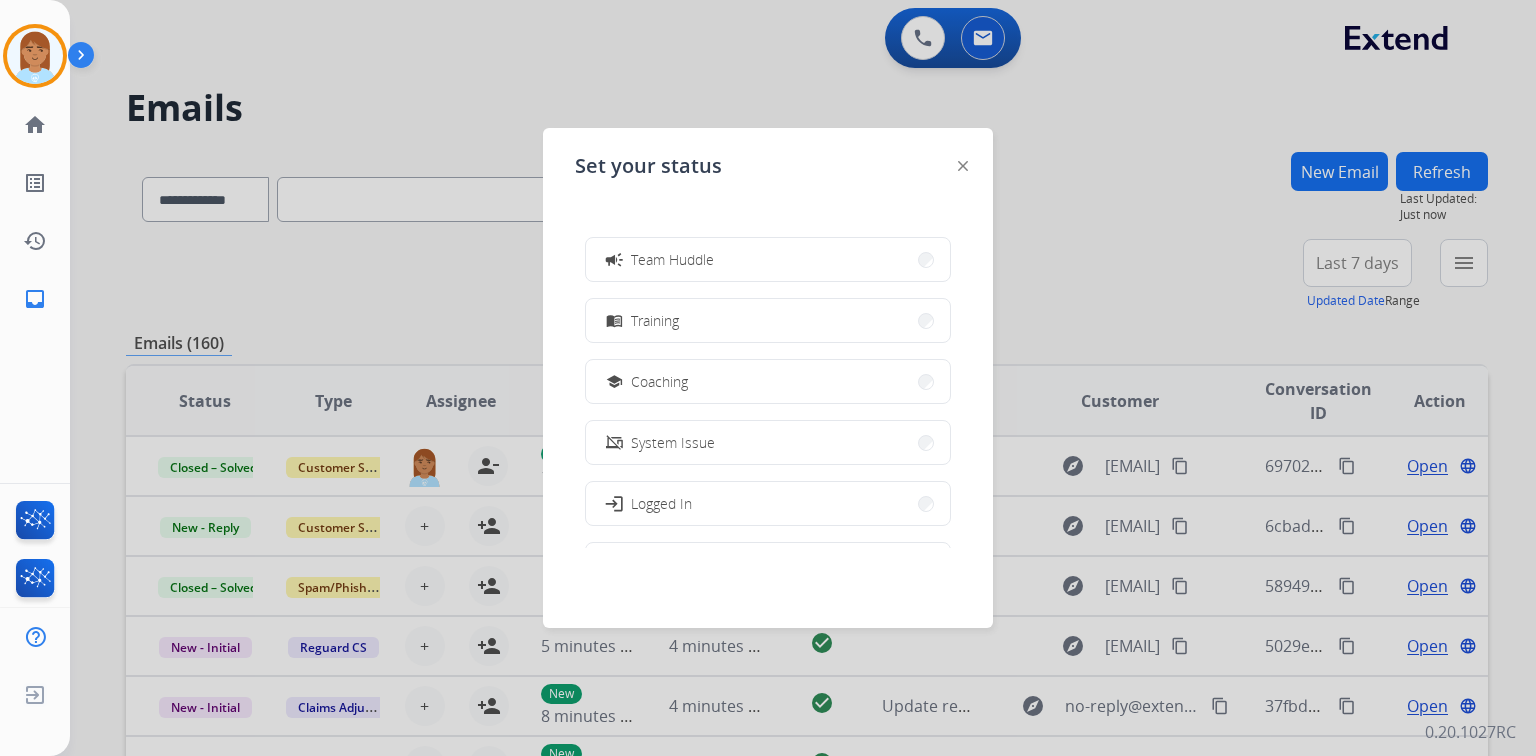 scroll, scrollTop: 376, scrollLeft: 0, axis: vertical 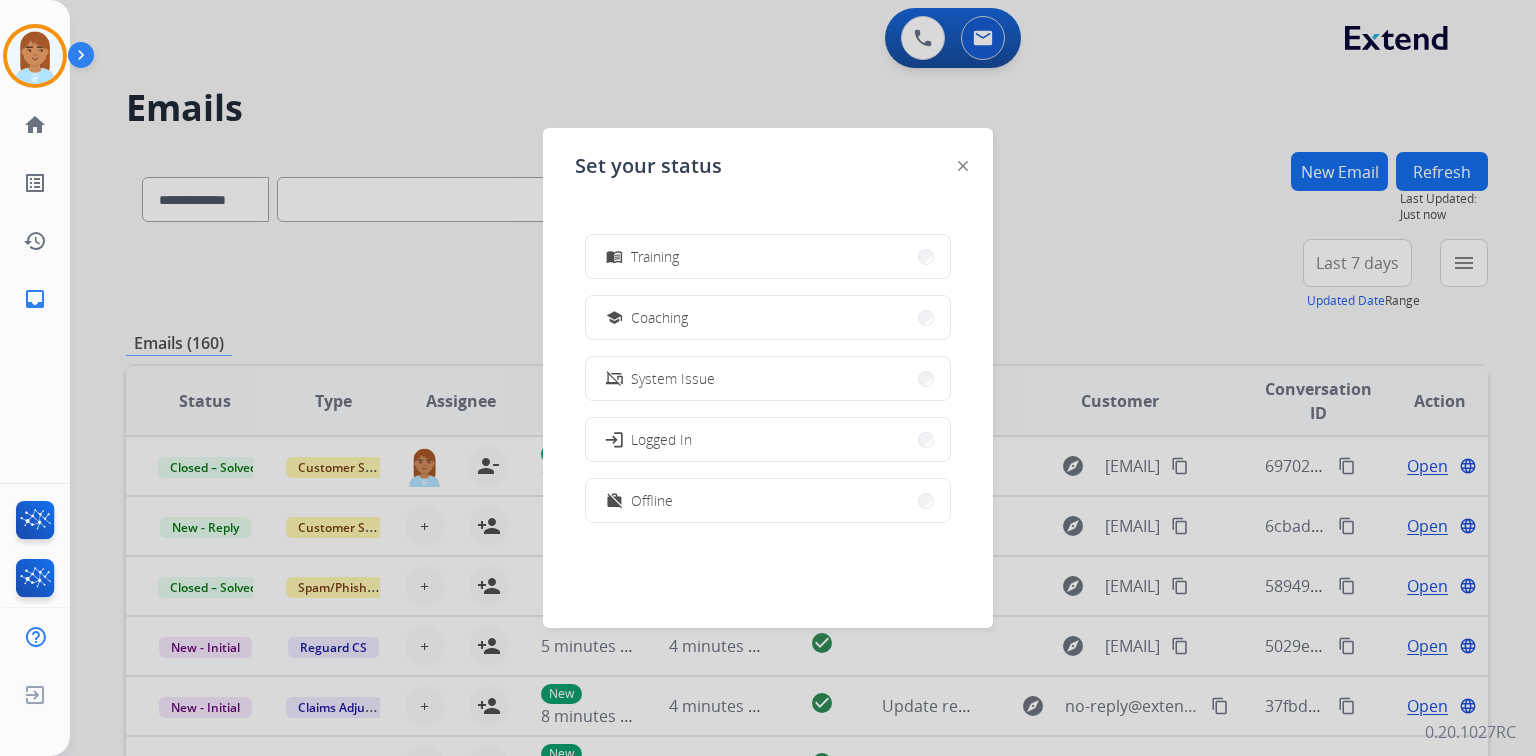 click at bounding box center (768, 378) 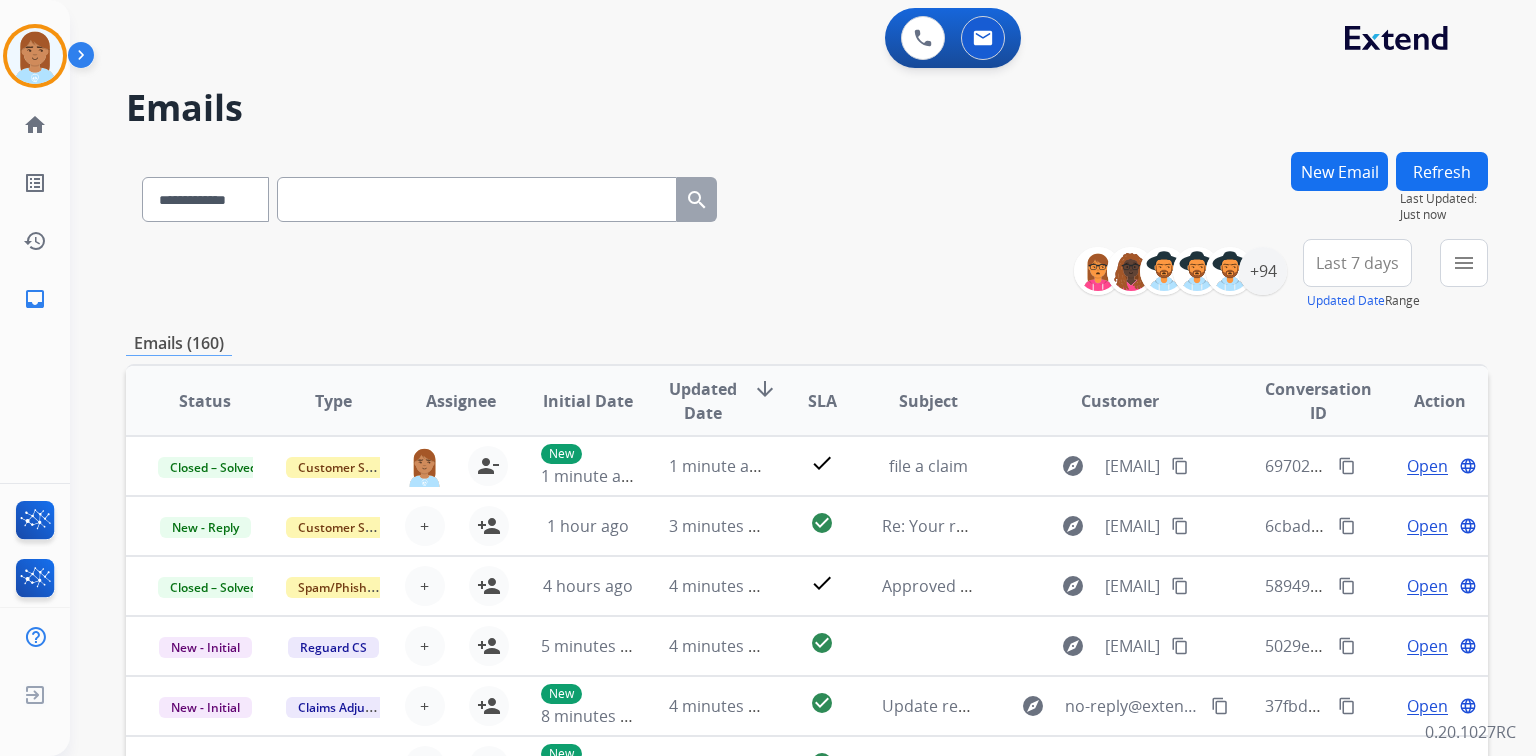 click on "New Email" at bounding box center [1339, 171] 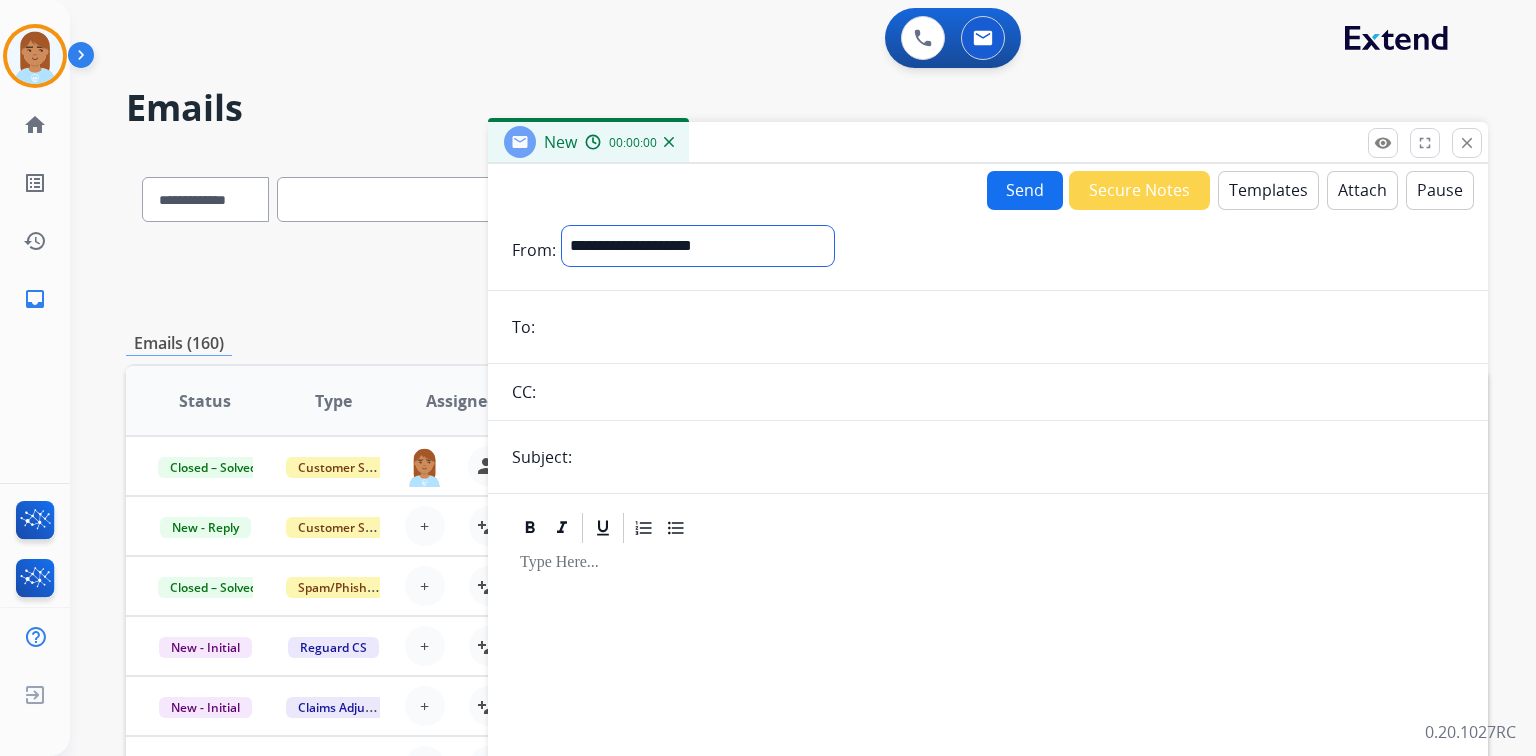 click on "**********" at bounding box center (698, 246) 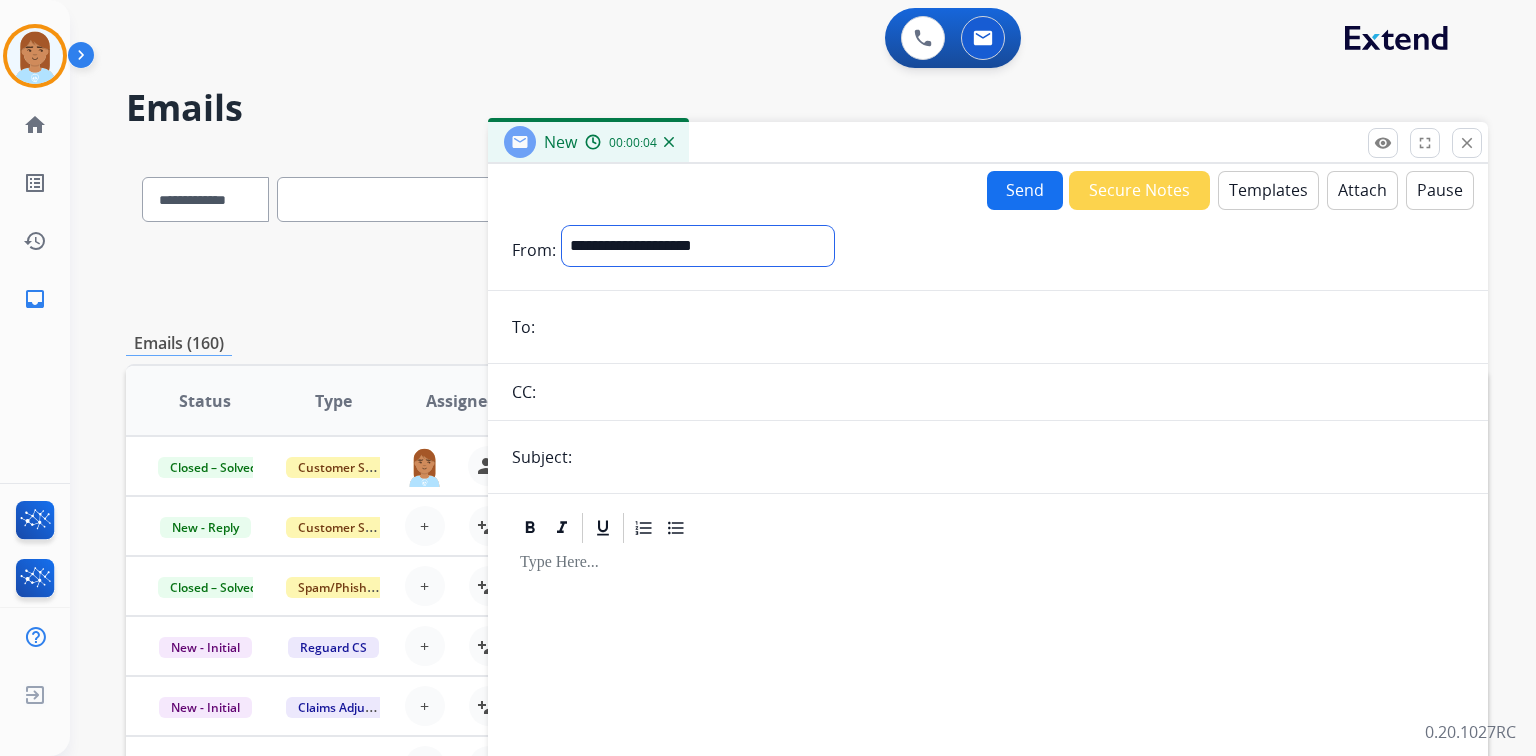 select on "**********" 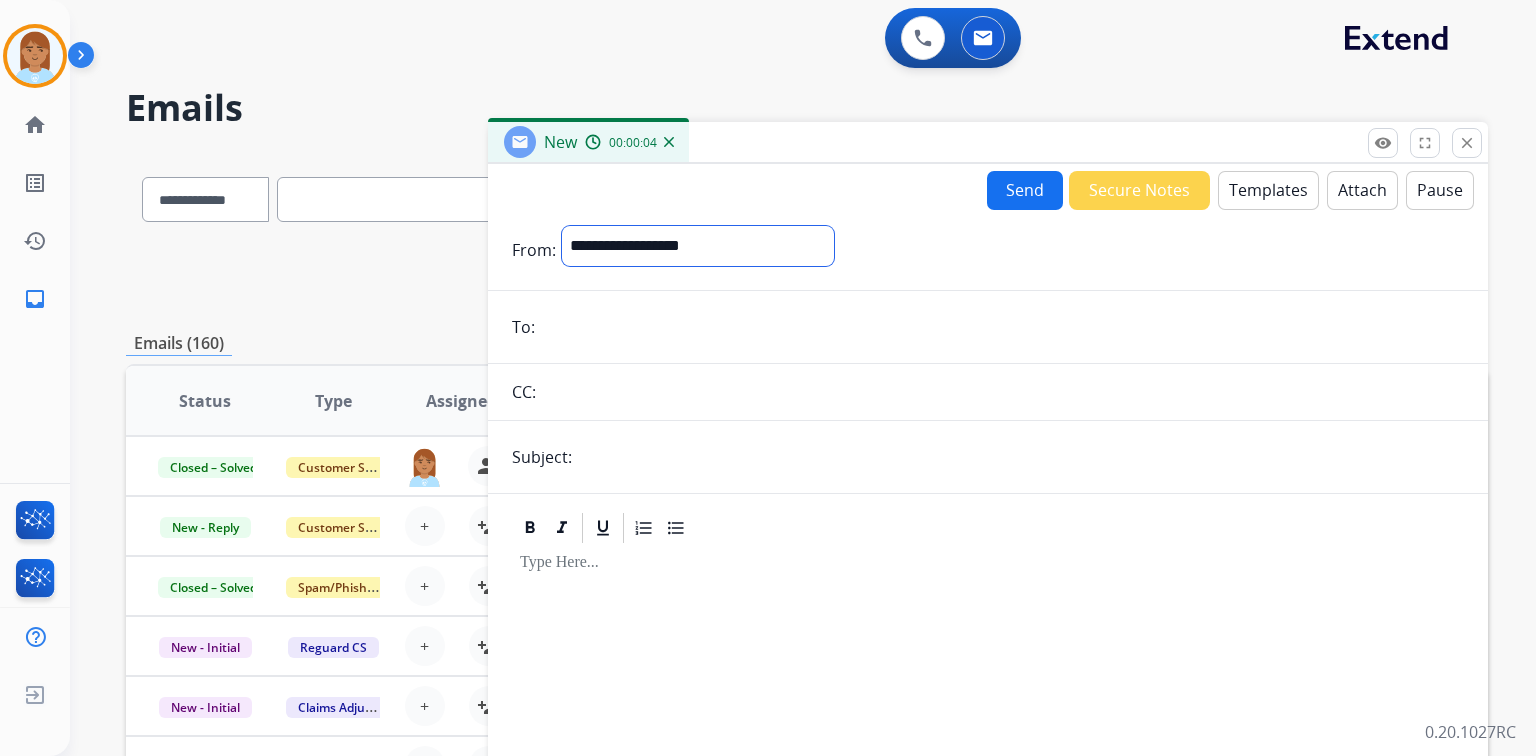 click on "**********" at bounding box center (698, 246) 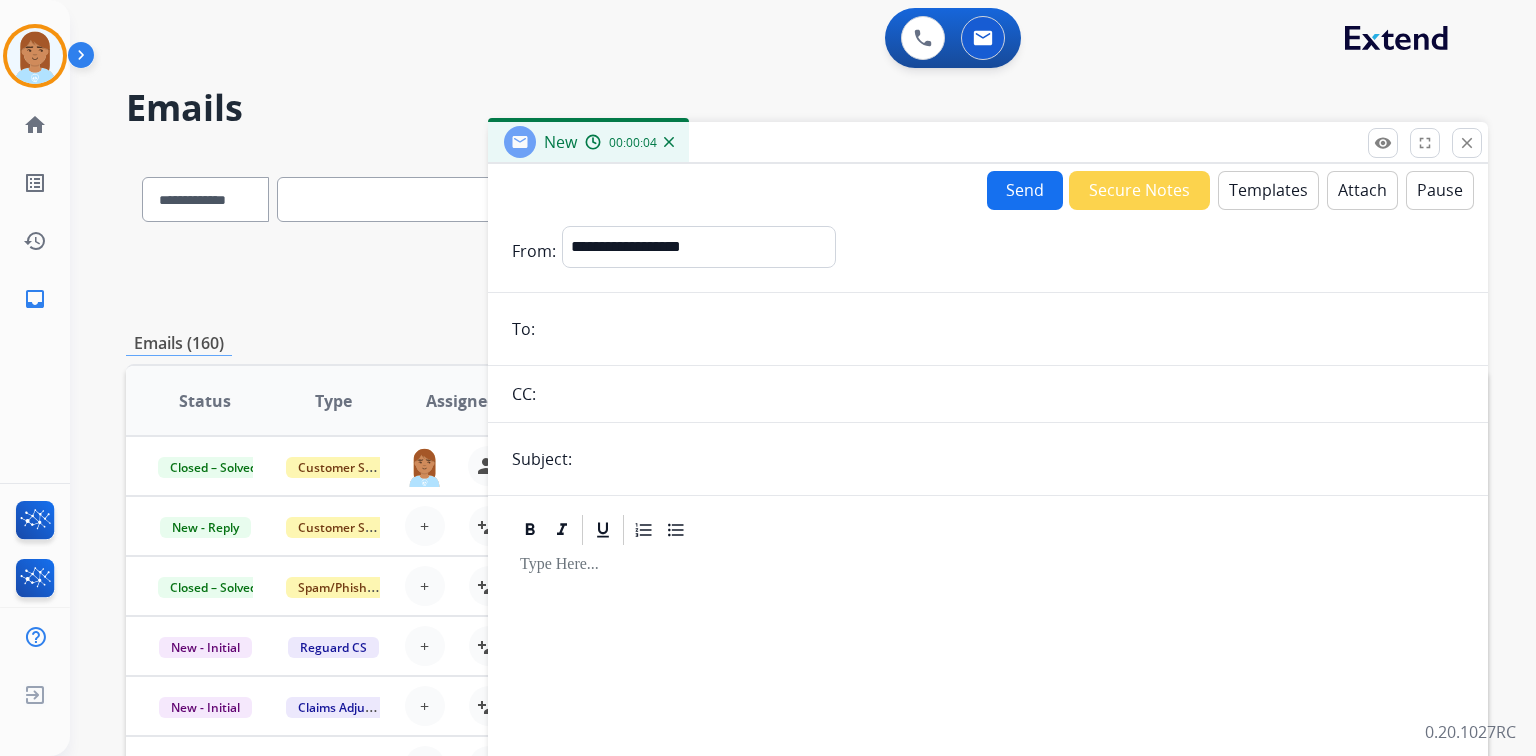 click at bounding box center [1002, 329] 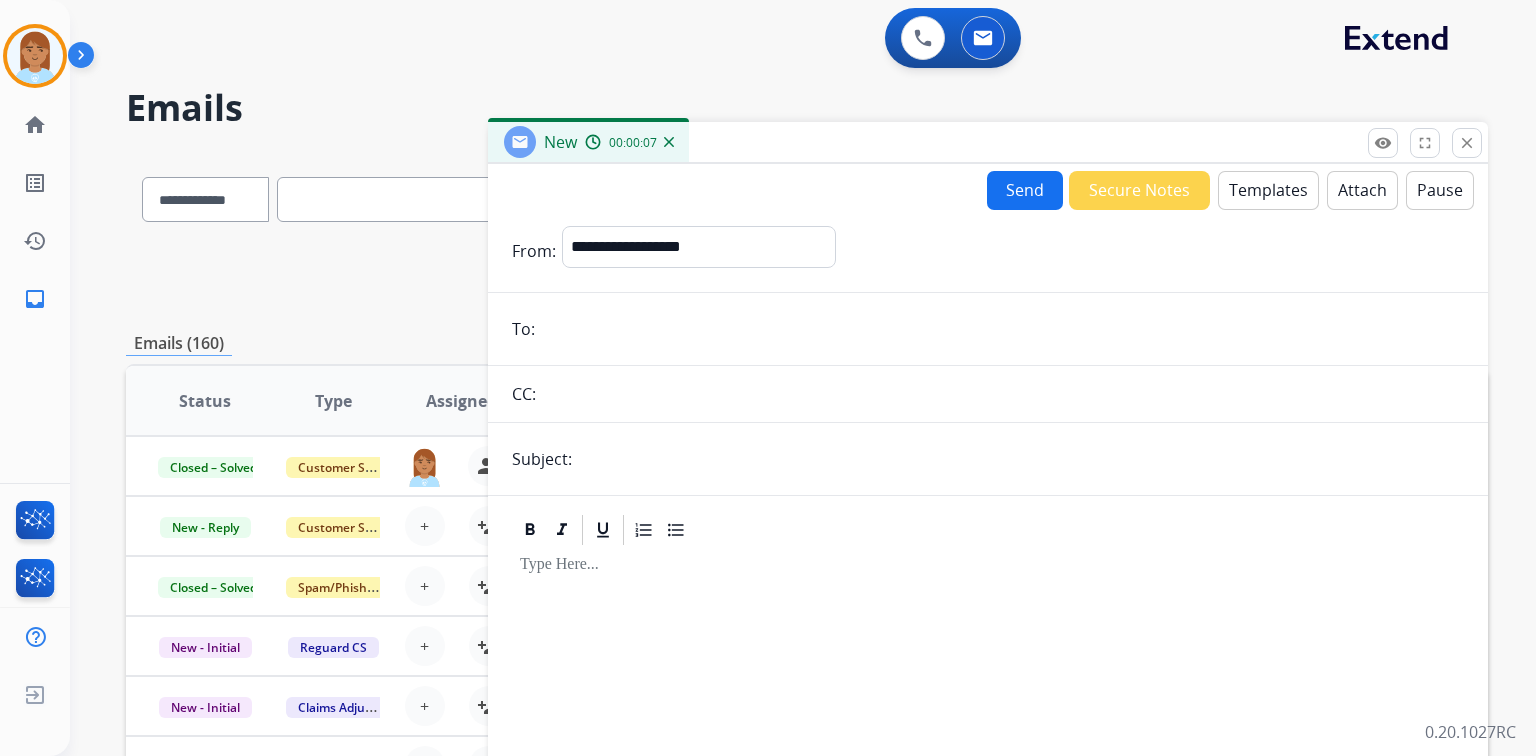 paste on "**********" 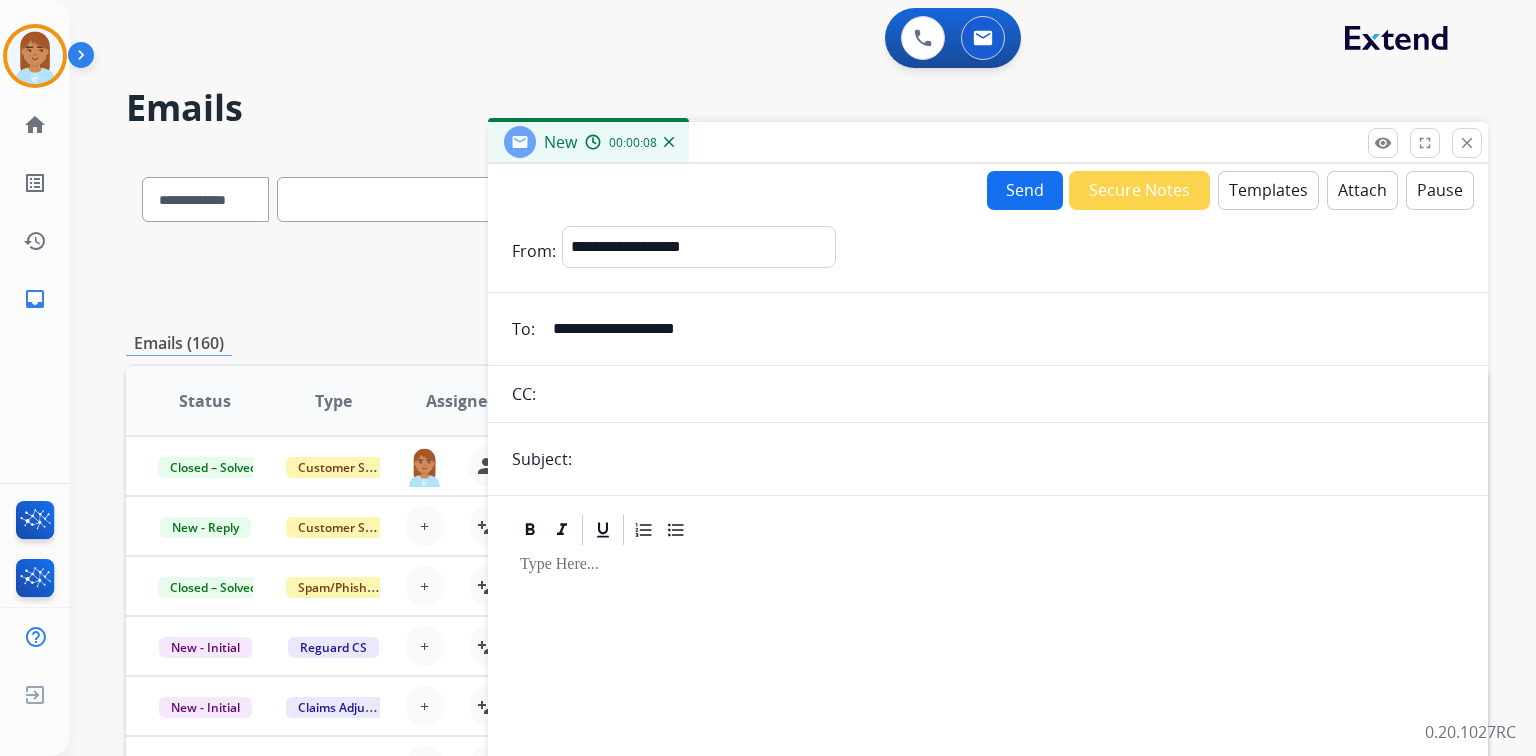 type on "**********" 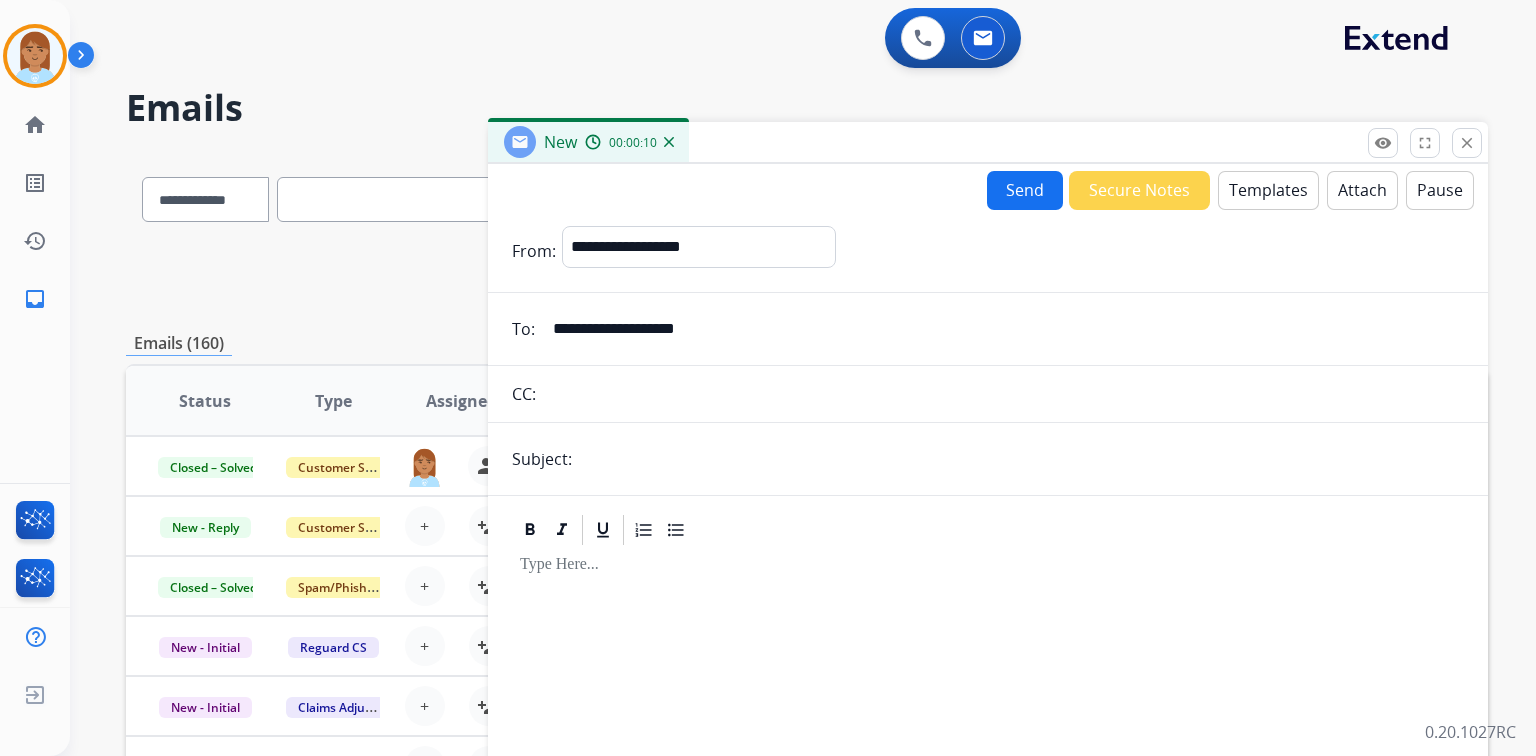 click on "**********" at bounding box center [988, 556] 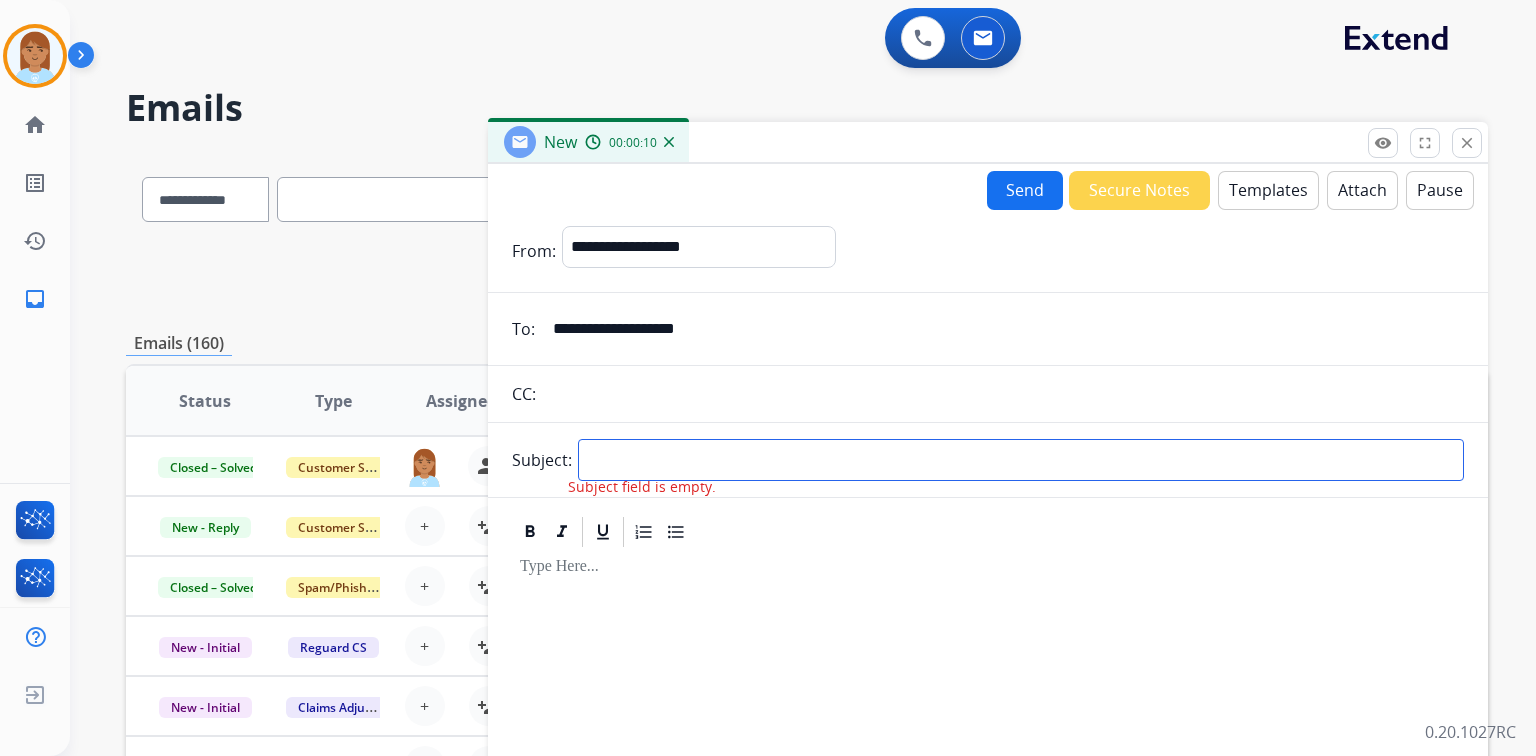 click at bounding box center (1021, 460) 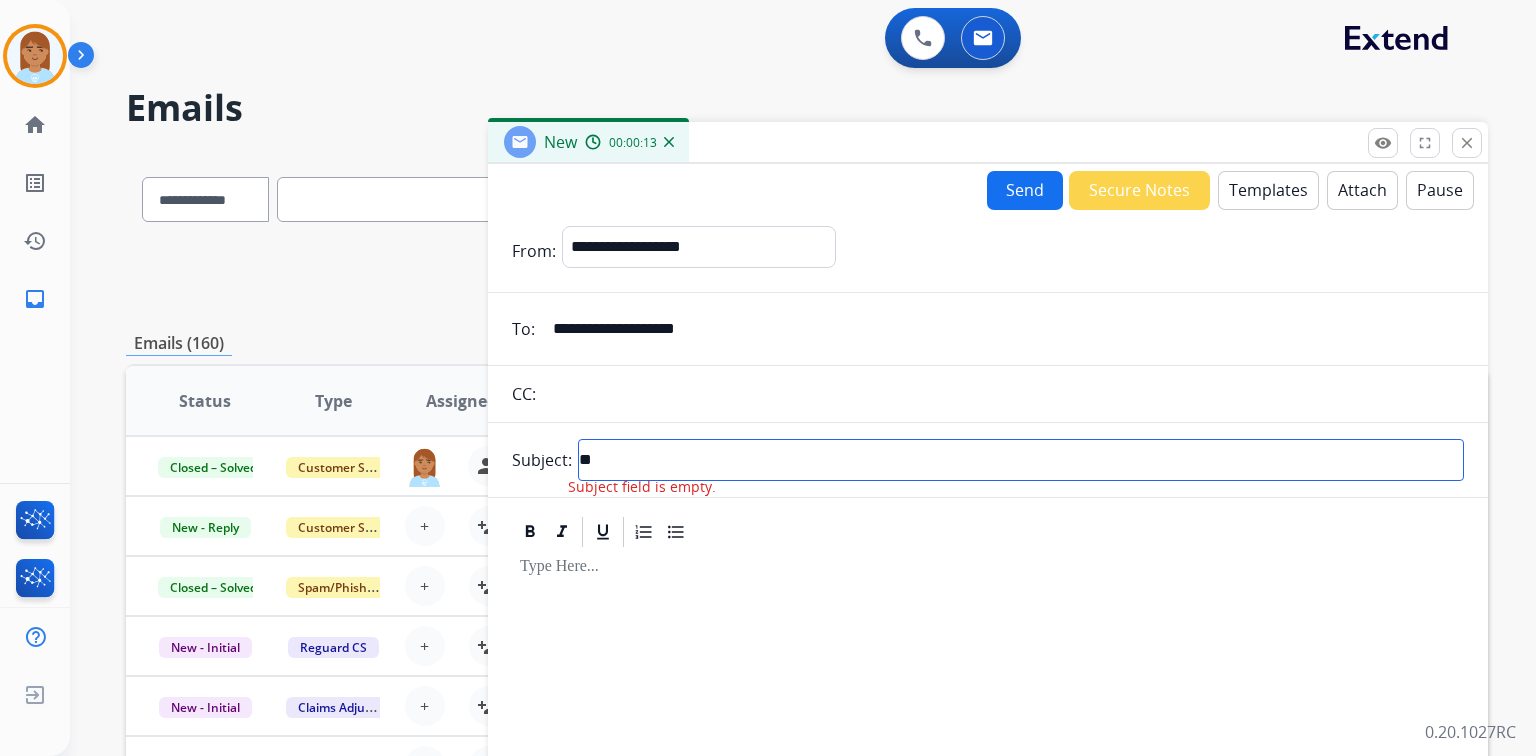 type on "*" 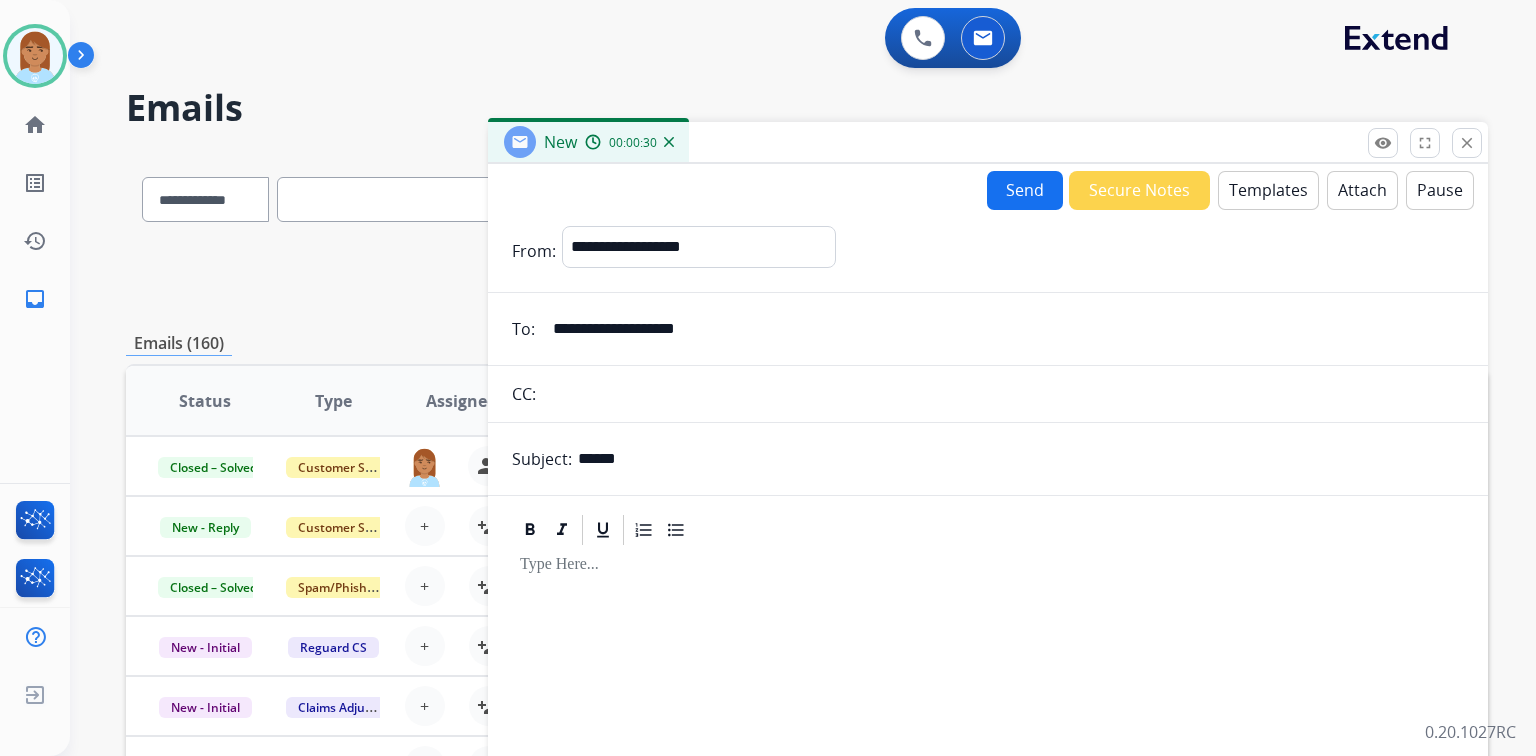click on "*****" at bounding box center (1021, 459) 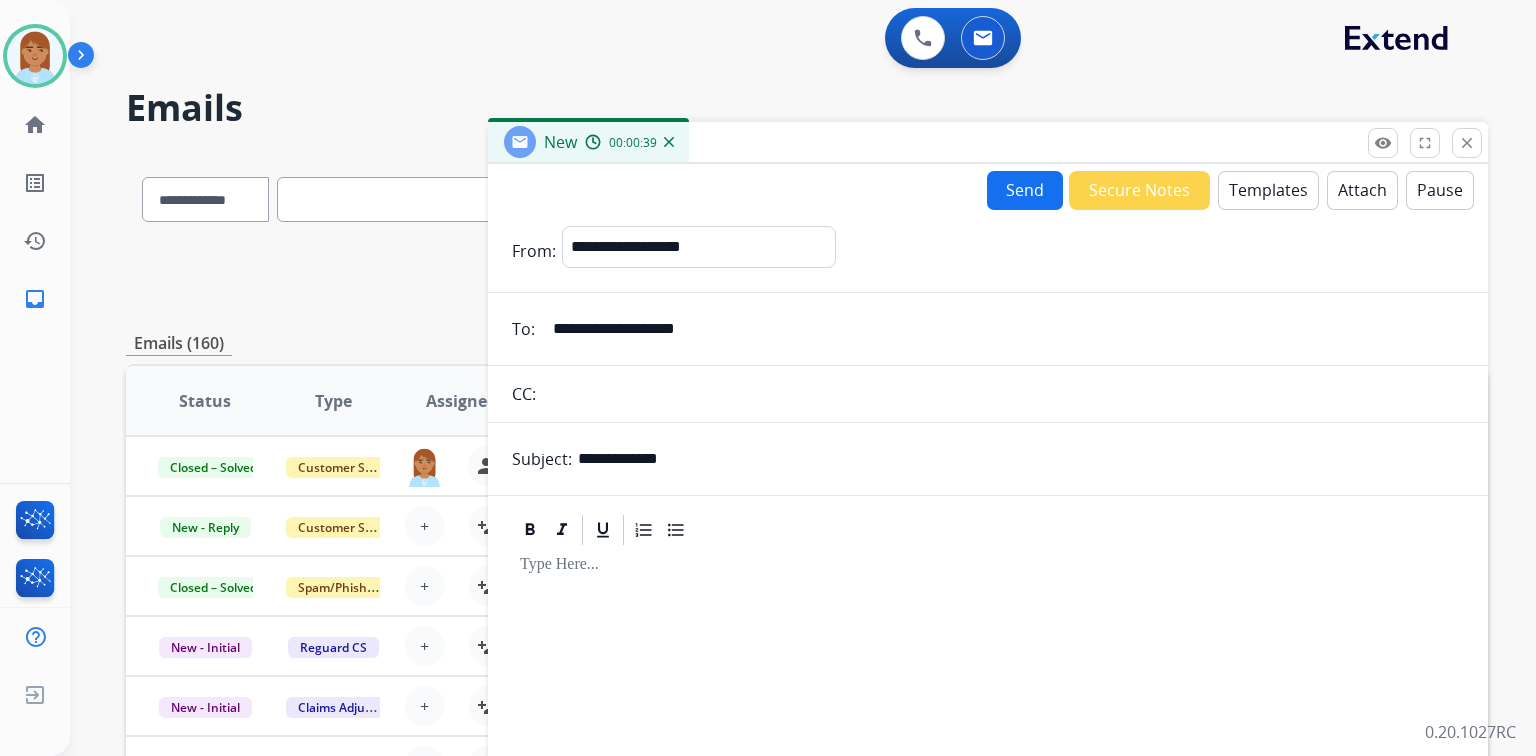 type on "**********" 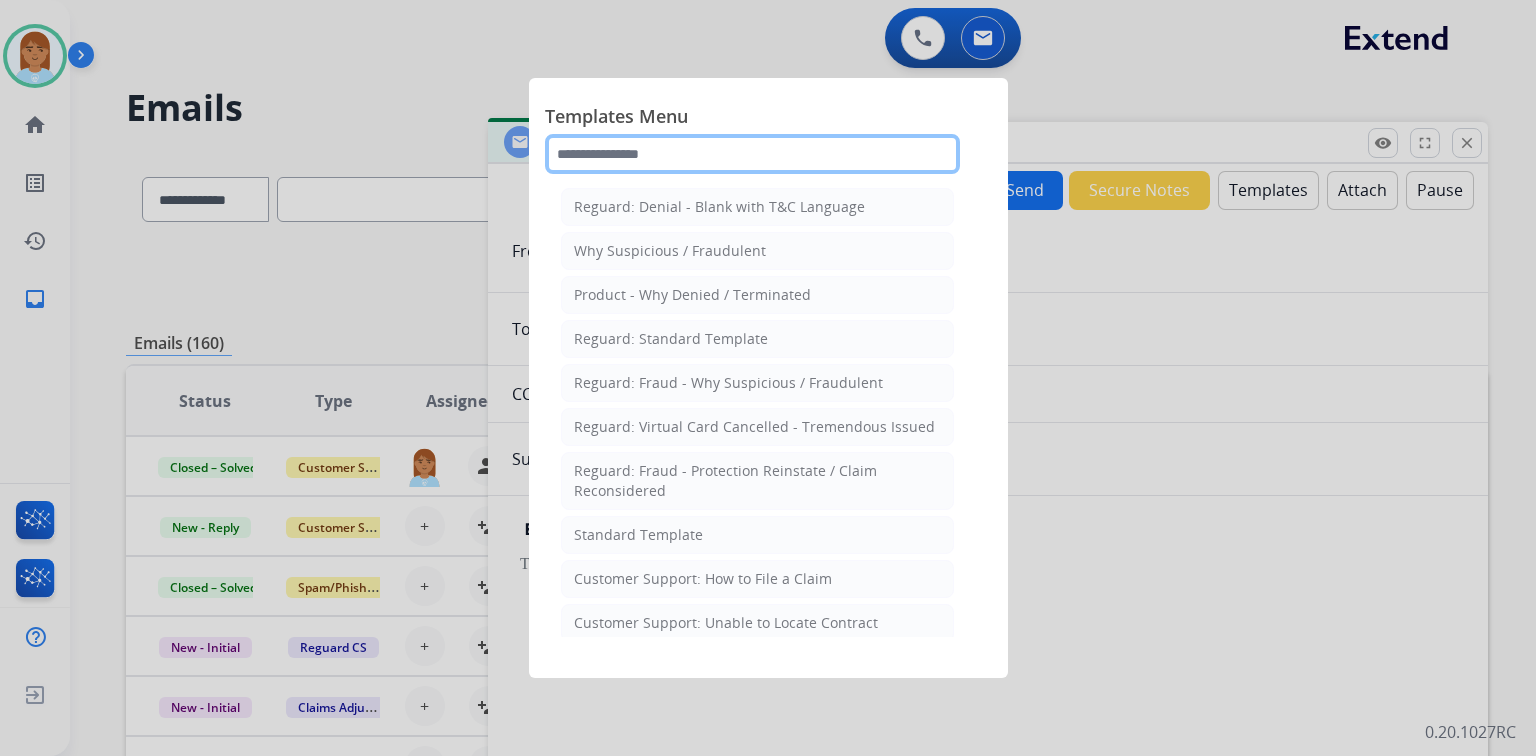 click 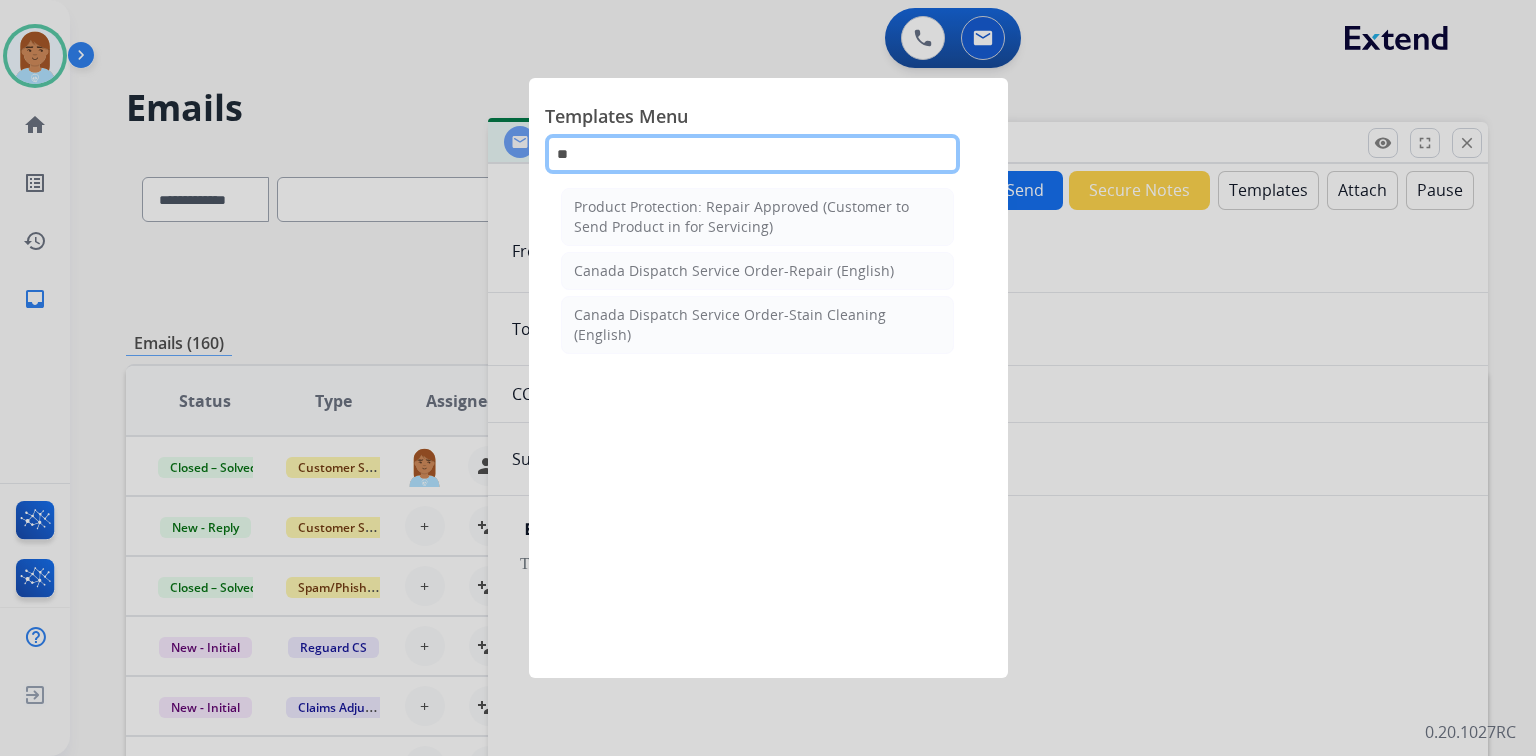 type on "*" 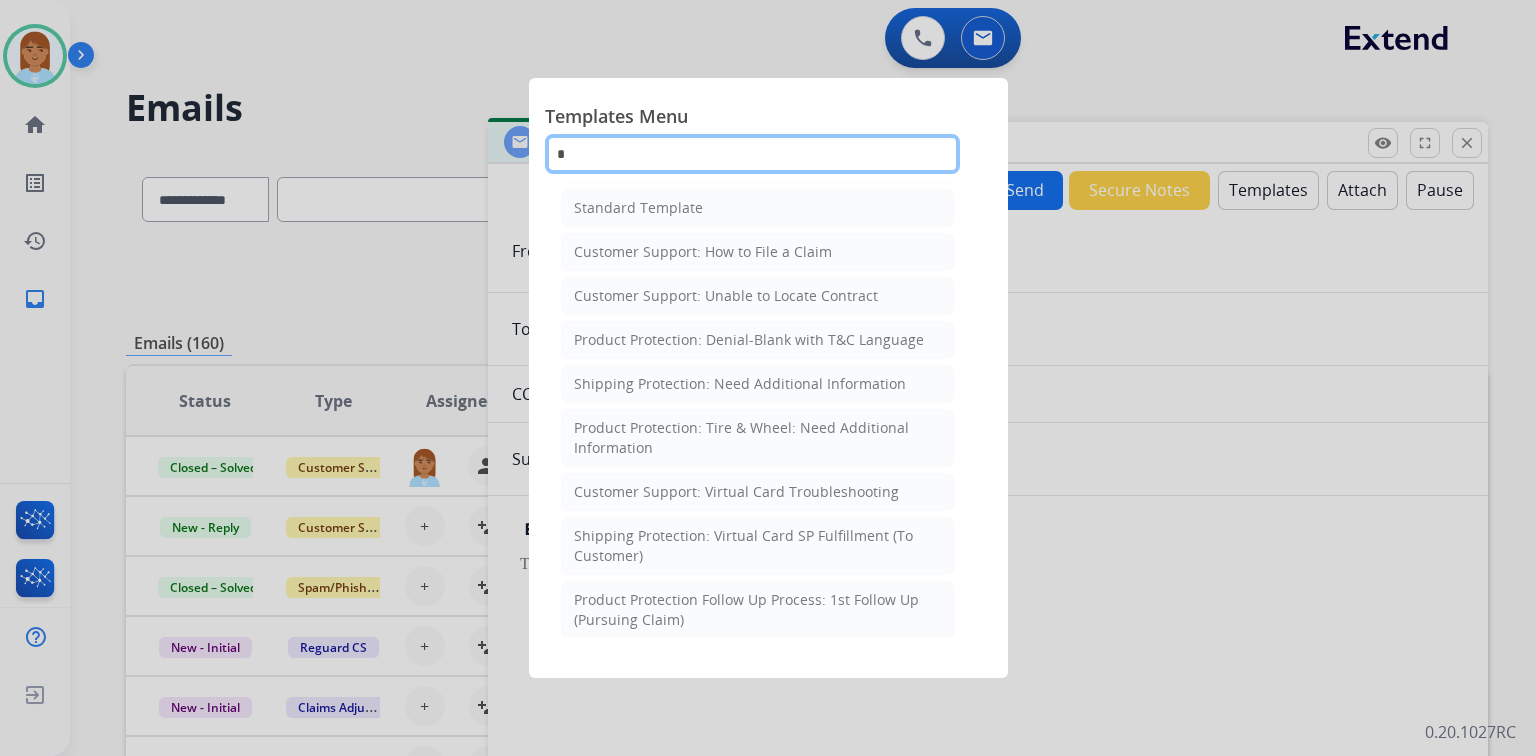scroll, scrollTop: 0, scrollLeft: 0, axis: both 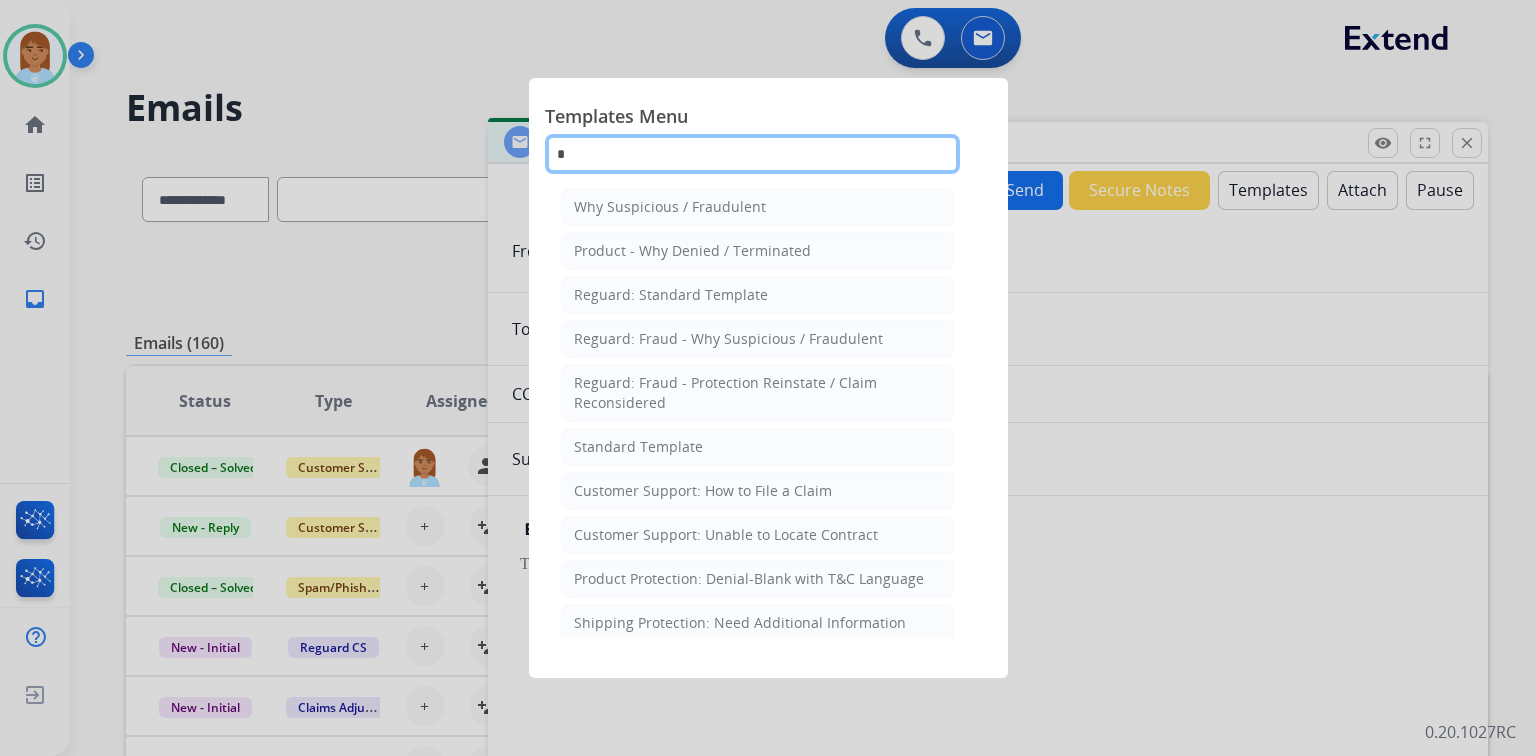 drag, startPoint x: 682, startPoint y: 150, endPoint x: 300, endPoint y: 154, distance: 382.02094 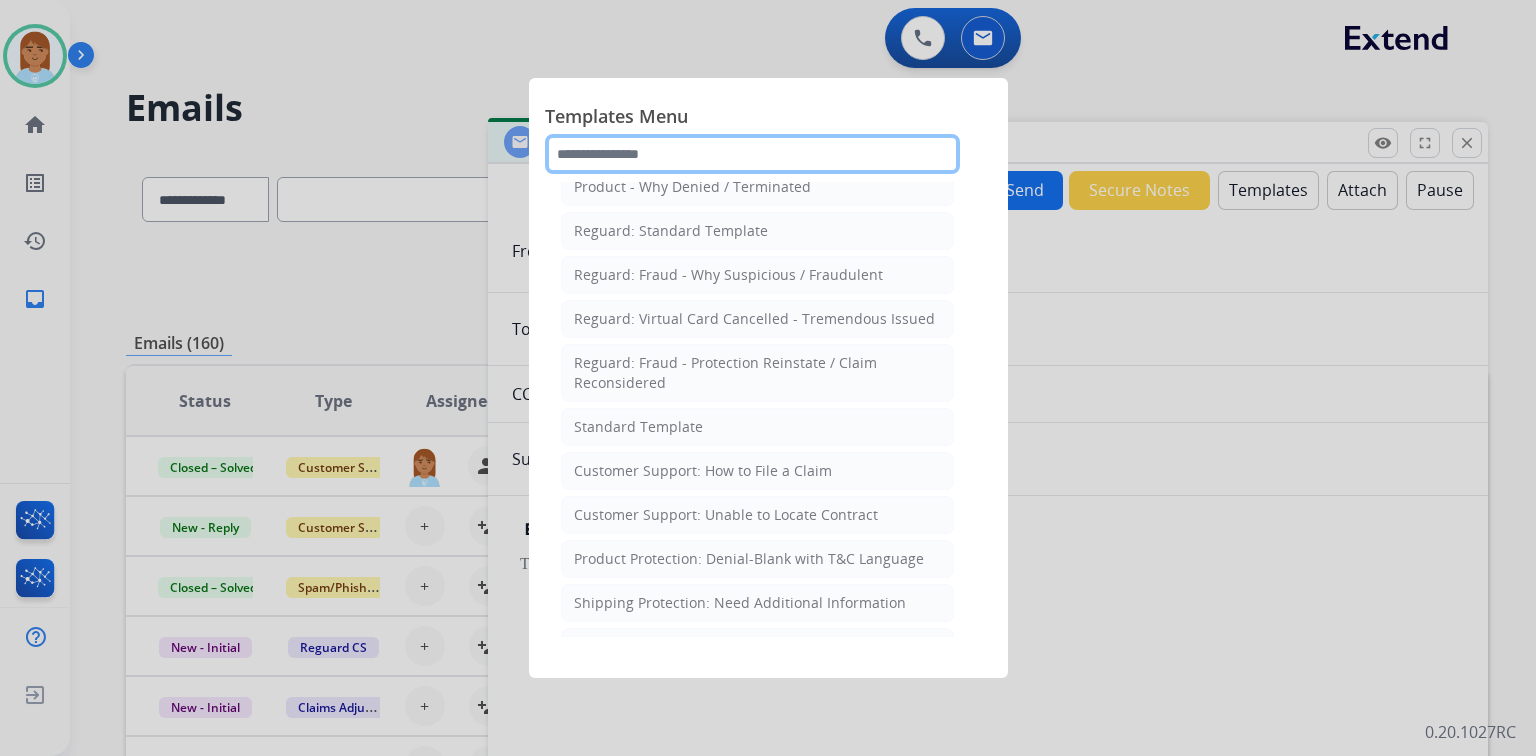 scroll, scrollTop: 80, scrollLeft: 0, axis: vertical 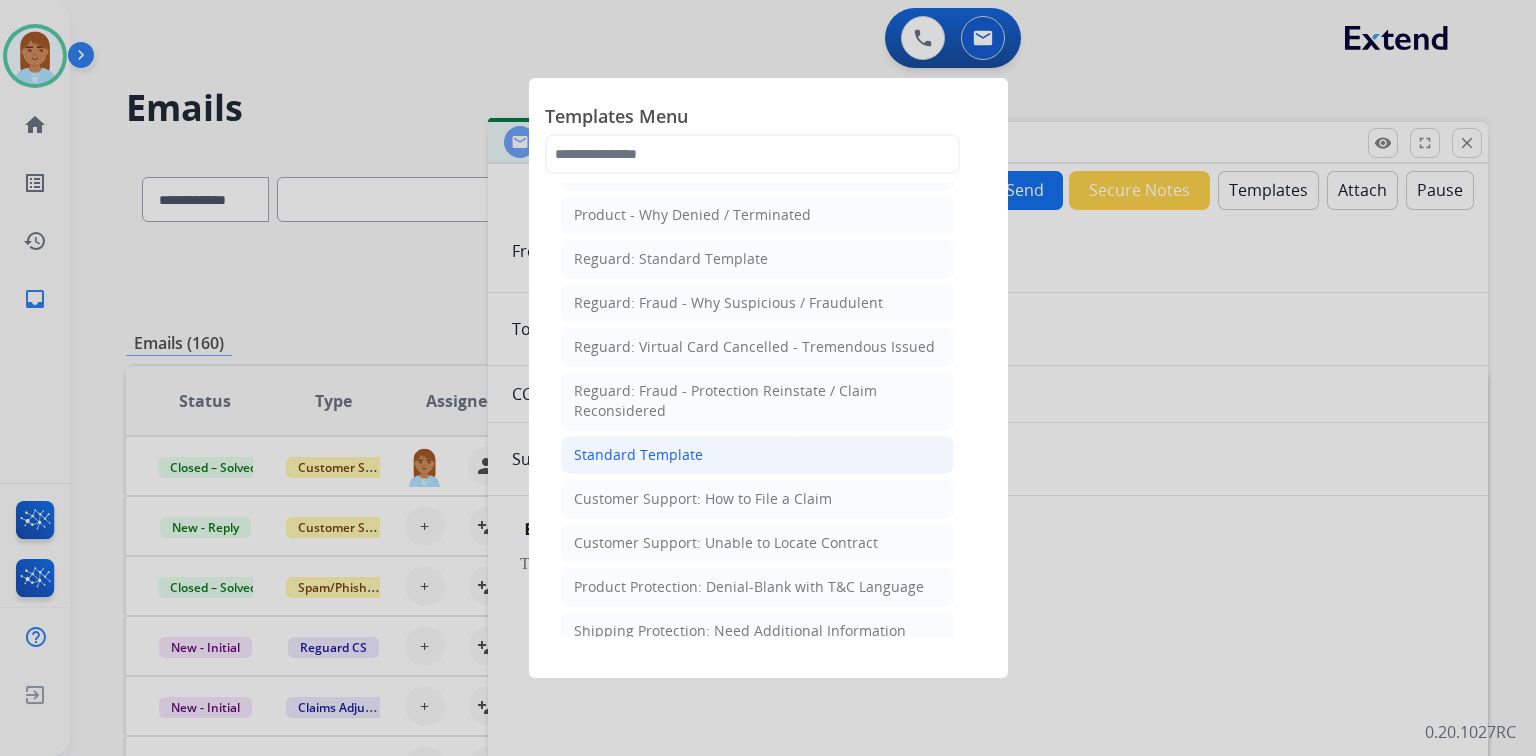 click on "Standard Template" 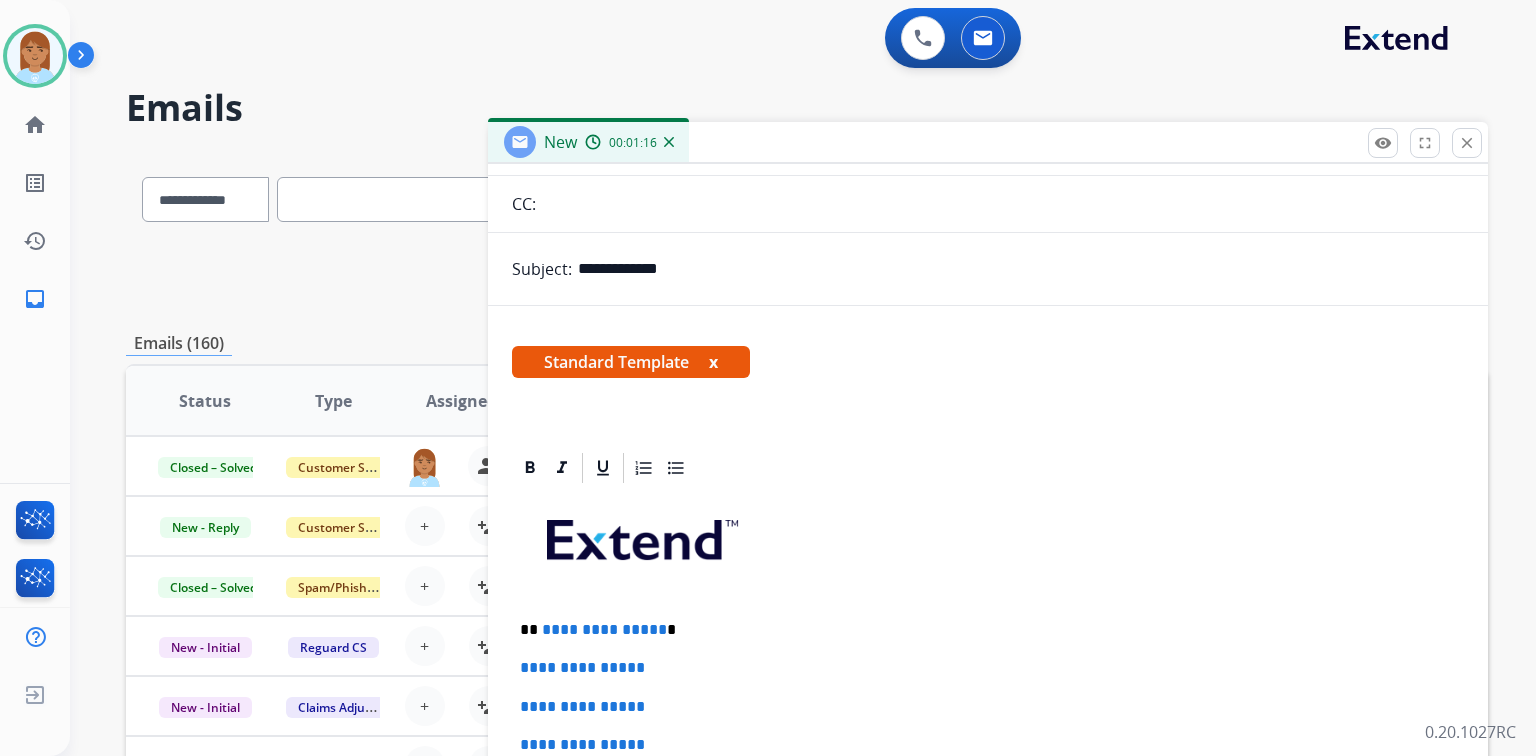 scroll, scrollTop: 400, scrollLeft: 0, axis: vertical 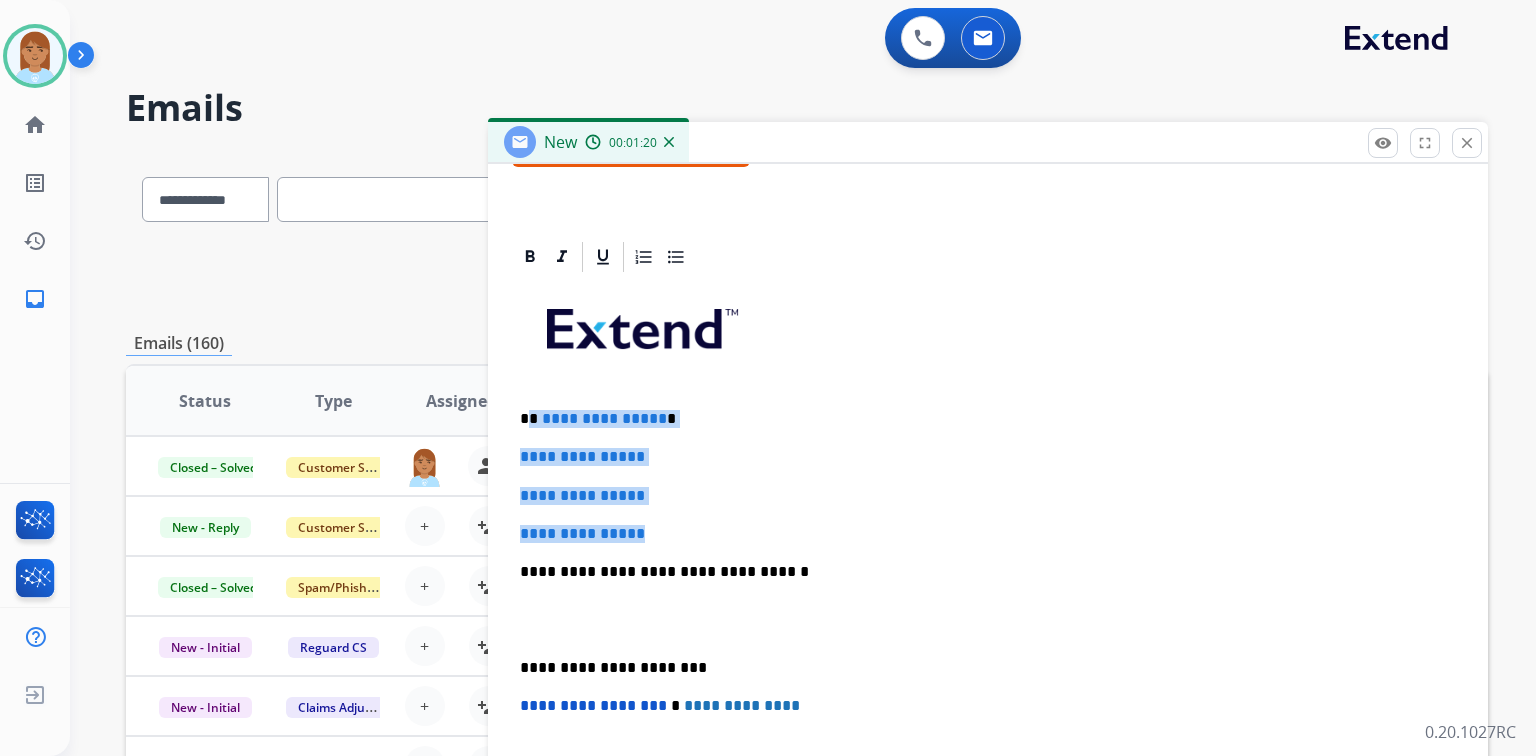 drag, startPoint x: 528, startPoint y: 412, endPoint x: 706, endPoint y: 519, distance: 207.68486 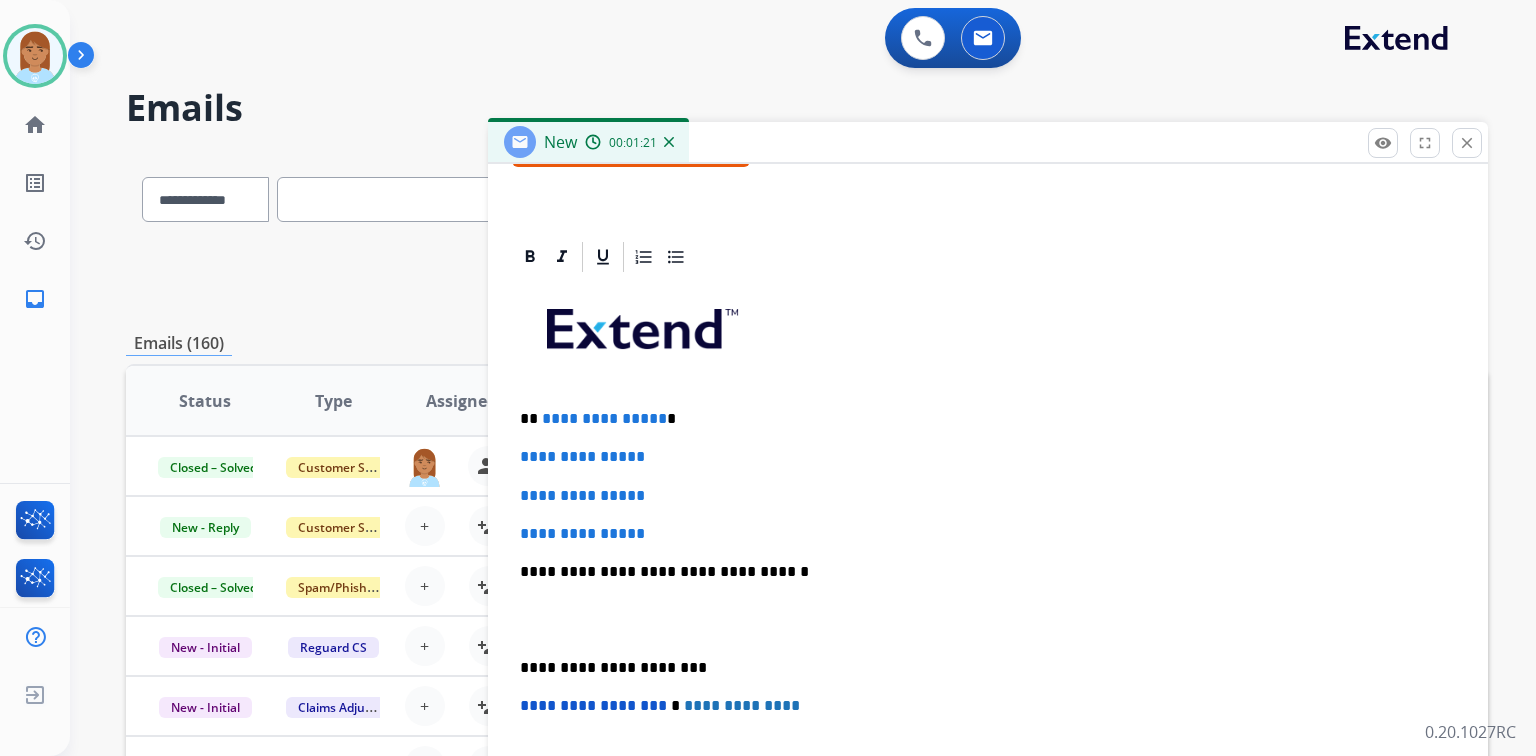 scroll, scrollTop: 344, scrollLeft: 0, axis: vertical 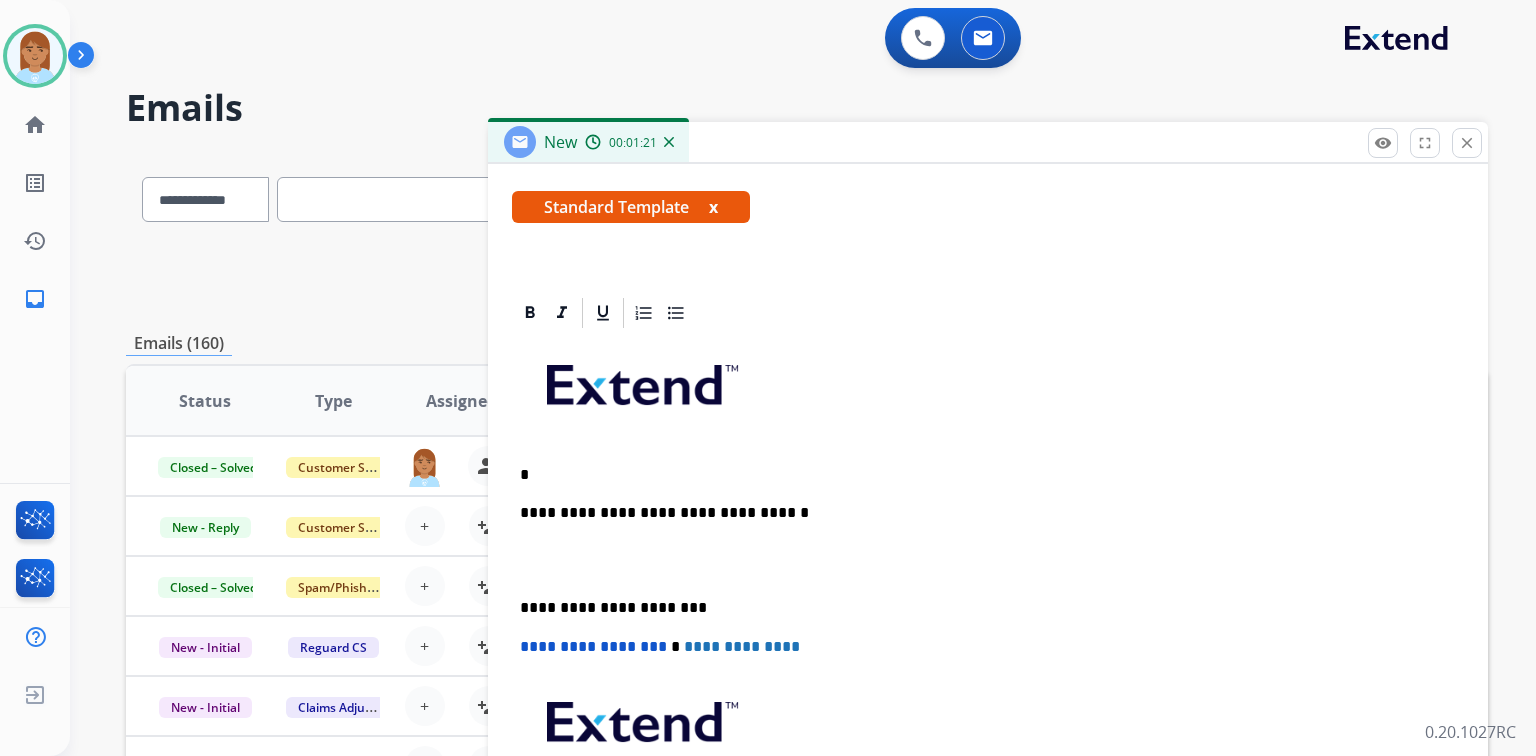 type 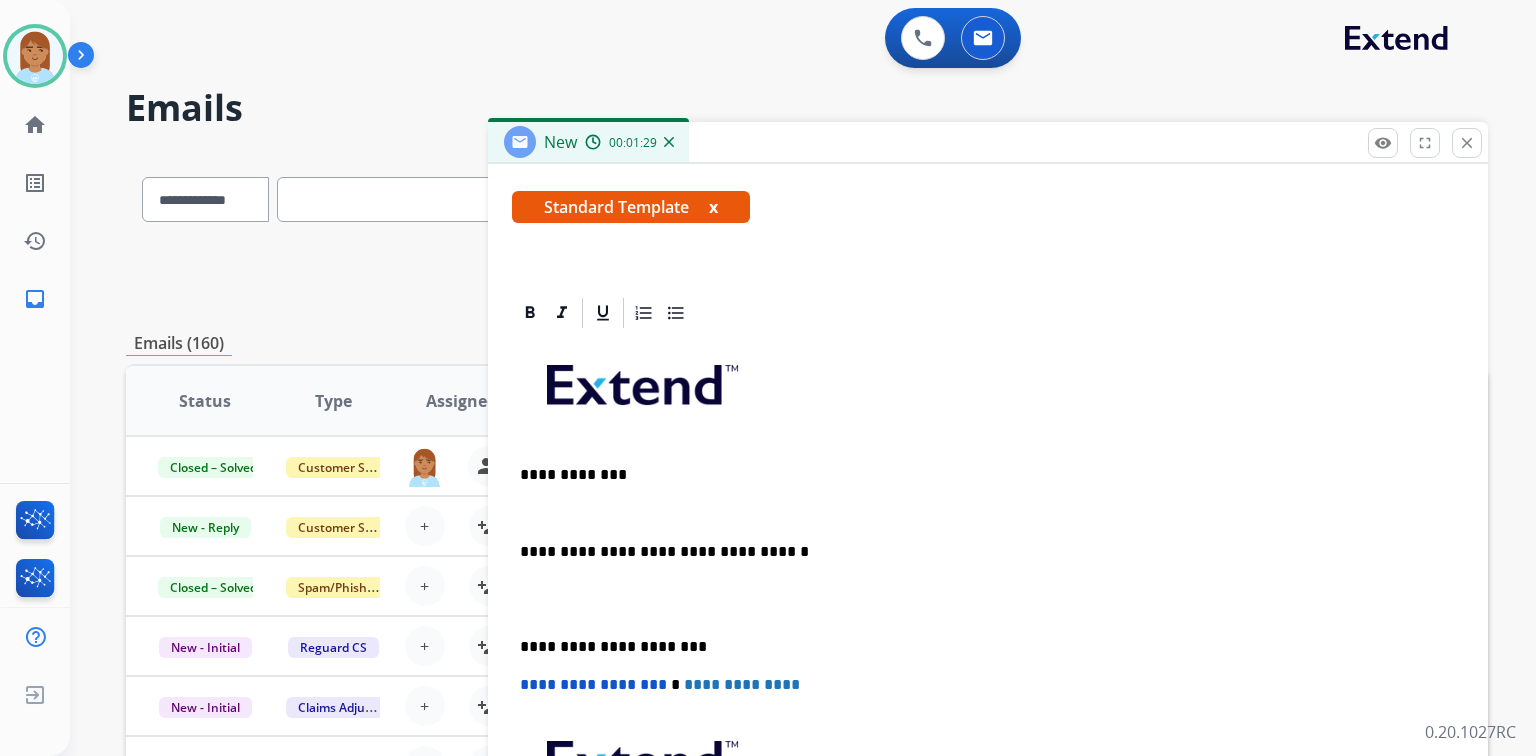 scroll, scrollTop: 383, scrollLeft: 0, axis: vertical 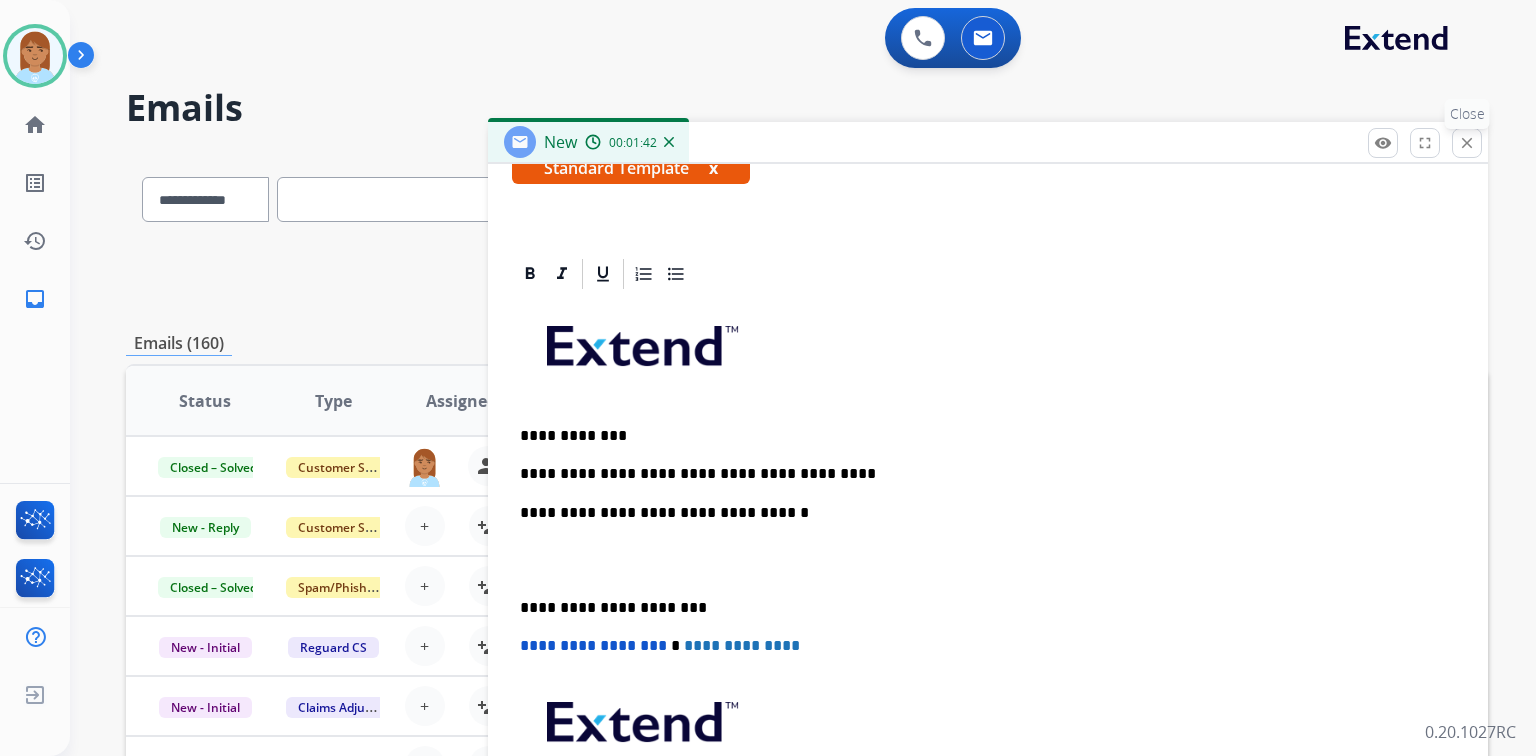 click on "close Close" at bounding box center [1467, 143] 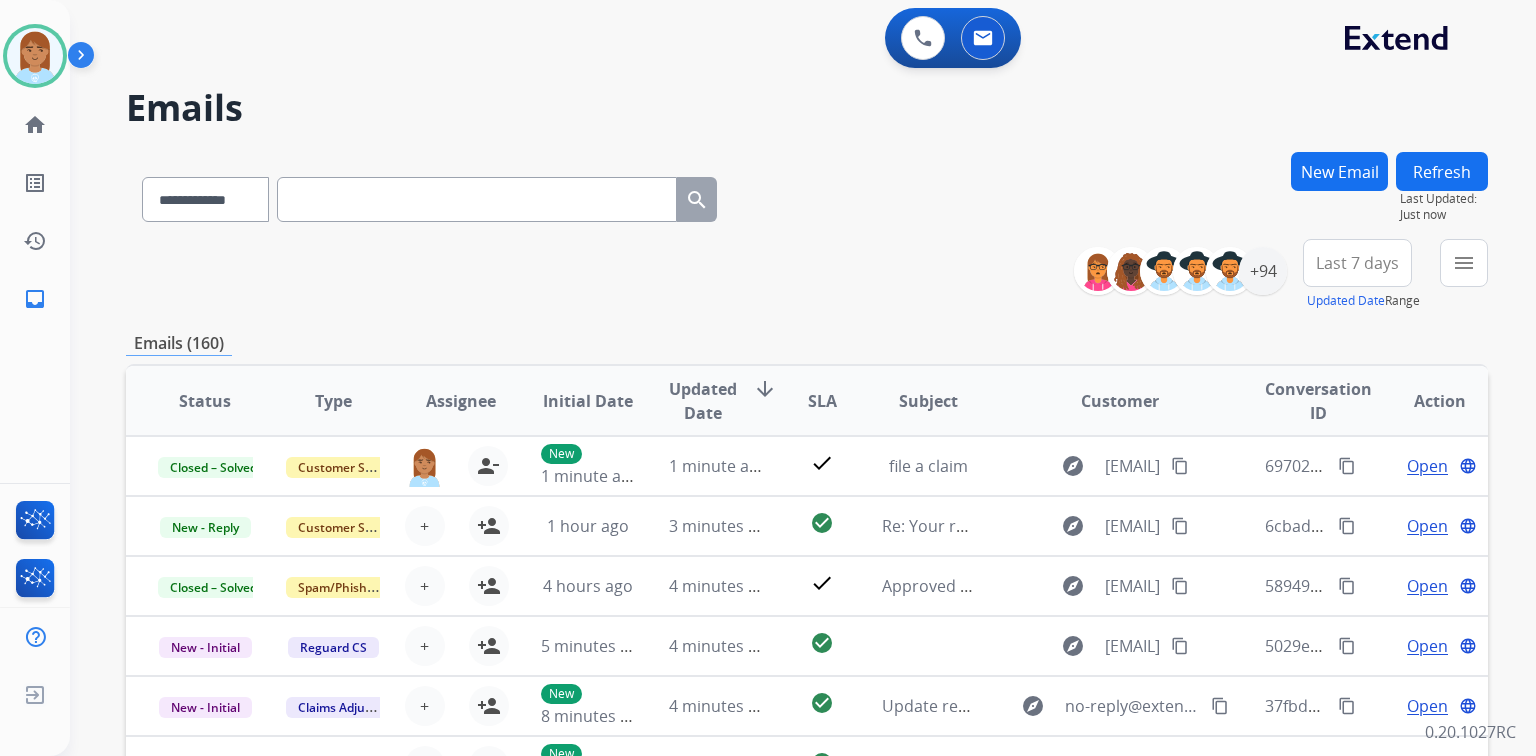 click at bounding box center (477, 199) 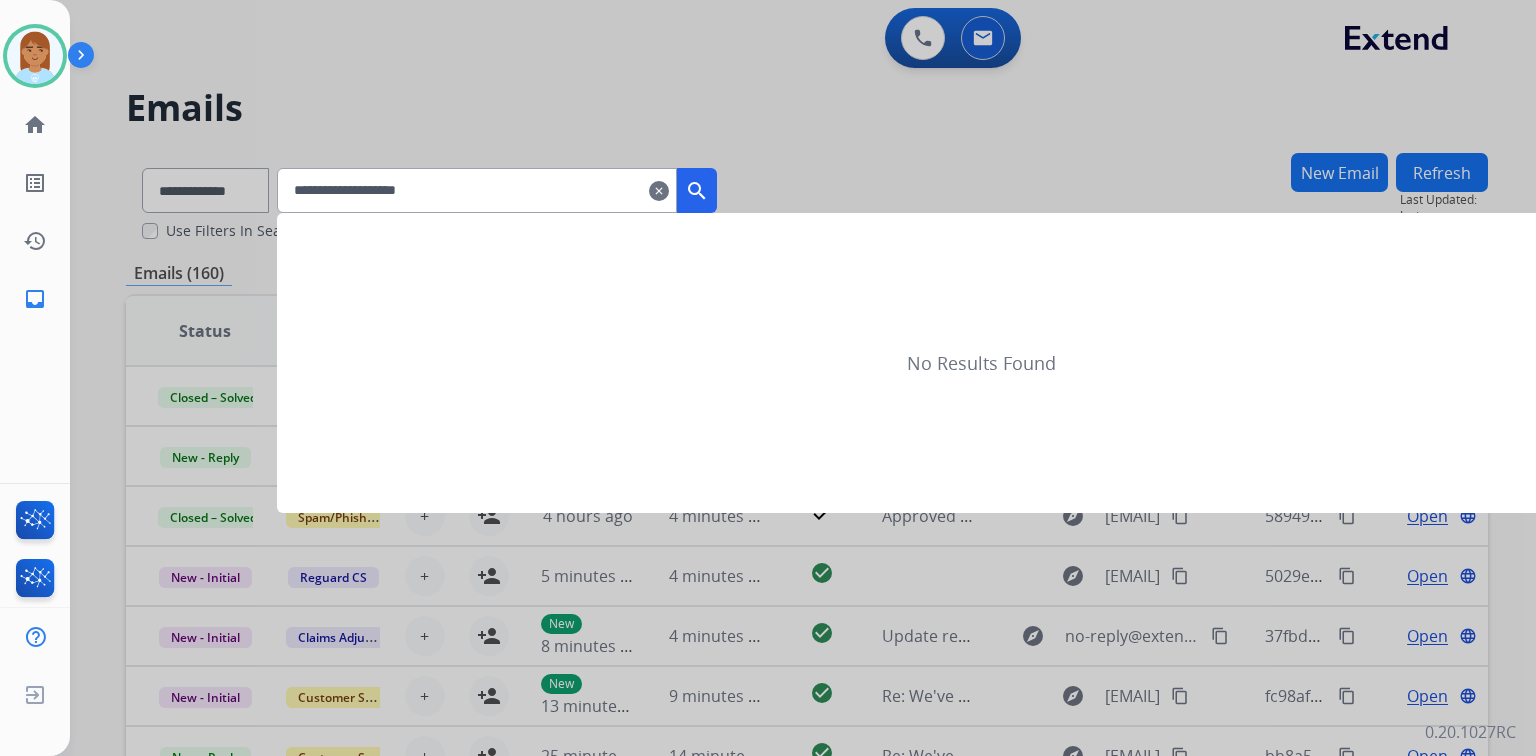type on "**********" 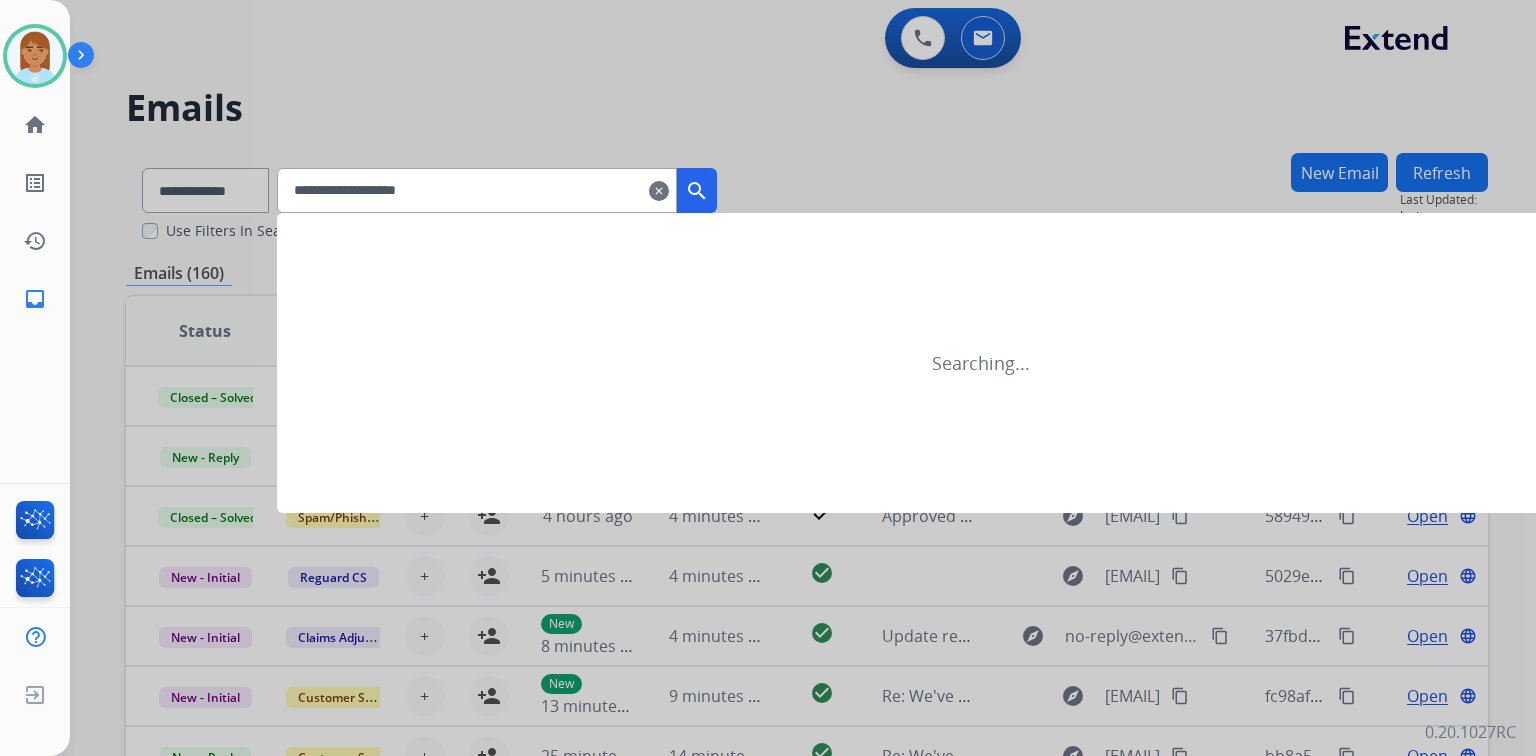 click on "search" at bounding box center [697, 191] 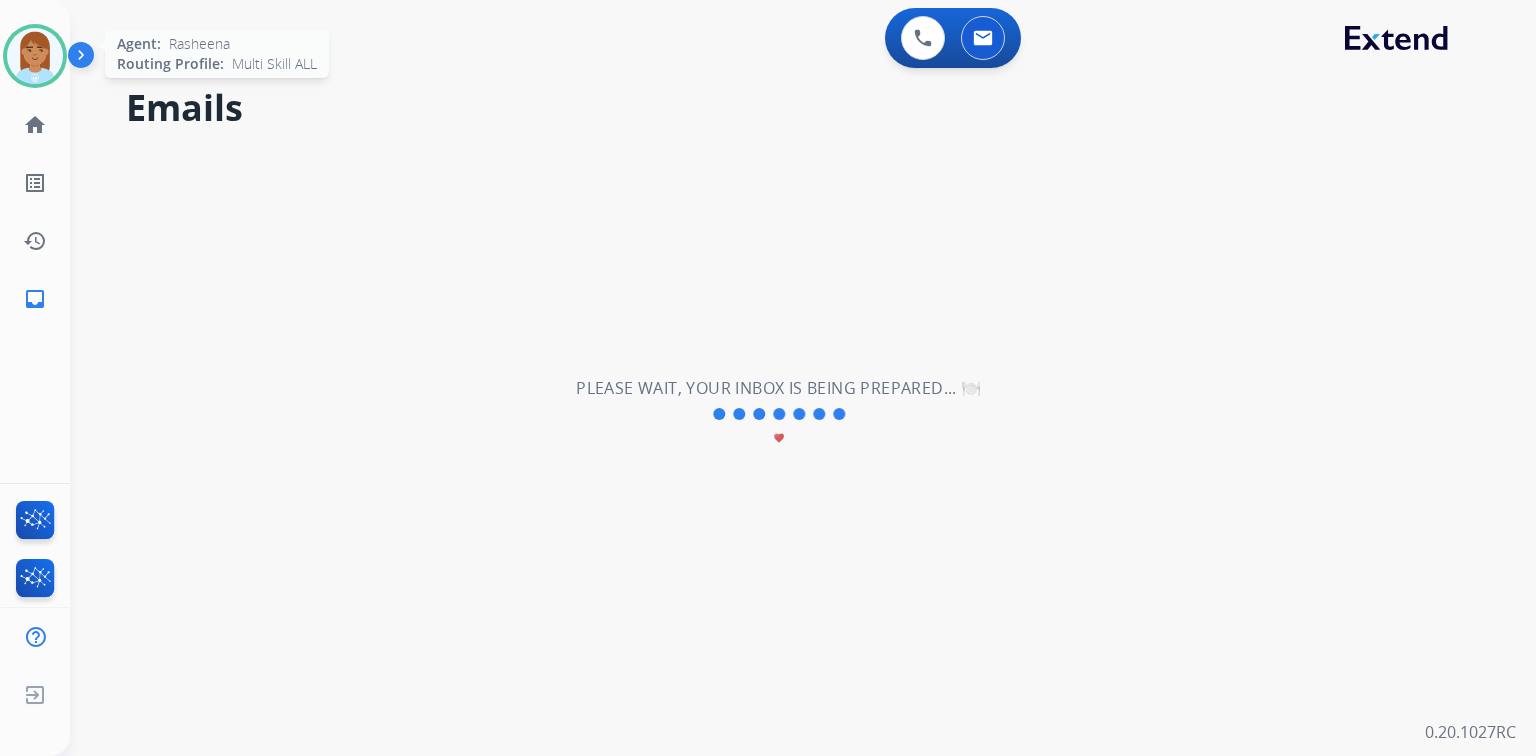 click at bounding box center (35, 56) 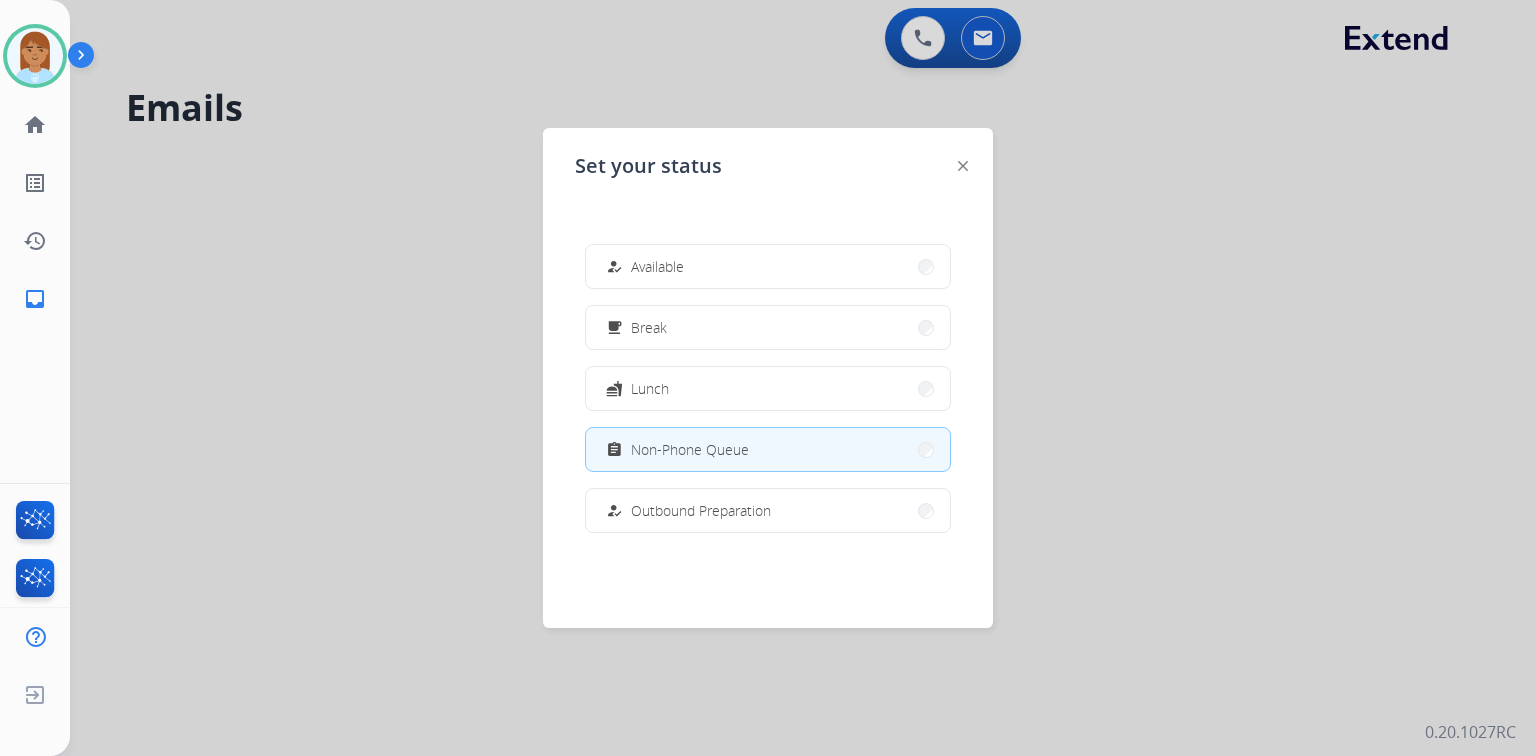 click on "Available" at bounding box center (657, 266) 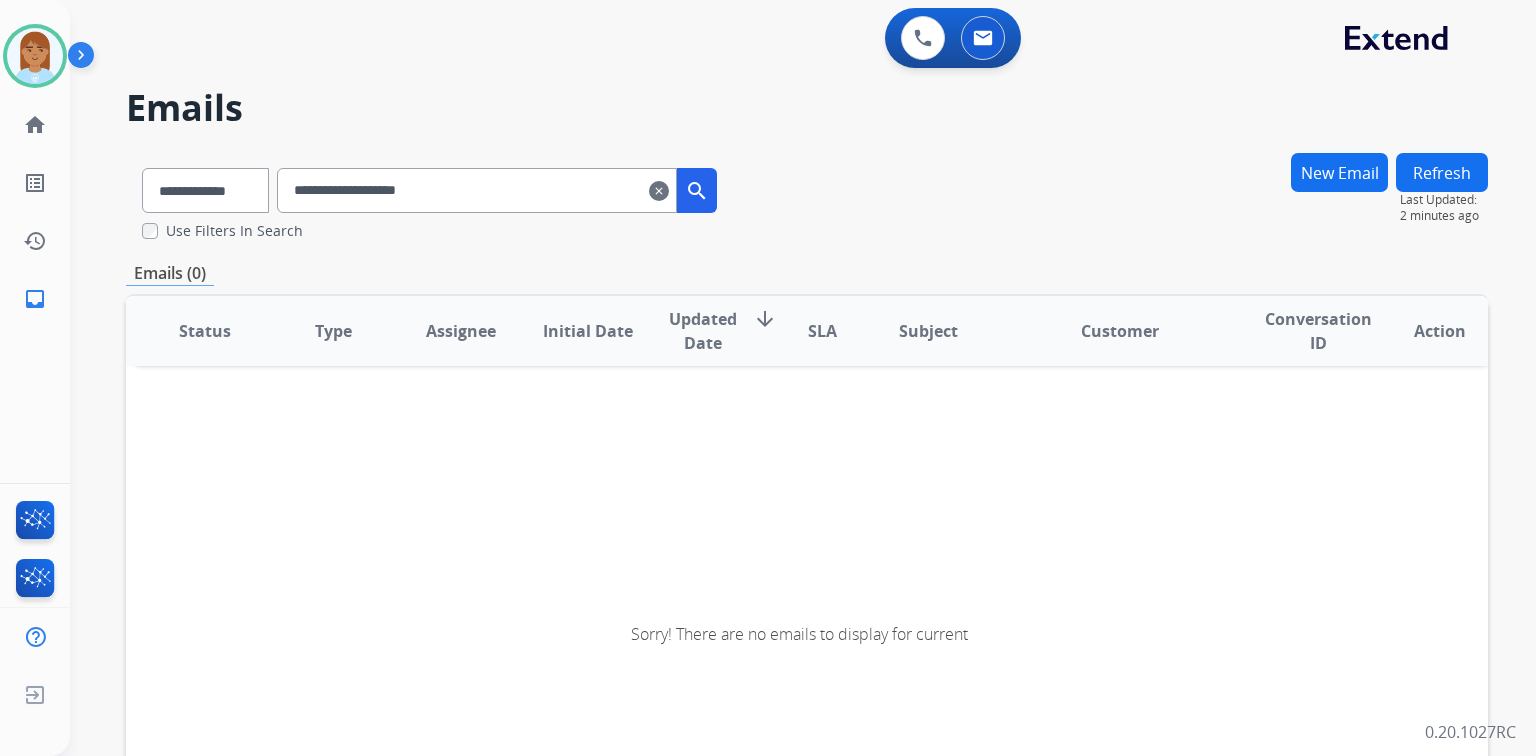 click on "New Email" at bounding box center [1339, 172] 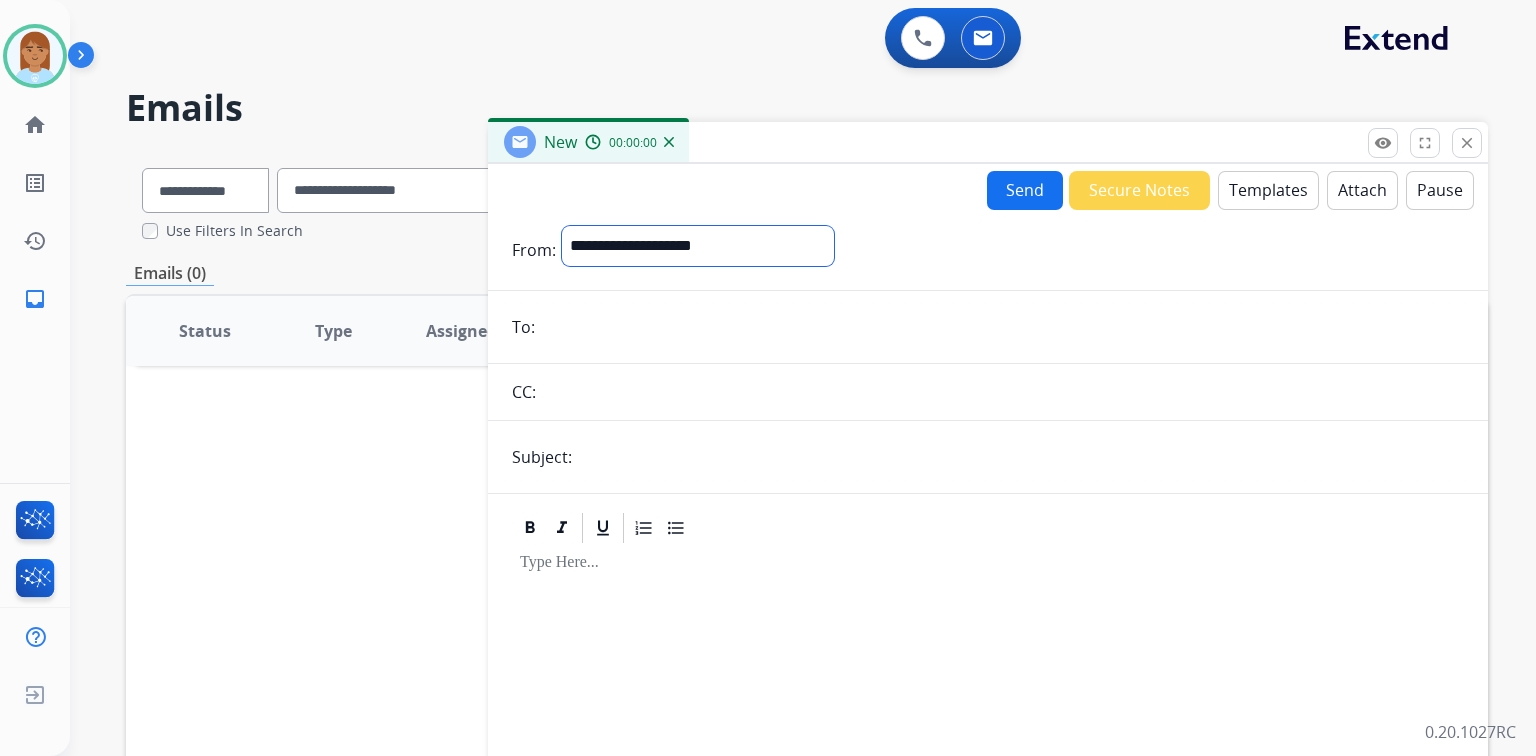 click on "**********" at bounding box center [698, 246] 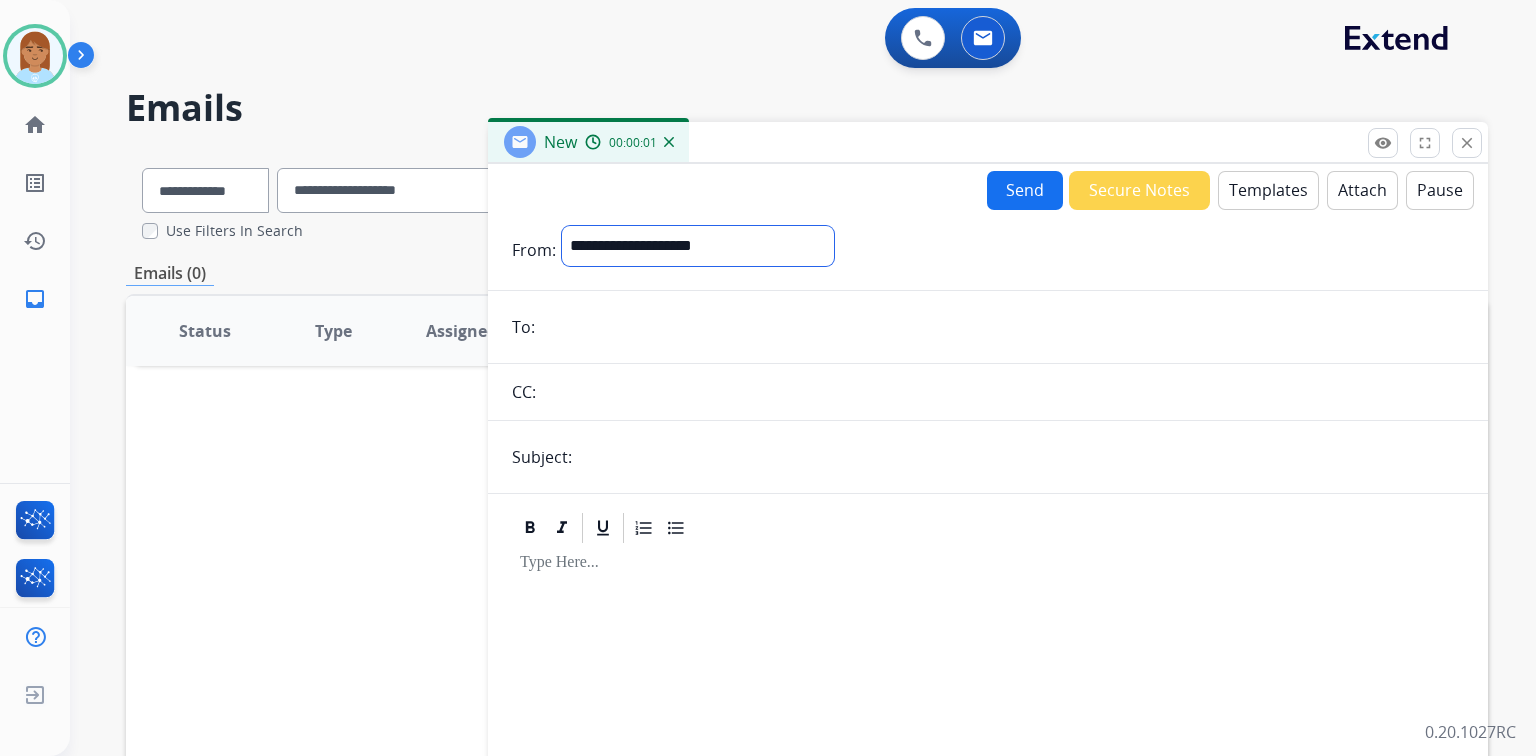 select on "**********" 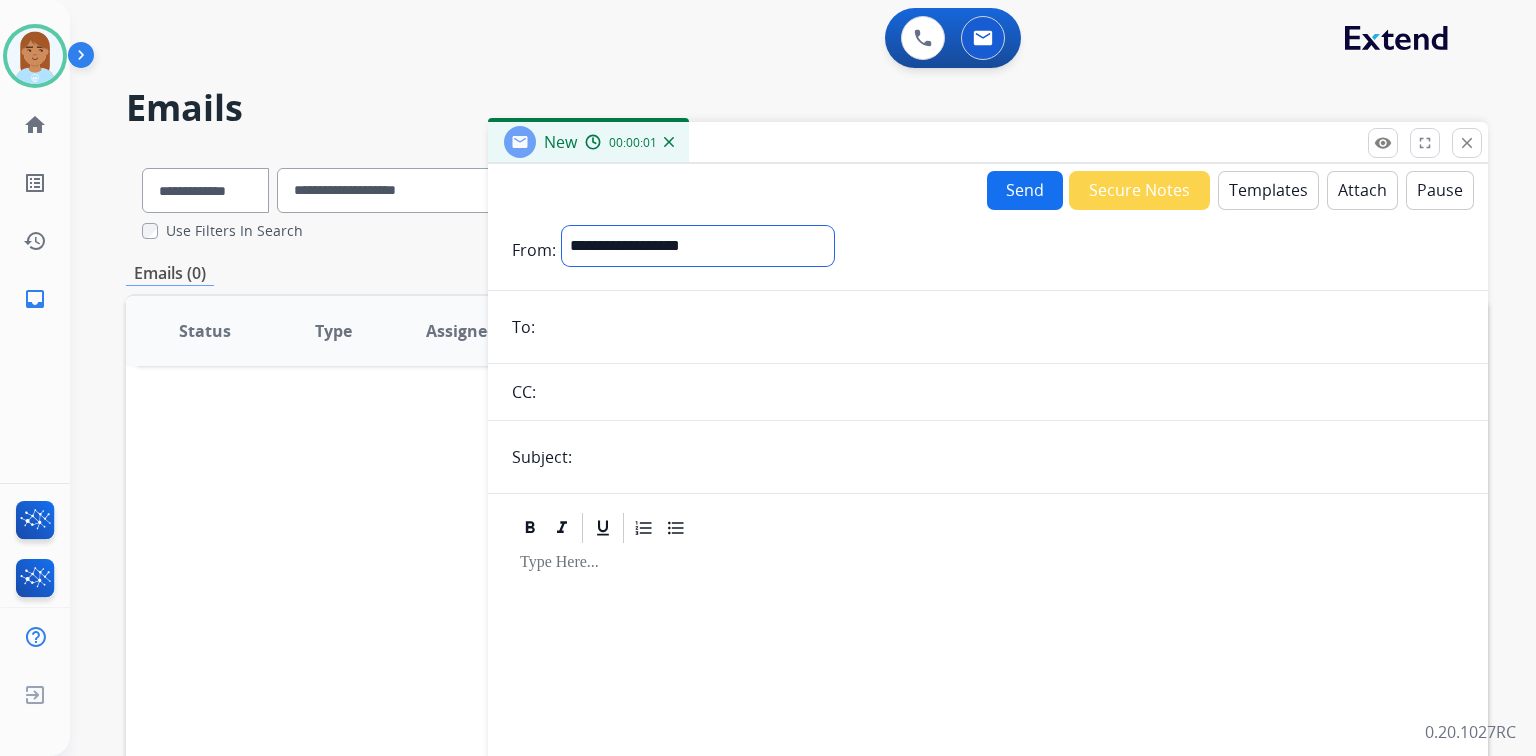 click on "**********" at bounding box center [698, 246] 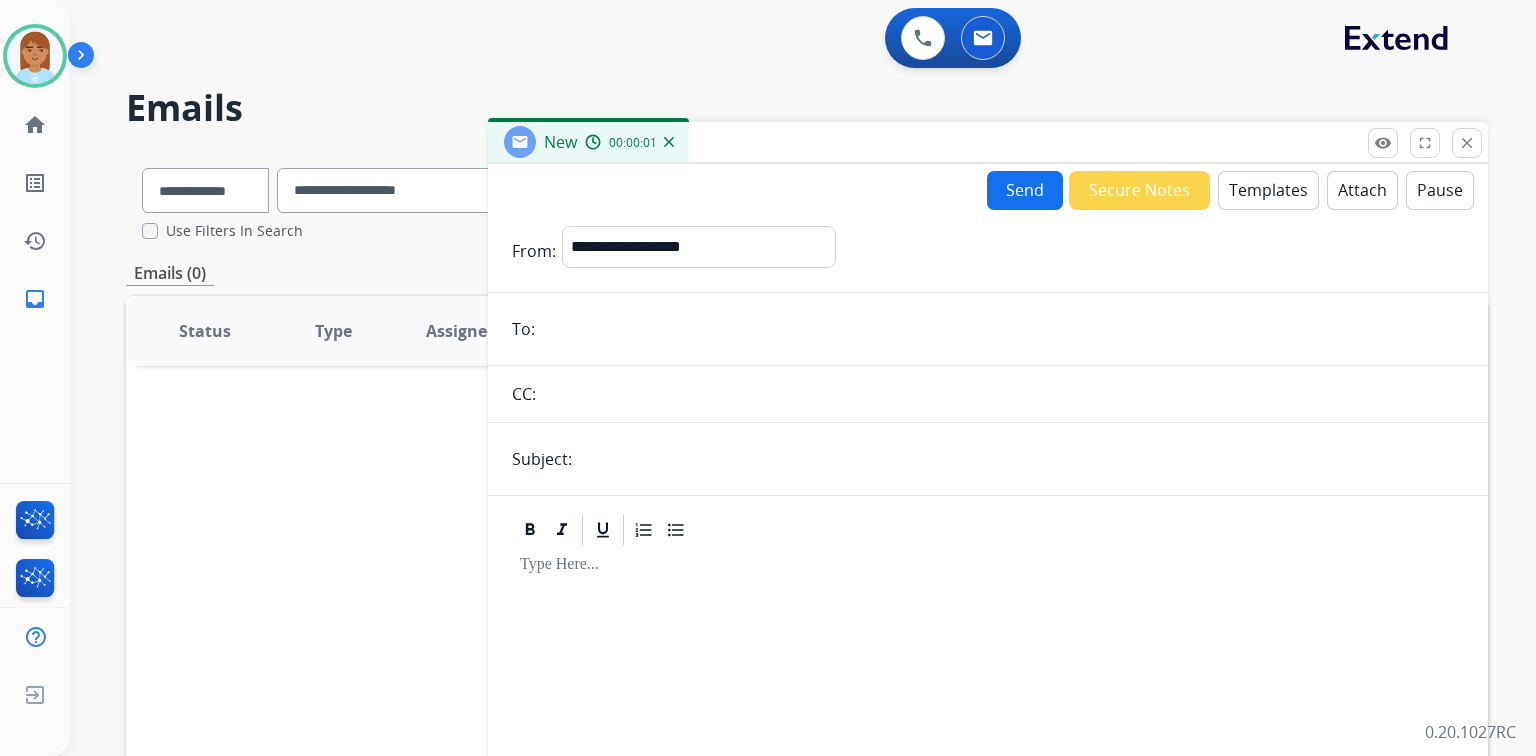 click at bounding box center (1002, 329) 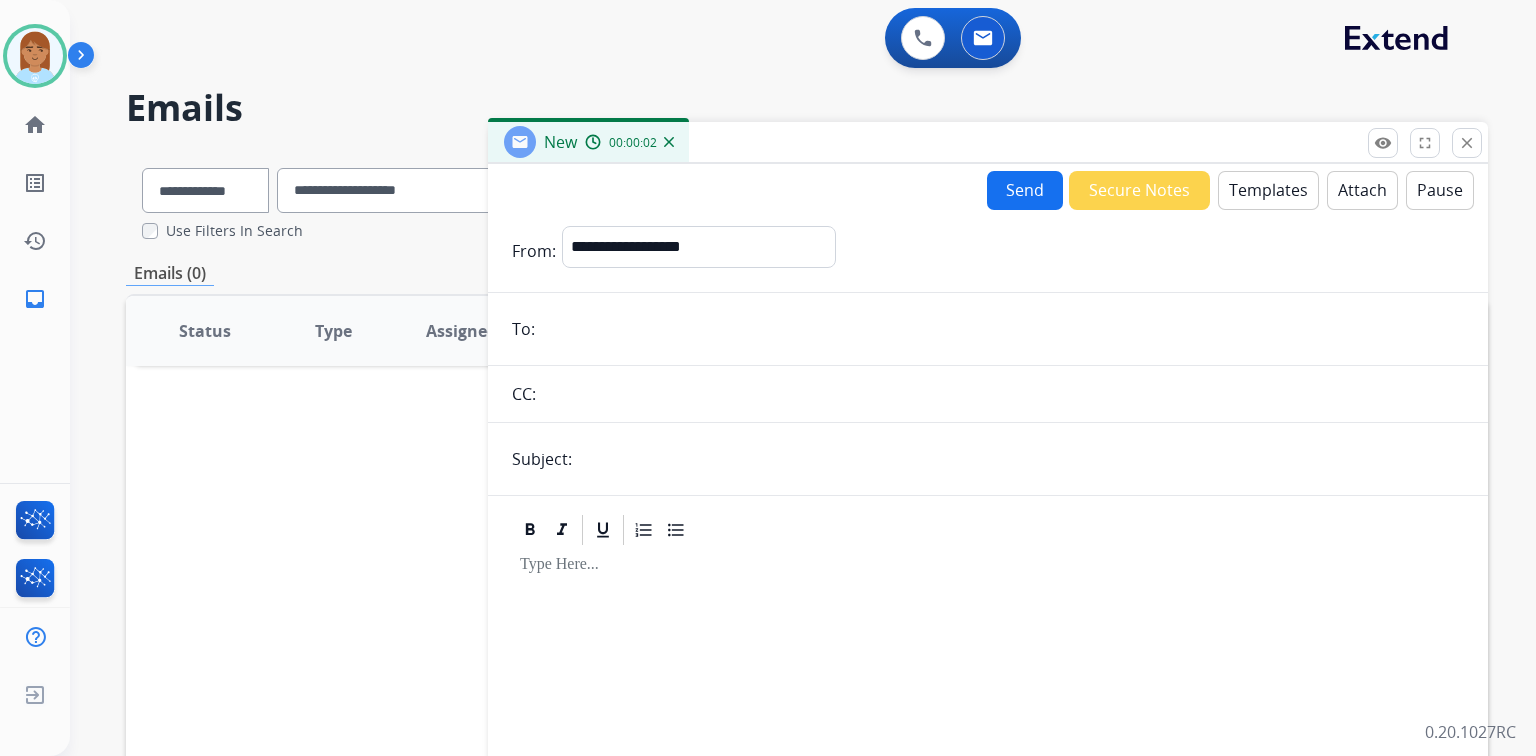 paste on "**********" 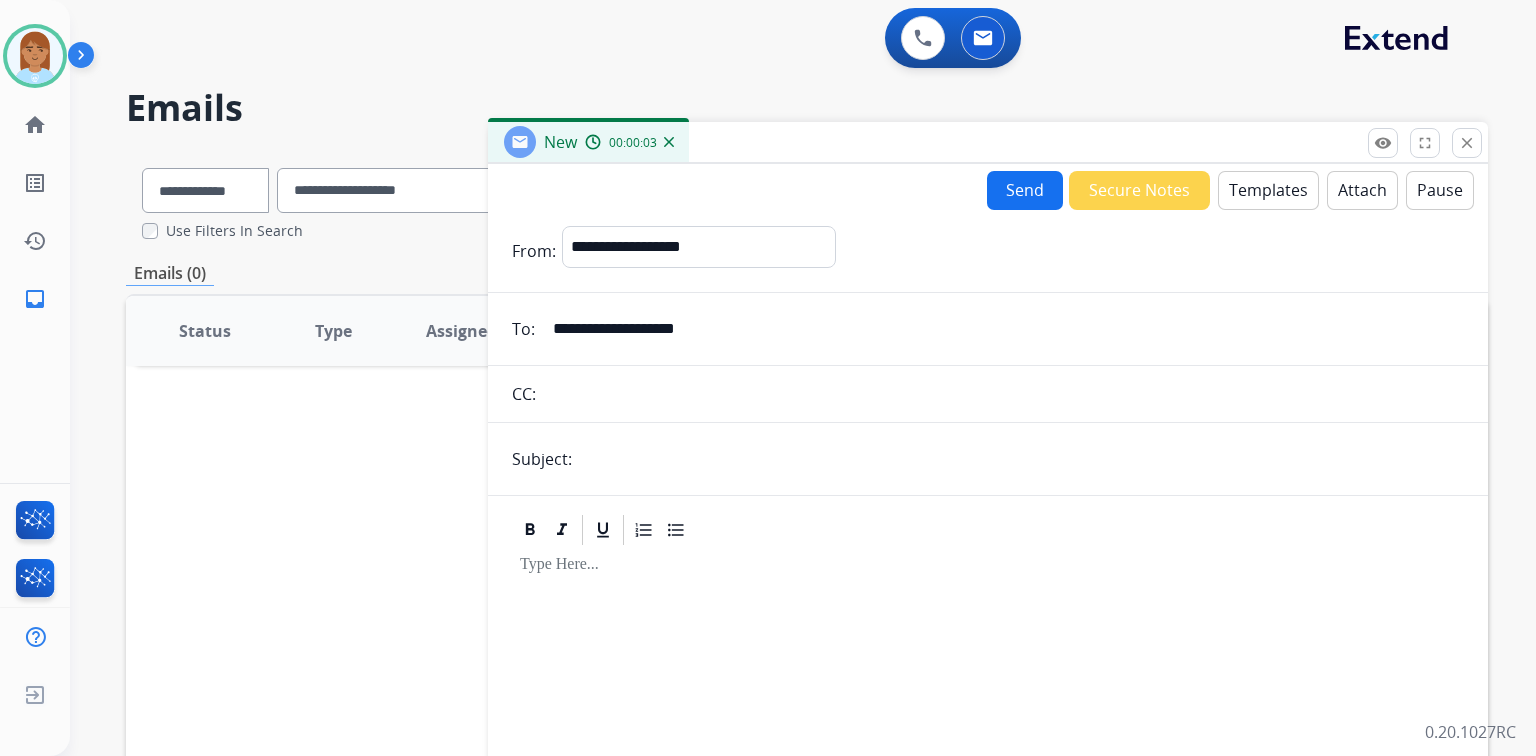 type on "**********" 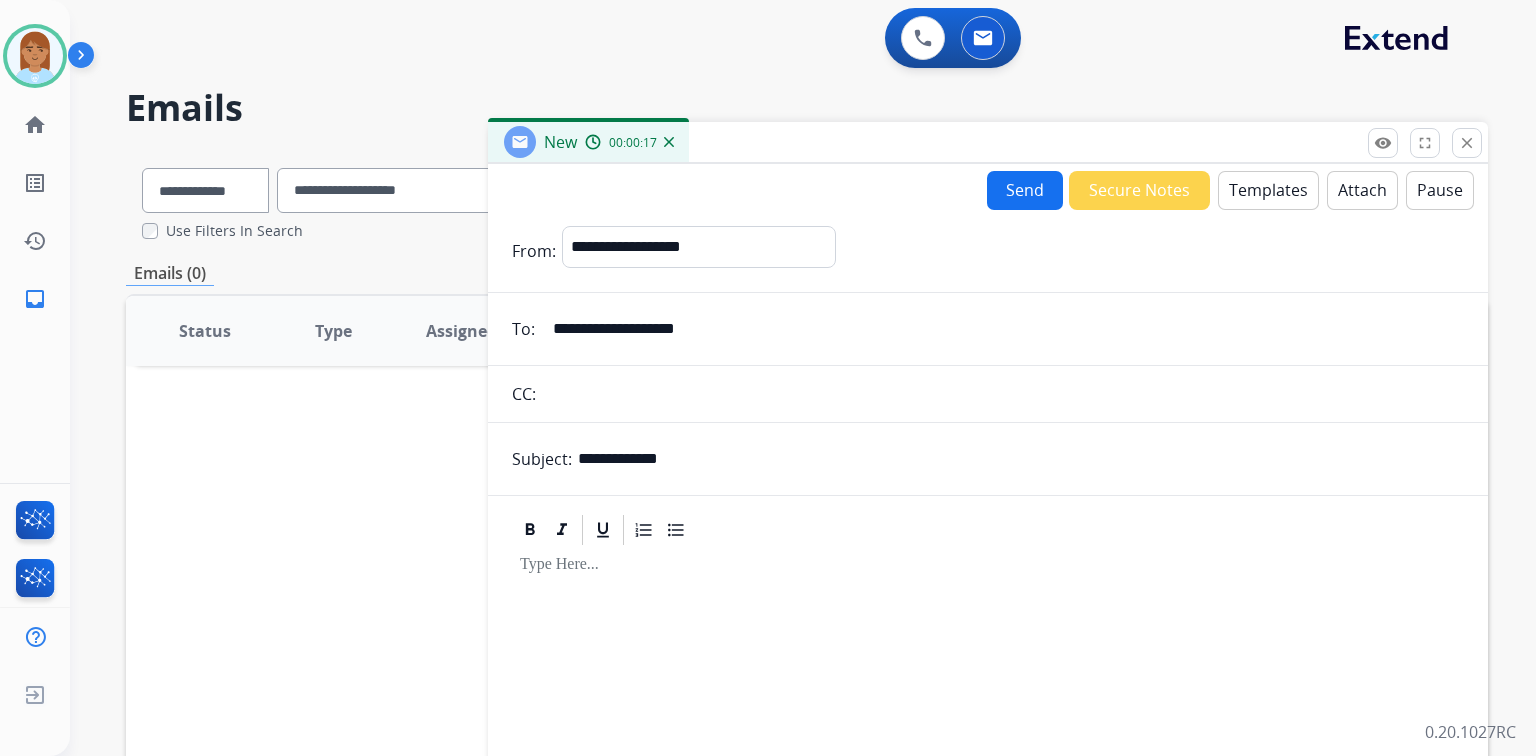 type on "**********" 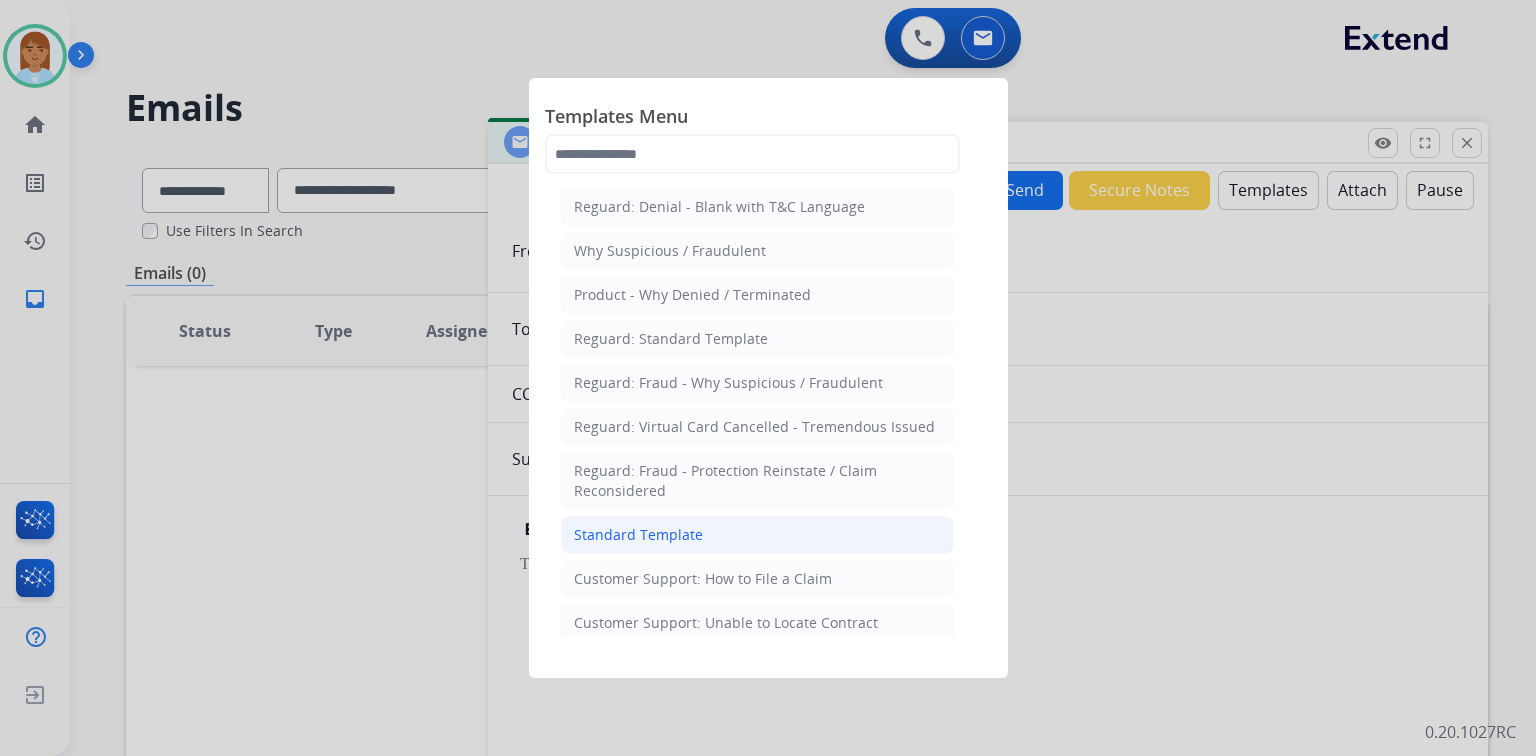 click on "Standard Template" 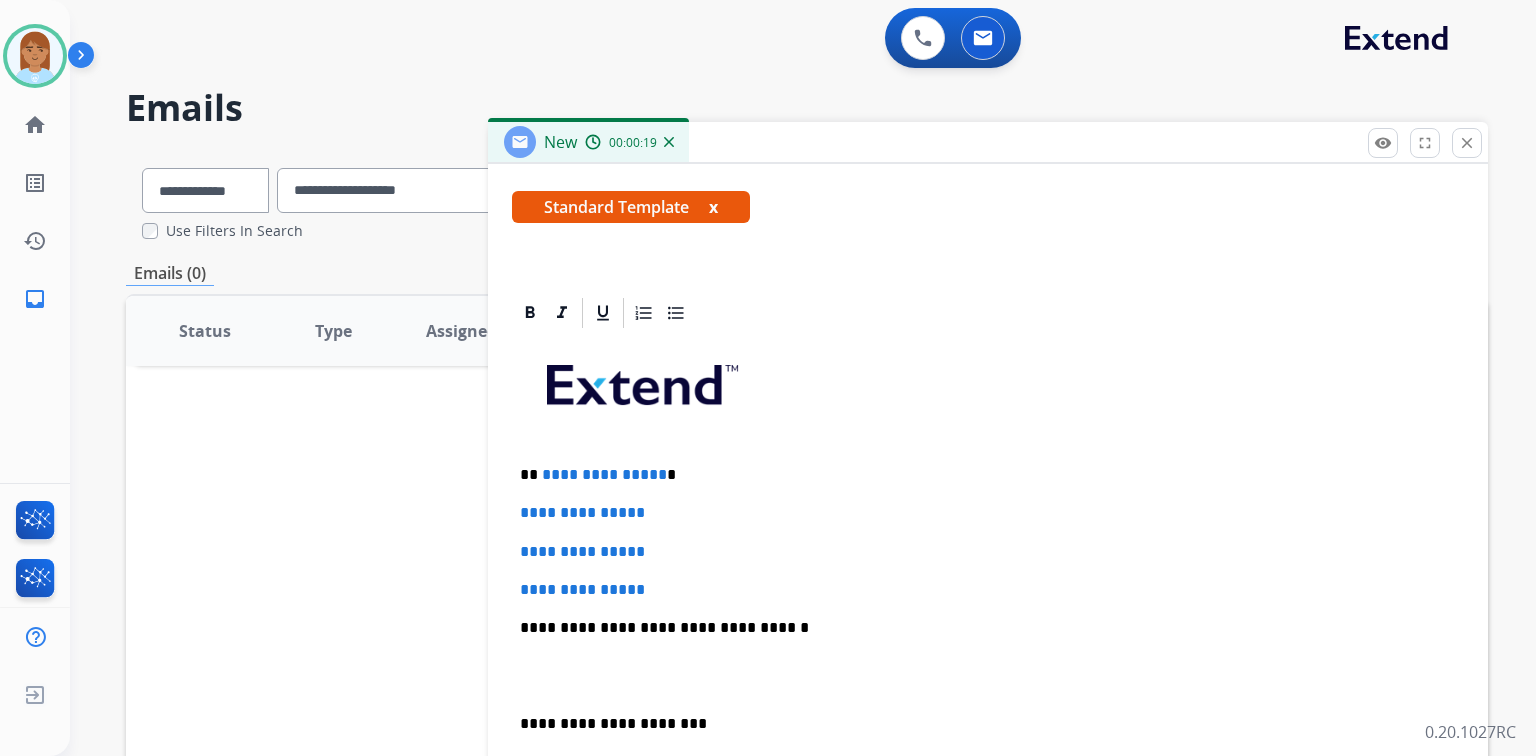 scroll, scrollTop: 400, scrollLeft: 0, axis: vertical 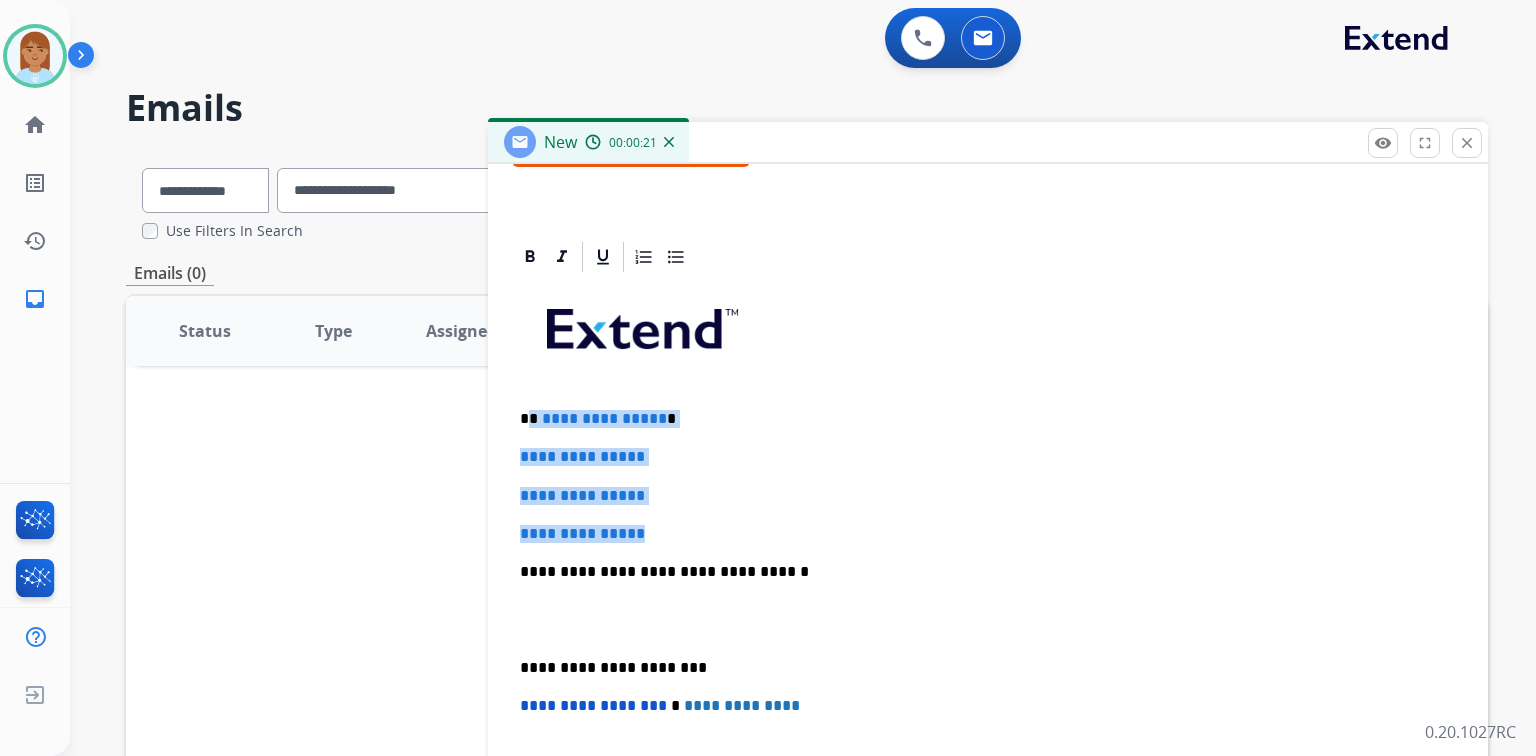 drag, startPoint x: 528, startPoint y: 412, endPoint x: 676, endPoint y: 522, distance: 184.40173 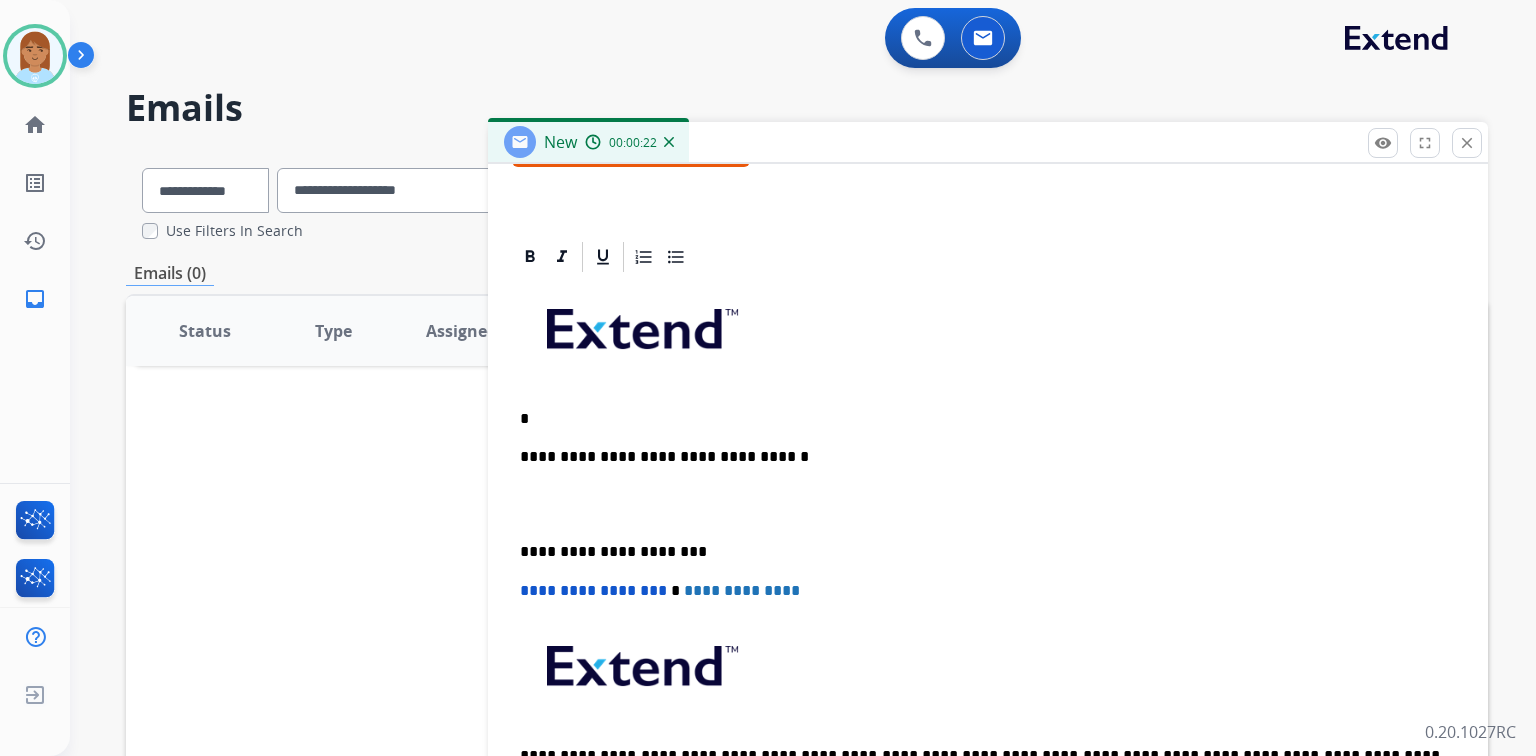 type 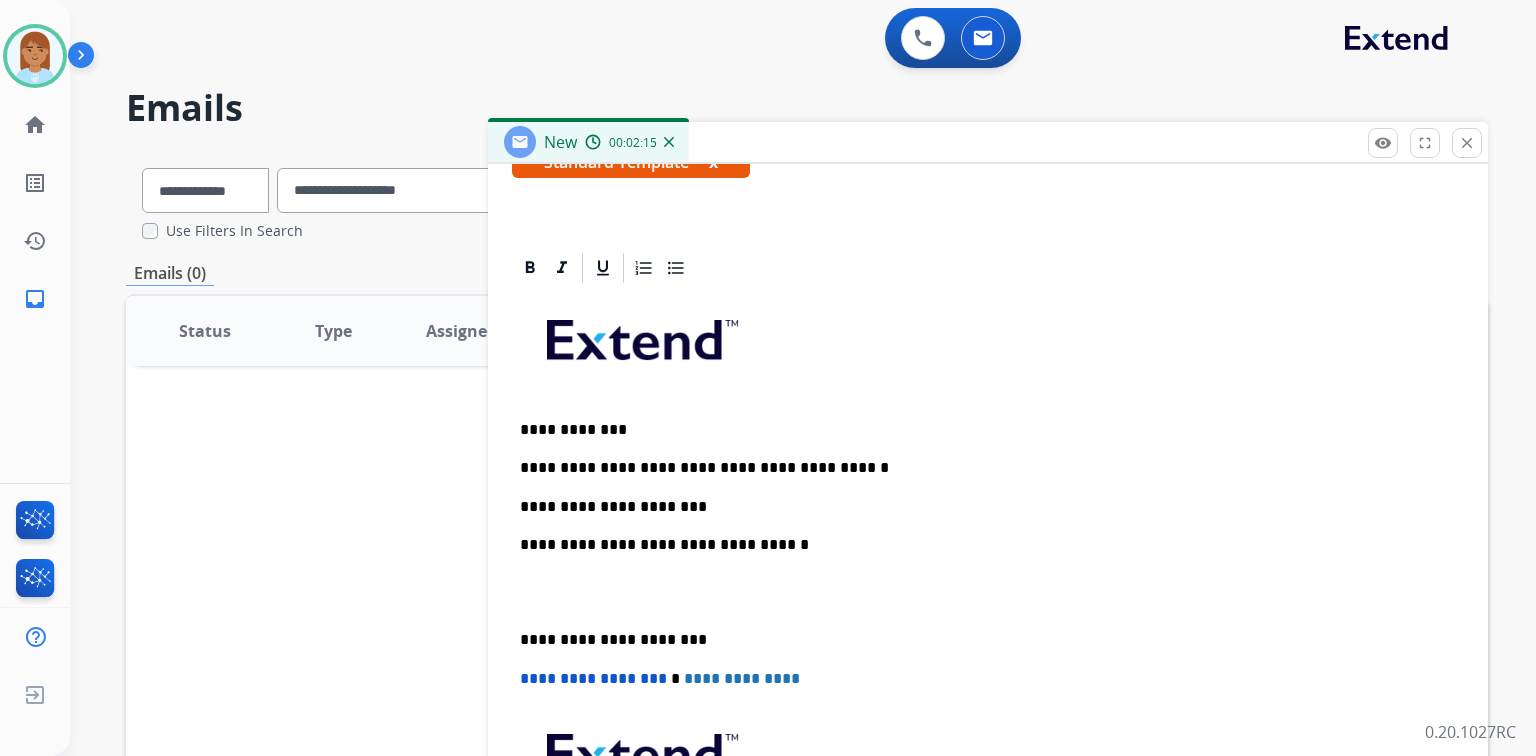 scroll, scrollTop: 477, scrollLeft: 0, axis: vertical 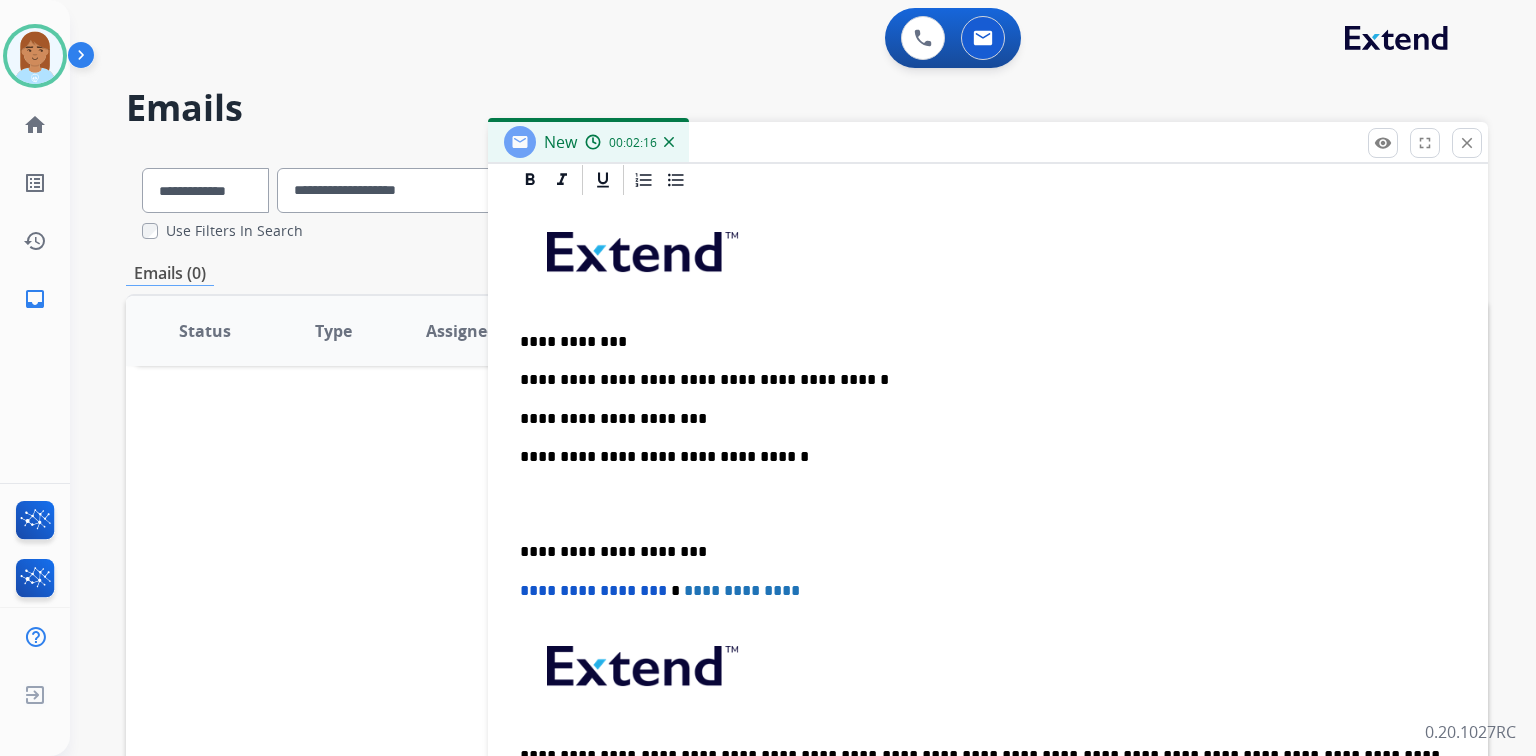 click on "**********" at bounding box center (988, 523) 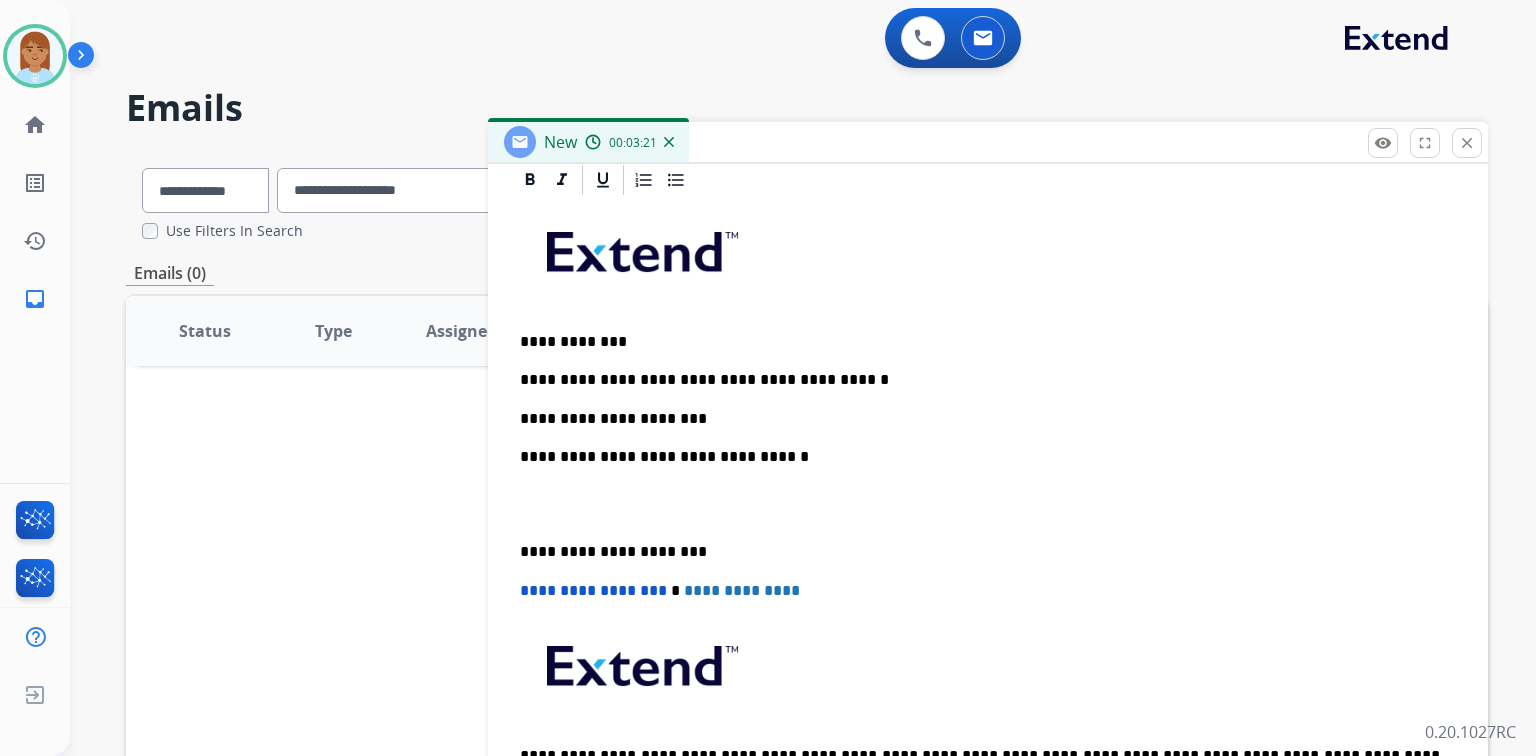 click on "**********" at bounding box center [980, 419] 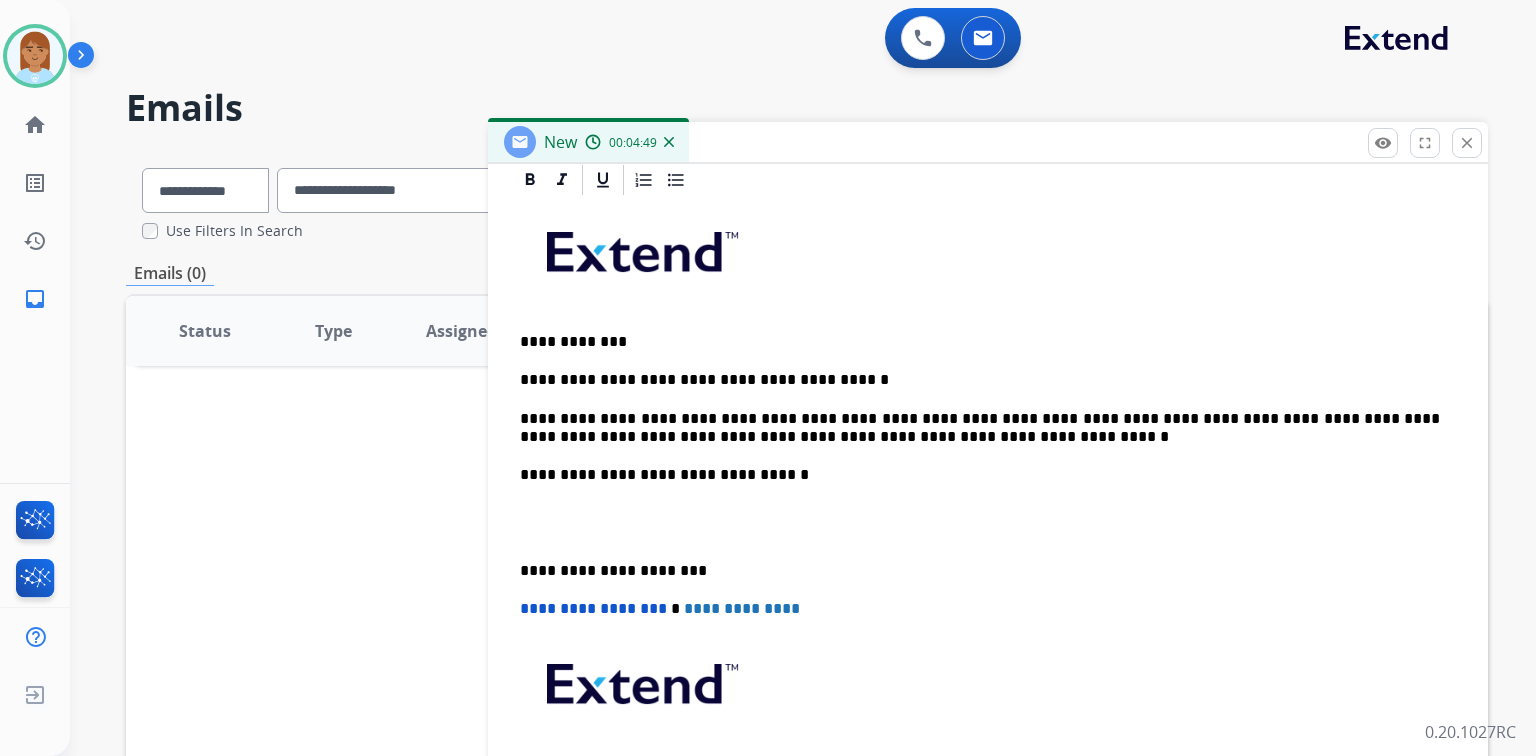 click on "**********" at bounding box center [980, 428] 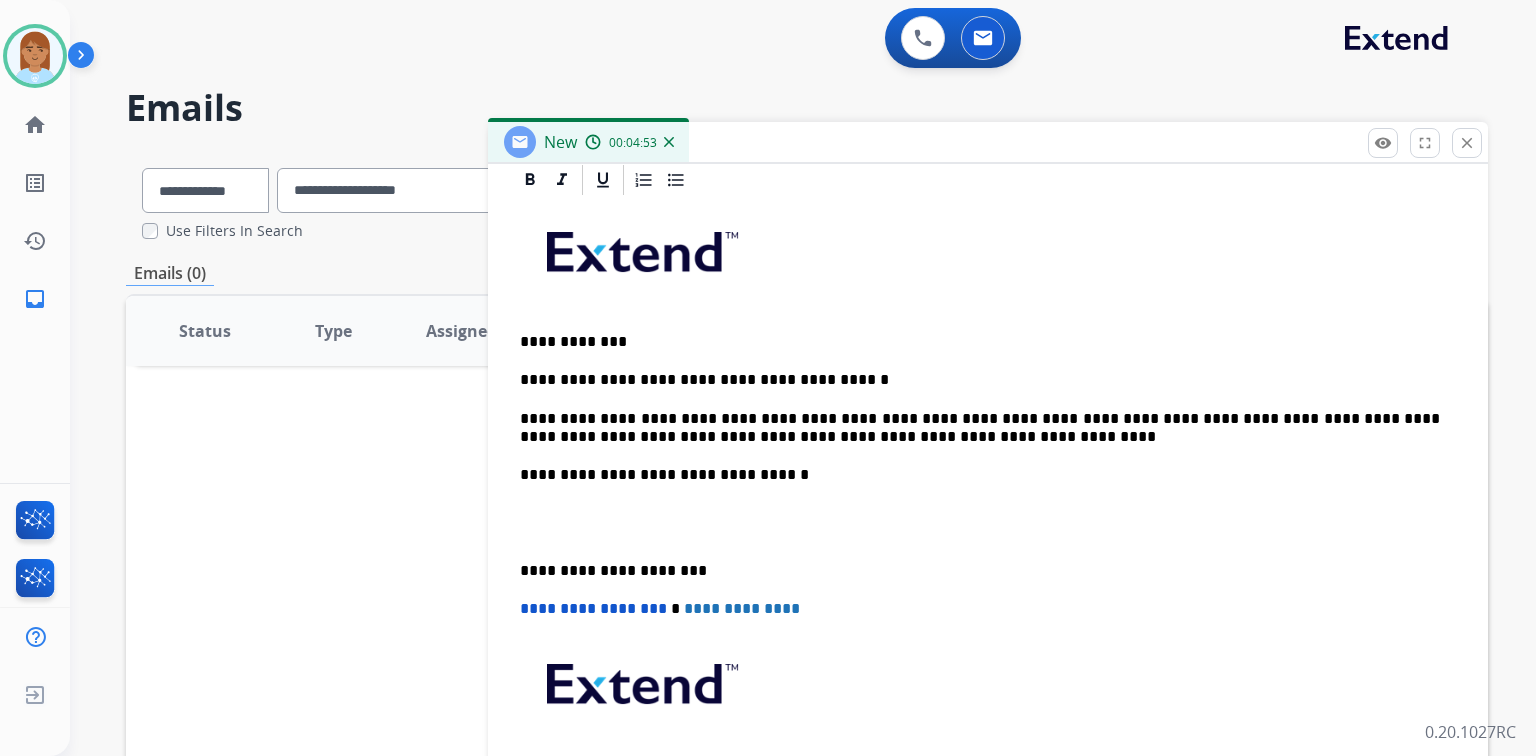 click on "**********" at bounding box center (980, 428) 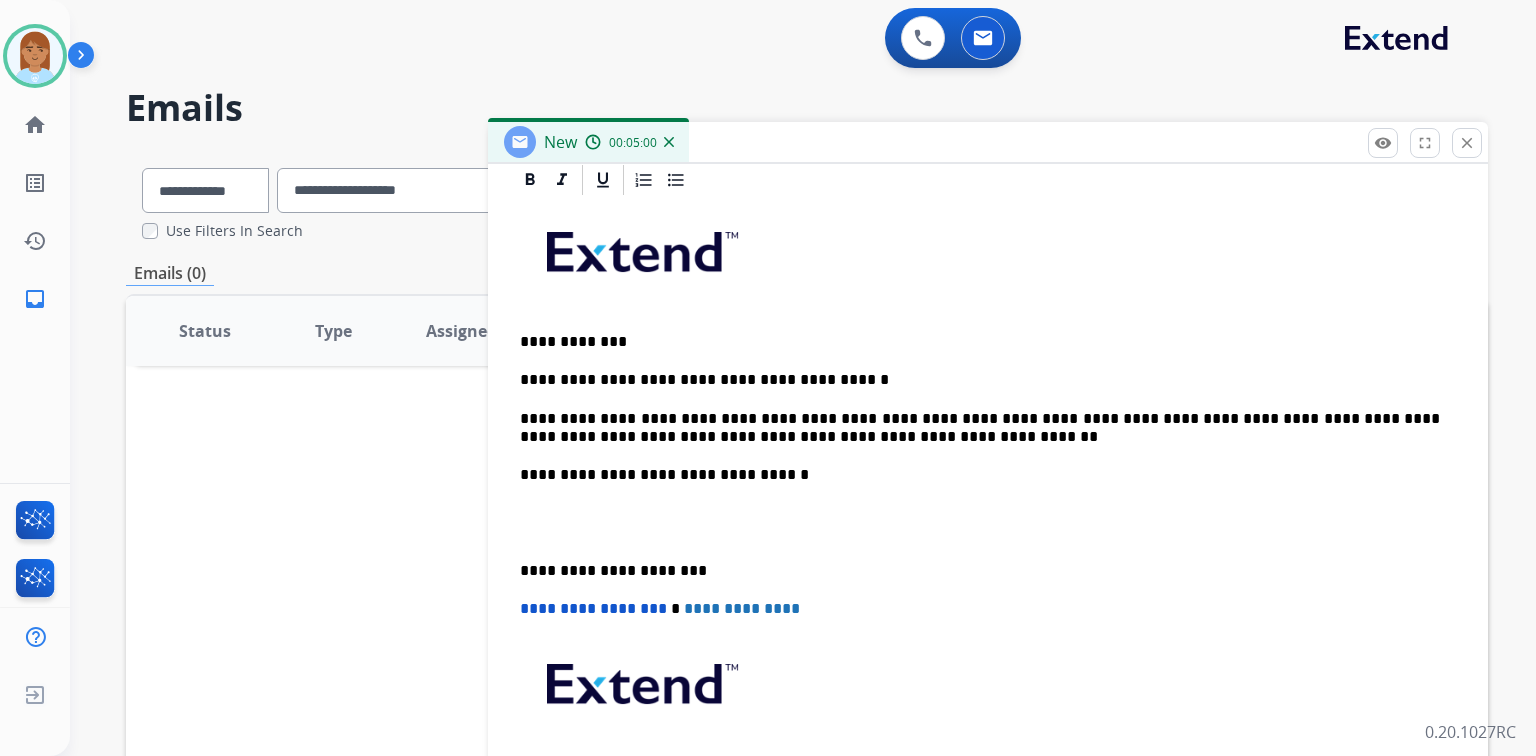 click on "**********" at bounding box center (980, 428) 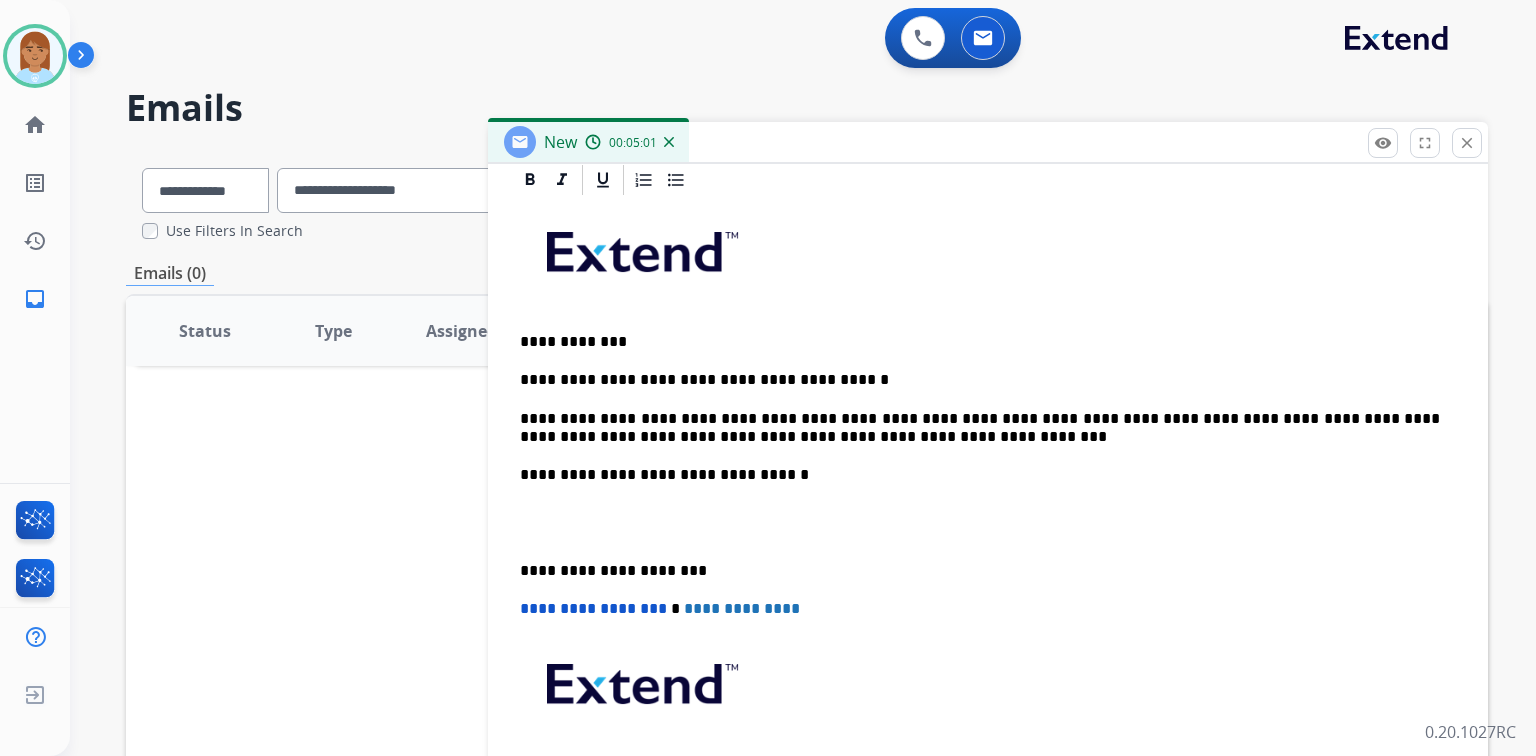 click on "**********" at bounding box center [988, 532] 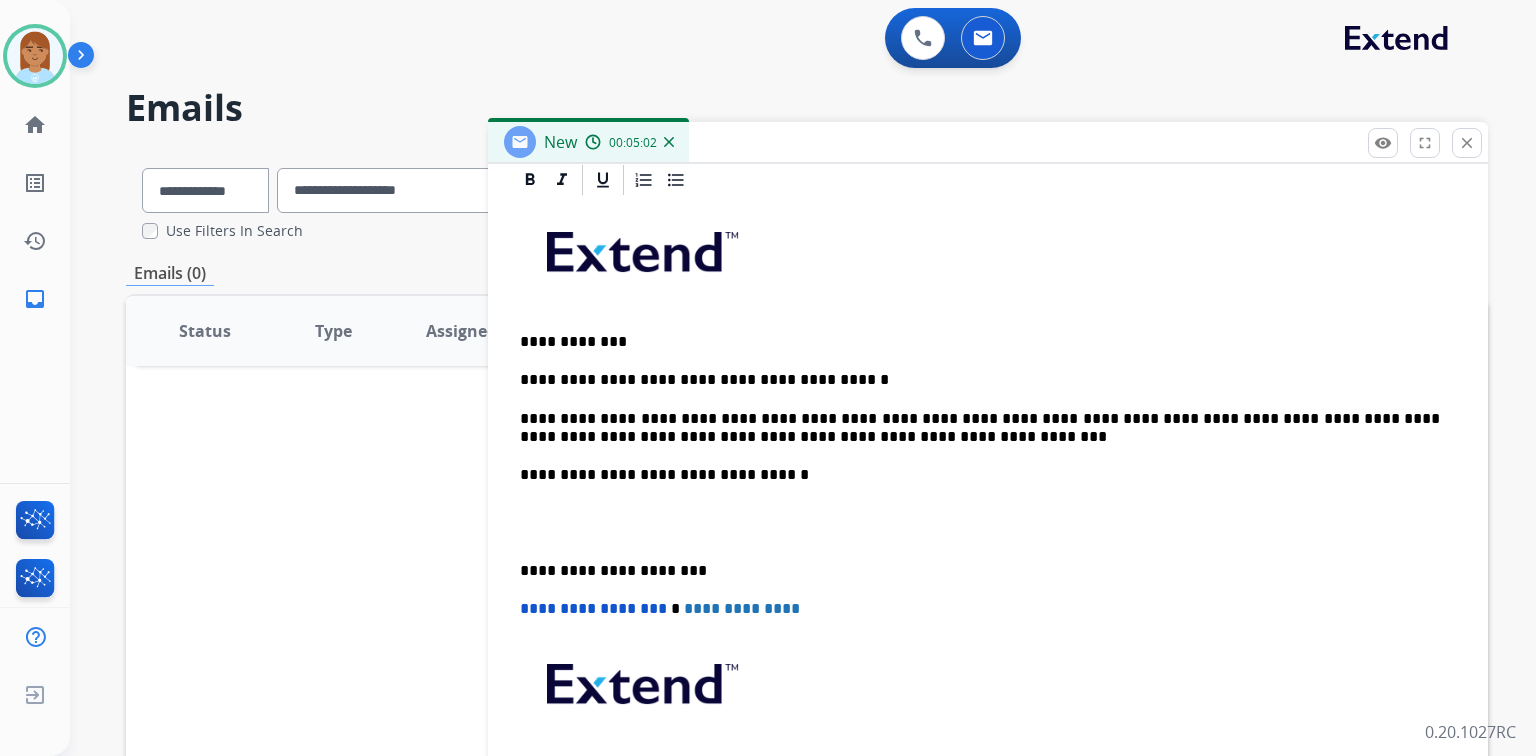 scroll, scrollTop: 457, scrollLeft: 0, axis: vertical 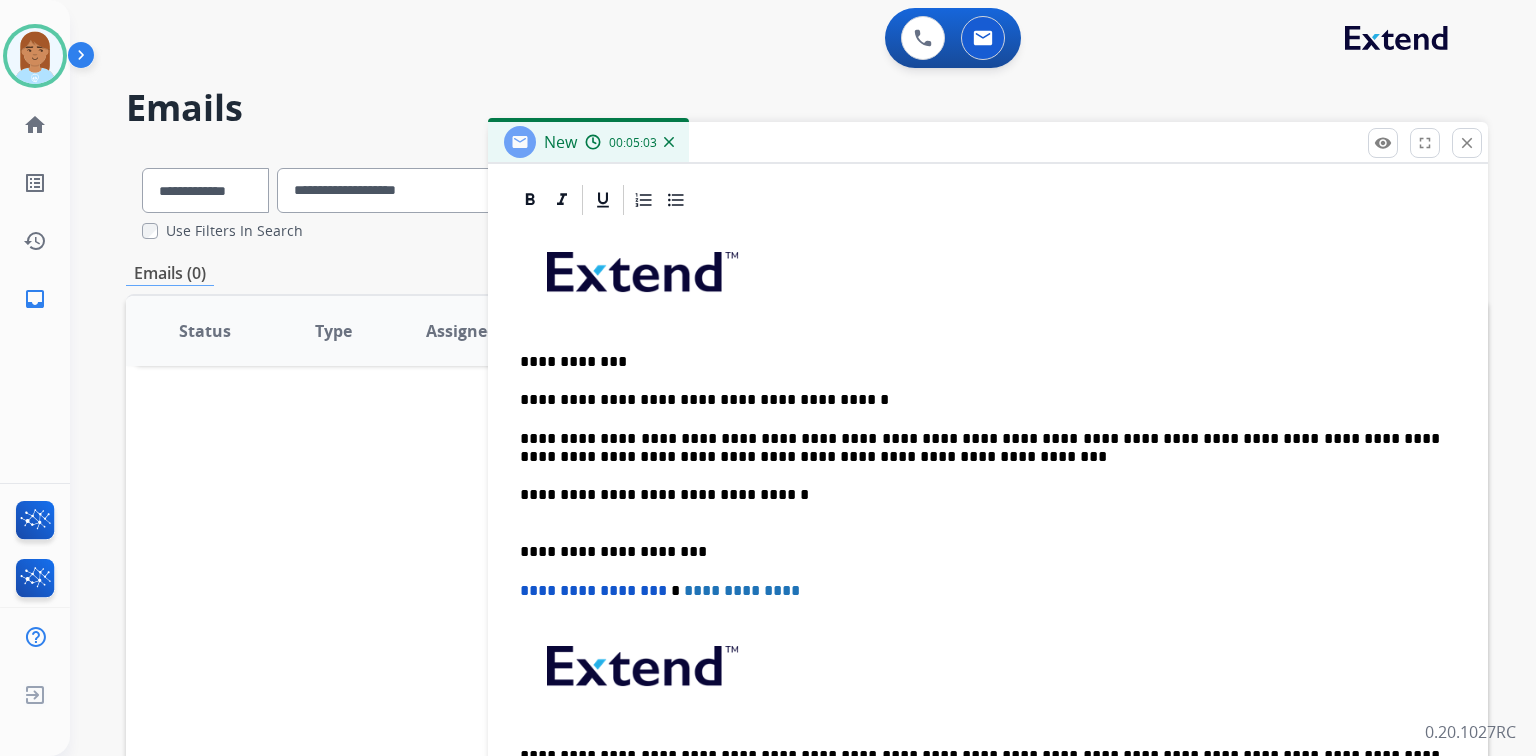 click on "**********" at bounding box center [980, 504] 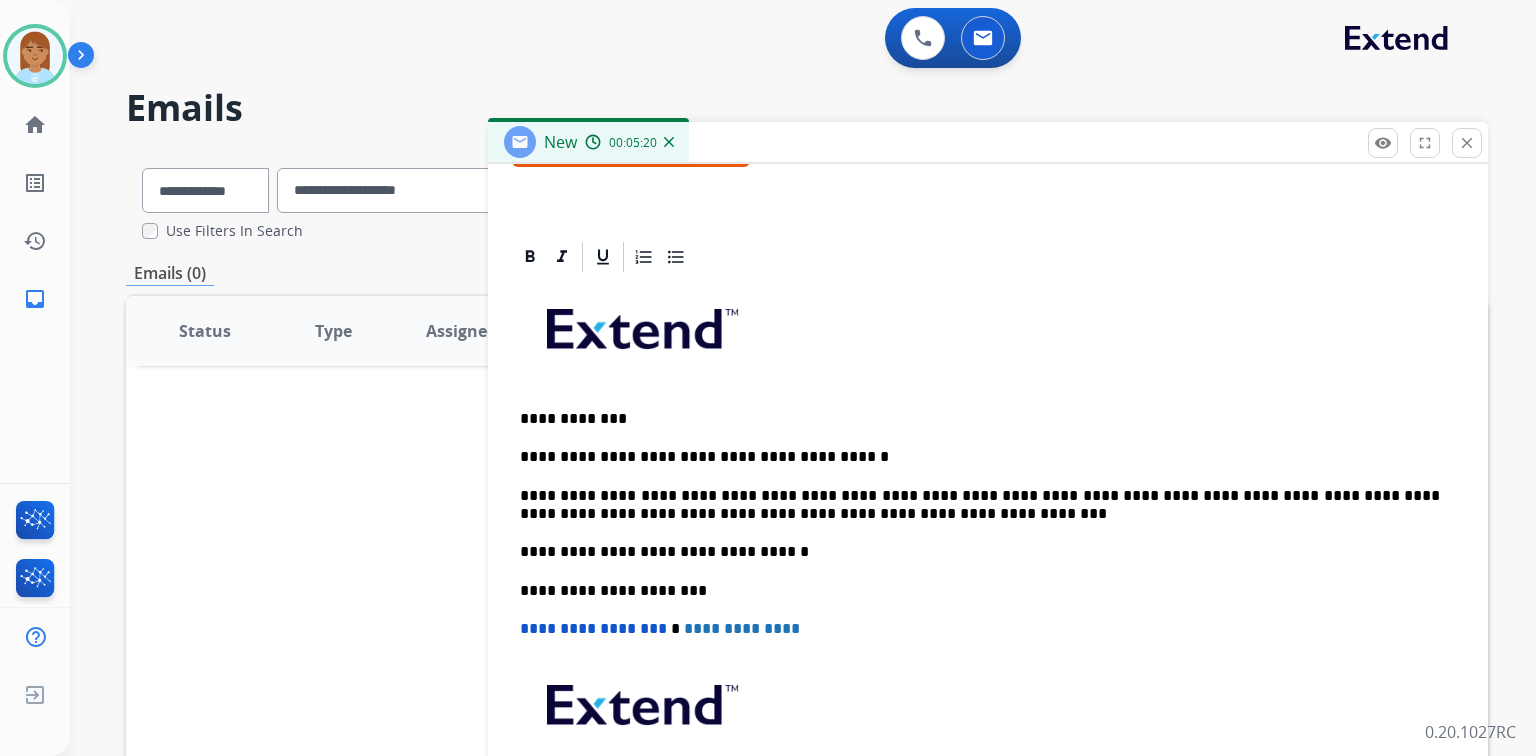scroll, scrollTop: 439, scrollLeft: 0, axis: vertical 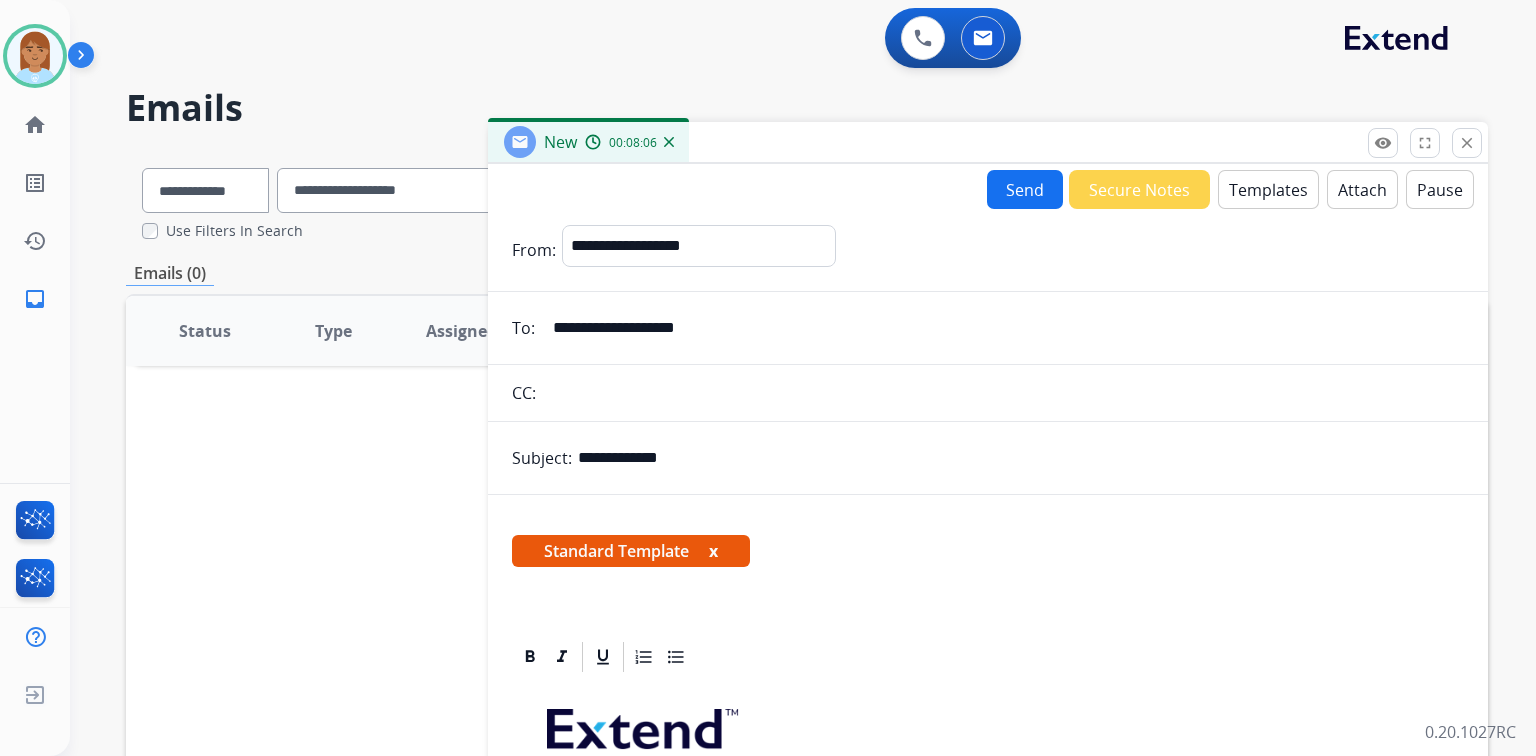 click on "Send" at bounding box center [1025, 189] 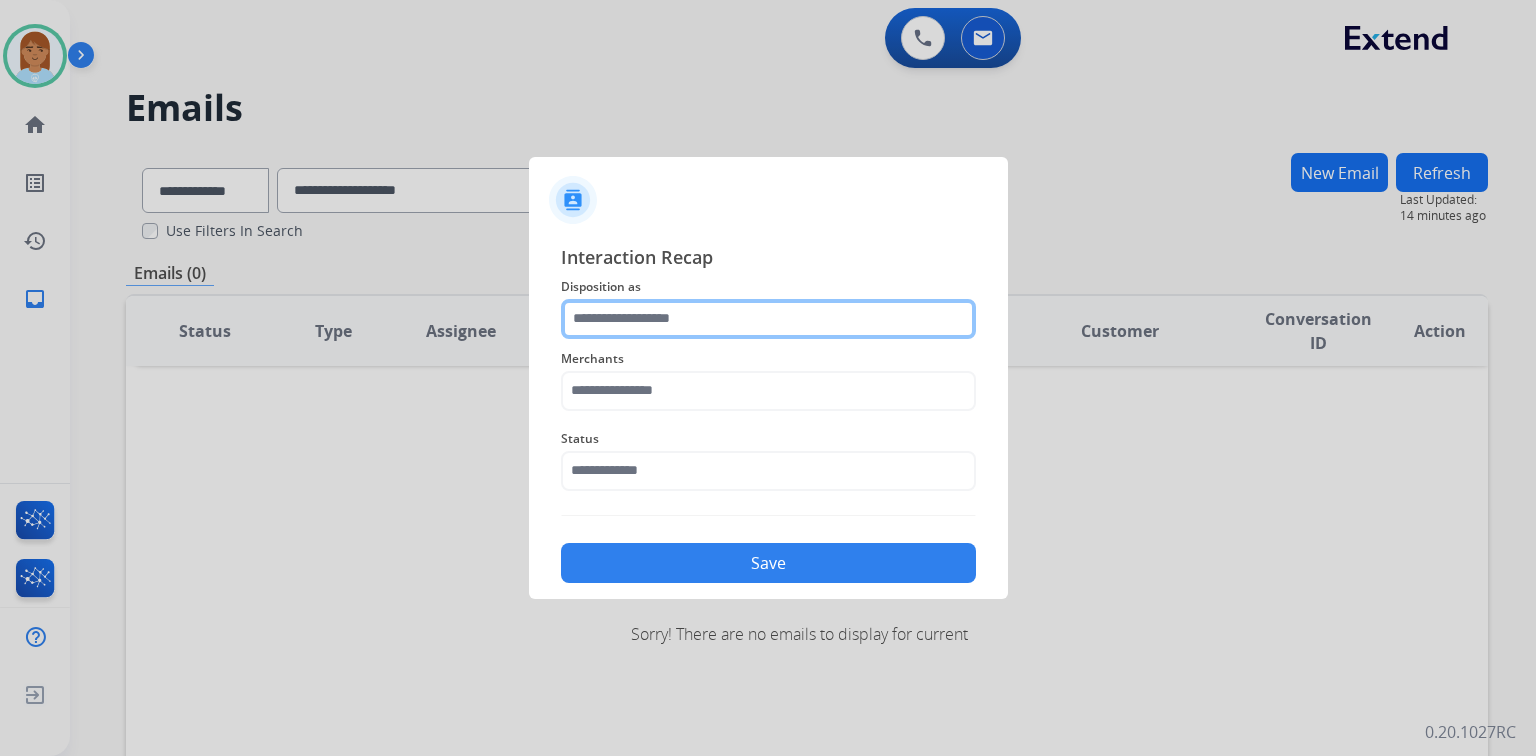 click 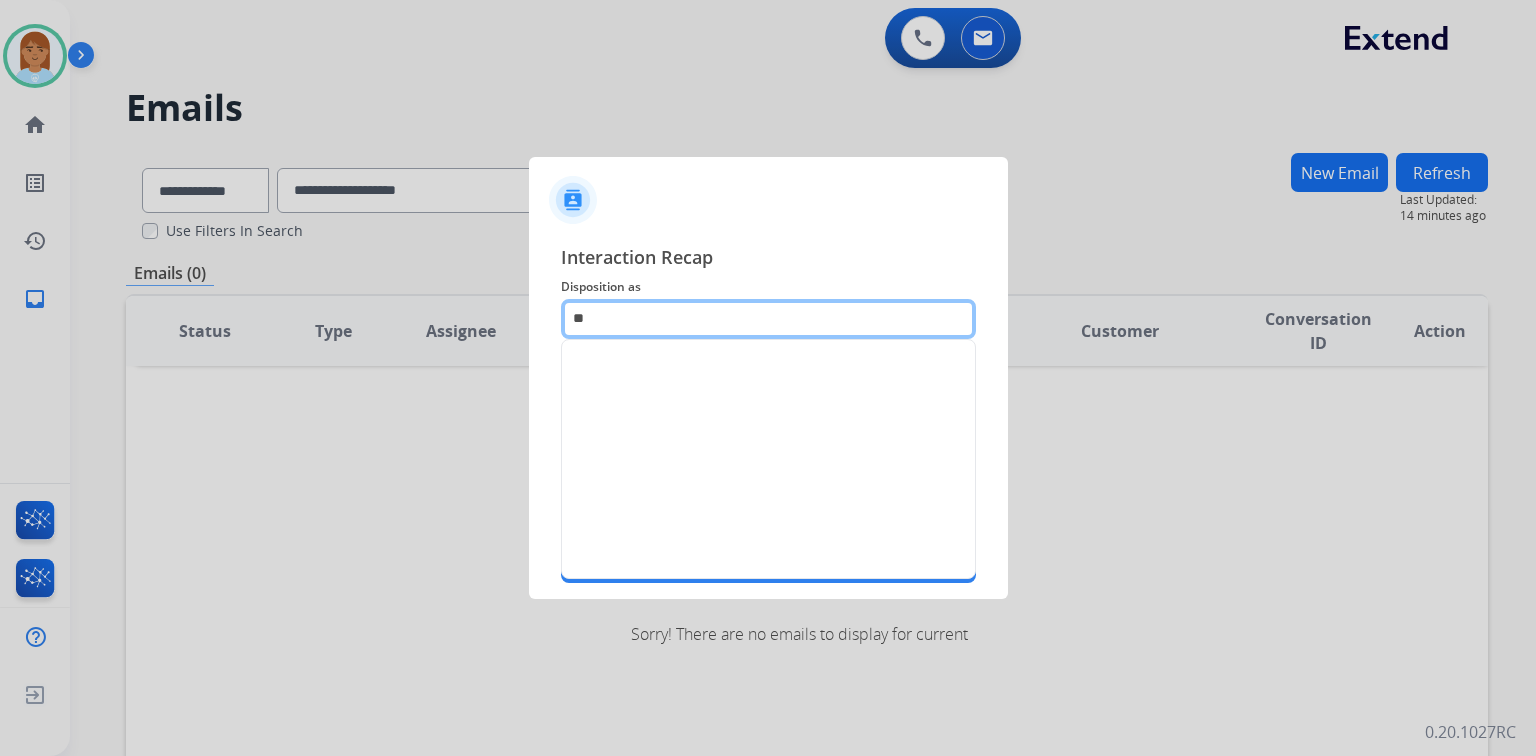 type on "*" 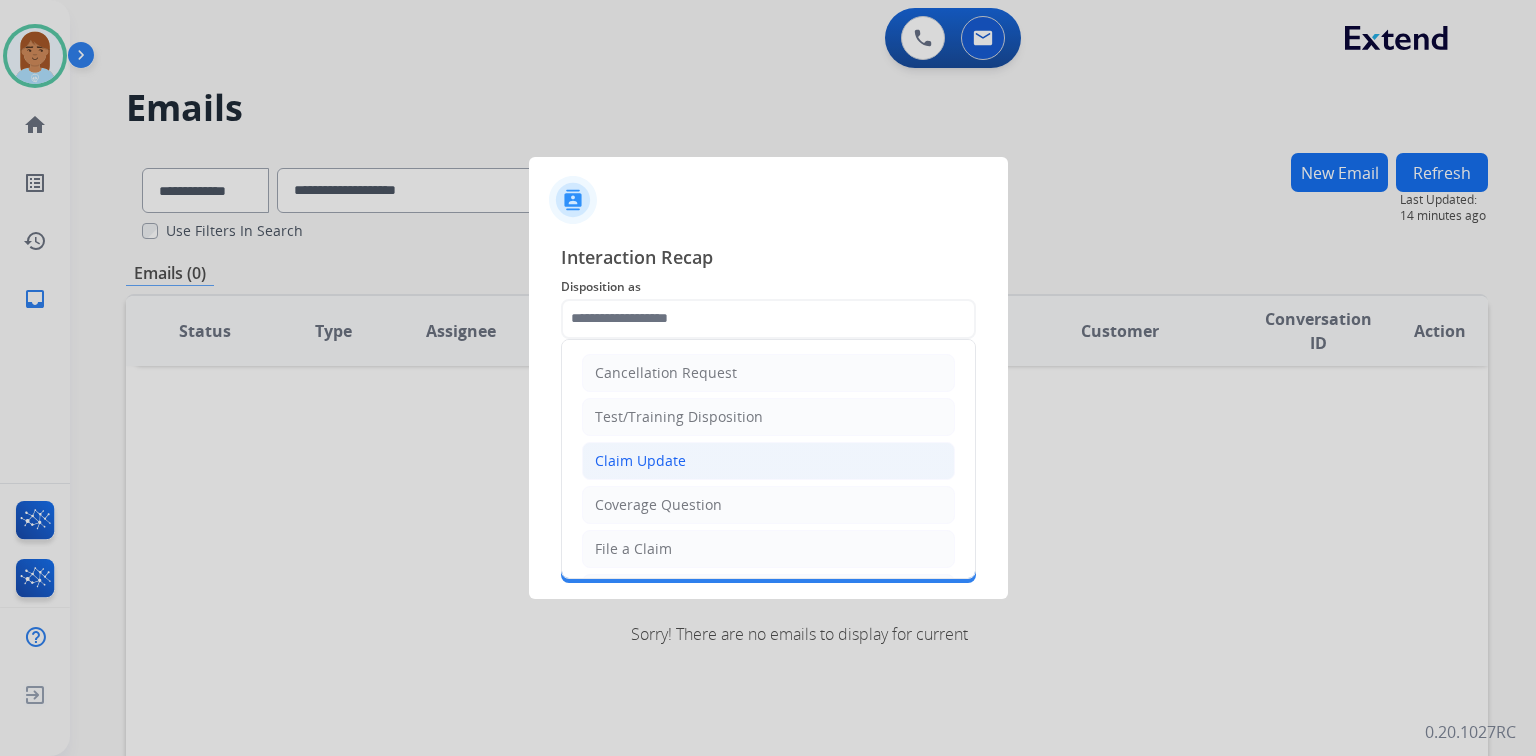 click on "Claim Update" 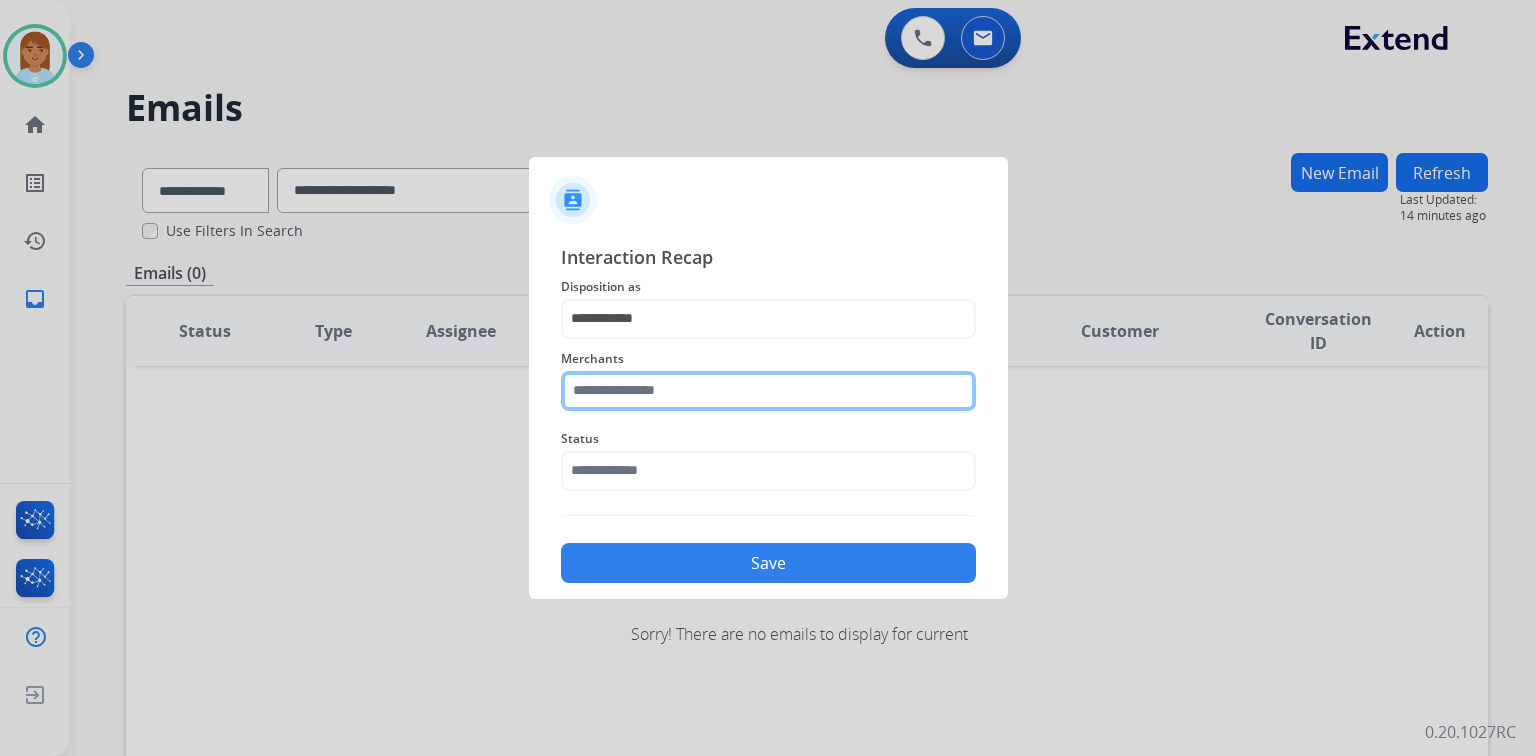 click 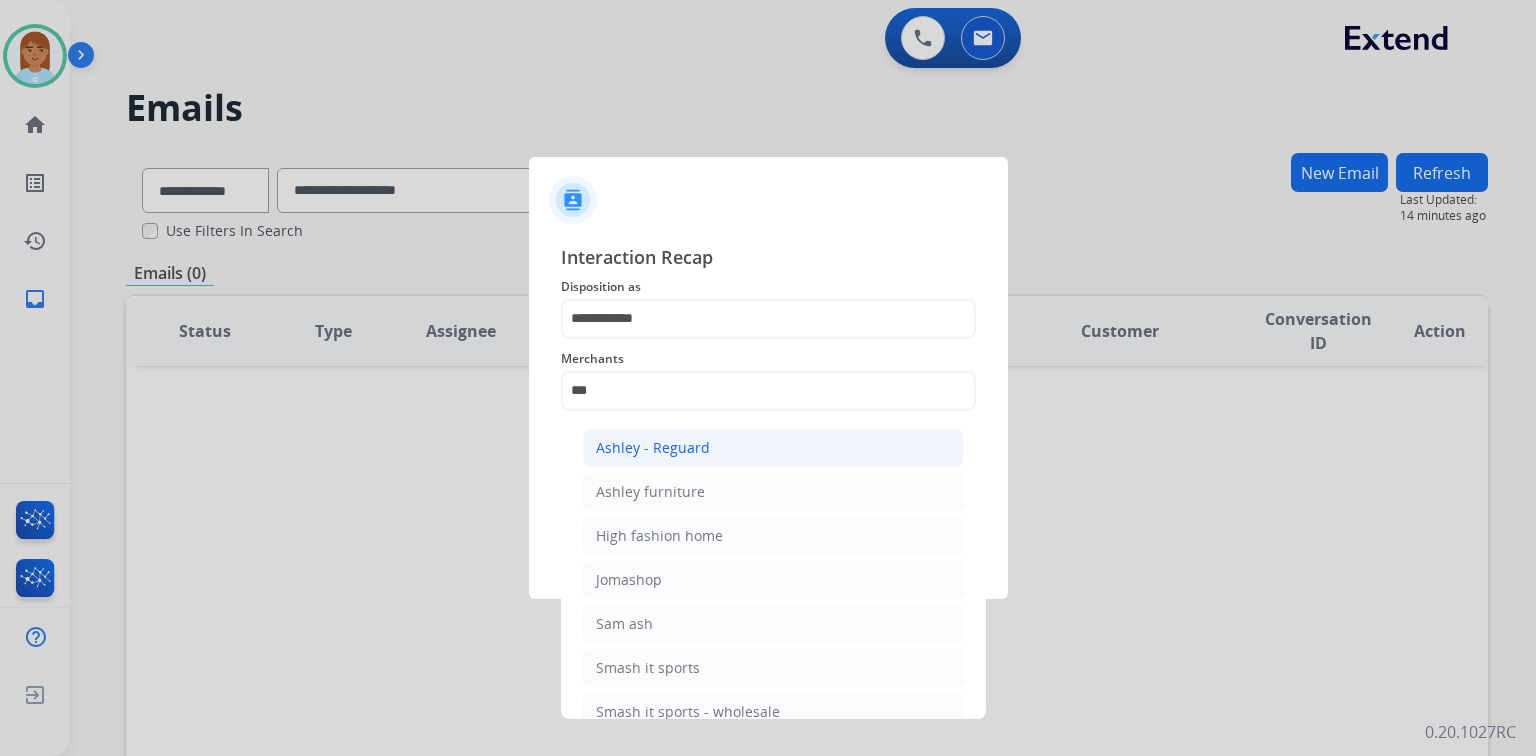 click on "Ashley - Reguard" 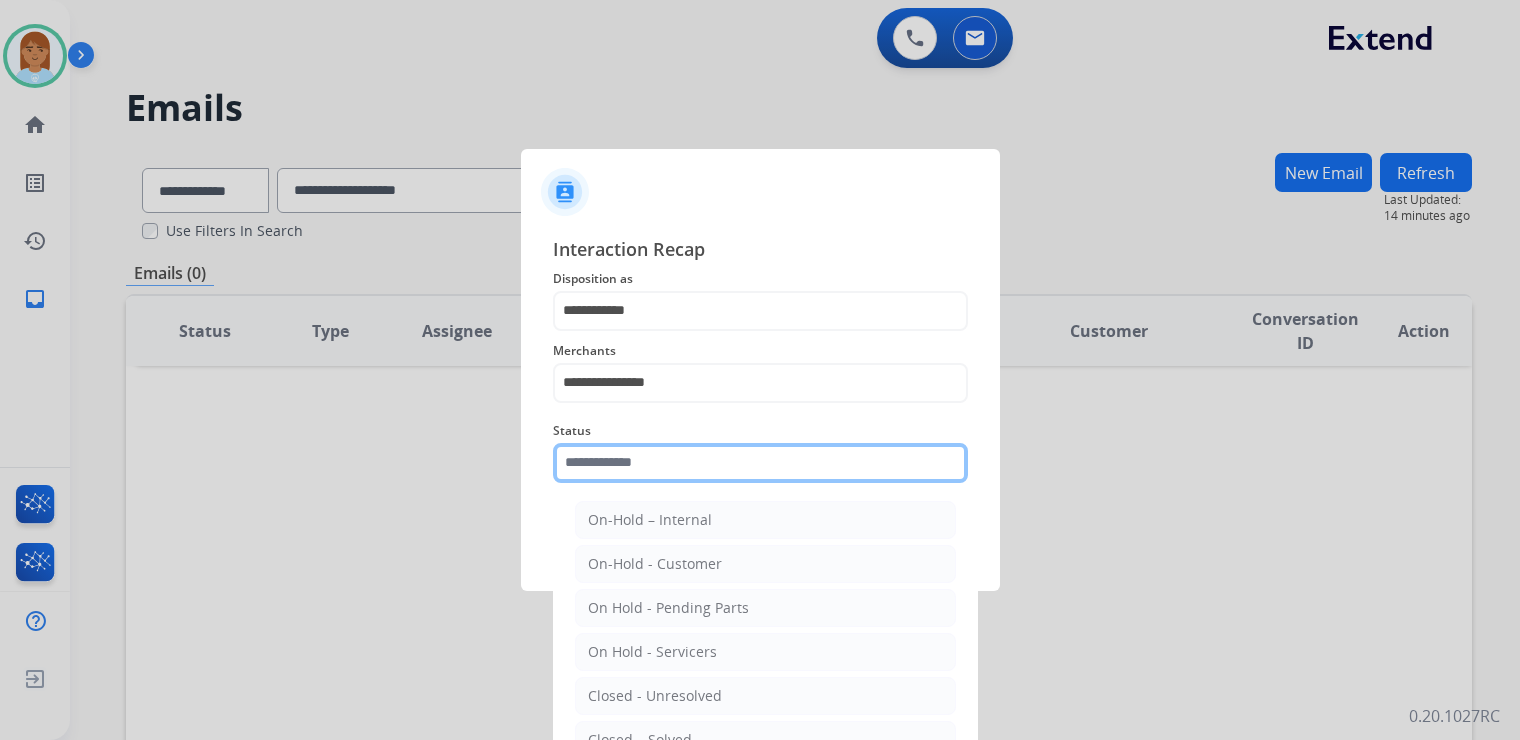 drag, startPoint x: 727, startPoint y: 454, endPoint x: 724, endPoint y: 472, distance: 18.248287 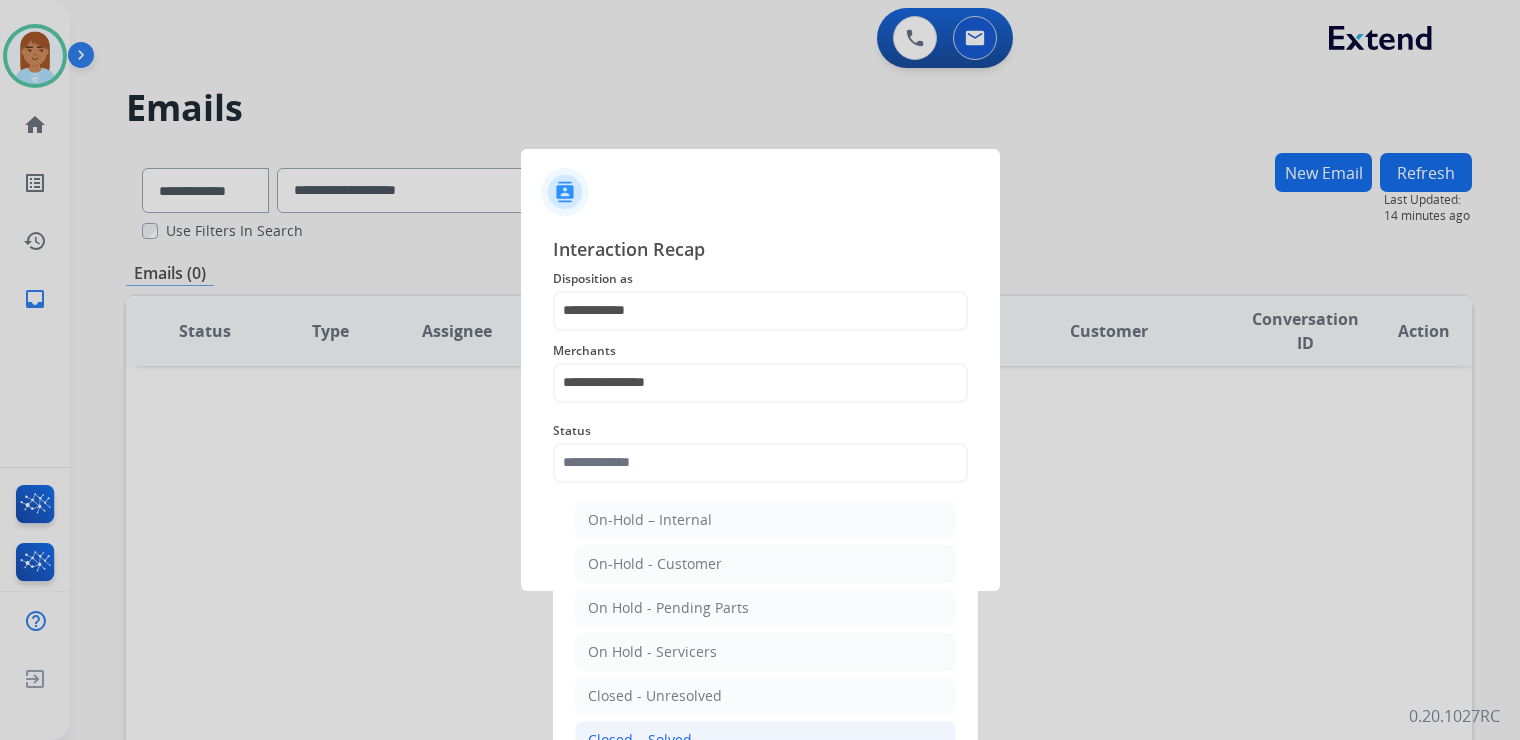 click on "Closed – Solved" 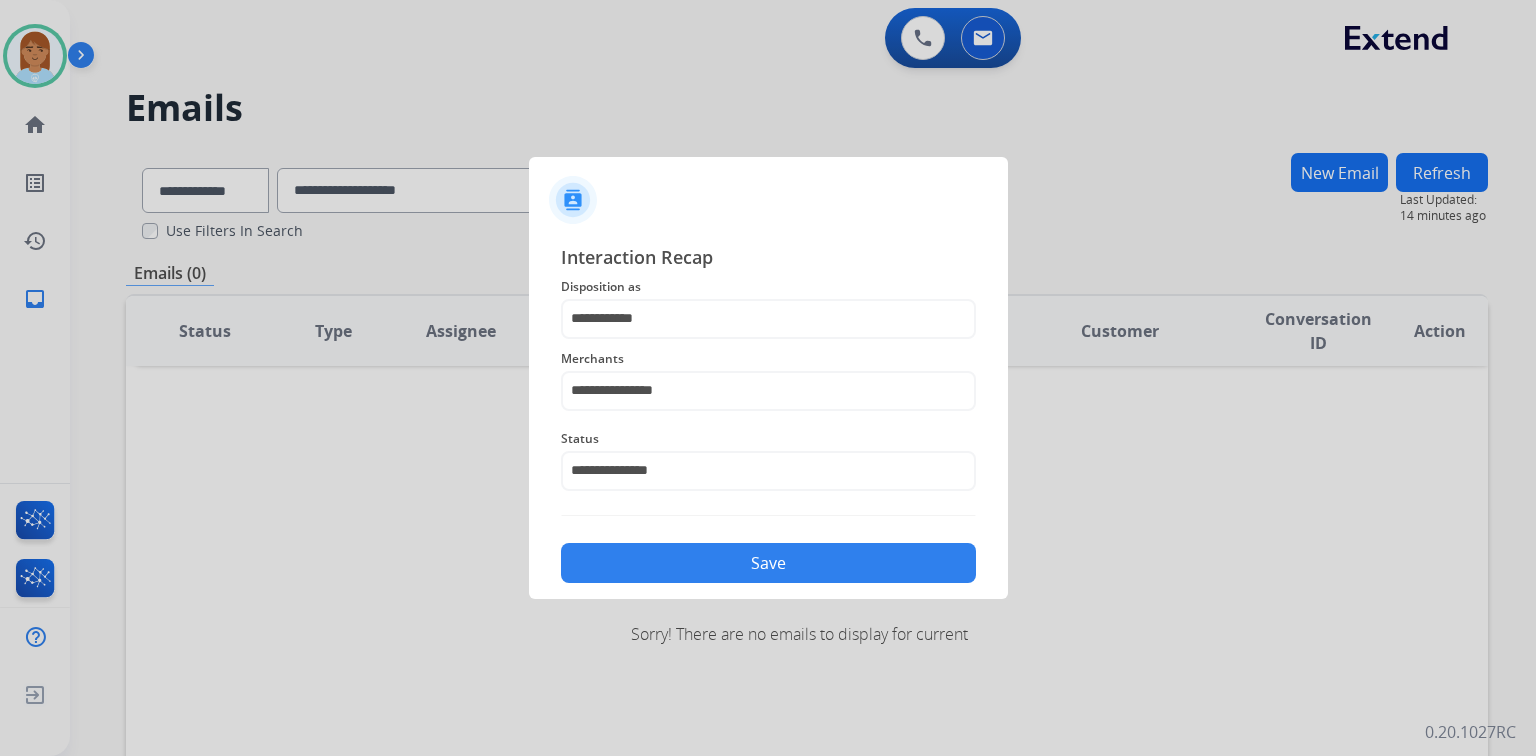click on "Save" 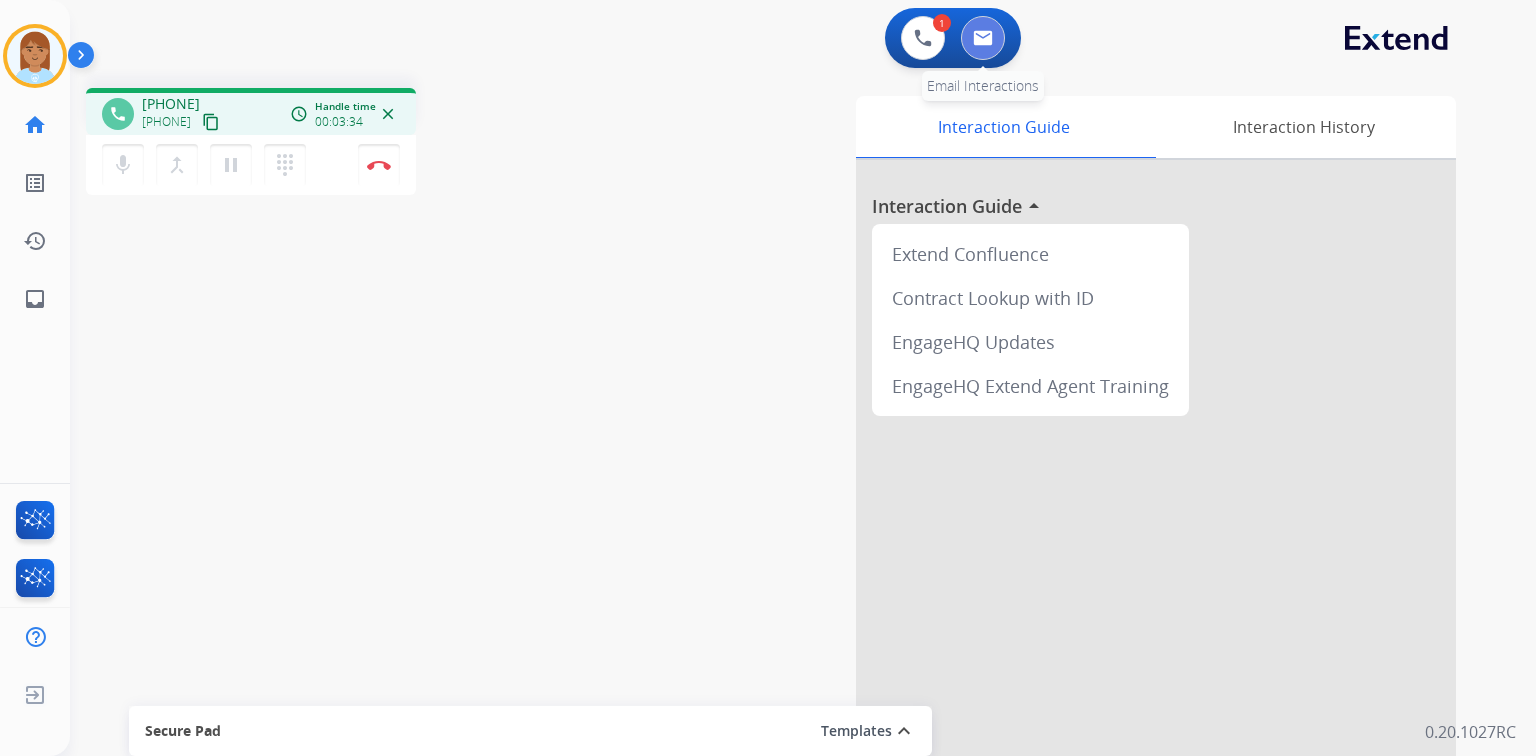 click at bounding box center [983, 38] 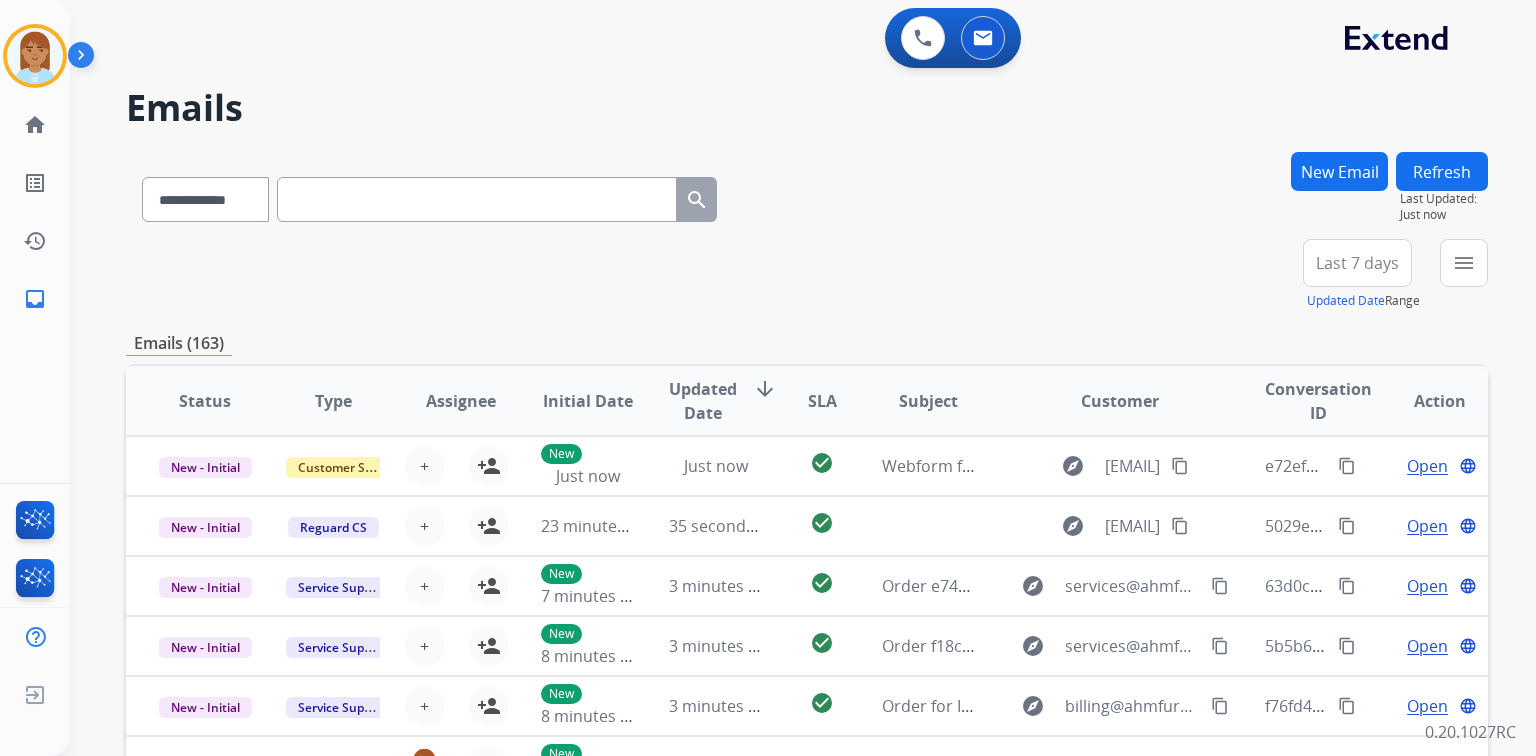 click on "**********" at bounding box center [807, 195] 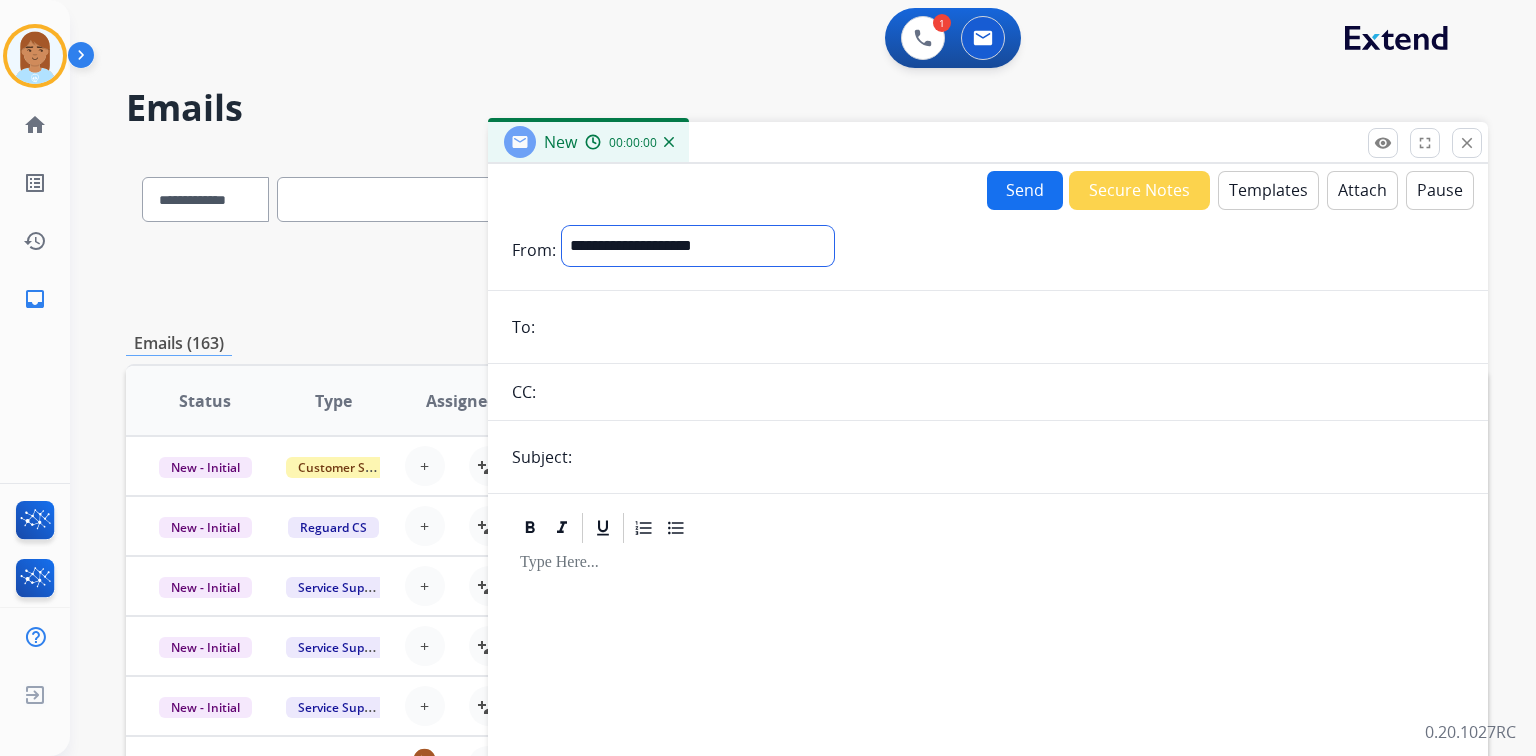 click on "**********" at bounding box center (698, 246) 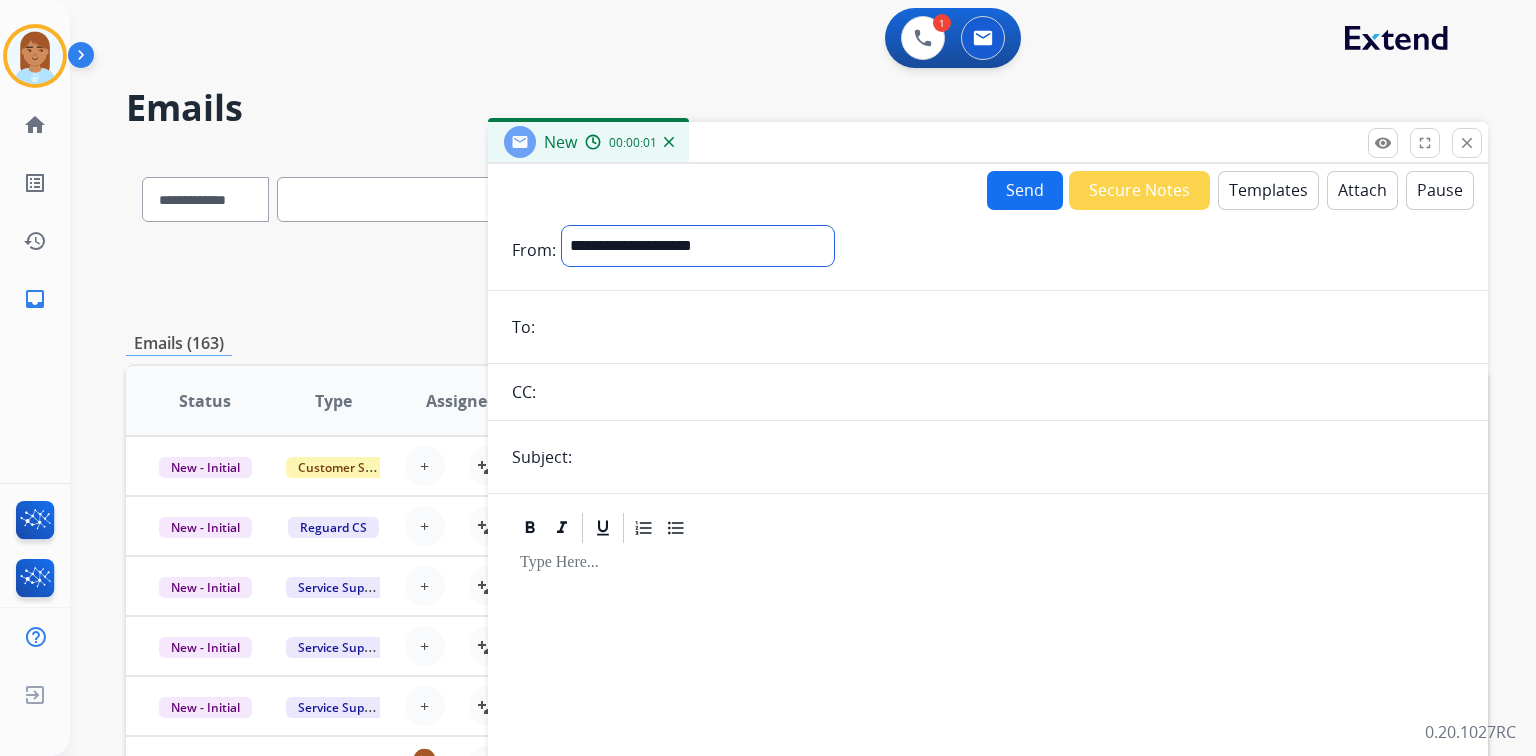select on "**********" 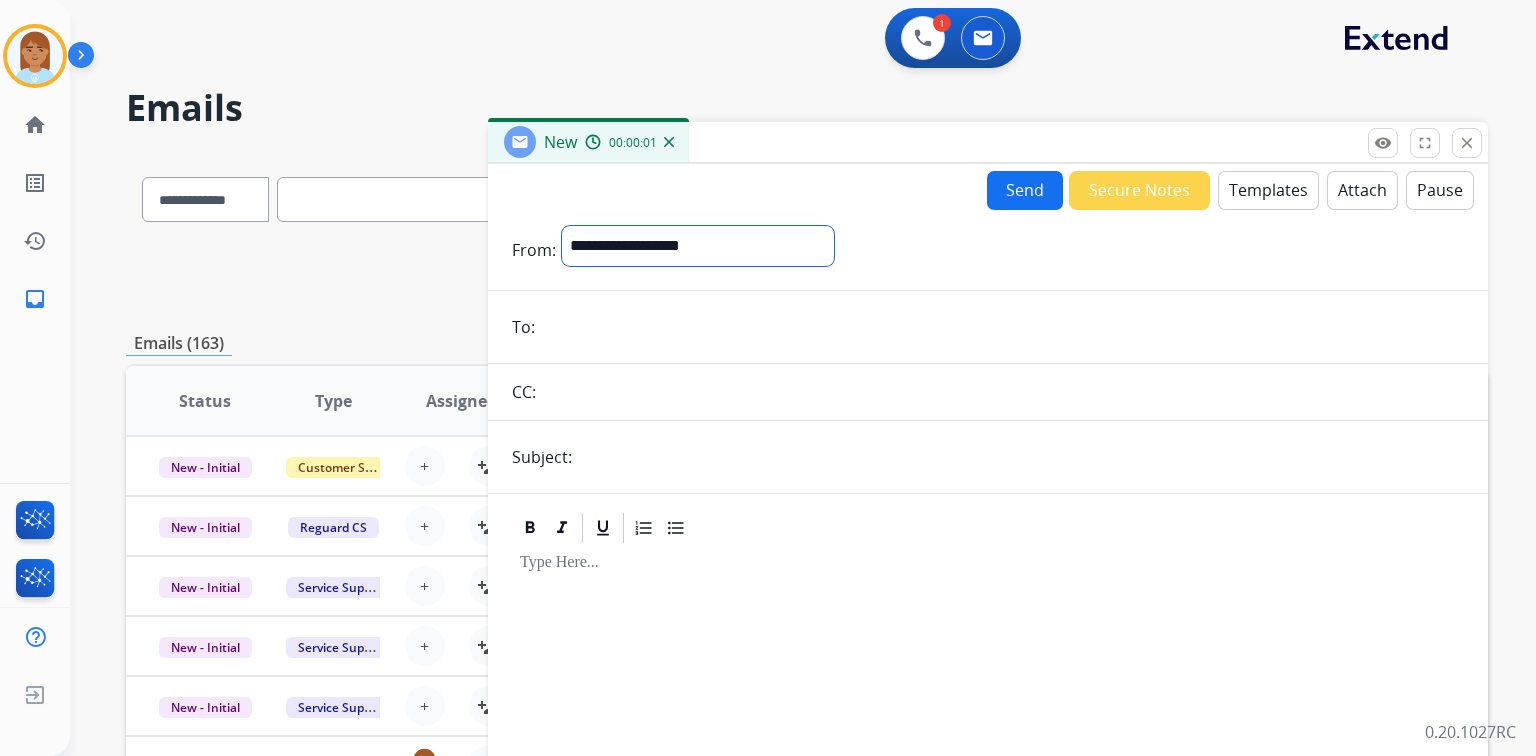 click on "**********" at bounding box center (698, 246) 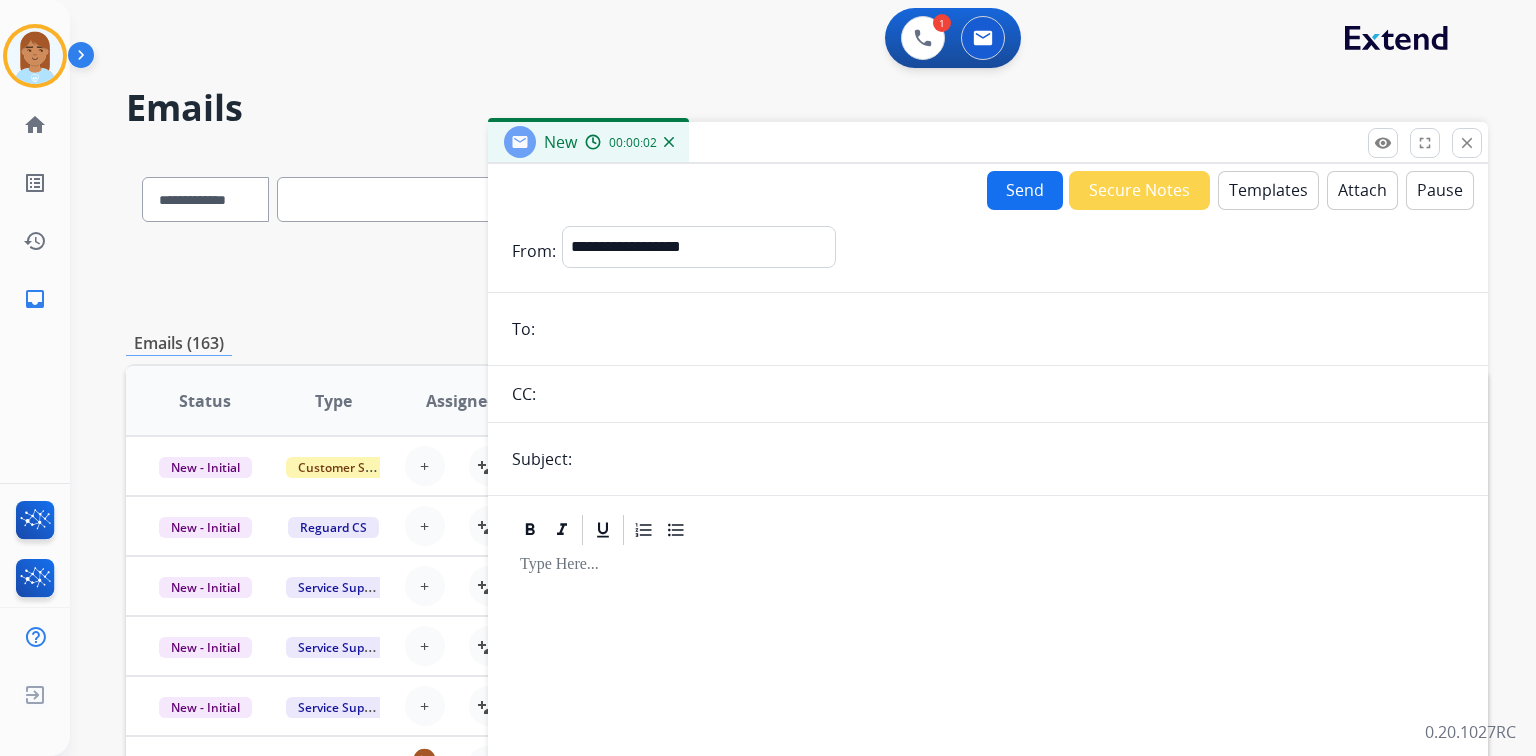 click at bounding box center [1002, 329] 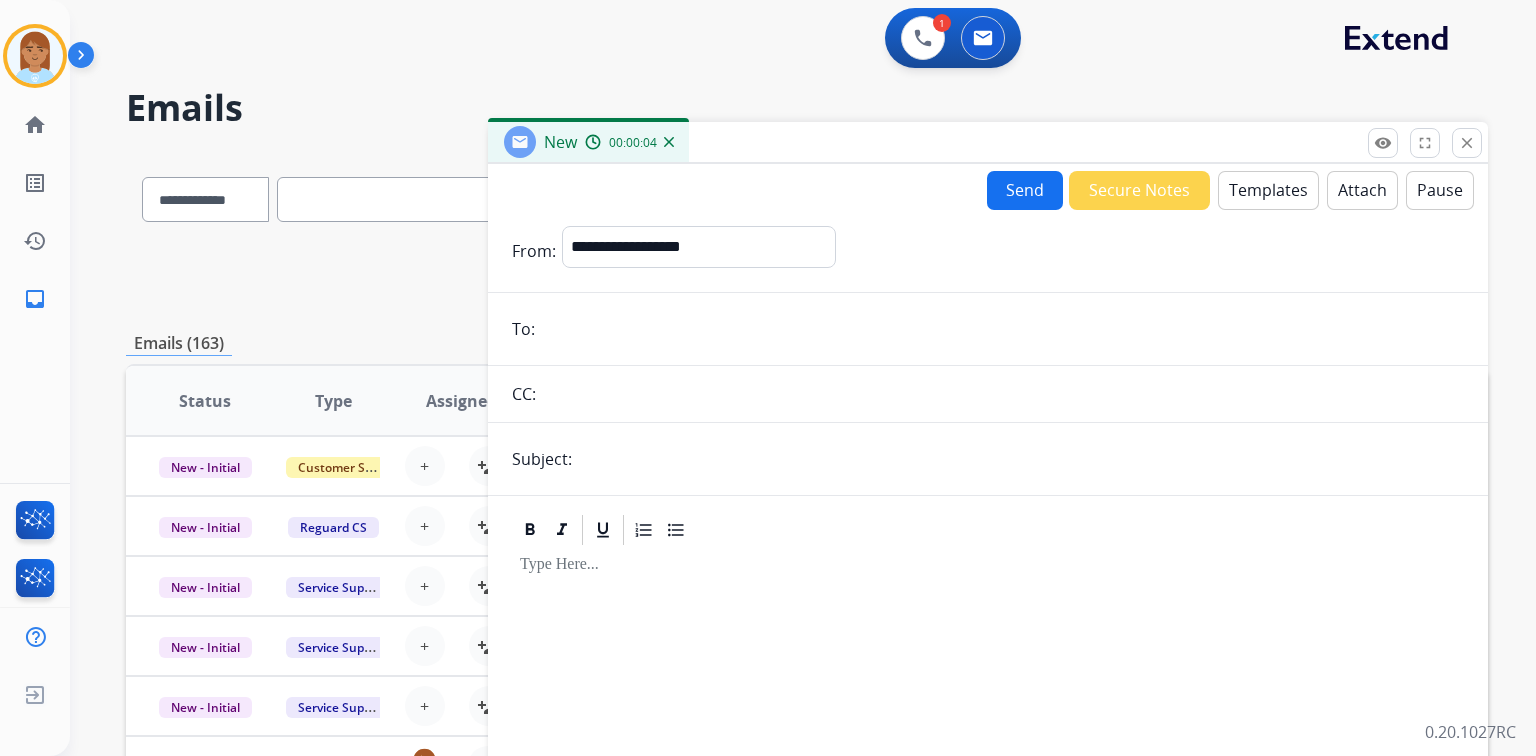 paste on "**********" 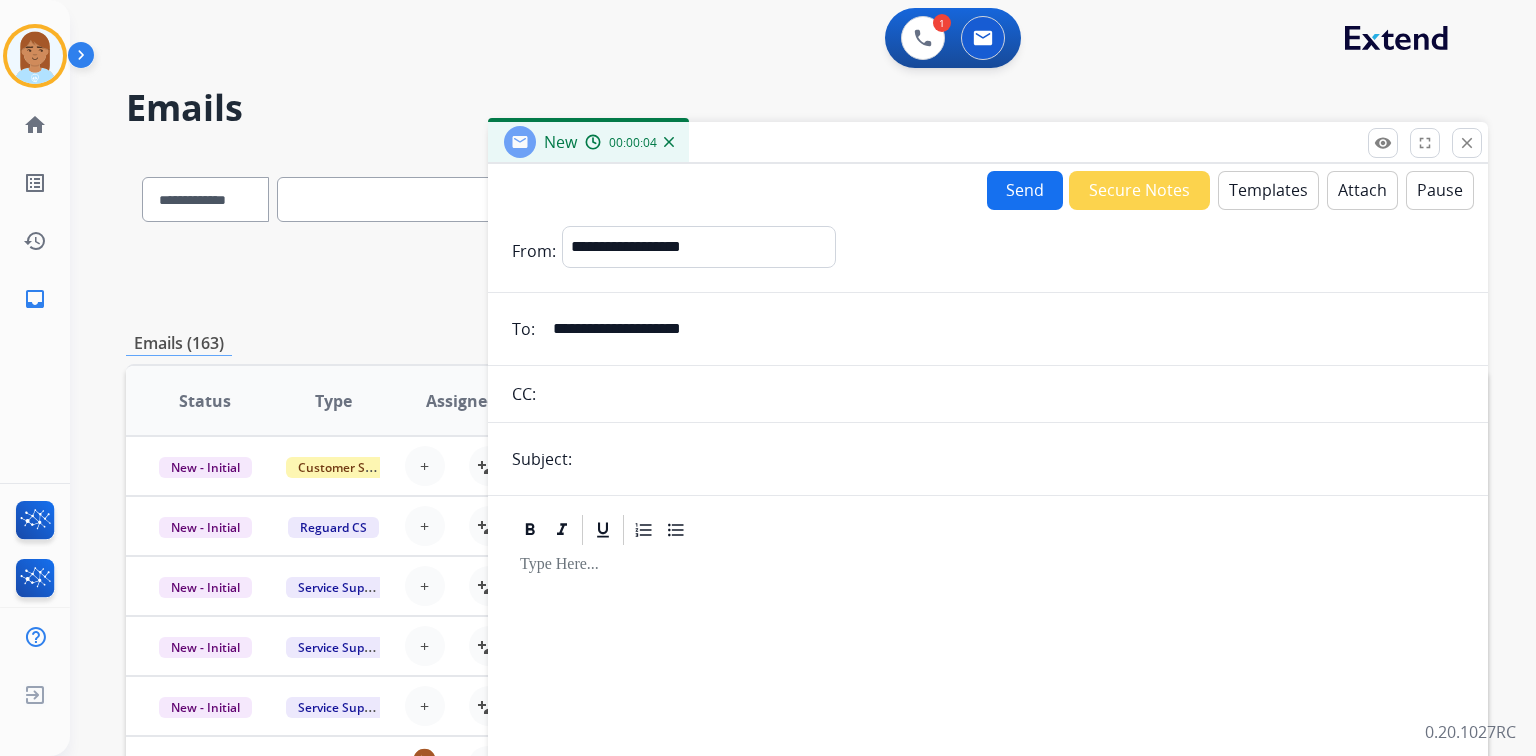 type on "**********" 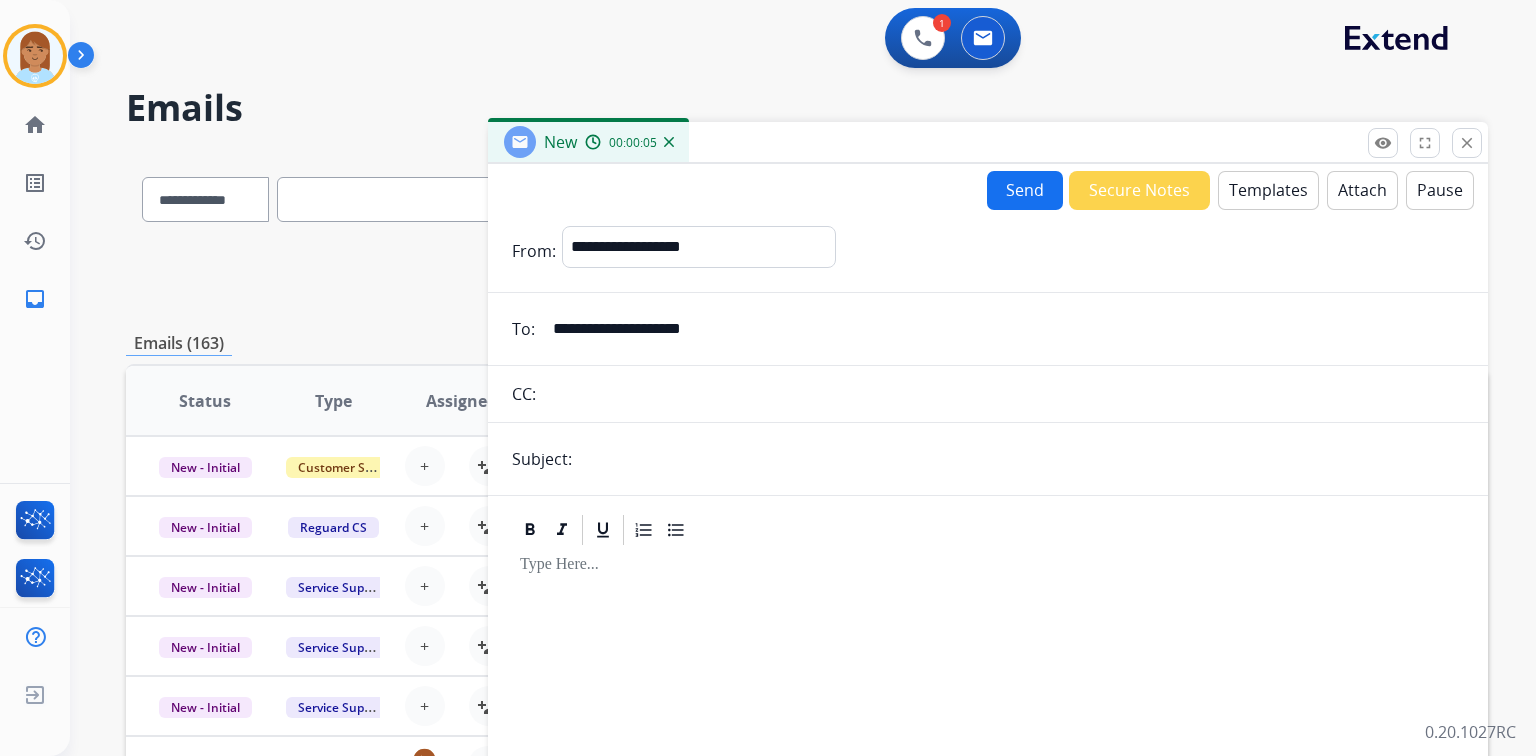 click at bounding box center [1021, 459] 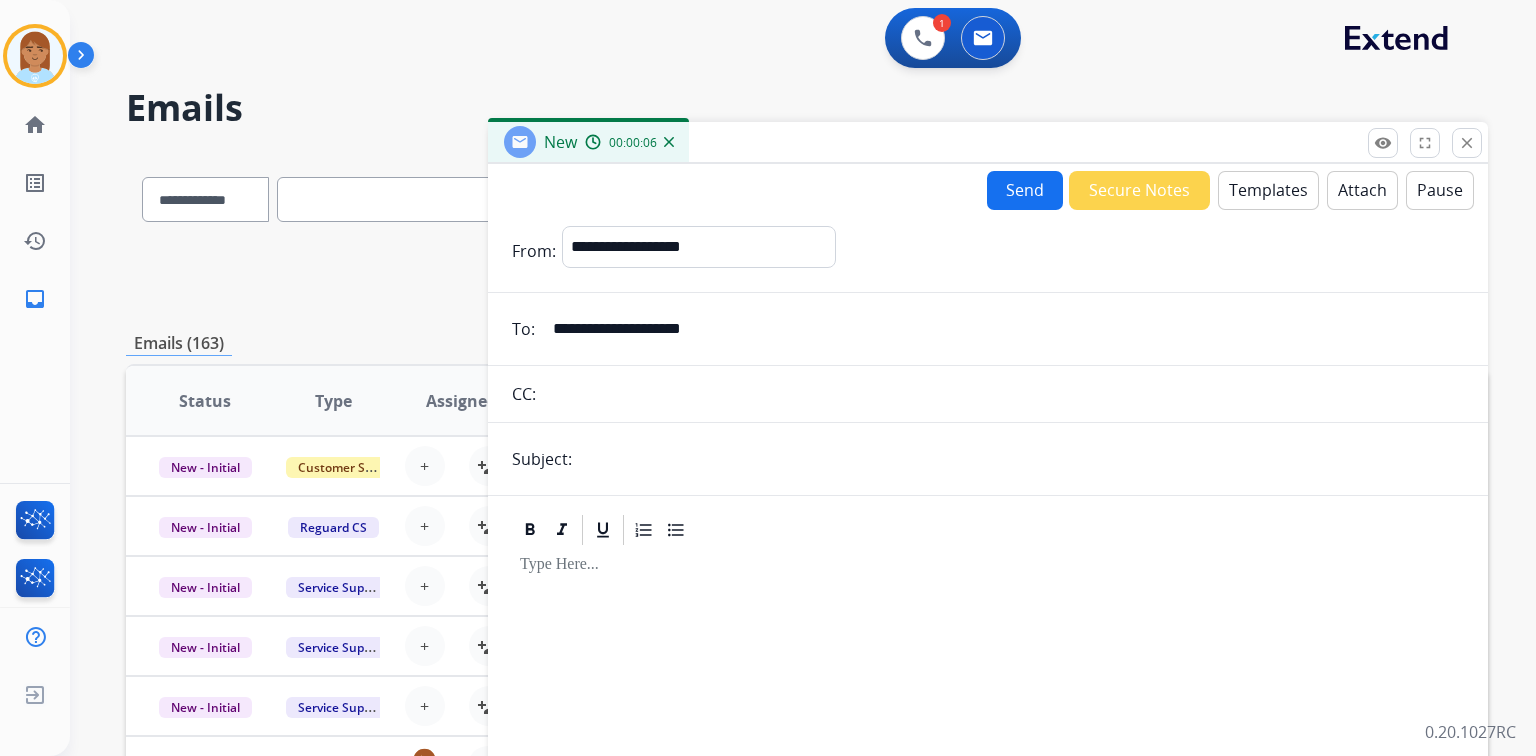 click at bounding box center [1021, 459] 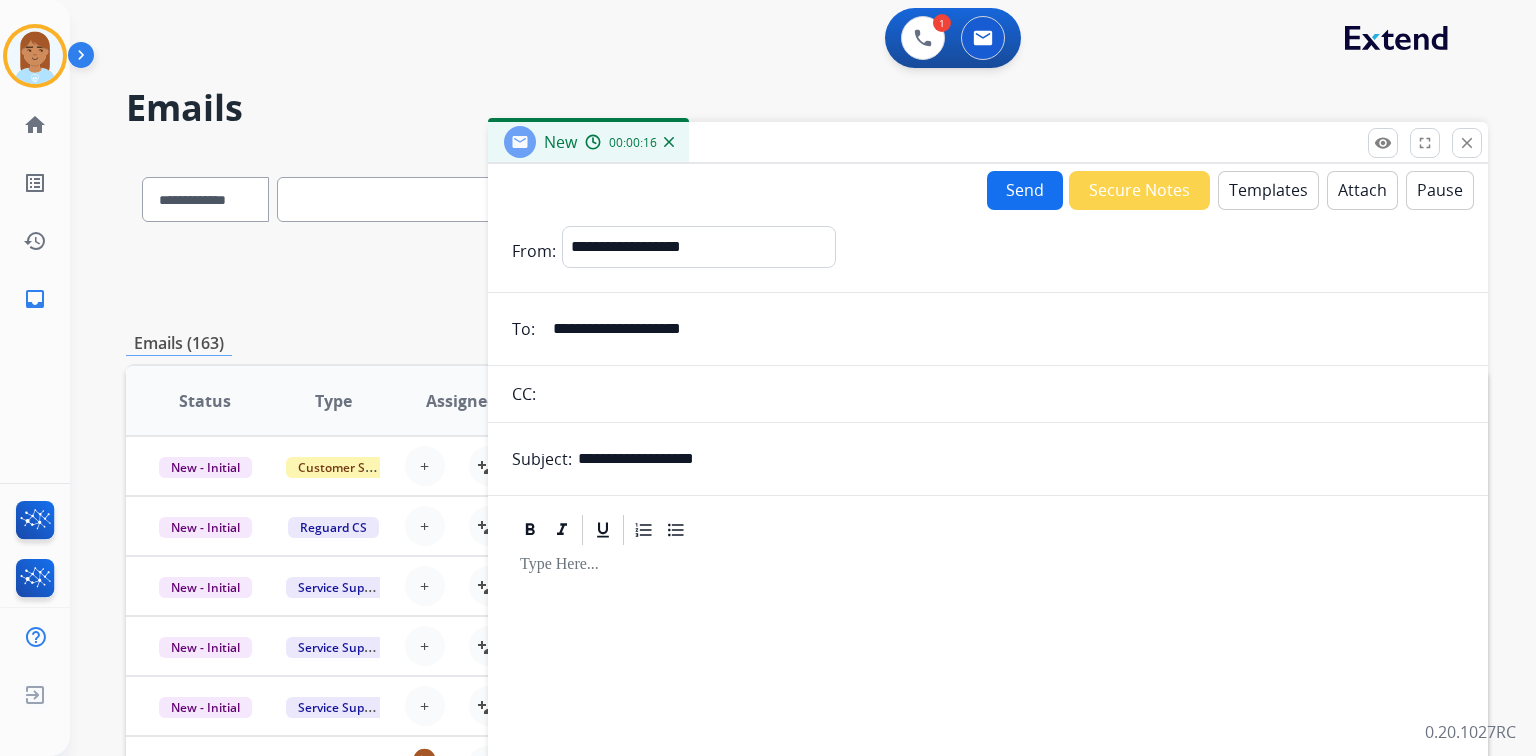type on "**********" 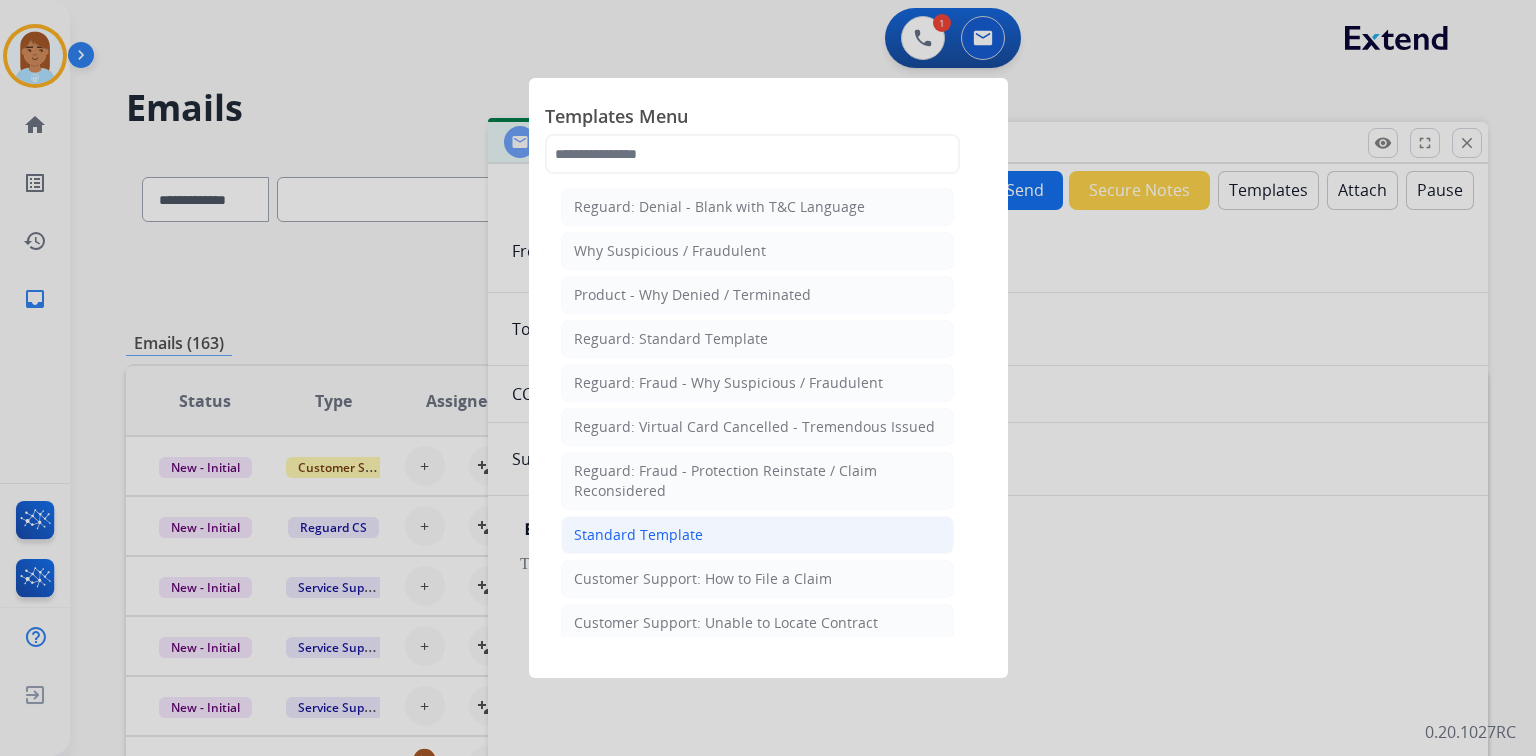 click on "Standard Template" 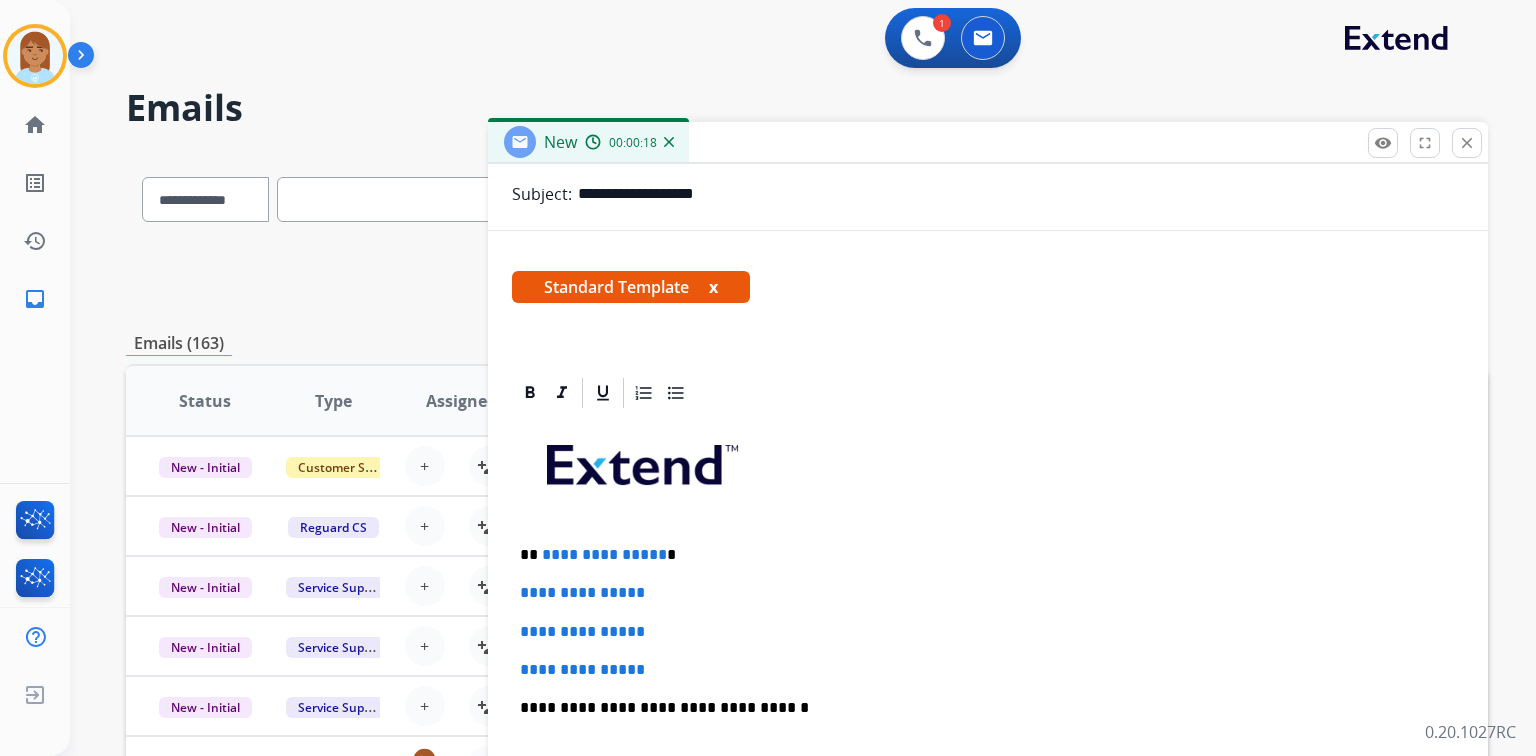 scroll, scrollTop: 460, scrollLeft: 0, axis: vertical 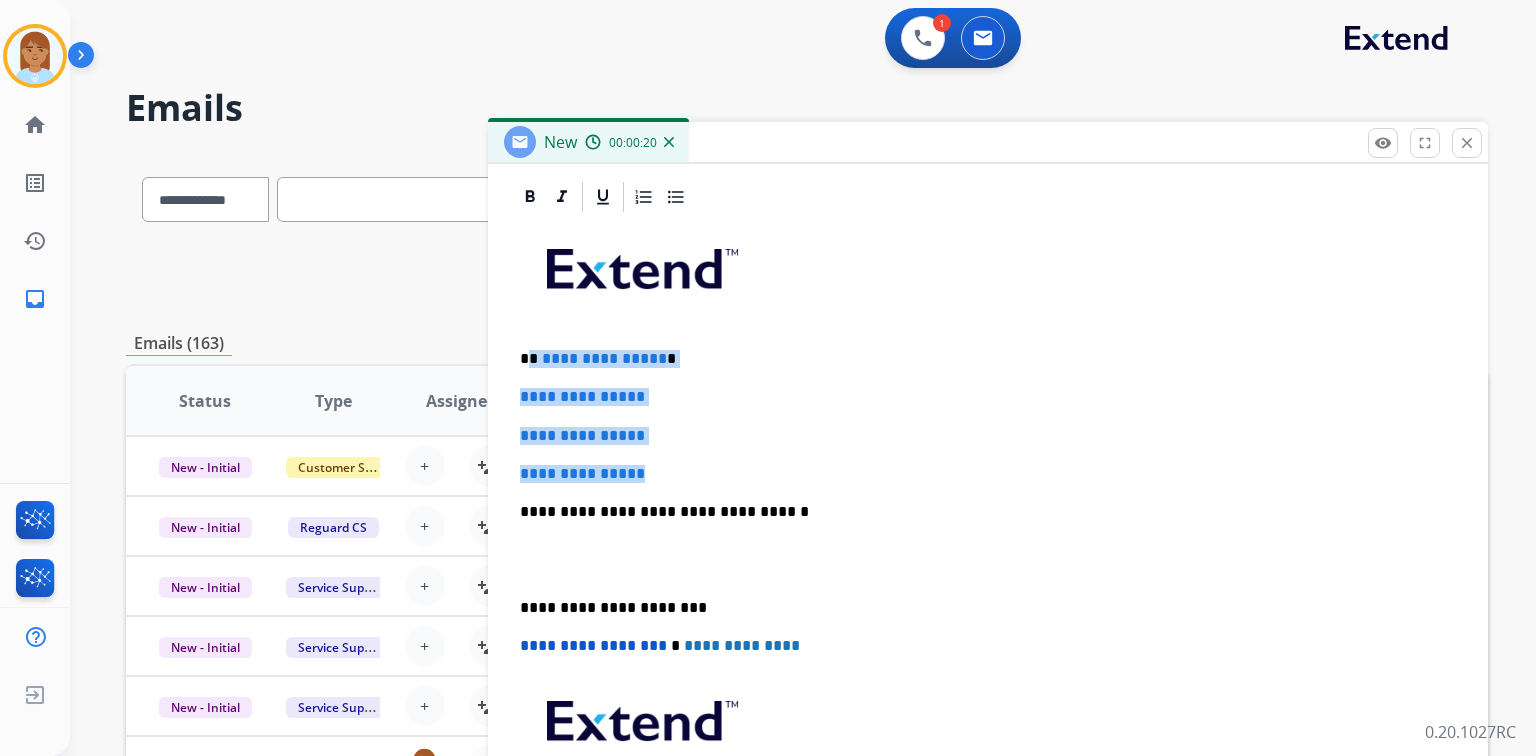 drag, startPoint x: 530, startPoint y: 356, endPoint x: 700, endPoint y: 472, distance: 205.80574 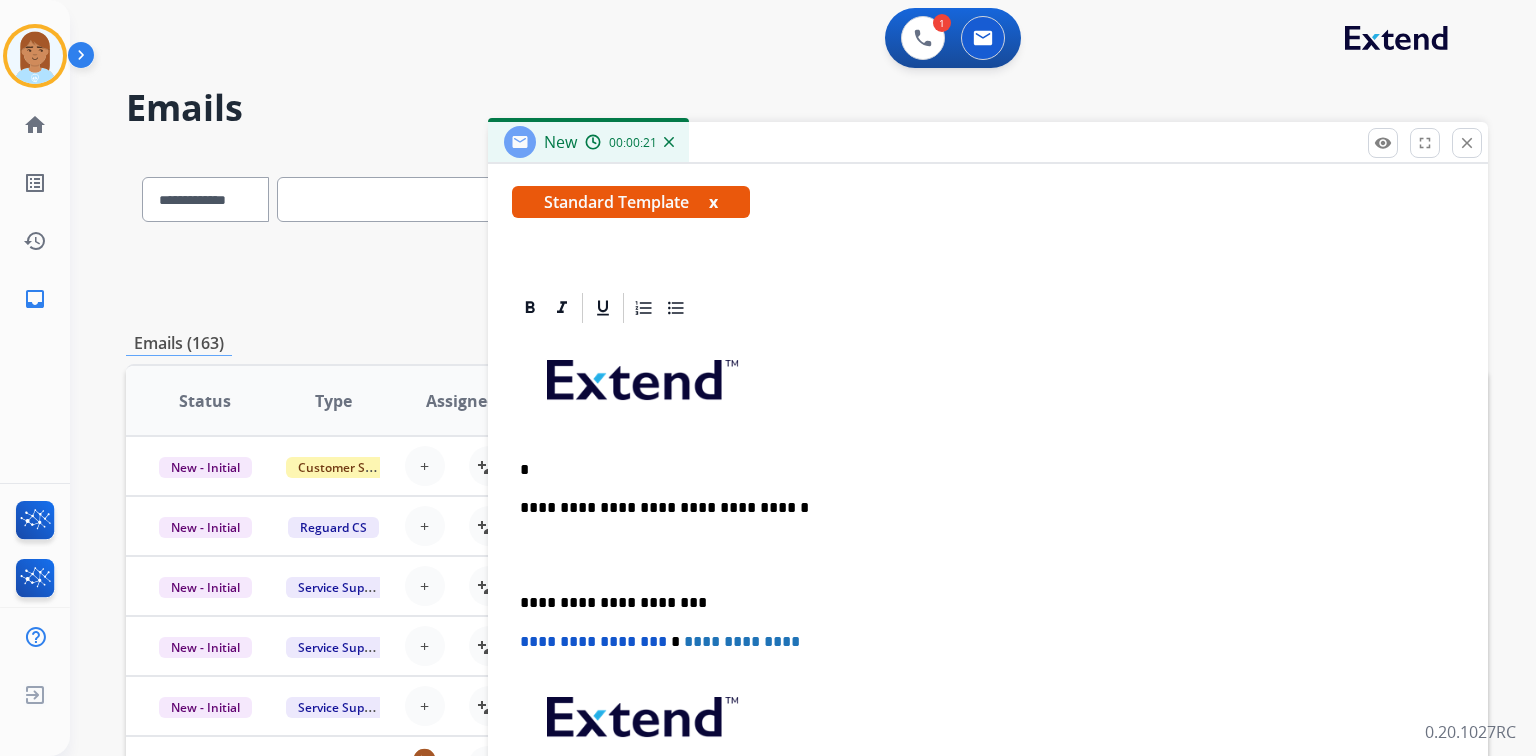 scroll, scrollTop: 344, scrollLeft: 0, axis: vertical 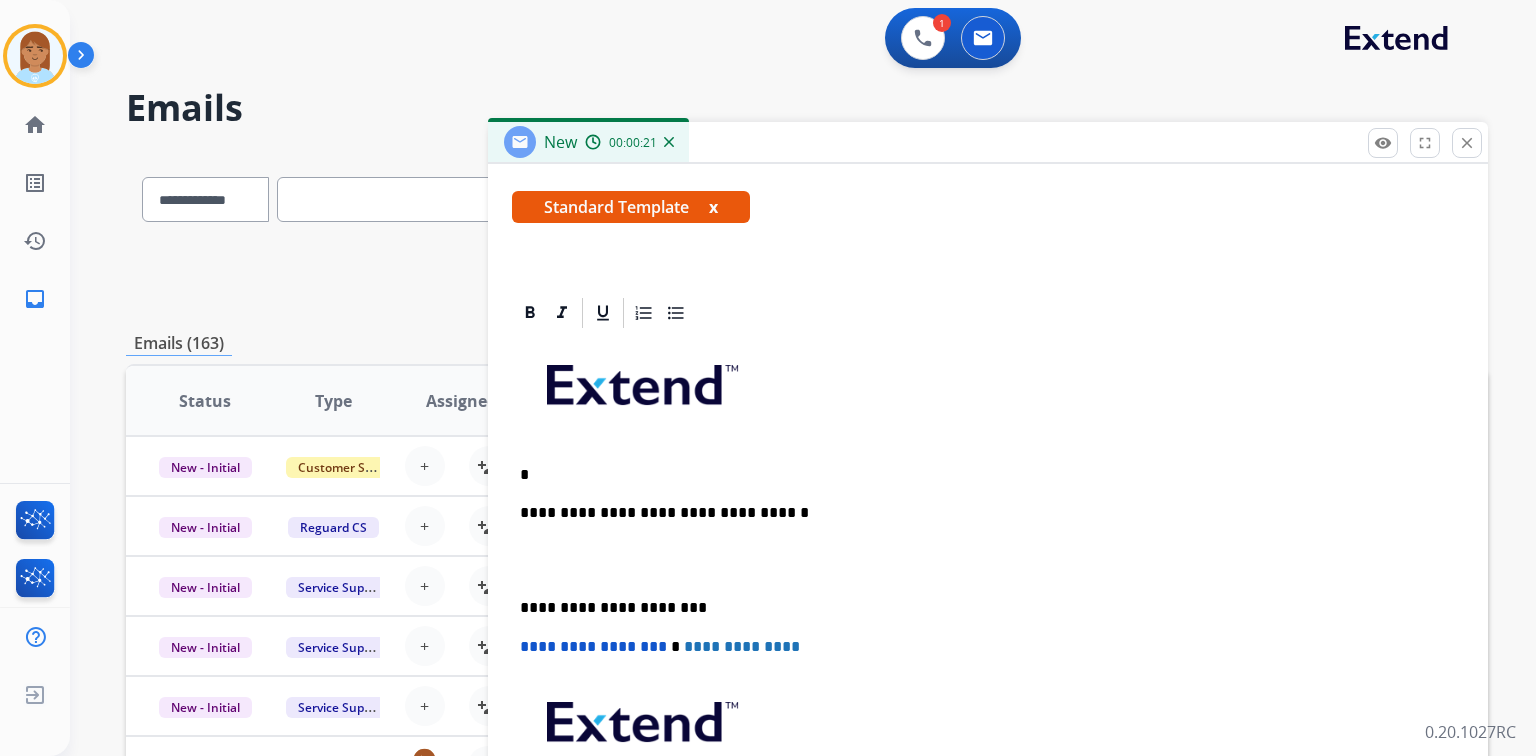 type 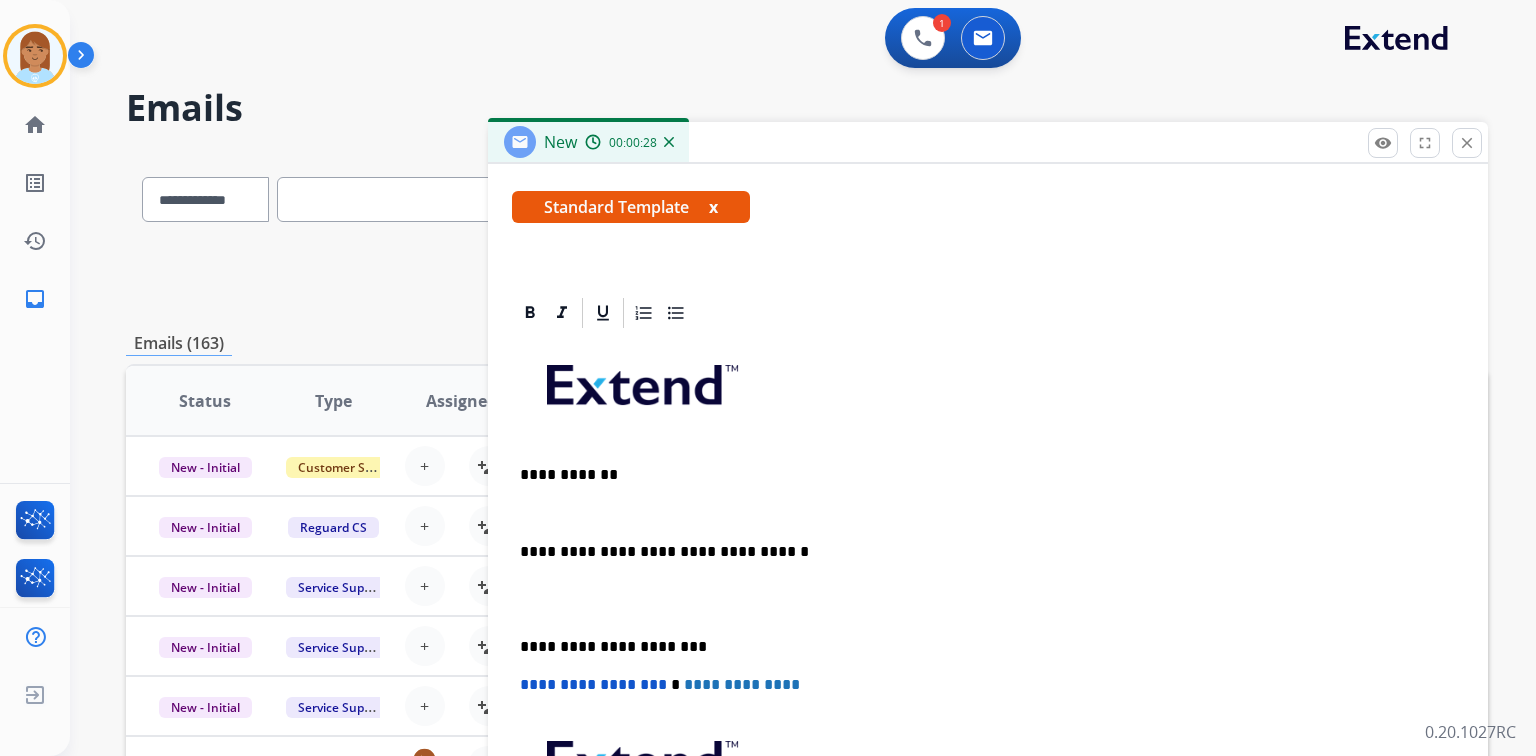 scroll, scrollTop: 383, scrollLeft: 0, axis: vertical 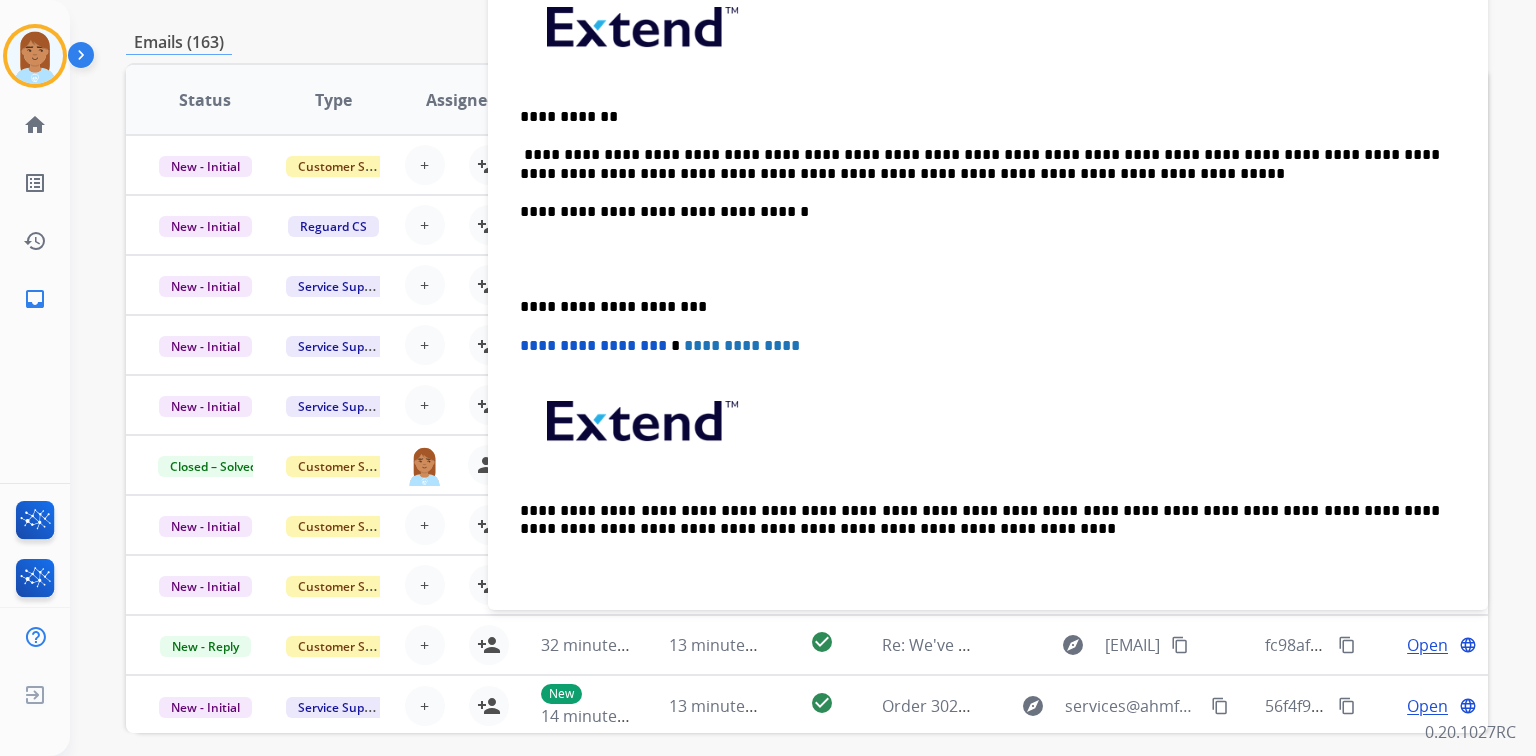 click at bounding box center [988, 259] 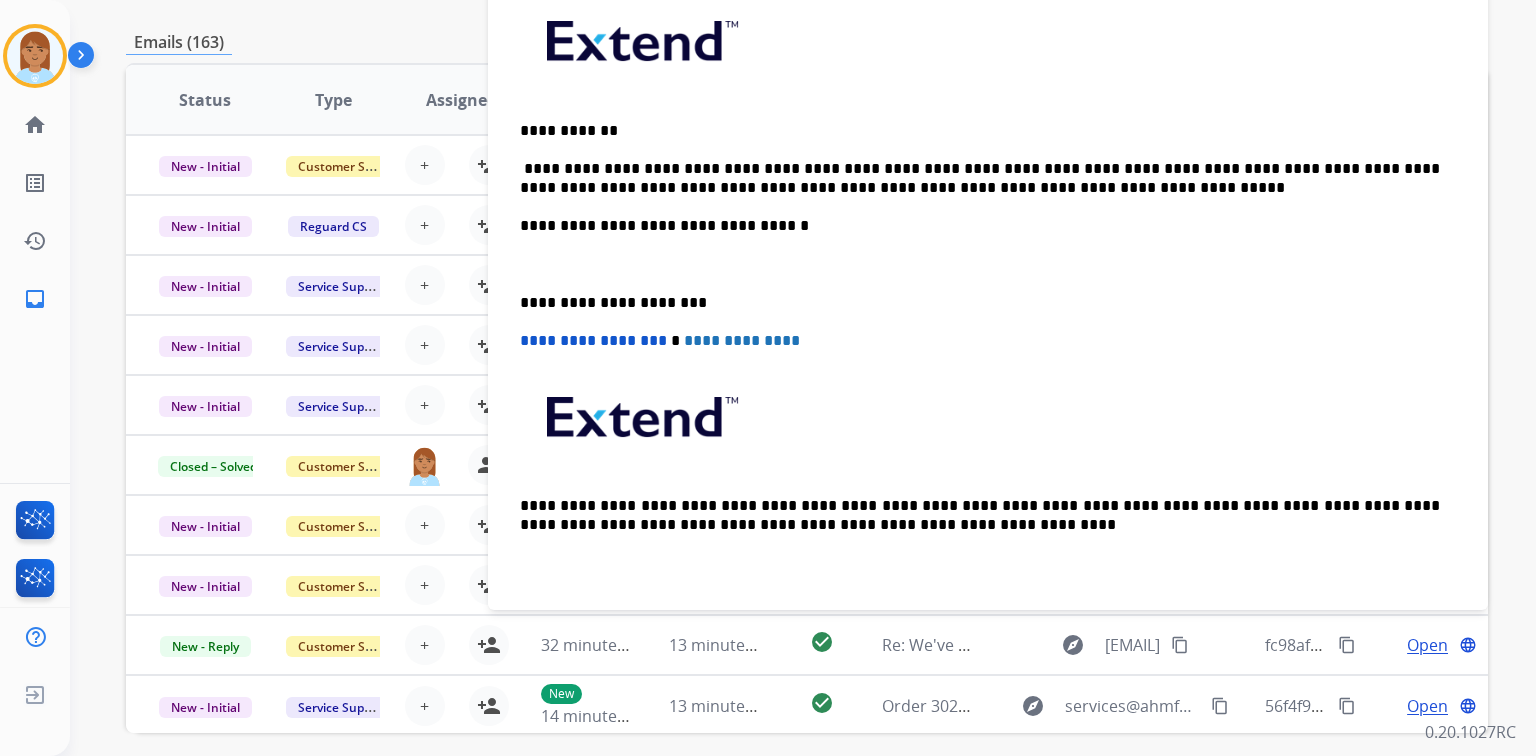 scroll, scrollTop: 383, scrollLeft: 0, axis: vertical 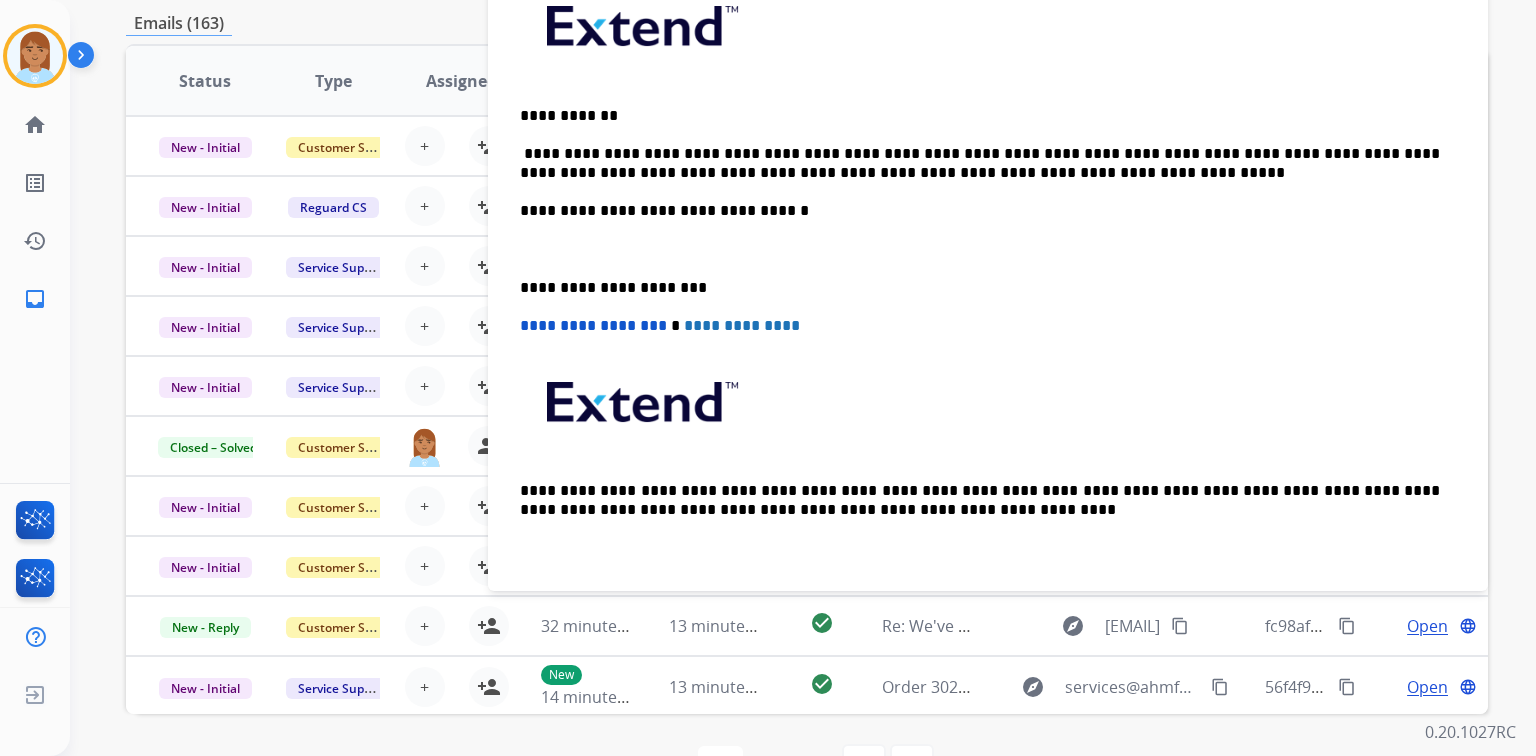 click on "**********" at bounding box center [988, 277] 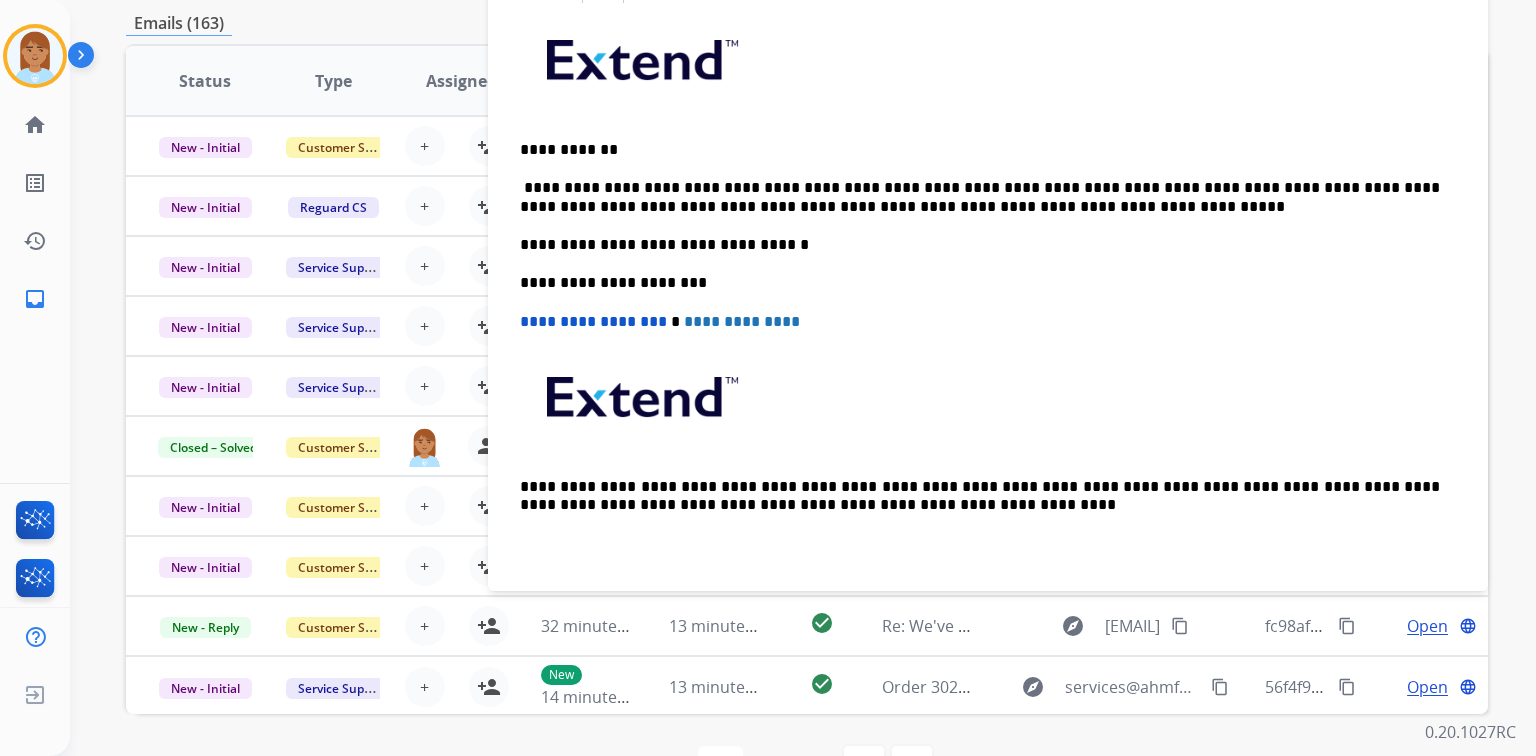 scroll, scrollTop: 344, scrollLeft: 0, axis: vertical 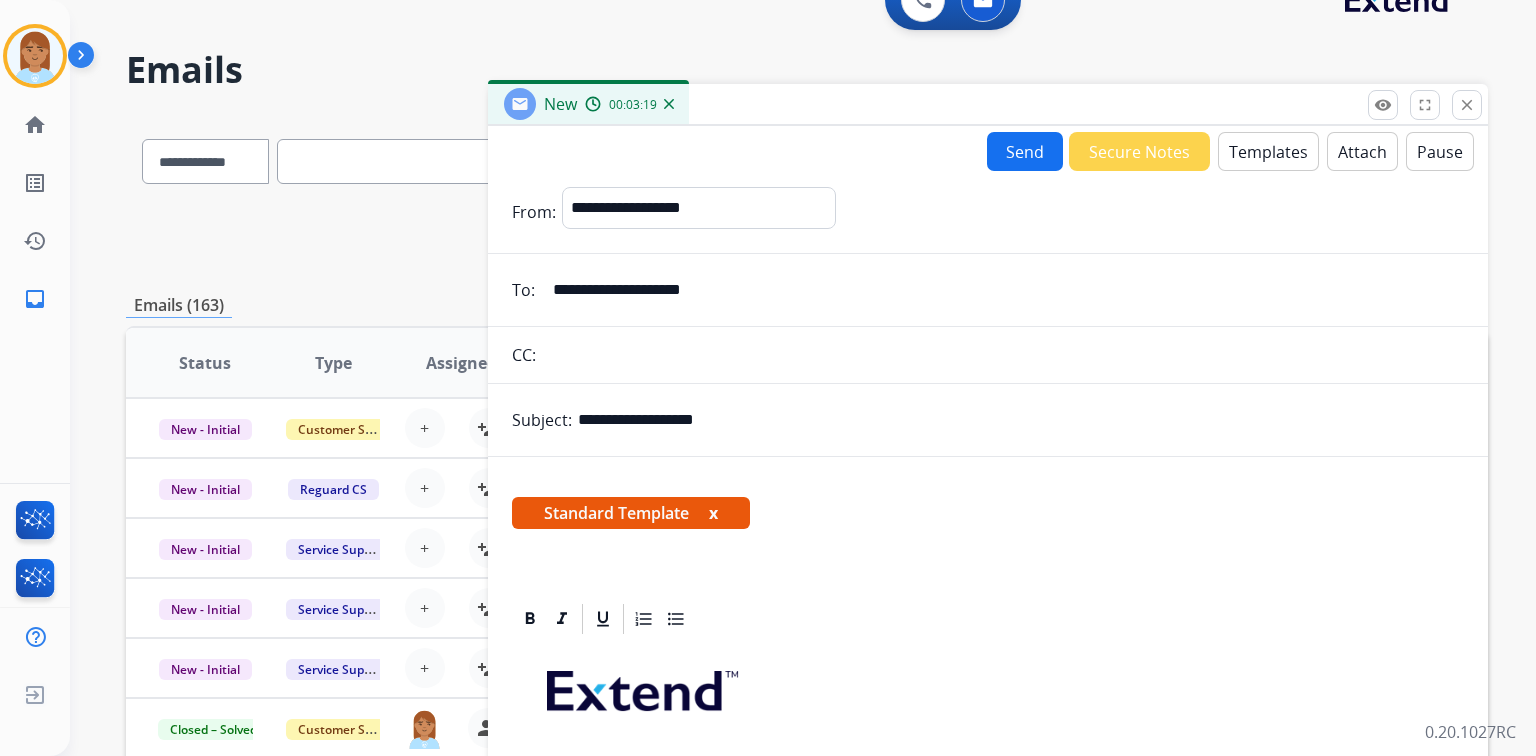 click on "**********" at bounding box center [988, 696] 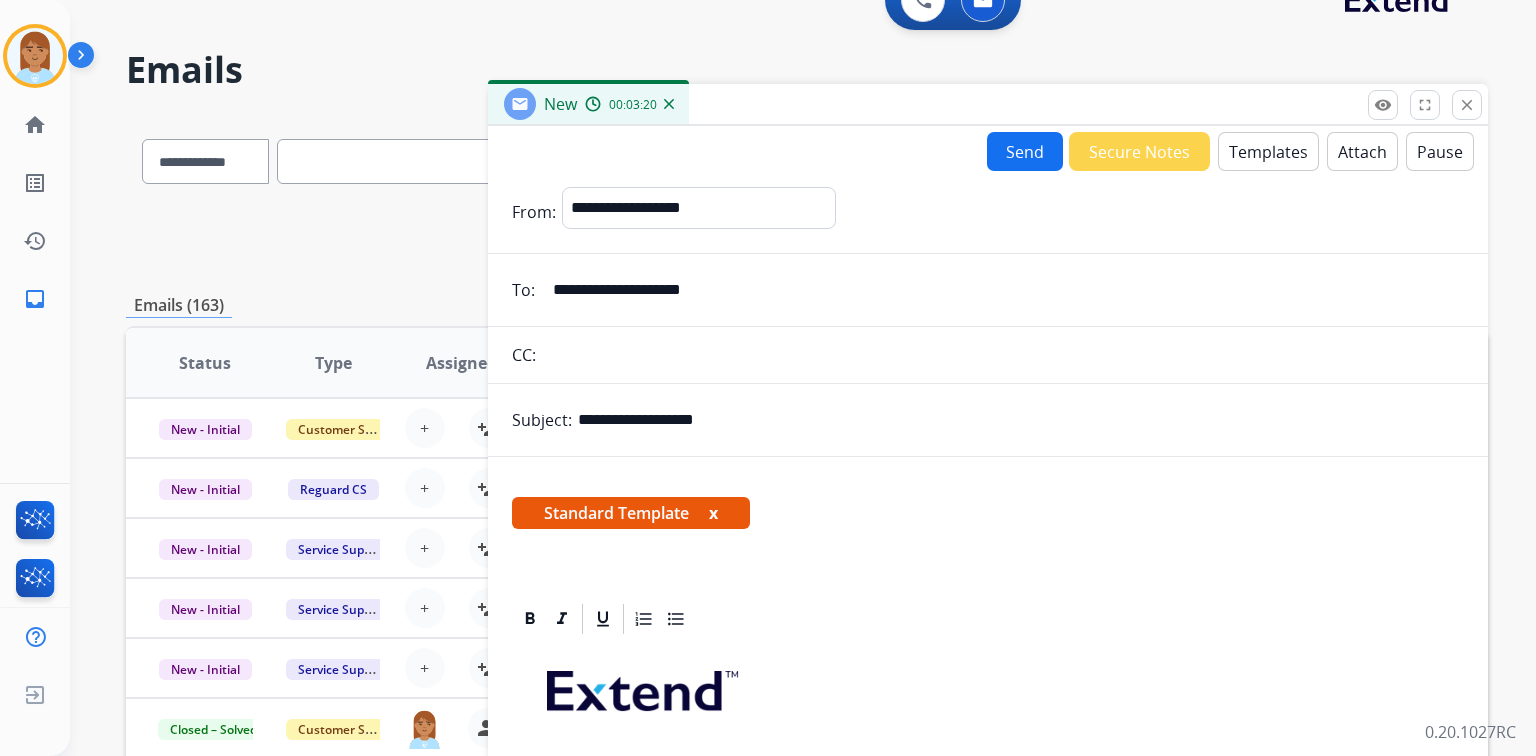 click on "Send" at bounding box center (1025, 151) 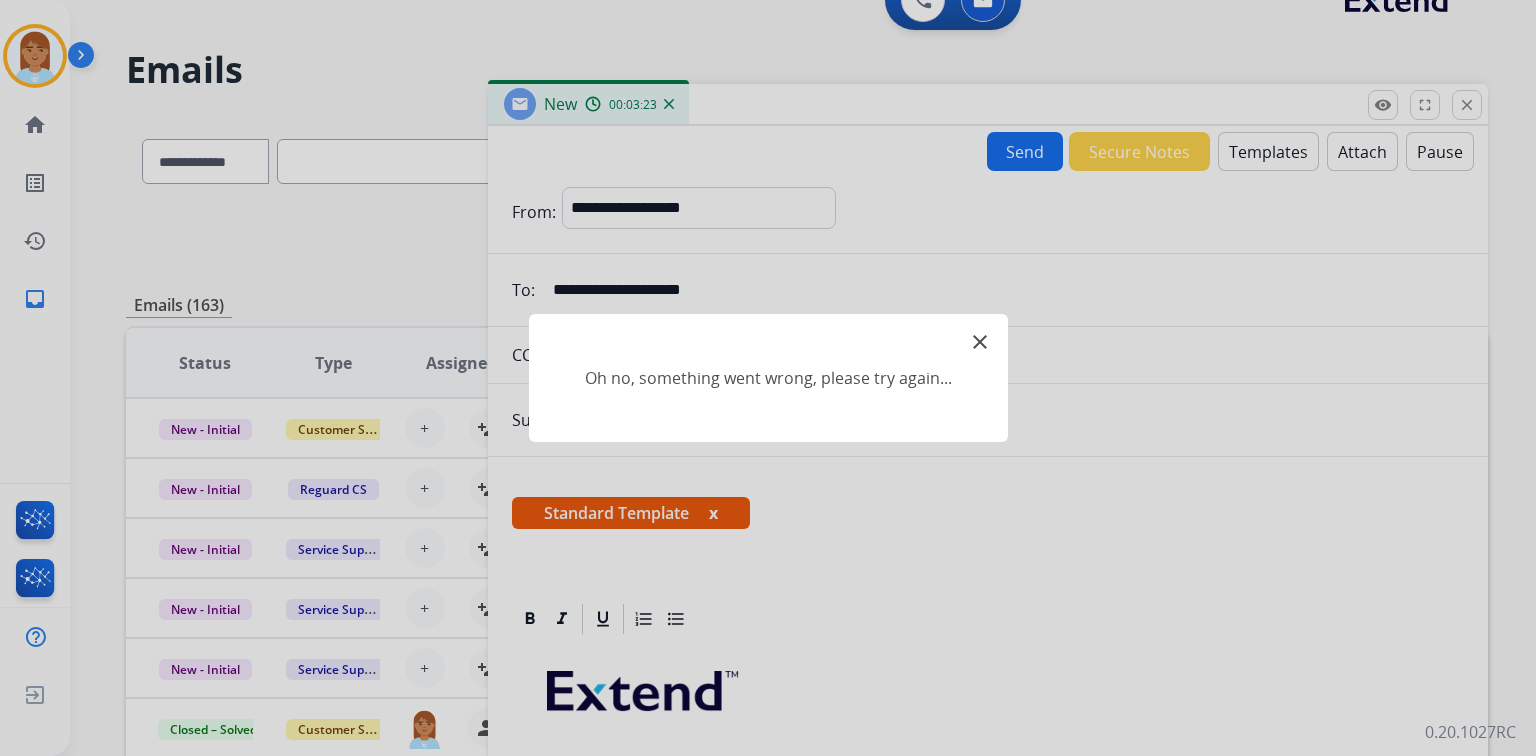 click on "close" 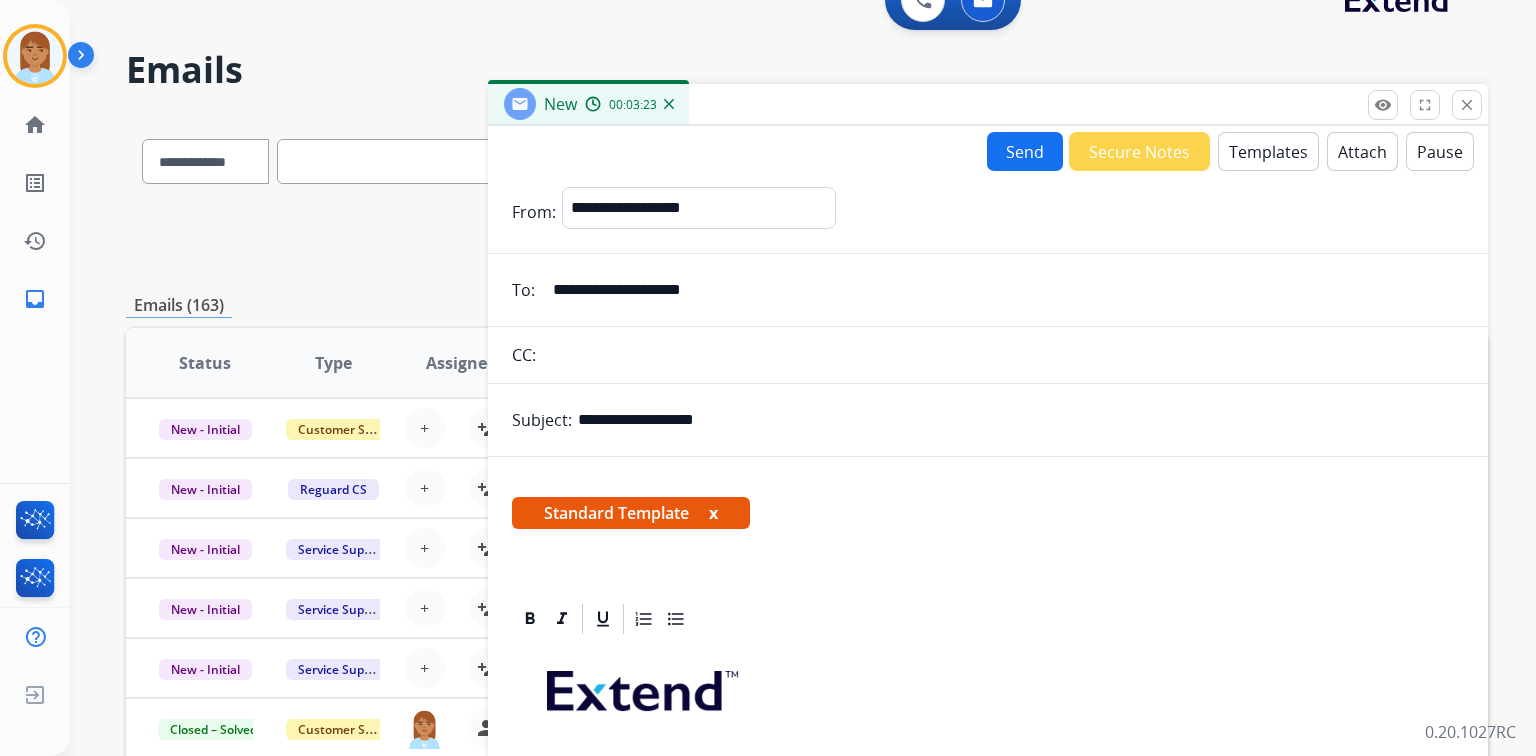 click on "Send" at bounding box center [1025, 151] 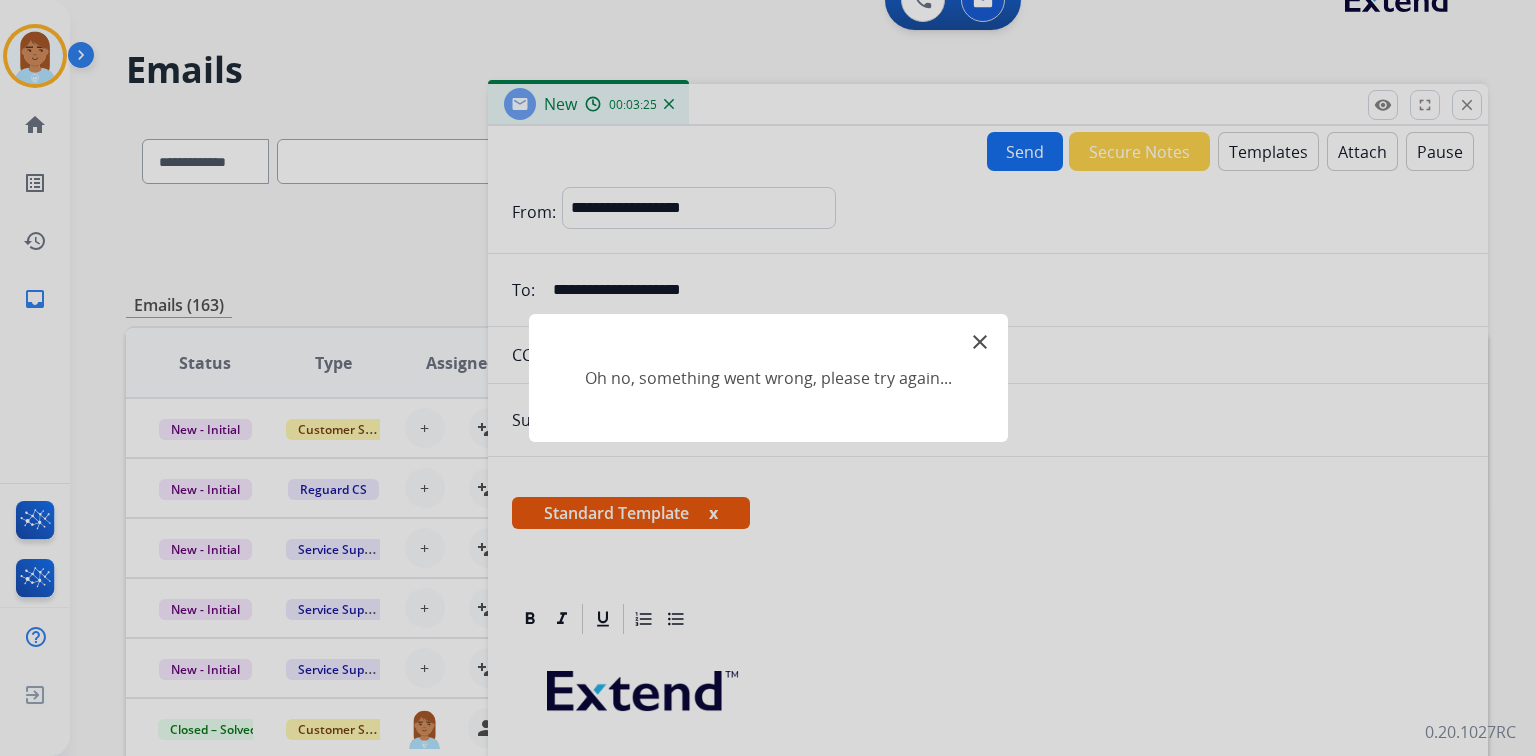 click on "close" 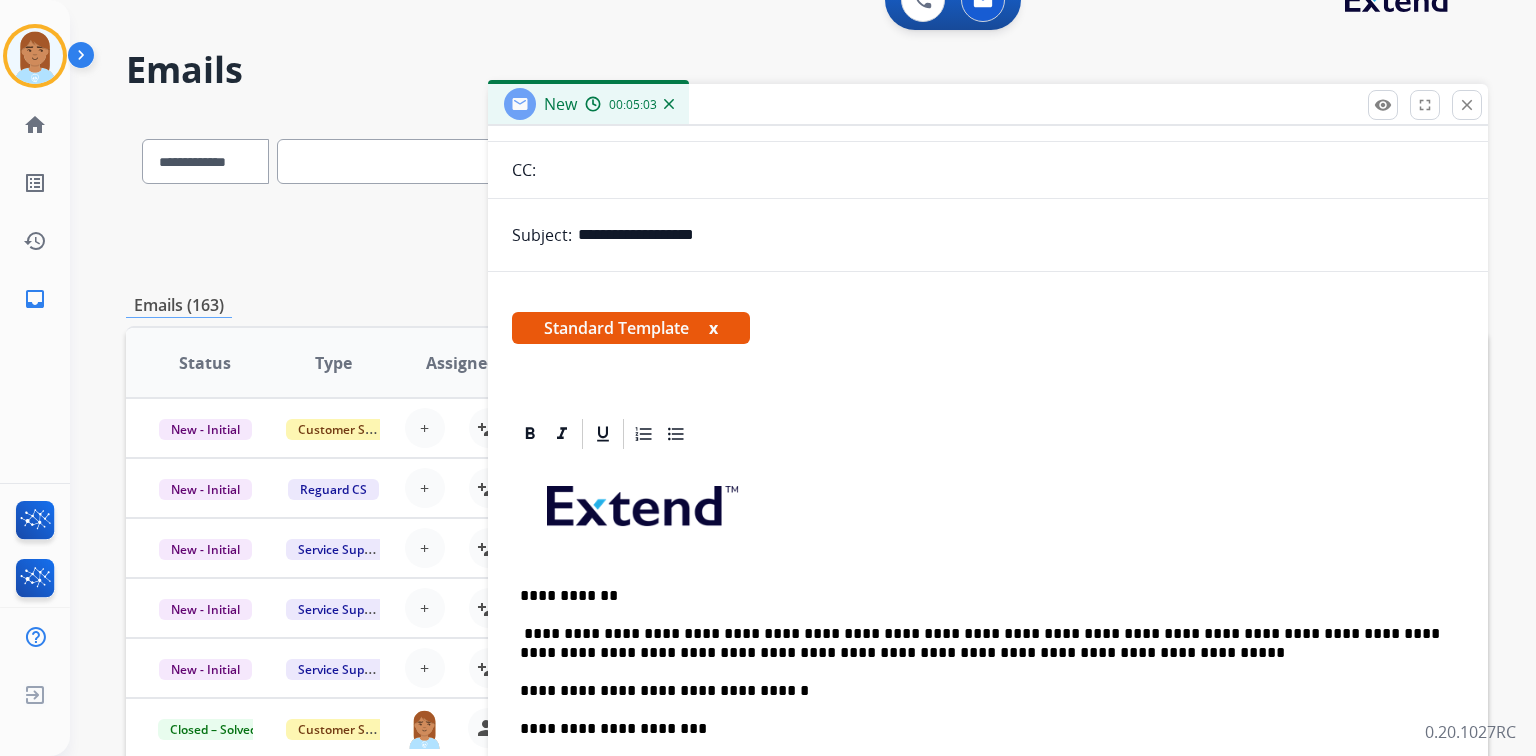 scroll, scrollTop: 344, scrollLeft: 0, axis: vertical 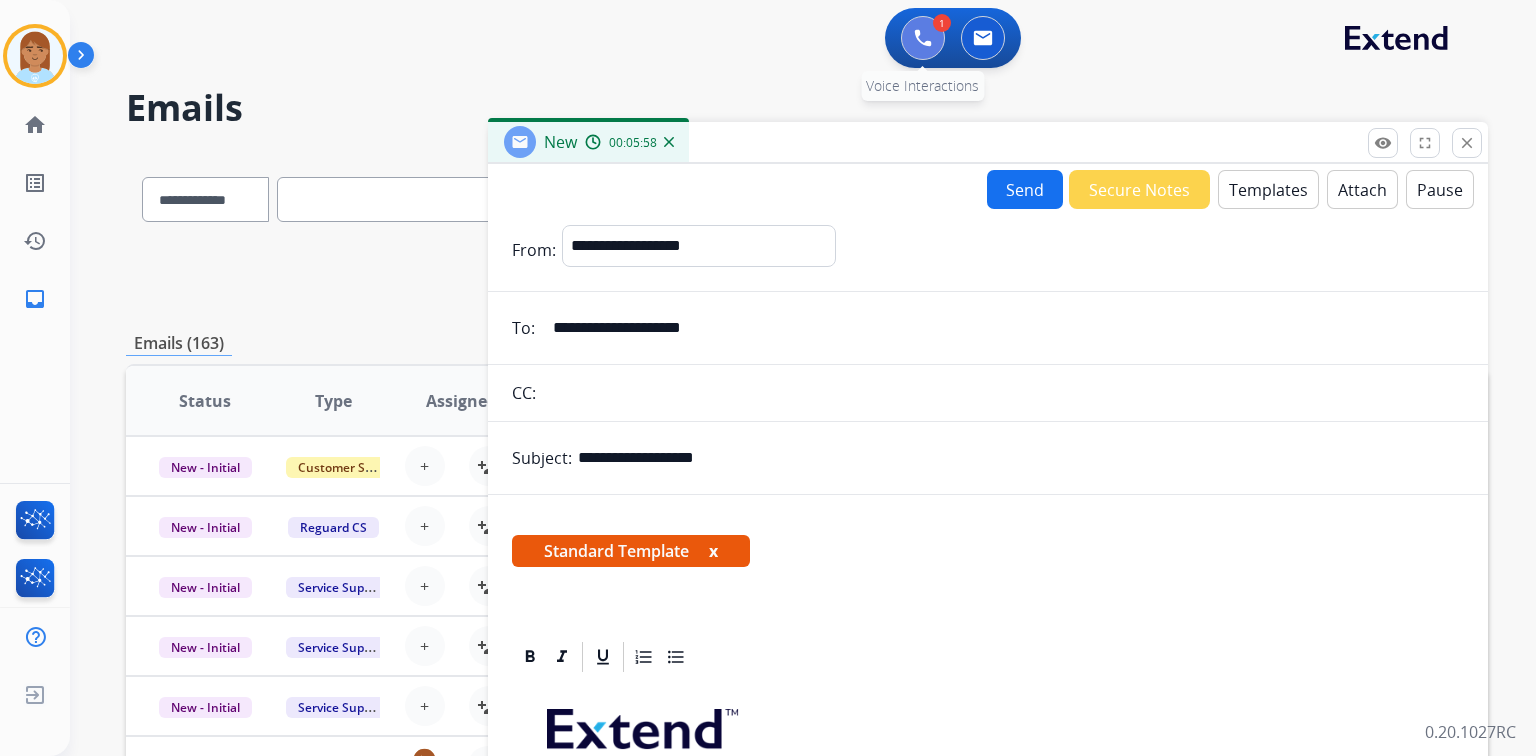 click at bounding box center [923, 38] 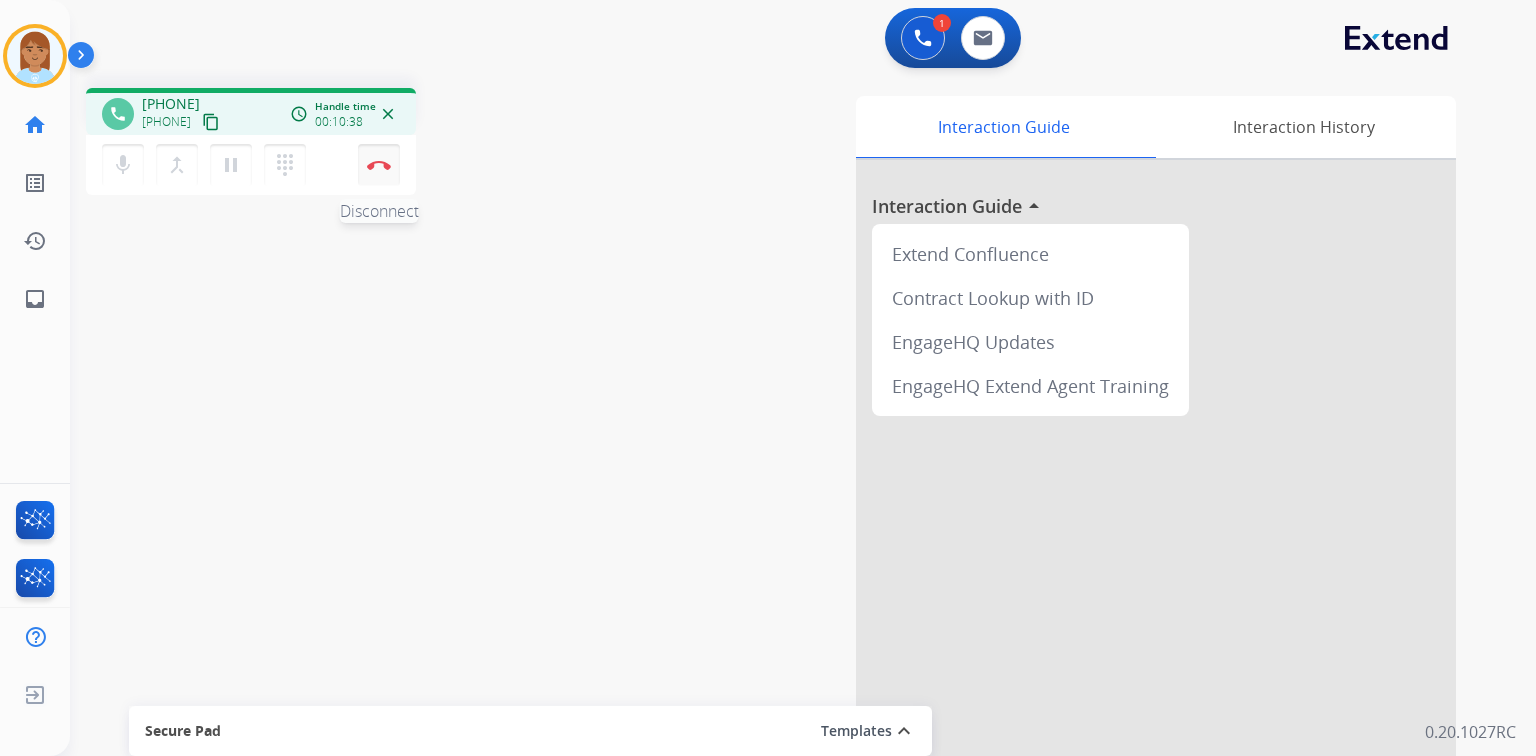 click on "Disconnect" at bounding box center (379, 165) 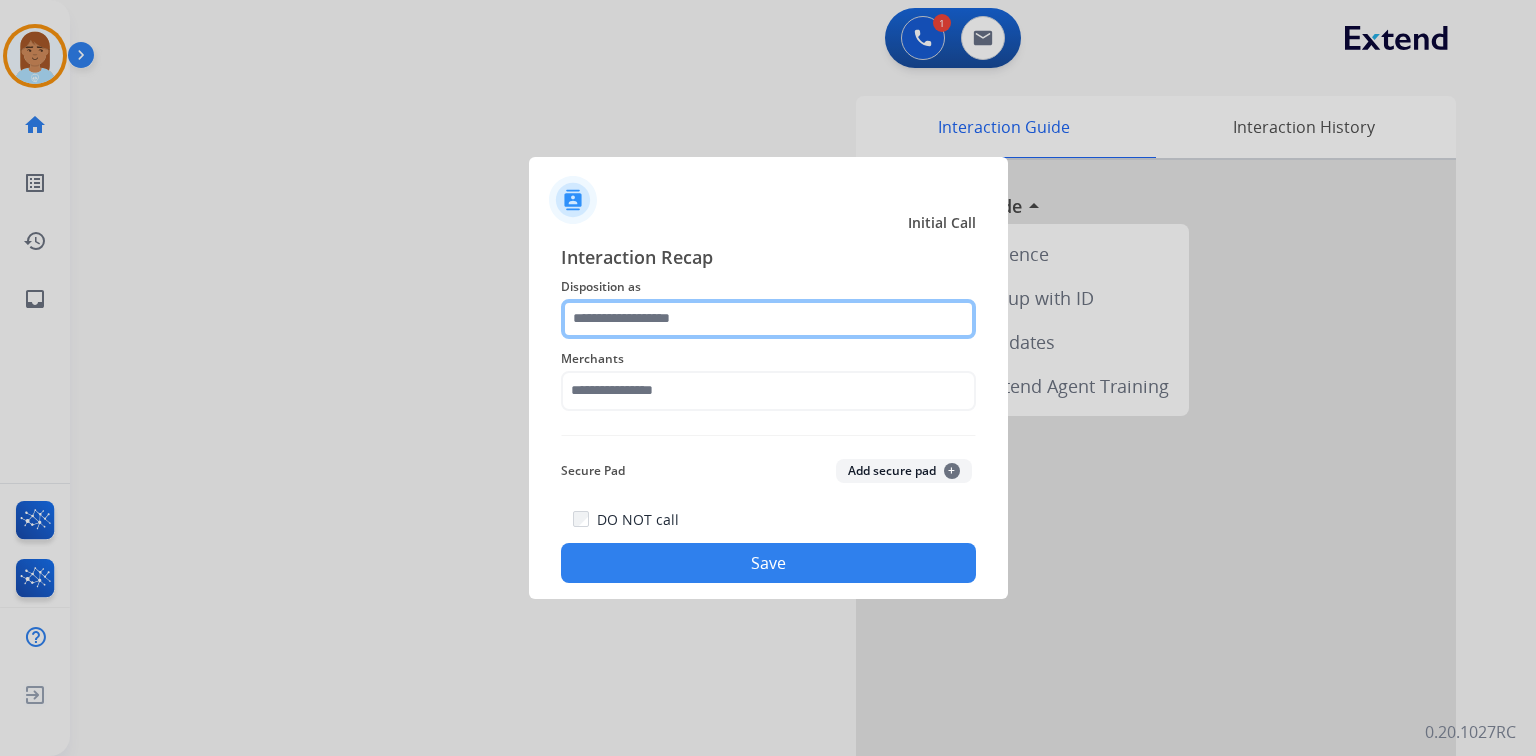 click 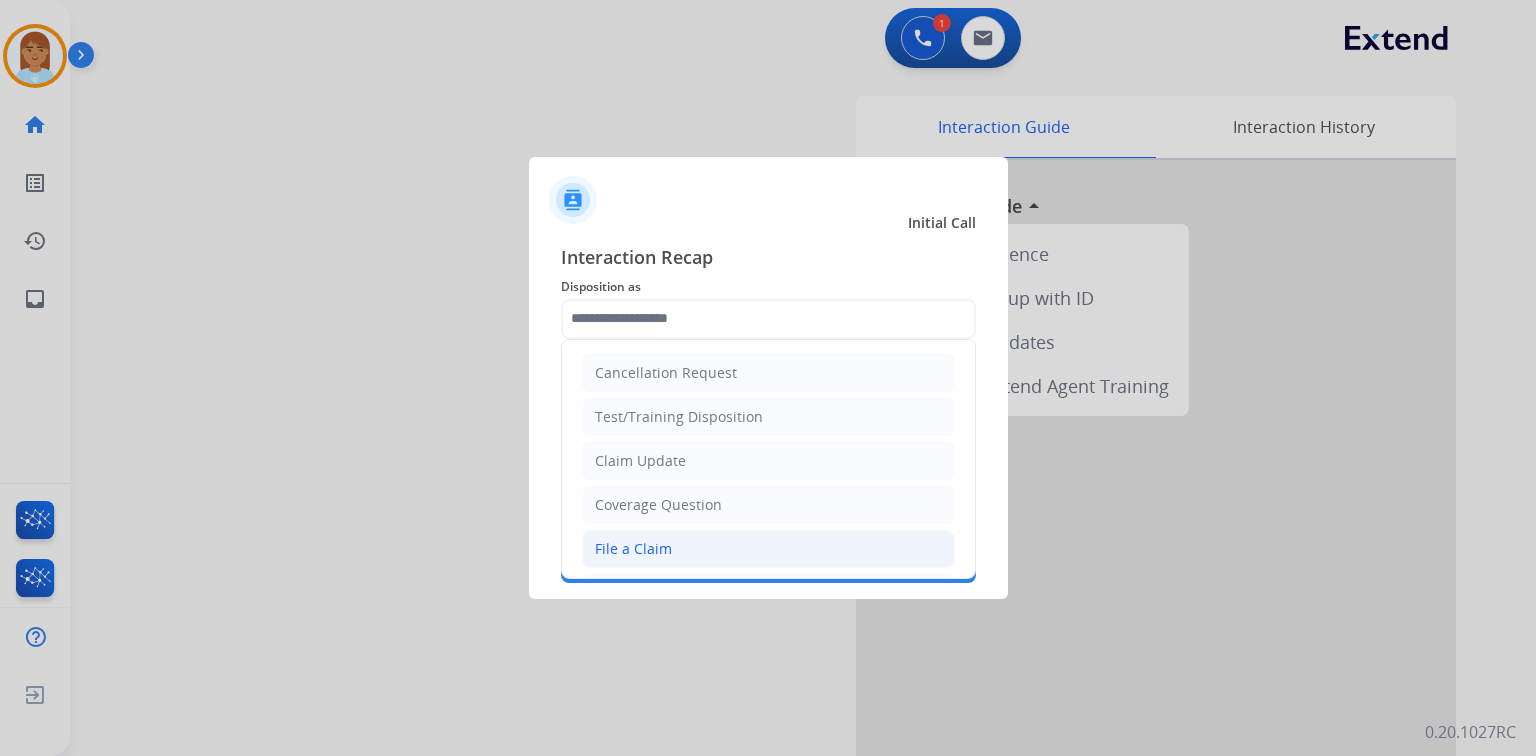 click on "File a Claim" 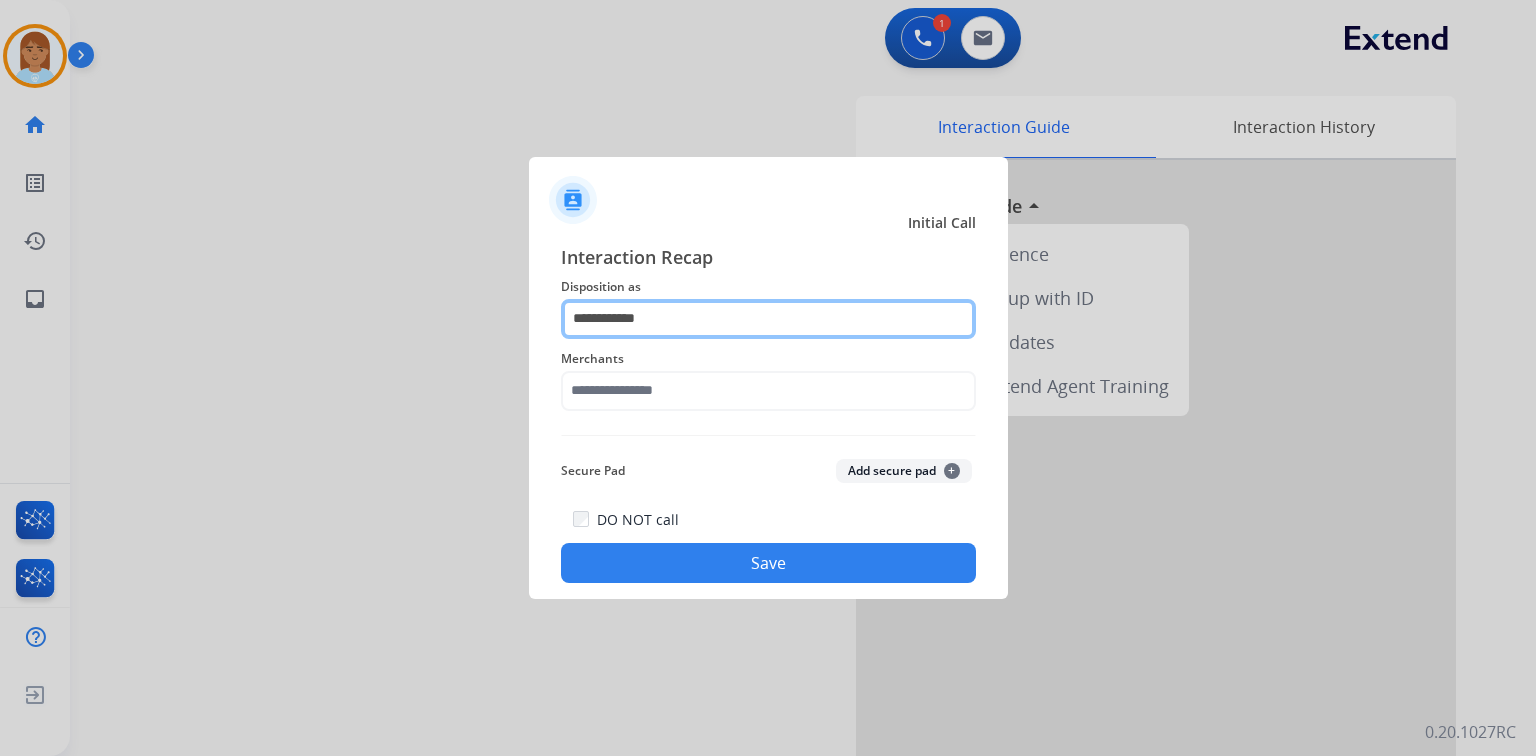 click on "**********" 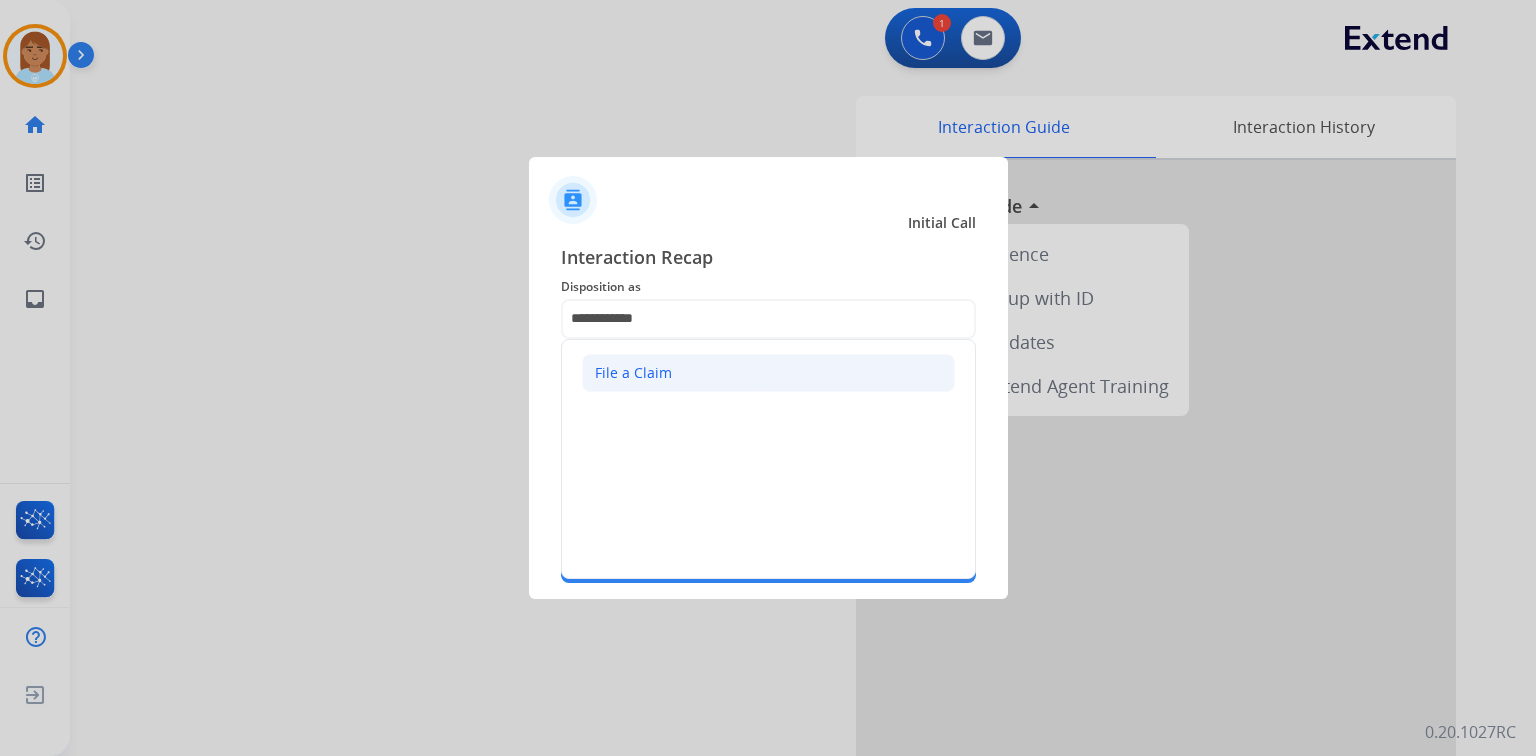 click on "File a Claim" 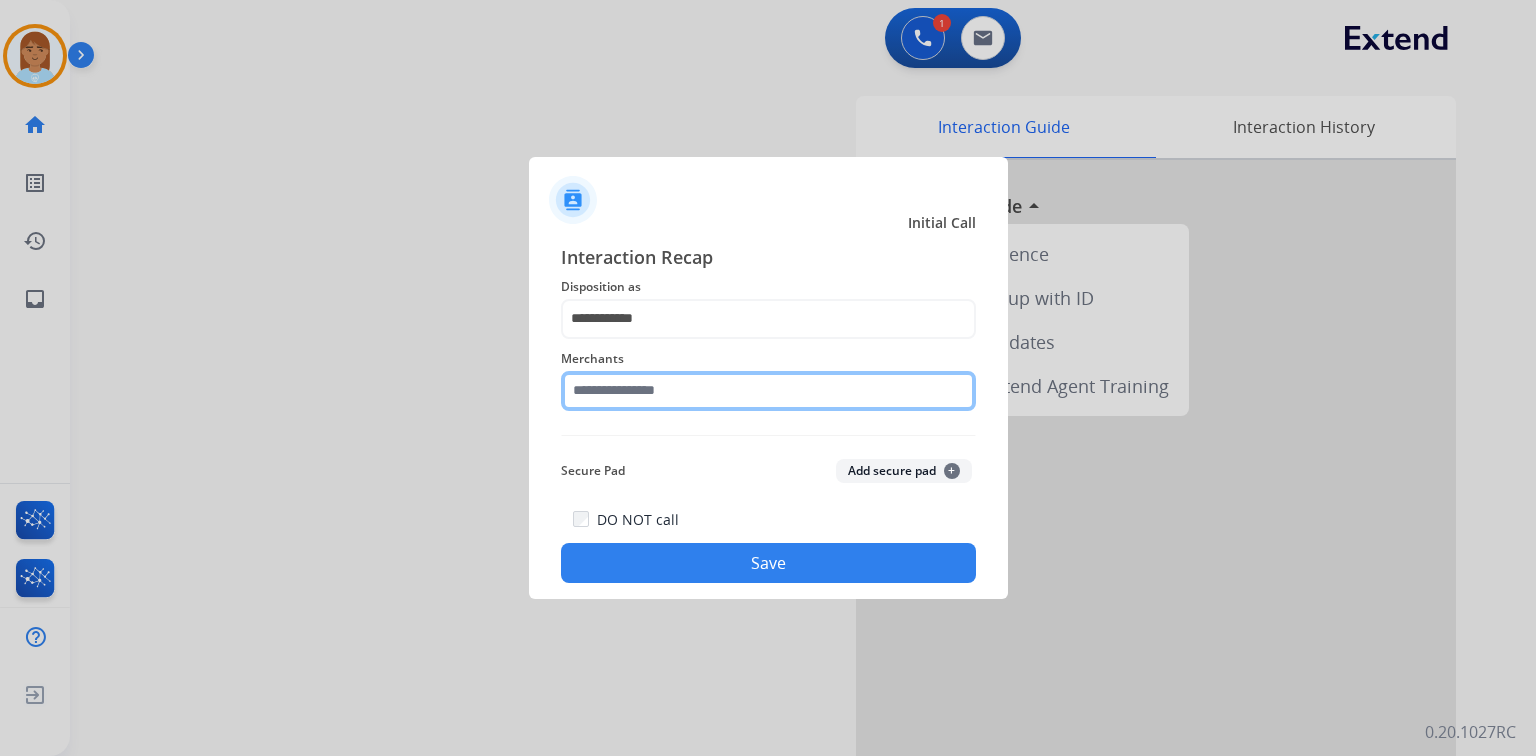 click 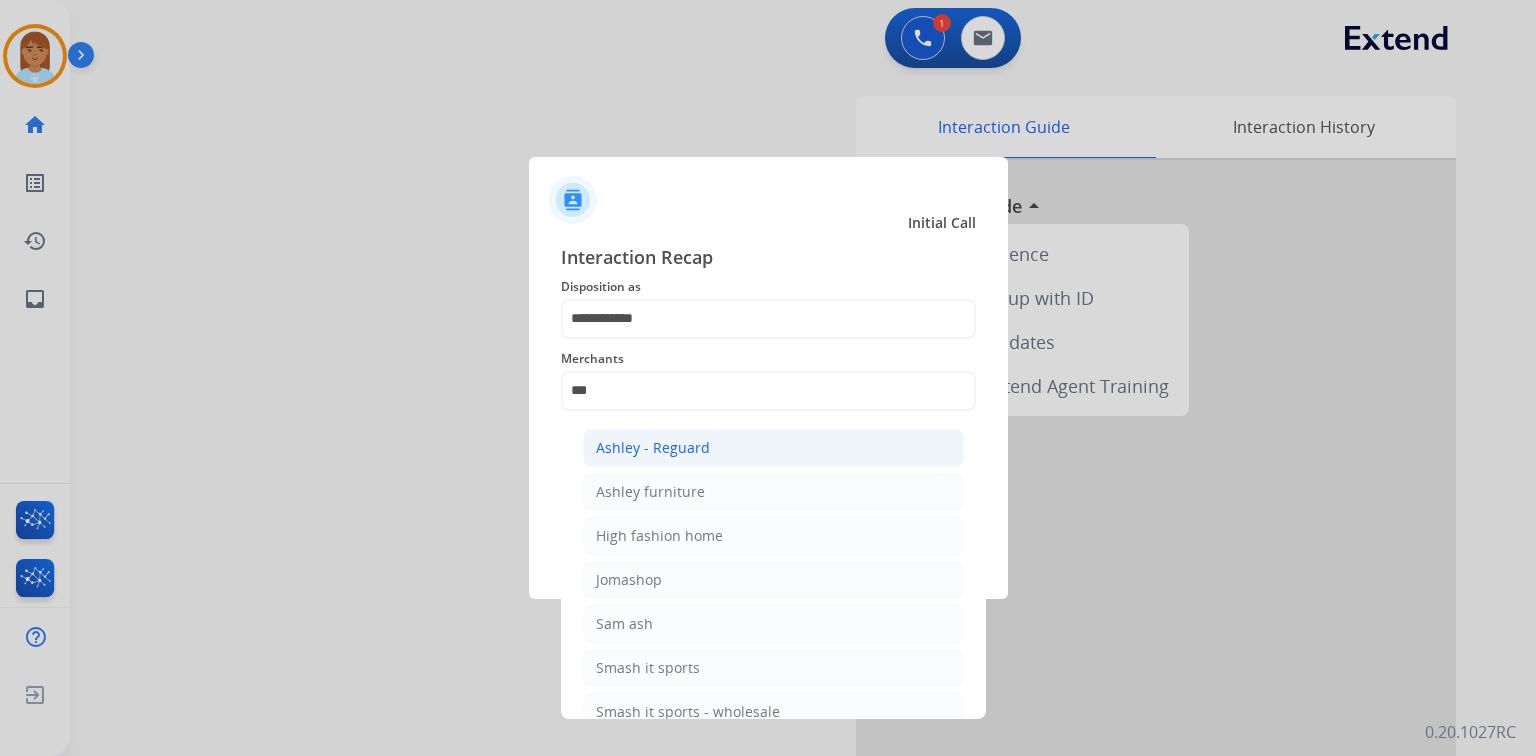 click on "Ashley - Reguard" 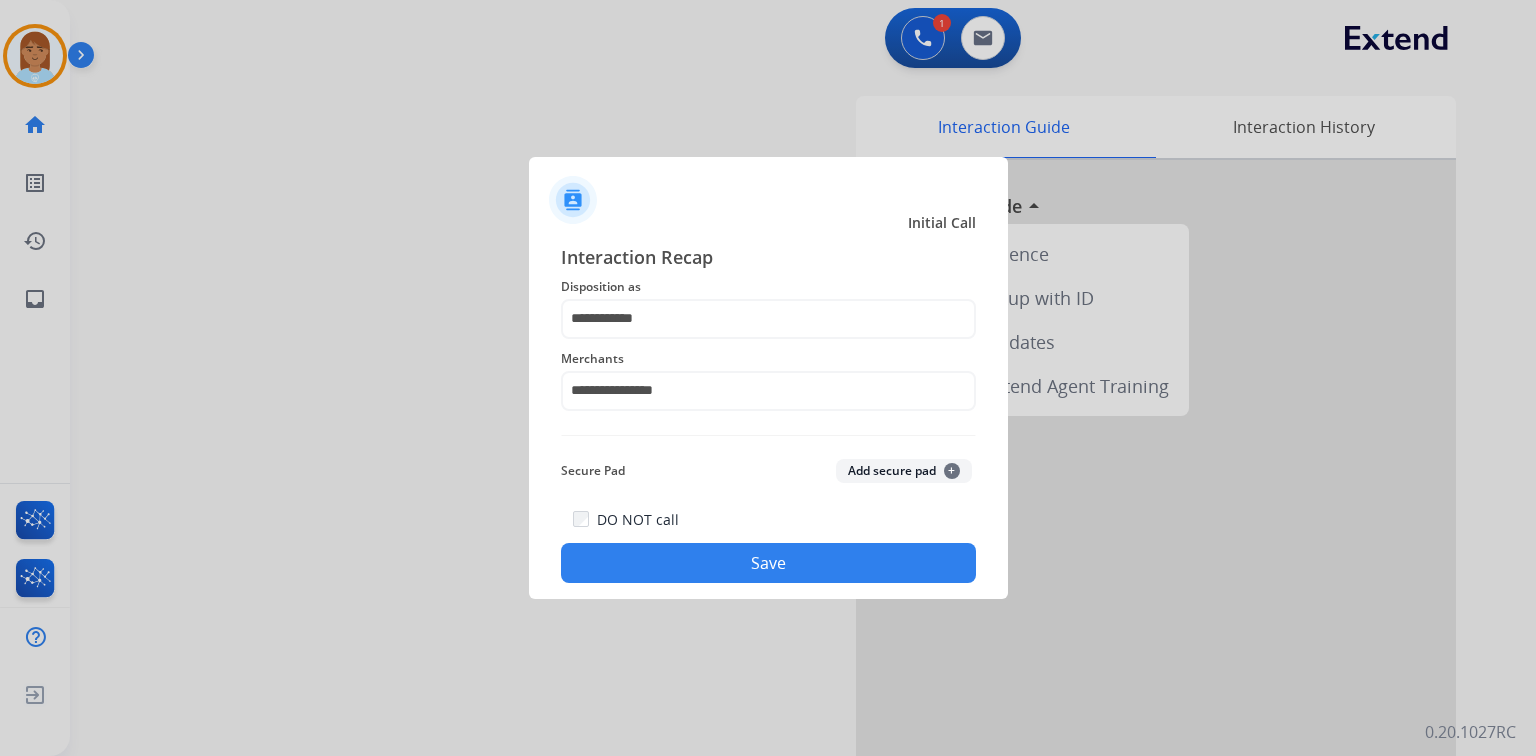 click on "Save" 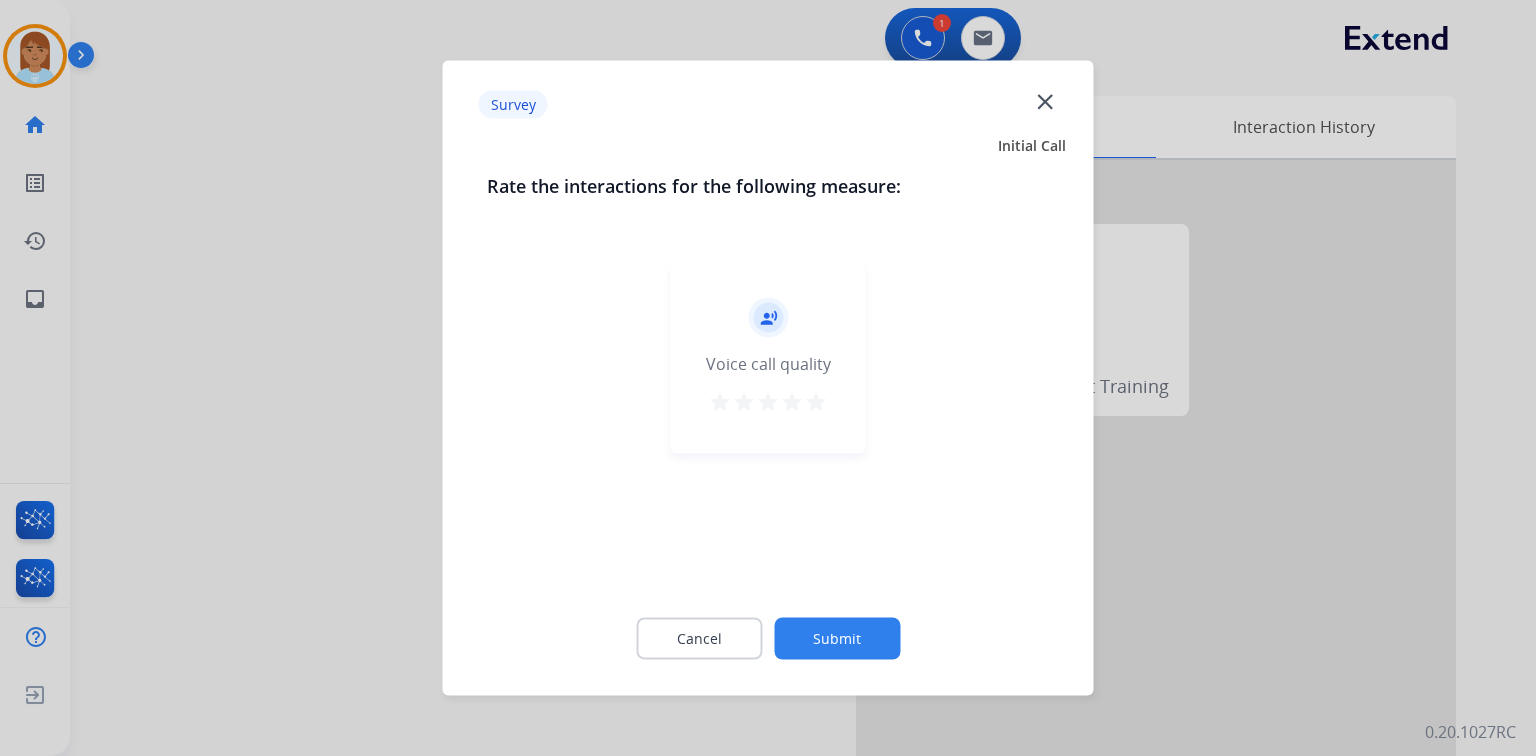 click on "star" at bounding box center [816, 402] 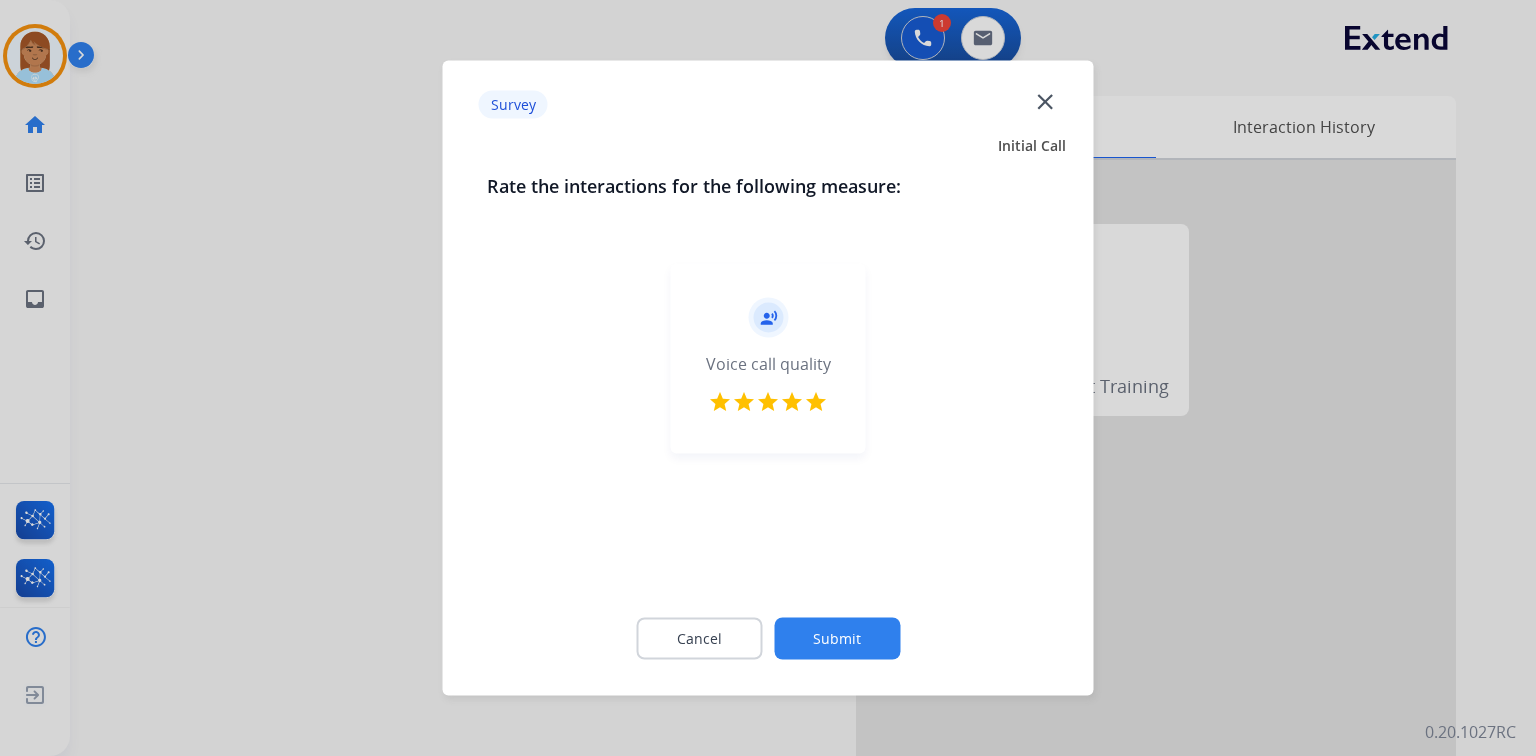 click on "Submit" 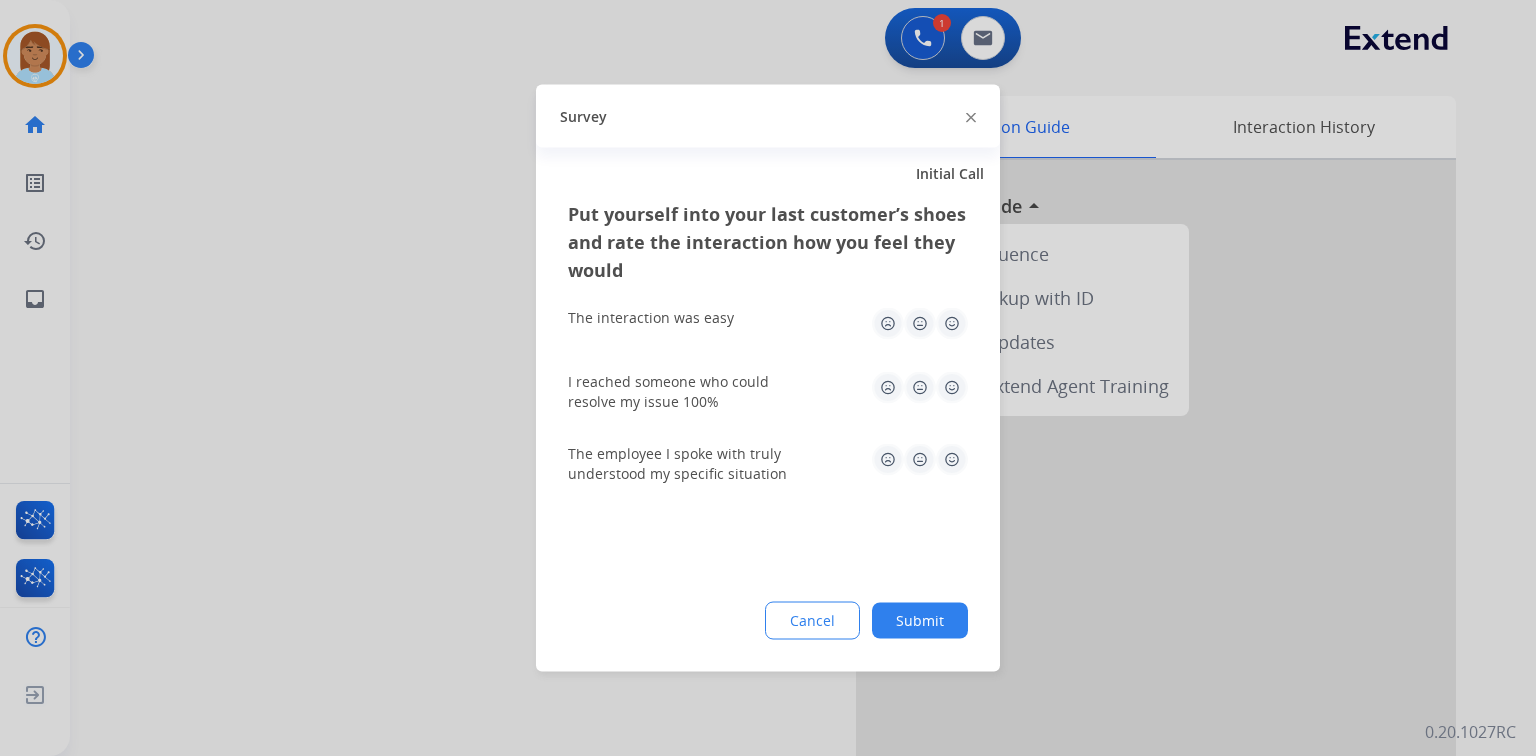 click 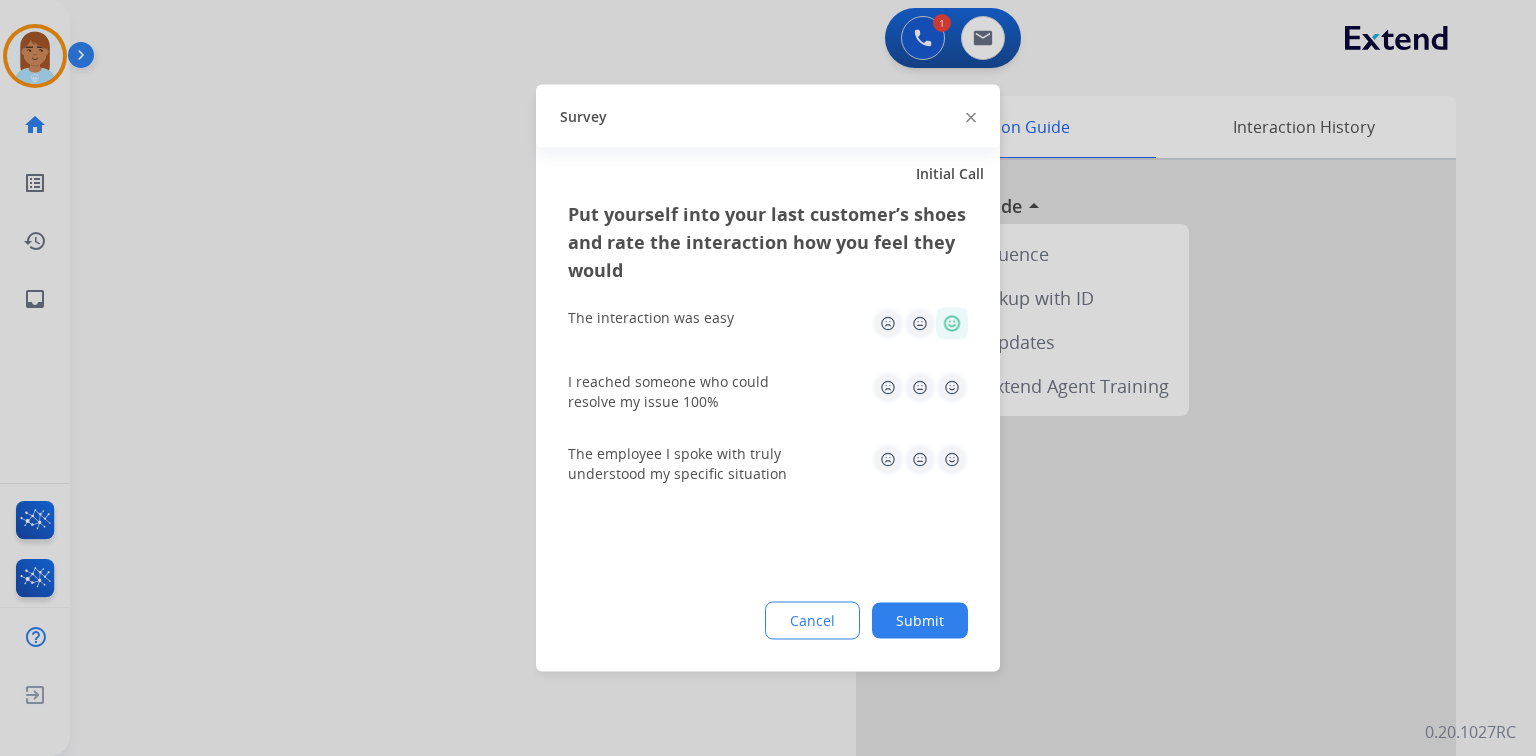 click 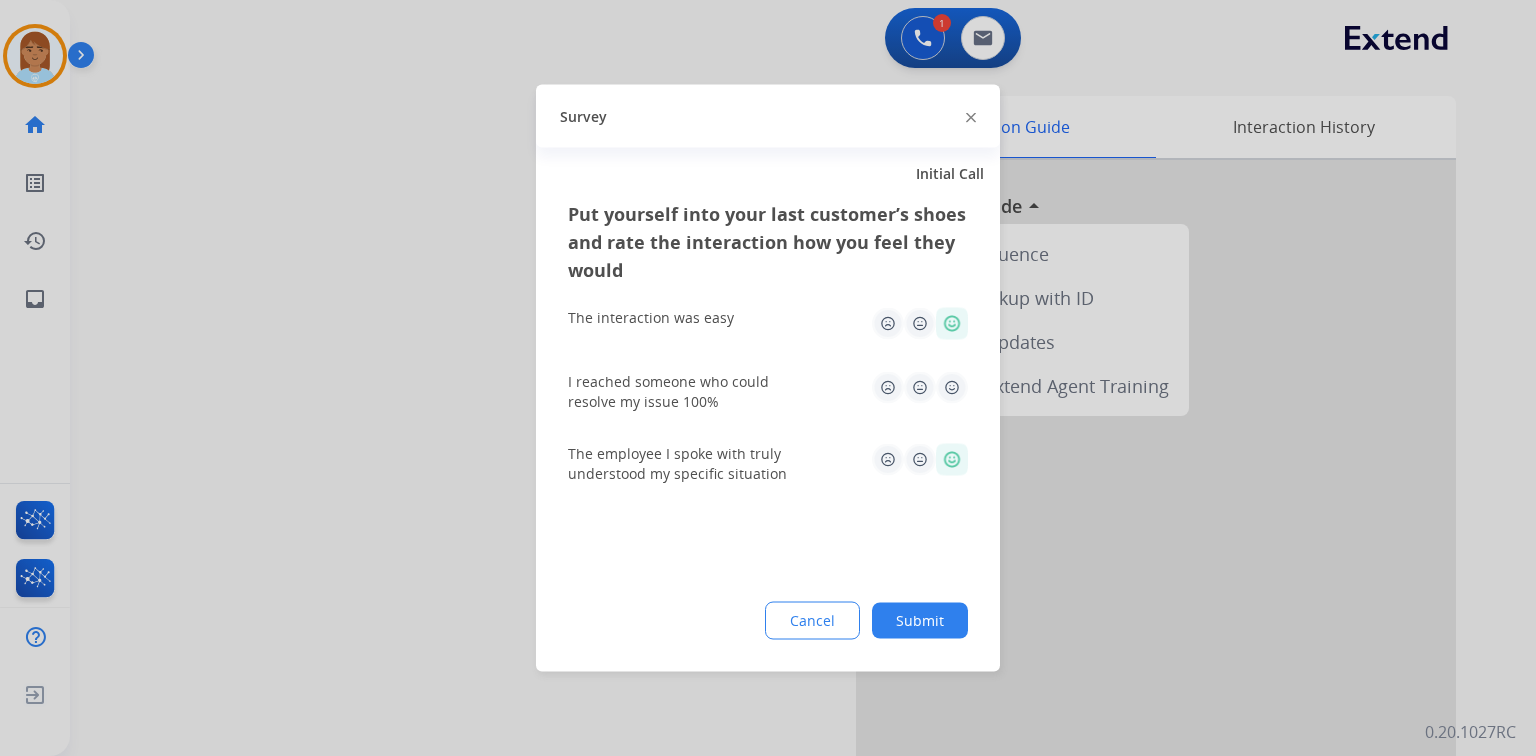 click 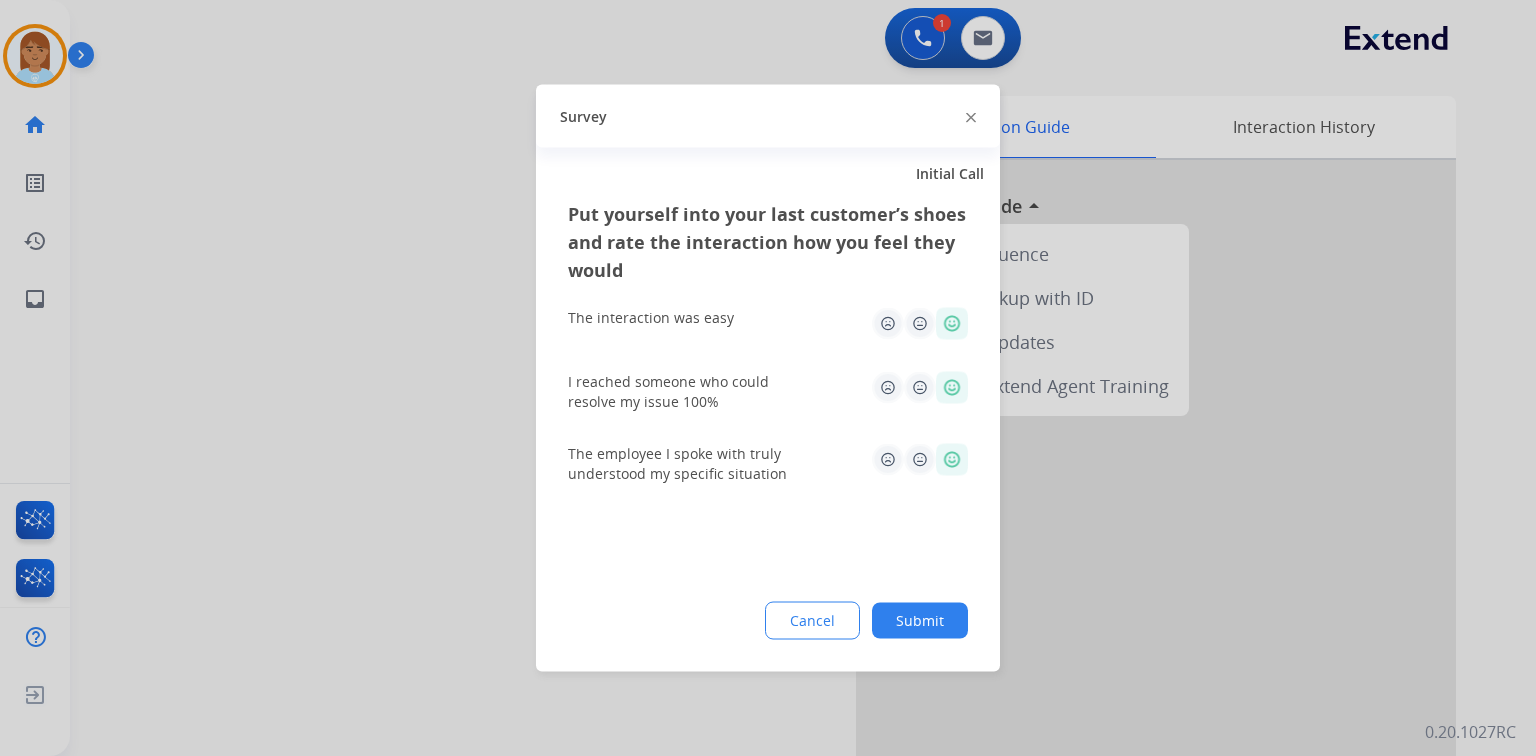 click on "Submit" 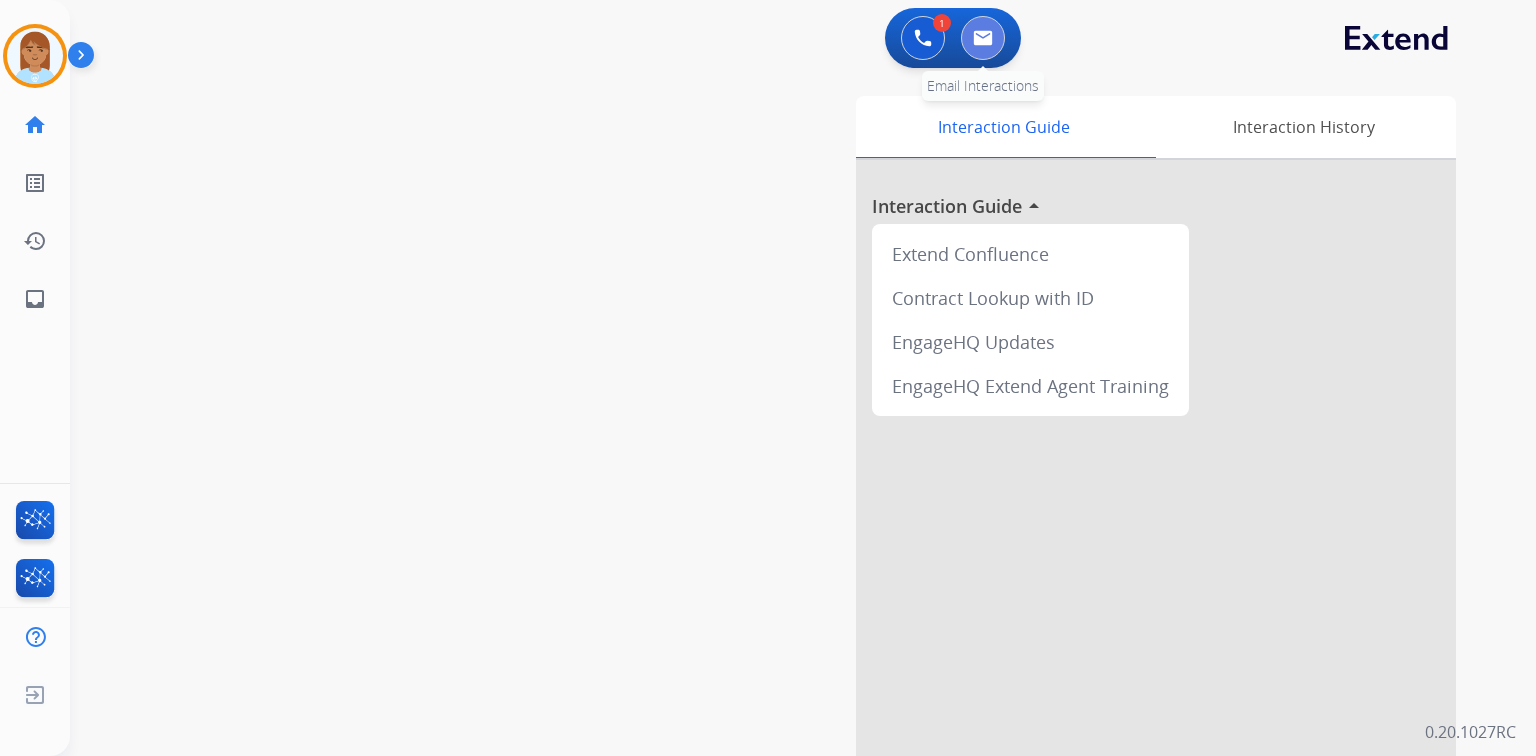 click at bounding box center [983, 38] 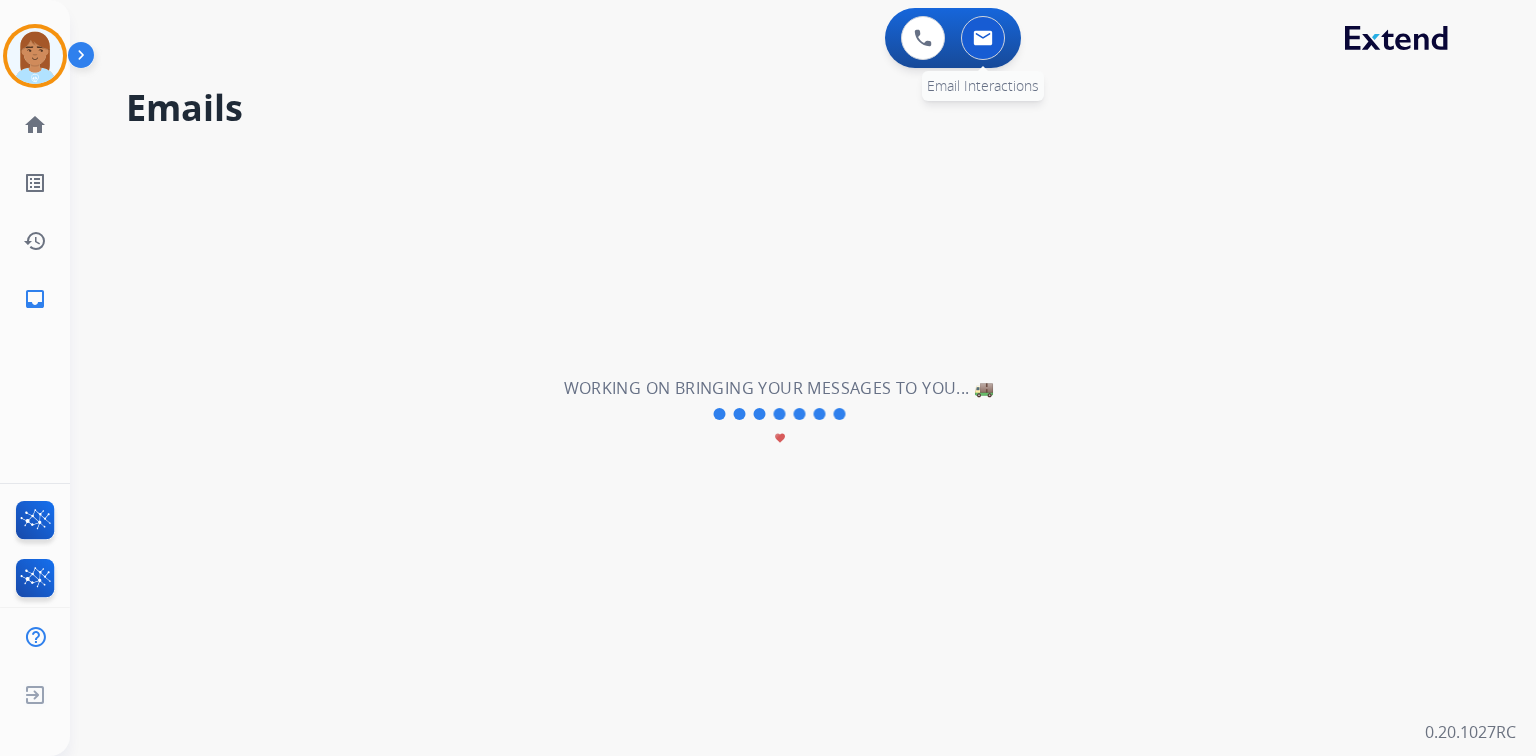 click at bounding box center [983, 38] 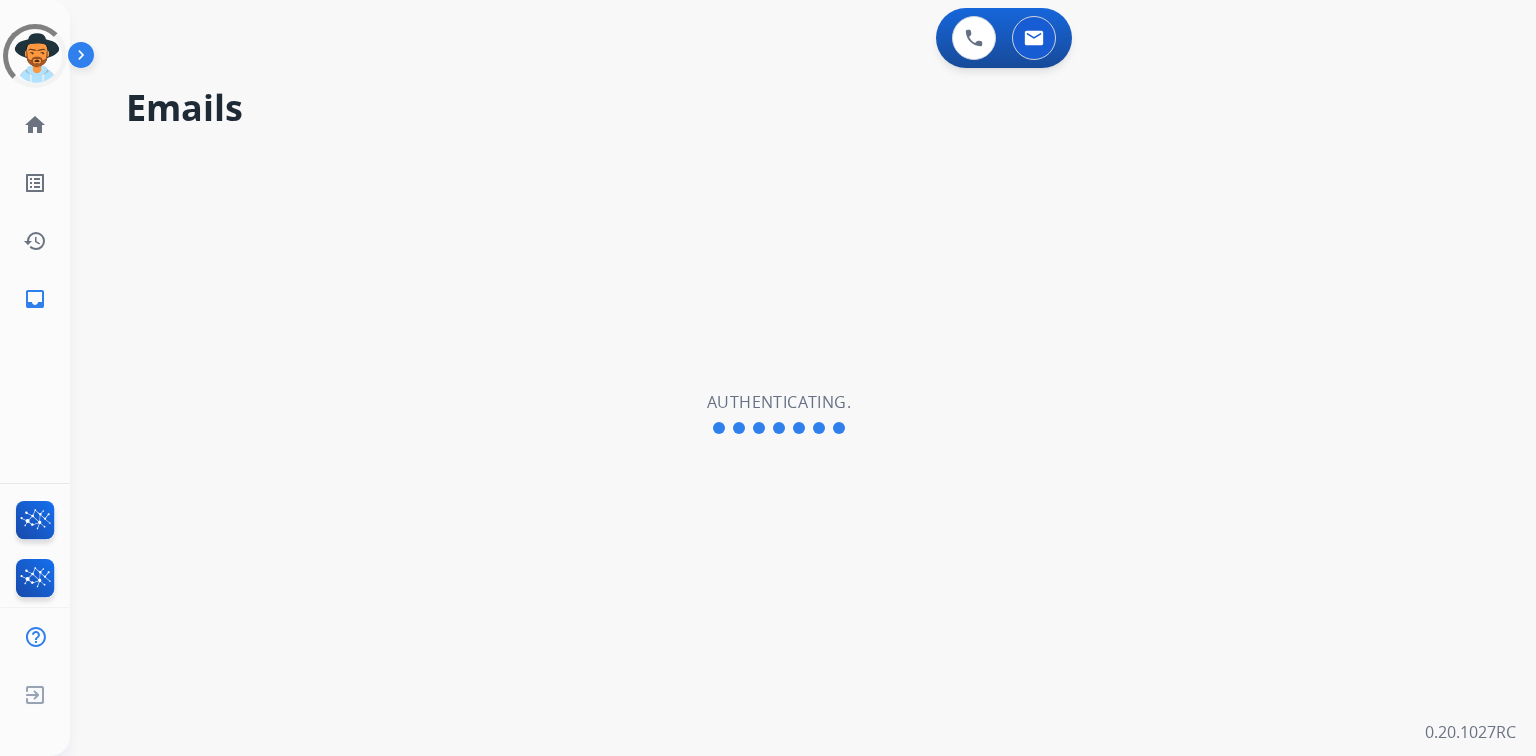 scroll, scrollTop: 0, scrollLeft: 0, axis: both 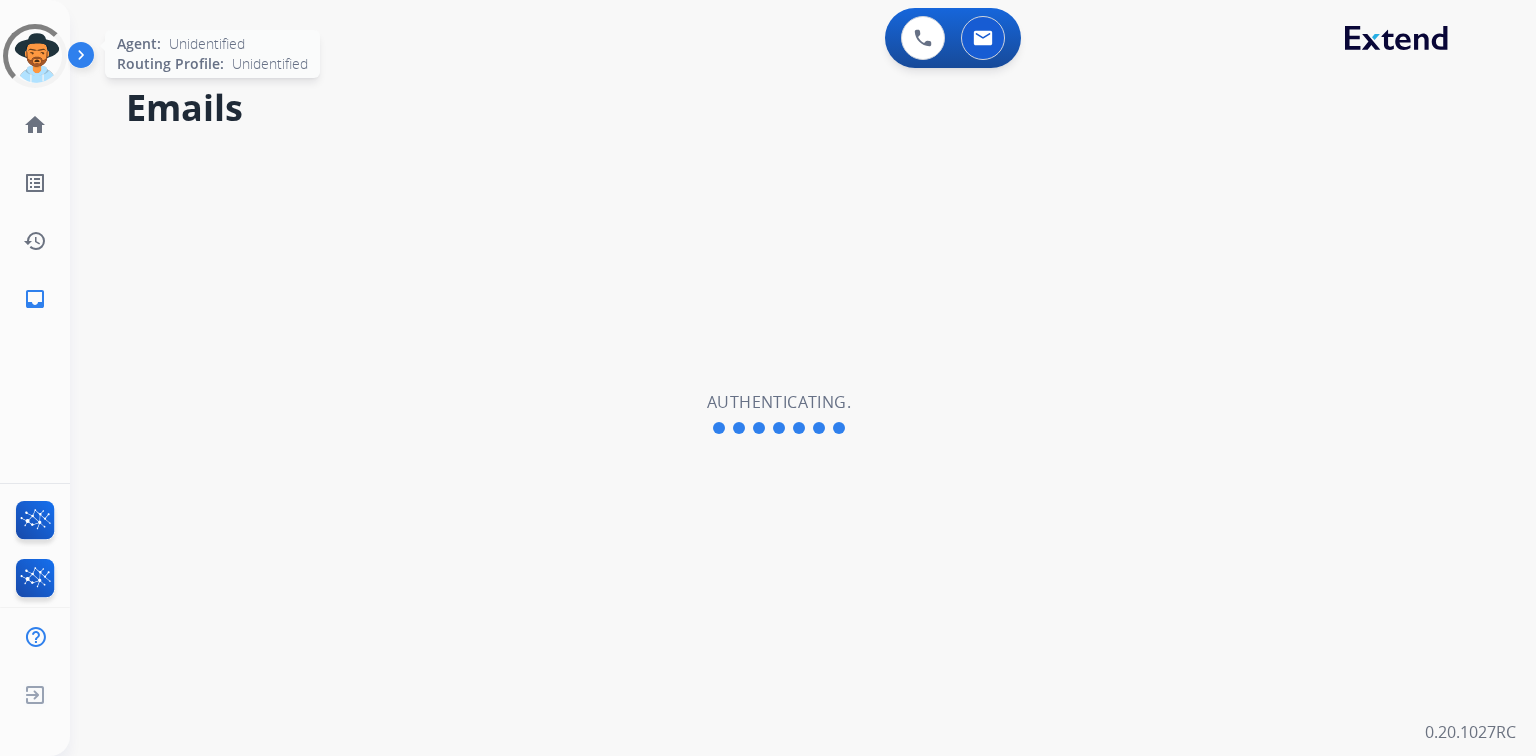 click 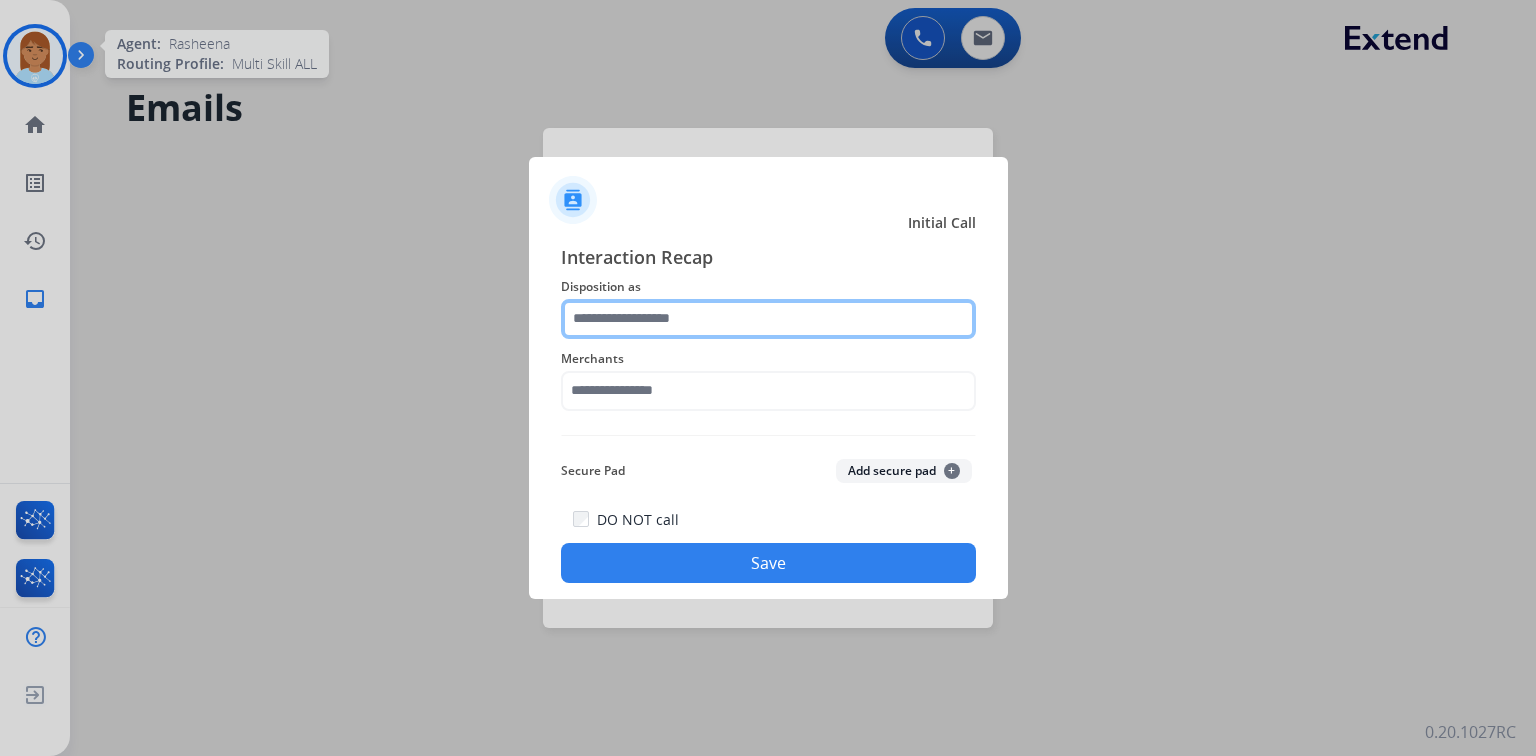 click 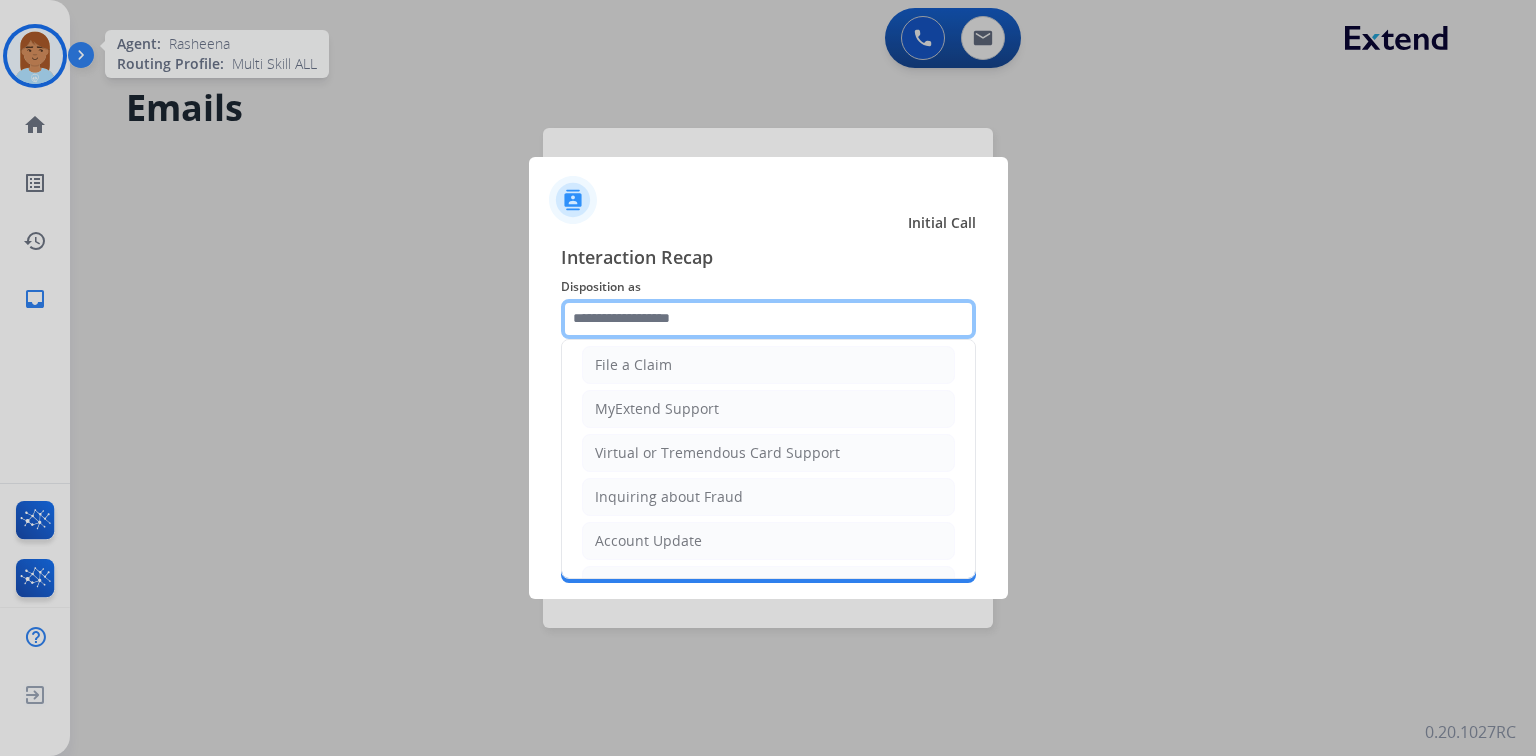 scroll, scrollTop: 307, scrollLeft: 0, axis: vertical 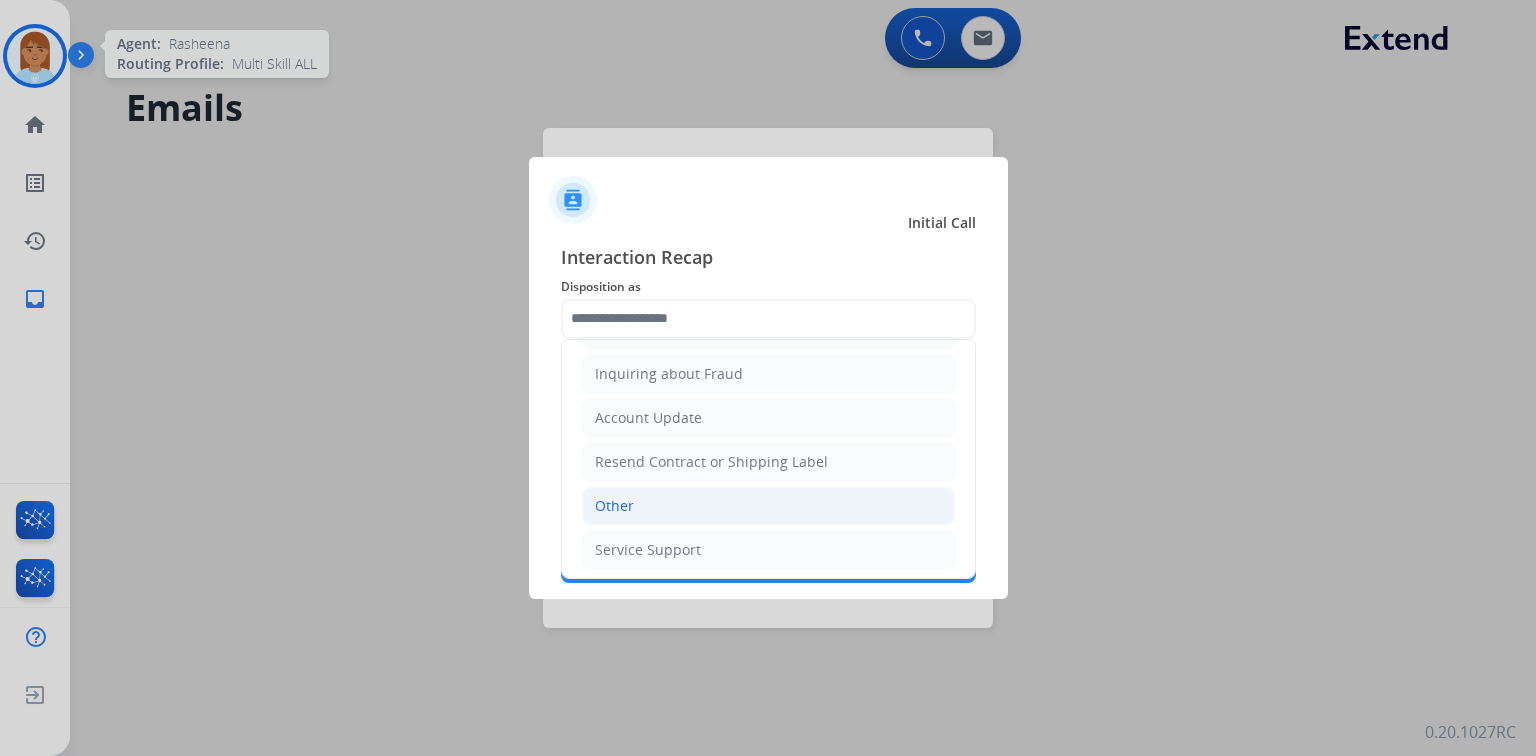 click on "Other" 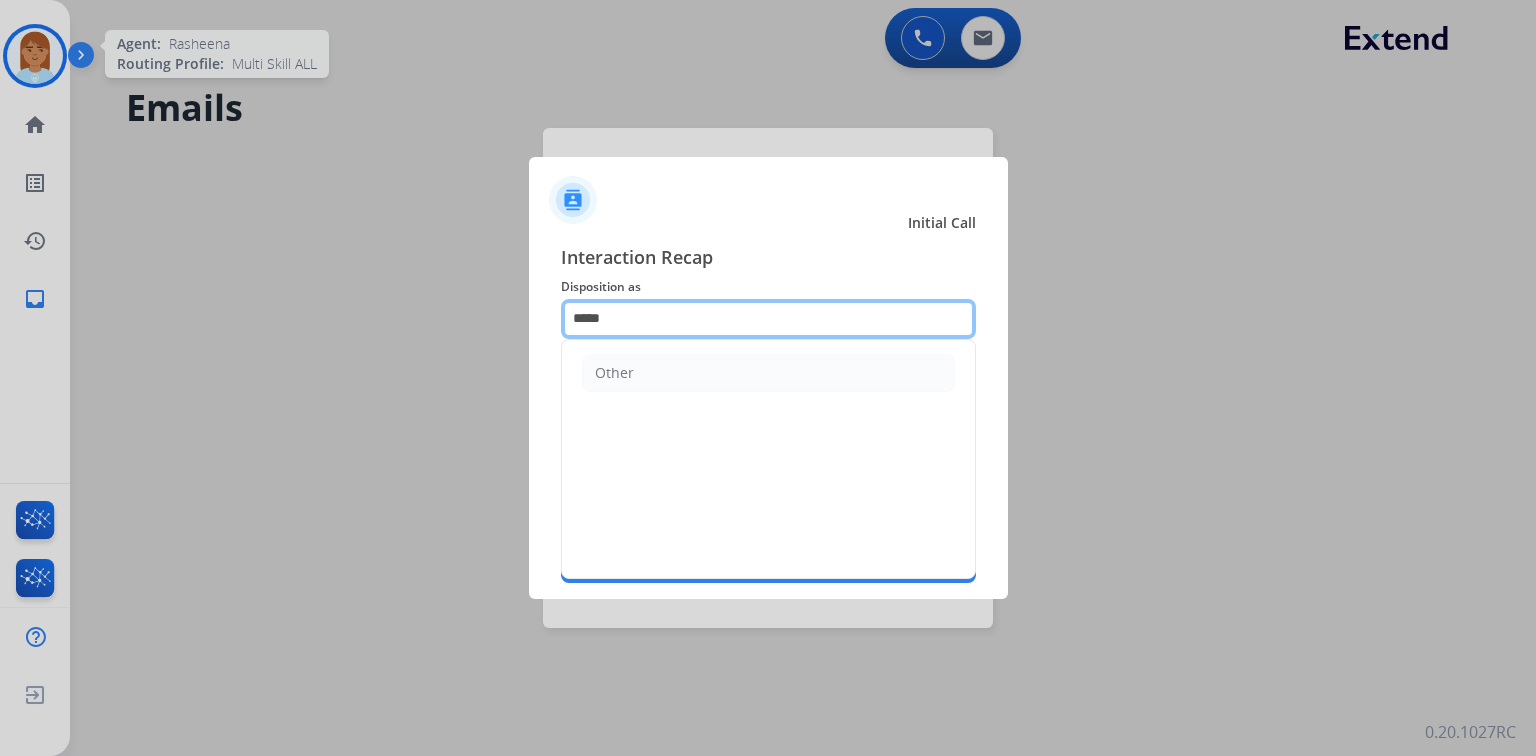 drag, startPoint x: 718, startPoint y: 323, endPoint x: 283, endPoint y: 320, distance: 435.01035 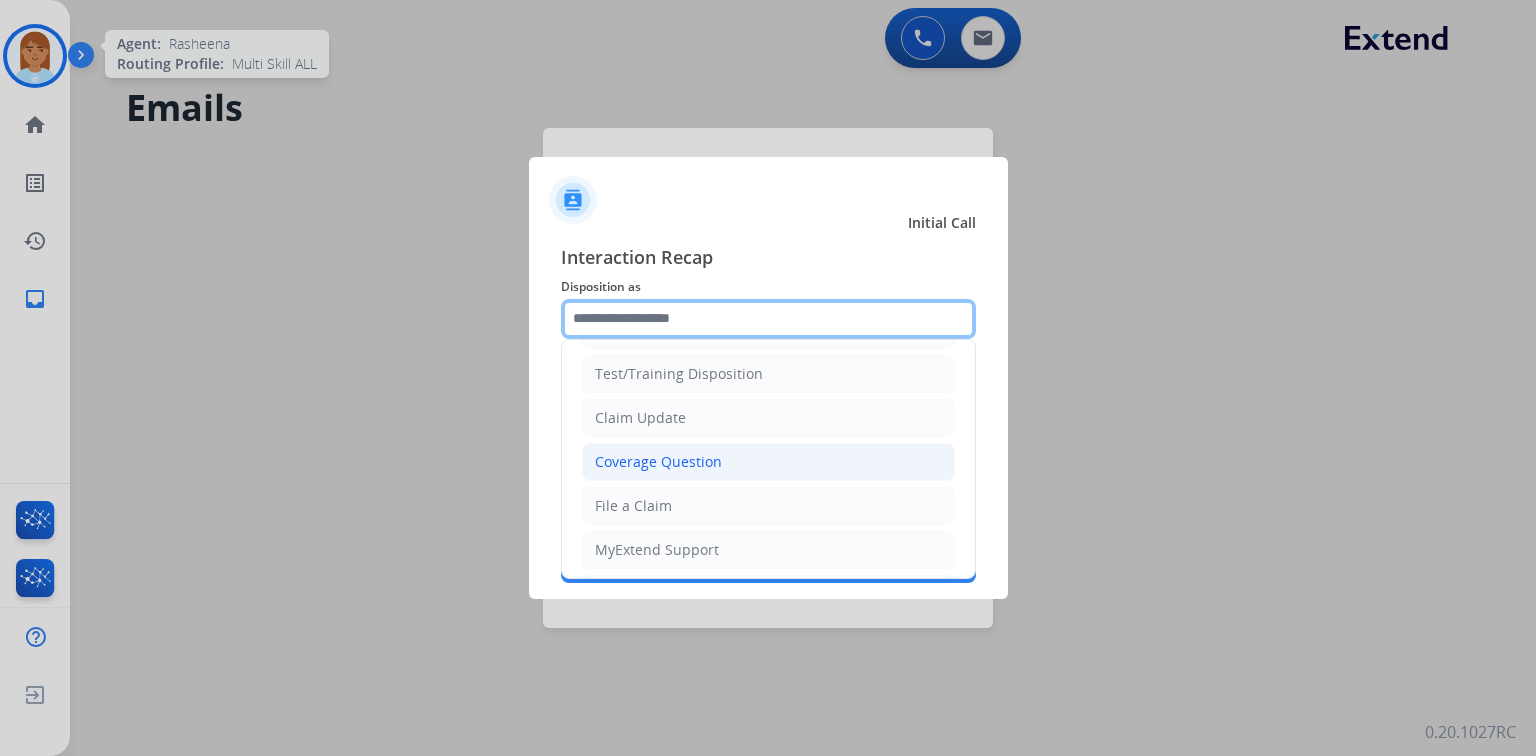 scroll, scrollTop: 80, scrollLeft: 0, axis: vertical 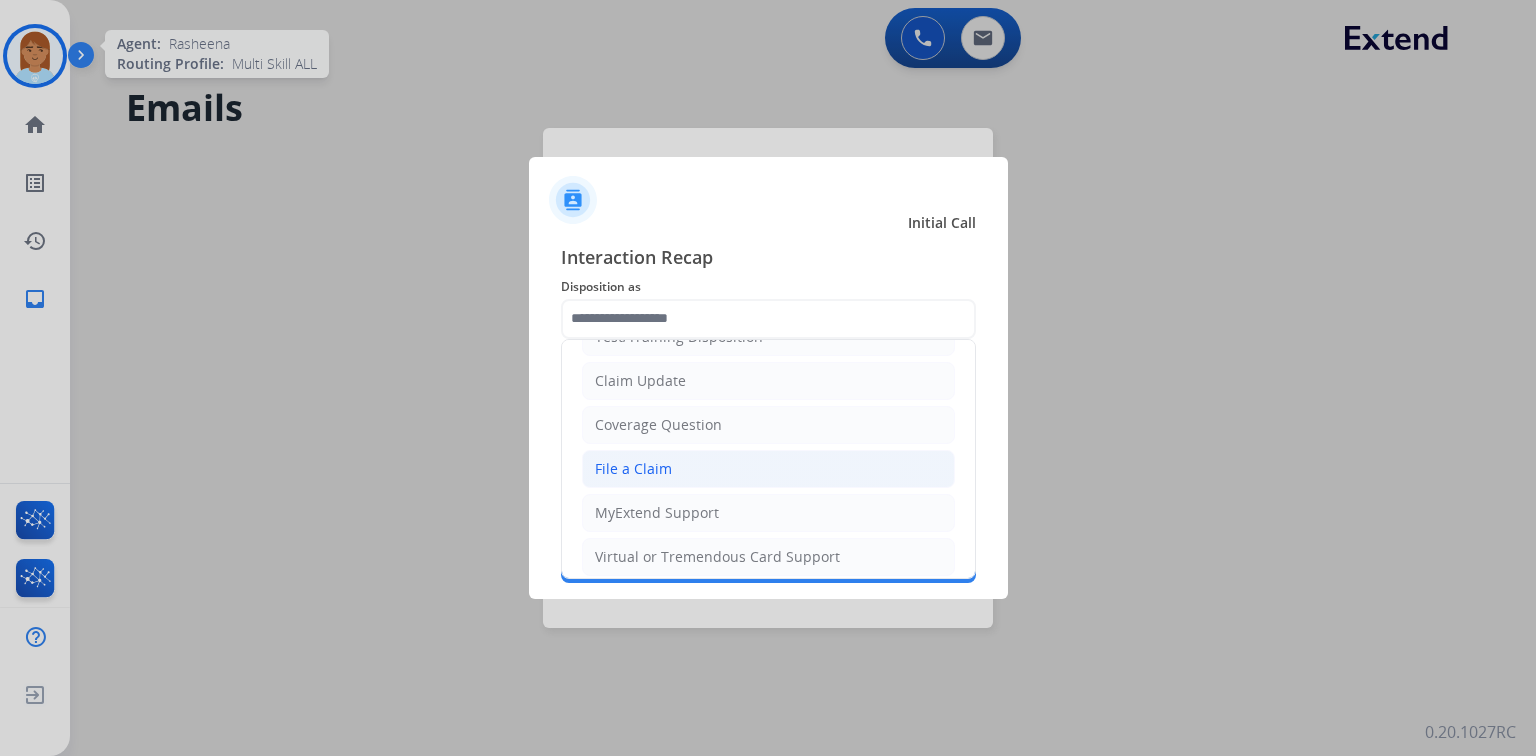 drag, startPoint x: 654, startPoint y: 481, endPoint x: 659, endPoint y: 460, distance: 21.587032 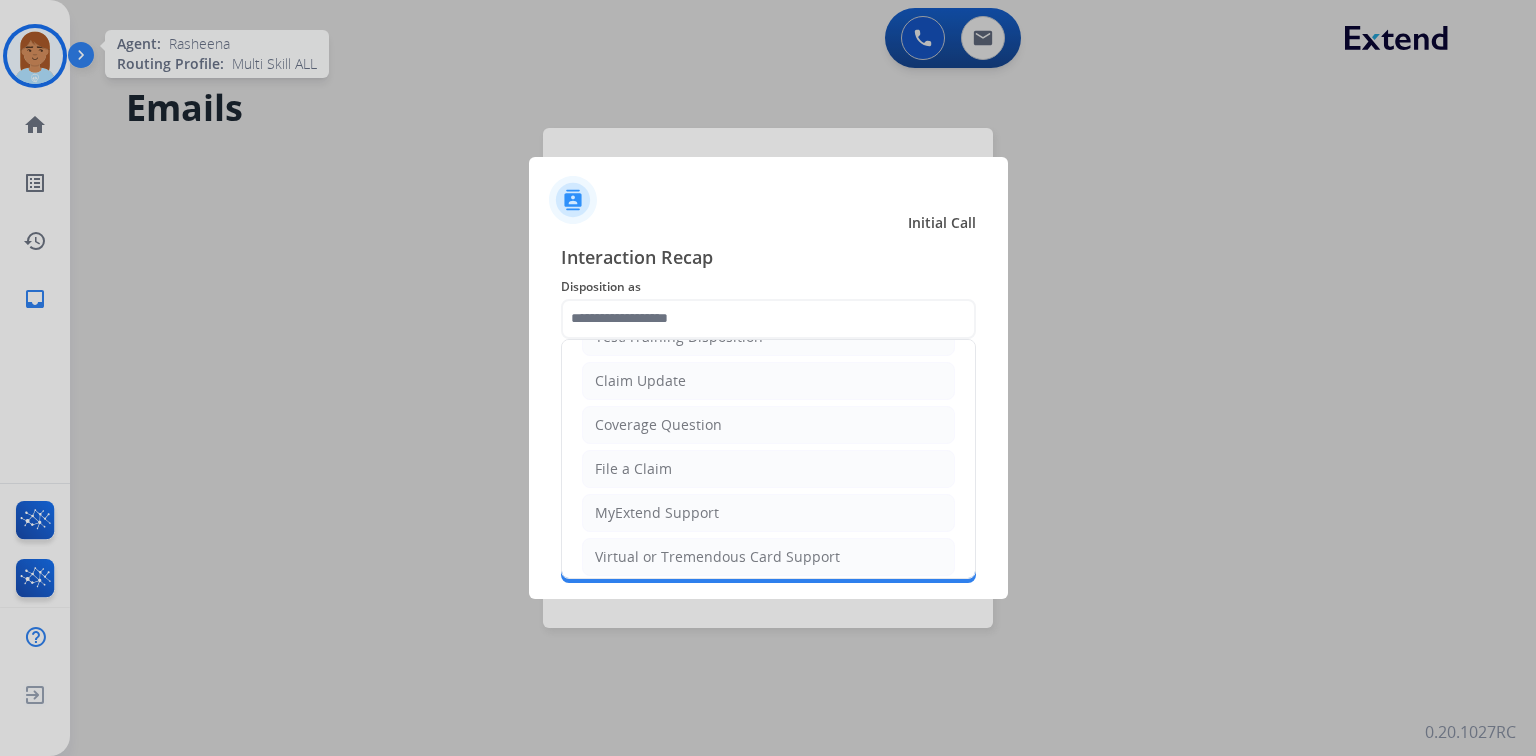 type on "**********" 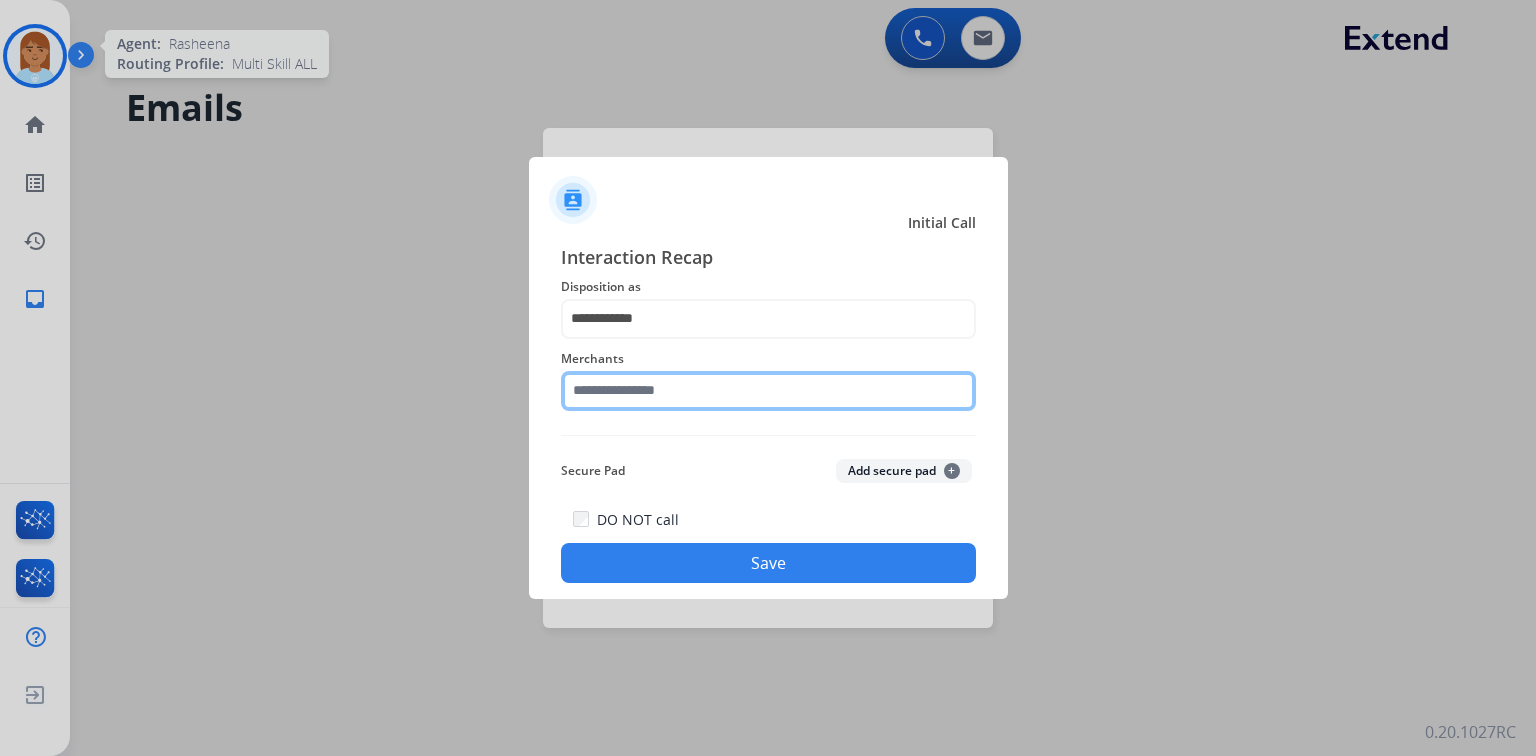 click 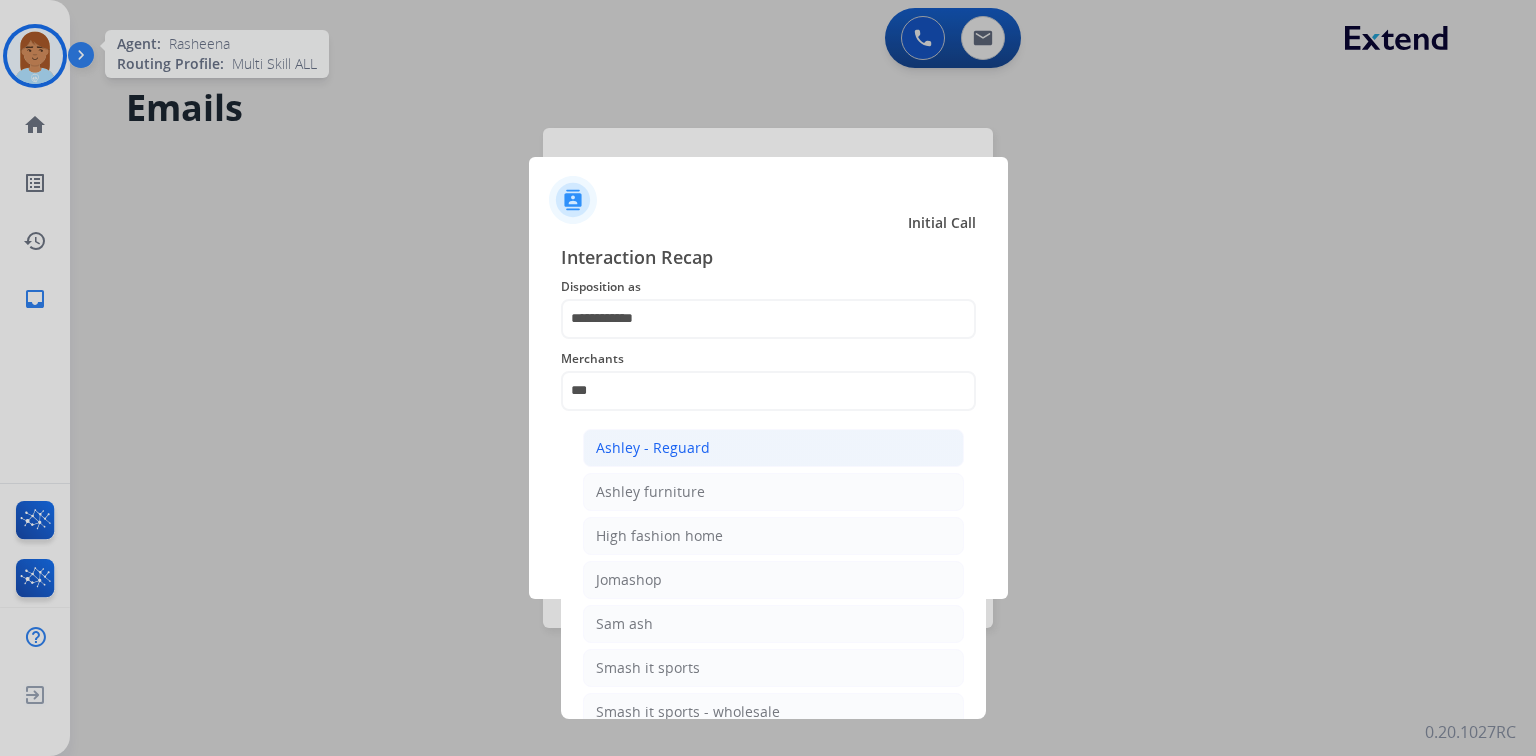 click on "Ashley - Reguard" 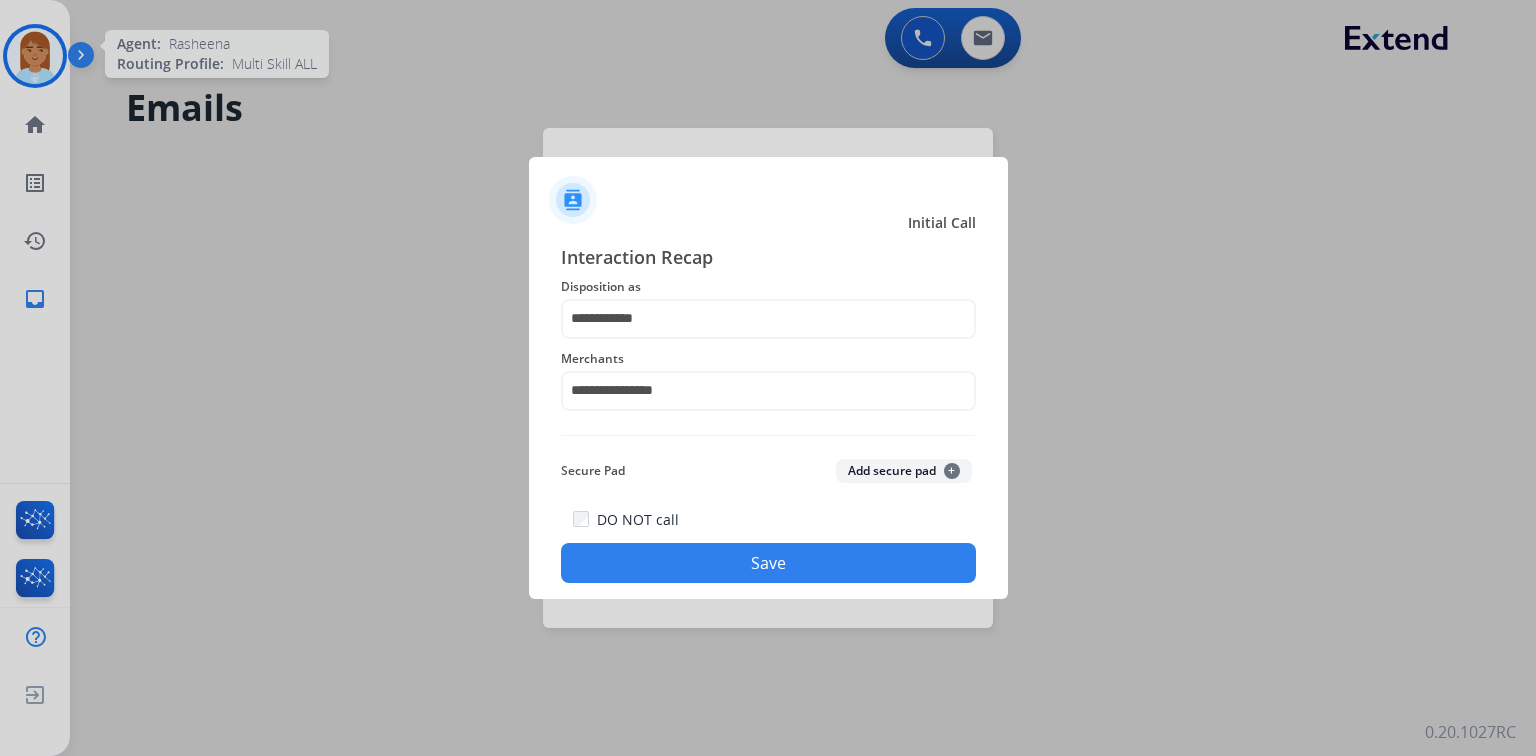 click on "DO NOT call   Save" 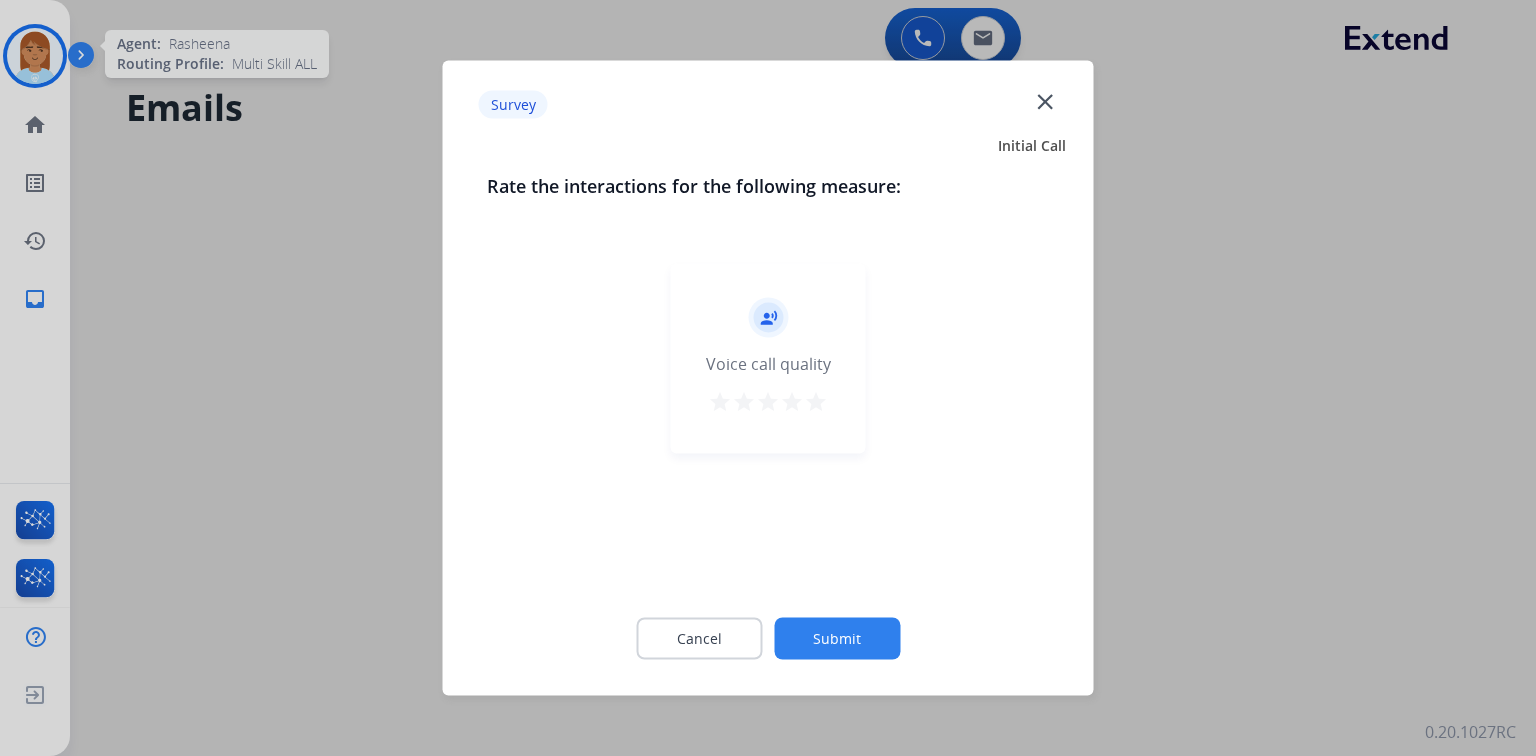 click on "star" at bounding box center [816, 402] 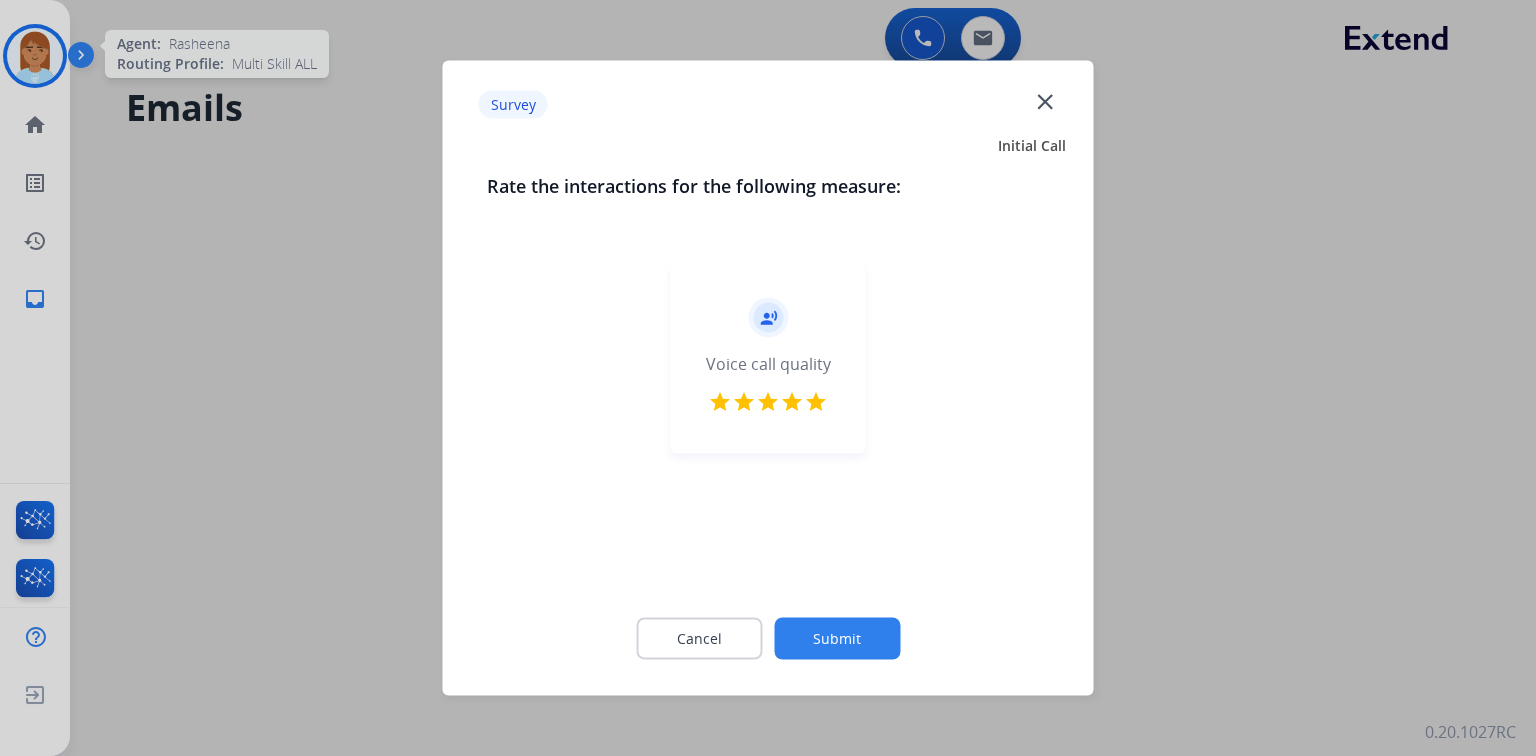 click on "Submit" 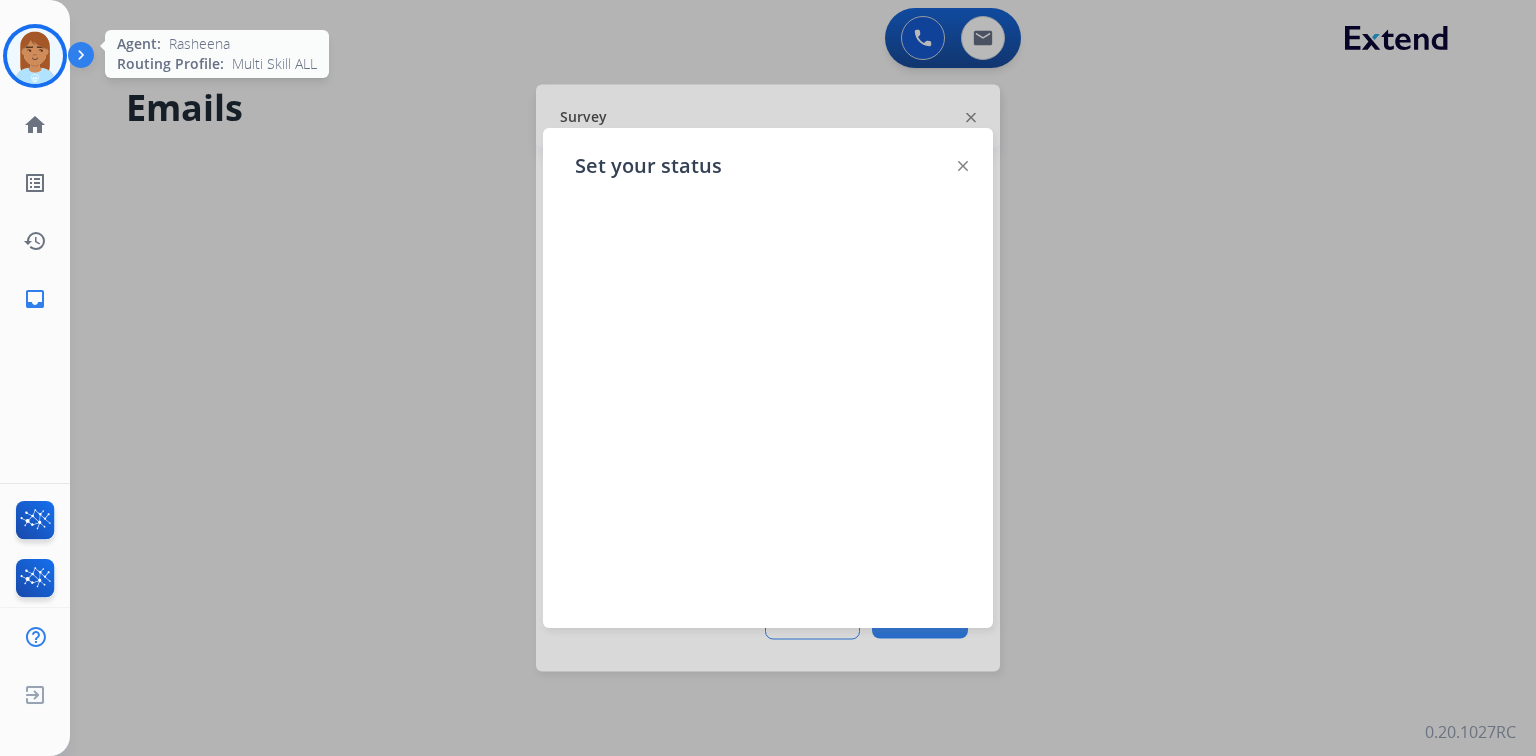click at bounding box center (35, 56) 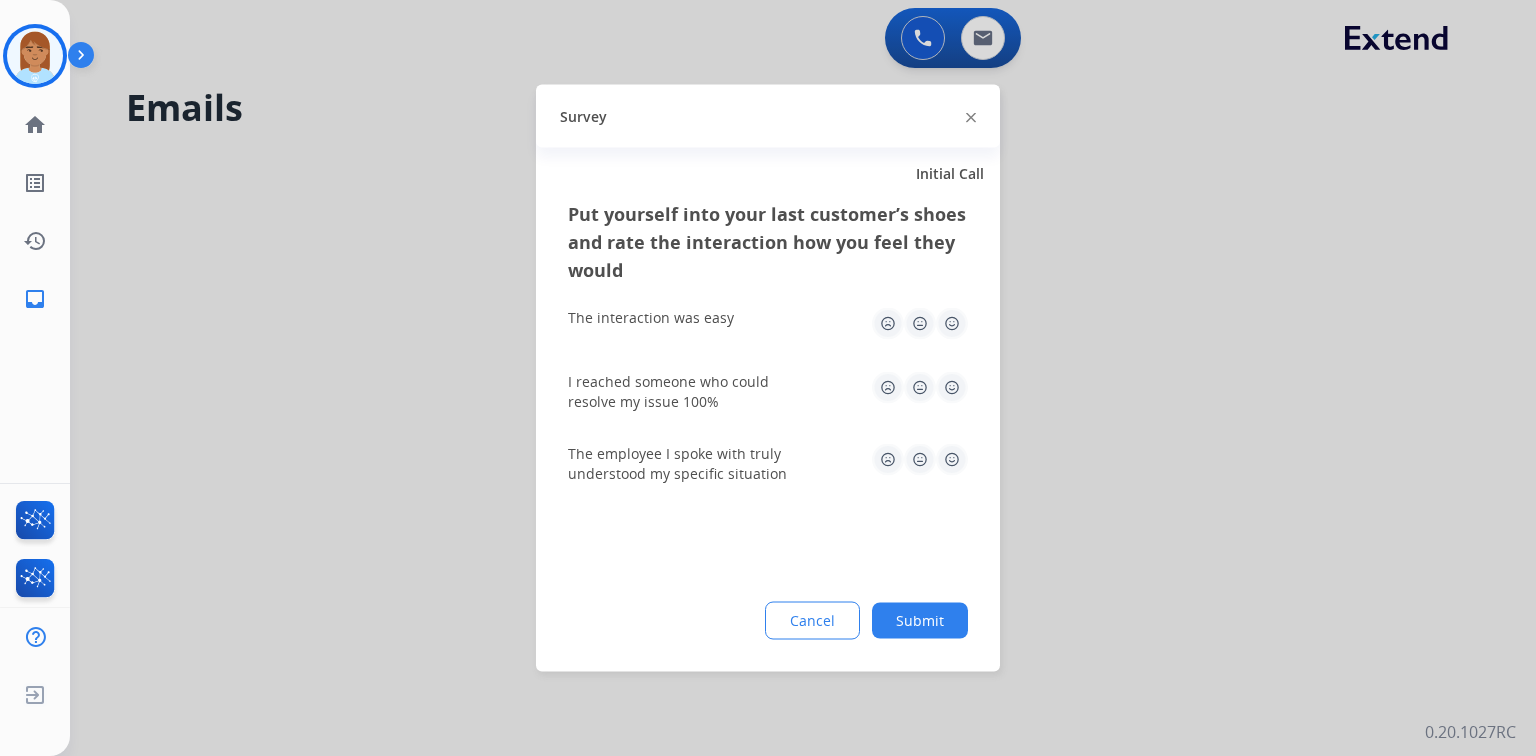 click 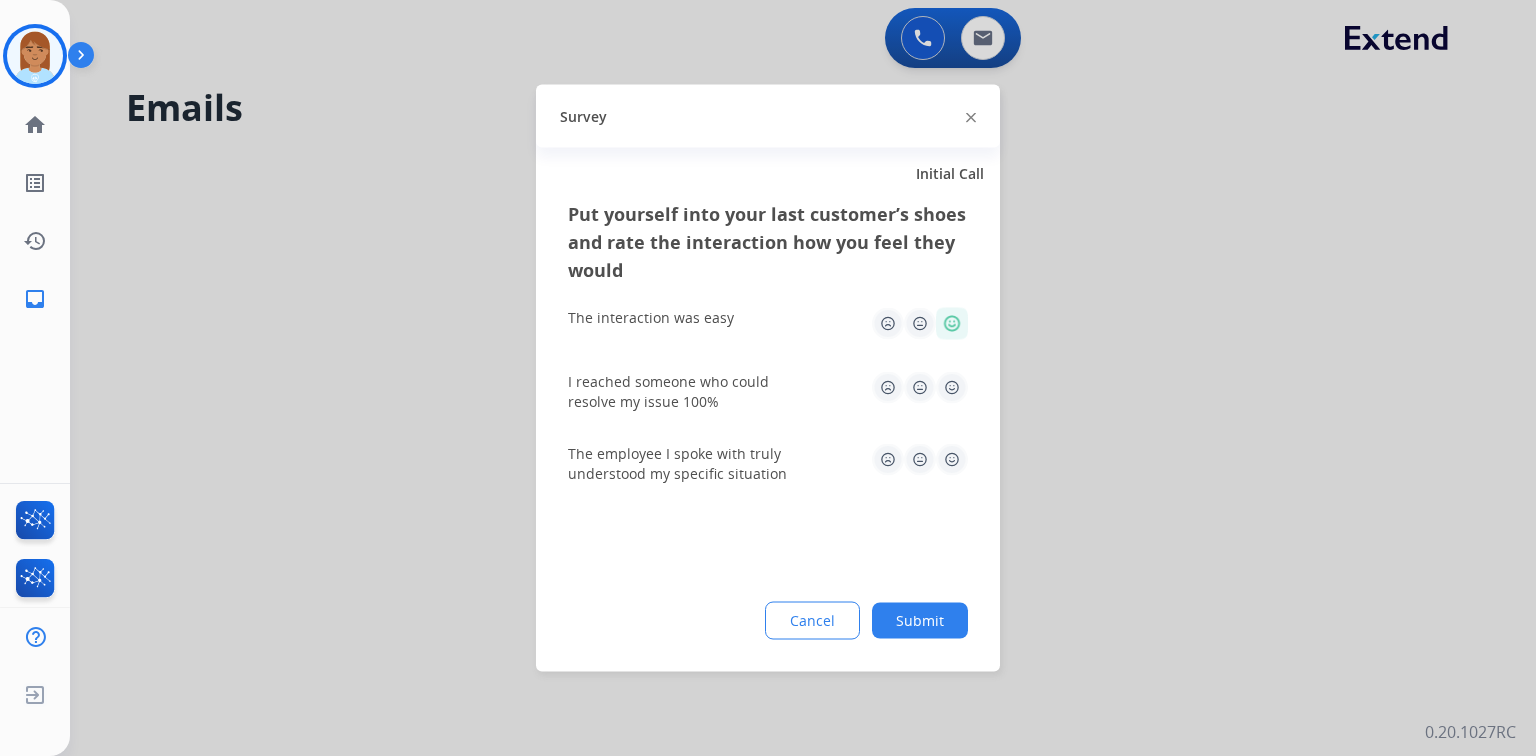 click 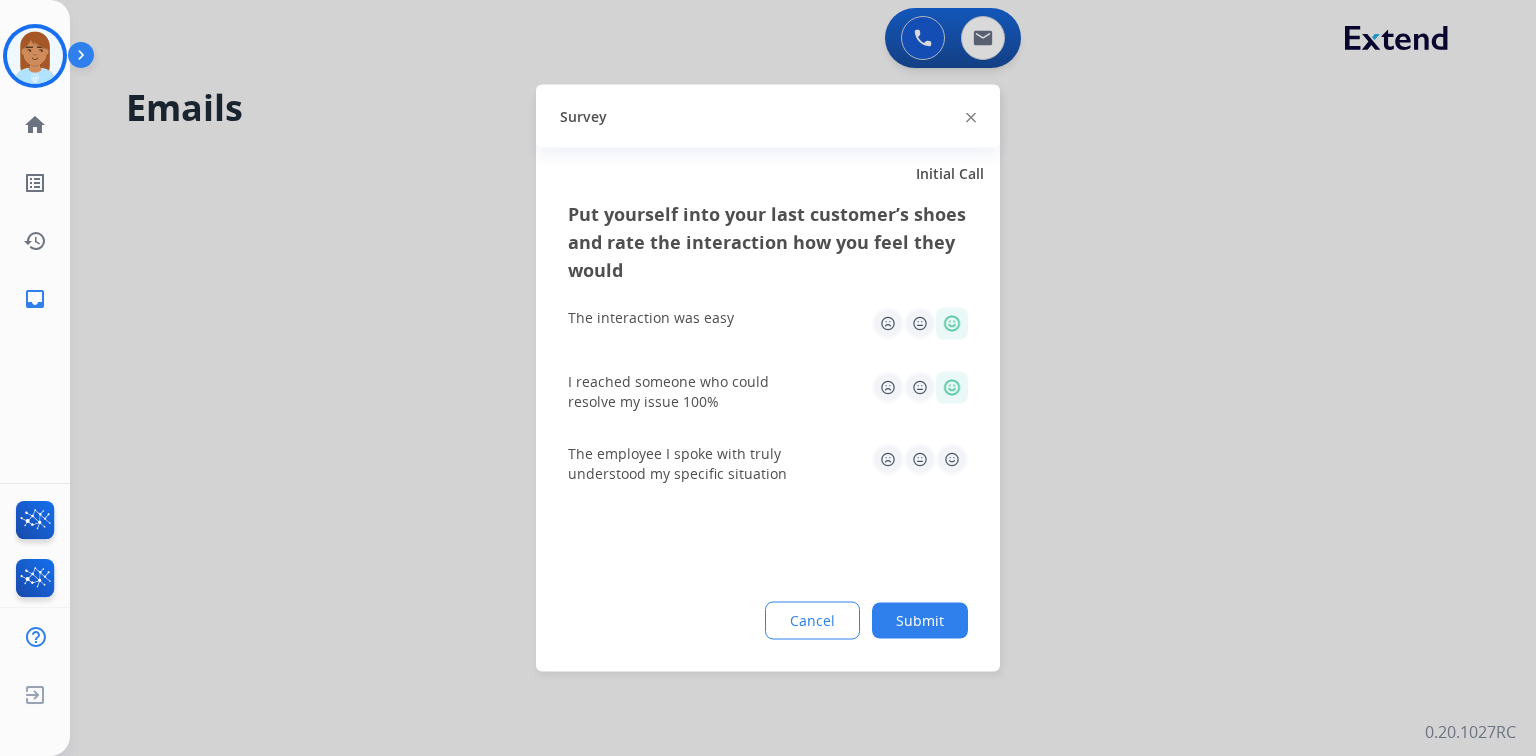 click on "The employee I spoke with truly understood my specific situation" 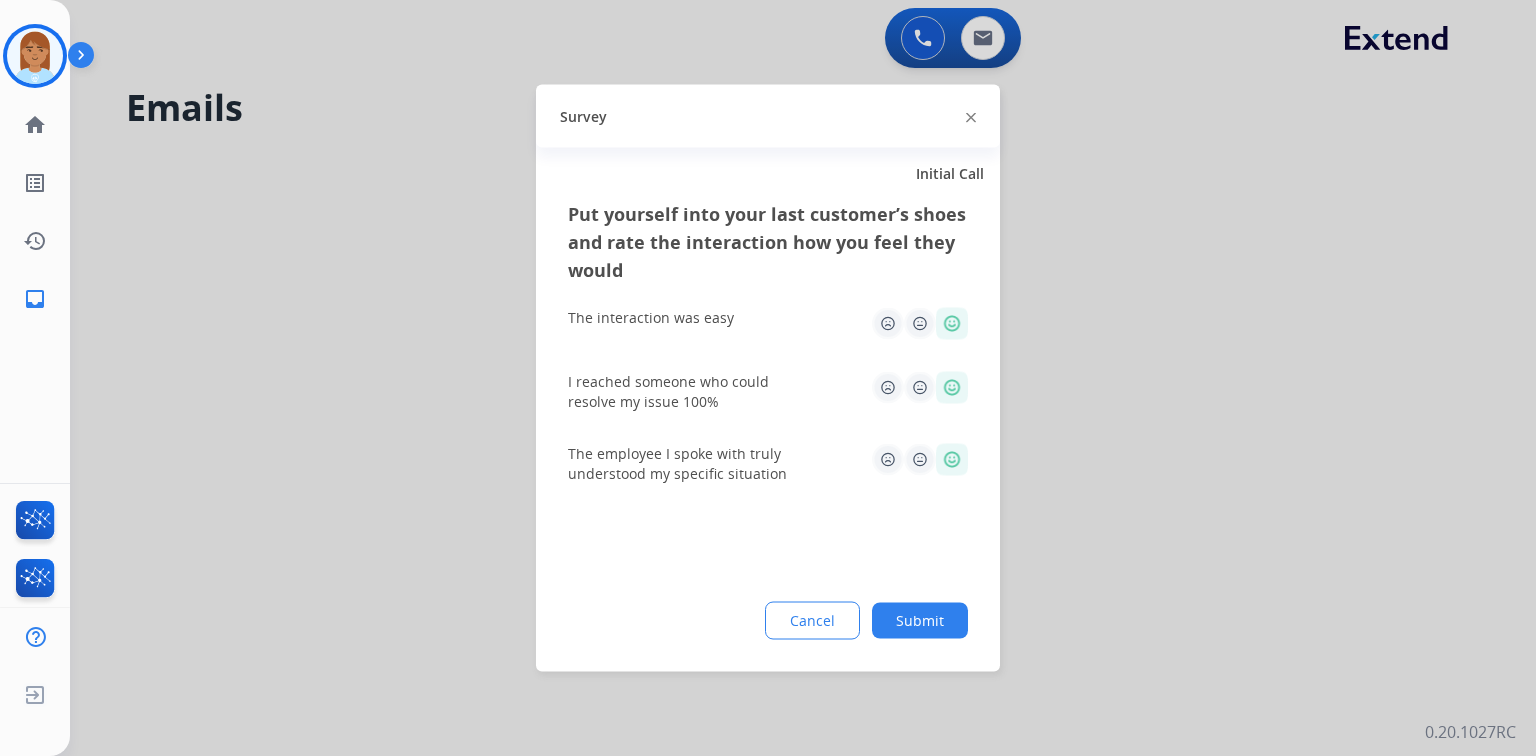 click on "Submit" 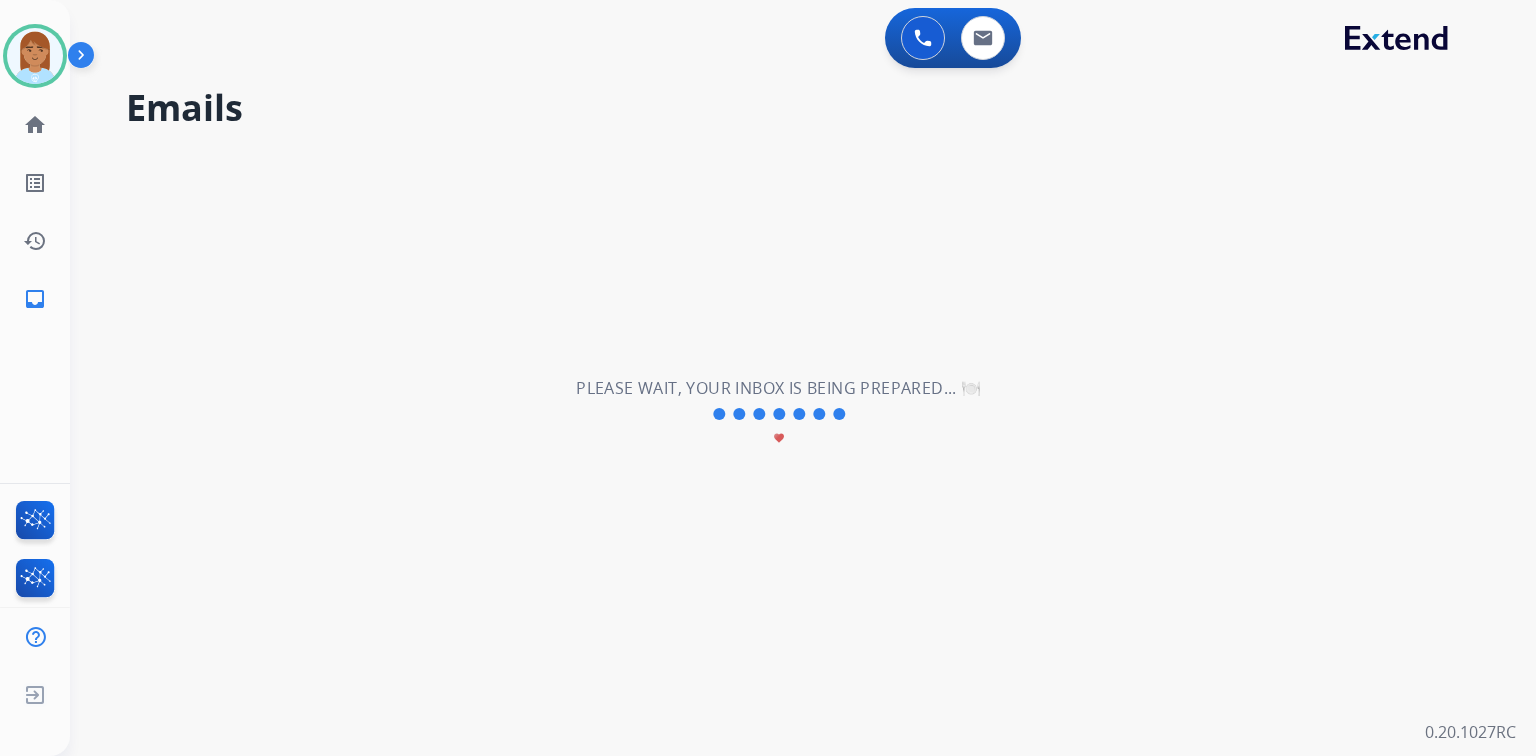 click on "Rasheena   Available  Edit Avatar  Agent:   Rasheena  Routing Profile:  Multi Skill ALL" 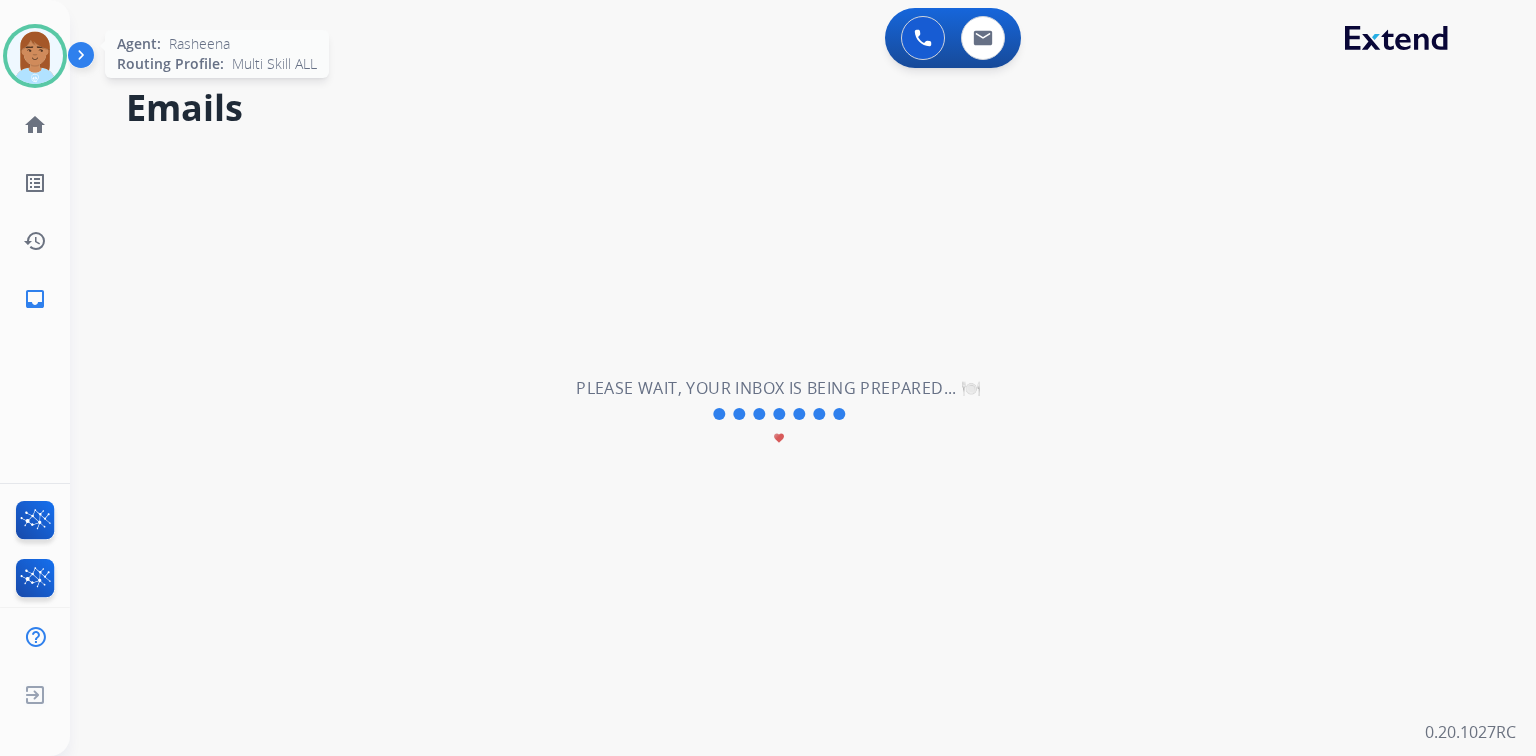 click at bounding box center (35, 56) 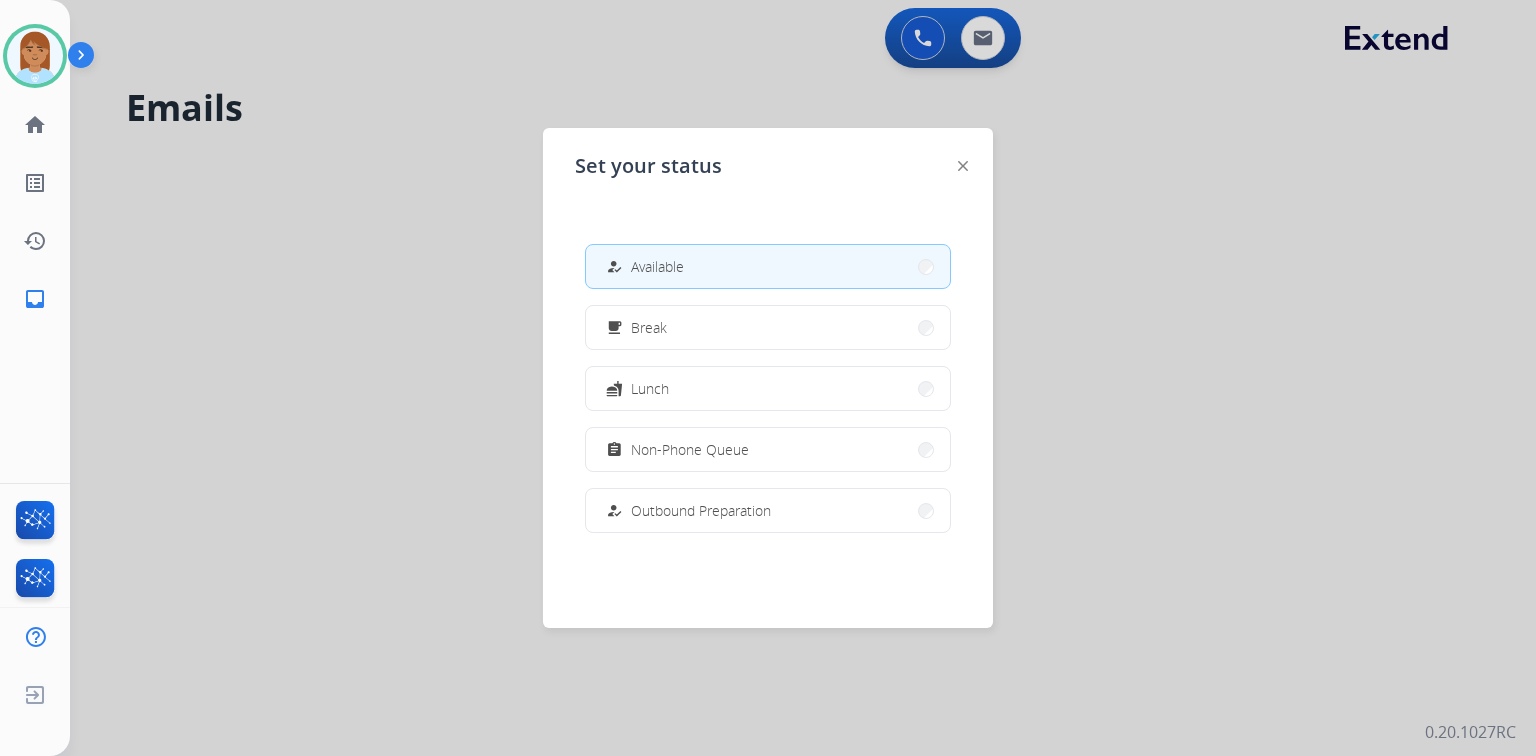 drag, startPoint x: 654, startPoint y: 428, endPoint x: 662, endPoint y: 416, distance: 14.422205 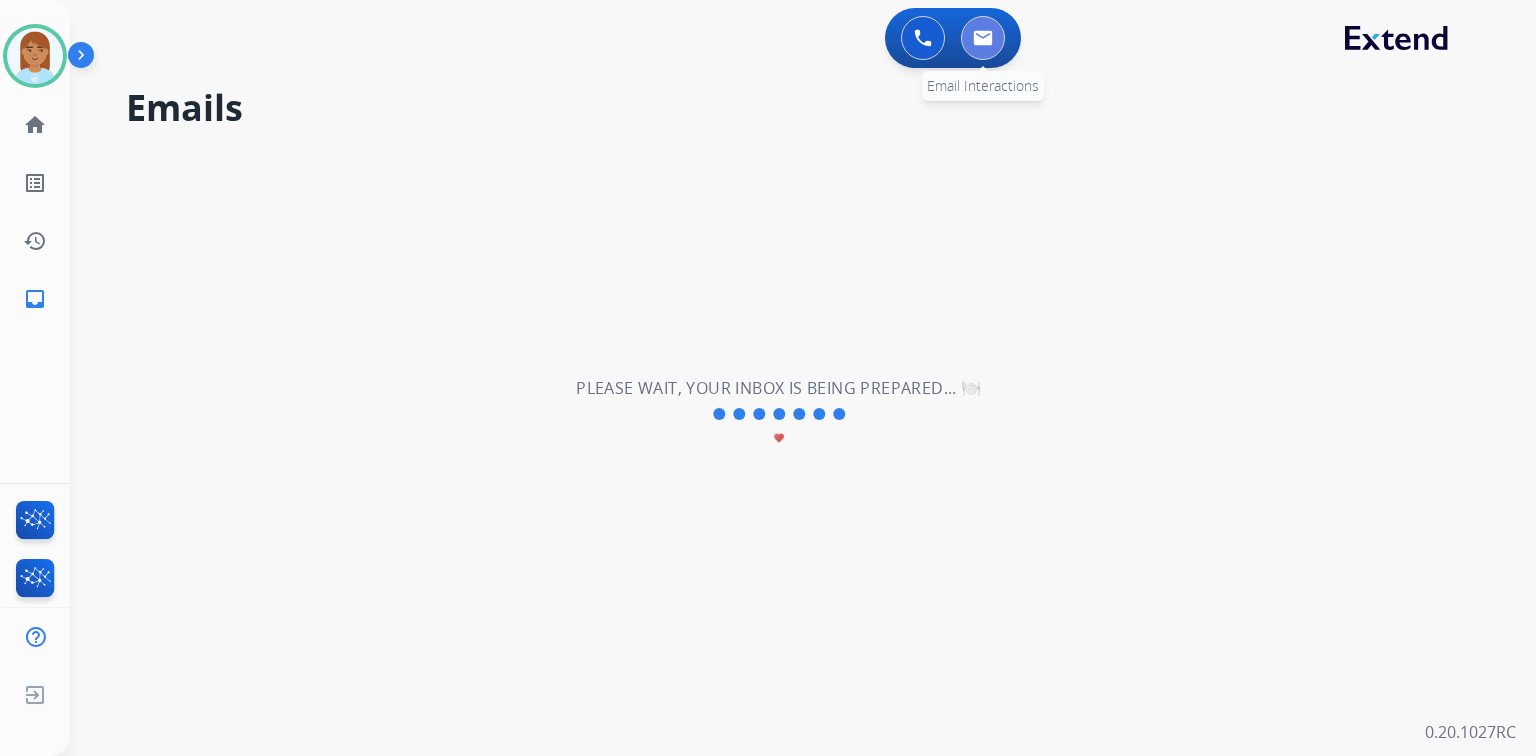 click at bounding box center (983, 38) 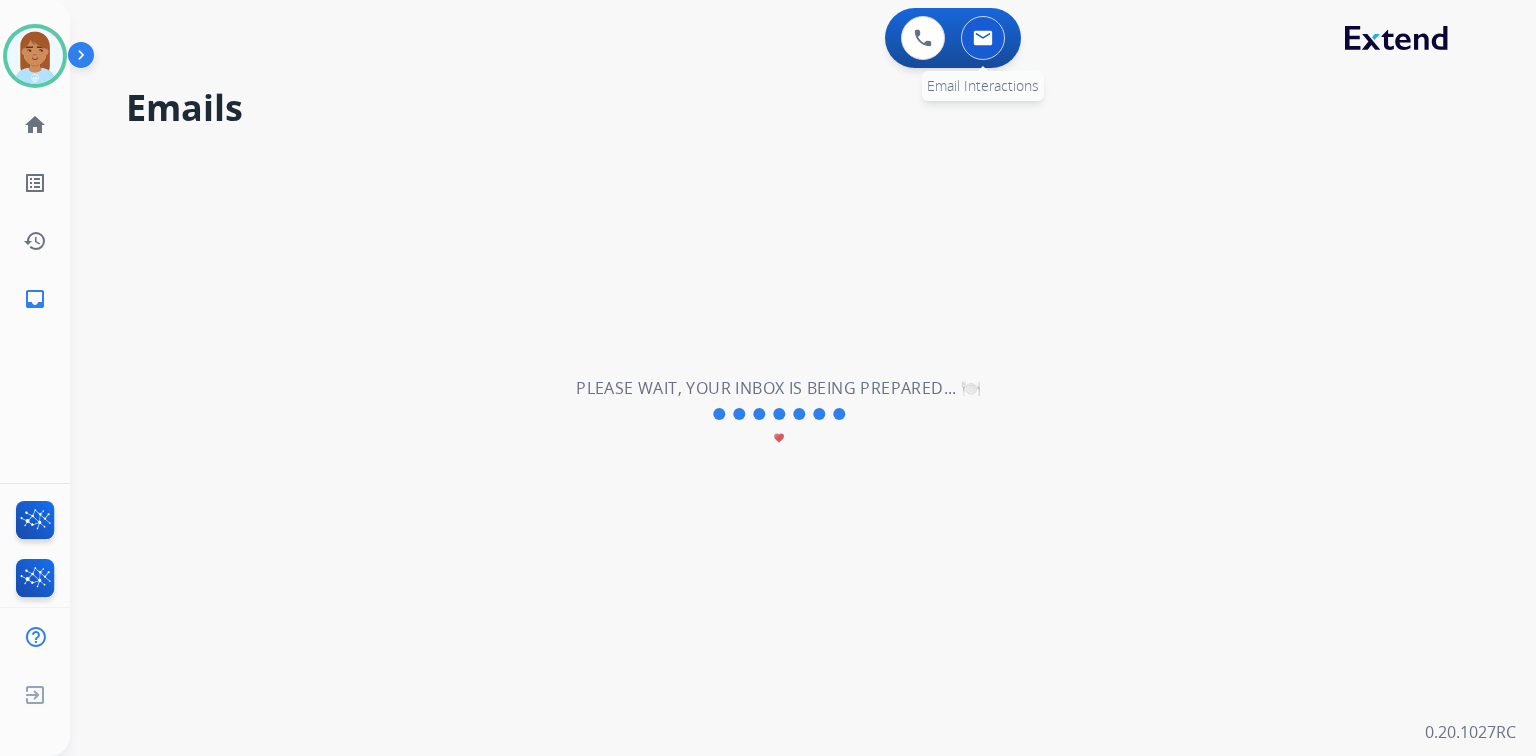 drag, startPoint x: 974, startPoint y: 24, endPoint x: 978, endPoint y: 40, distance: 16.492422 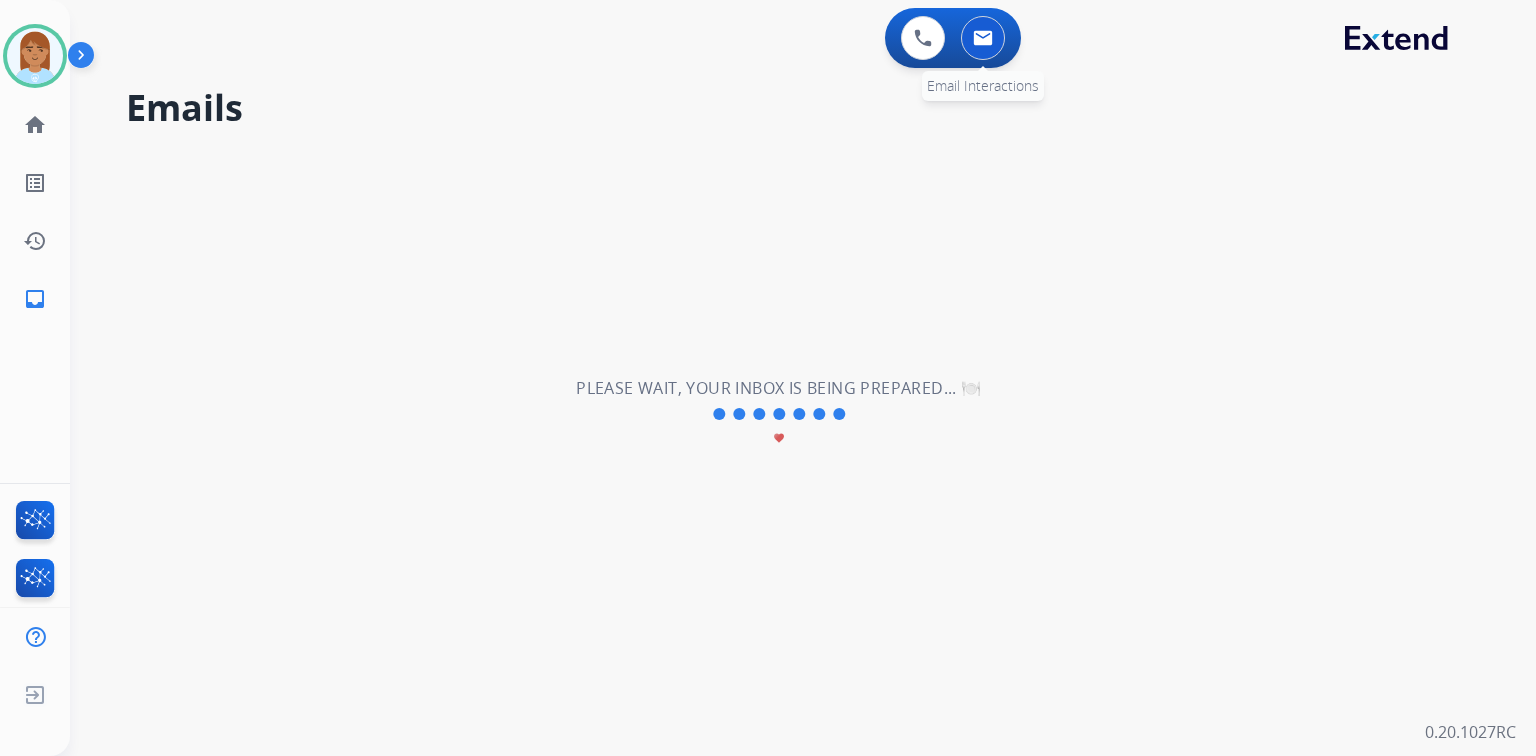 click at bounding box center [983, 38] 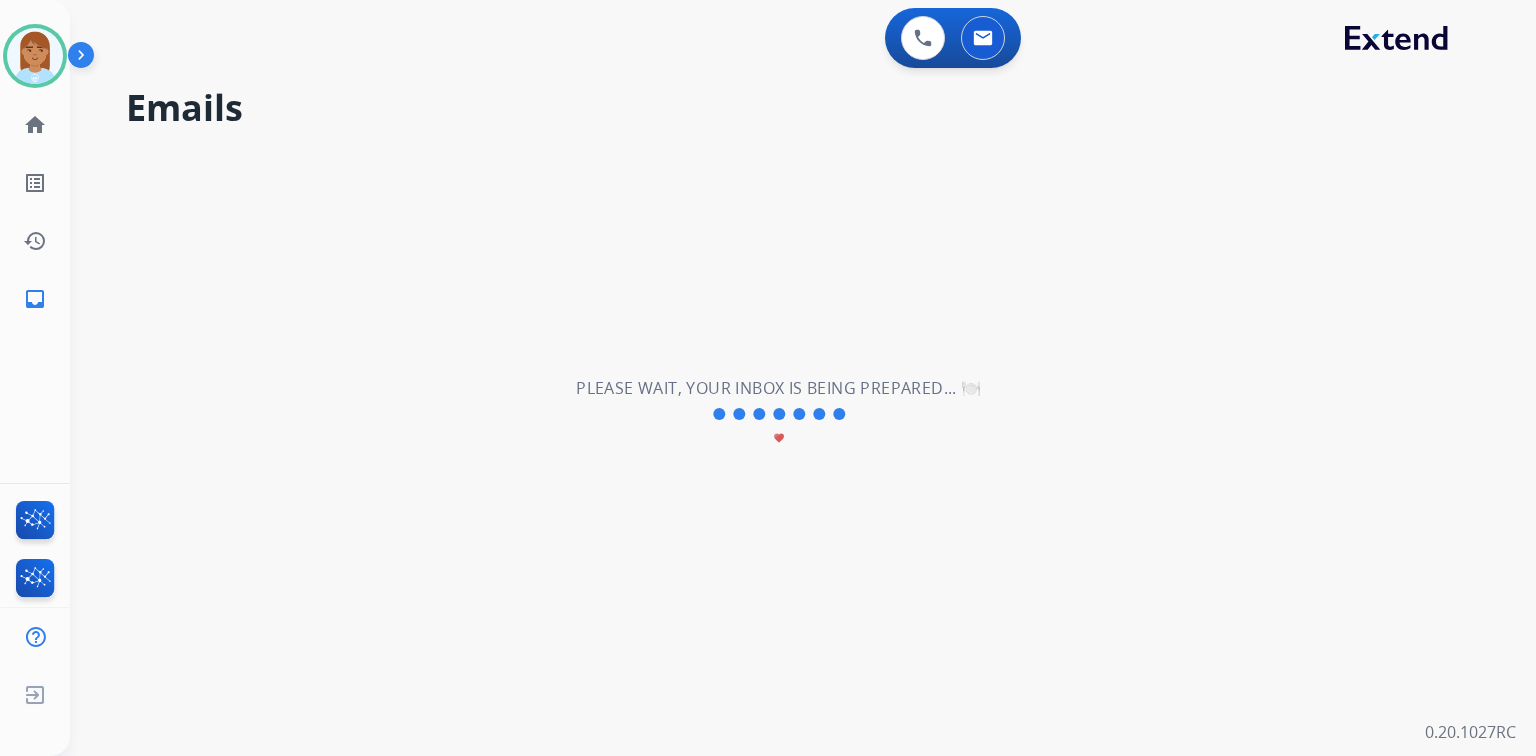 click on "**********" at bounding box center [779, 414] 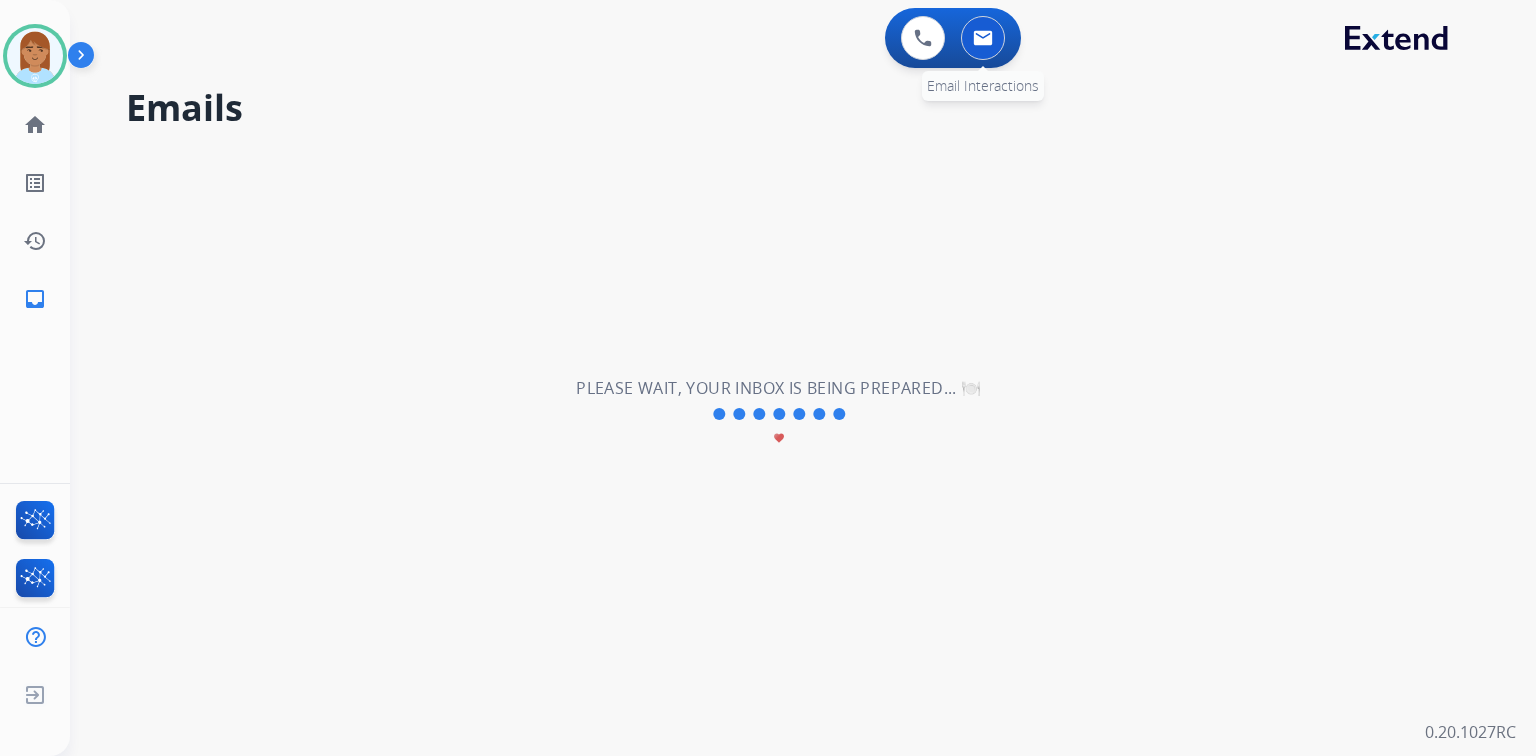 click at bounding box center (983, 38) 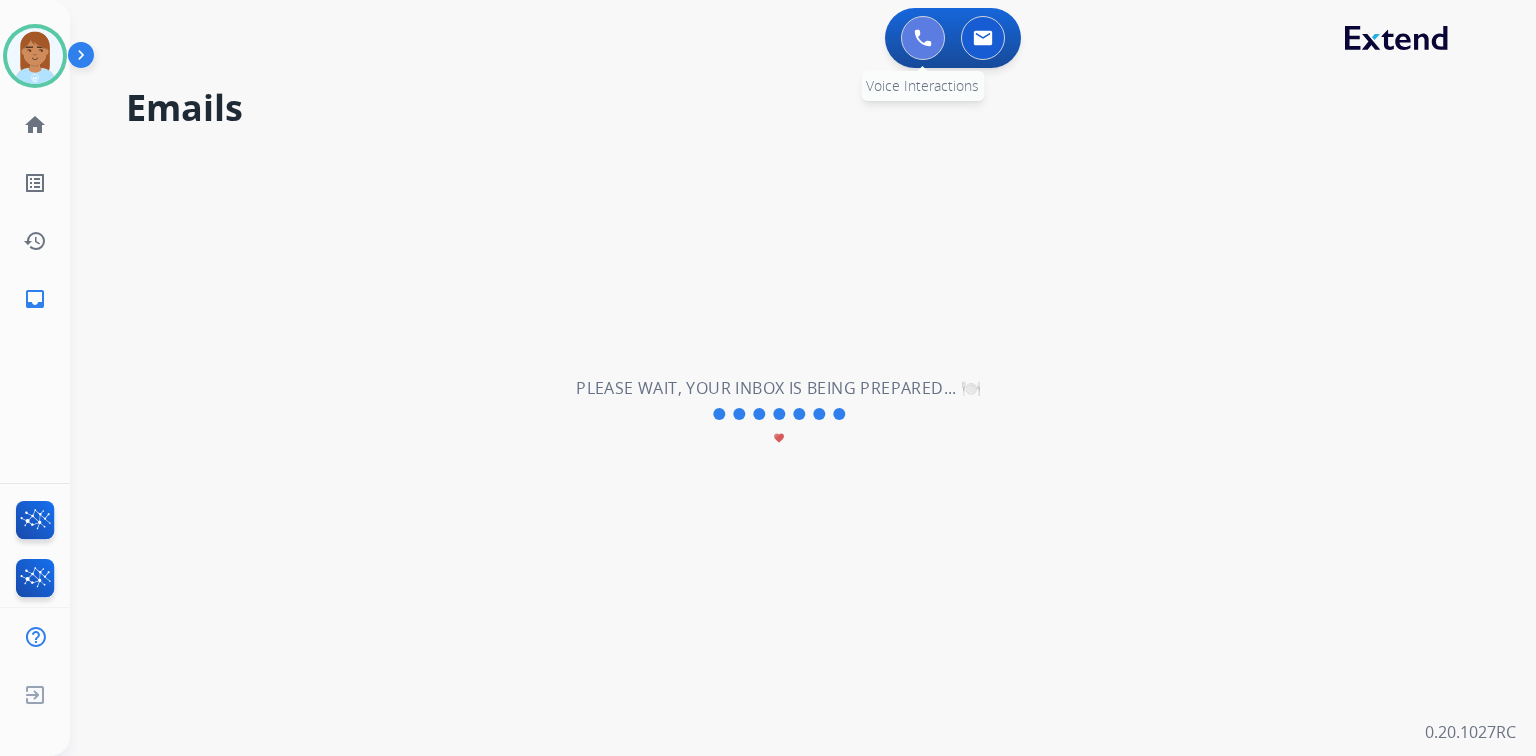 click at bounding box center [923, 38] 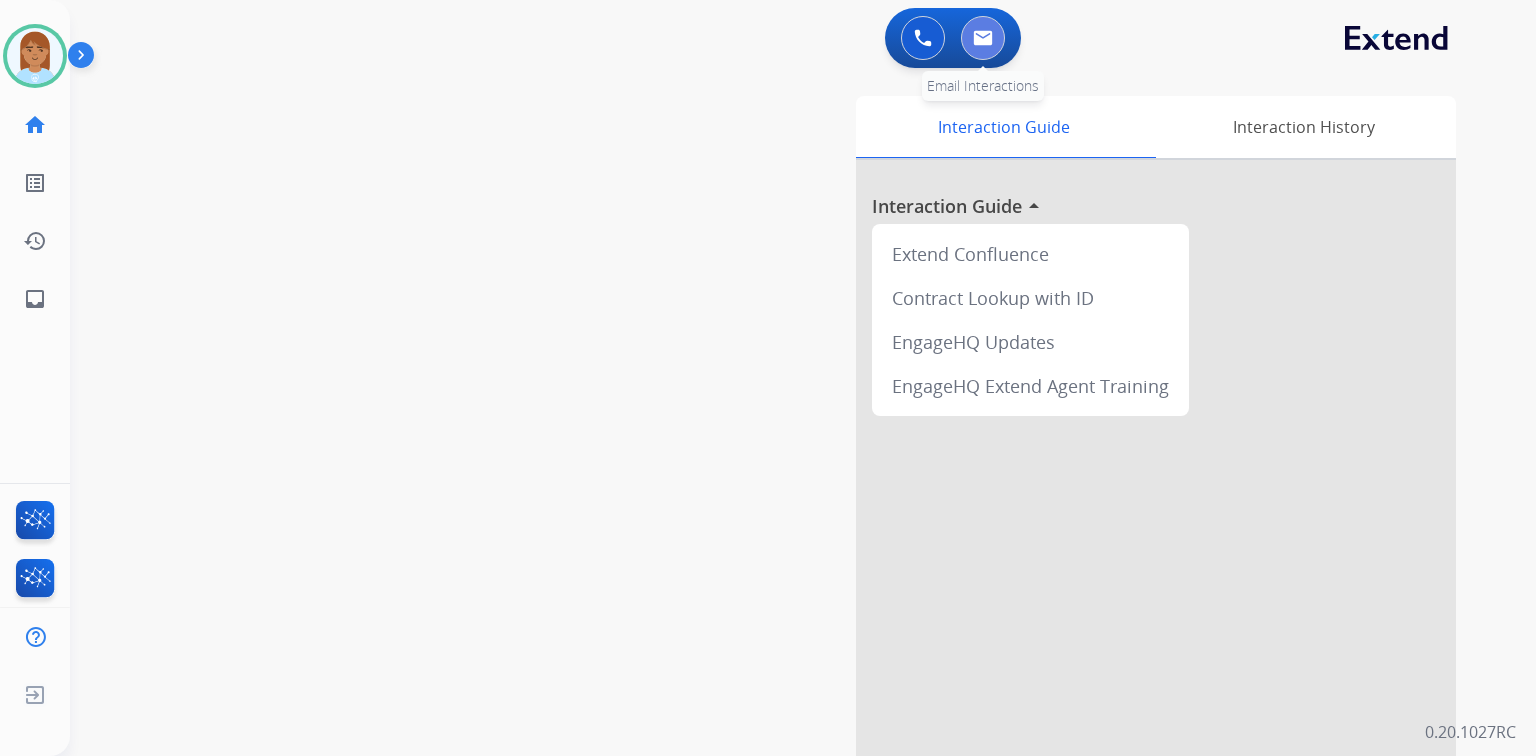 click at bounding box center [983, 38] 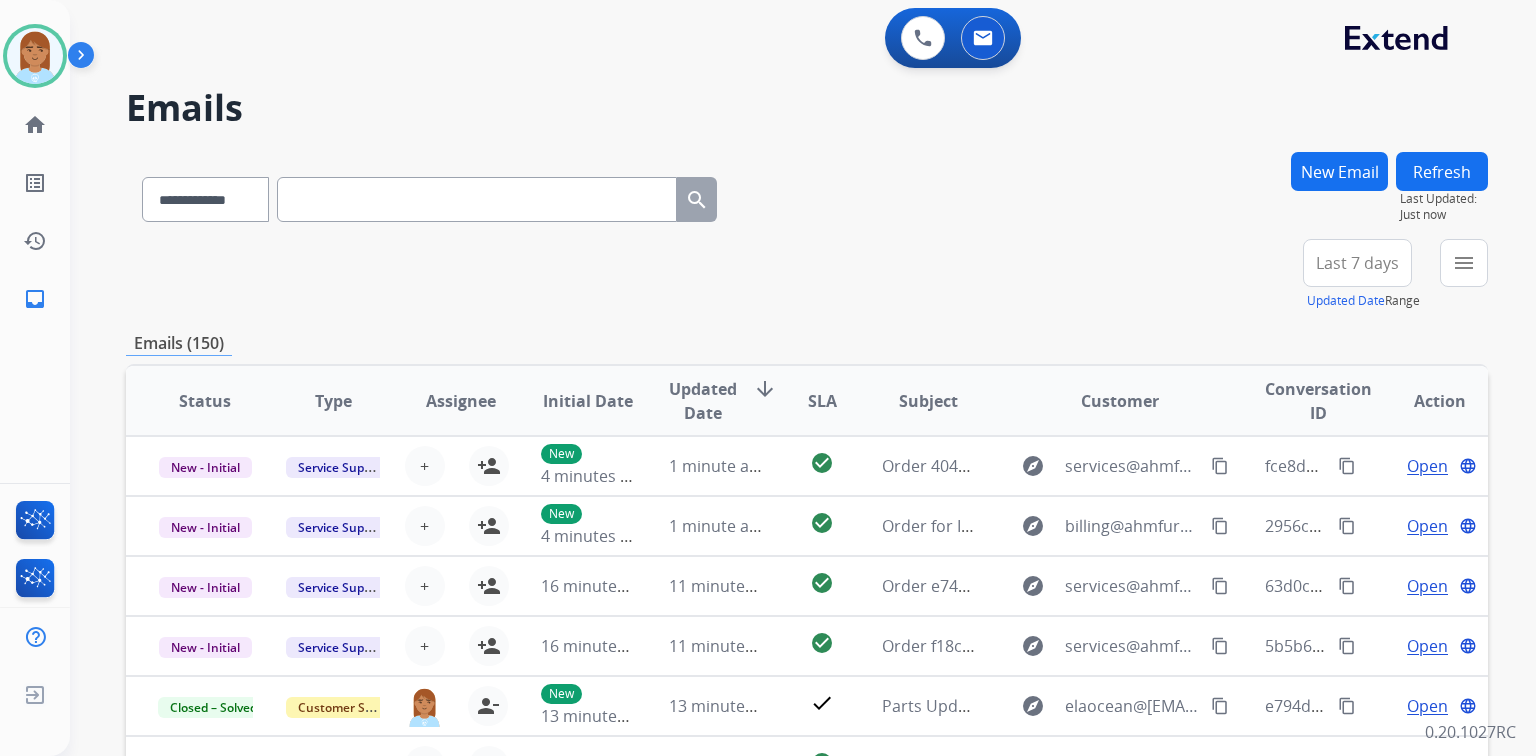 click on "New Email" at bounding box center [1339, 171] 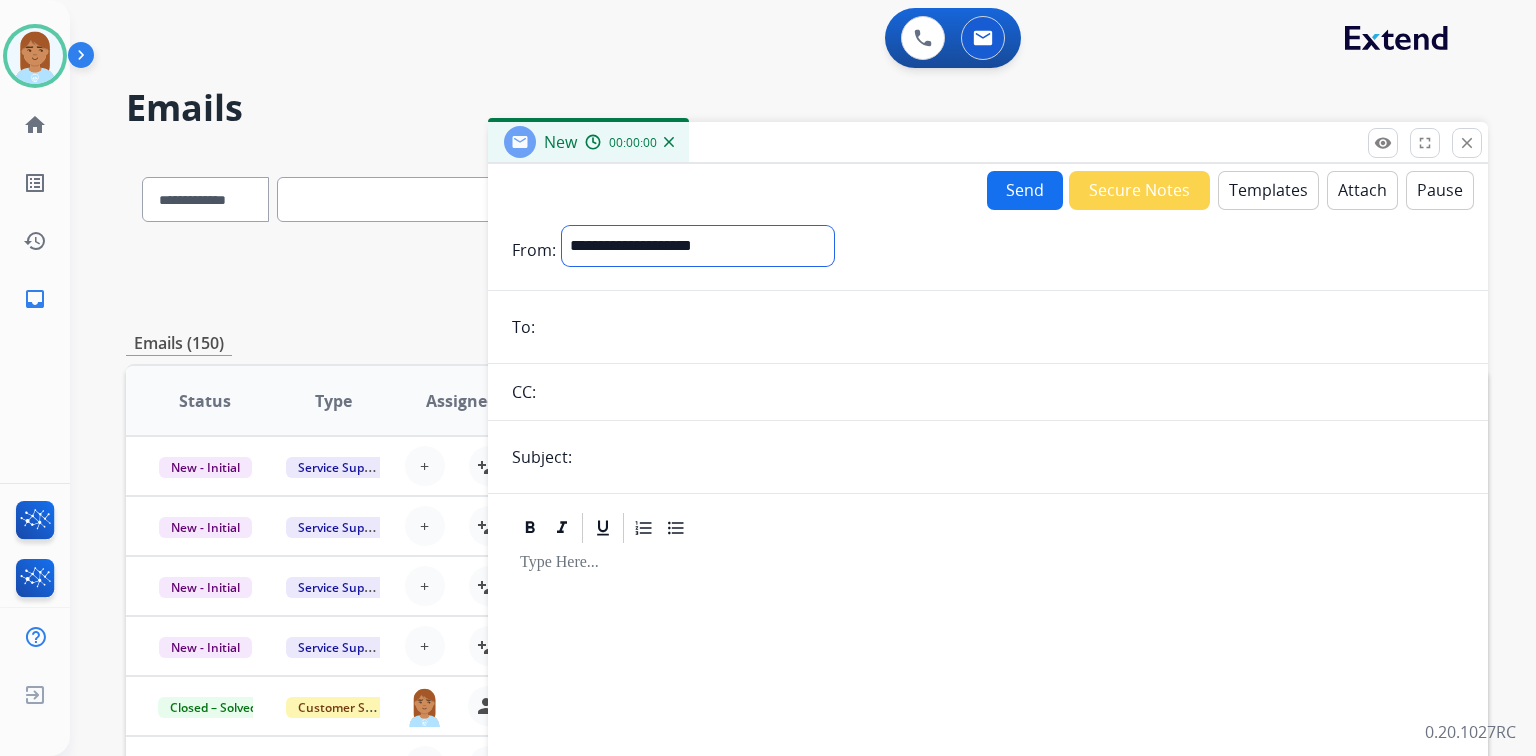 click on "**********" at bounding box center [698, 246] 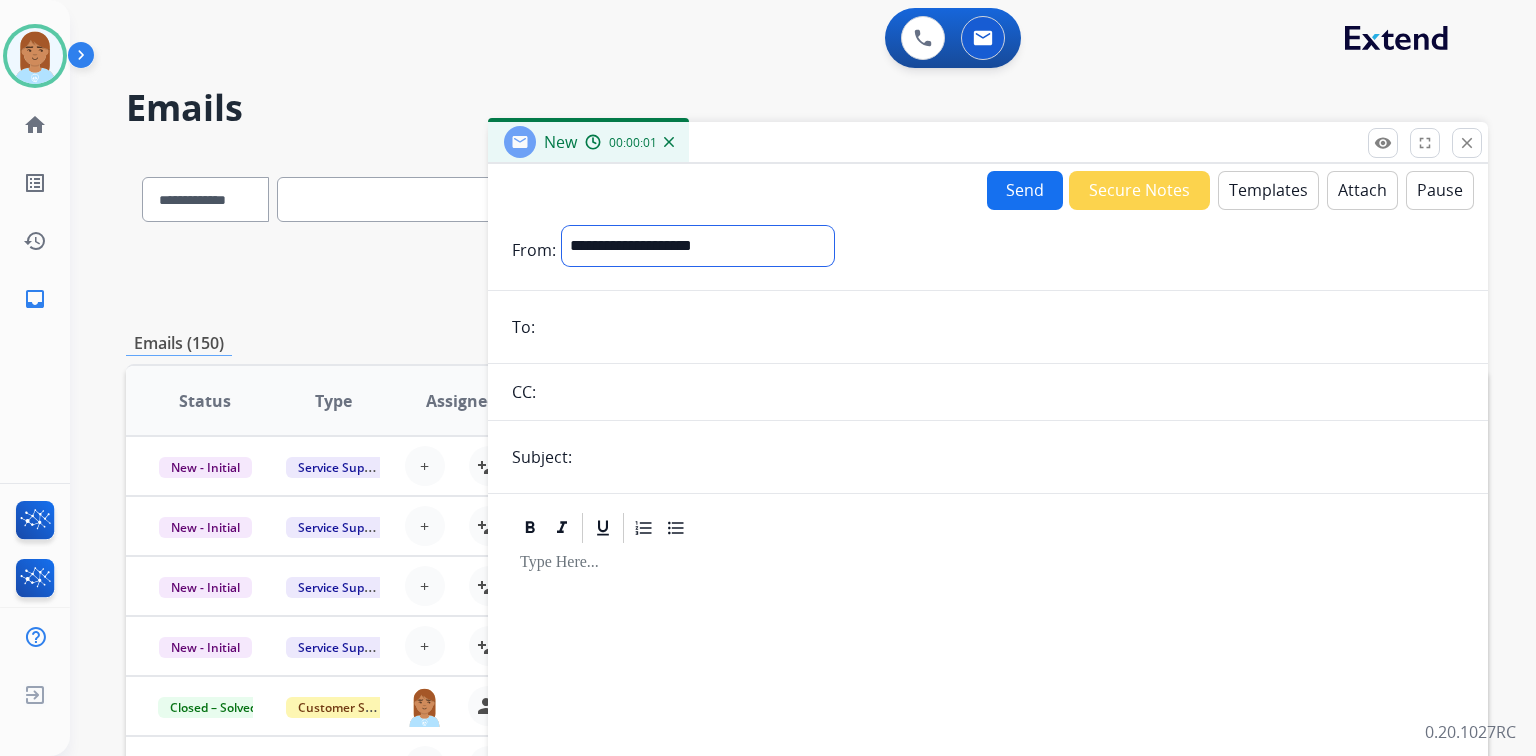 select on "**********" 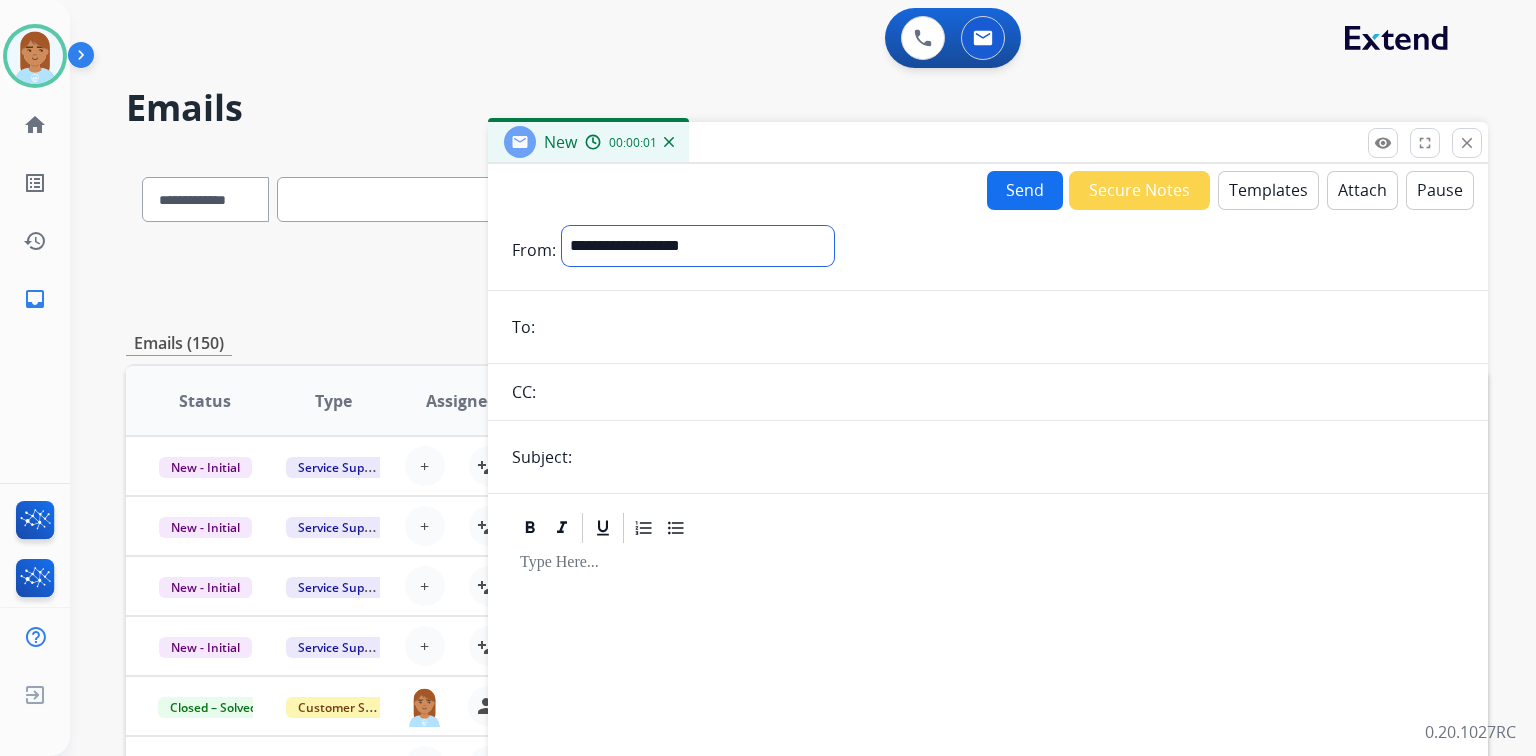 click on "**********" at bounding box center [698, 246] 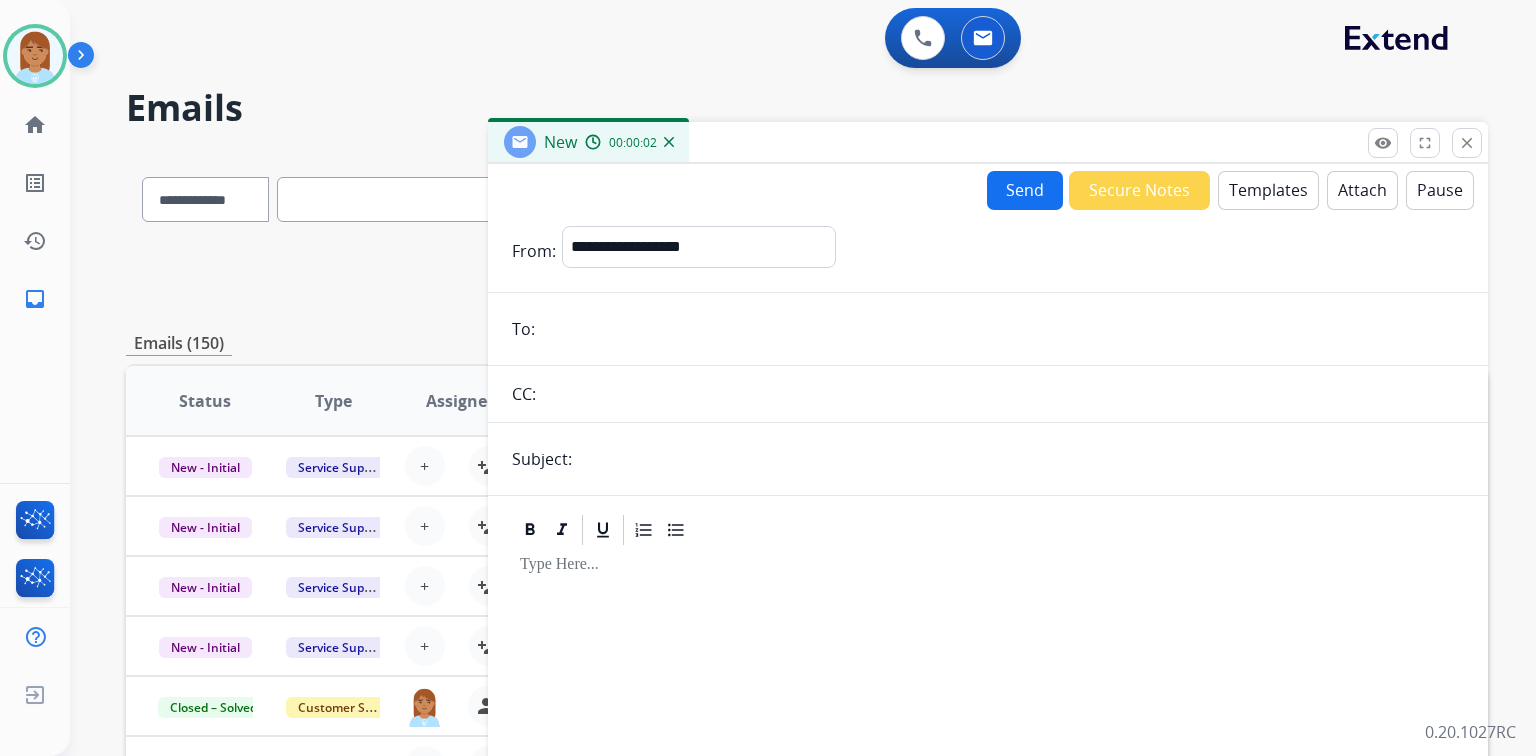 drag, startPoint x: 666, startPoint y: 312, endPoint x: 664, endPoint y: 323, distance: 11.18034 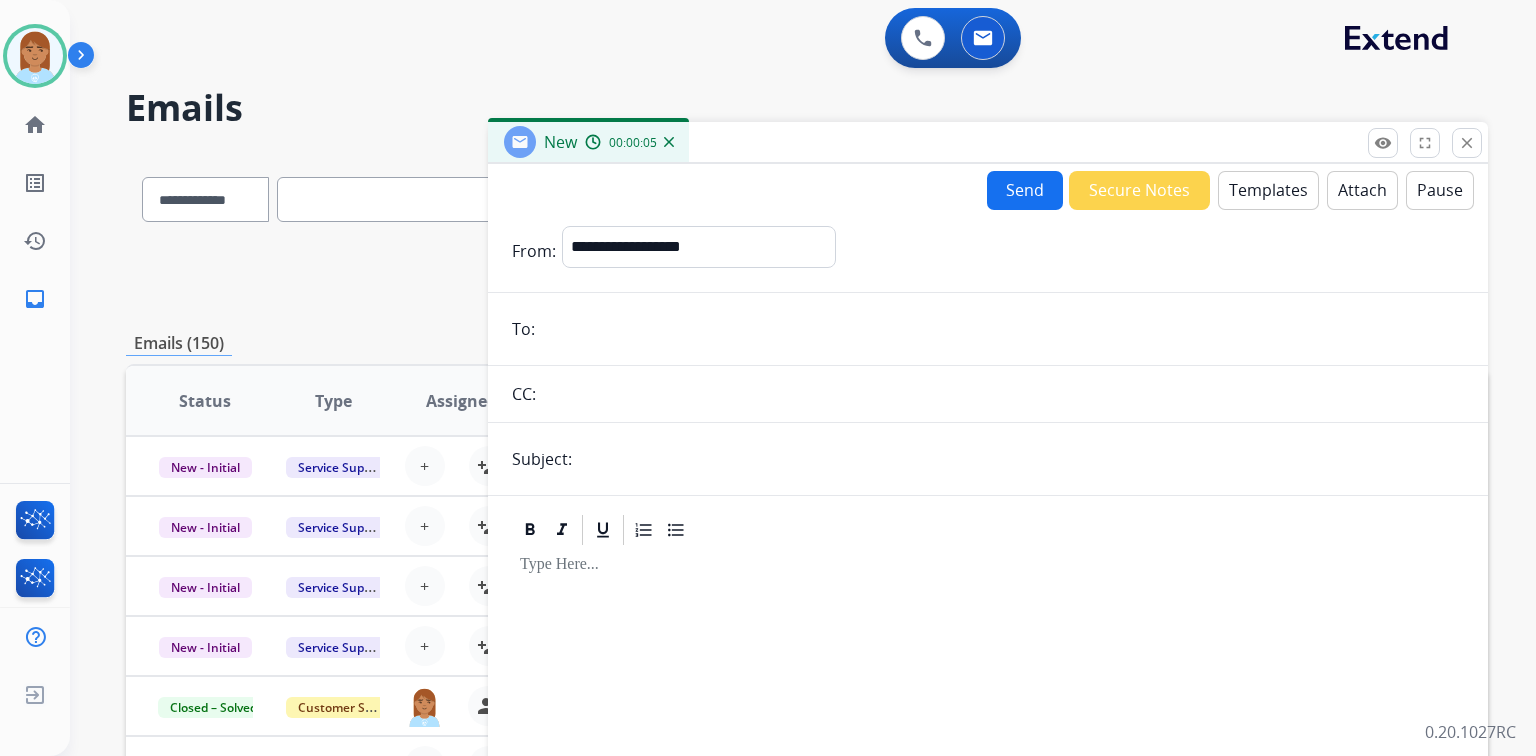 paste on "**********" 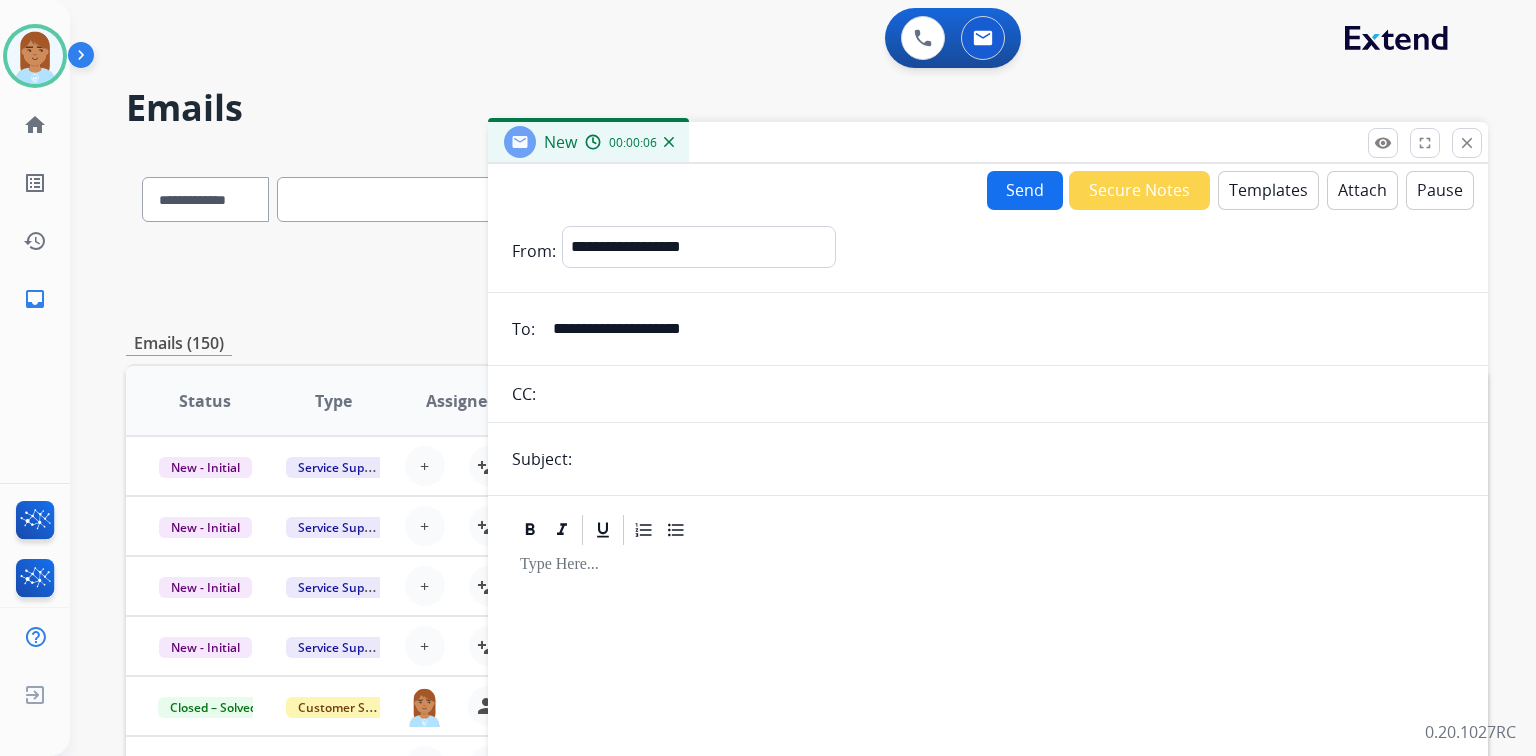 type on "**********" 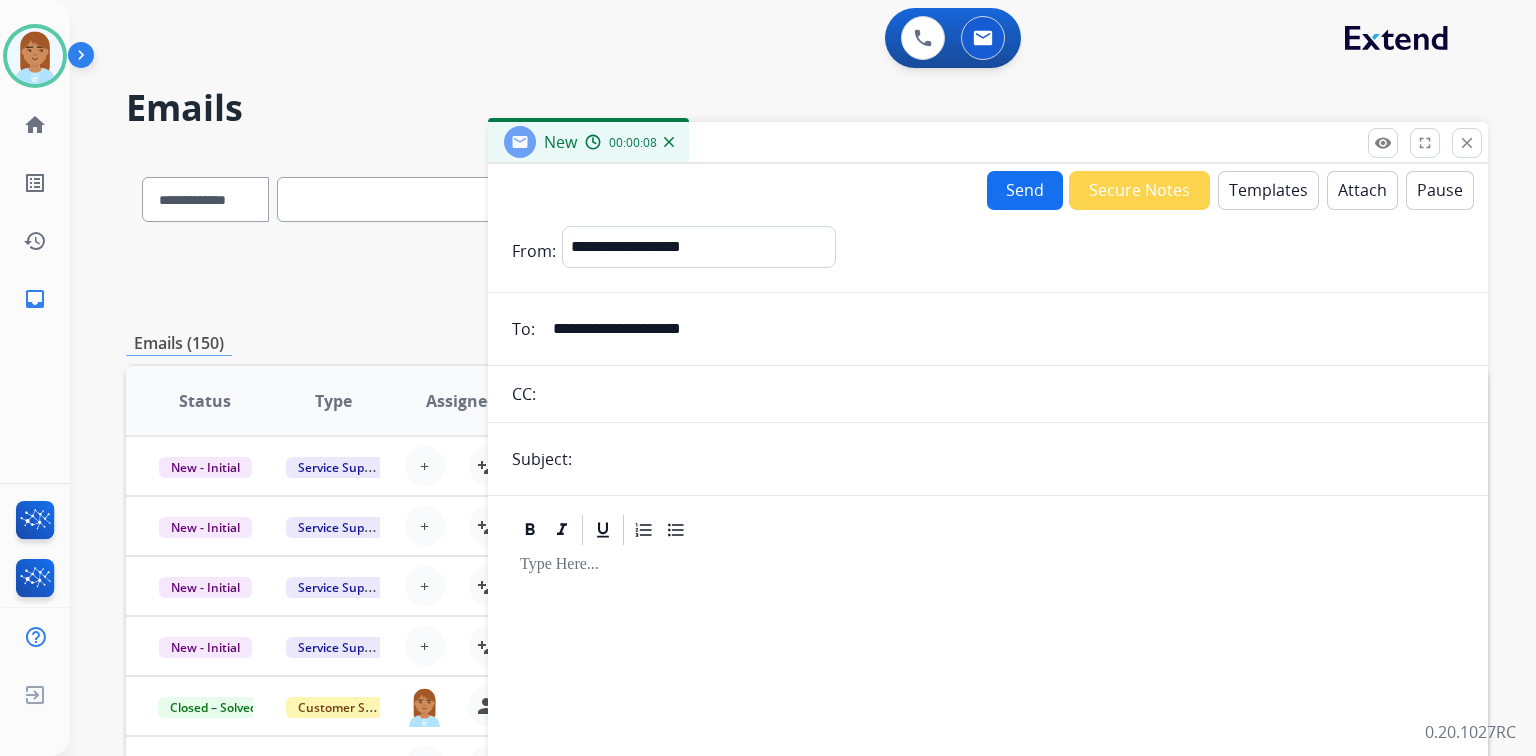 click at bounding box center [1021, 459] 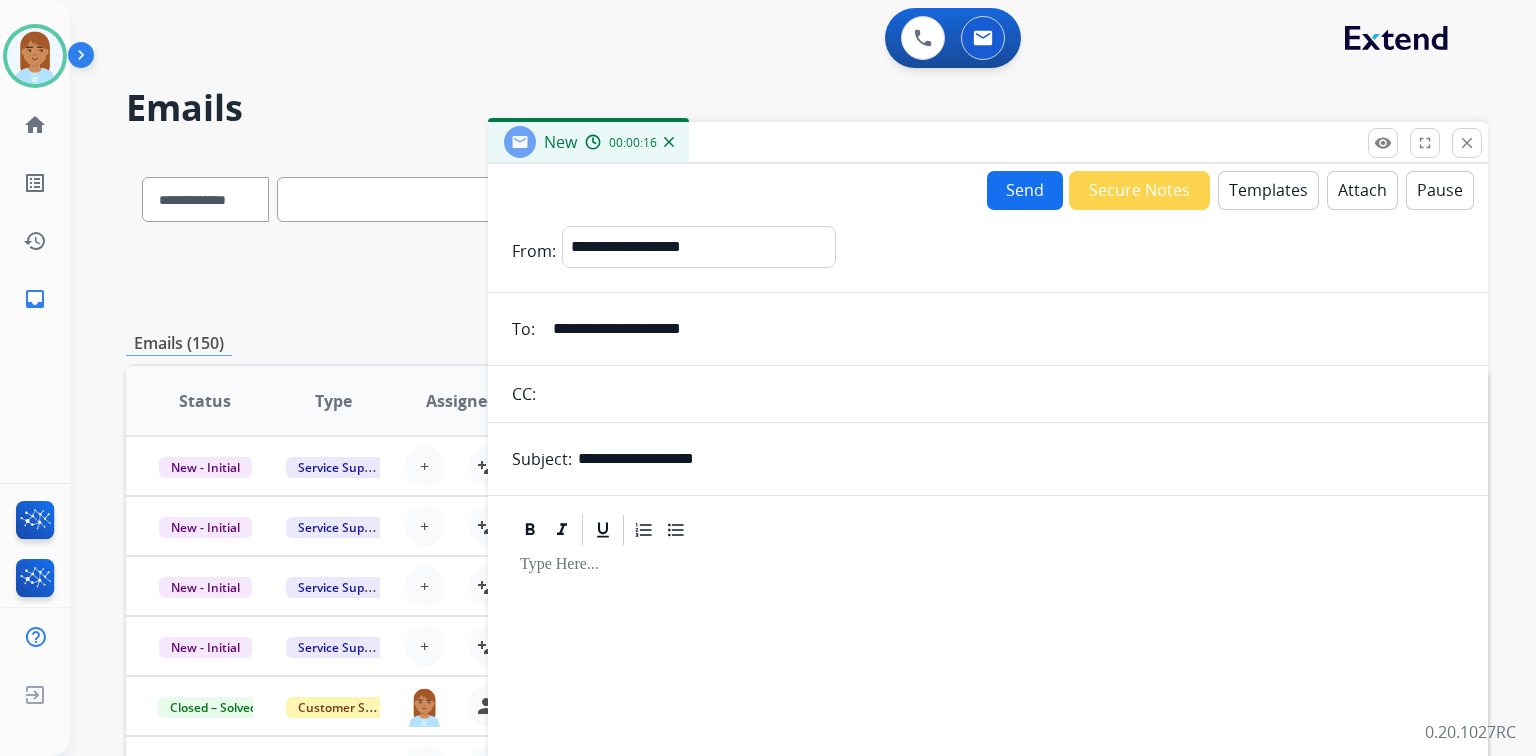 type on "**********" 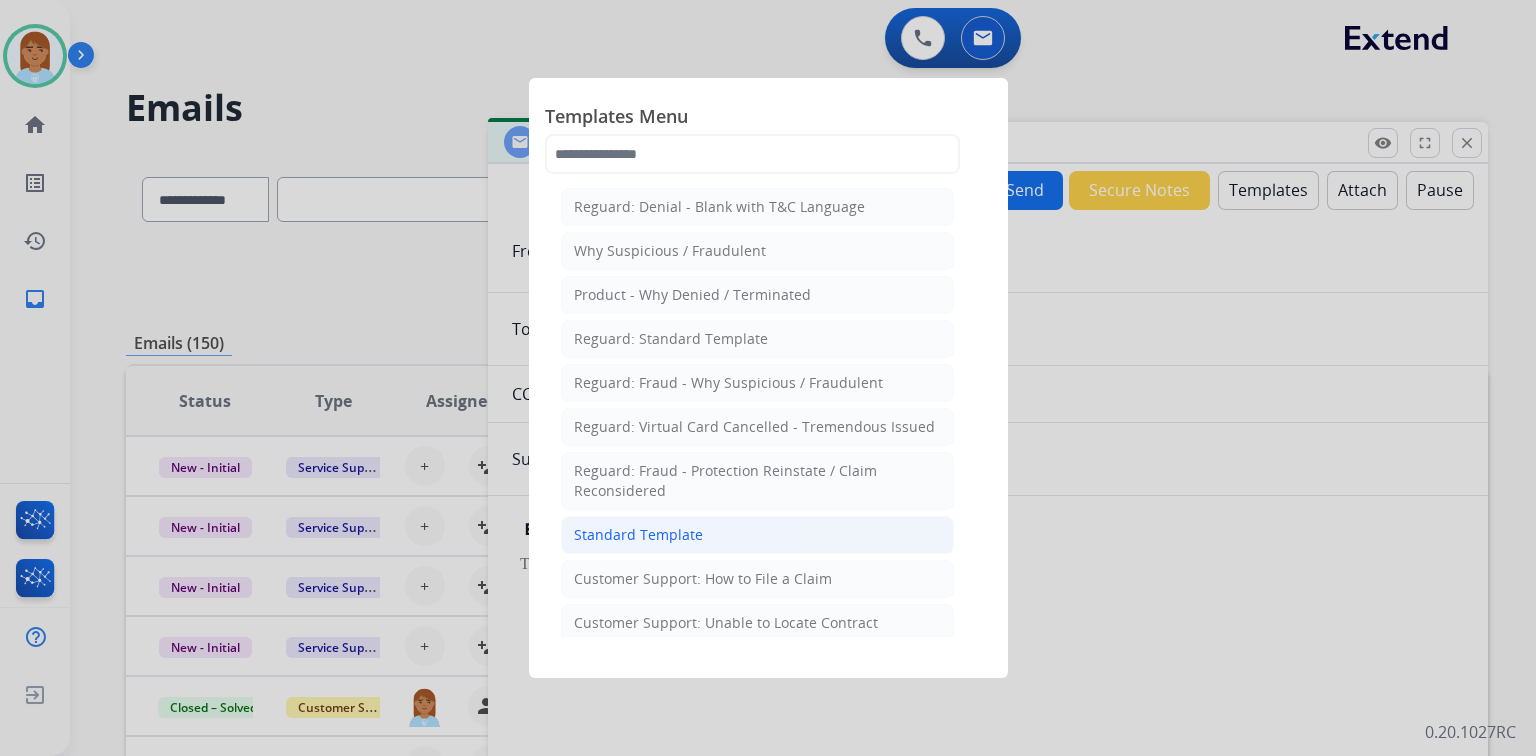 click on "Standard Template" 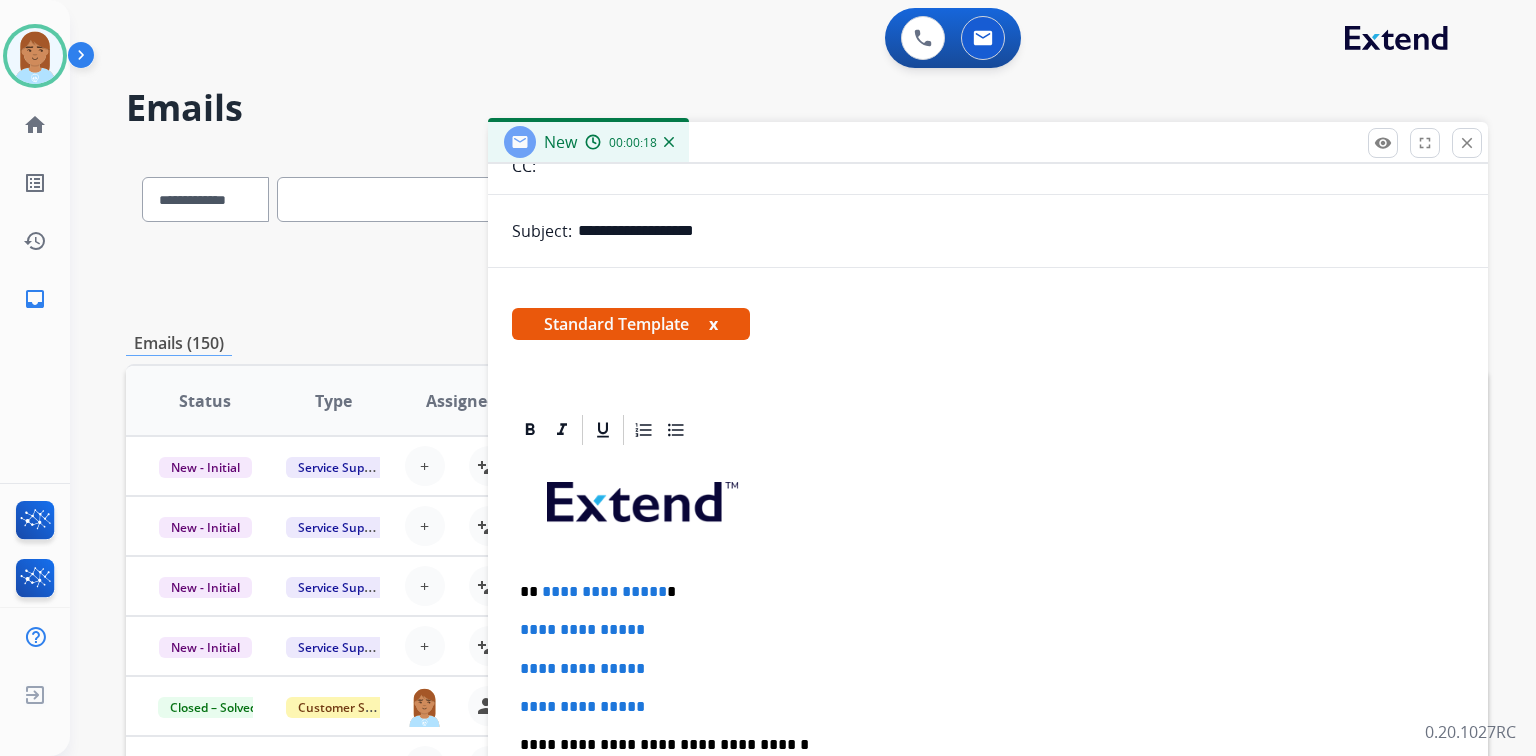 scroll, scrollTop: 240, scrollLeft: 0, axis: vertical 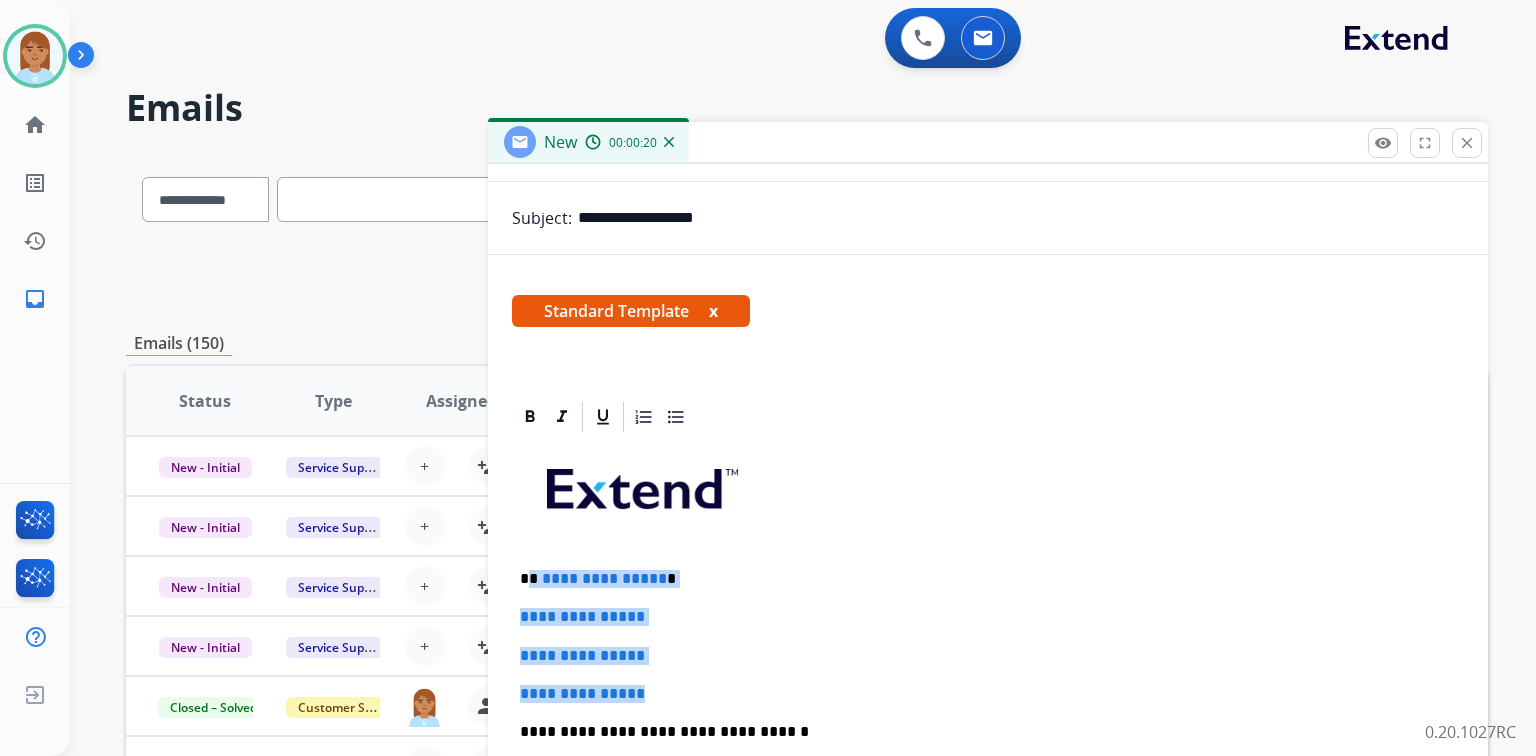 drag, startPoint x: 532, startPoint y: 564, endPoint x: 712, endPoint y: 672, distance: 209.91426 